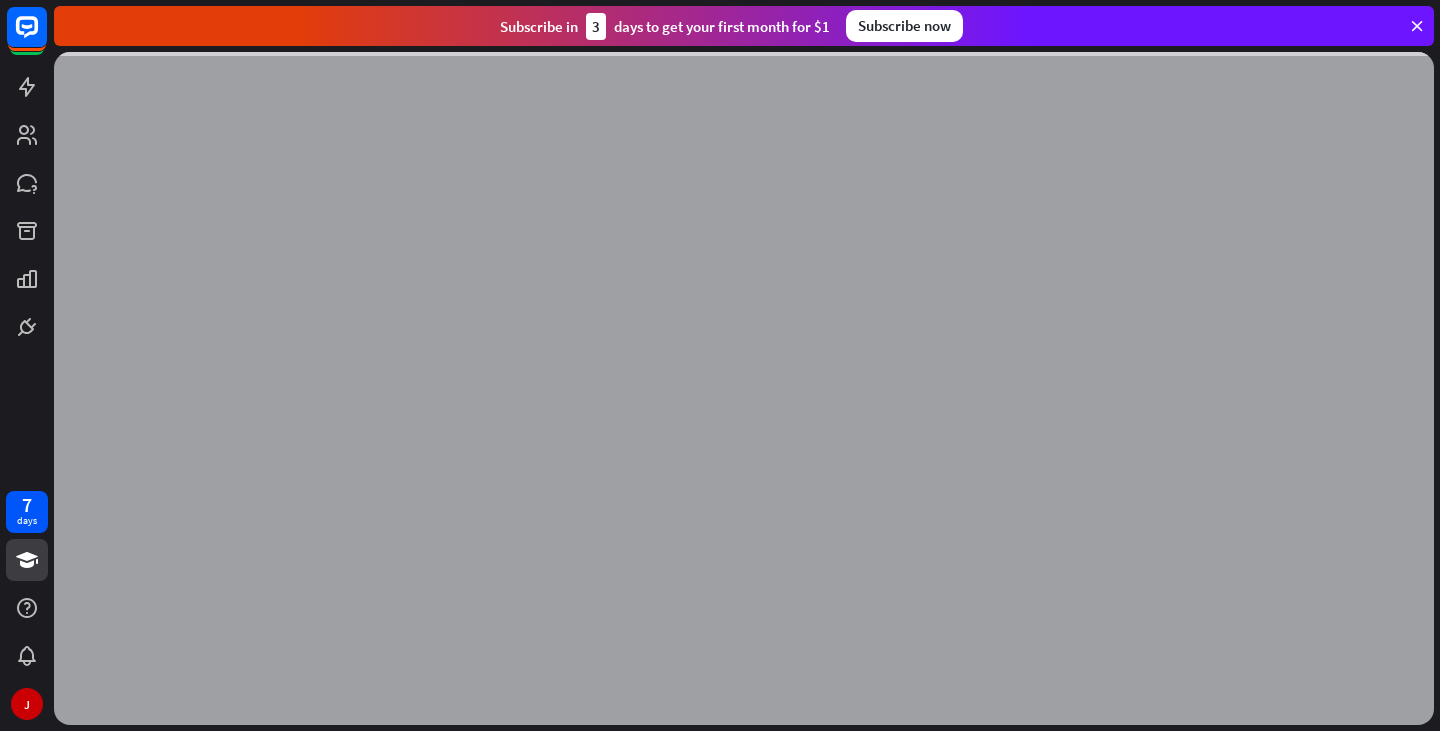 scroll, scrollTop: 0, scrollLeft: 0, axis: both 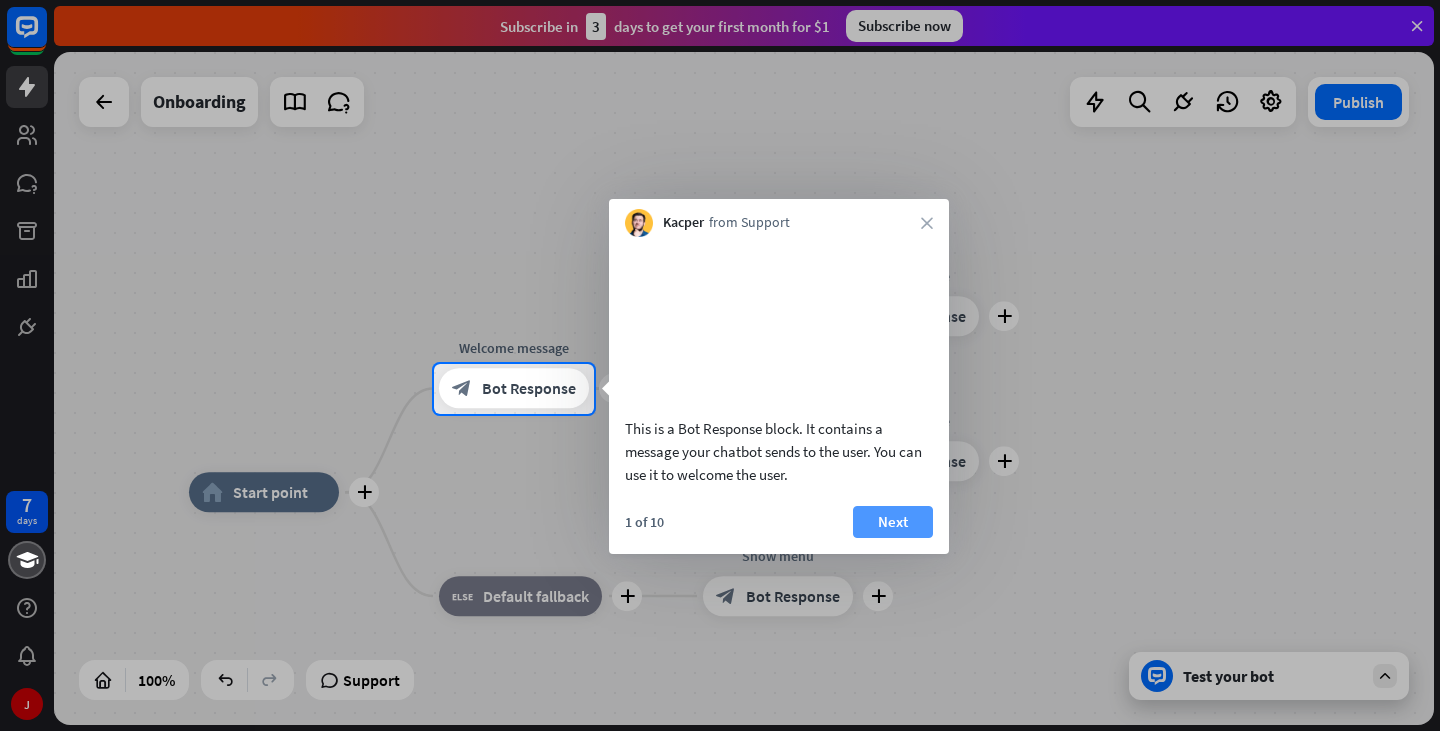 click on "Next" at bounding box center (893, 522) 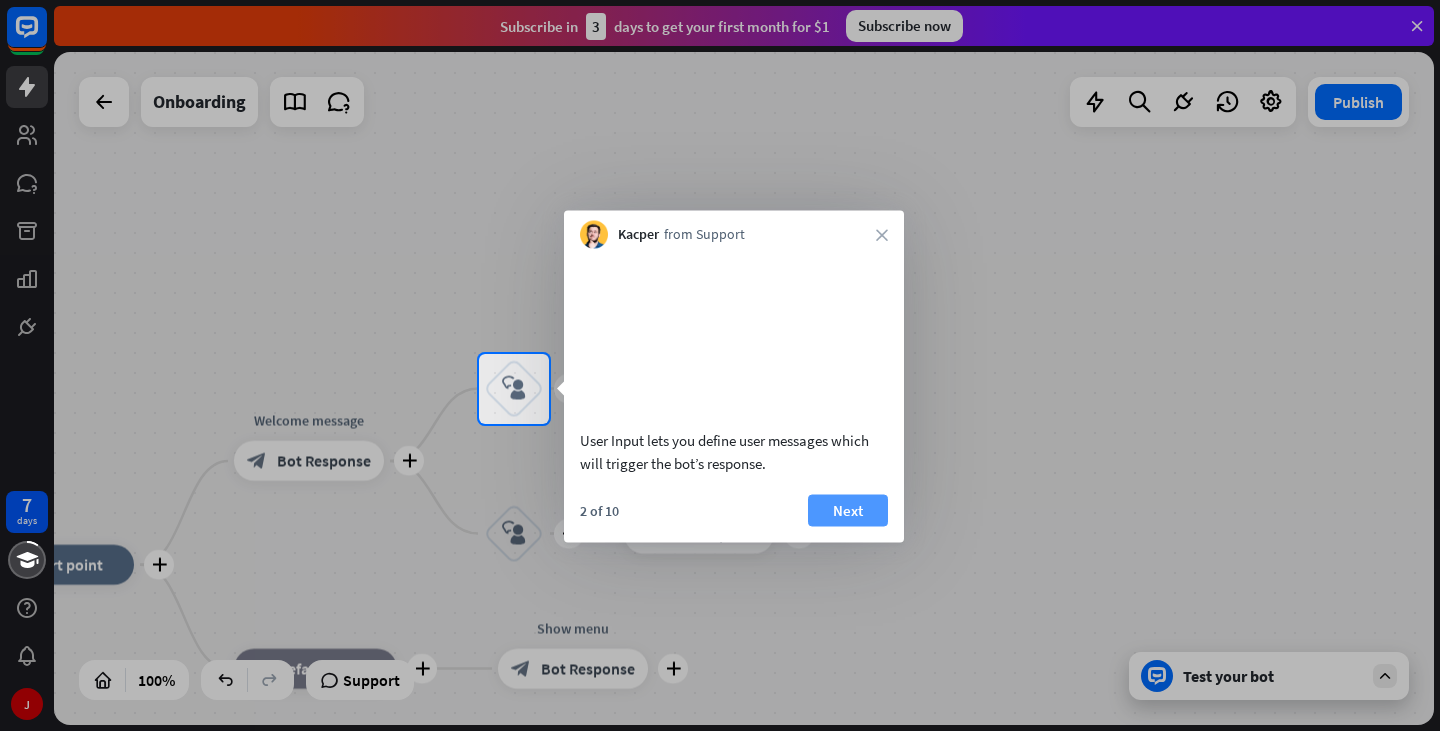 click on "Next" at bounding box center (848, 510) 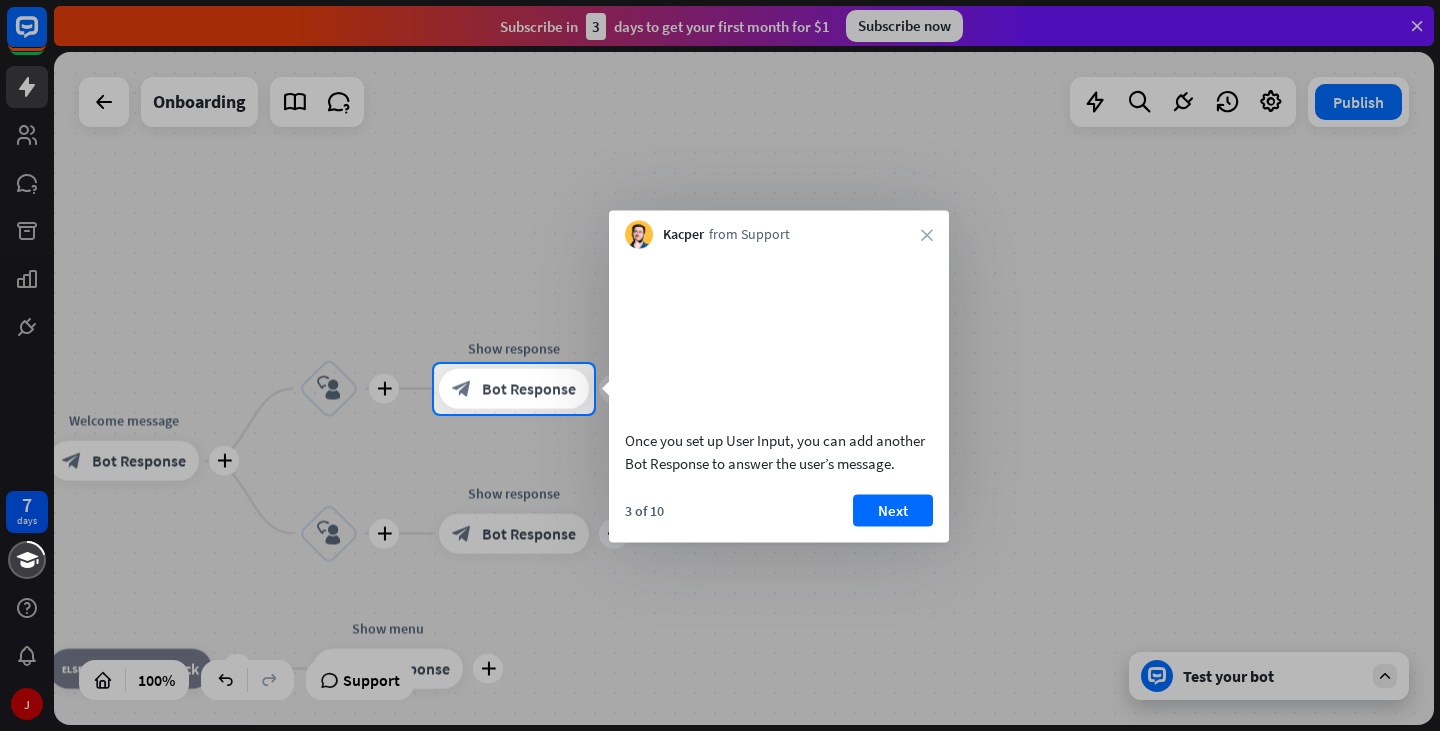 click on "Next" at bounding box center [893, 510] 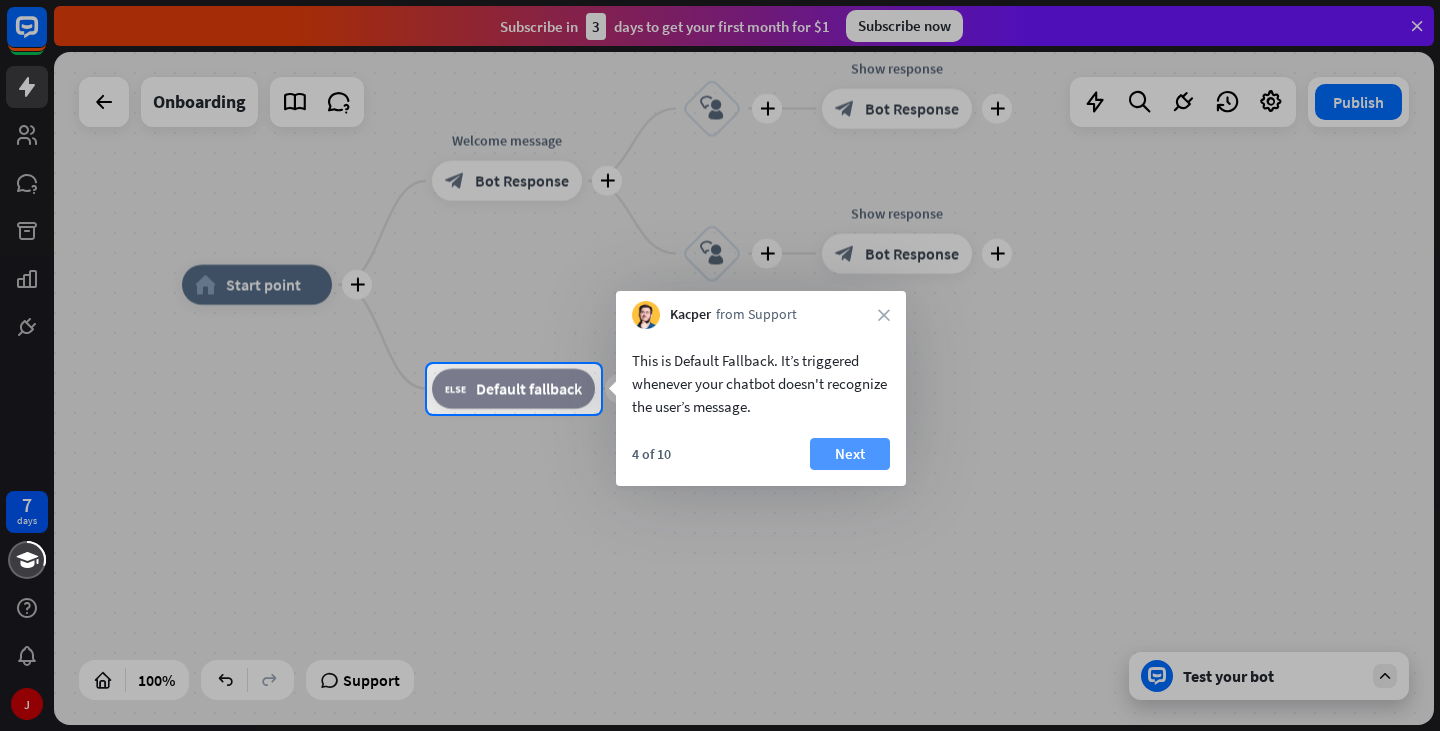 click on "Next" at bounding box center [850, 454] 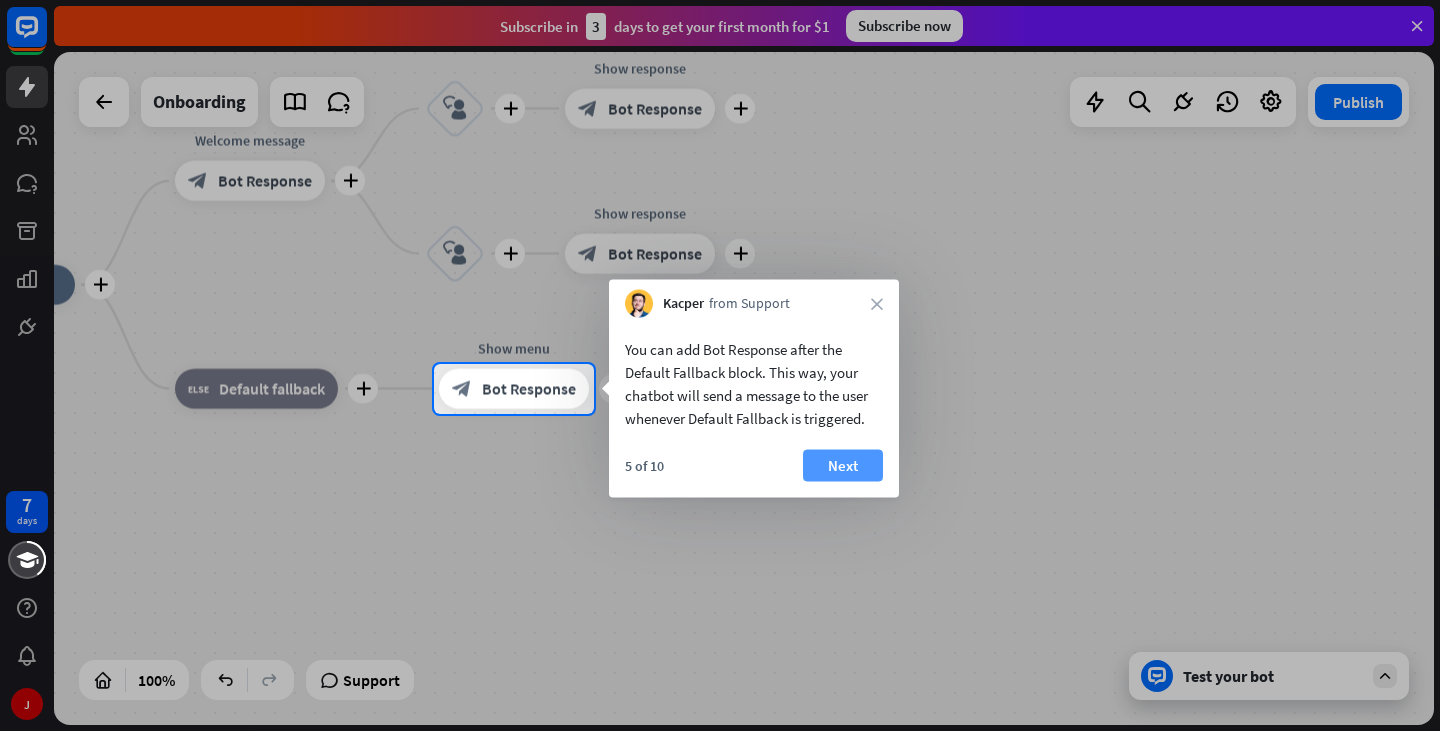 click on "Next" at bounding box center (843, 466) 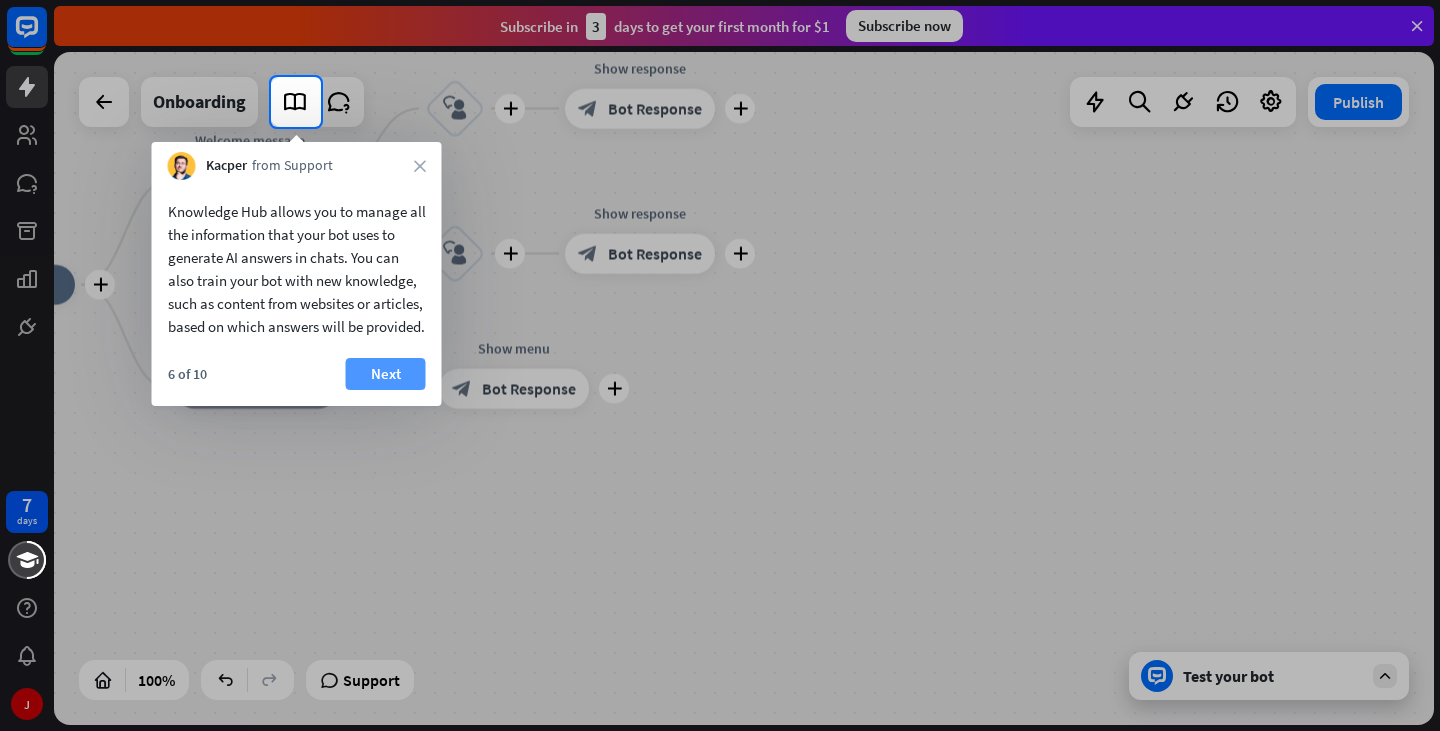 click on "Next" at bounding box center (386, 374) 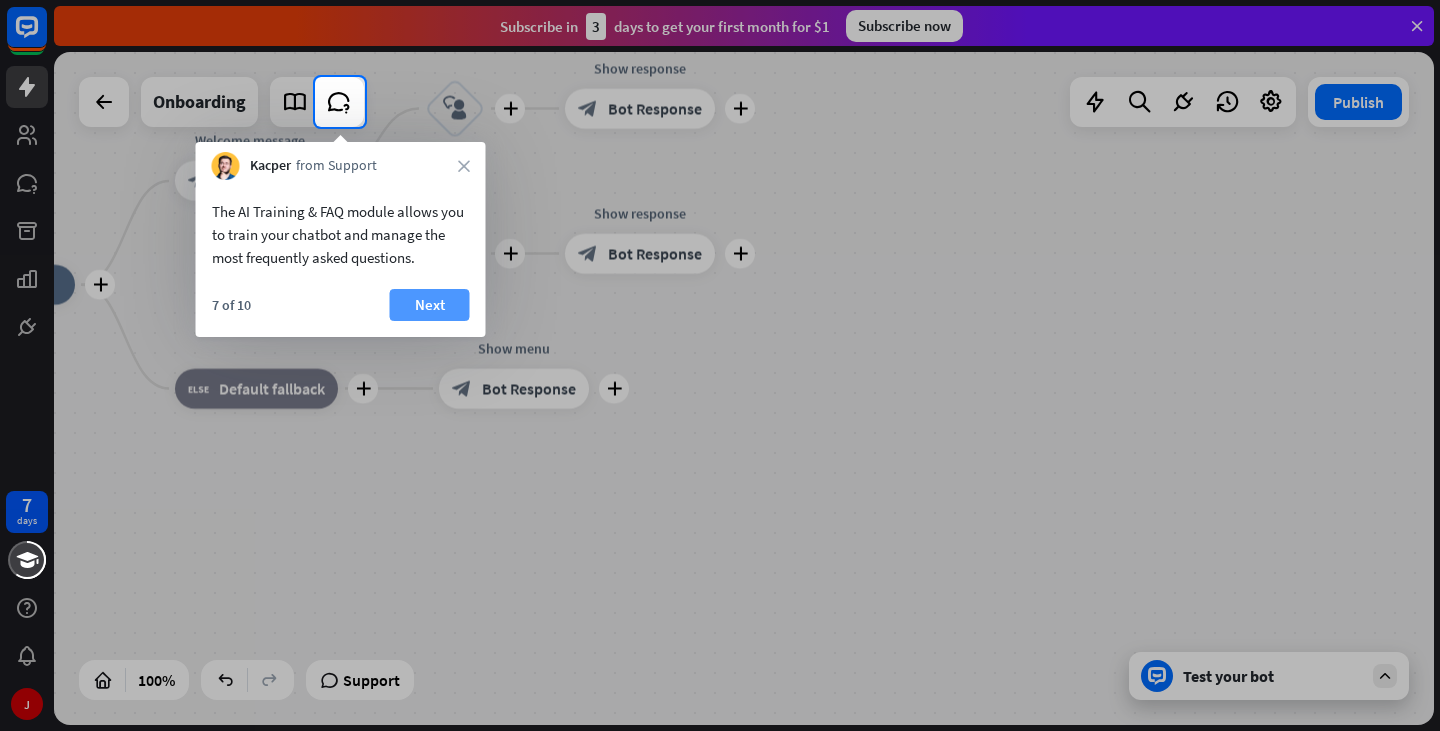 click on "Next" at bounding box center (430, 305) 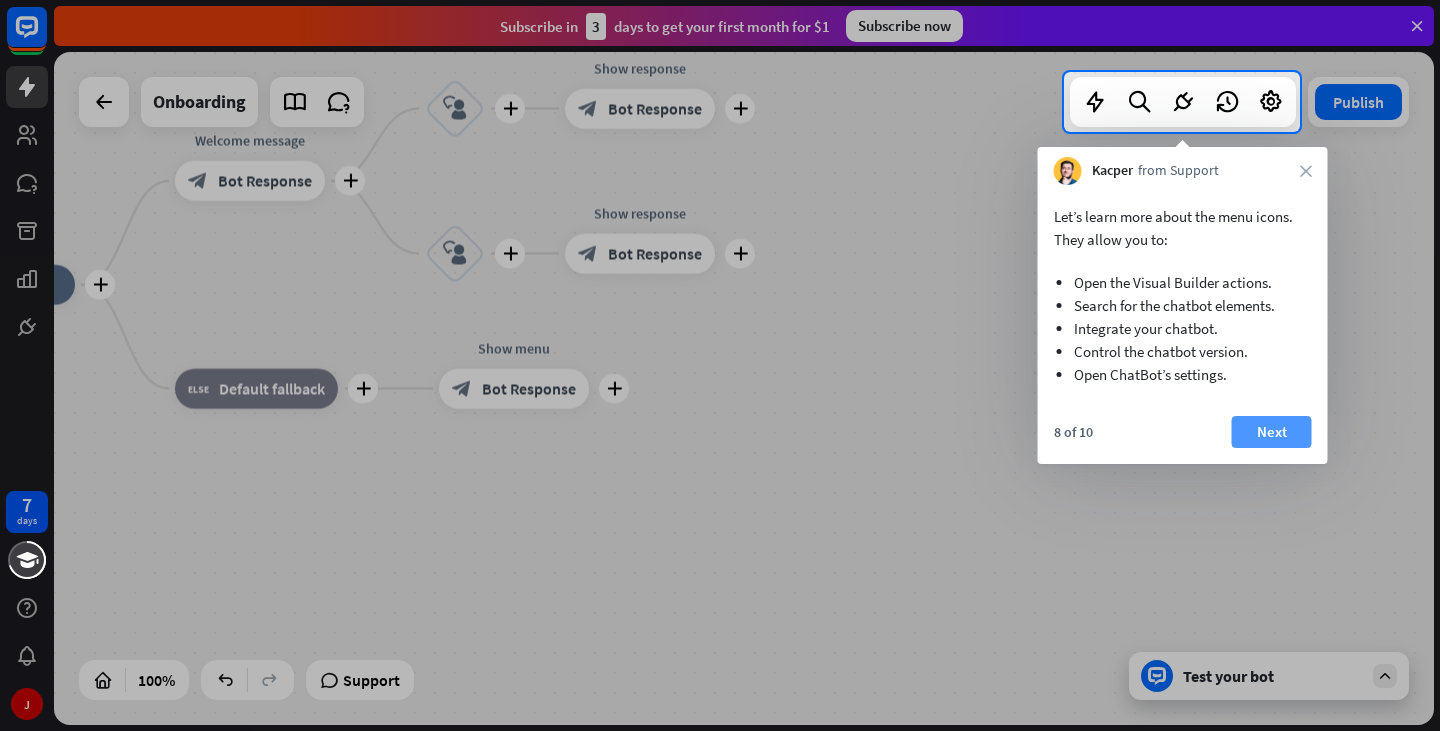 click on "Next" at bounding box center (1272, 432) 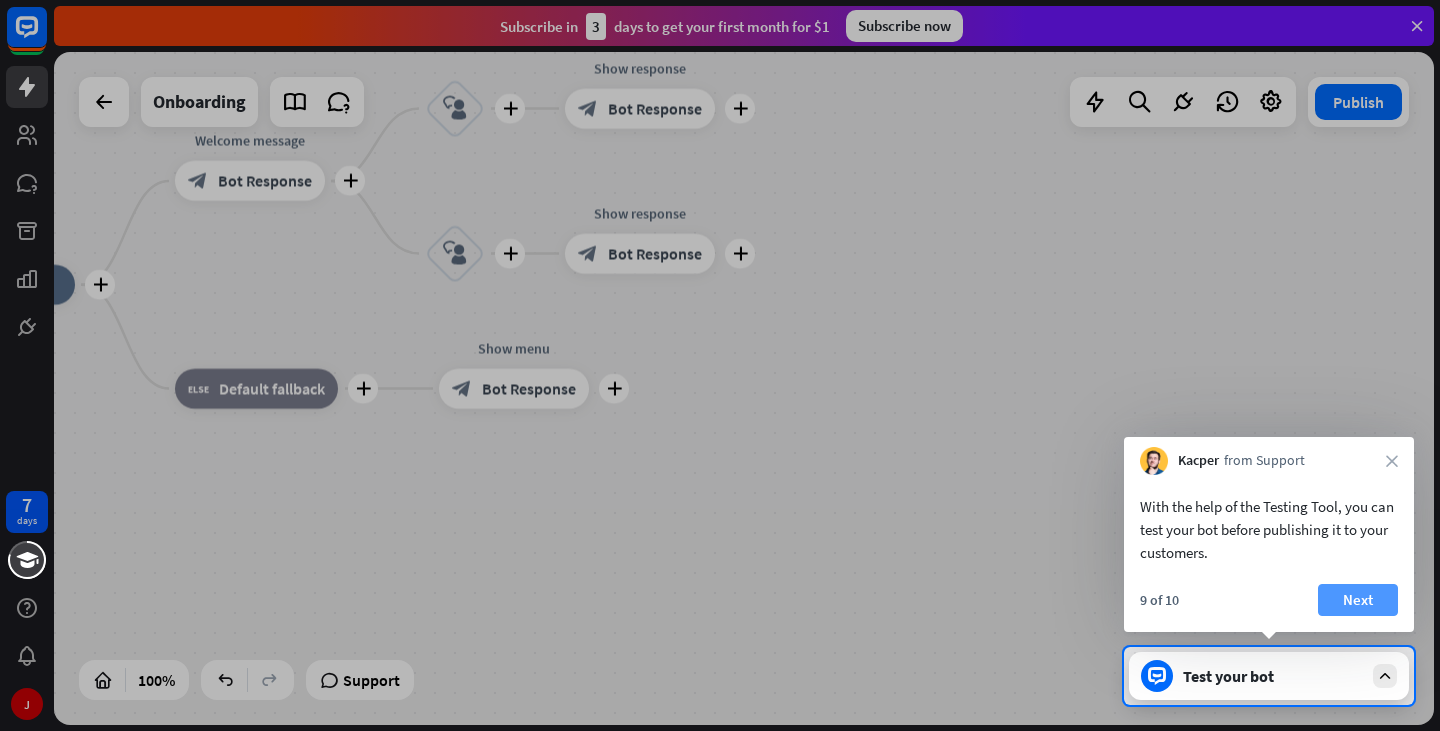 click on "Next" at bounding box center [1358, 600] 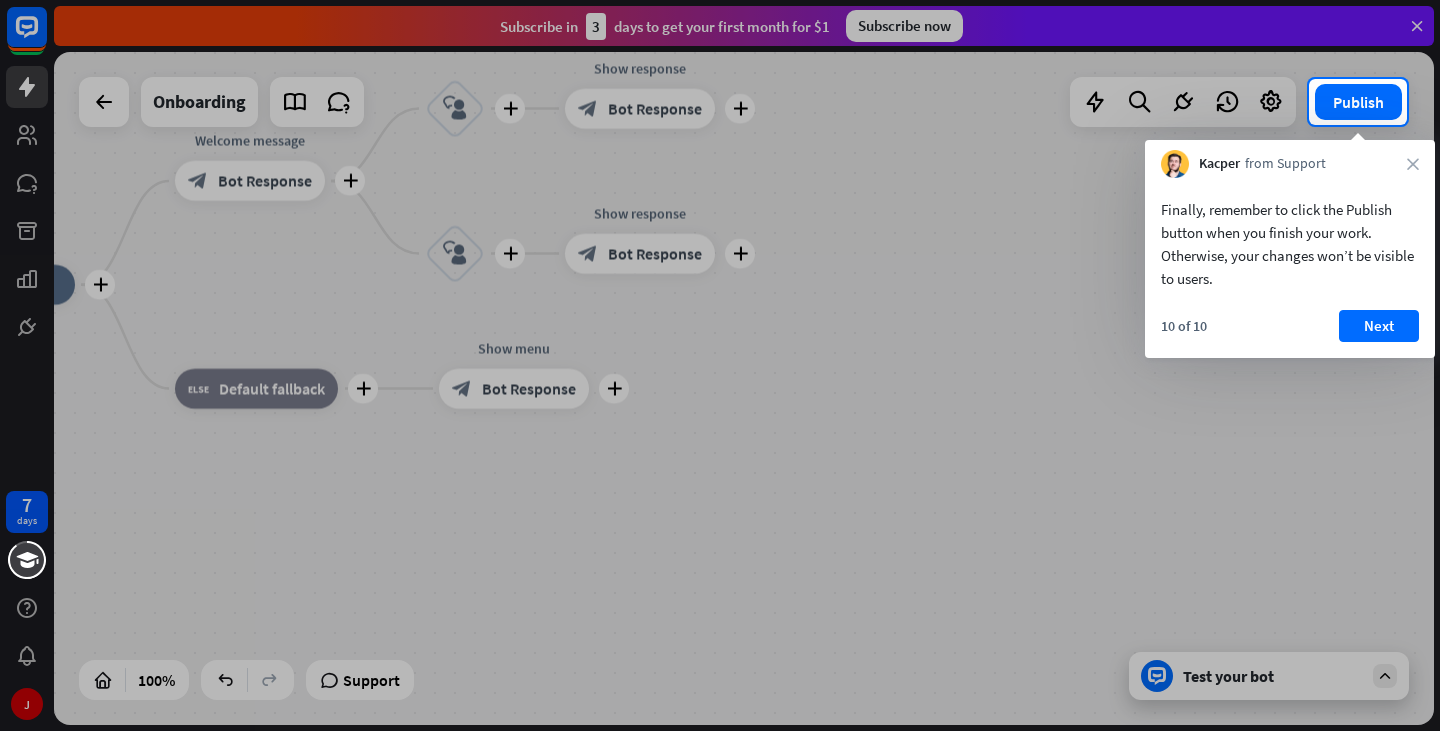 click on "10 of 10
Next" at bounding box center (1290, 334) 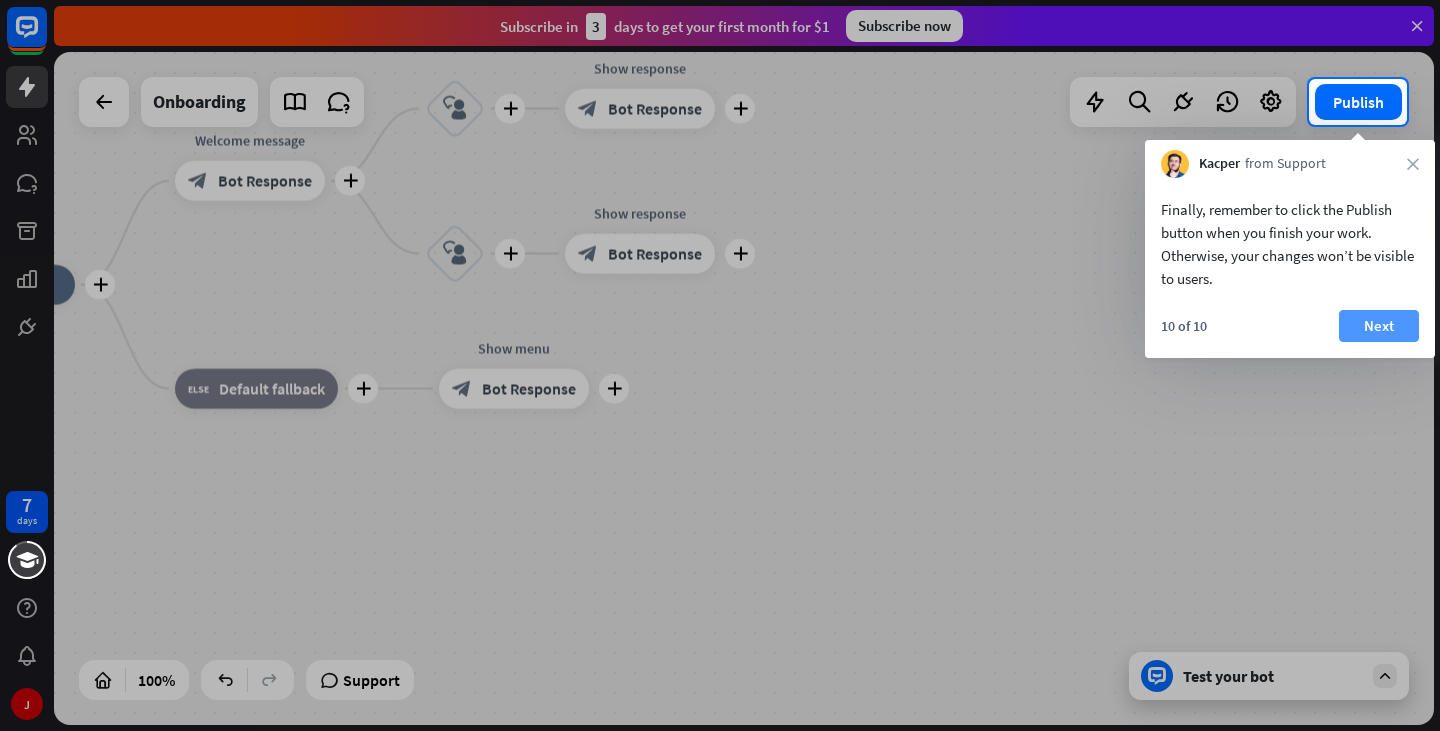 click on "Next" at bounding box center (1379, 326) 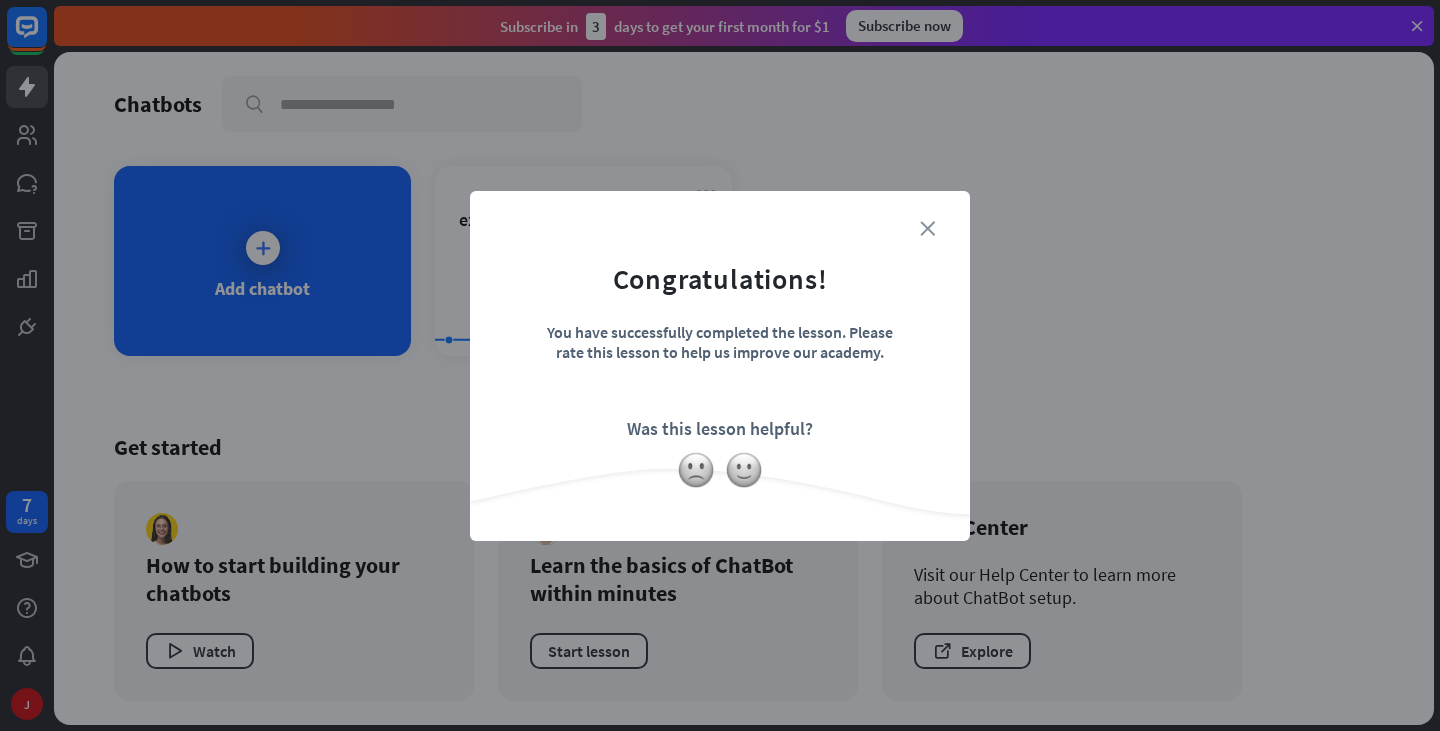 click on "close" at bounding box center (927, 228) 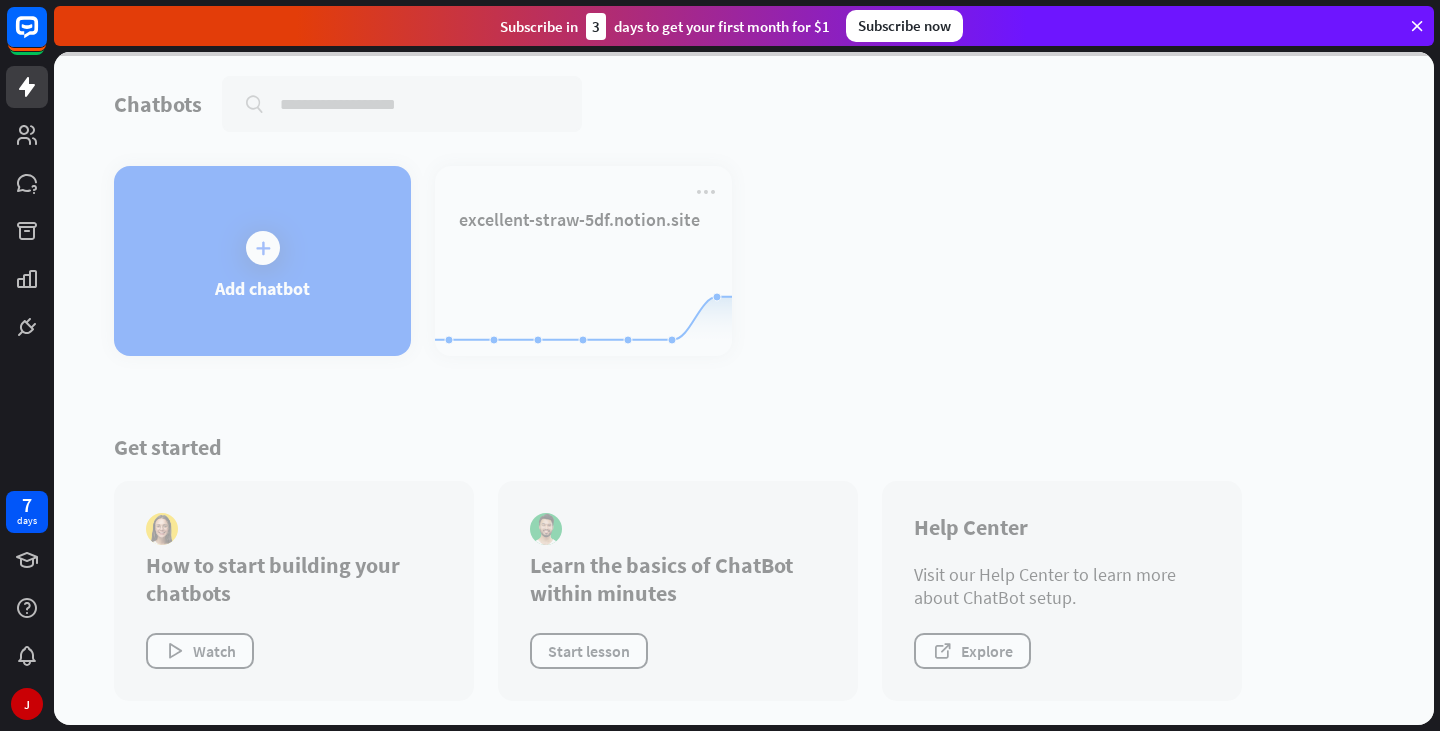 click at bounding box center [744, 388] 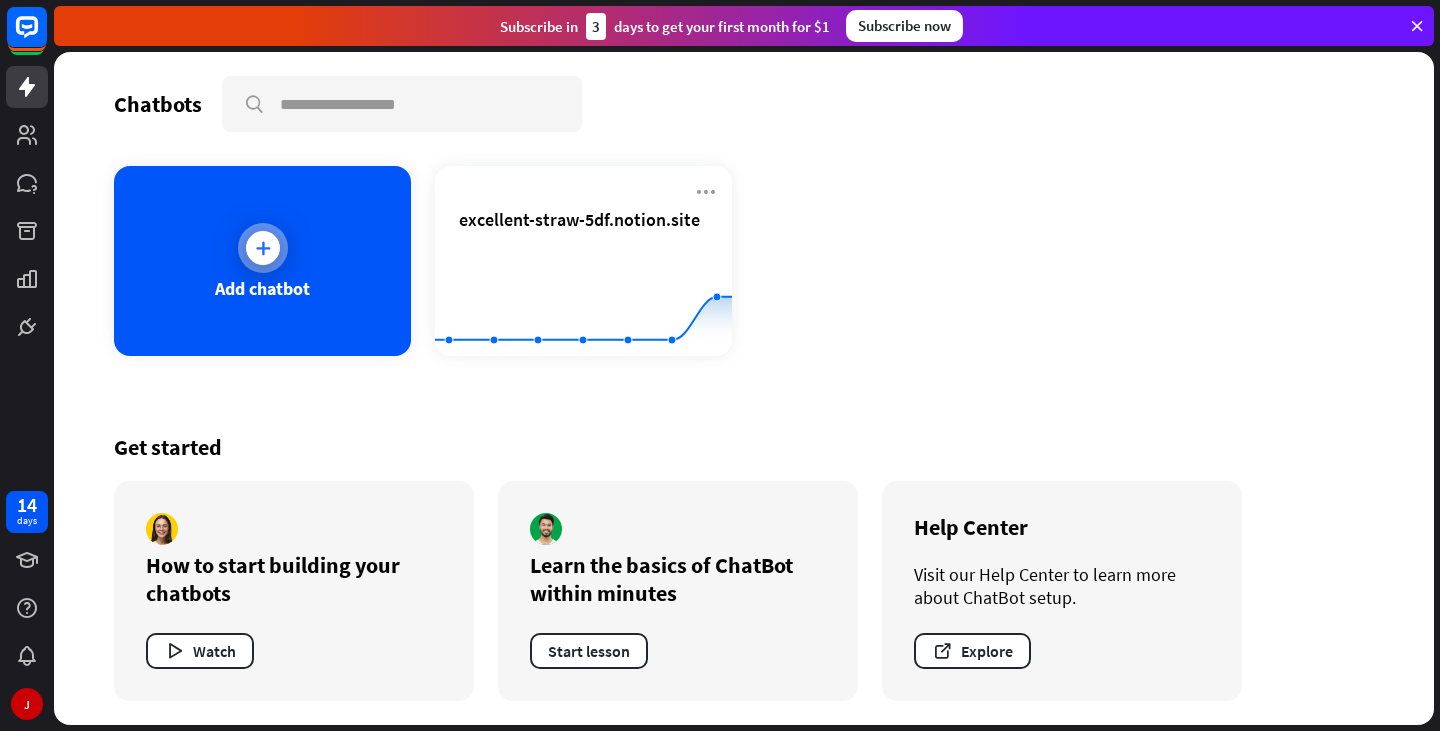 click at bounding box center (263, 248) 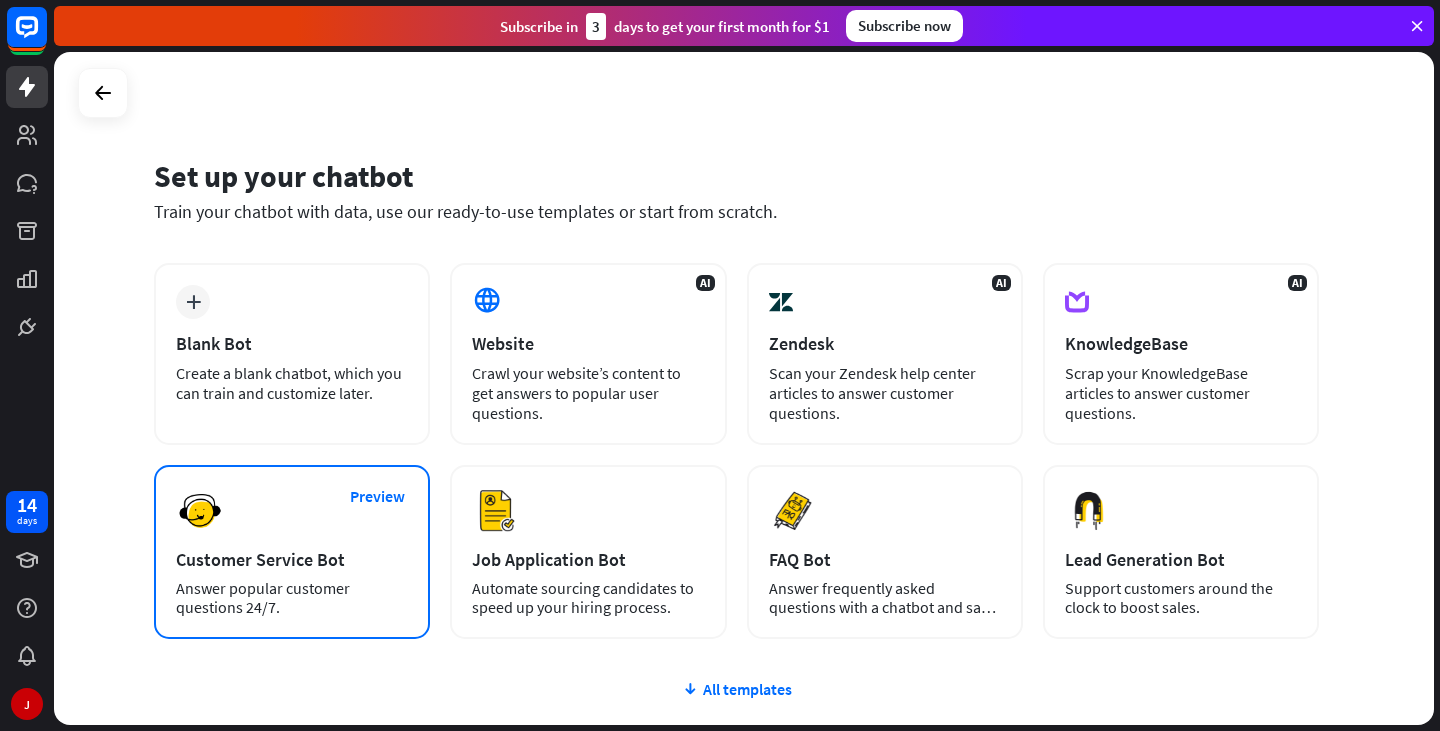 click on "Preview
Customer Service Bot
Answer popular customer questions 24/7." at bounding box center [292, 552] 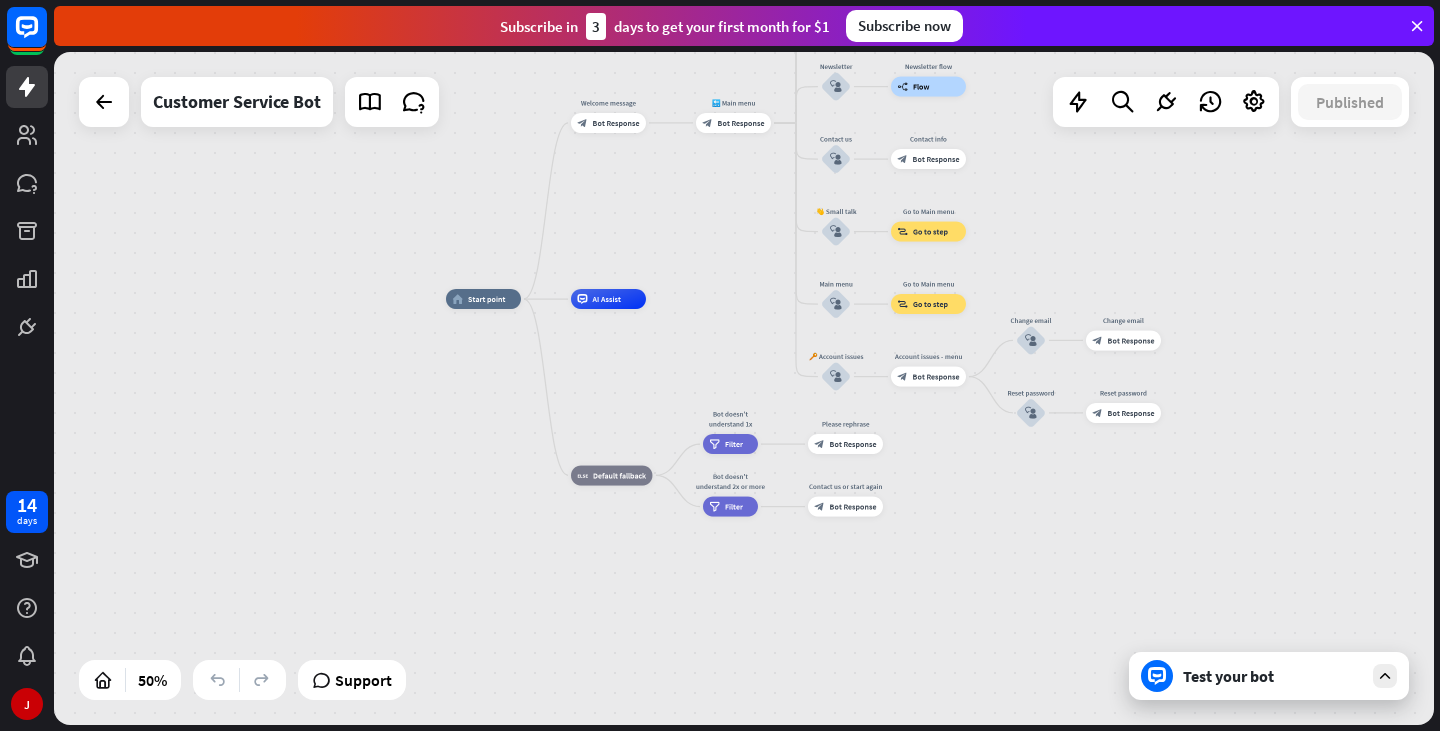drag, startPoint x: 812, startPoint y: 320, endPoint x: 719, endPoint y: 277, distance: 102.45975 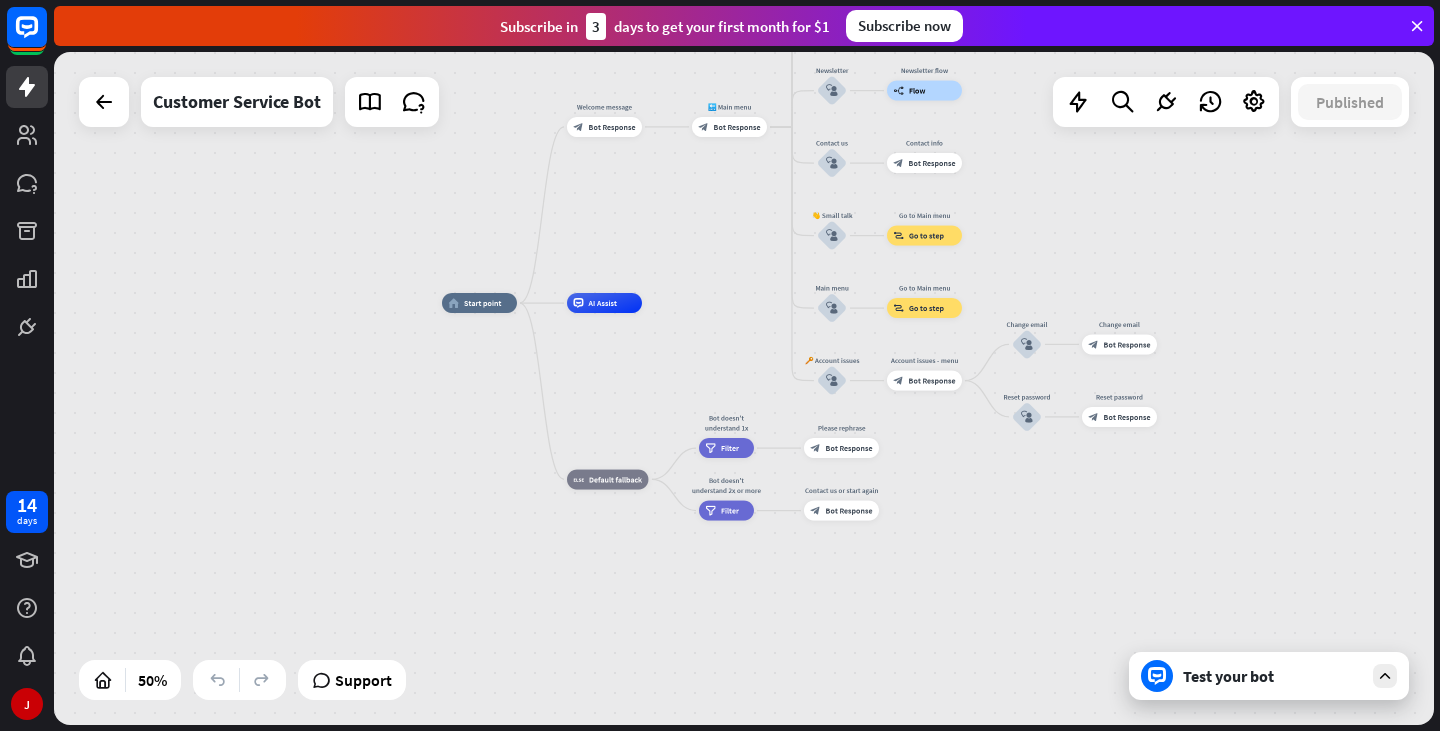 click at bounding box center [1385, 676] 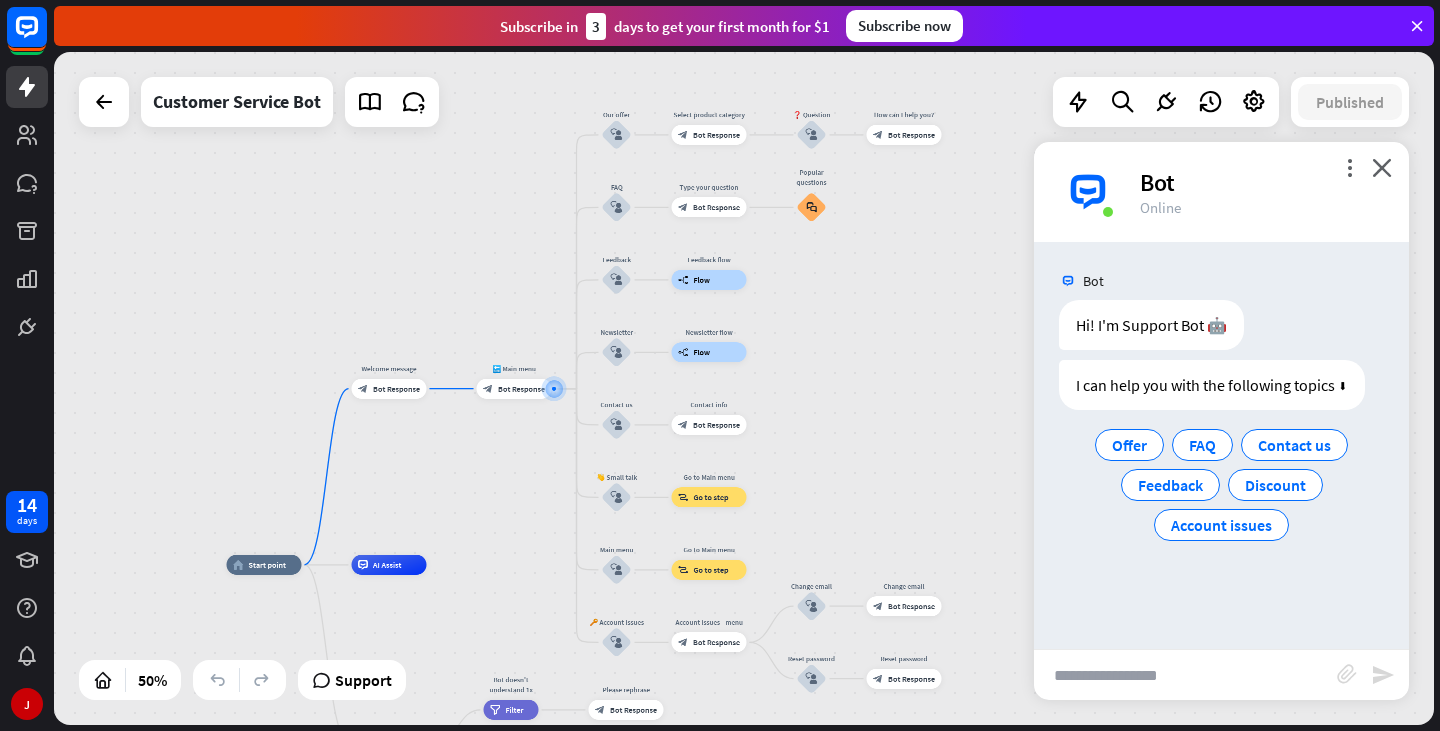click on "more_vert
close
Bot
Online" at bounding box center [1221, 192] 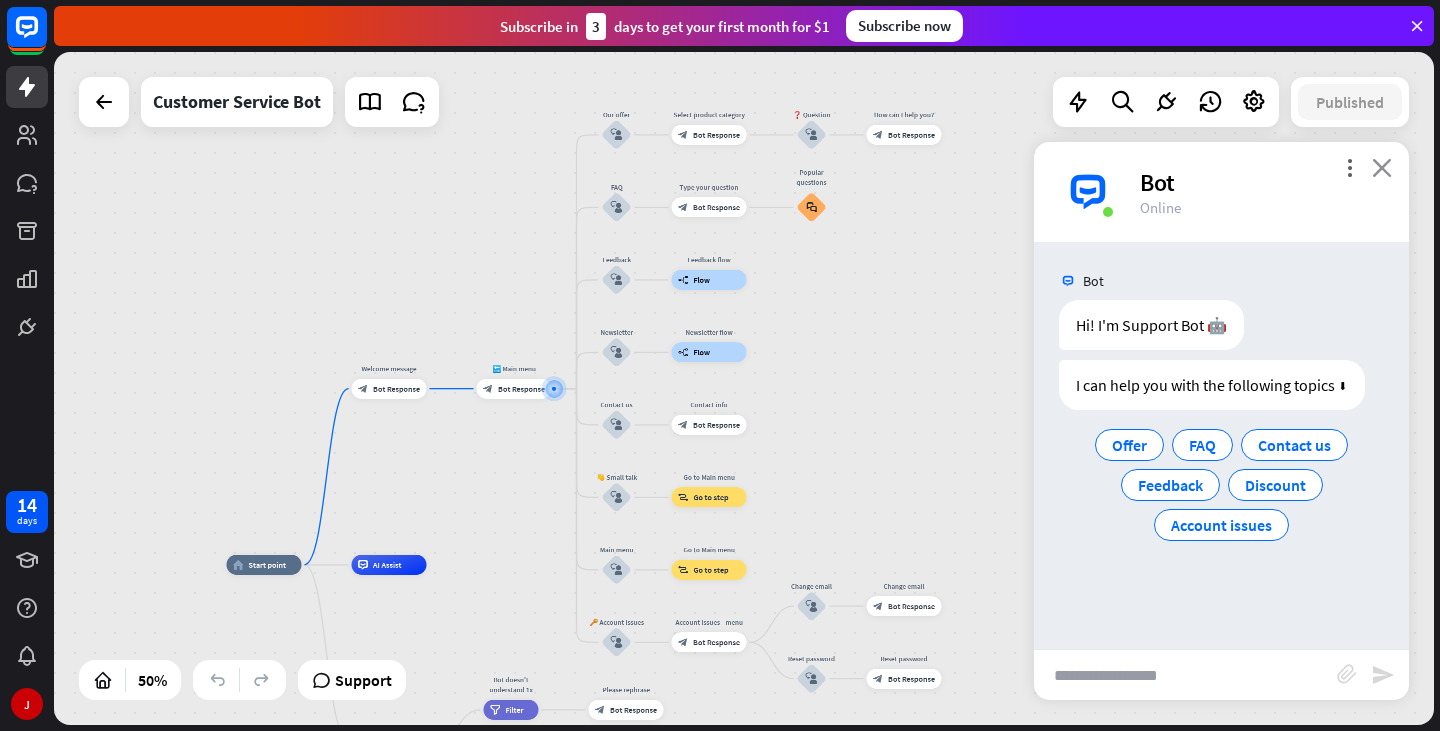 click on "close" at bounding box center (1382, 167) 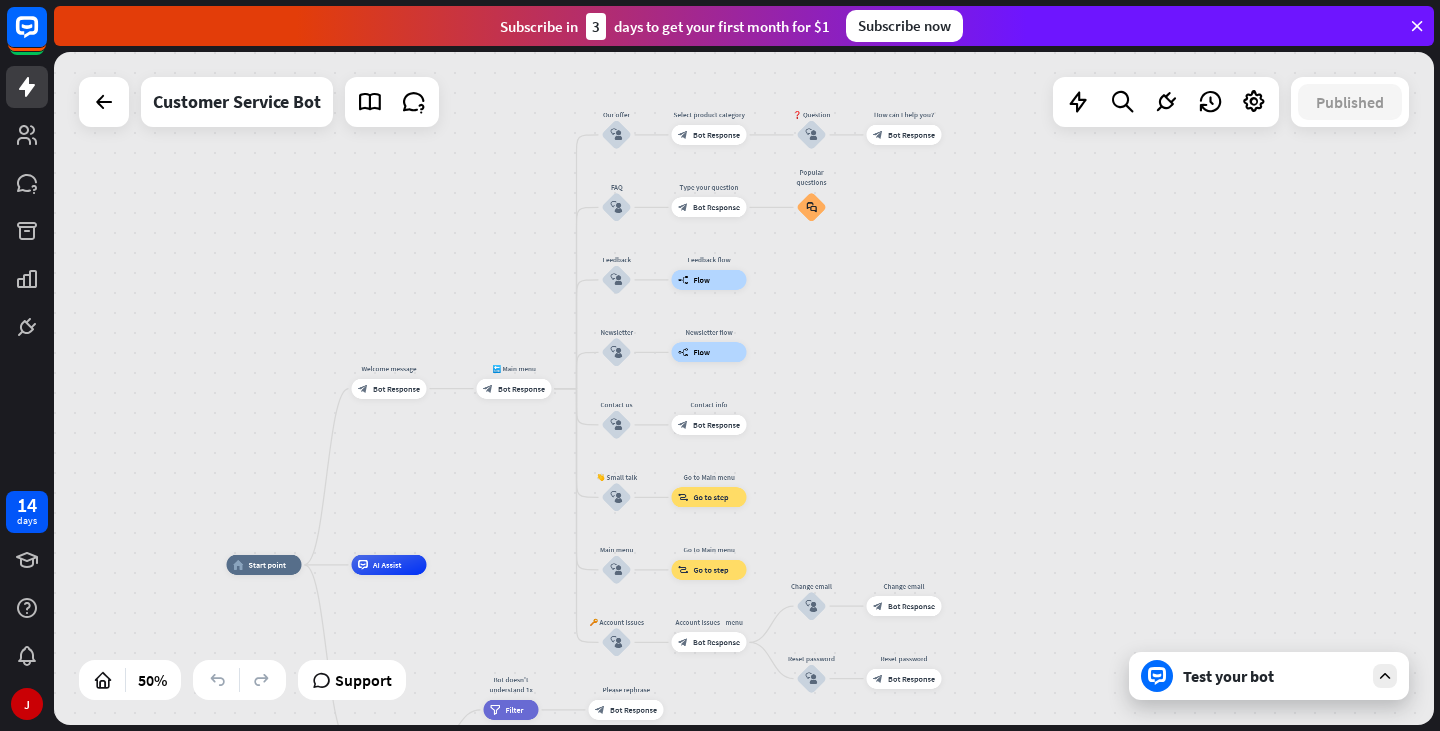 click at bounding box center [1385, 676] 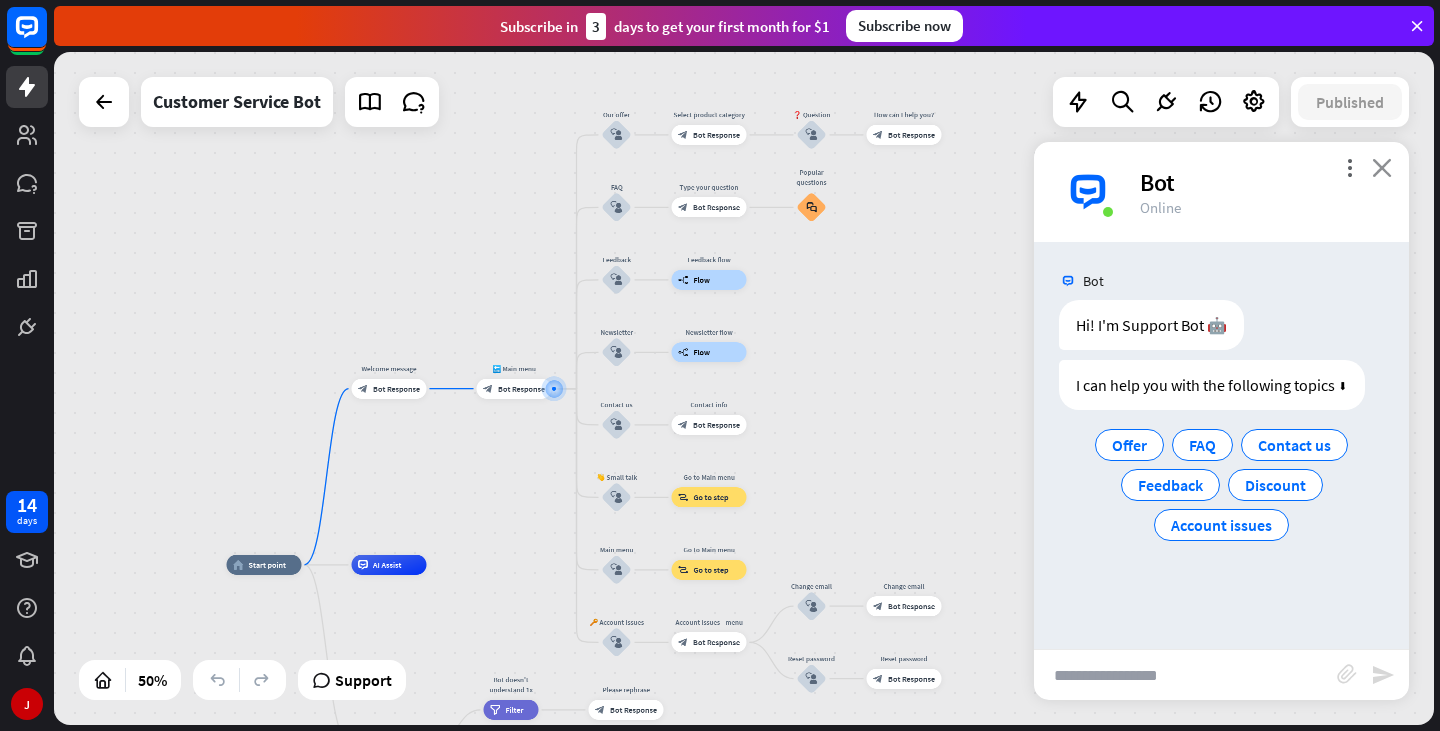 click on "close" at bounding box center [1382, 167] 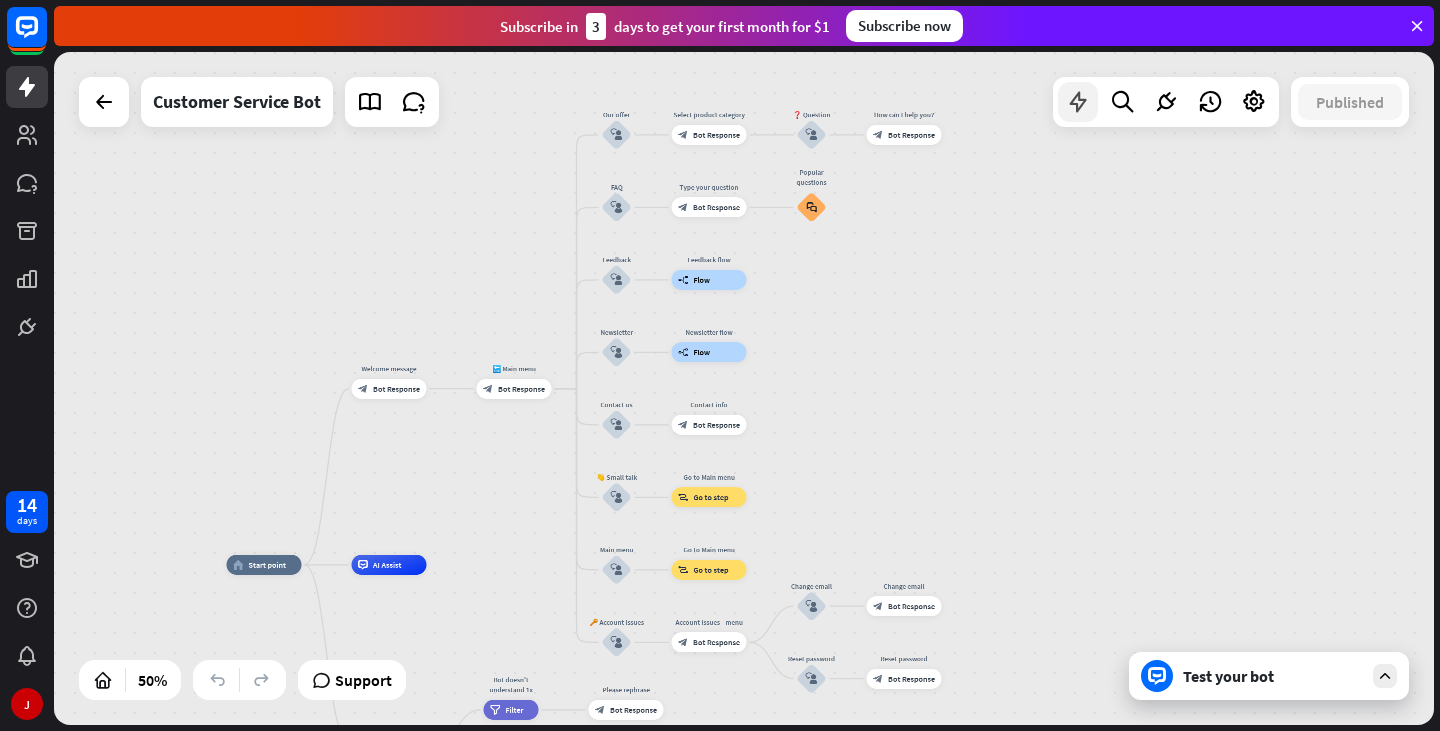 click at bounding box center (1078, 102) 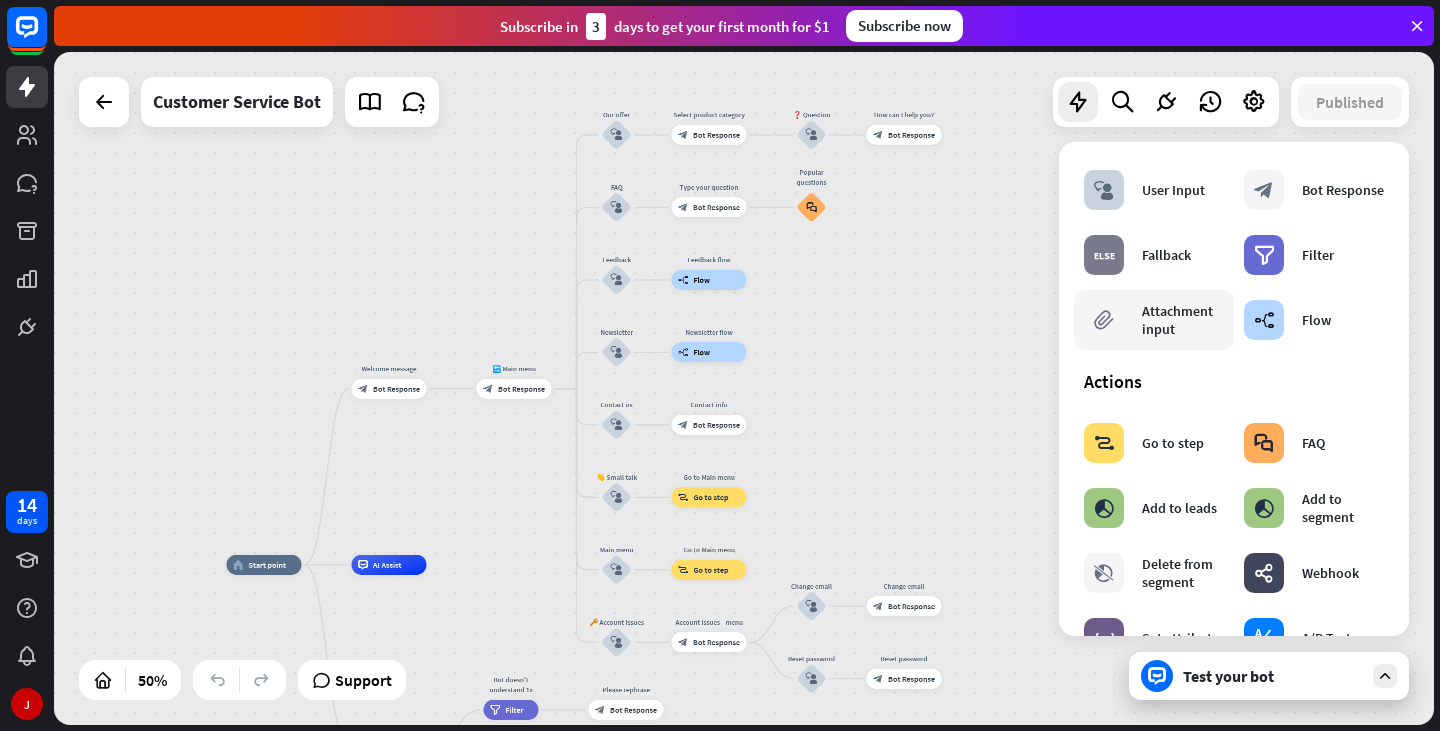 scroll, scrollTop: 0, scrollLeft: 0, axis: both 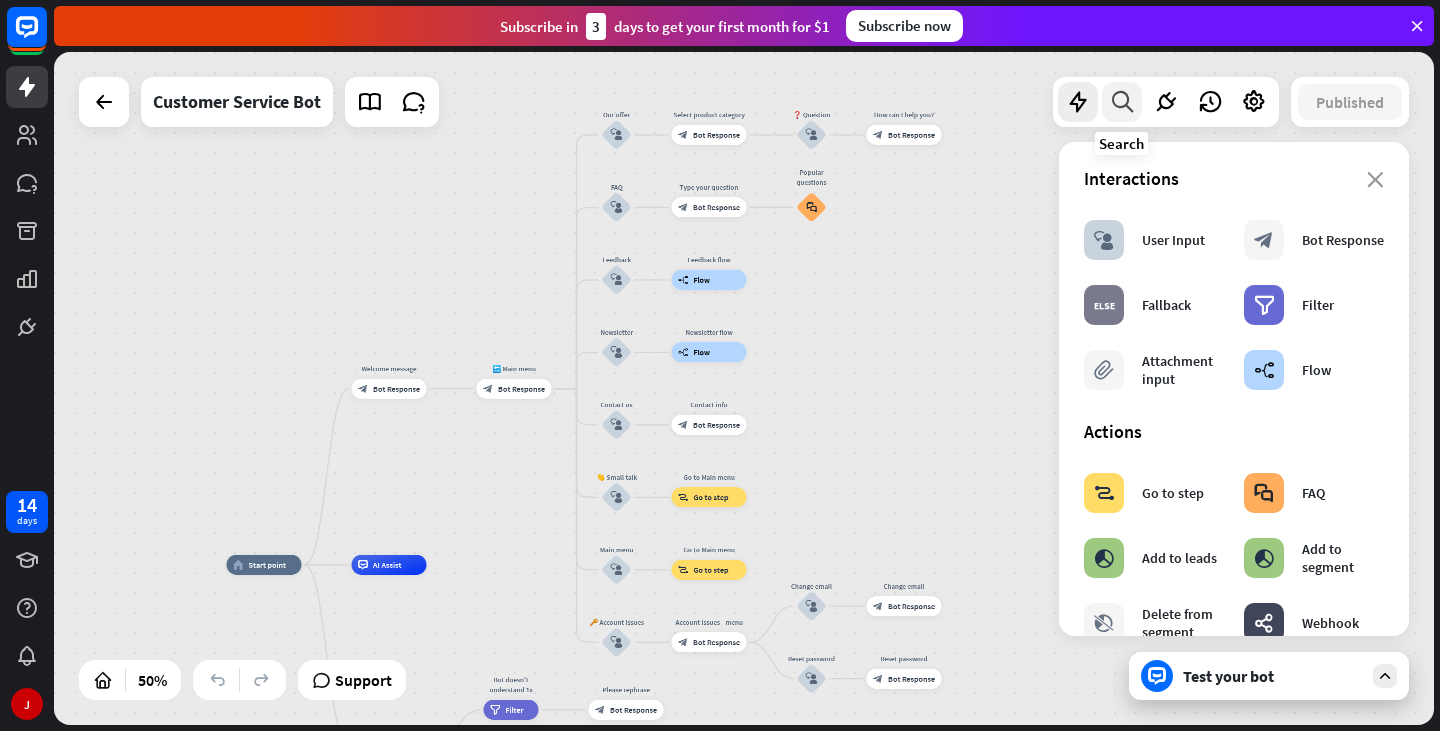 click at bounding box center (1122, 102) 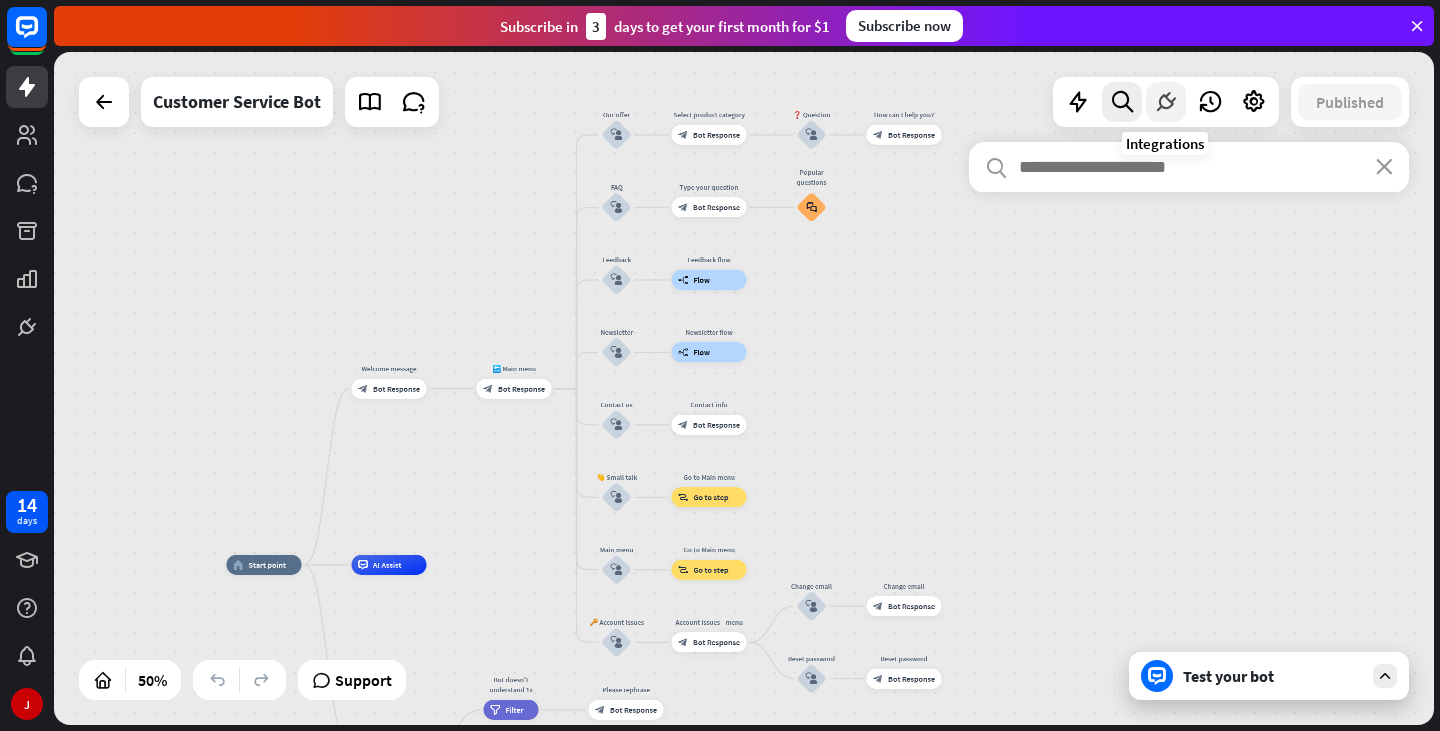 click at bounding box center (1166, 102) 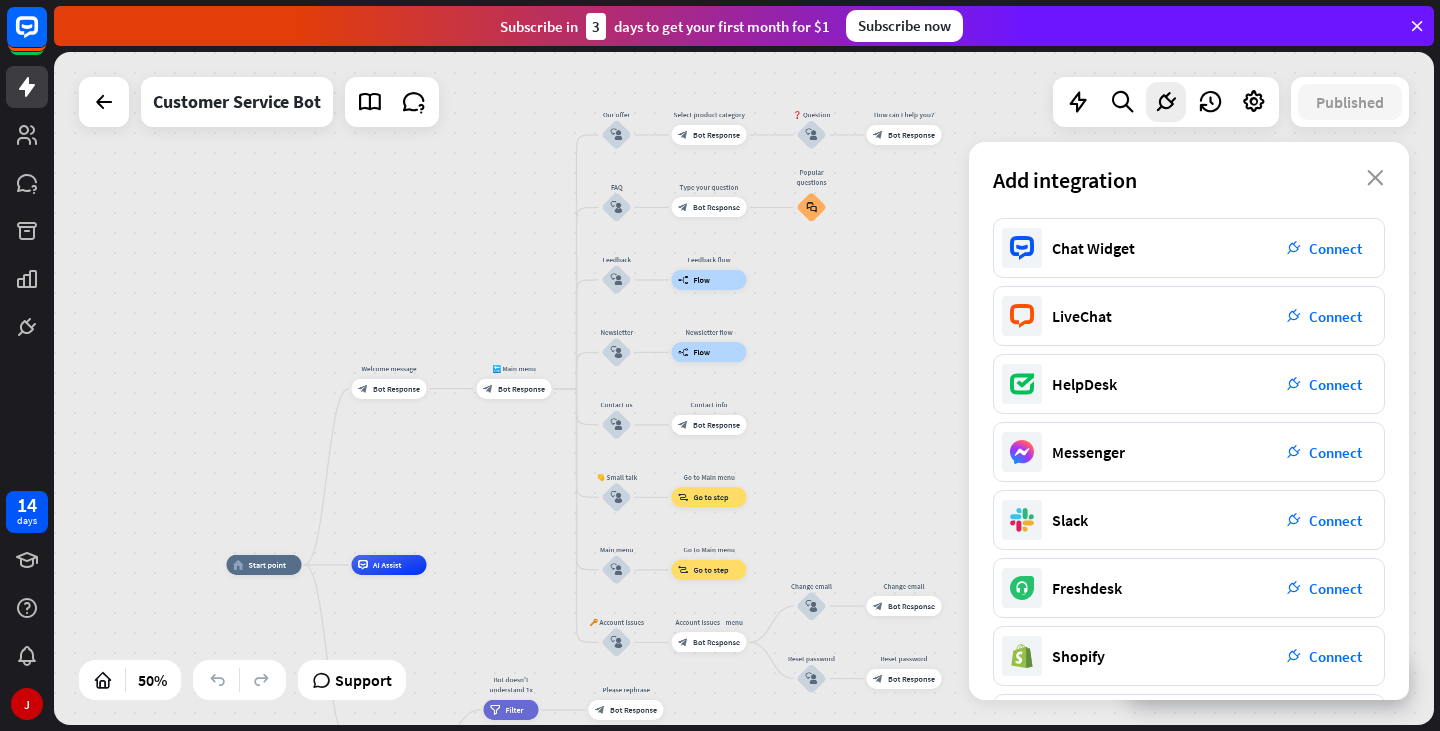 click on "home_2   Start point                 Welcome message   block_bot_response   Bot Response                 🔙 Main menu   block_bot_response   Bot Response                 Our offer   block_user_input                 Select product category   block_bot_response   Bot Response                 ❓ Question   block_user_input                 How can I help you?   block_bot_response   Bot Response                 FAQ   block_user_input                 Type your question   block_bot_response   Bot Response       Edit name   more_horiz           Popular questions   block_faq                 Feedback   block_user_input                 Feedback flow   builder_tree   Flow                 Newsletter   block_user_input                 Newsletter flow   builder_tree   Flow                 Contact us   block_user_input                 Contact info   block_bot_response   Bot Response                 👋 Small talk   block_user_input                 Go to Main menu   block_goto   Go to step" at bounding box center [744, 388] 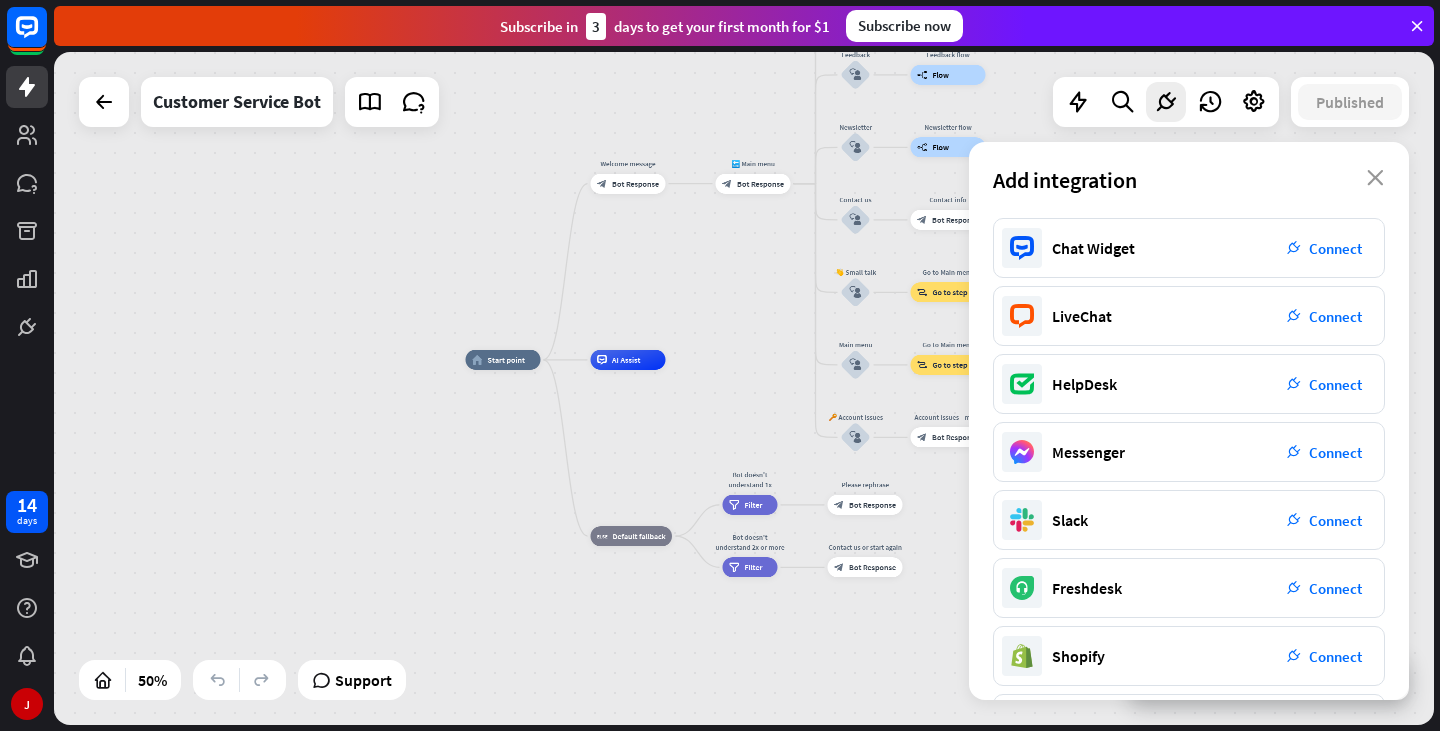 drag, startPoint x: 229, startPoint y: 449, endPoint x: 464, endPoint y: 251, distance: 307.29303 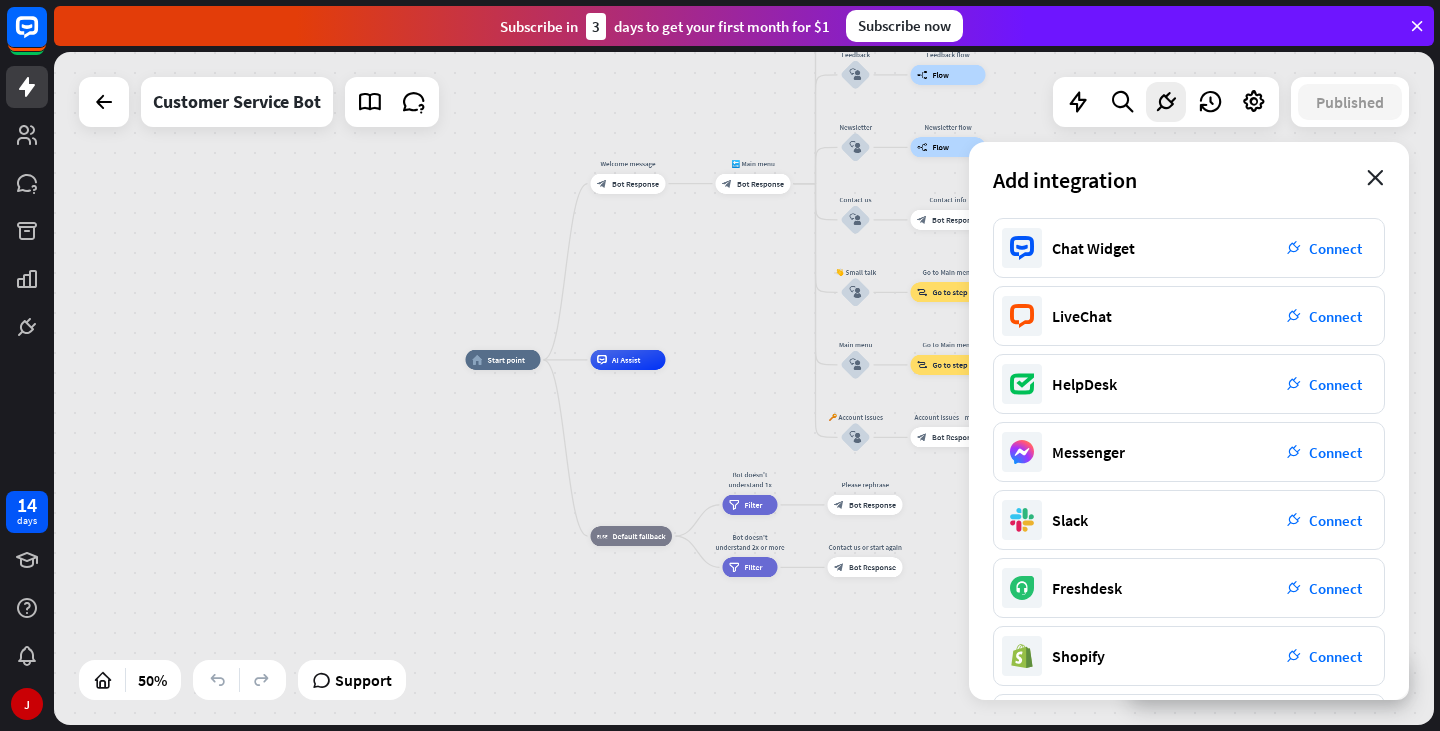 click on "close" at bounding box center (1375, 178) 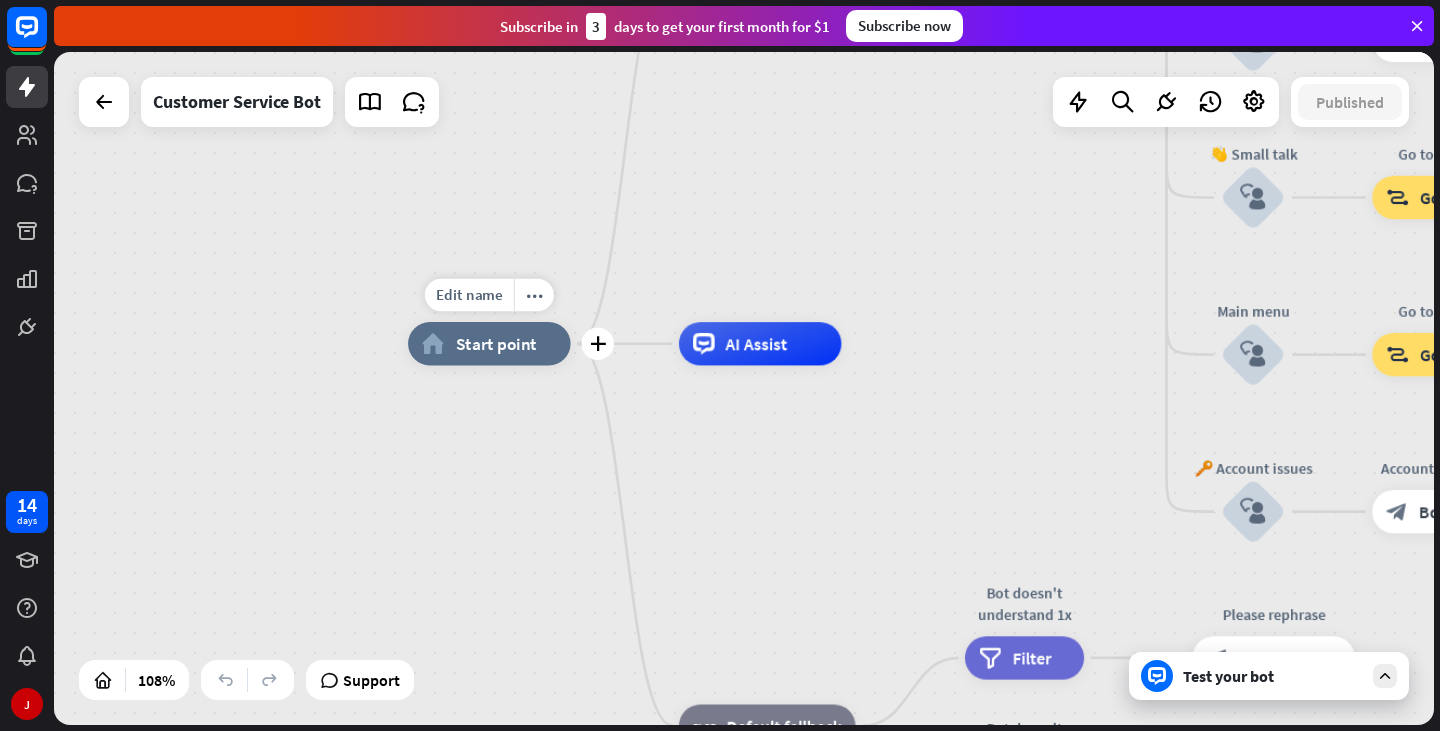 click on "Start point" at bounding box center (496, 344) 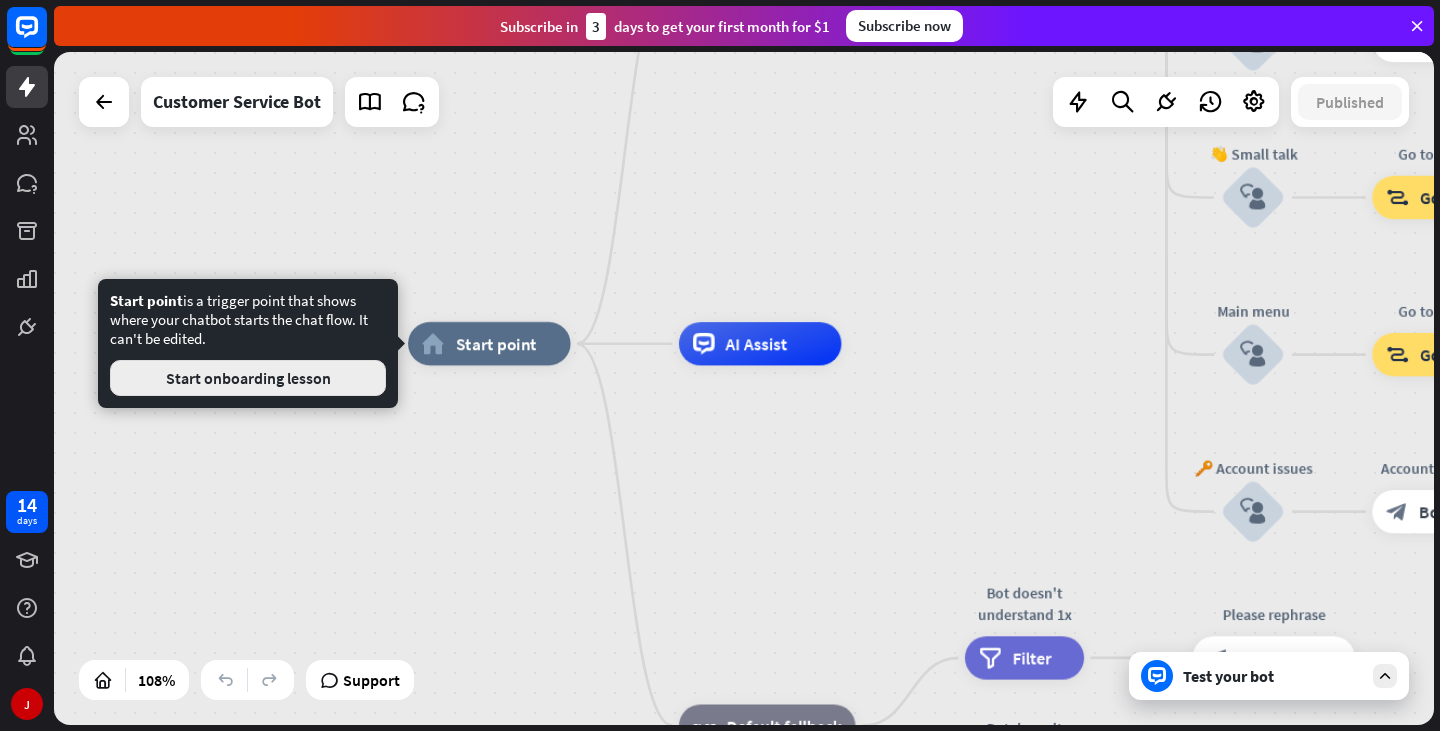 click on "Start onboarding lesson" at bounding box center (248, 378) 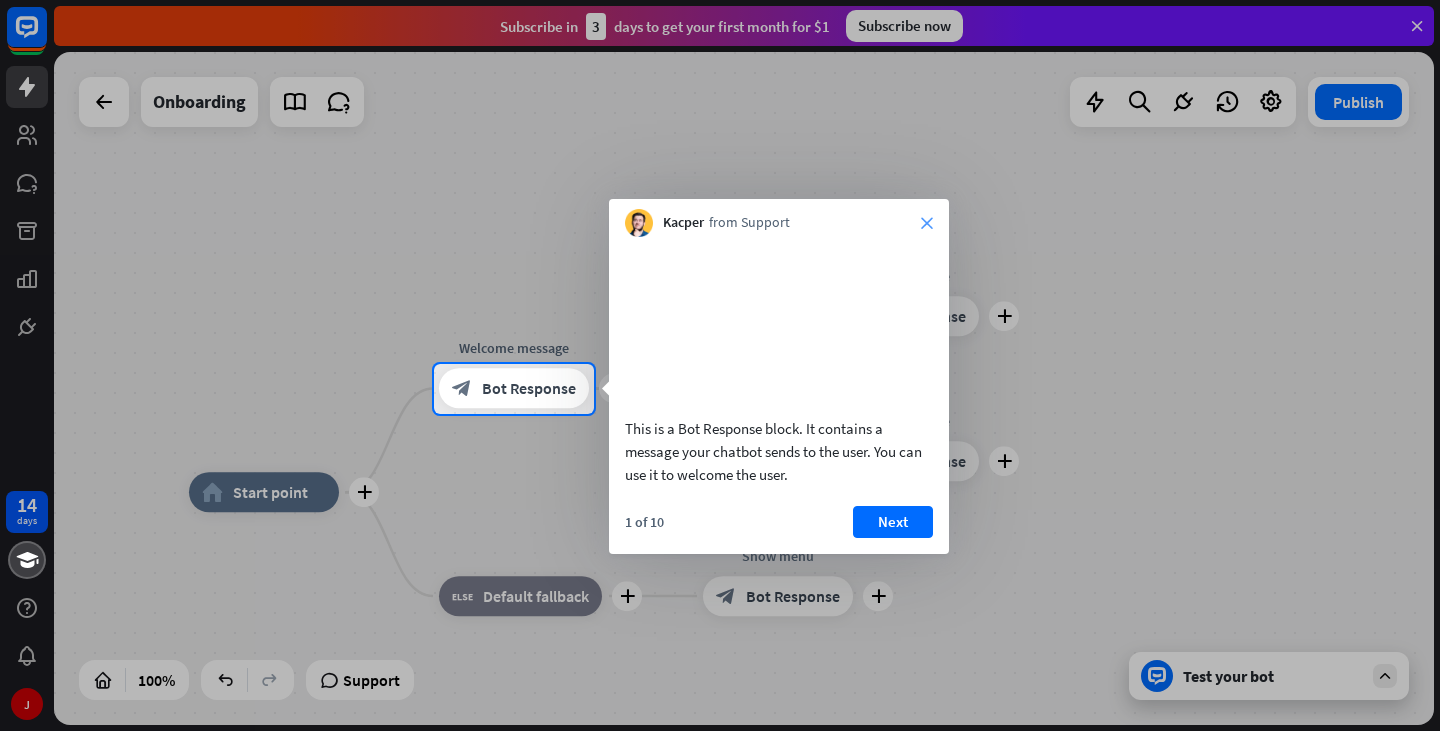 click on "close" at bounding box center (927, 223) 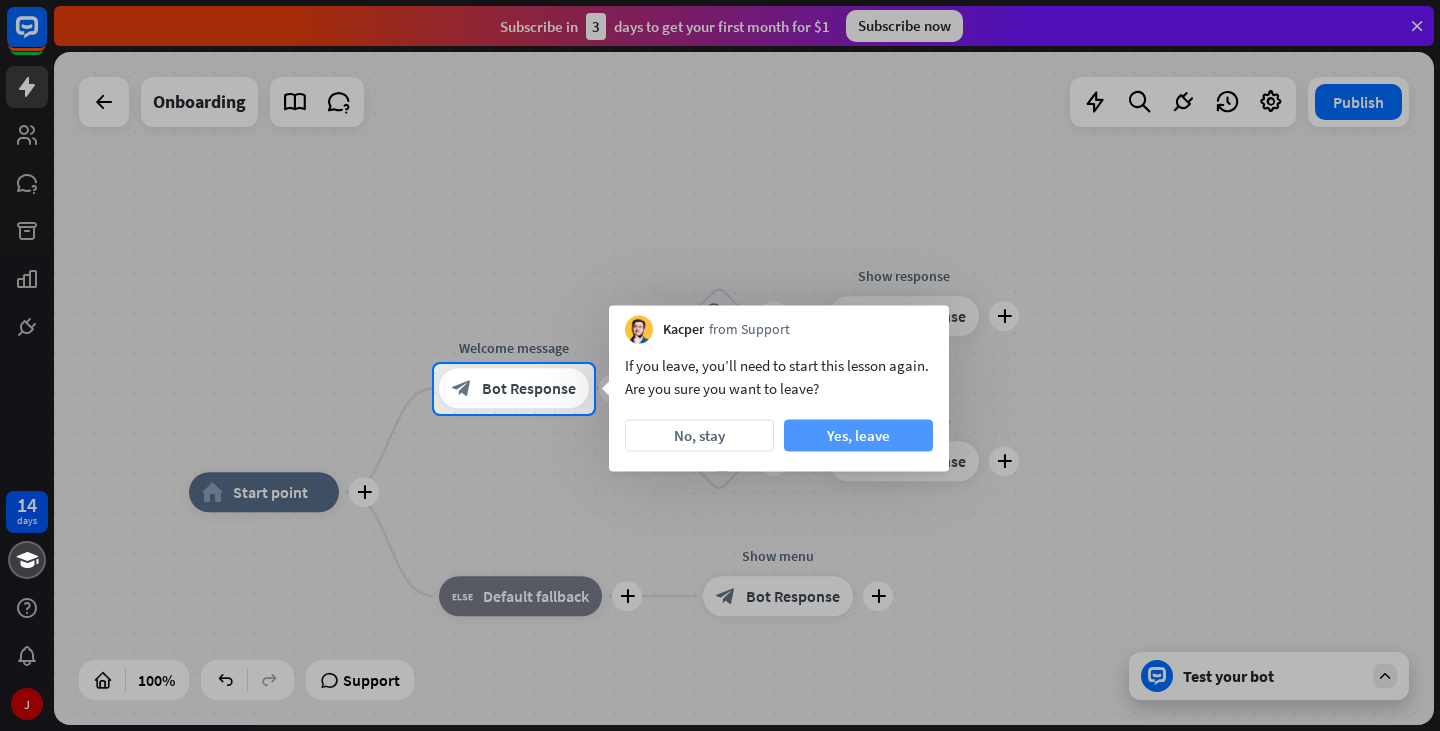 click on "Yes, leave" at bounding box center (858, 436) 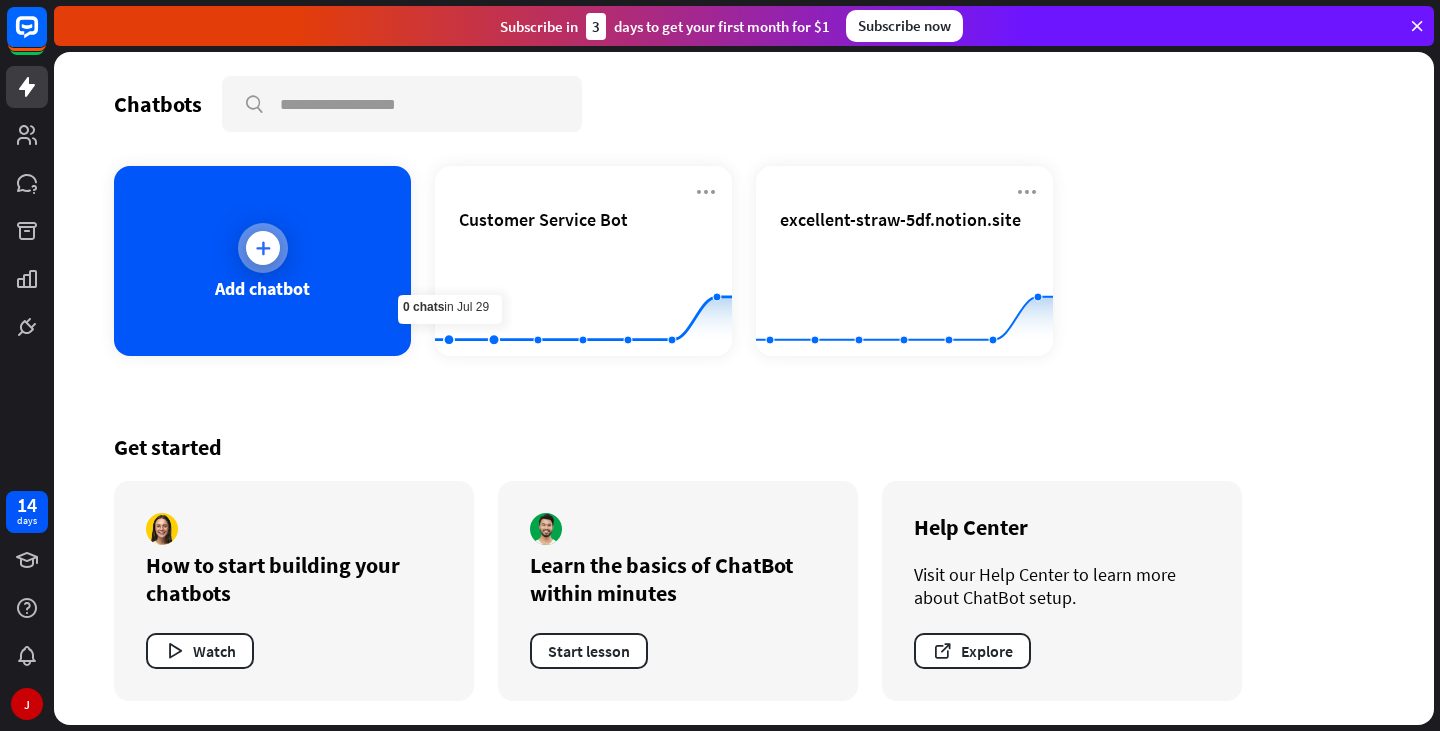 click on "Add chatbot" at bounding box center (262, 261) 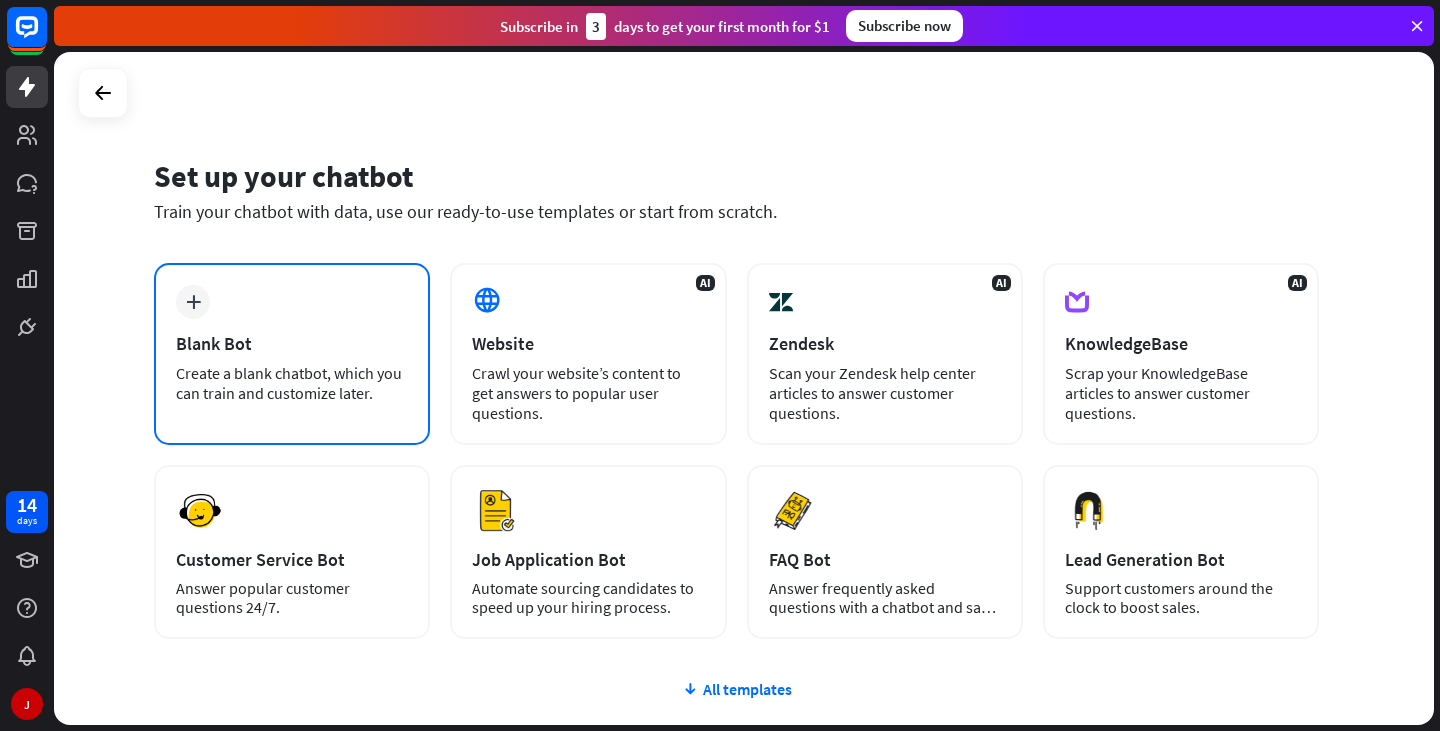 click on "Blank Bot" at bounding box center [292, 343] 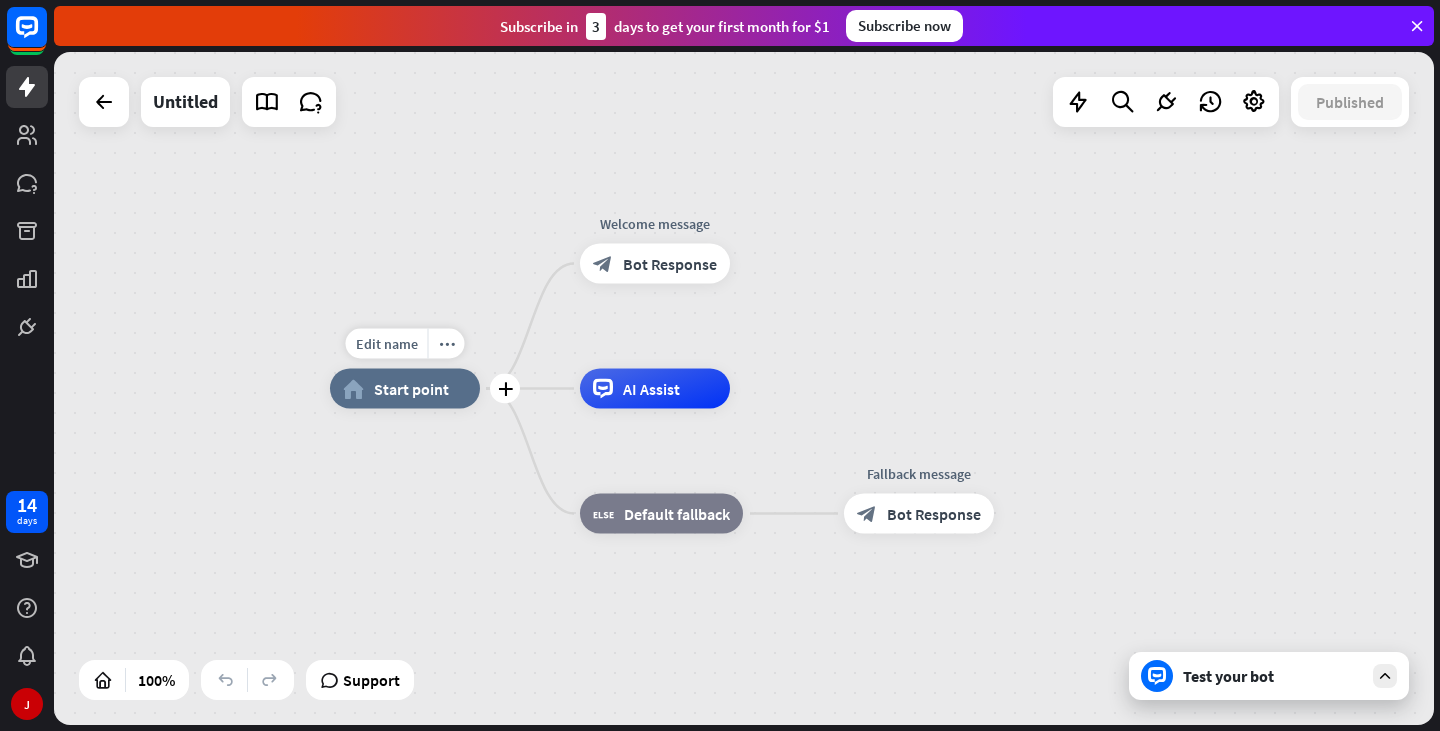 click on "Start point" at bounding box center [411, 389] 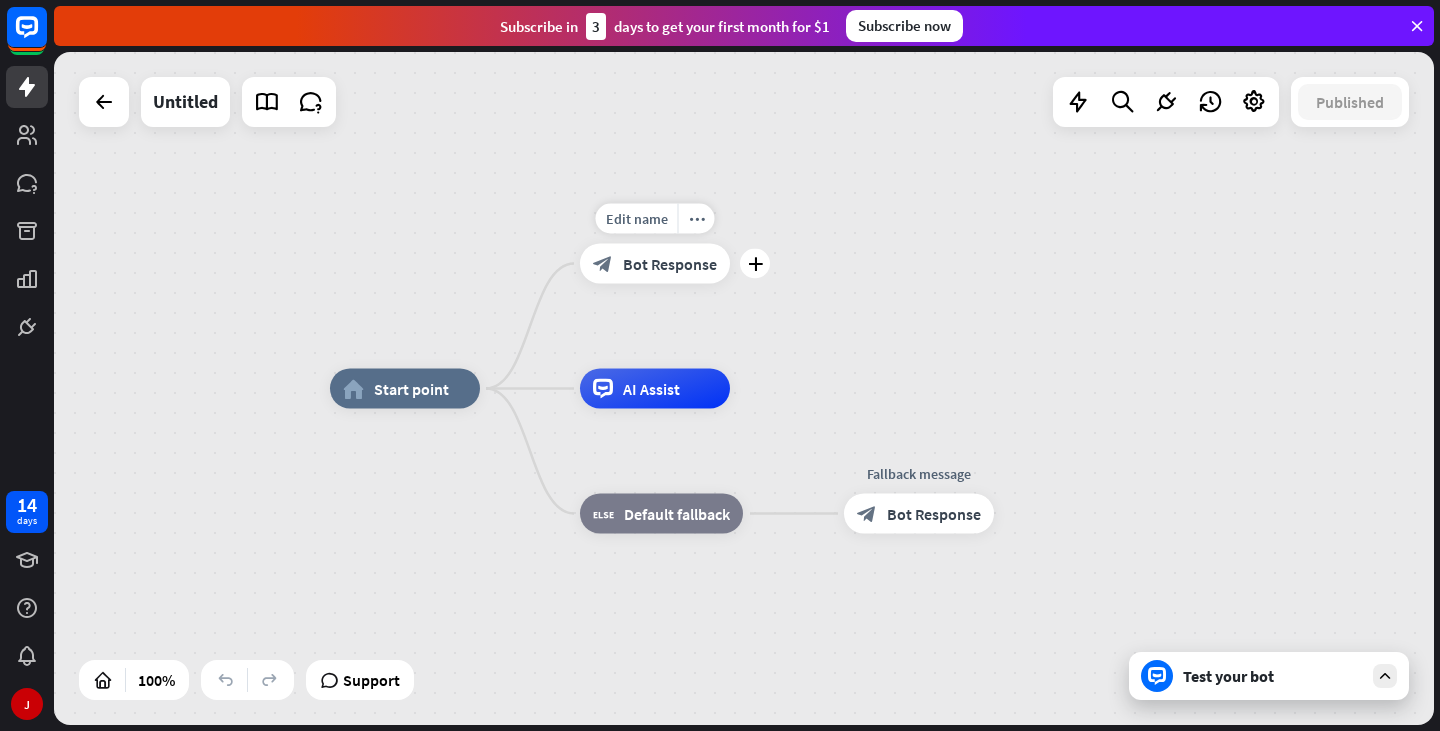 click on "Edit name   more_horiz         plus     block_bot_response   Bot Response" at bounding box center (655, 264) 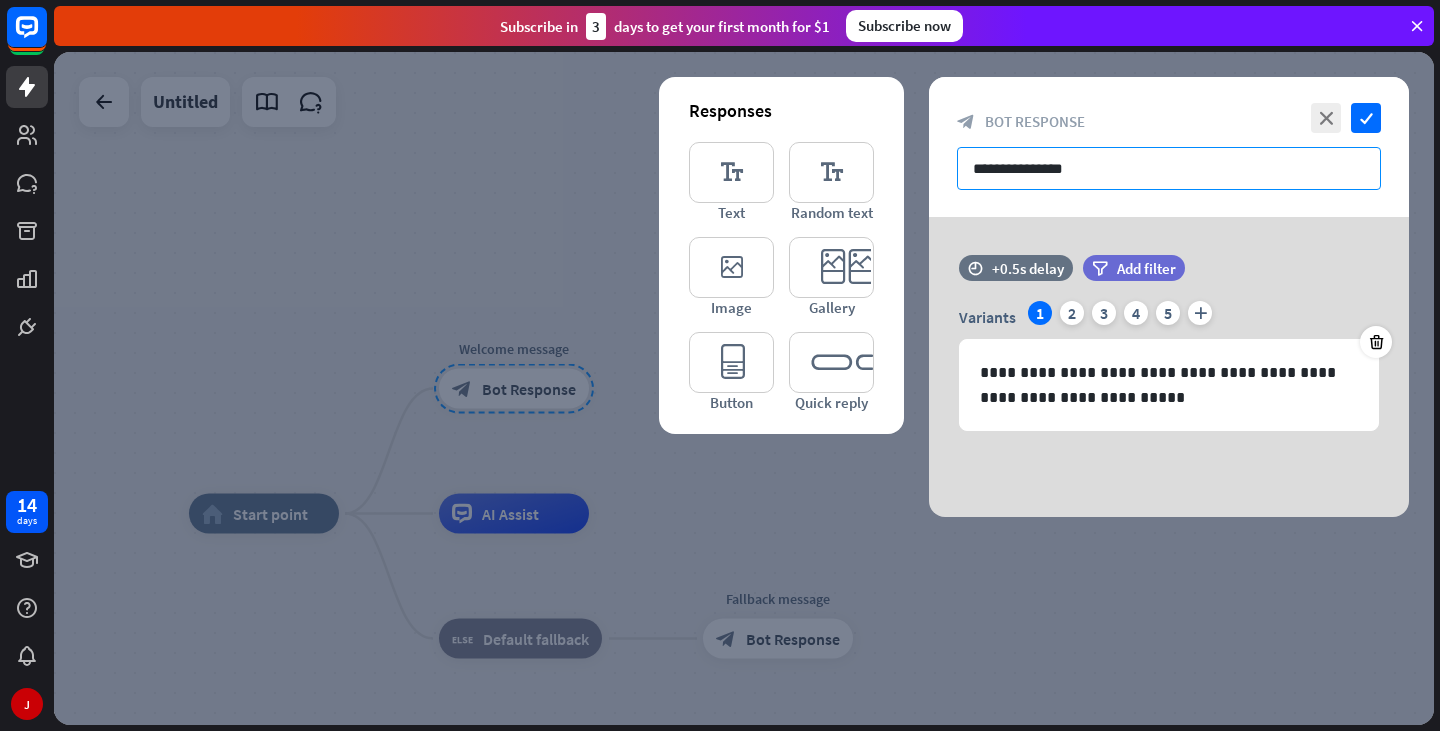 click on "**********" at bounding box center [1169, 168] 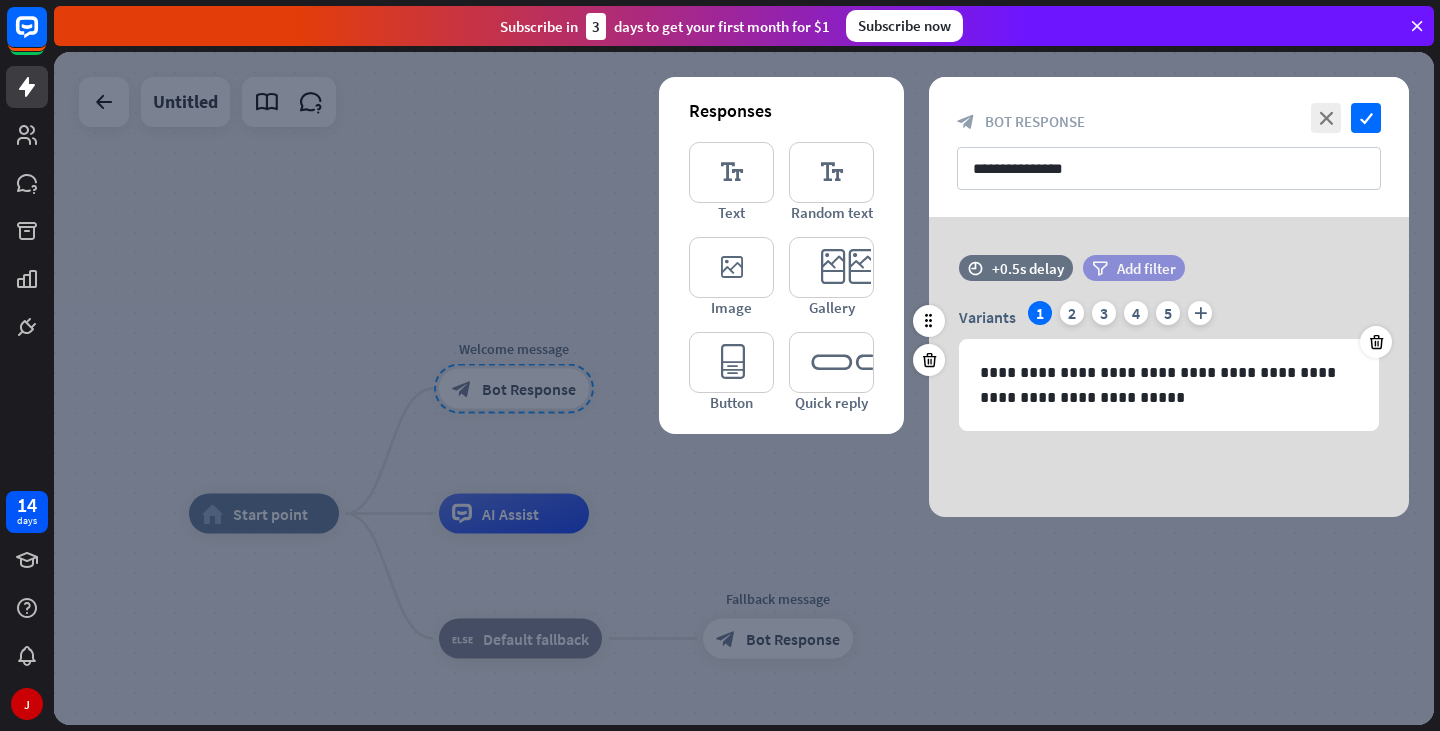 click on "Add filter" at bounding box center [1146, 268] 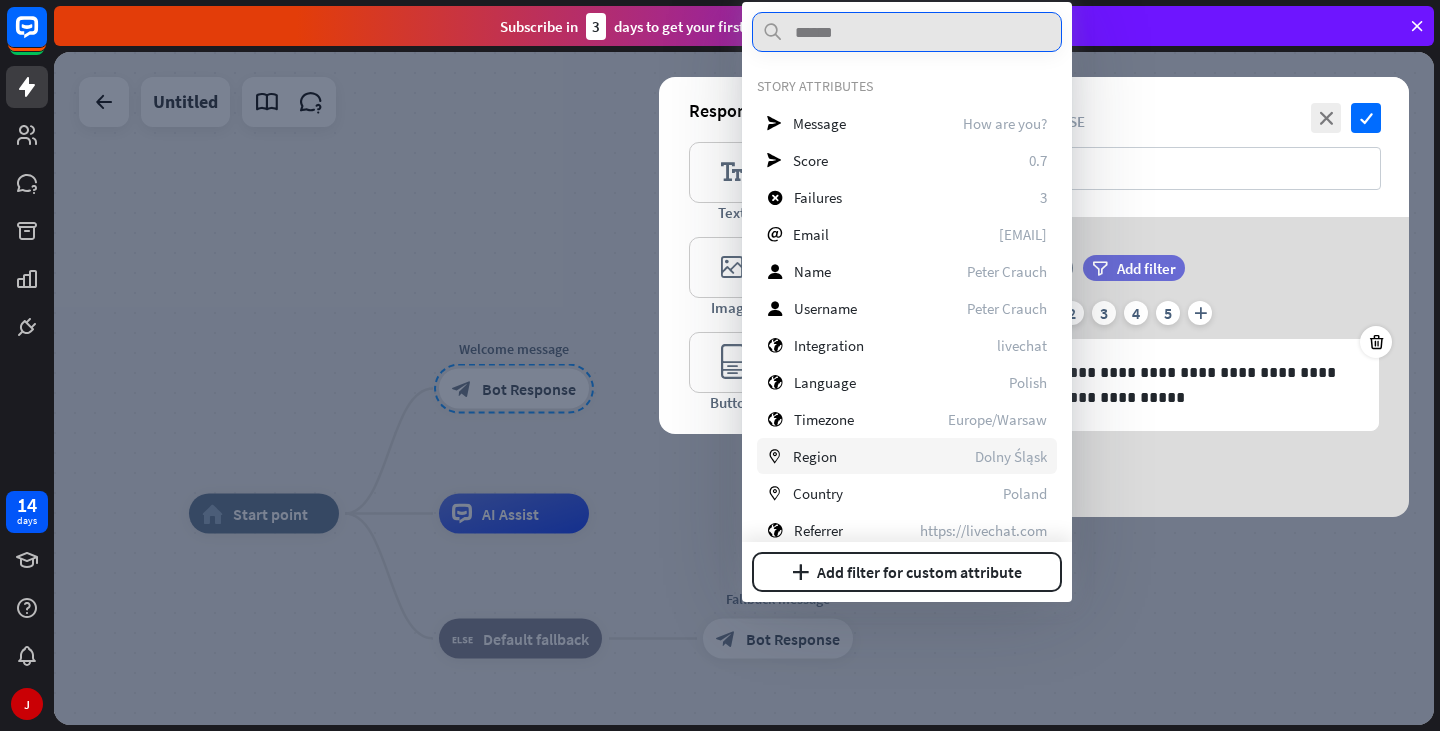 scroll, scrollTop: 281, scrollLeft: 0, axis: vertical 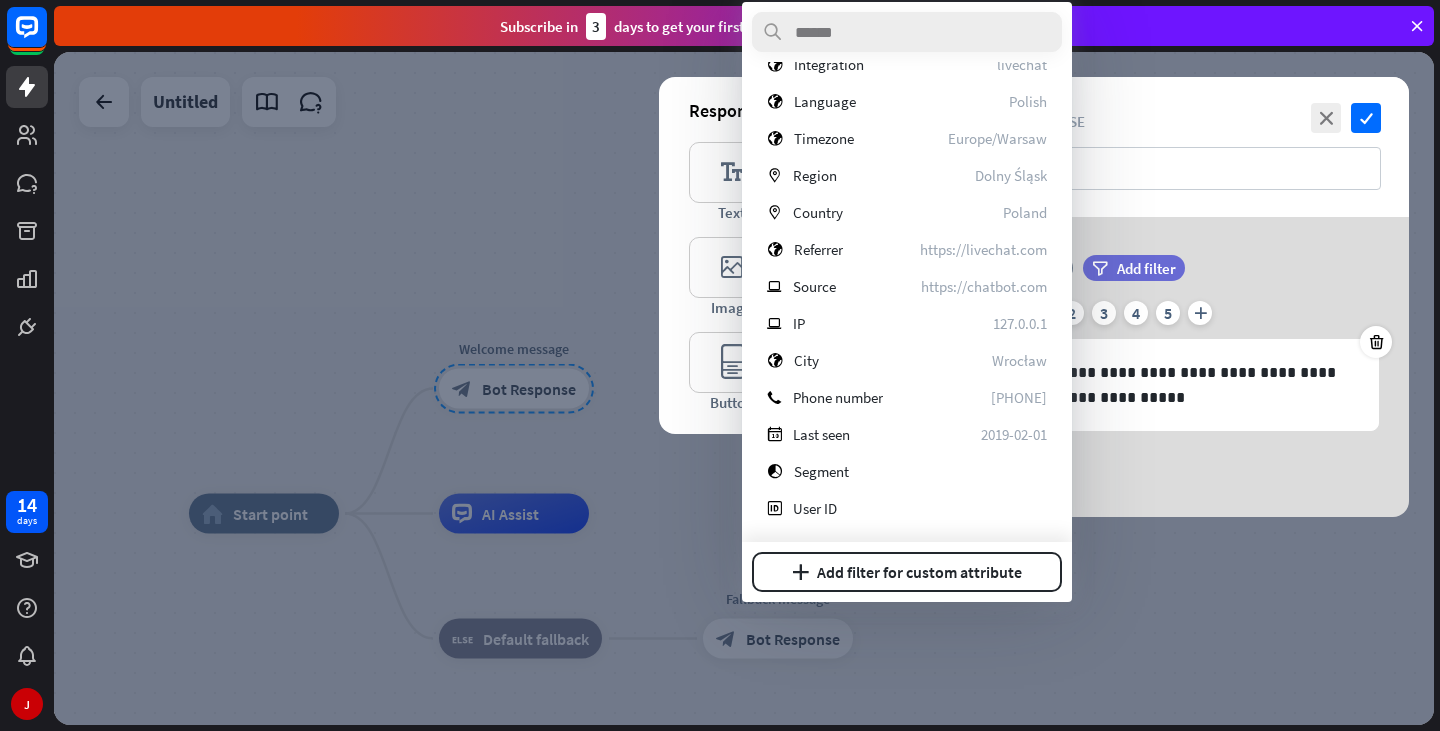 click at bounding box center [744, 388] 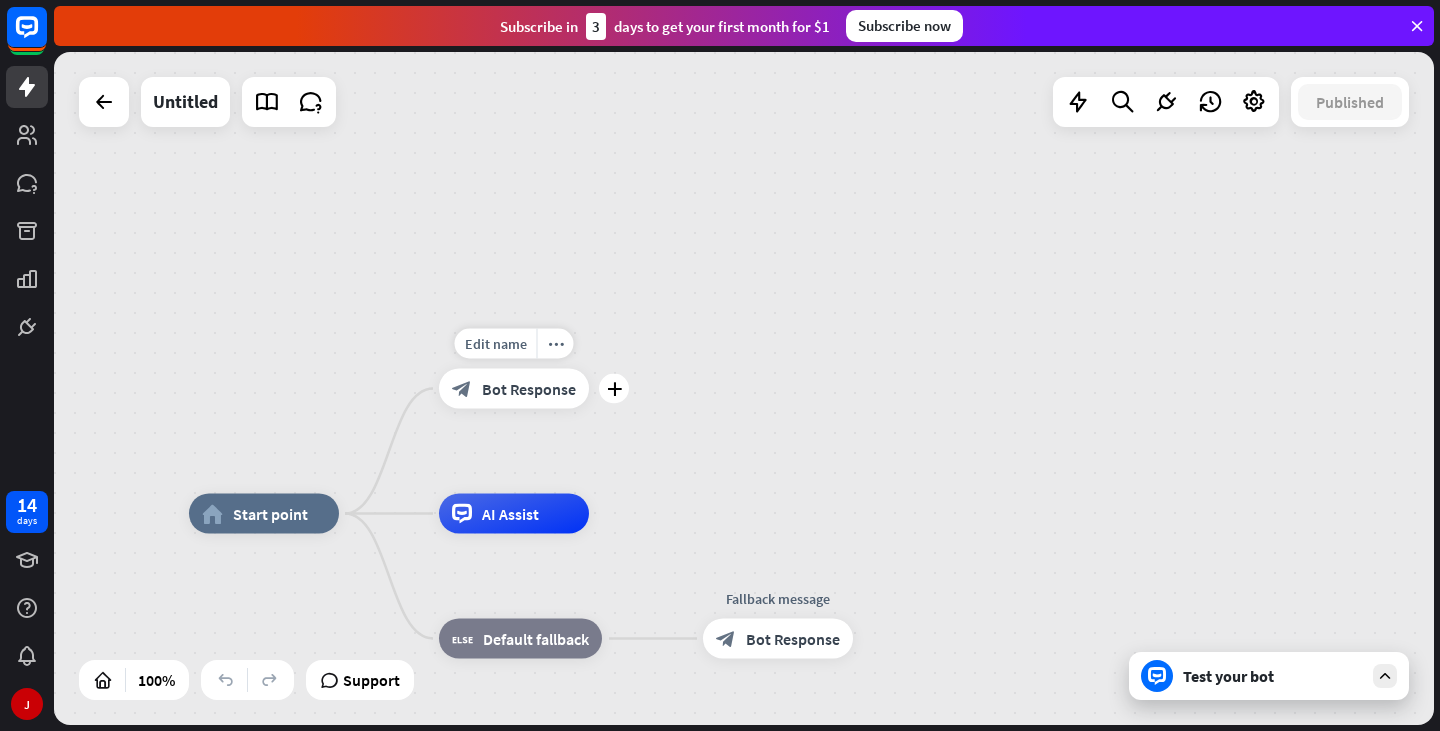 click on "Bot Response" at bounding box center [529, 389] 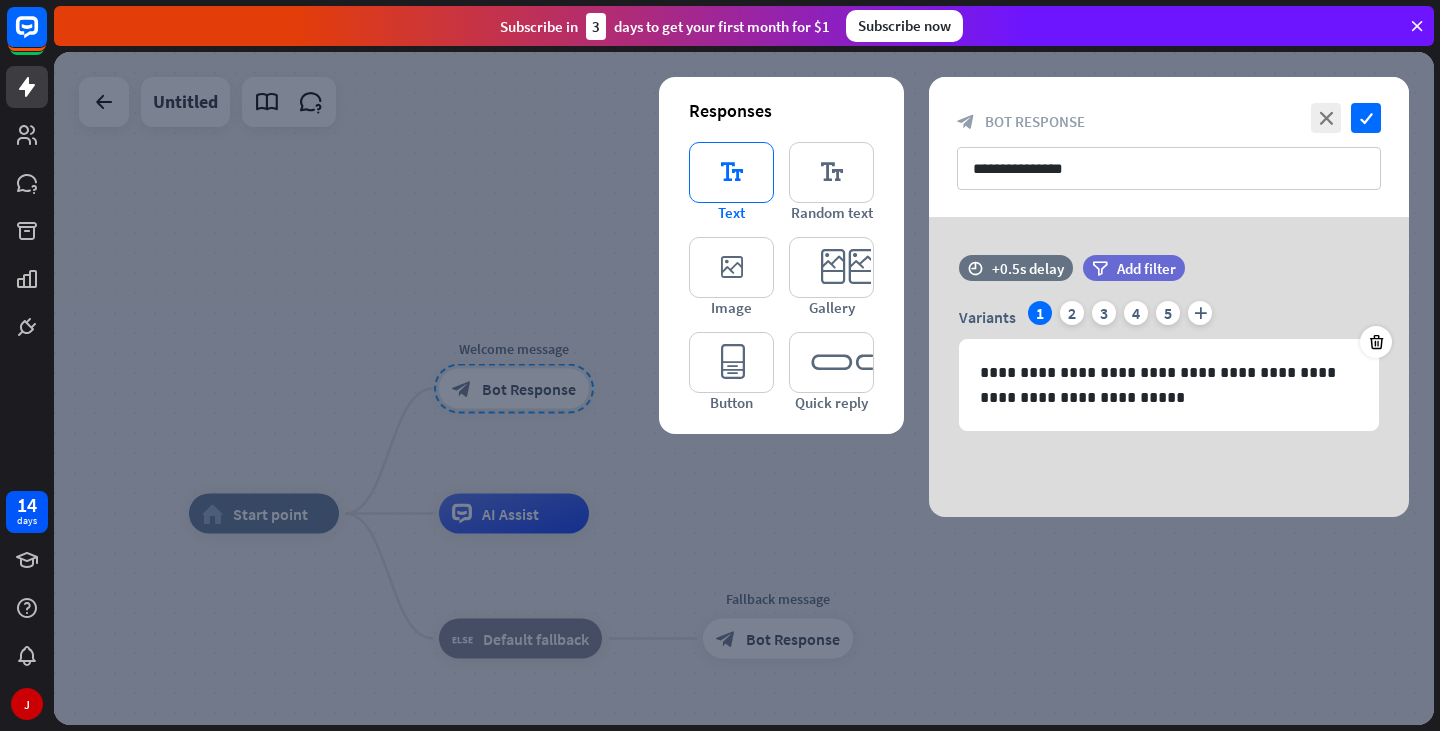 click on "editor_text" at bounding box center (731, 172) 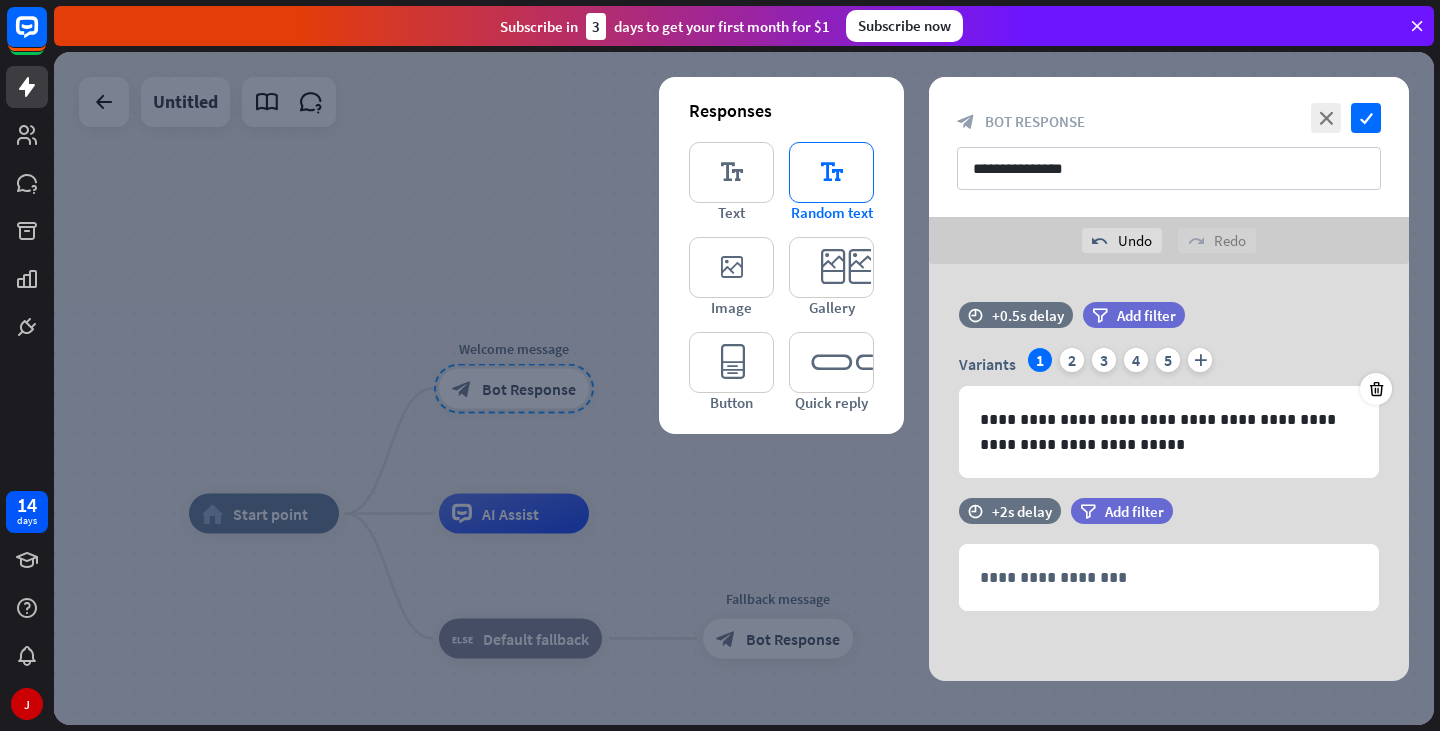 click on "editor_text" at bounding box center [831, 172] 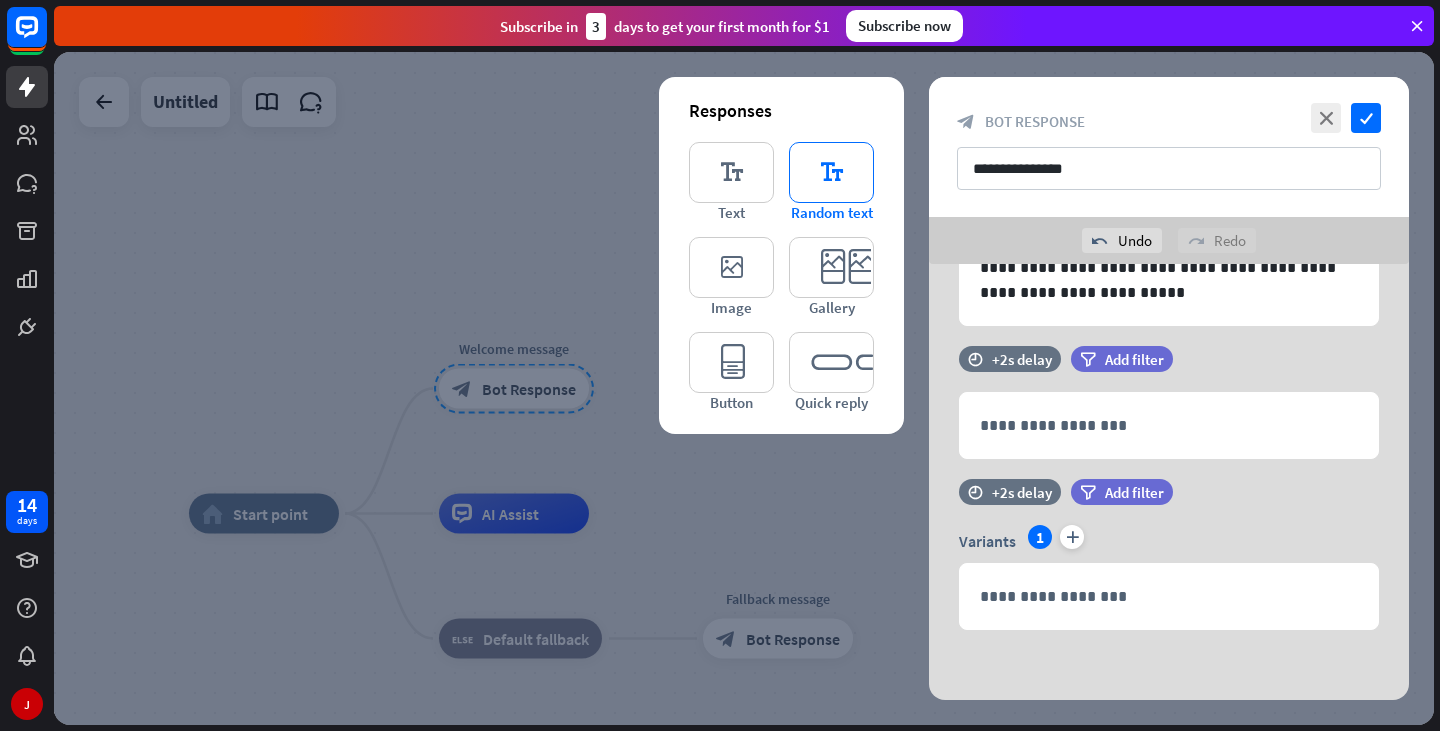 scroll, scrollTop: 152, scrollLeft: 0, axis: vertical 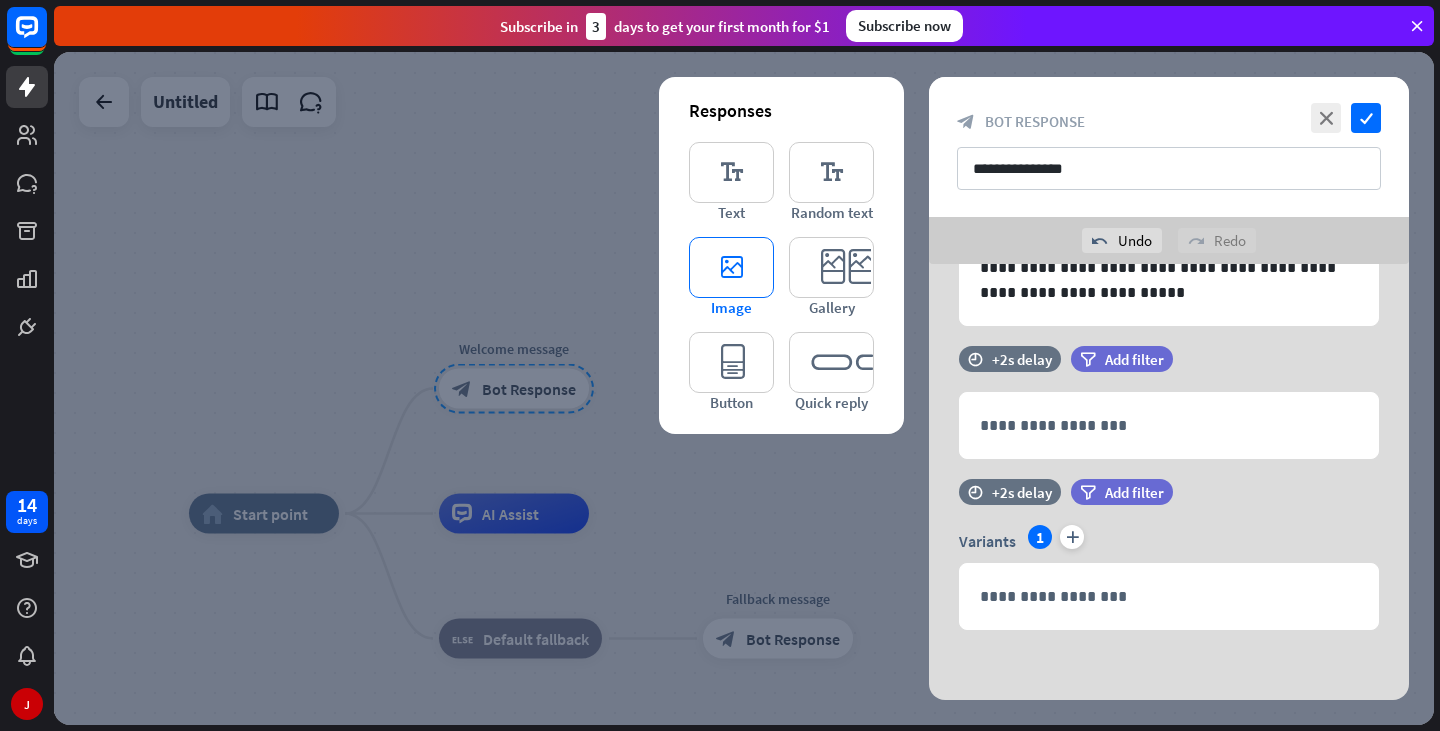 click on "editor_image" at bounding box center [731, 267] 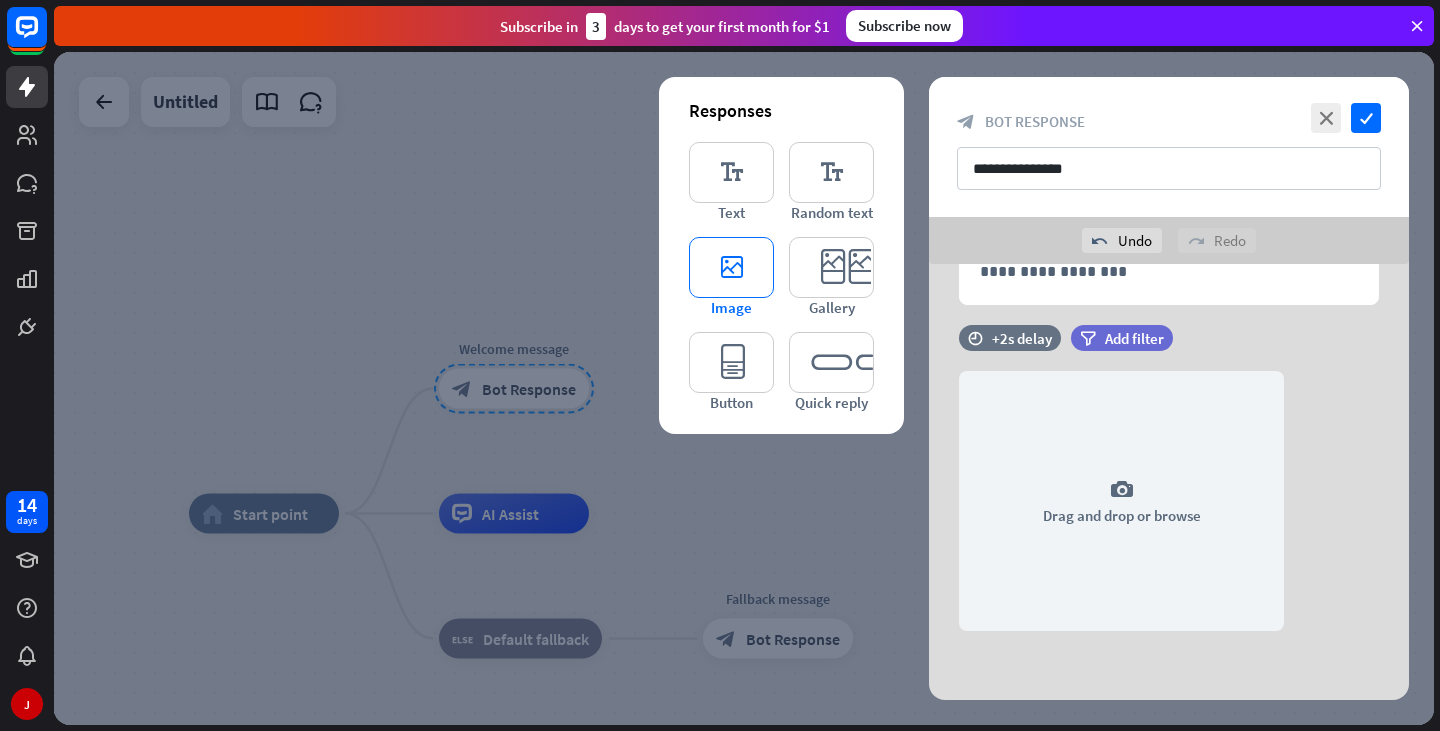 scroll, scrollTop: 478, scrollLeft: 0, axis: vertical 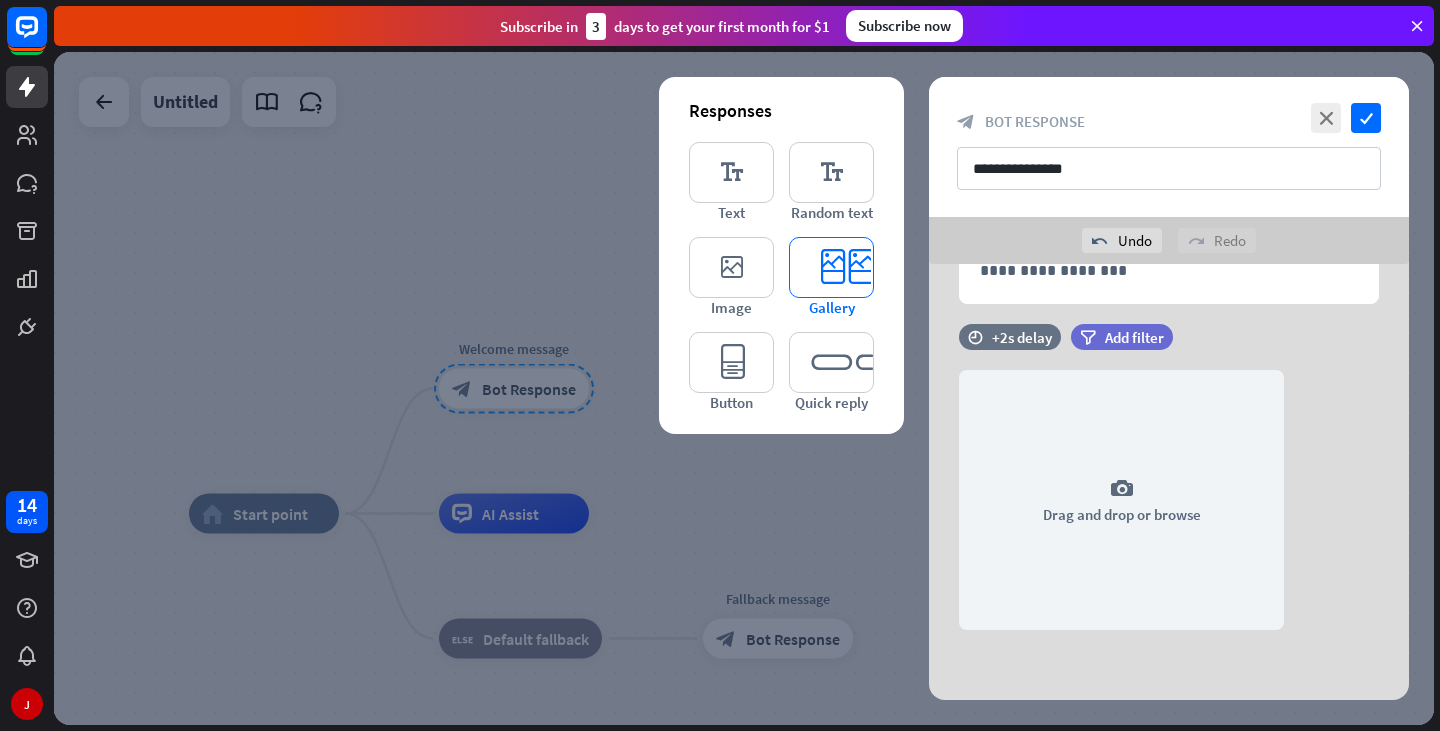click on "editor_card" at bounding box center (831, 267) 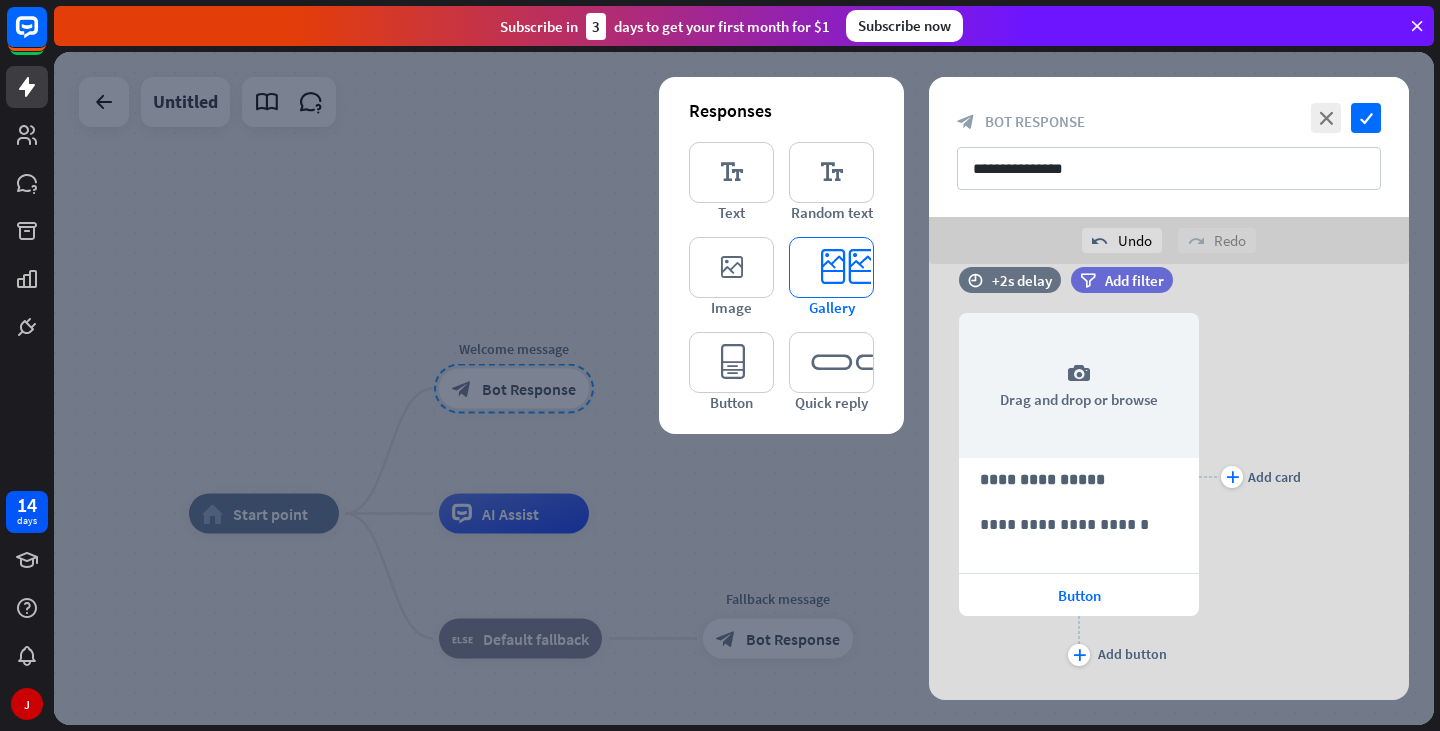 scroll, scrollTop: 864, scrollLeft: 0, axis: vertical 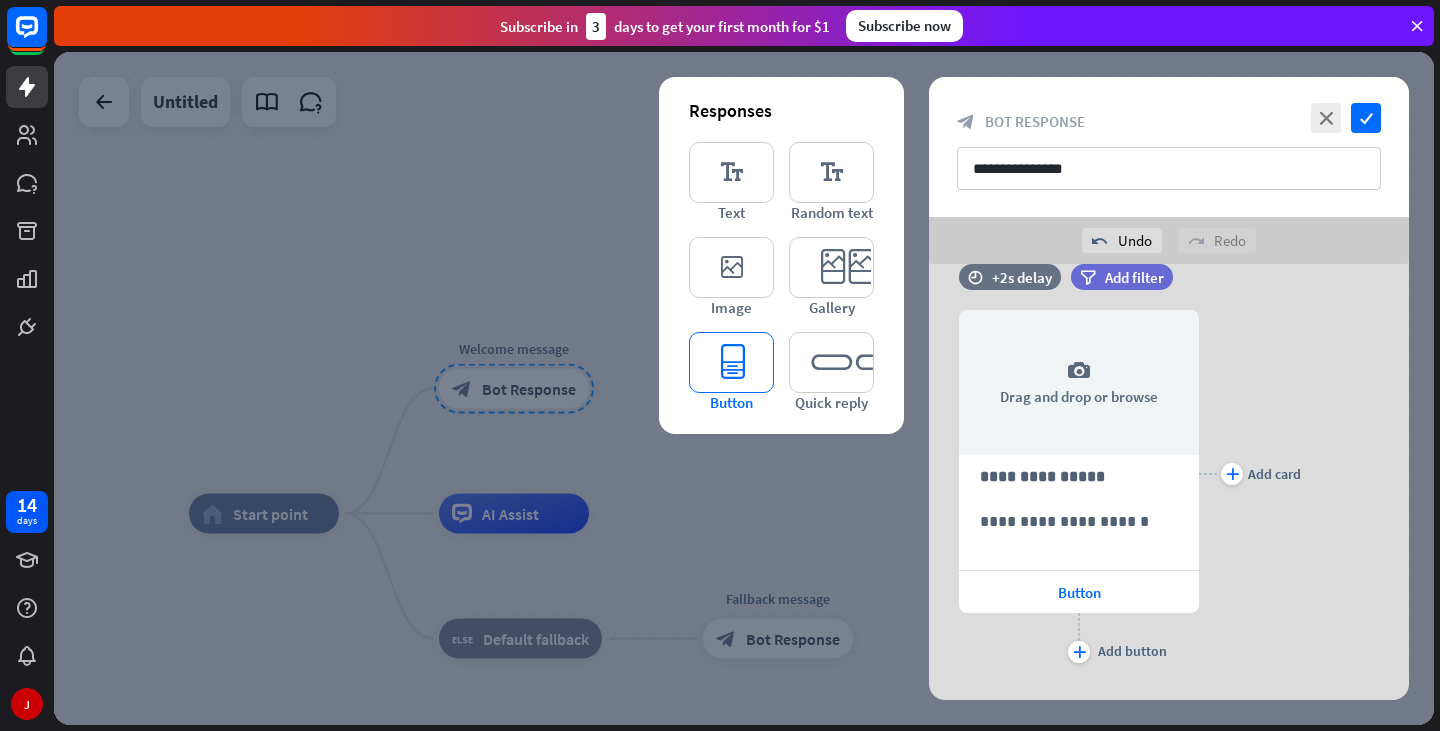 click on "editor_button" at bounding box center [731, 362] 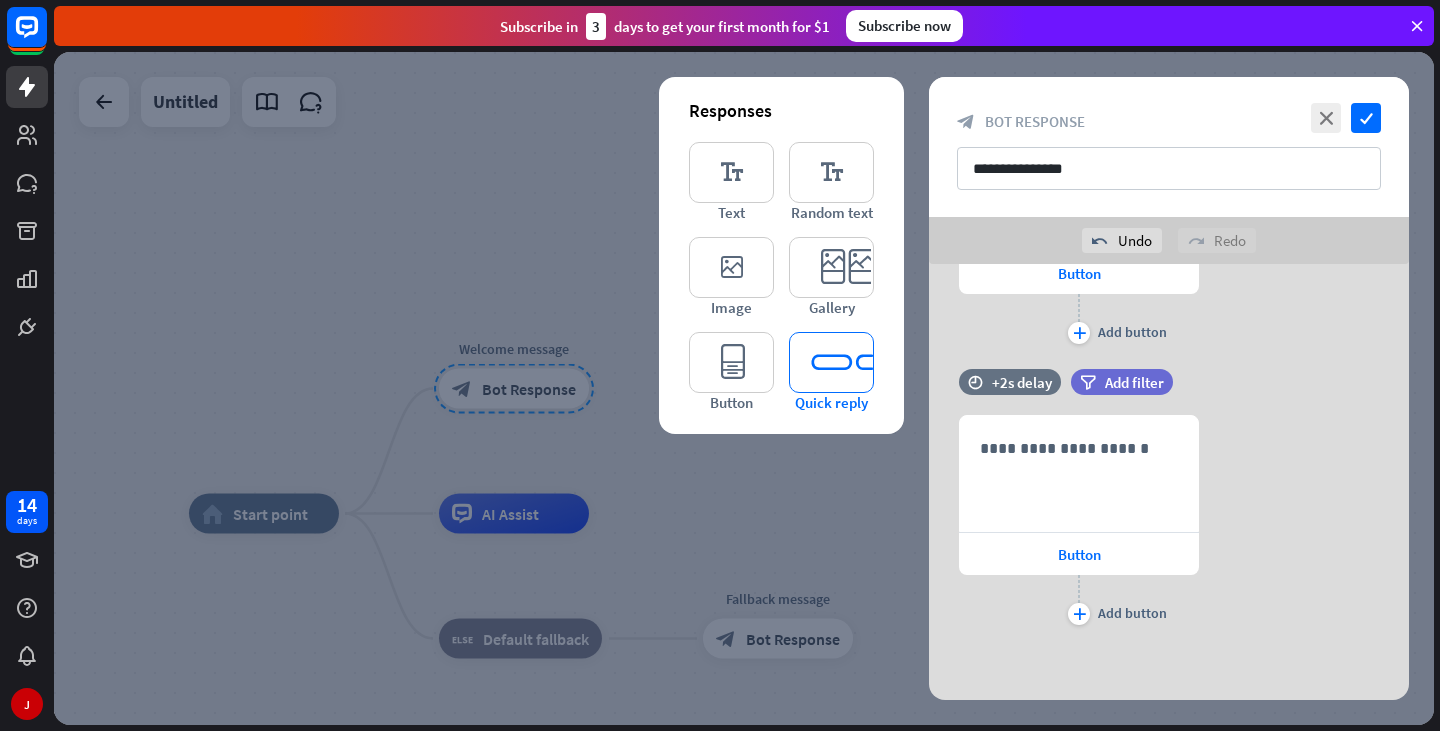 click on "editor_quick_replies" at bounding box center [831, 362] 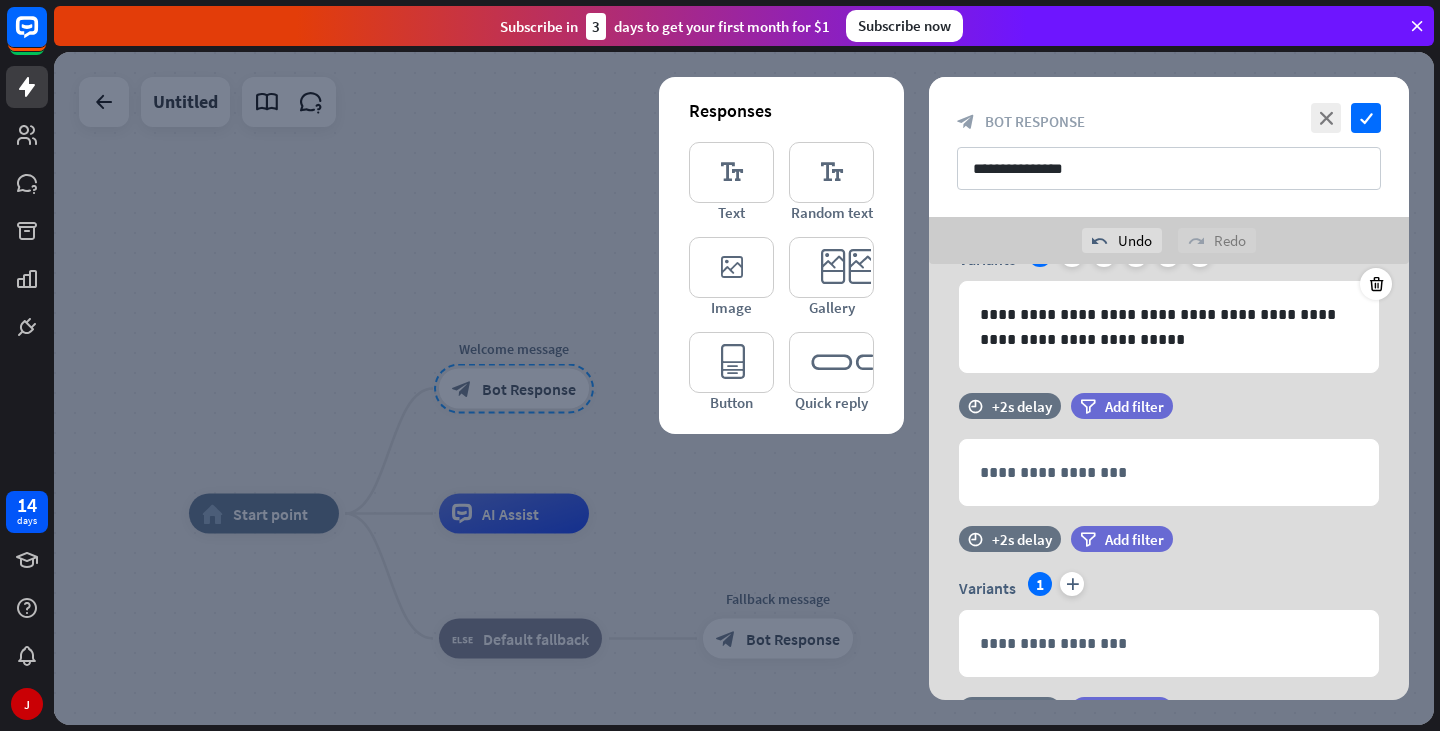scroll, scrollTop: 0, scrollLeft: 0, axis: both 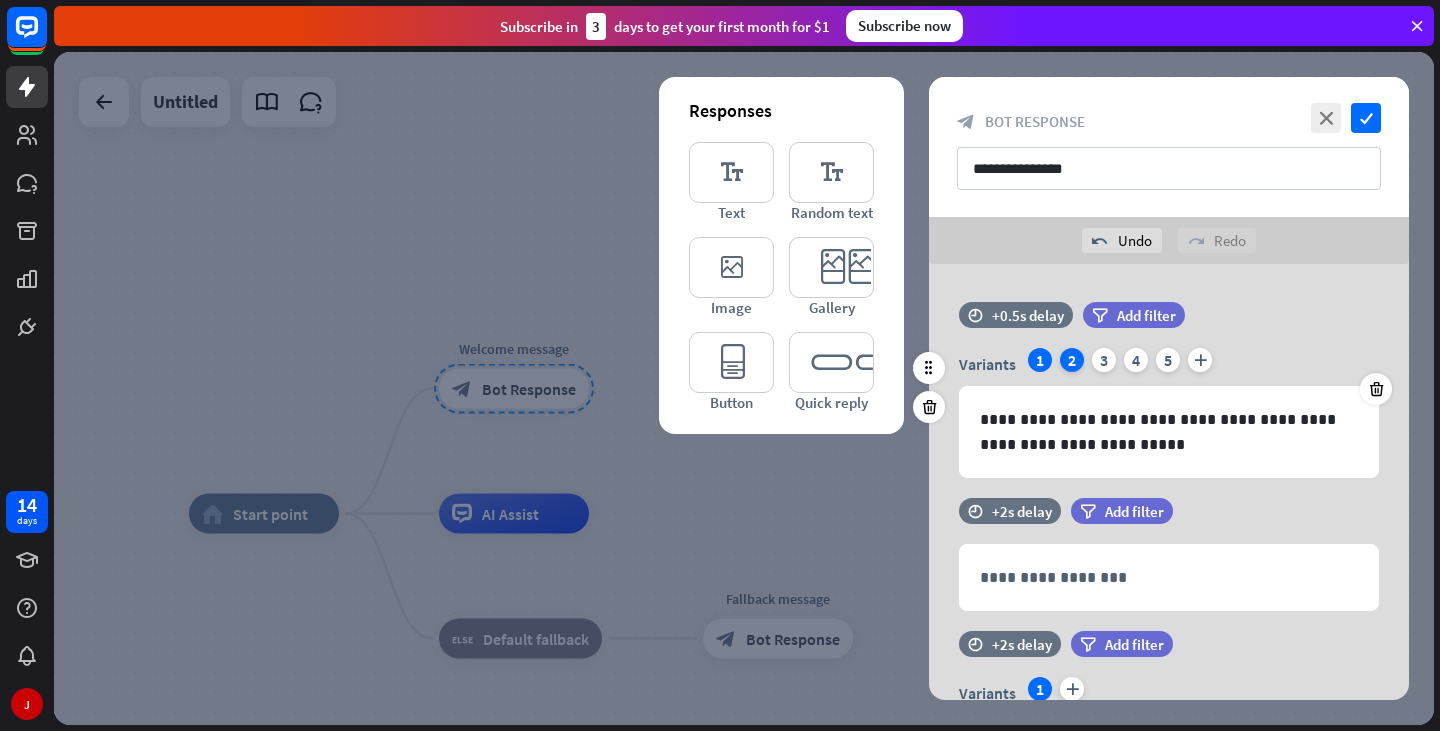 click on "2" at bounding box center (1072, 360) 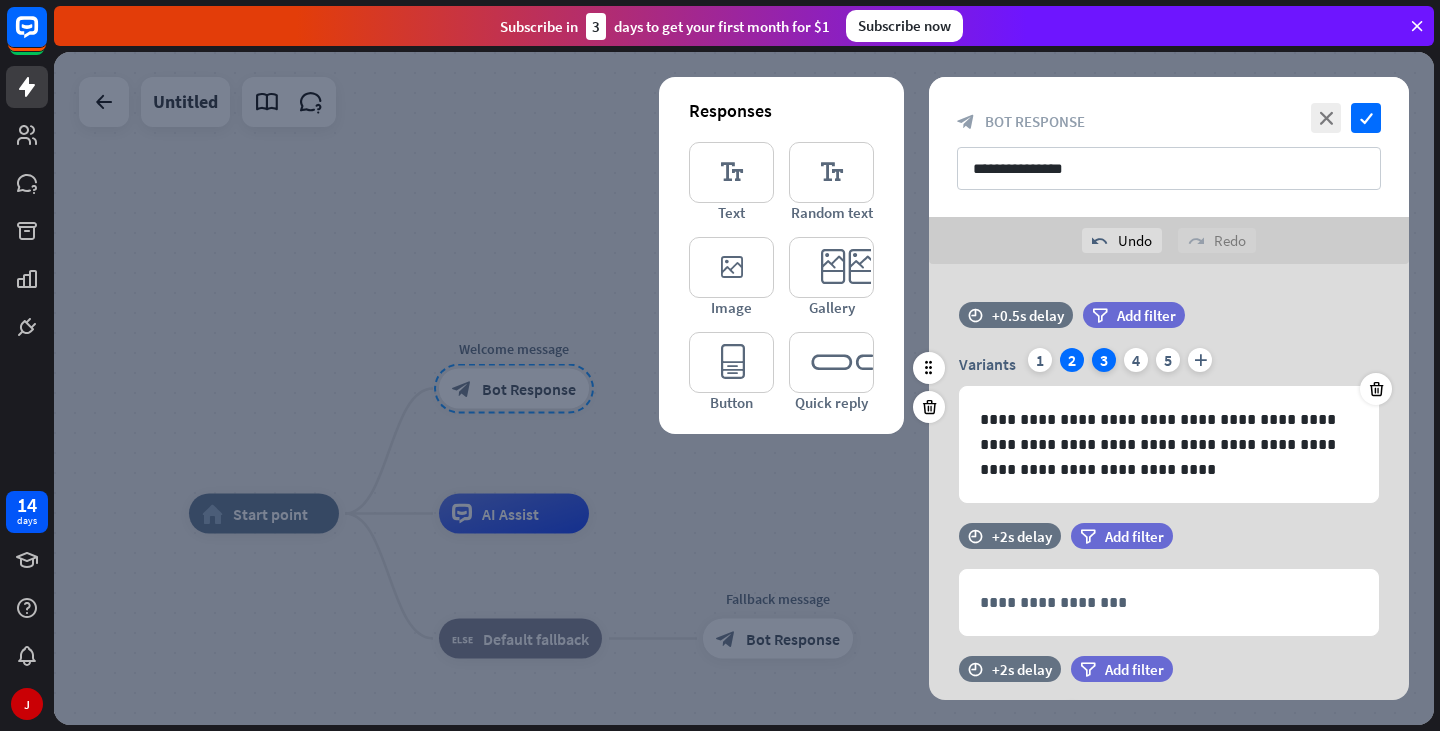click on "3" at bounding box center [1104, 360] 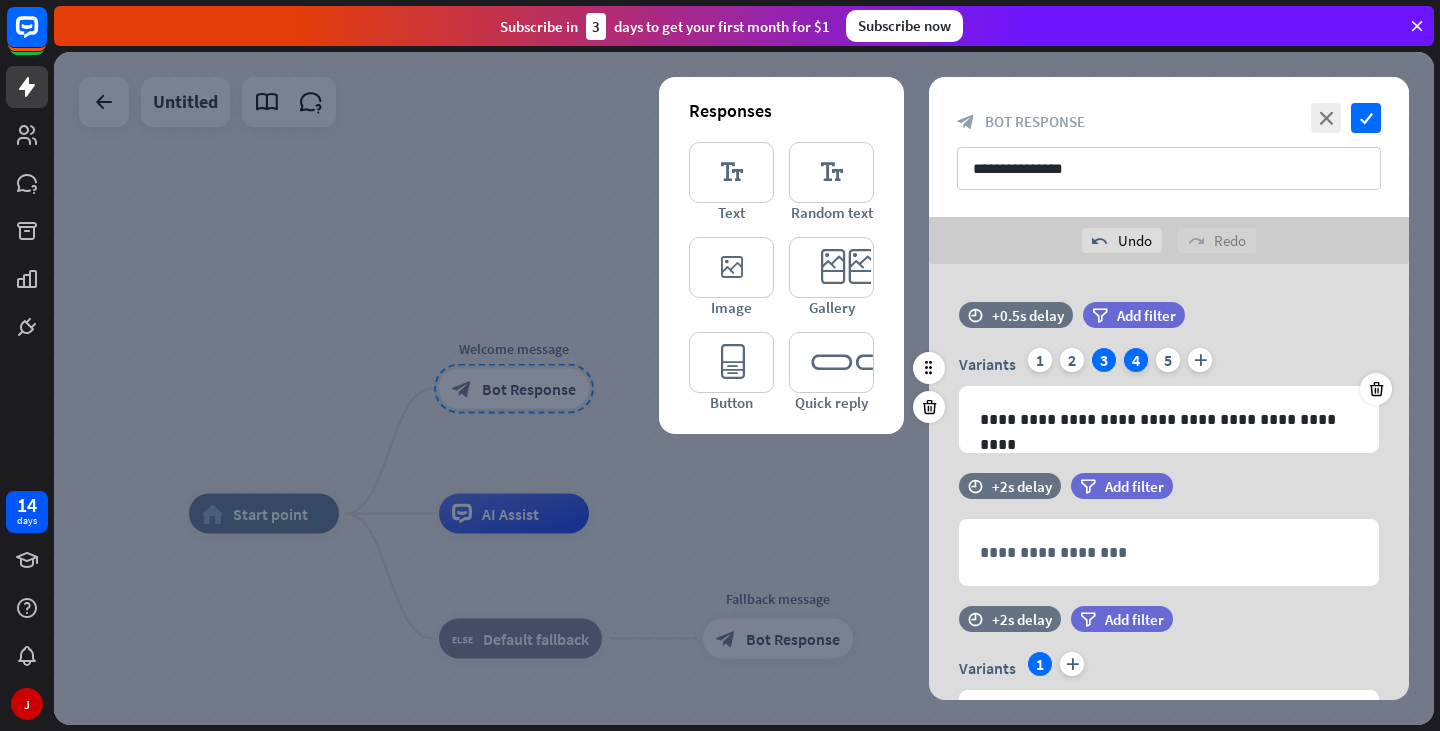click on "4" at bounding box center [1136, 360] 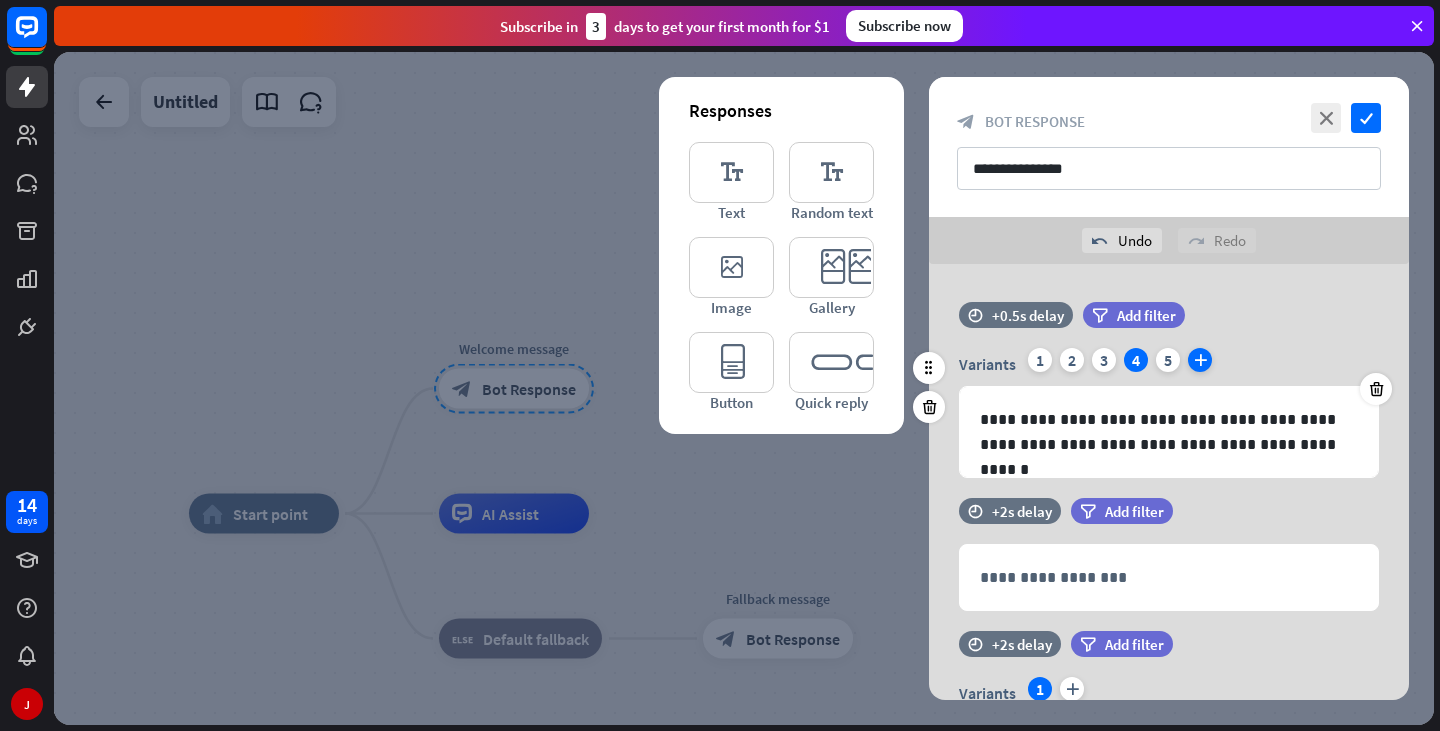 click on "plus" at bounding box center (1200, 360) 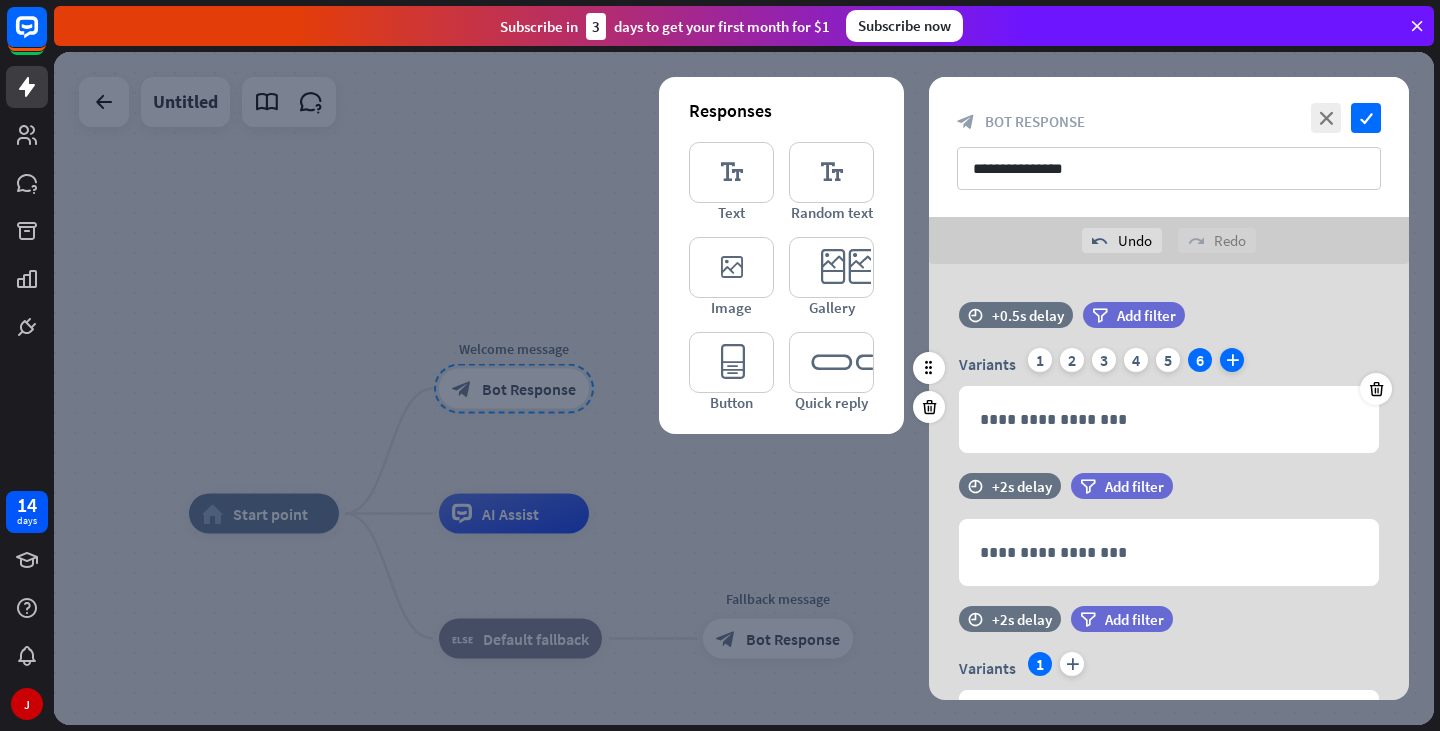 click on "plus" at bounding box center (1232, 360) 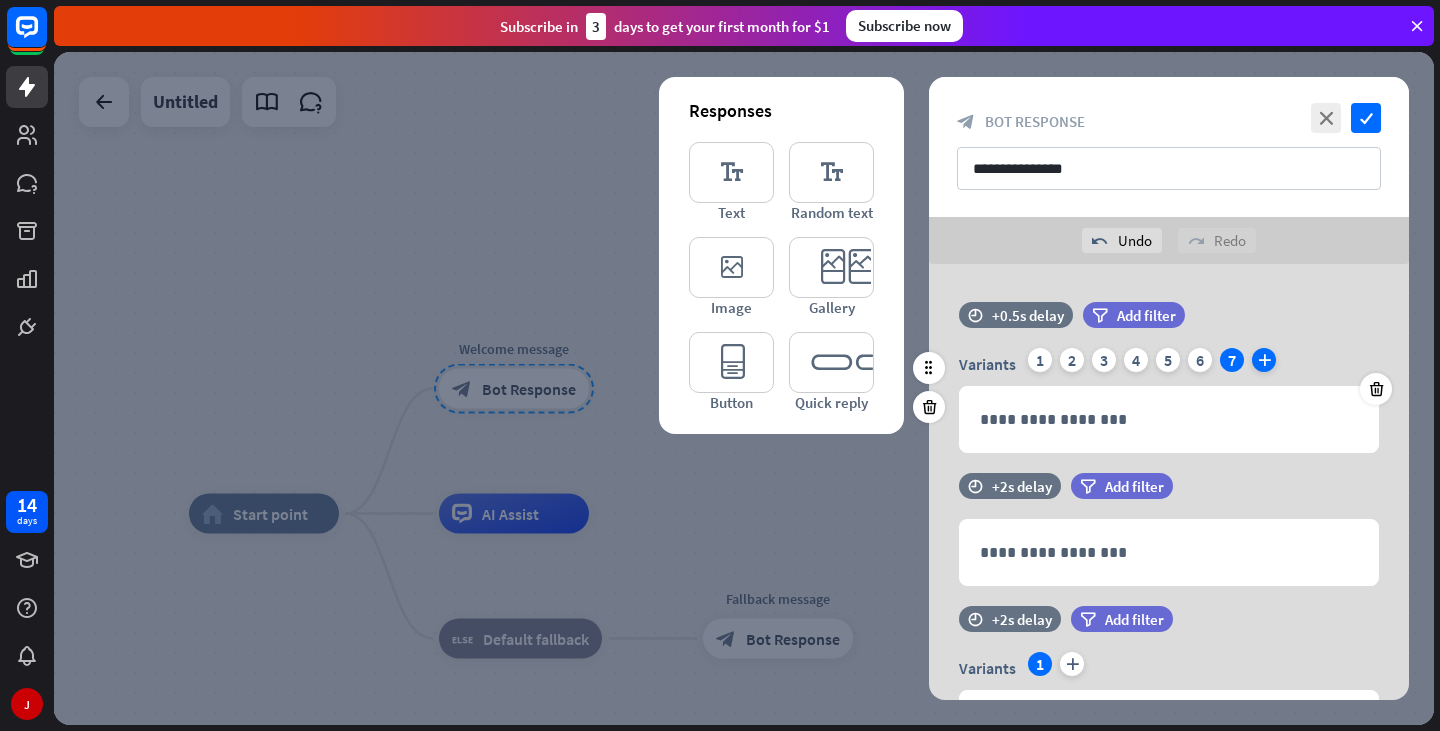 click on "7" at bounding box center (1232, 360) 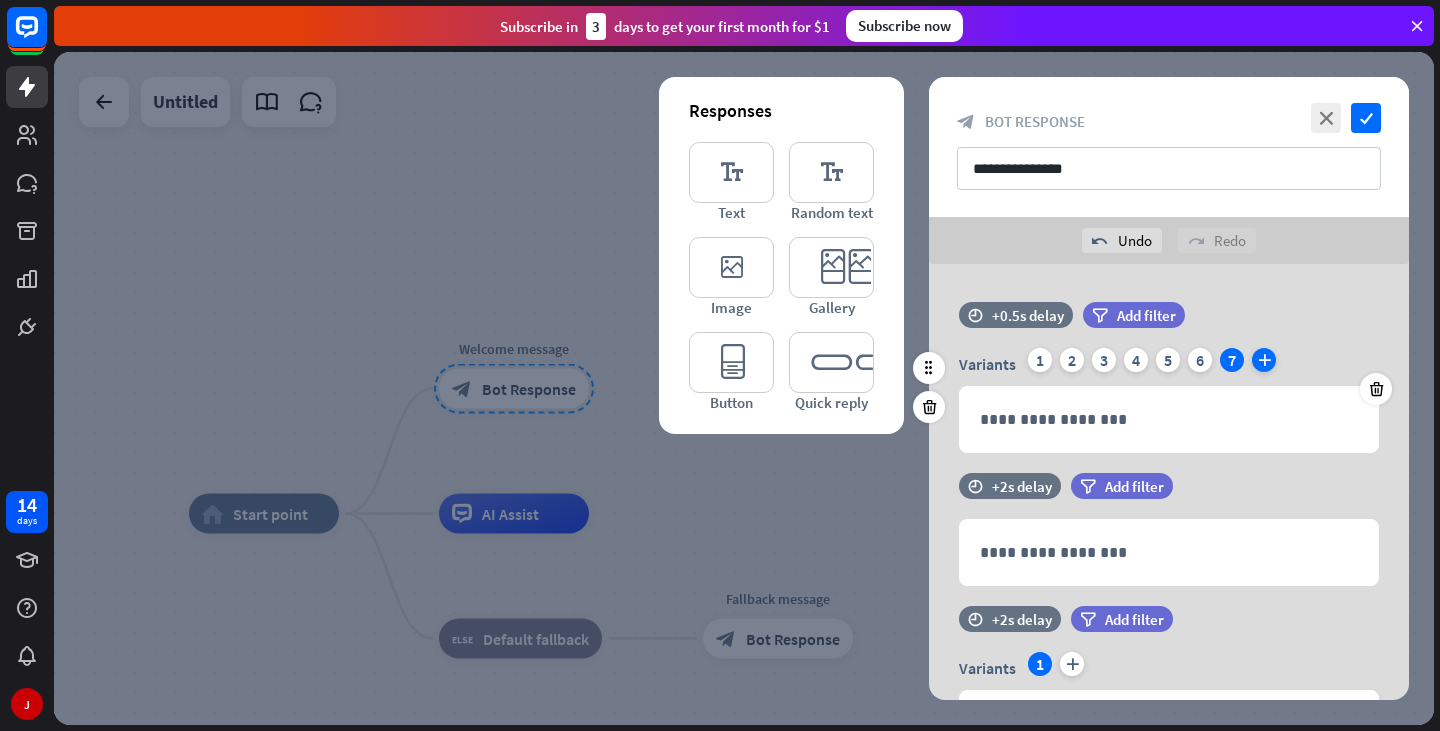 click on "7" at bounding box center (1232, 360) 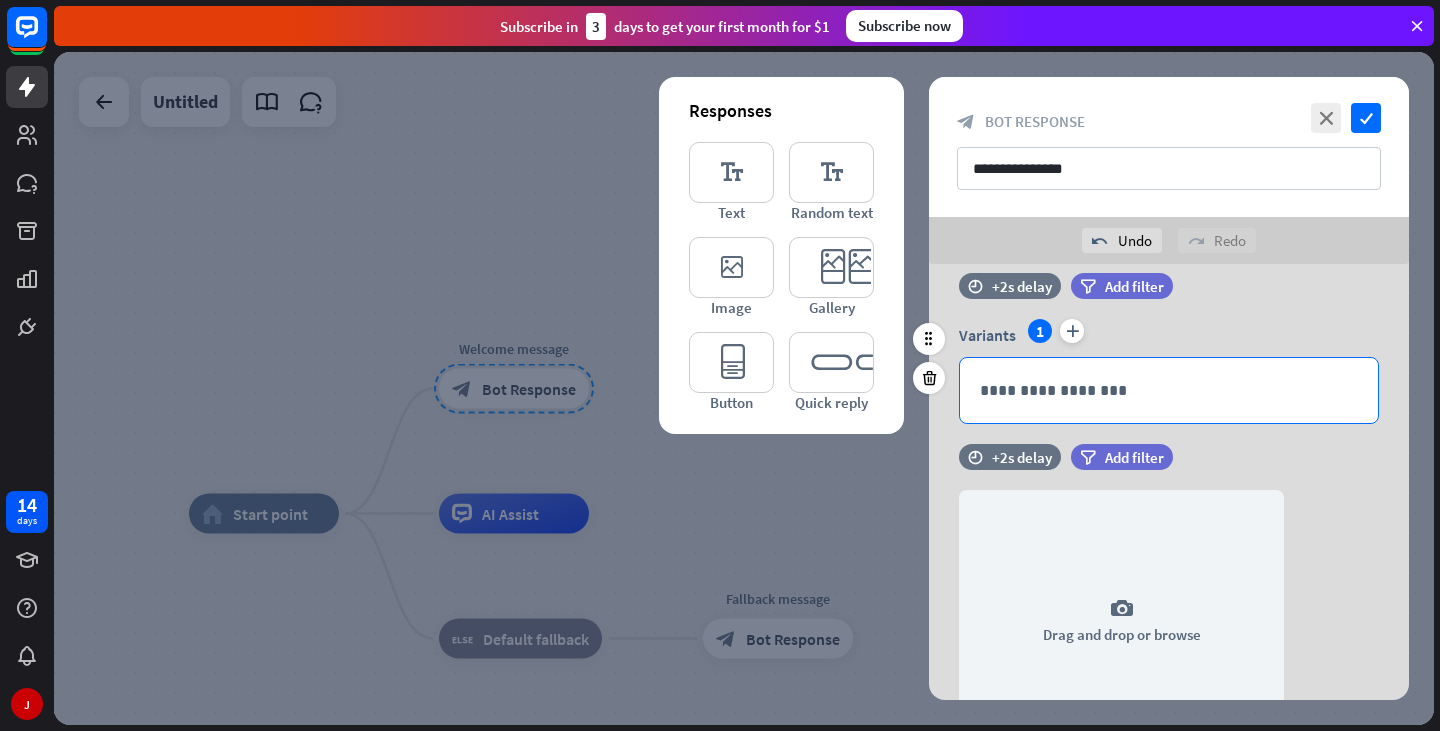 scroll, scrollTop: 0, scrollLeft: 0, axis: both 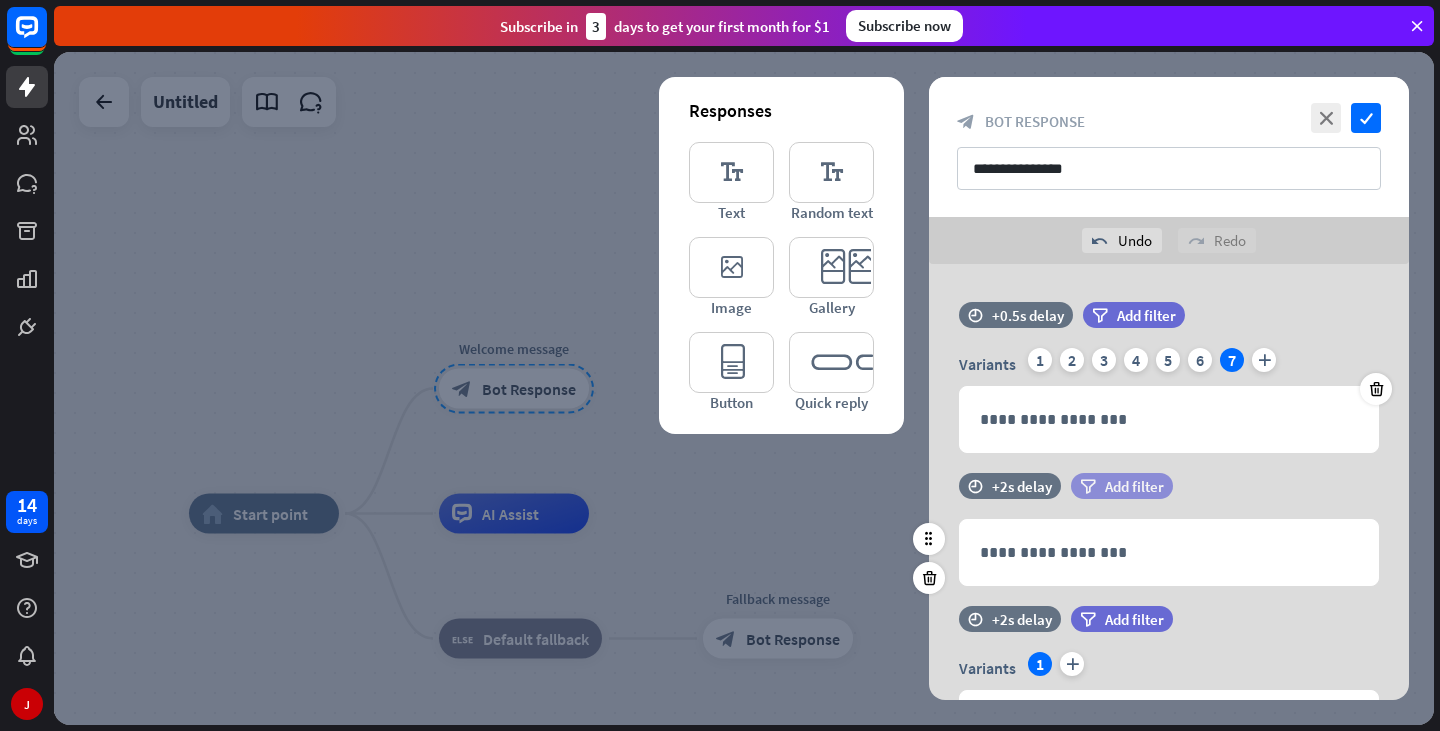 click on "Add filter" at bounding box center (1134, 486) 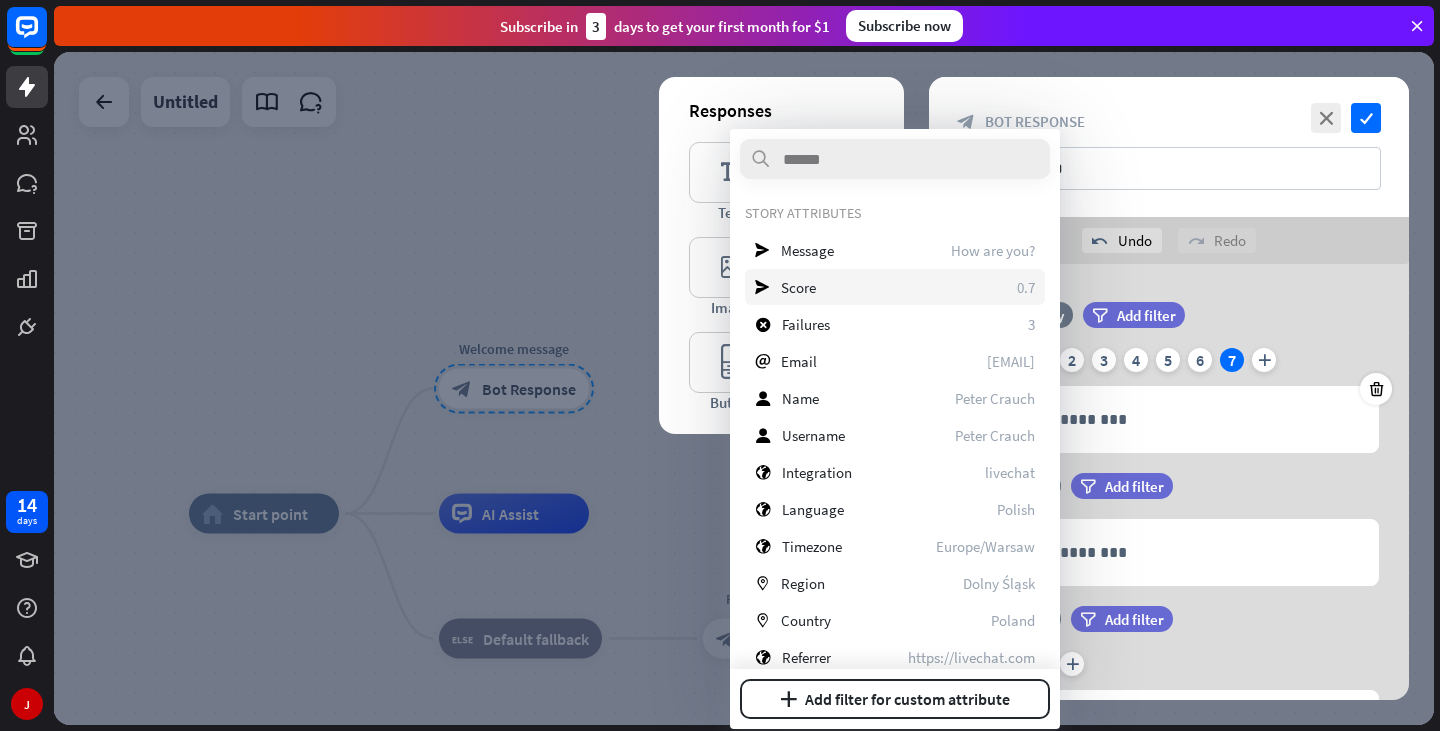 click on "send
Score
0.7" at bounding box center (895, 287) 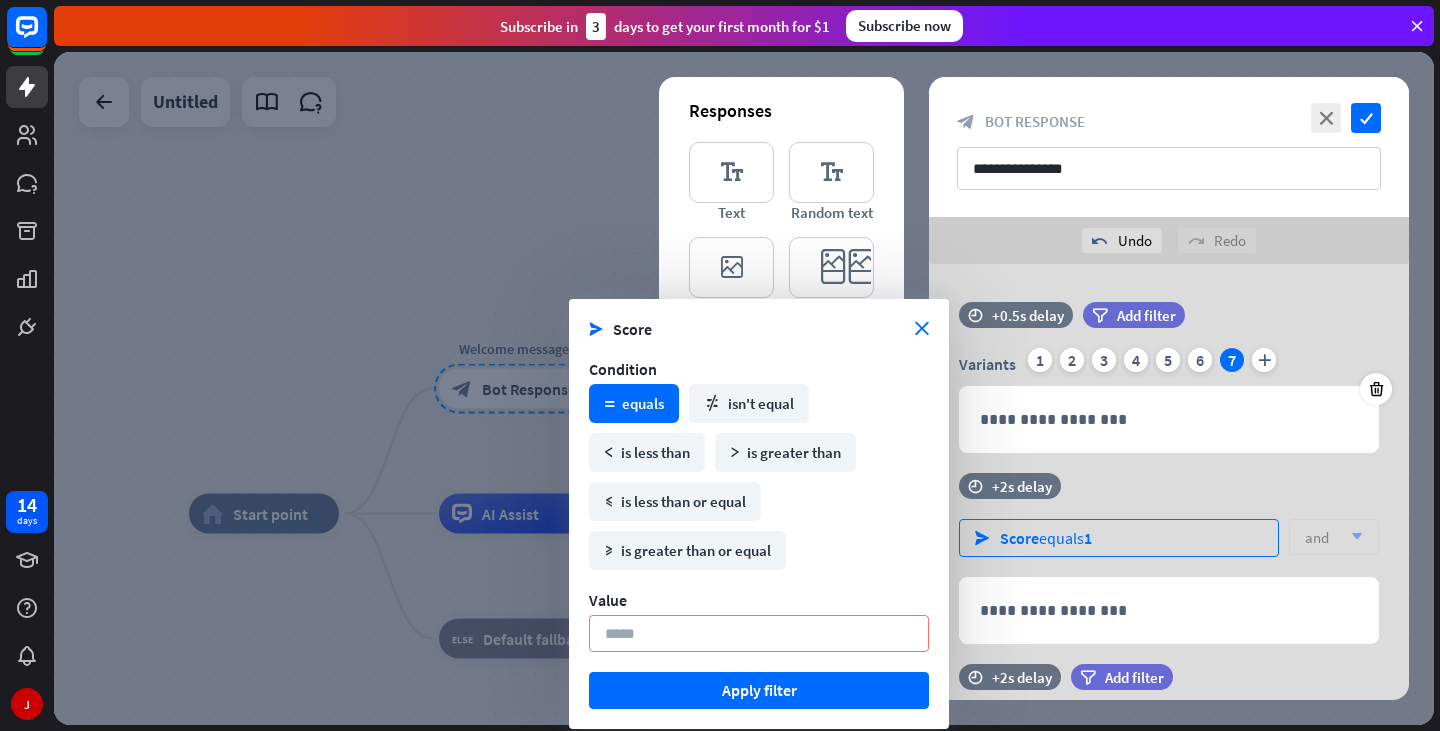 click on "send   Score
equals
1" at bounding box center [1119, 538] 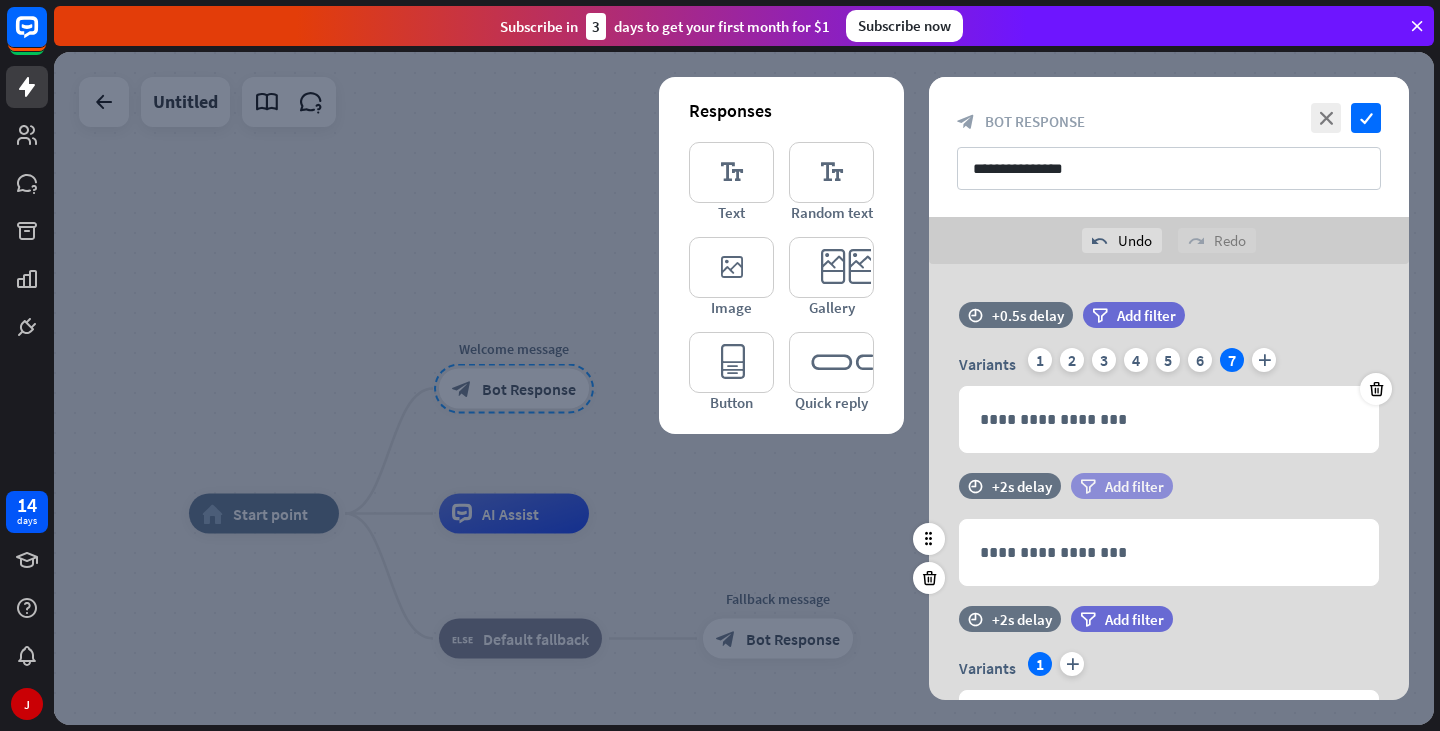 click on "Add filter" at bounding box center (1134, 486) 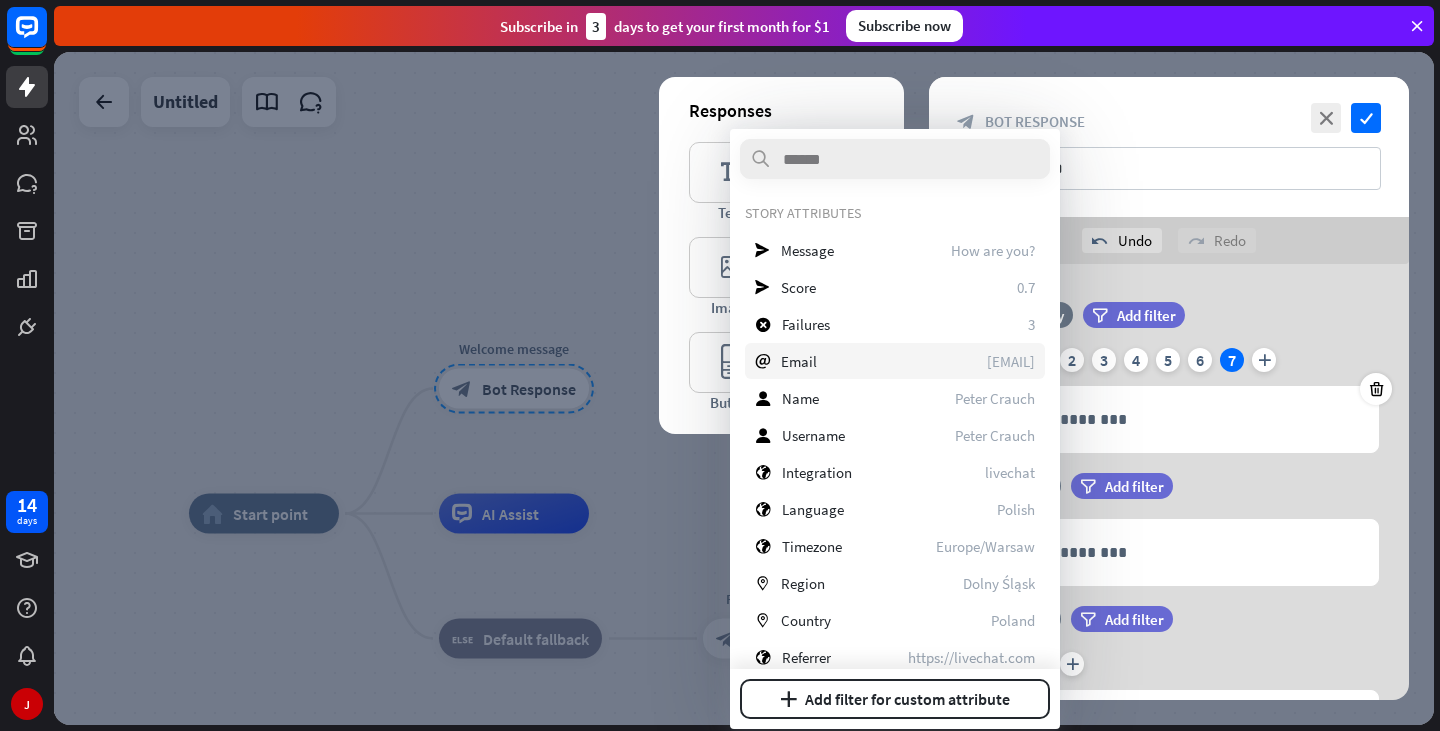 click on "email
Email
[EMAIL]" at bounding box center (895, 361) 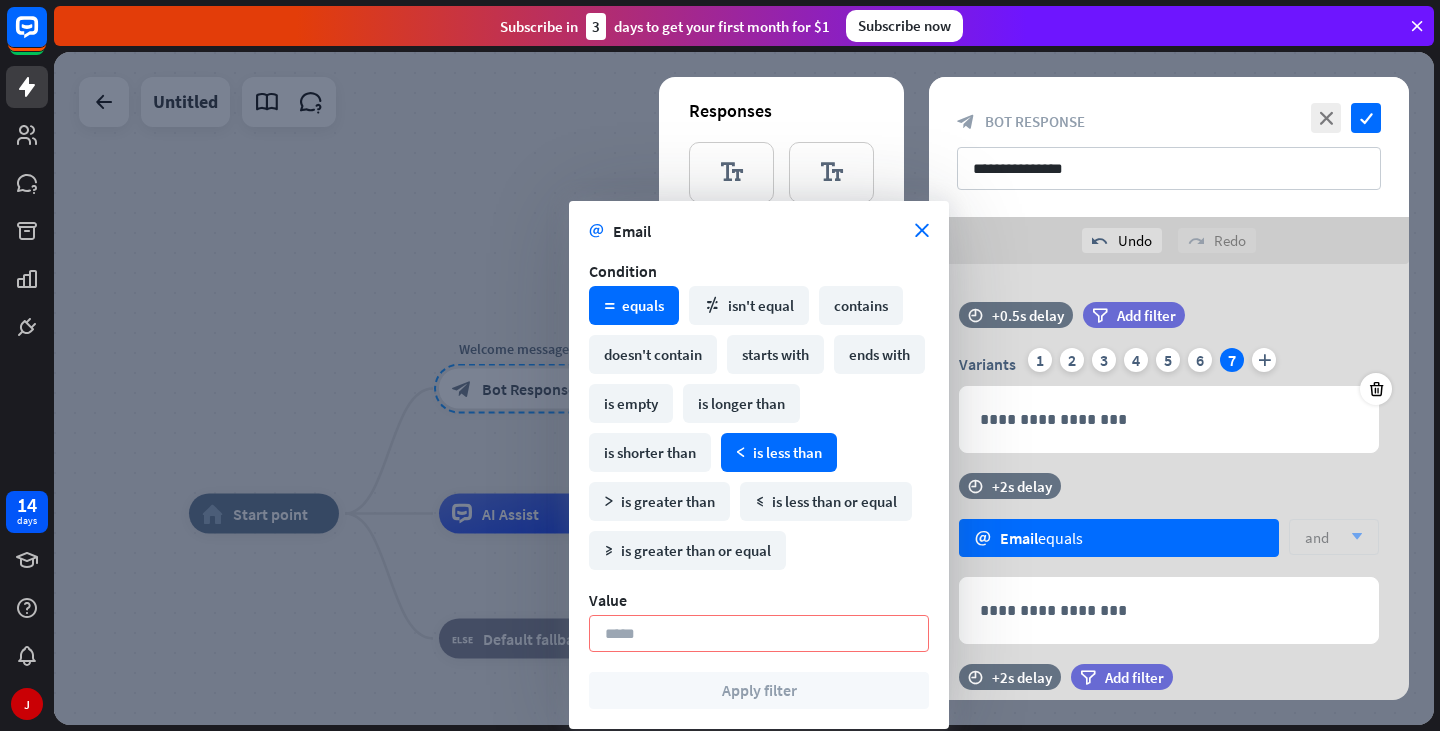 click on "math_less
is less than" at bounding box center (779, 452) 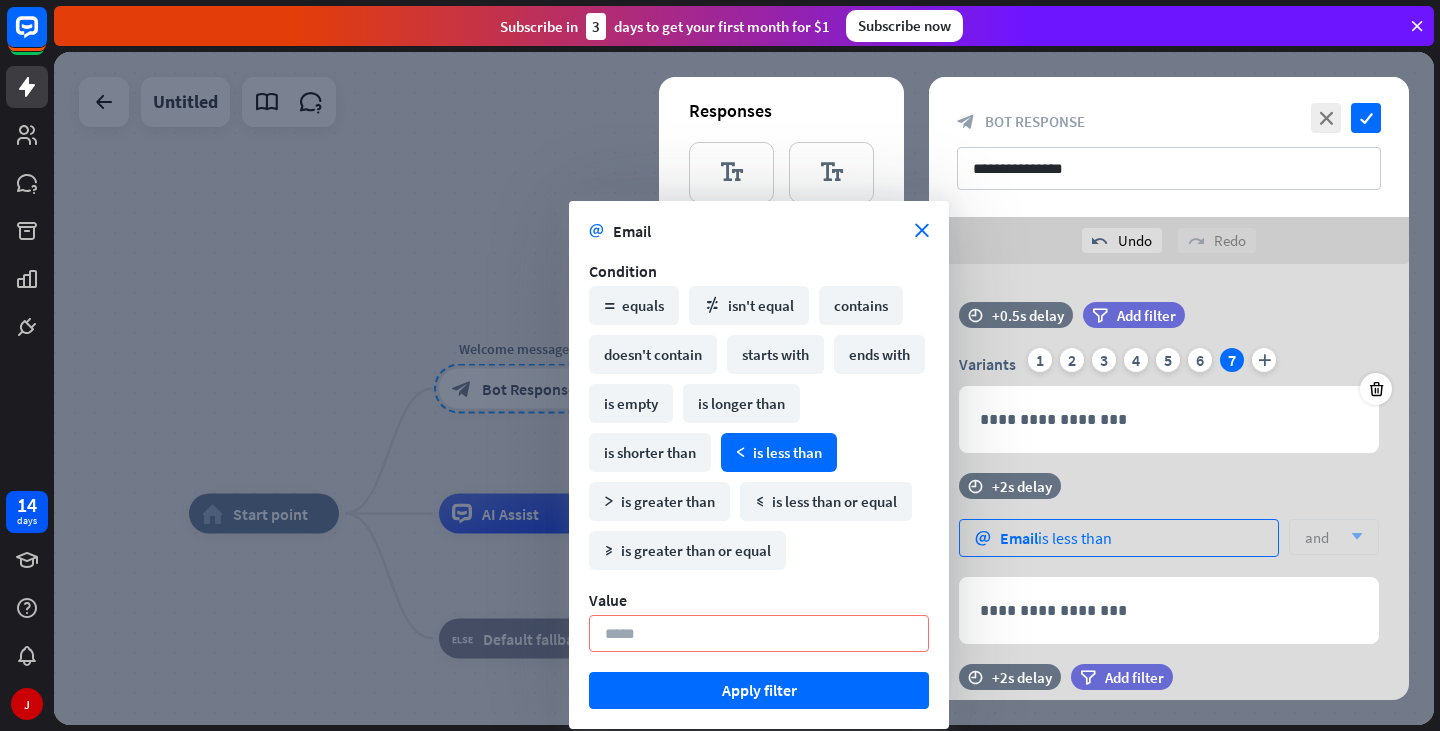 click on "email   Email
is less than" at bounding box center [1119, 538] 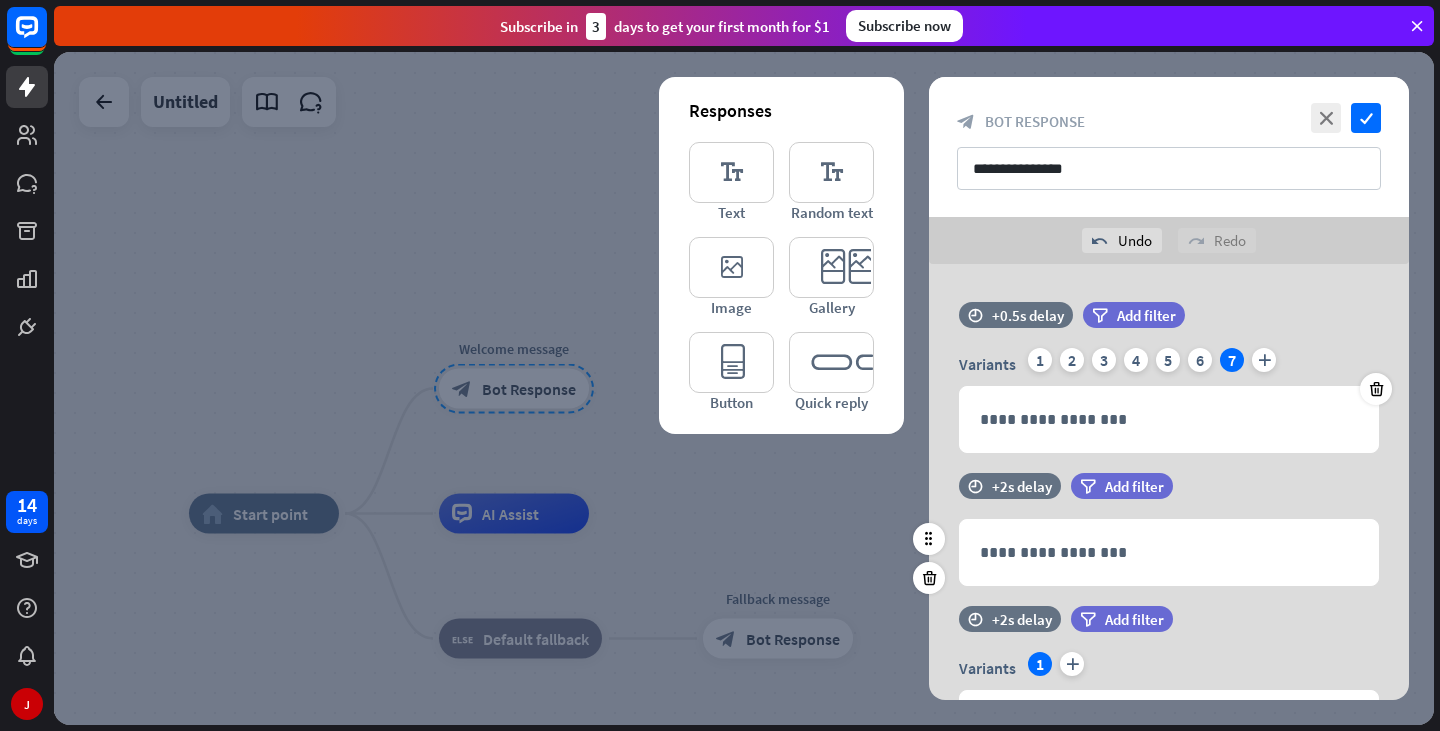 scroll, scrollTop: 166, scrollLeft: 0, axis: vertical 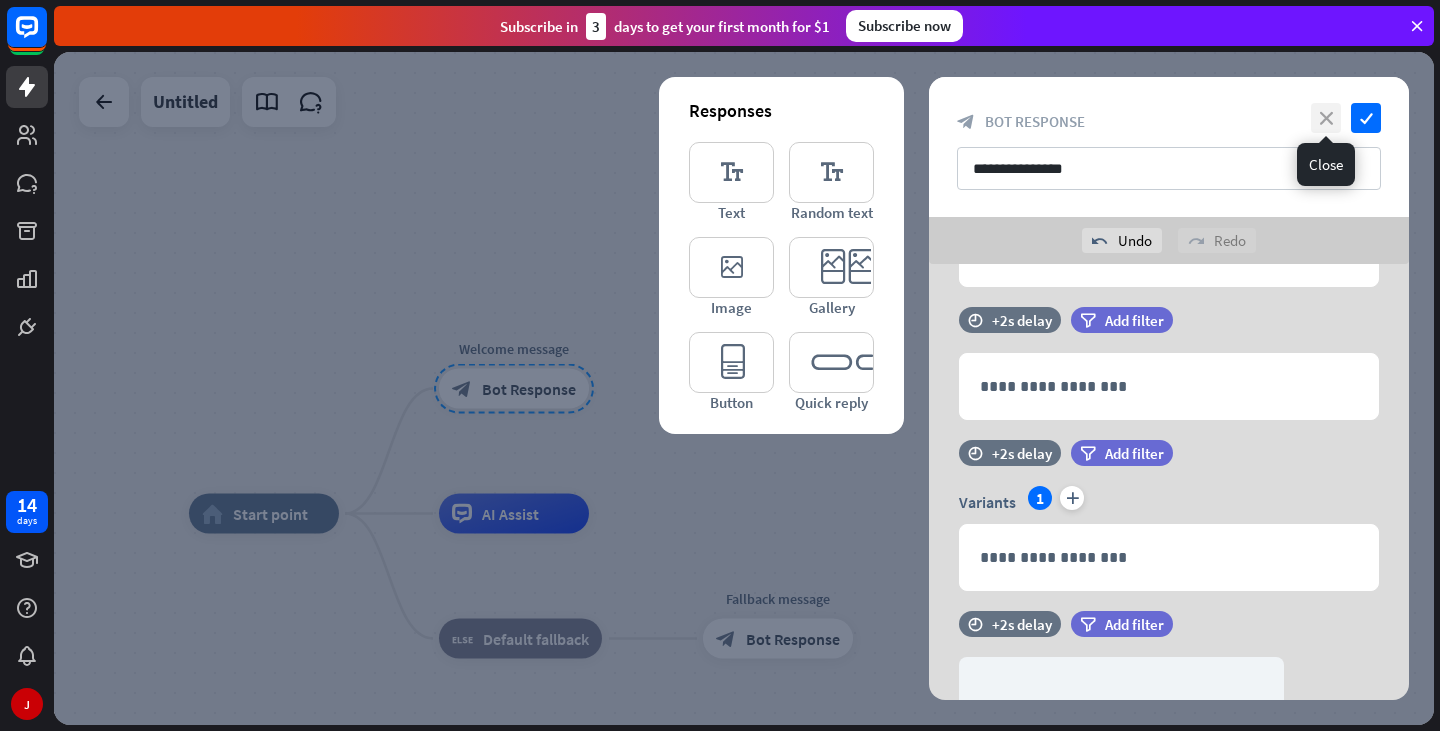 click on "close" at bounding box center [1326, 118] 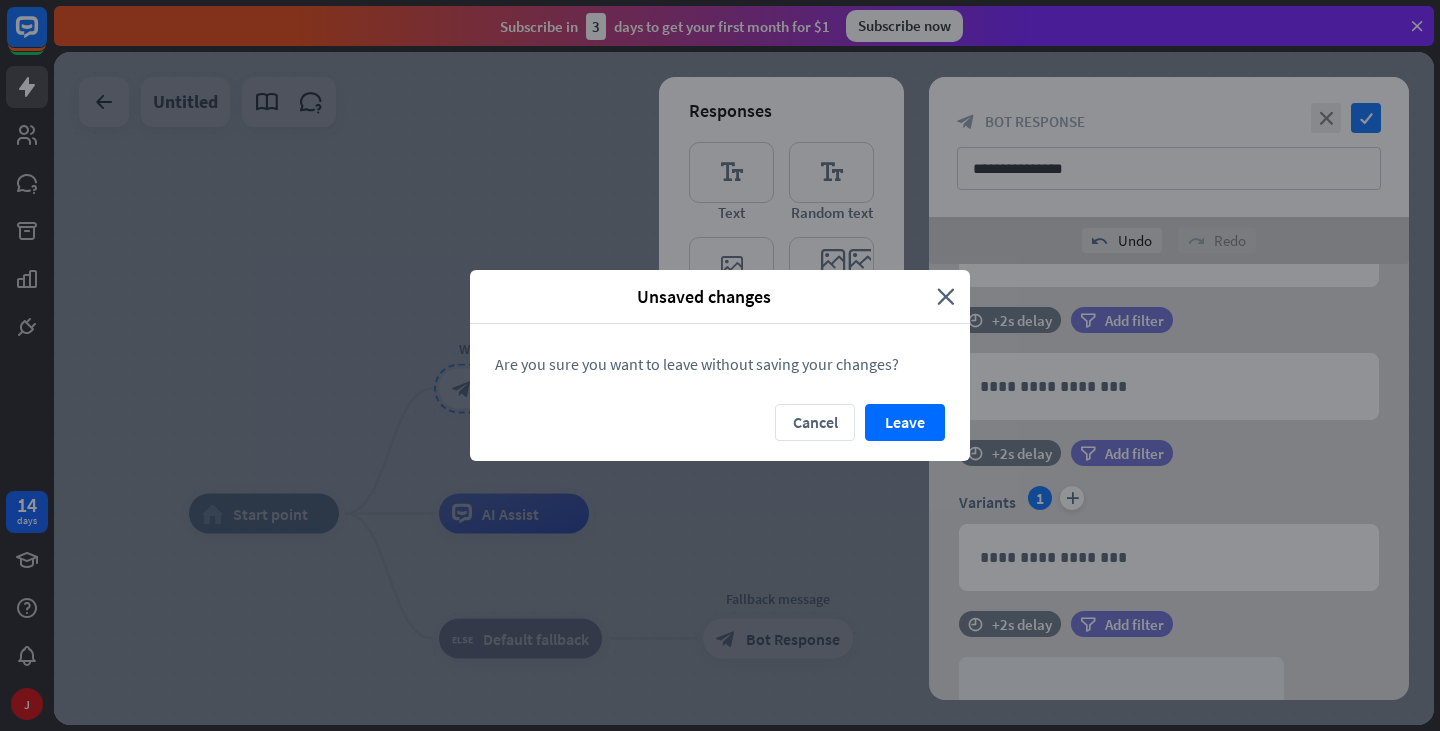 click on "Leave" at bounding box center (905, 422) 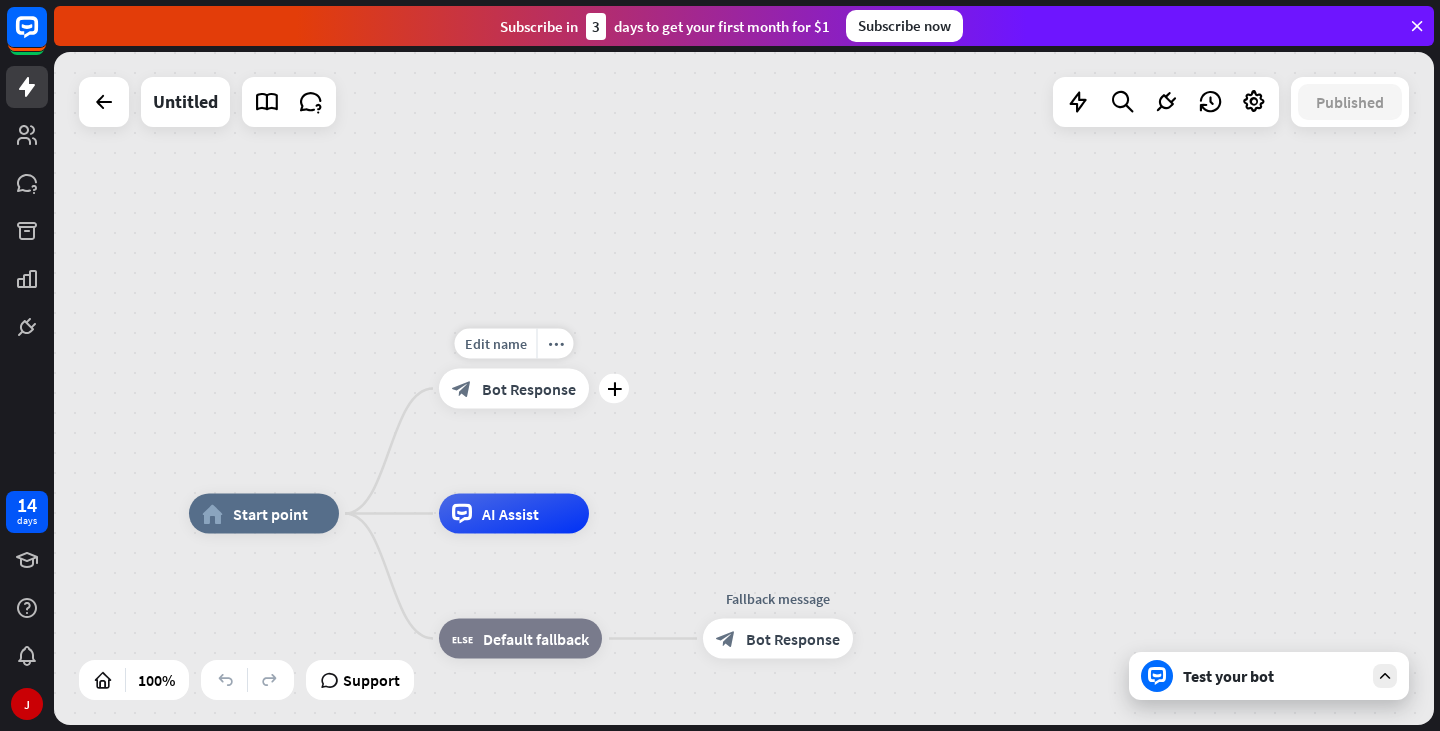 click on "Bot Response" at bounding box center (529, 389) 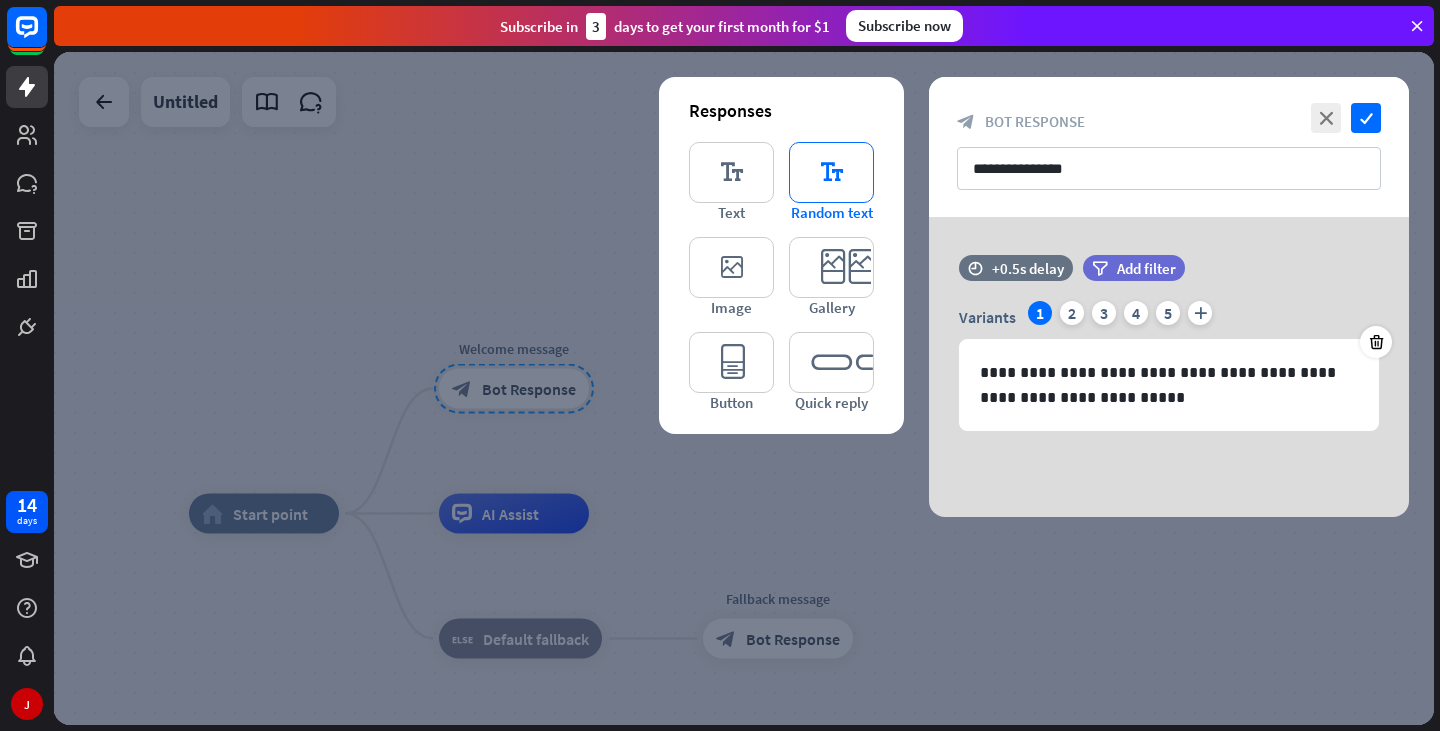 click on "editor_text" at bounding box center (831, 172) 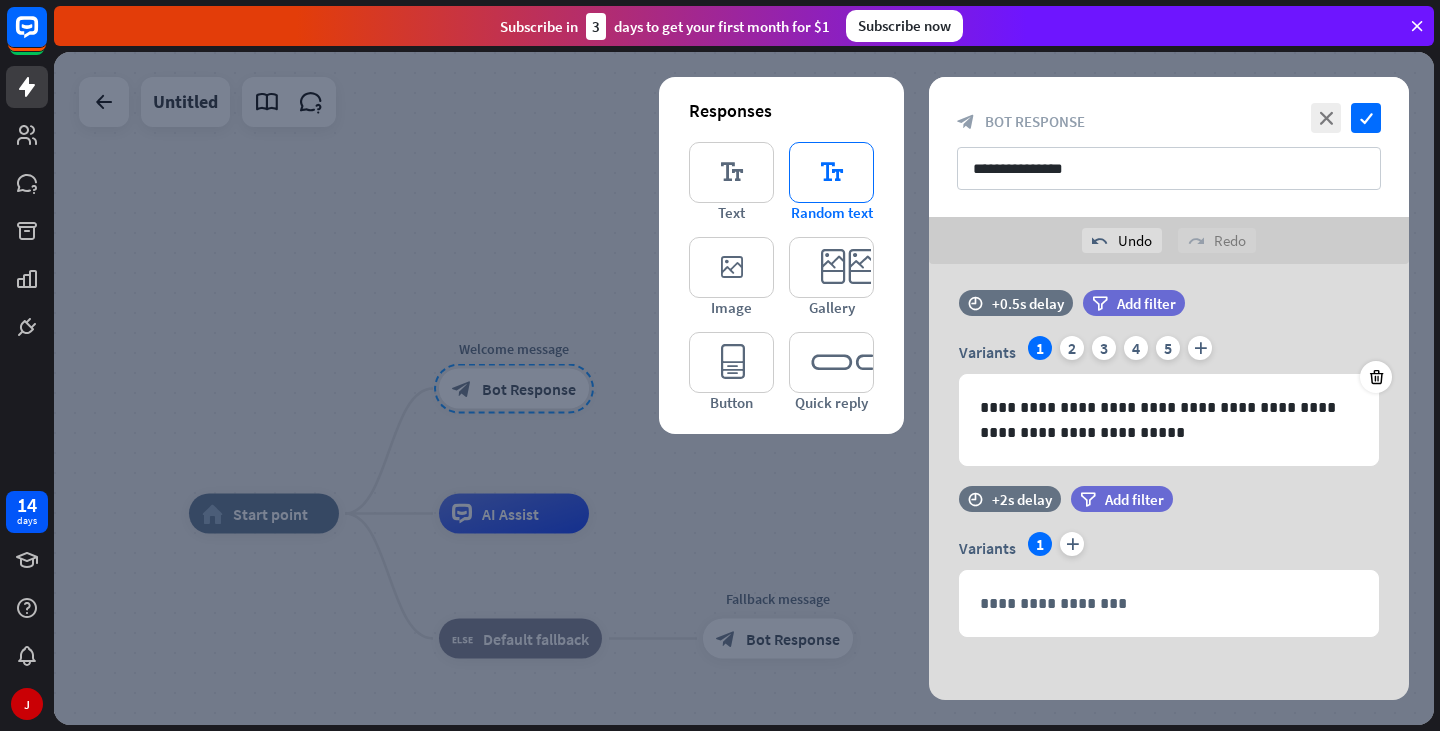 scroll, scrollTop: 19, scrollLeft: 0, axis: vertical 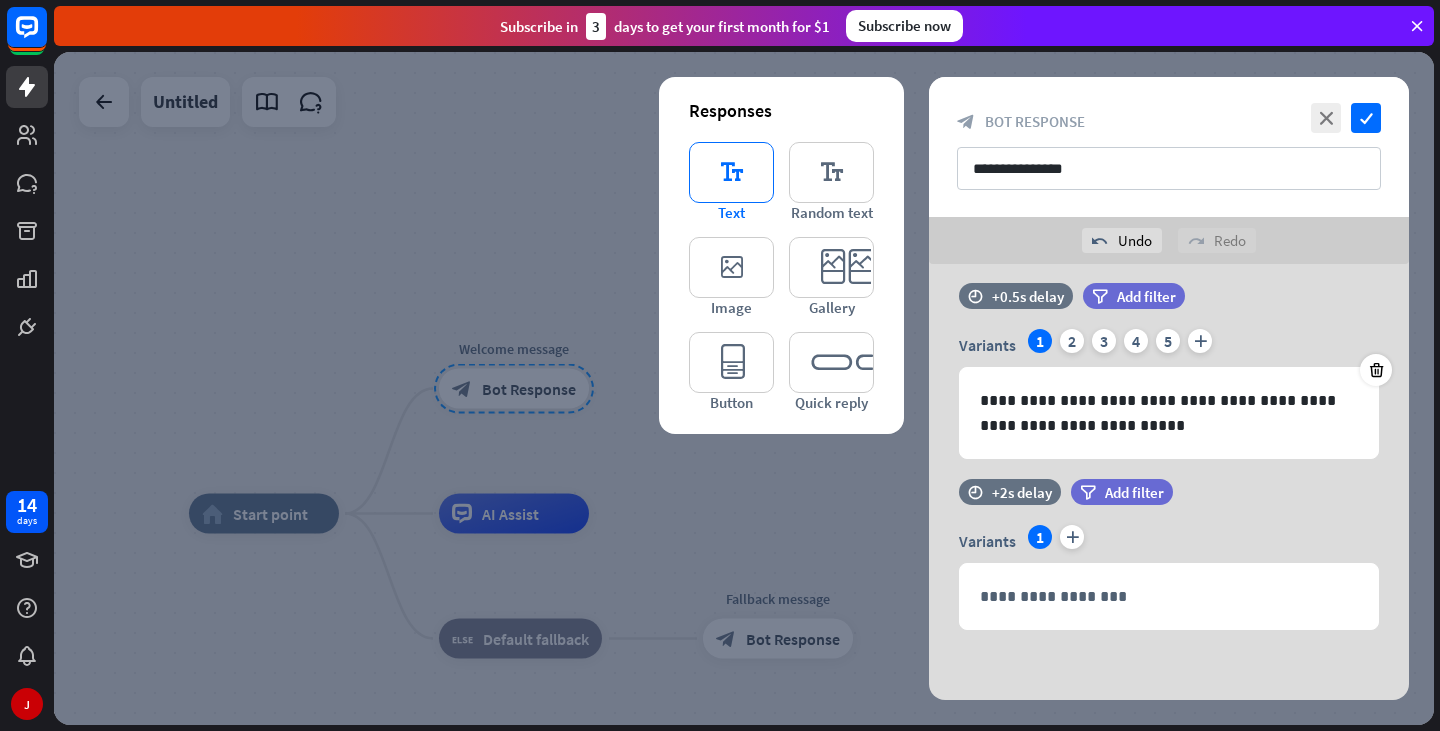 click on "editor_text" at bounding box center [731, 172] 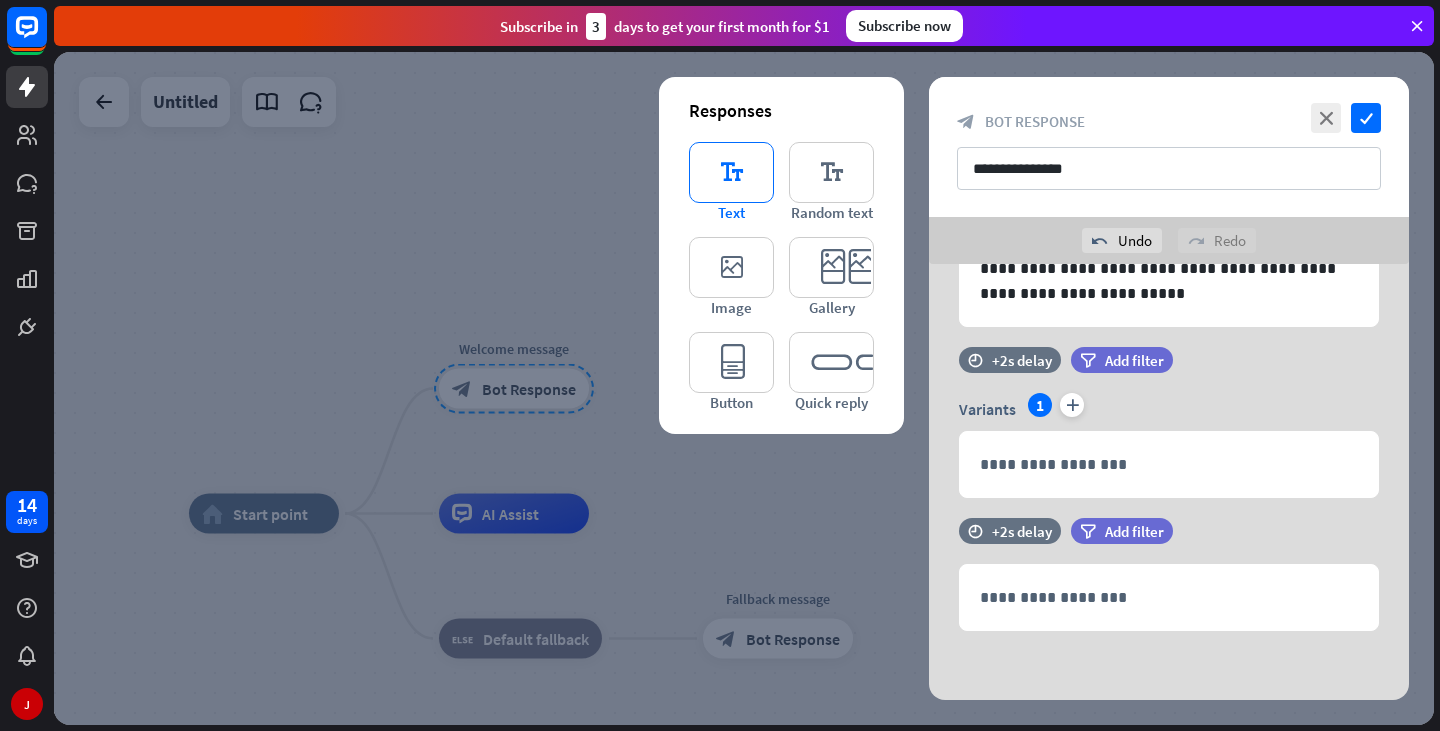 scroll, scrollTop: 152, scrollLeft: 0, axis: vertical 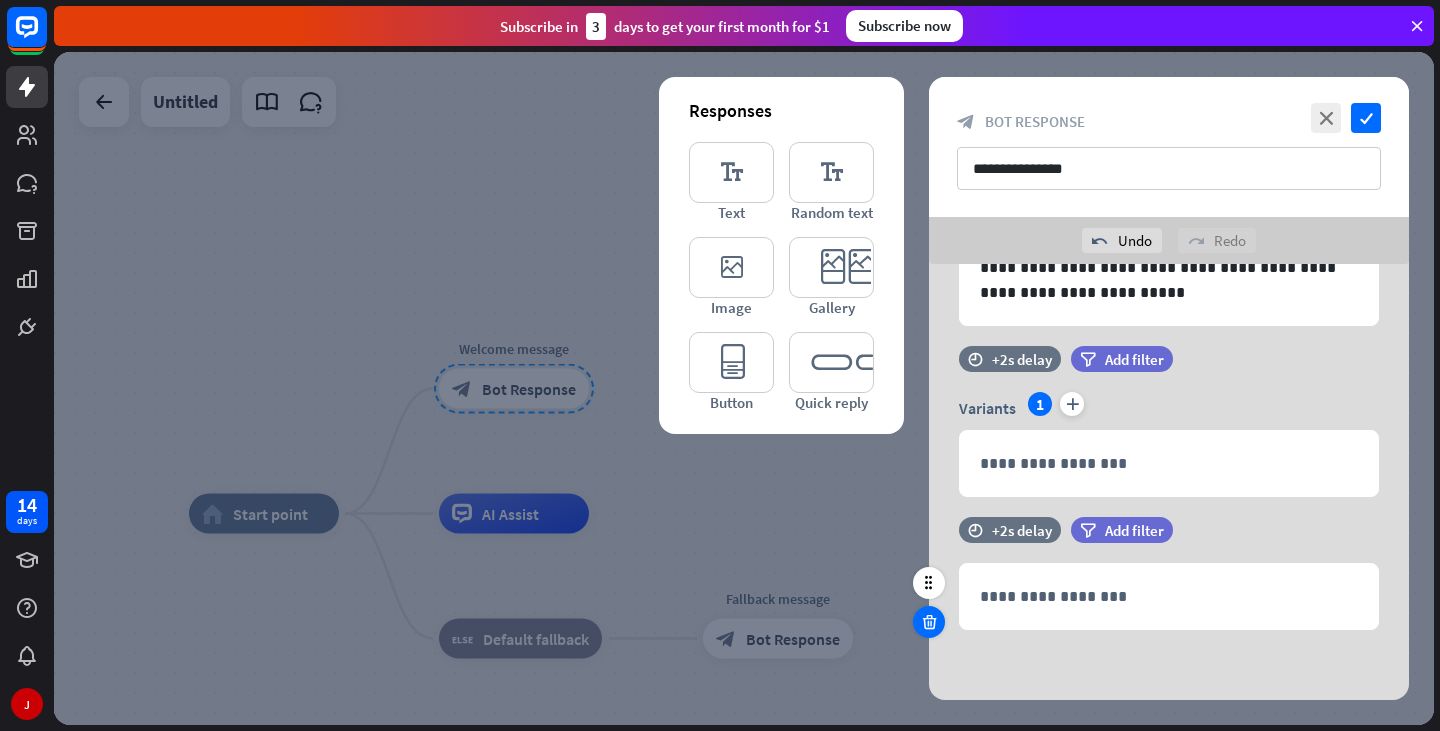 click at bounding box center (929, 622) 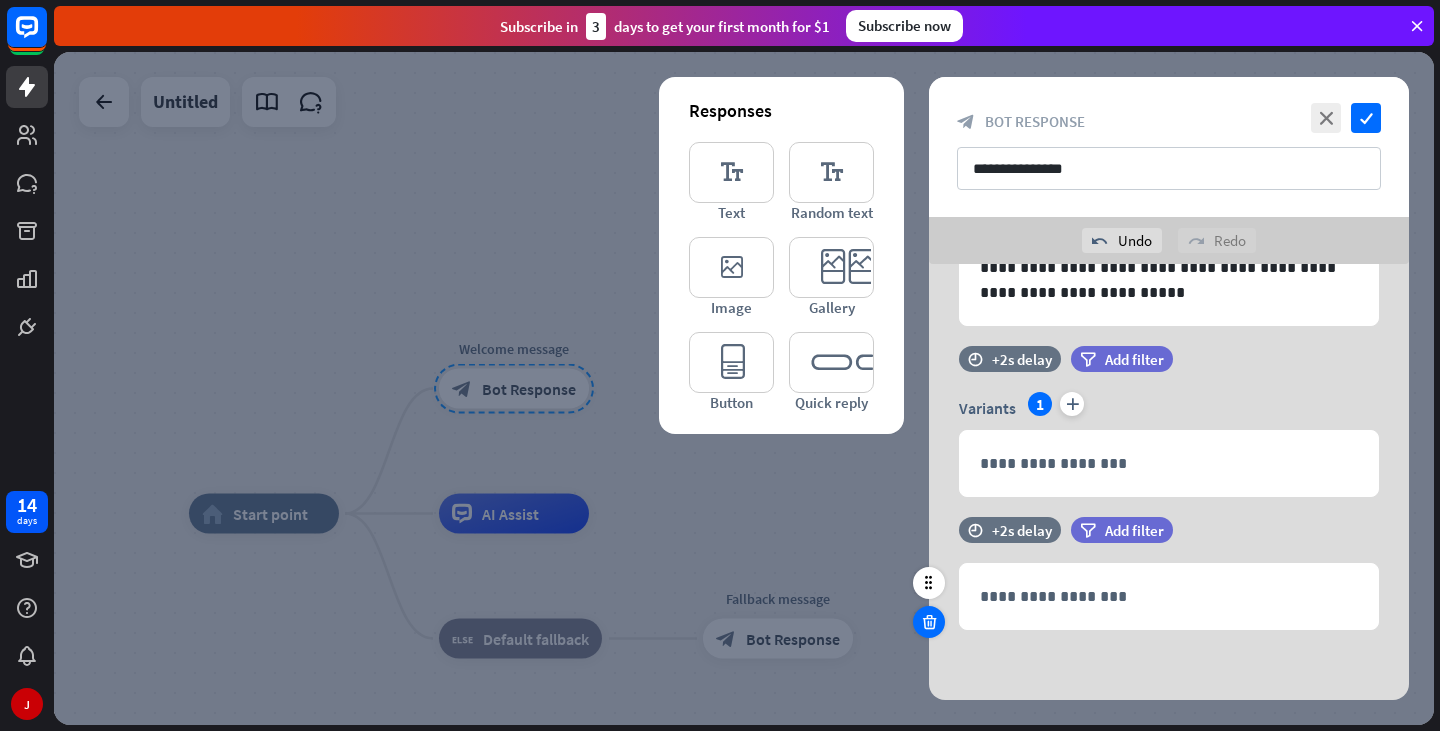 scroll, scrollTop: 19, scrollLeft: 0, axis: vertical 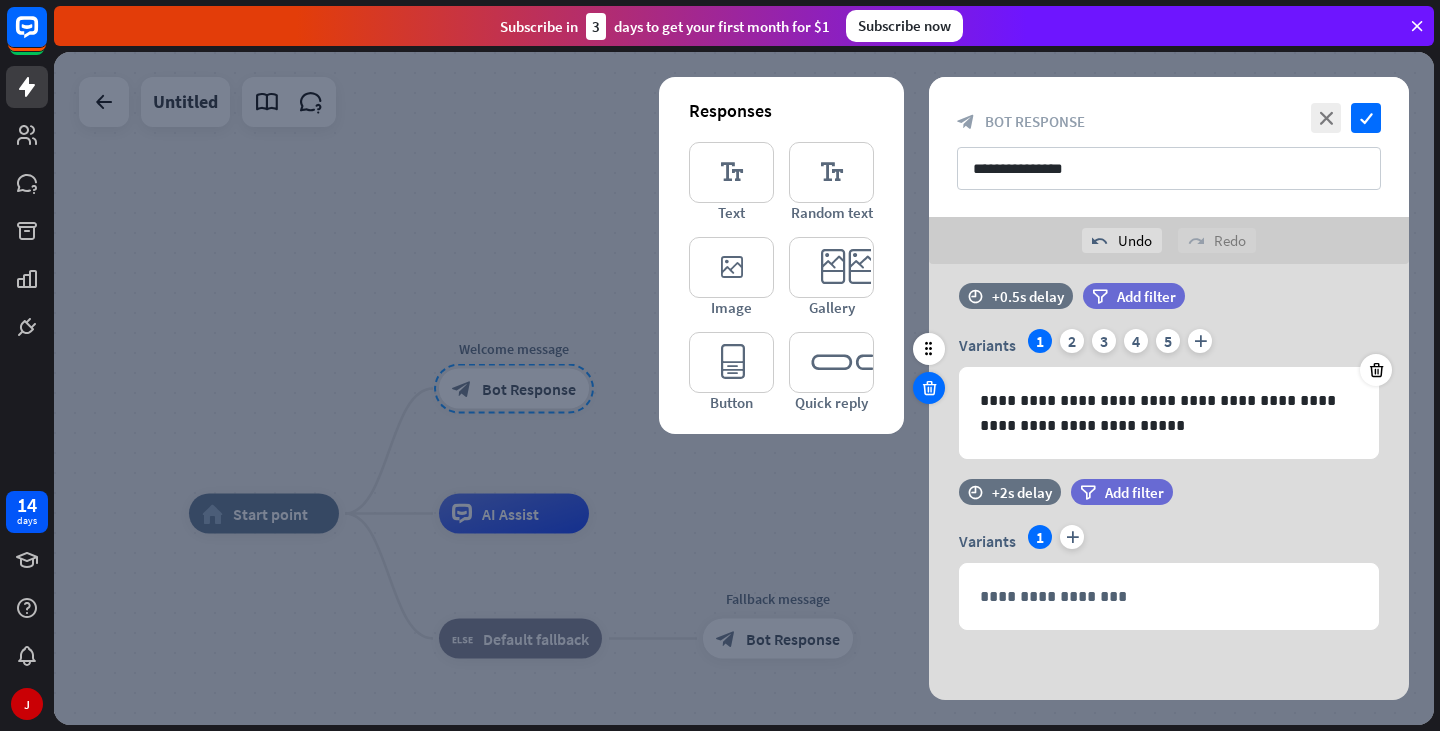 click at bounding box center (929, 388) 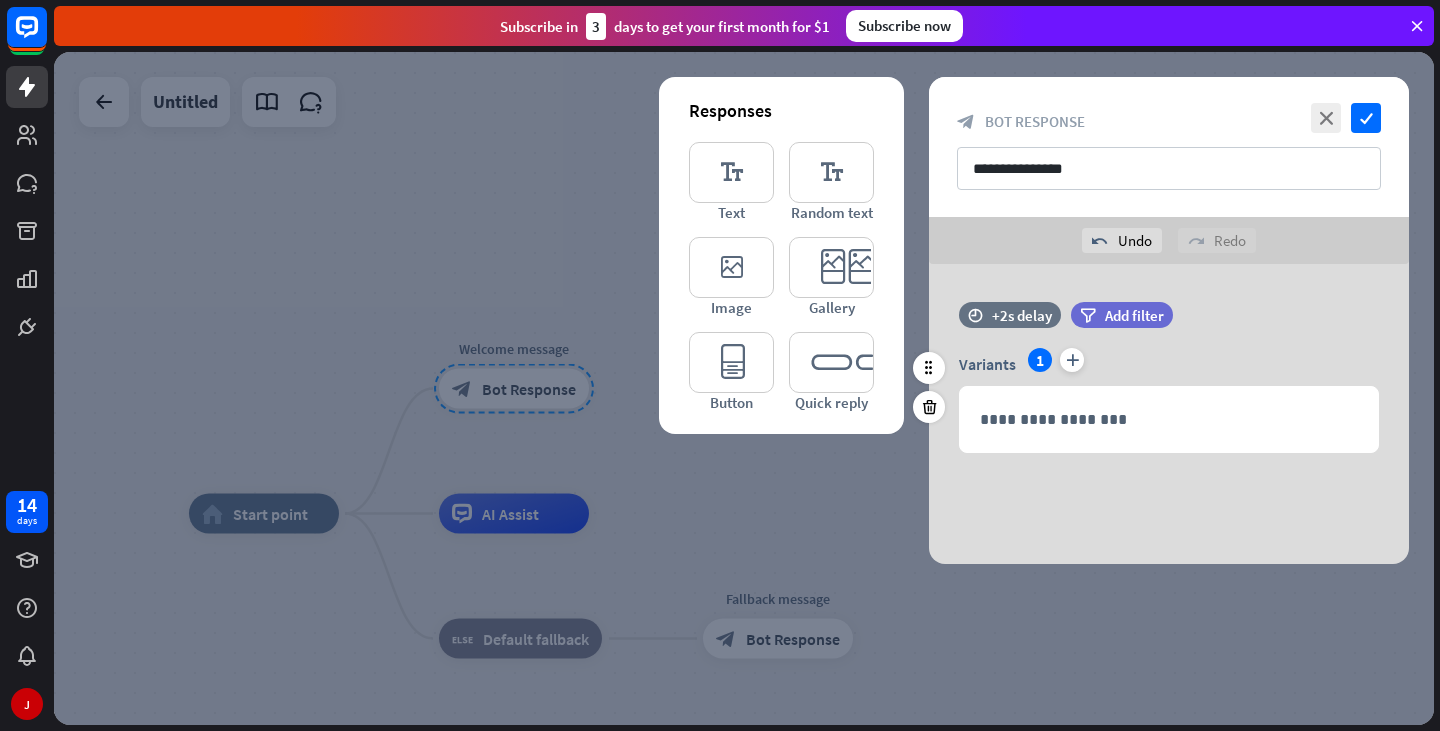 scroll, scrollTop: 0, scrollLeft: 0, axis: both 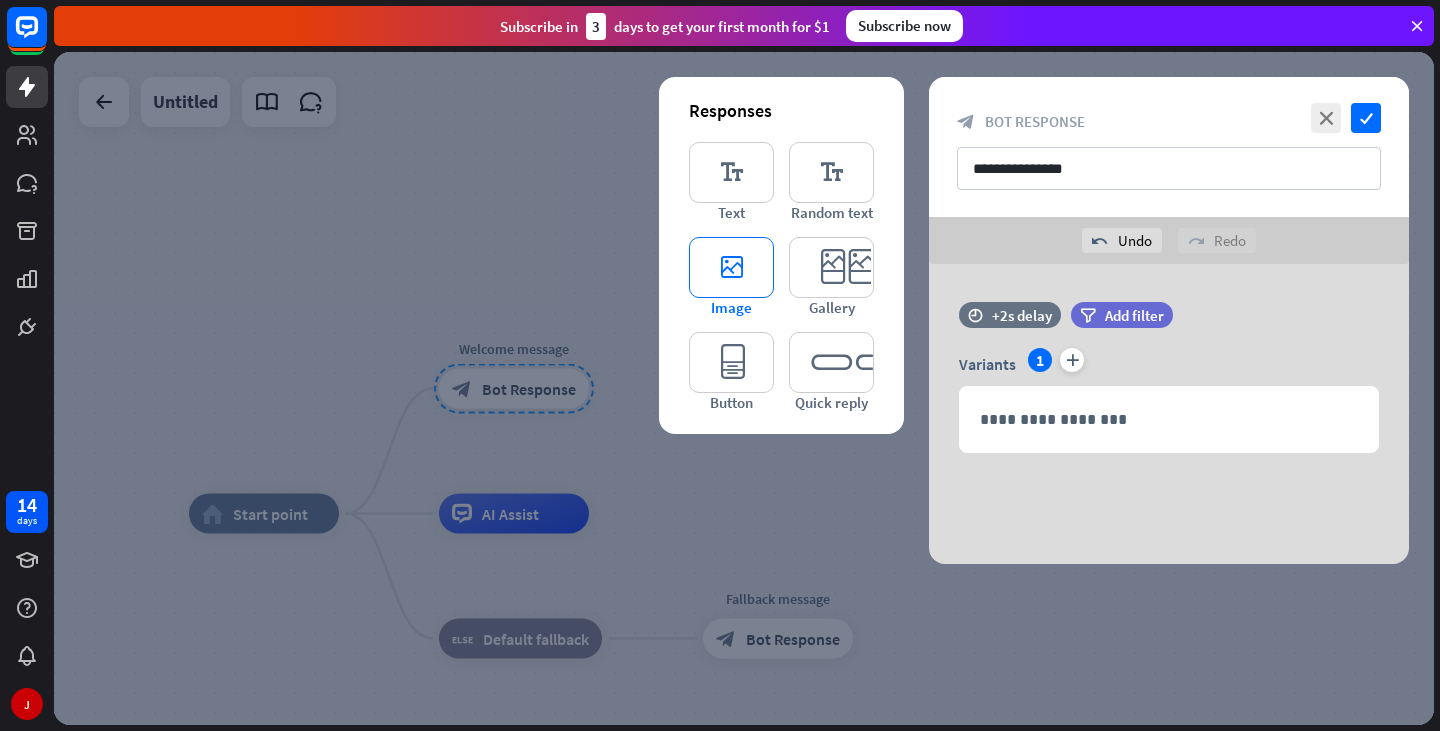 click on "editor_image" at bounding box center (731, 267) 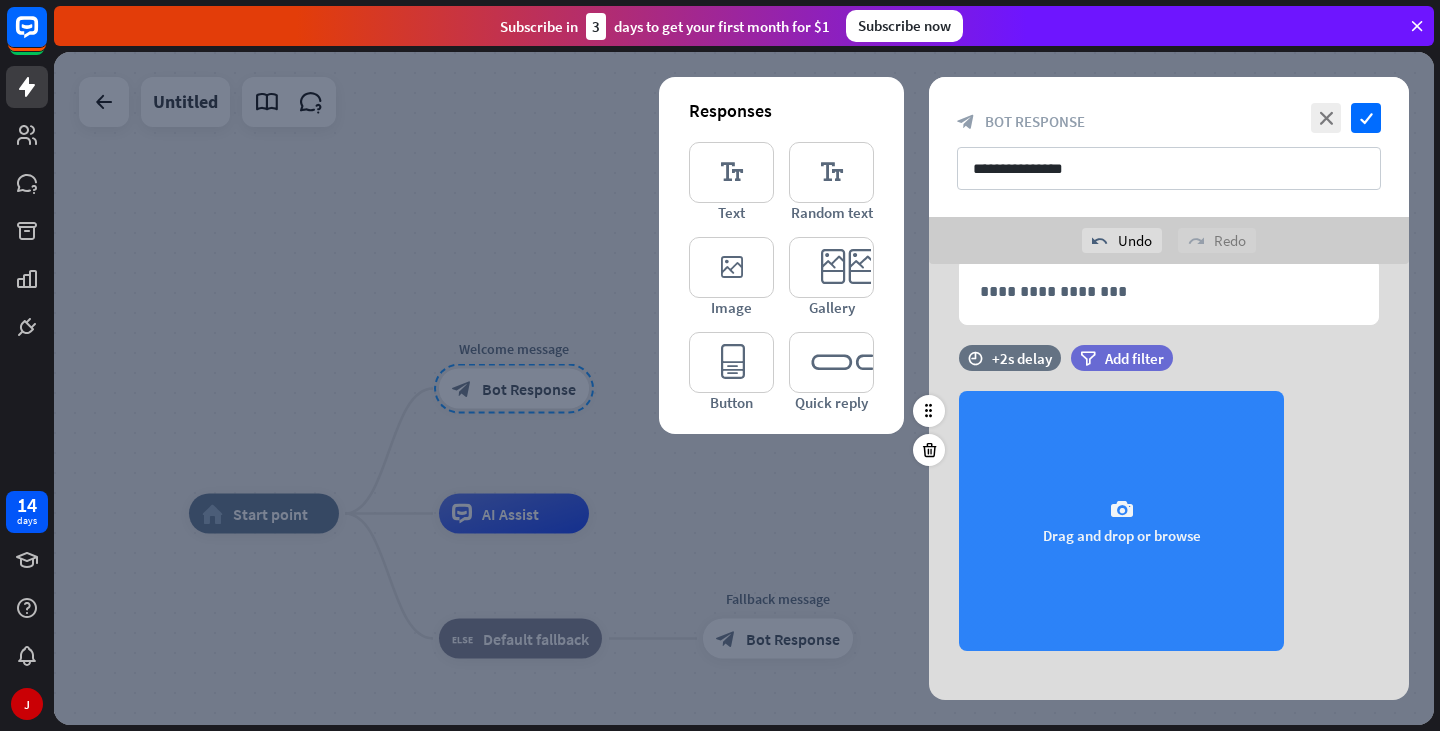 scroll, scrollTop: 149, scrollLeft: 0, axis: vertical 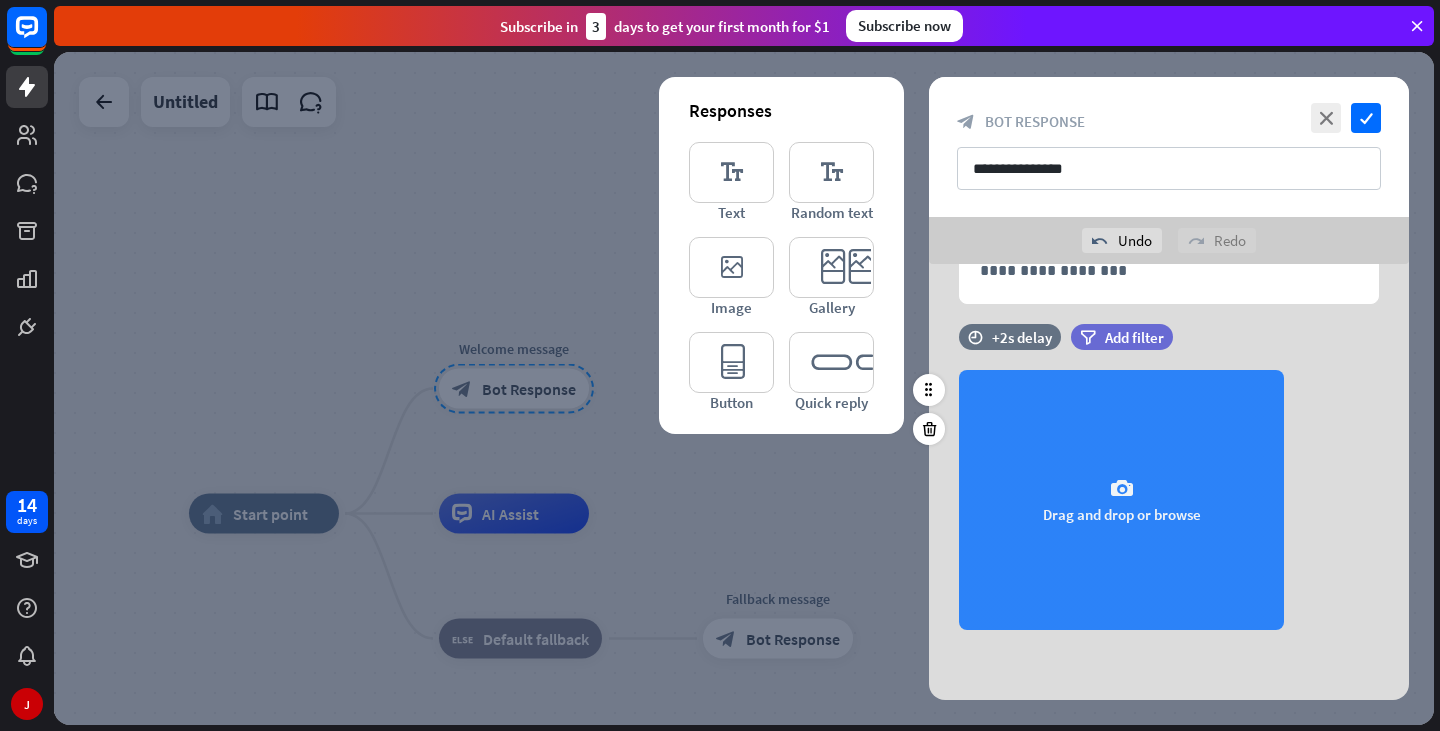 click on "camera
Drag and drop or browse" at bounding box center (1121, 500) 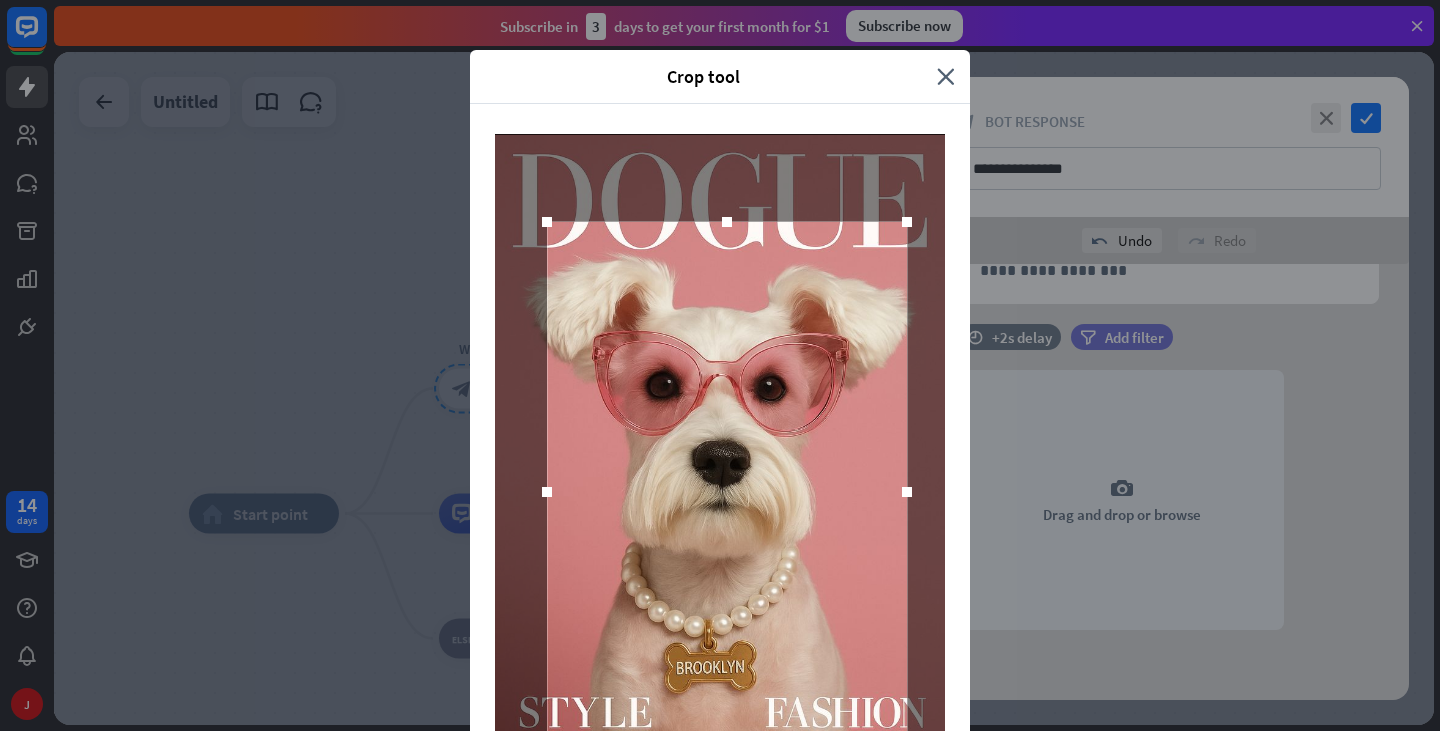 drag, startPoint x: 742, startPoint y: 291, endPoint x: 759, endPoint y: 332, distance: 44.38468 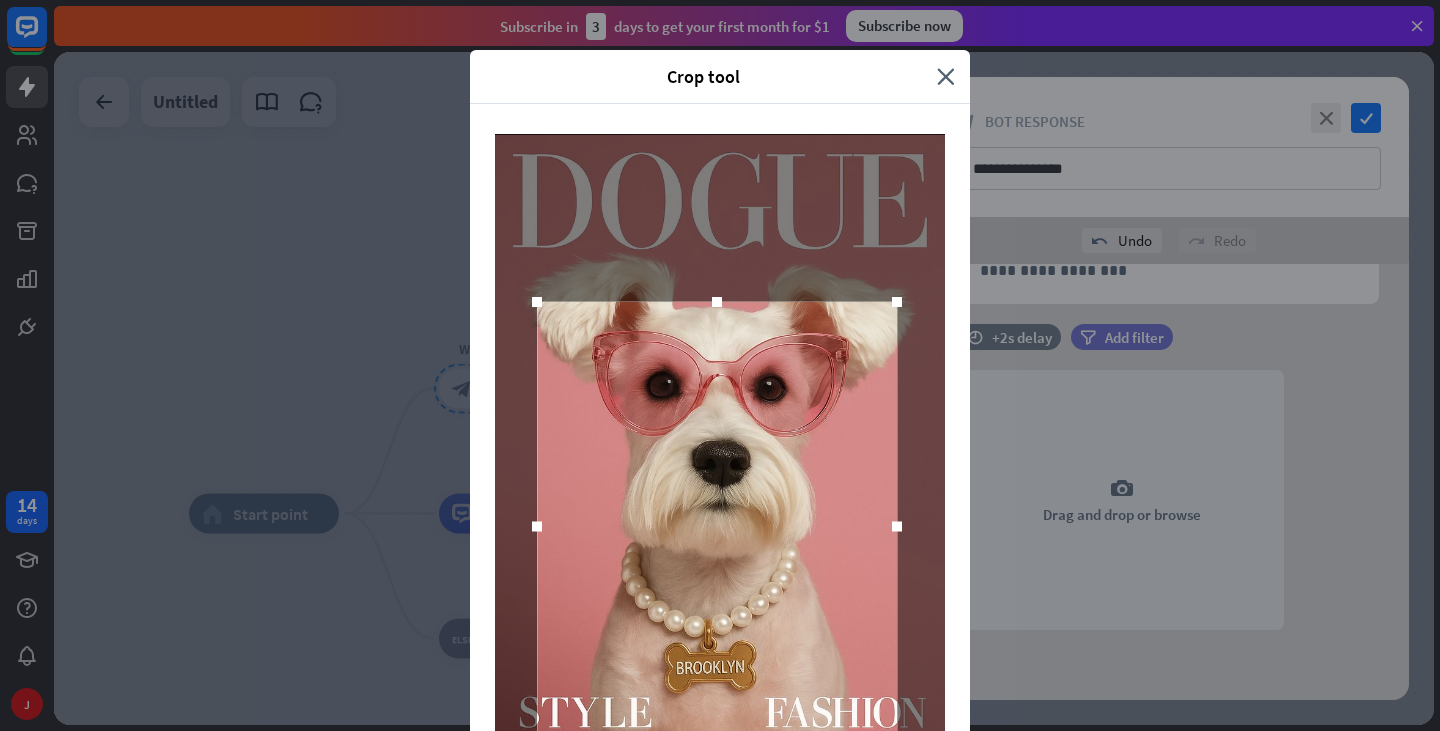 drag, startPoint x: 711, startPoint y: 213, endPoint x: 710, endPoint y: 288, distance: 75.00667 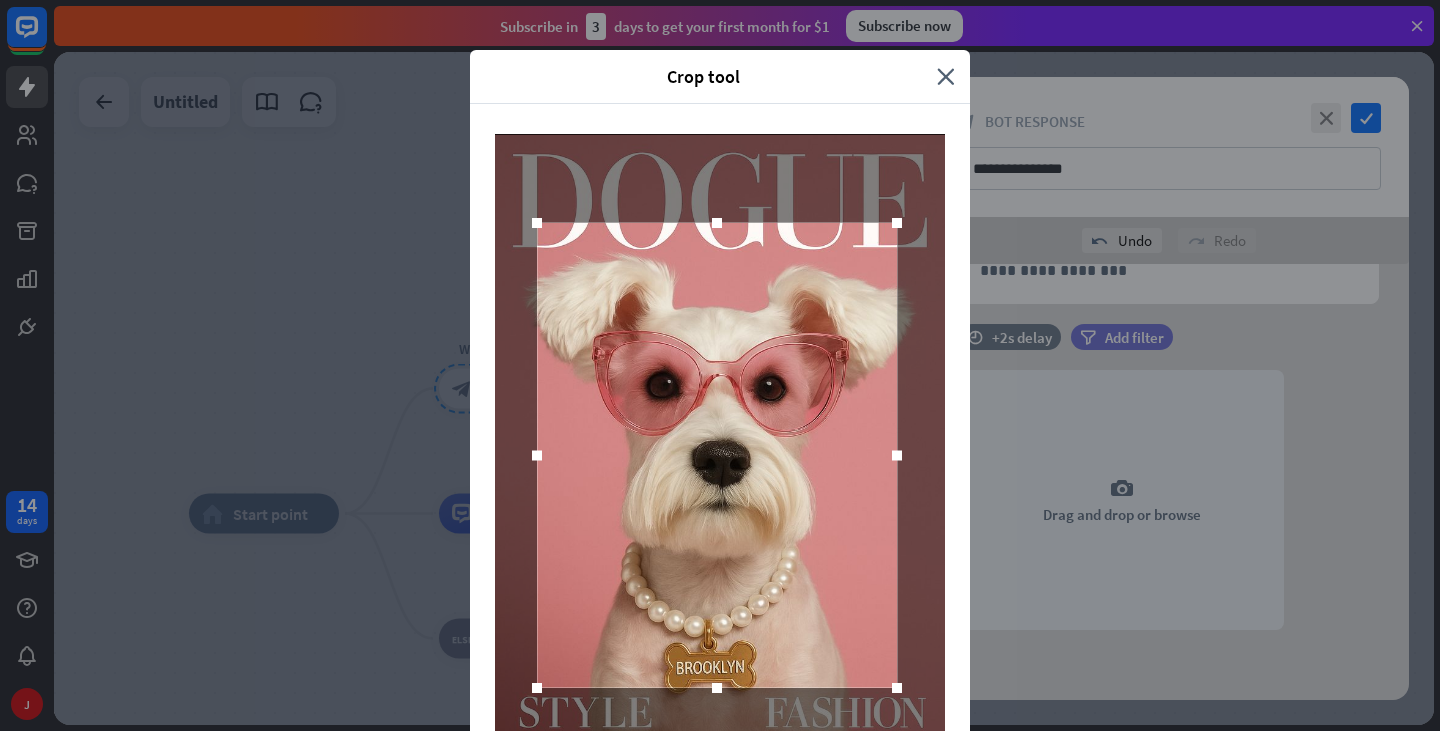 drag, startPoint x: 694, startPoint y: 648, endPoint x: 692, endPoint y: 631, distance: 17.117243 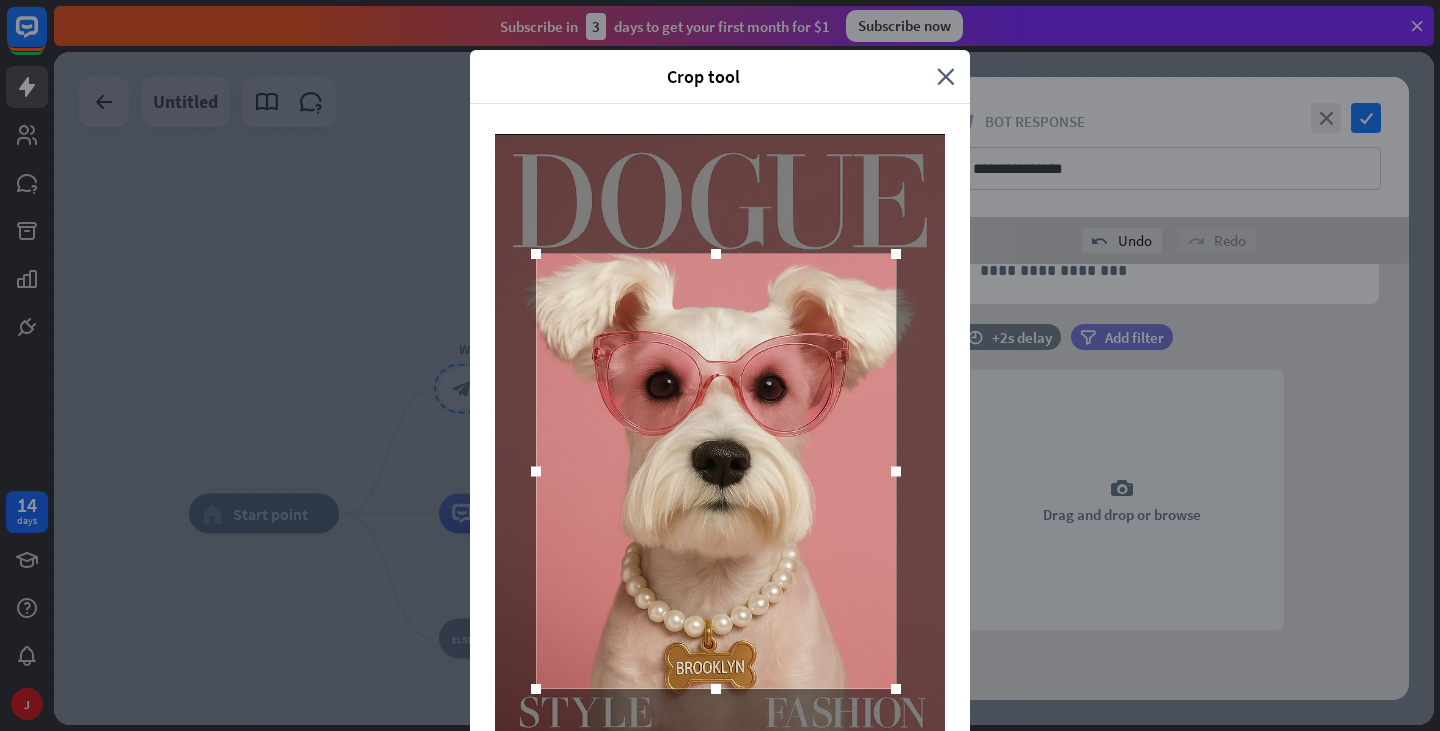 drag, startPoint x: 711, startPoint y: 220, endPoint x: 712, endPoint y: 250, distance: 30.016663 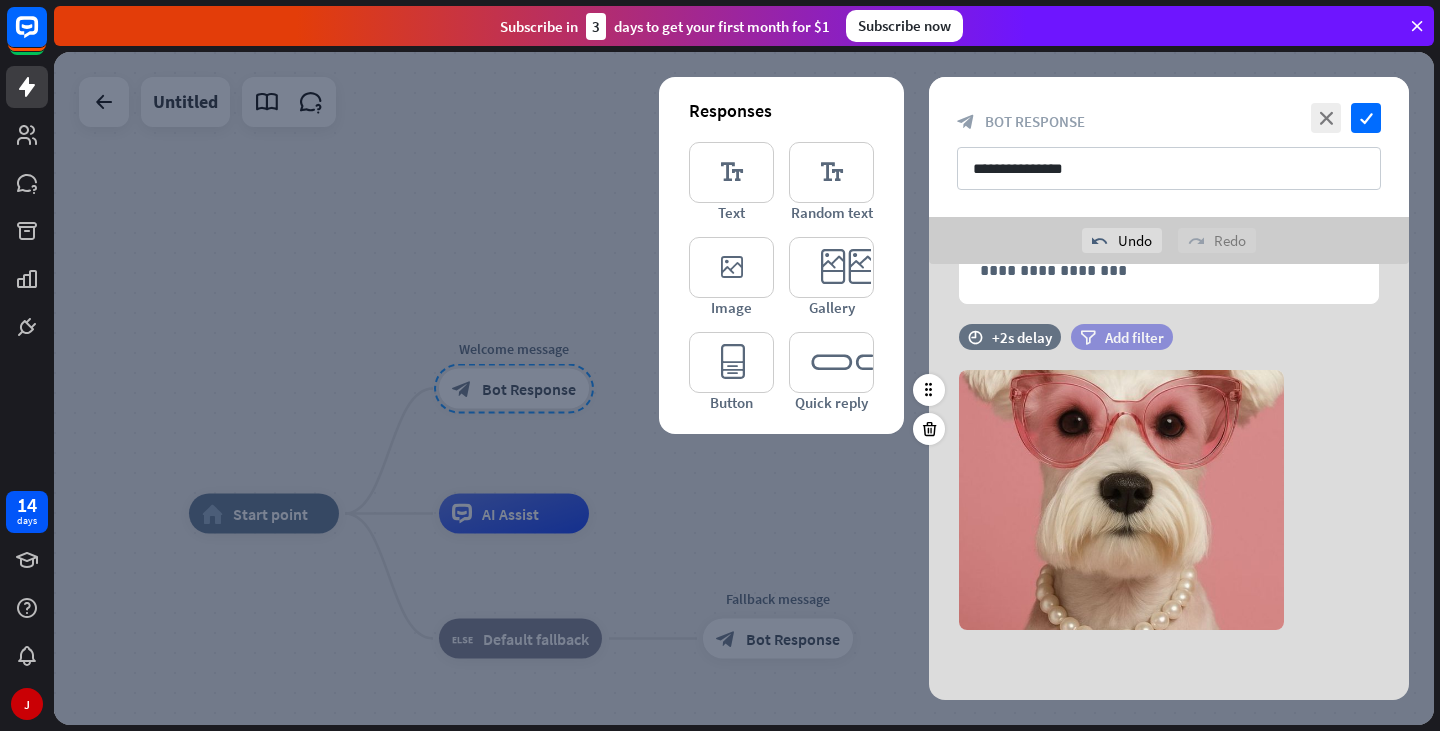 click on "filter   Add filter" at bounding box center (1122, 337) 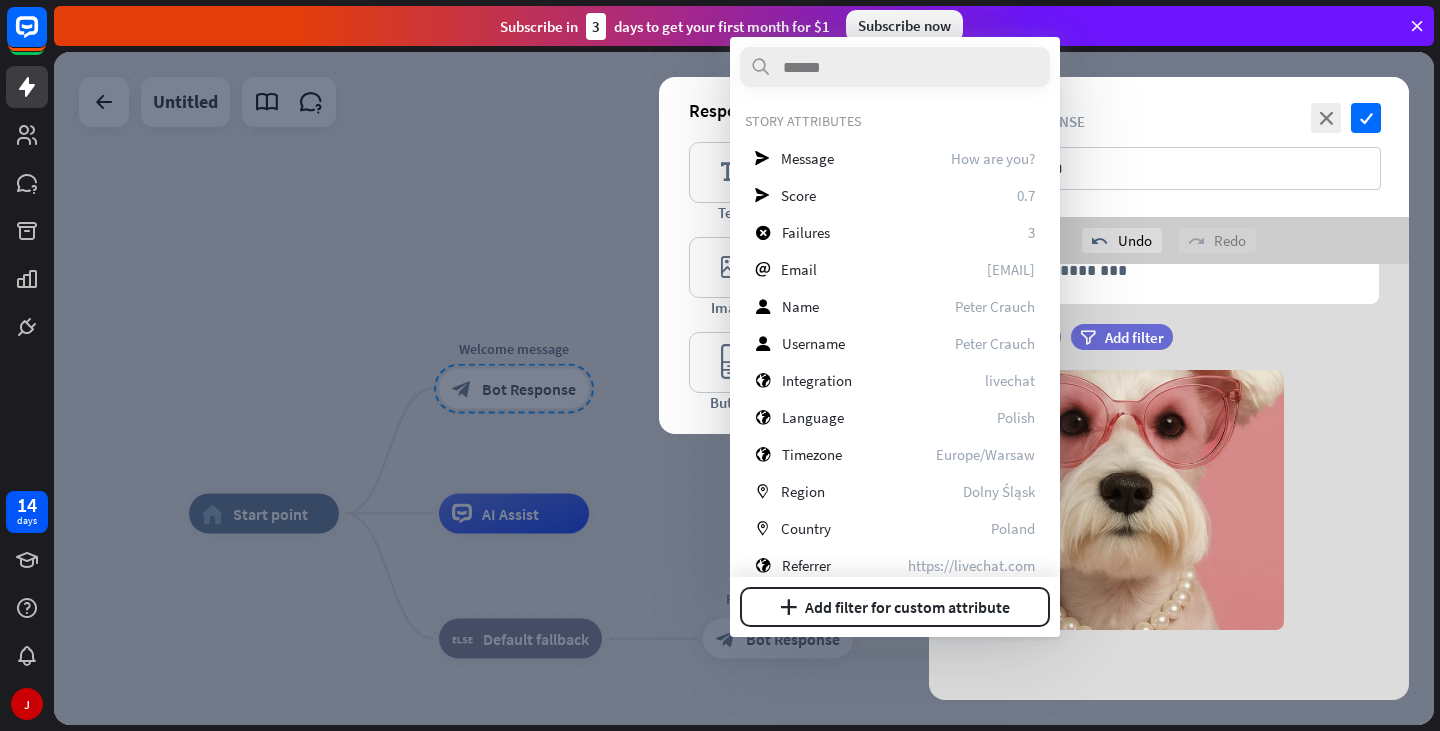 click on "camera
Choose or
remove
image" at bounding box center [1169, 500] 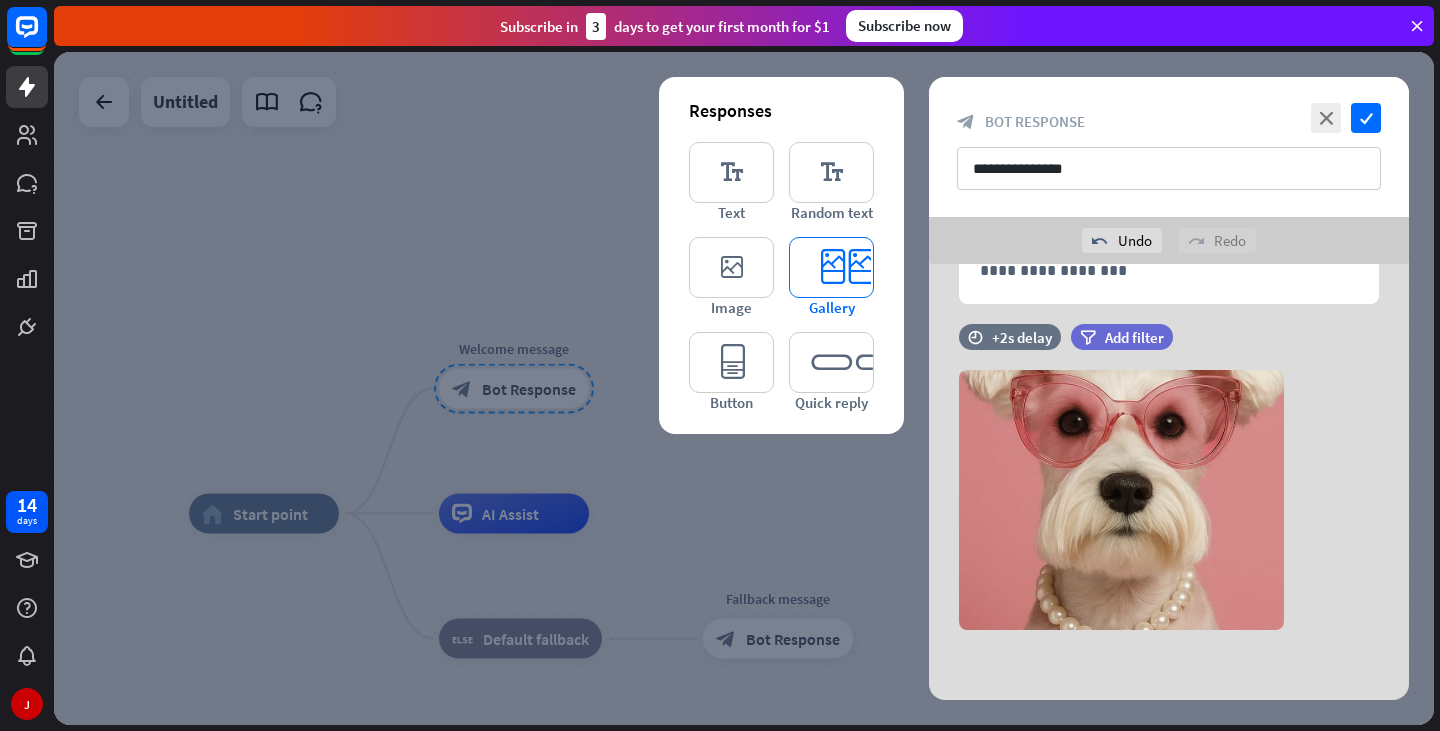 click on "editor_card" at bounding box center (831, 267) 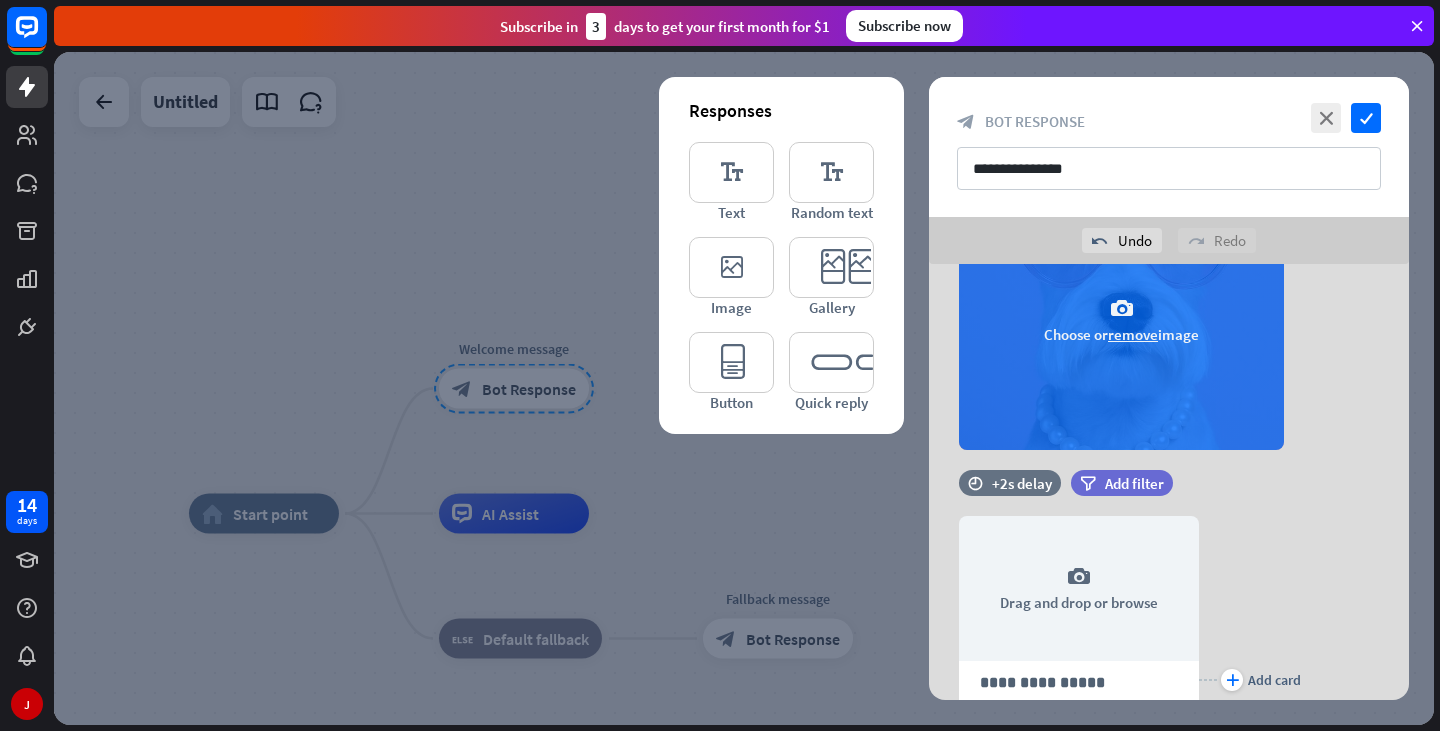 scroll, scrollTop: 368, scrollLeft: 0, axis: vertical 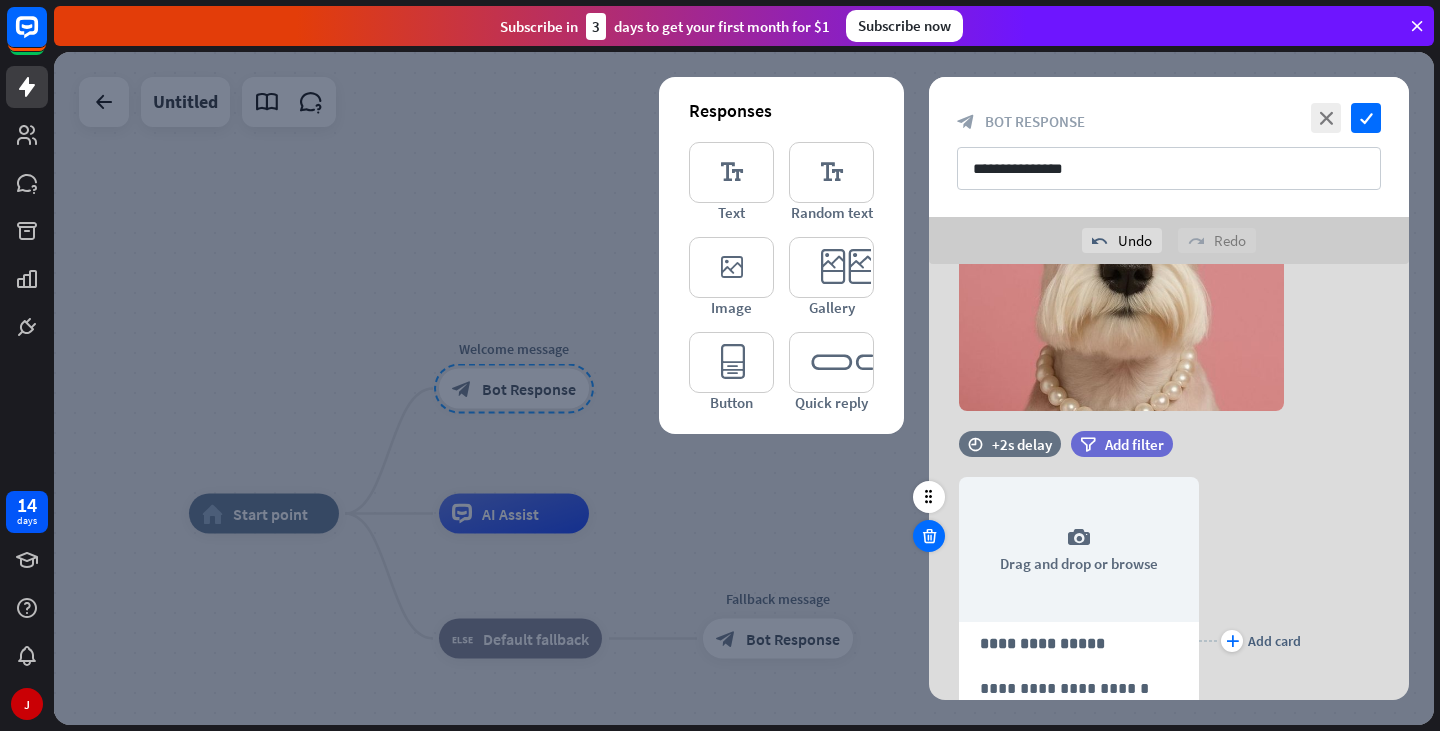 click at bounding box center (929, 536) 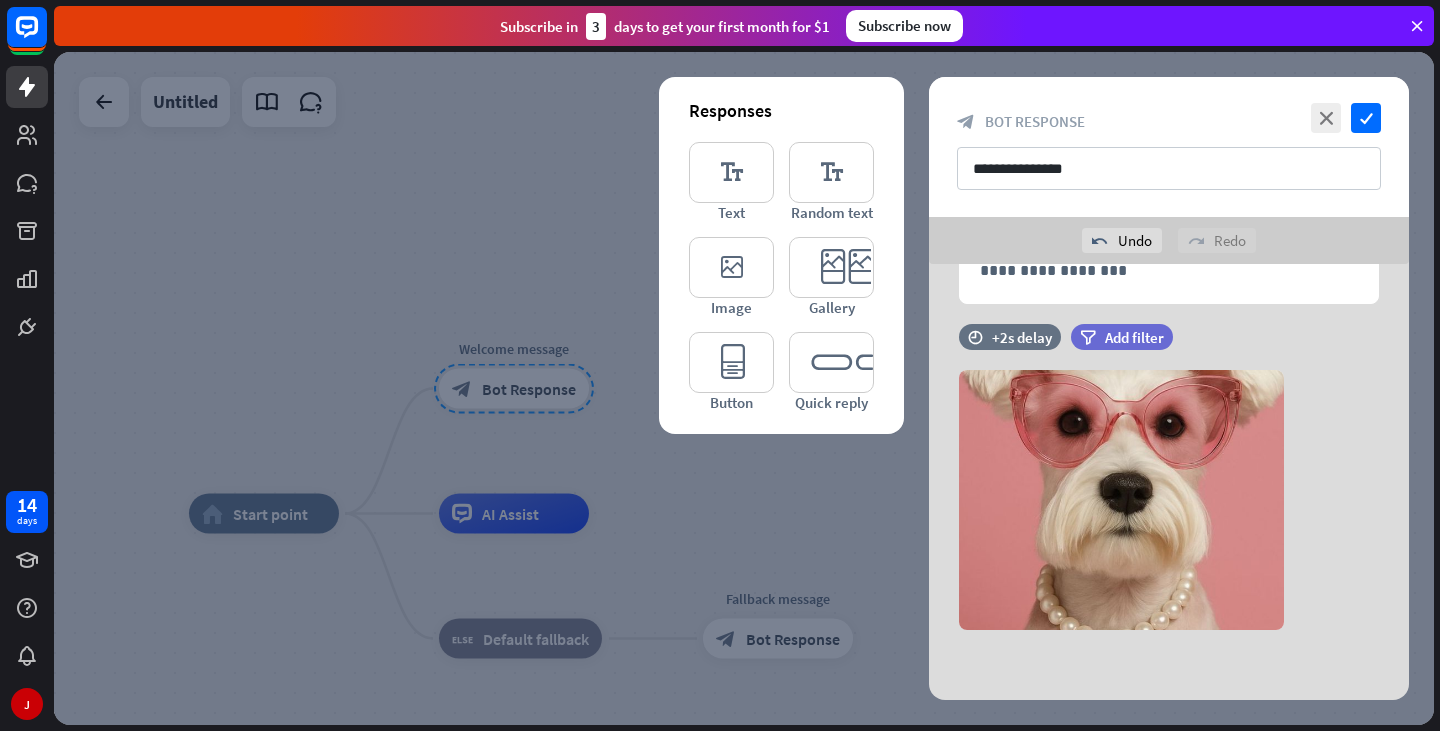 scroll, scrollTop: 149, scrollLeft: 0, axis: vertical 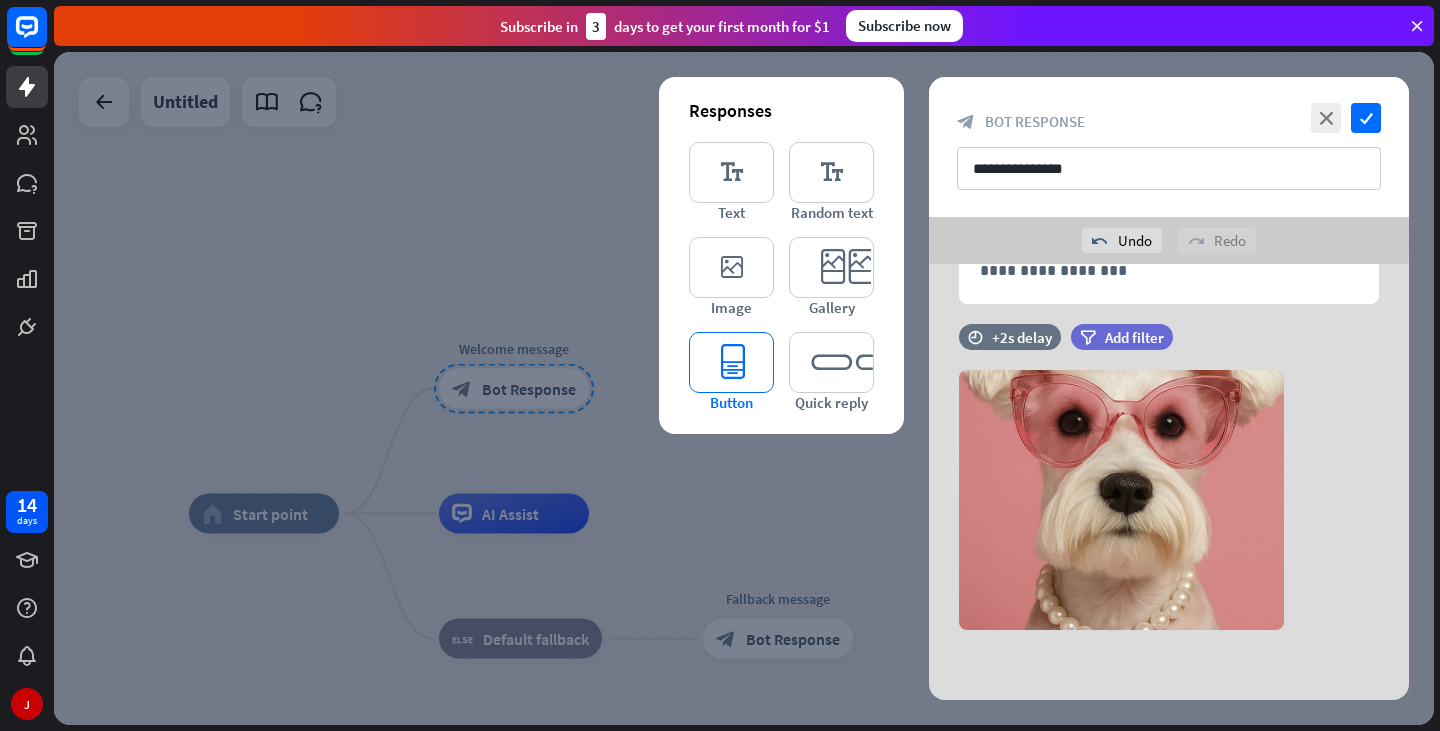click on "editor_button" at bounding box center [731, 362] 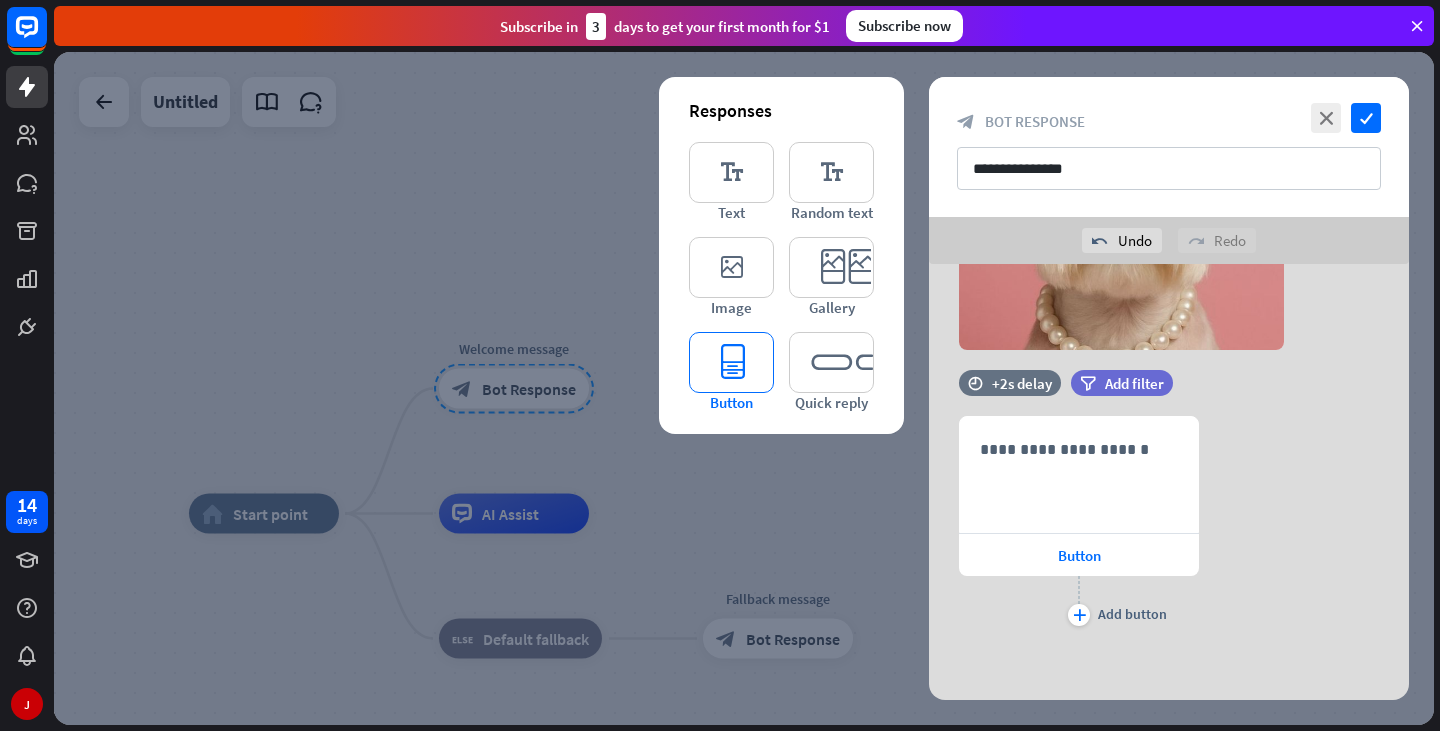 scroll, scrollTop: 430, scrollLeft: 0, axis: vertical 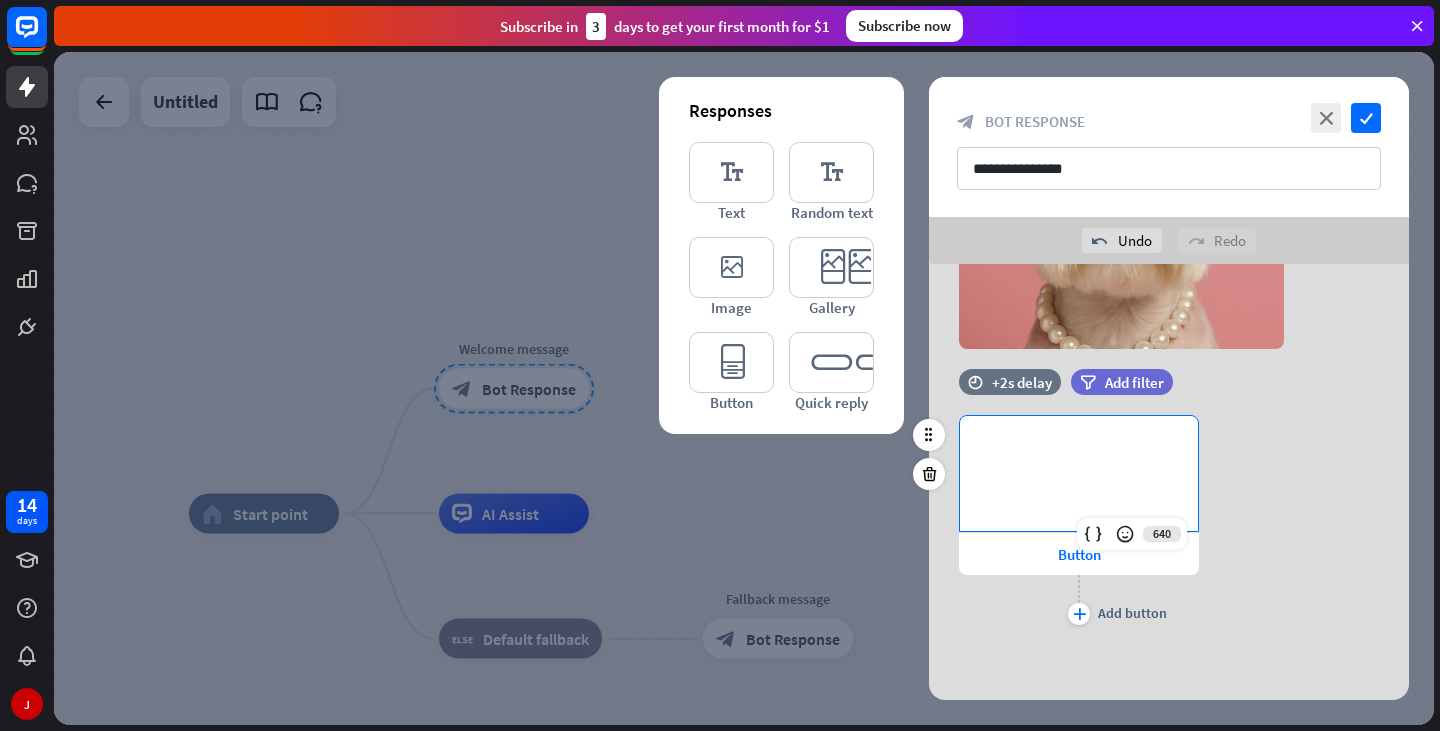 click on "**********" at bounding box center (1079, 473) 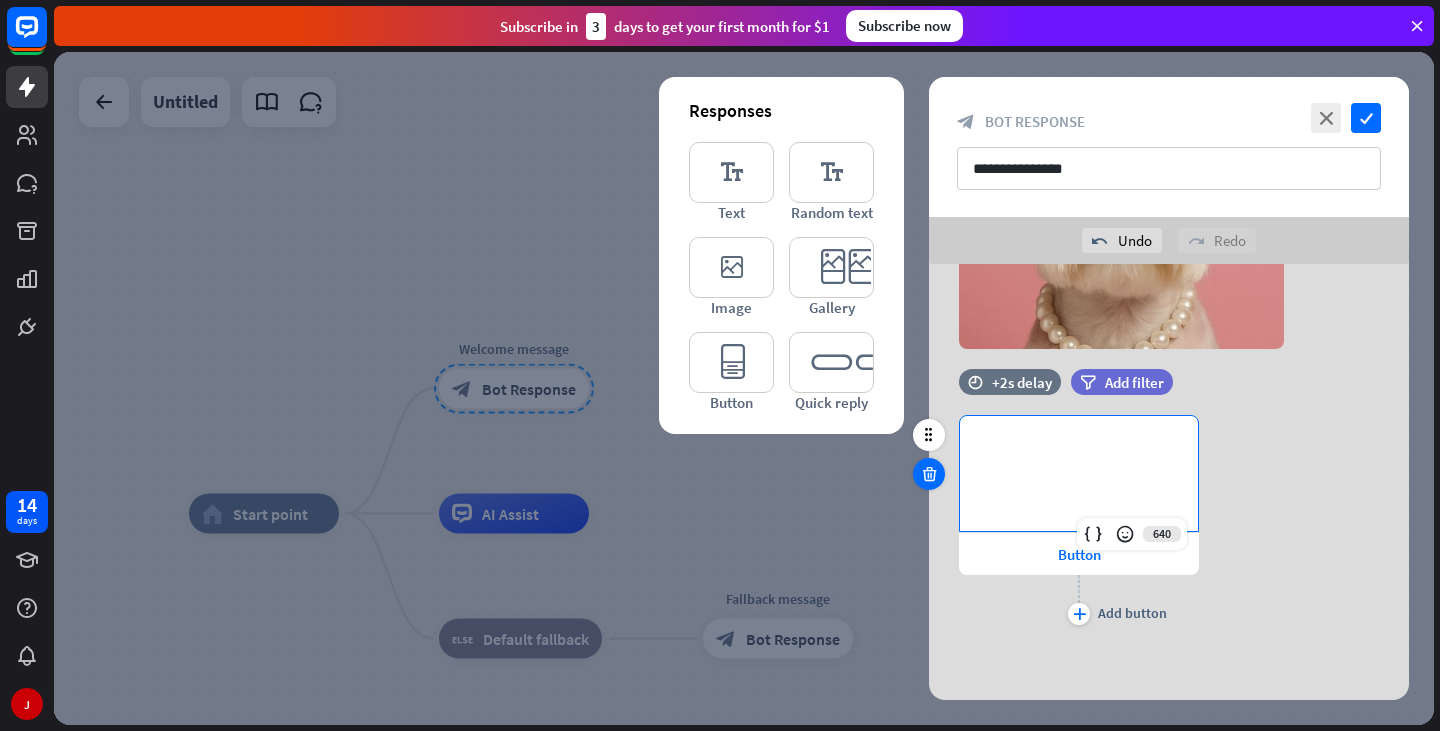 click at bounding box center (929, 474) 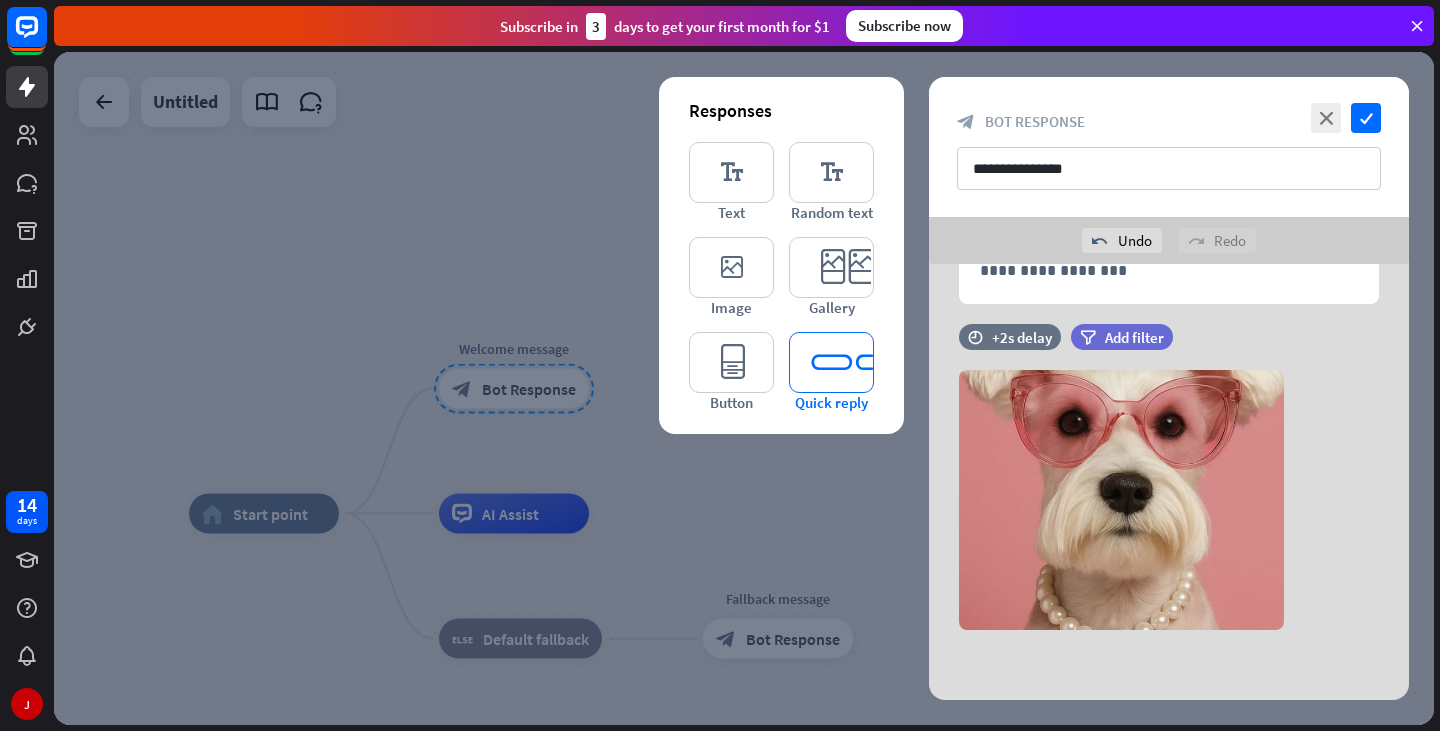 click on "editor_quick_replies" at bounding box center [831, 362] 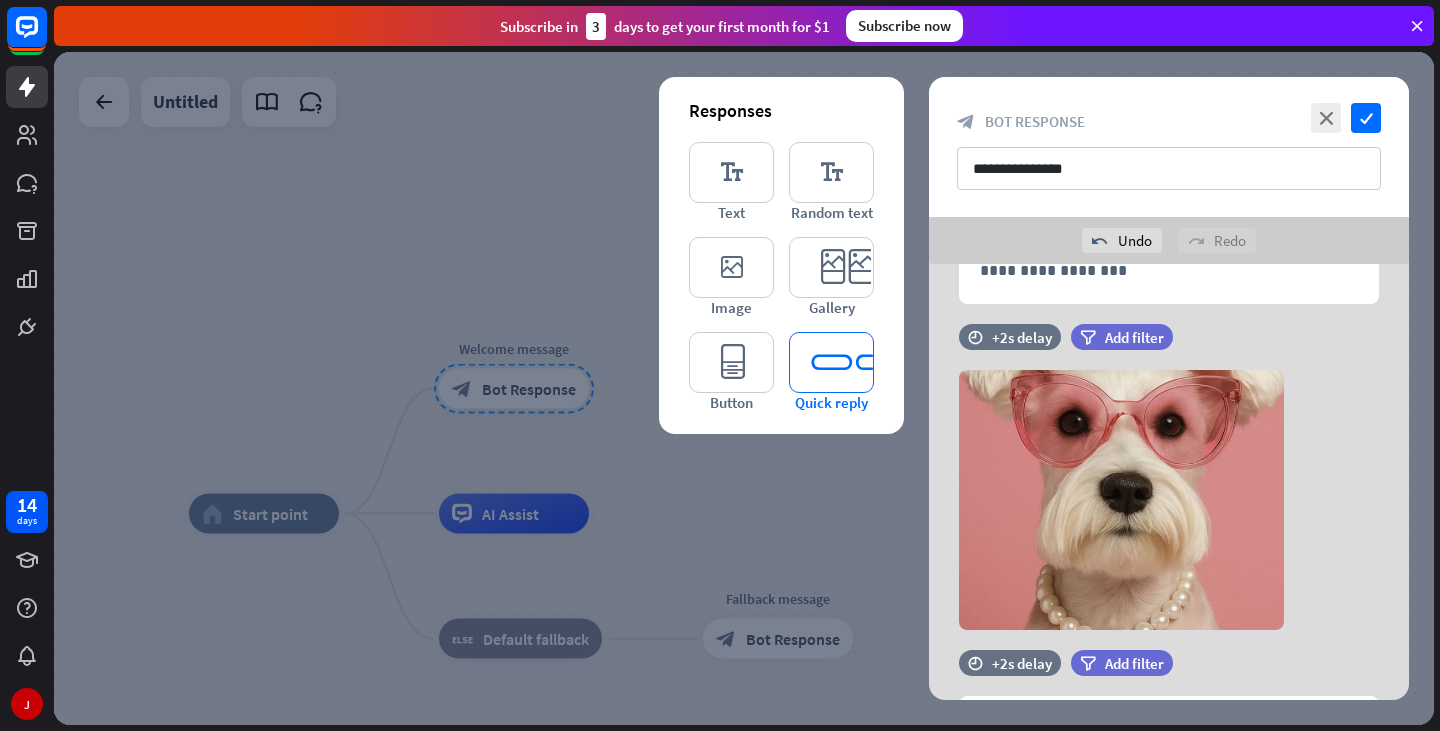 scroll, scrollTop: 330, scrollLeft: 0, axis: vertical 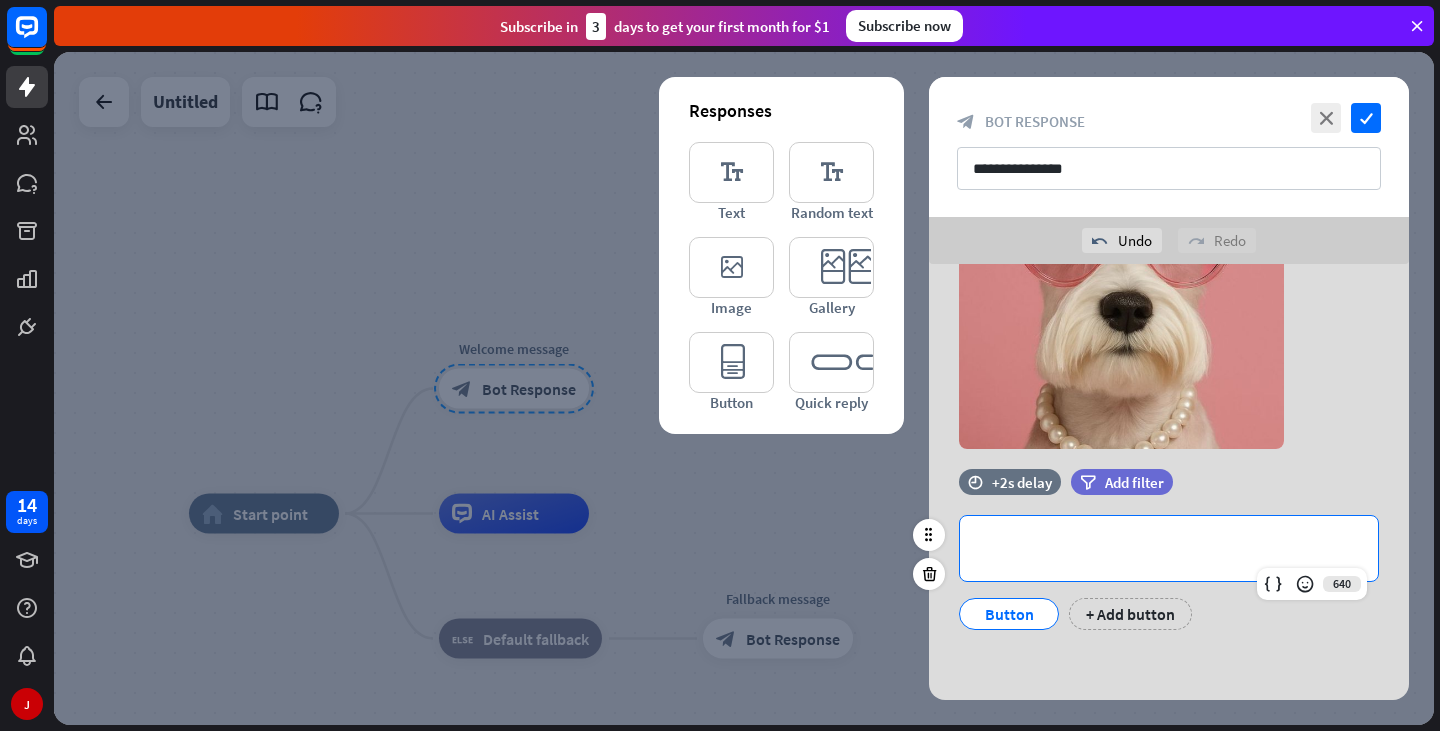 click on "**********" at bounding box center (1169, 548) 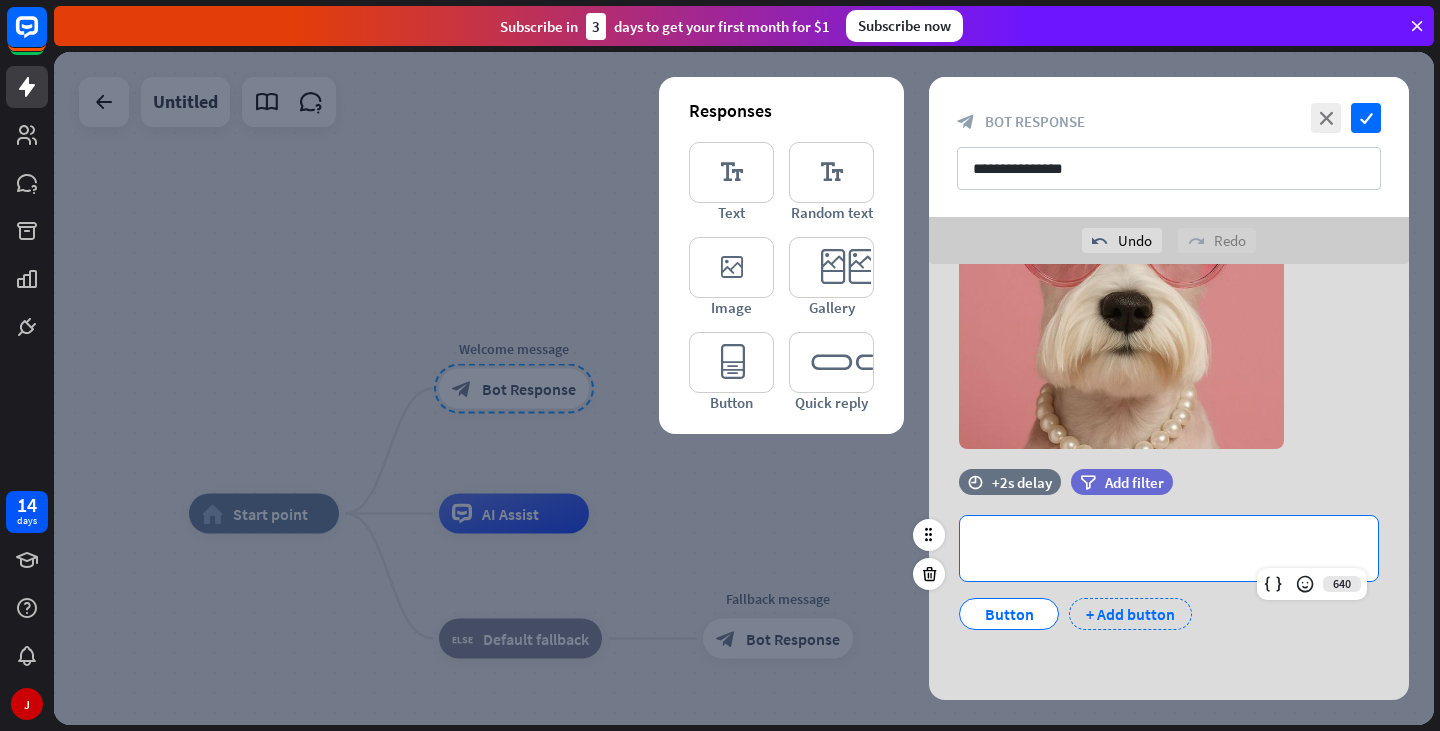 click on "+ Add button" at bounding box center [1130, 614] 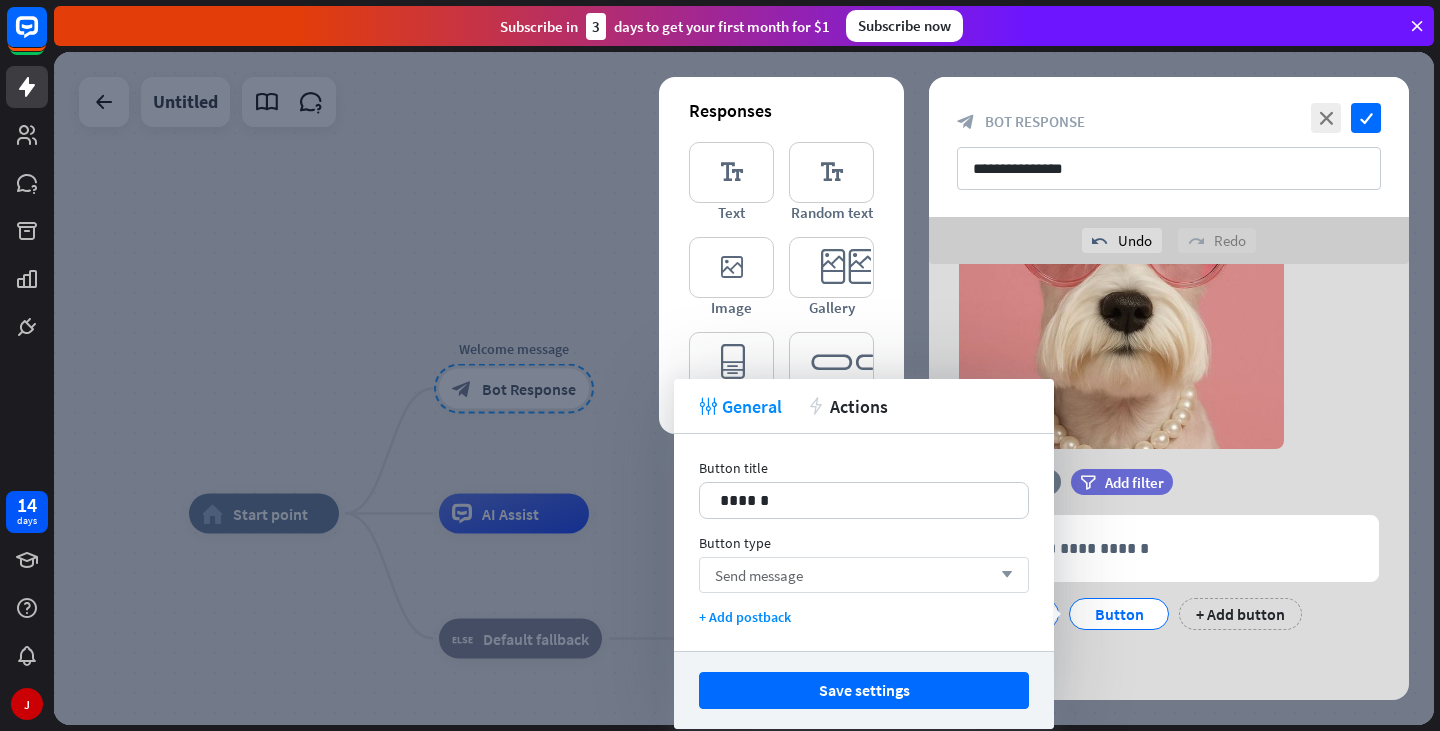 click on "Send message
arrow_down" at bounding box center [864, 575] 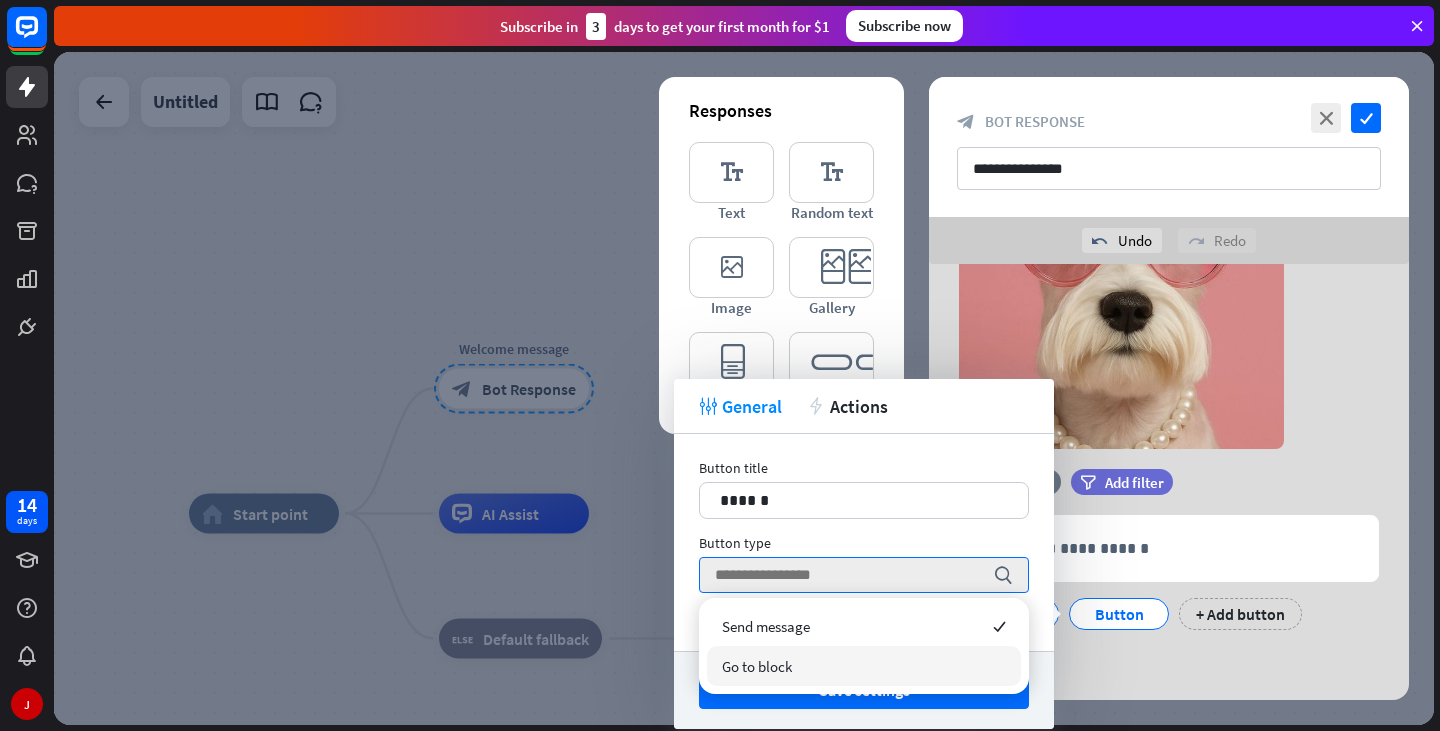 click on "Go to block" at bounding box center (864, 666) 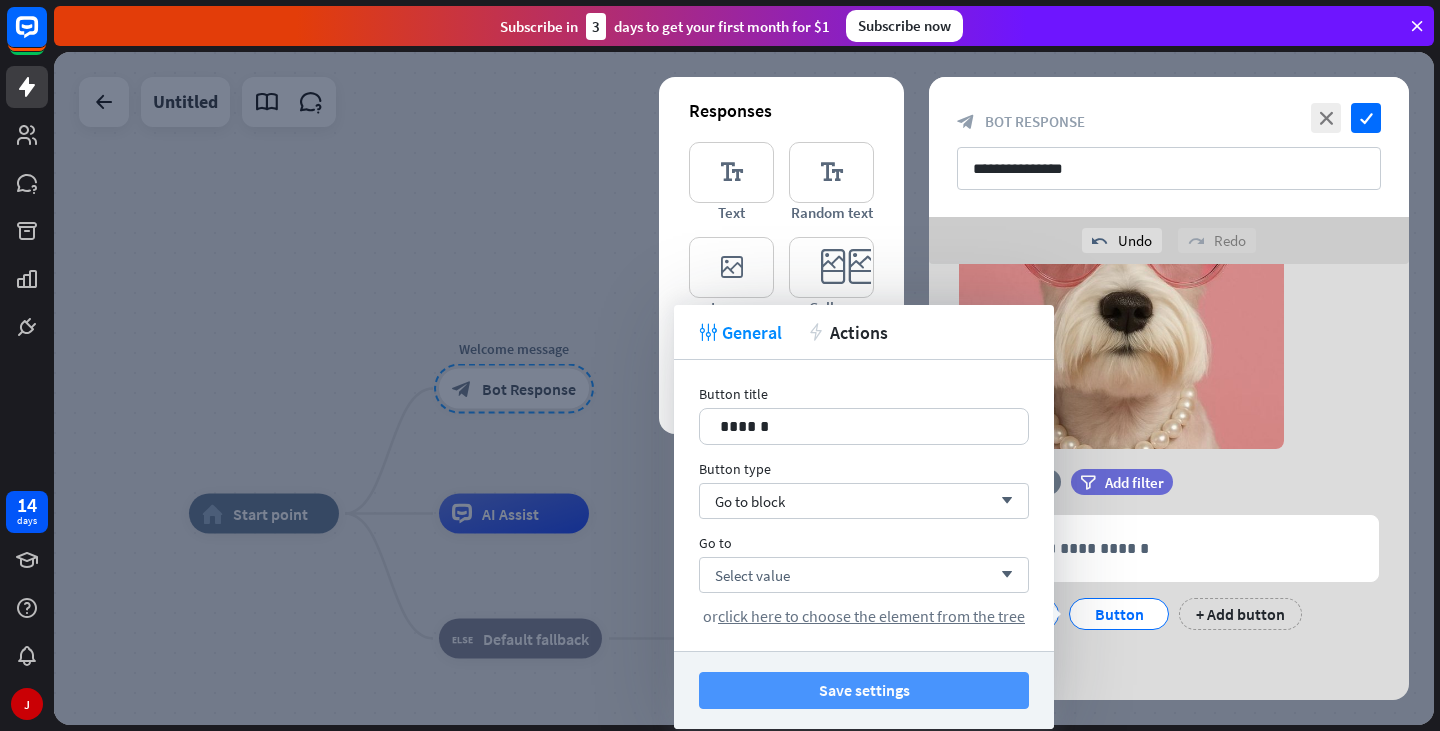 click on "Save settings" at bounding box center [864, 690] 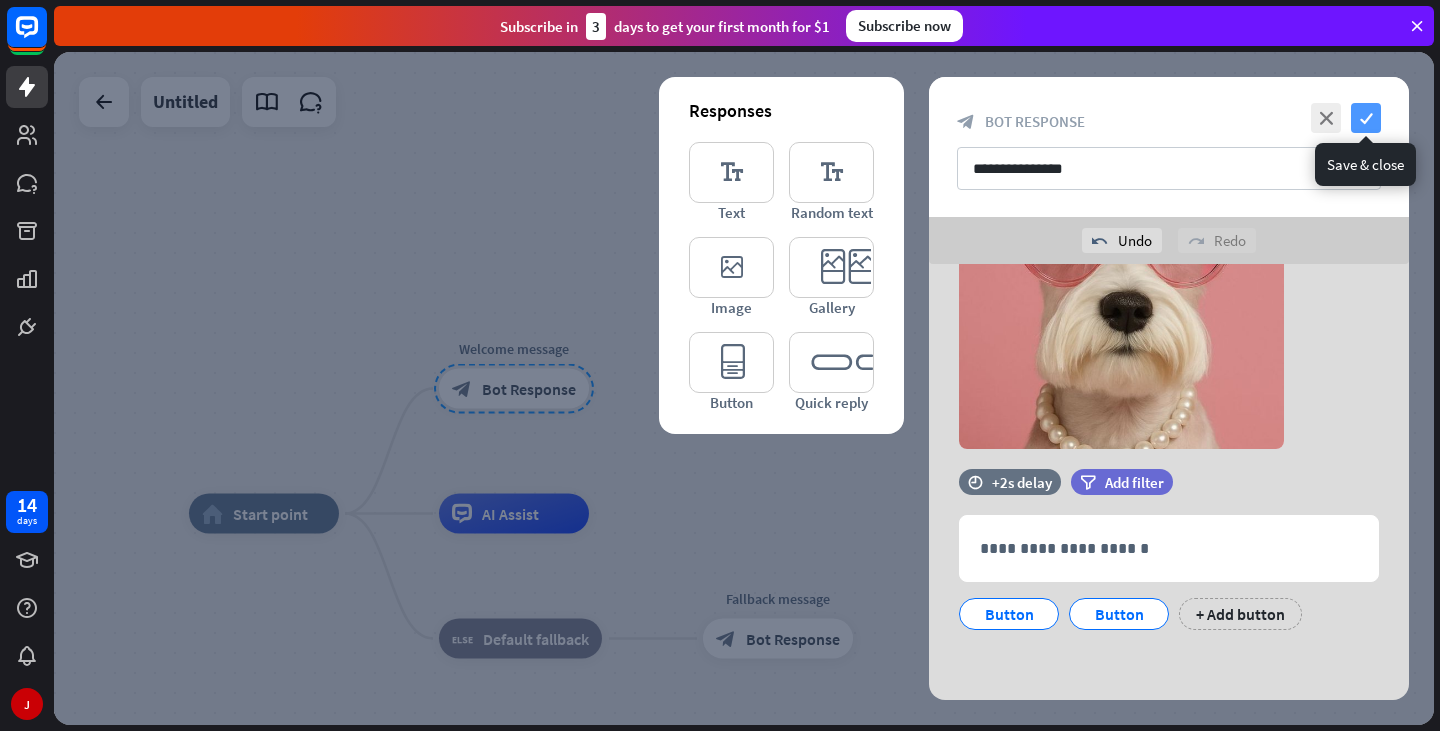 click on "check" at bounding box center (1366, 118) 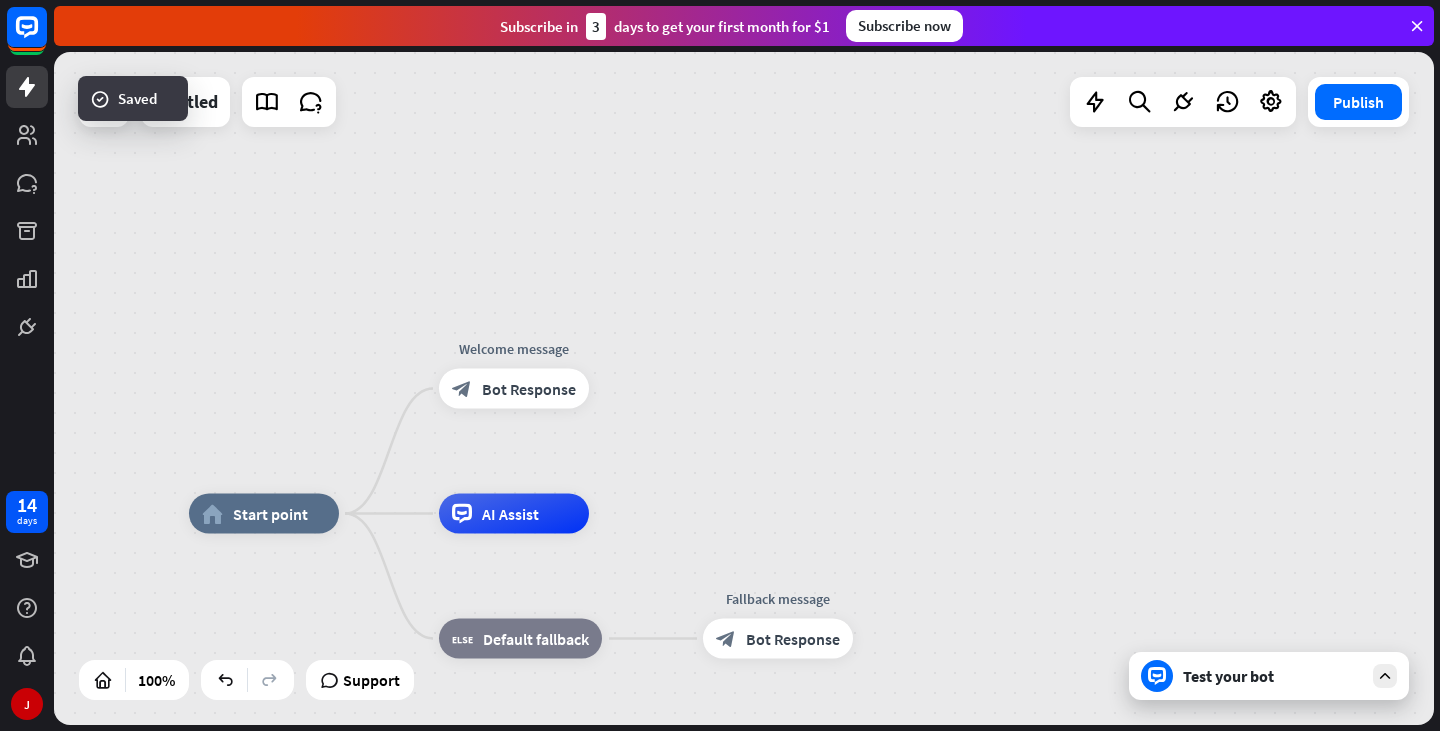 click on "Test your bot" at bounding box center (1269, 676) 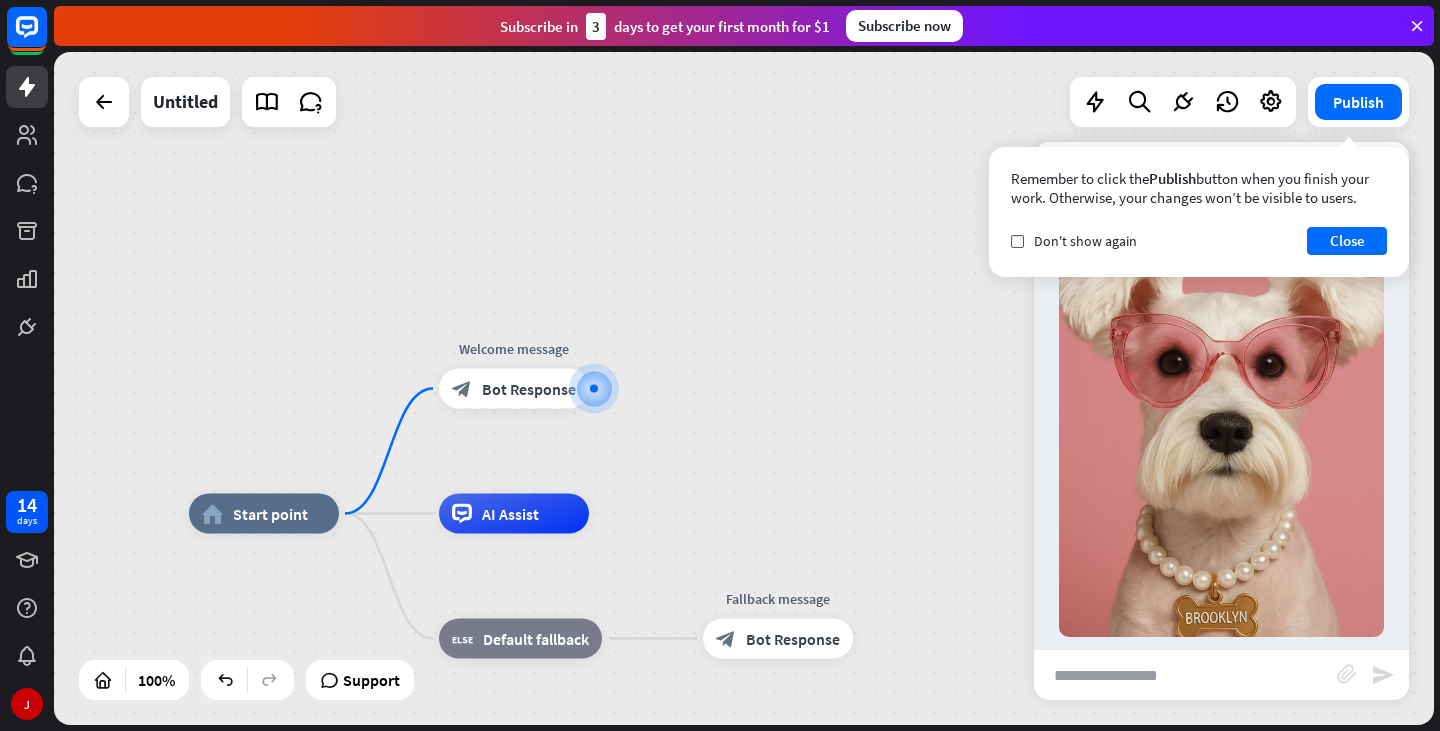 scroll, scrollTop: 56, scrollLeft: 0, axis: vertical 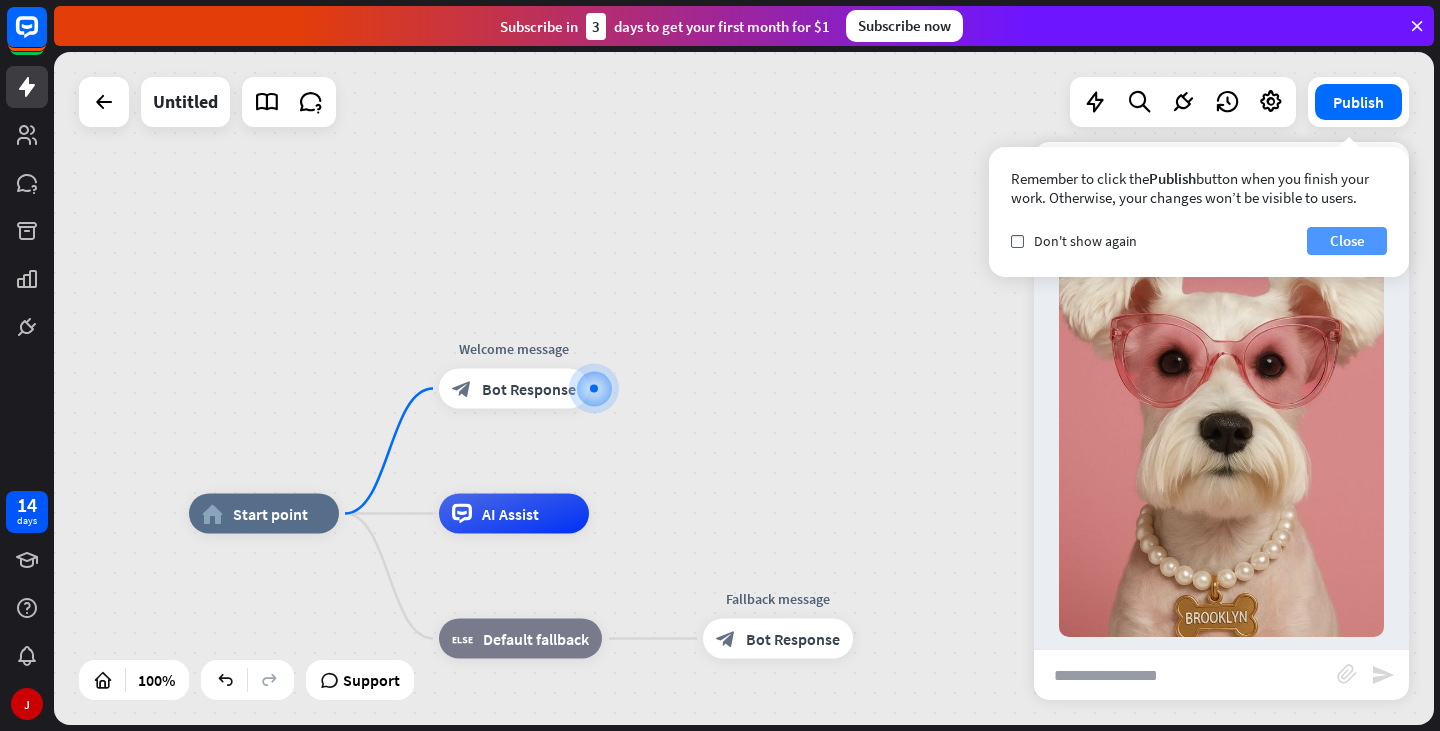 click on "Close" at bounding box center (1347, 241) 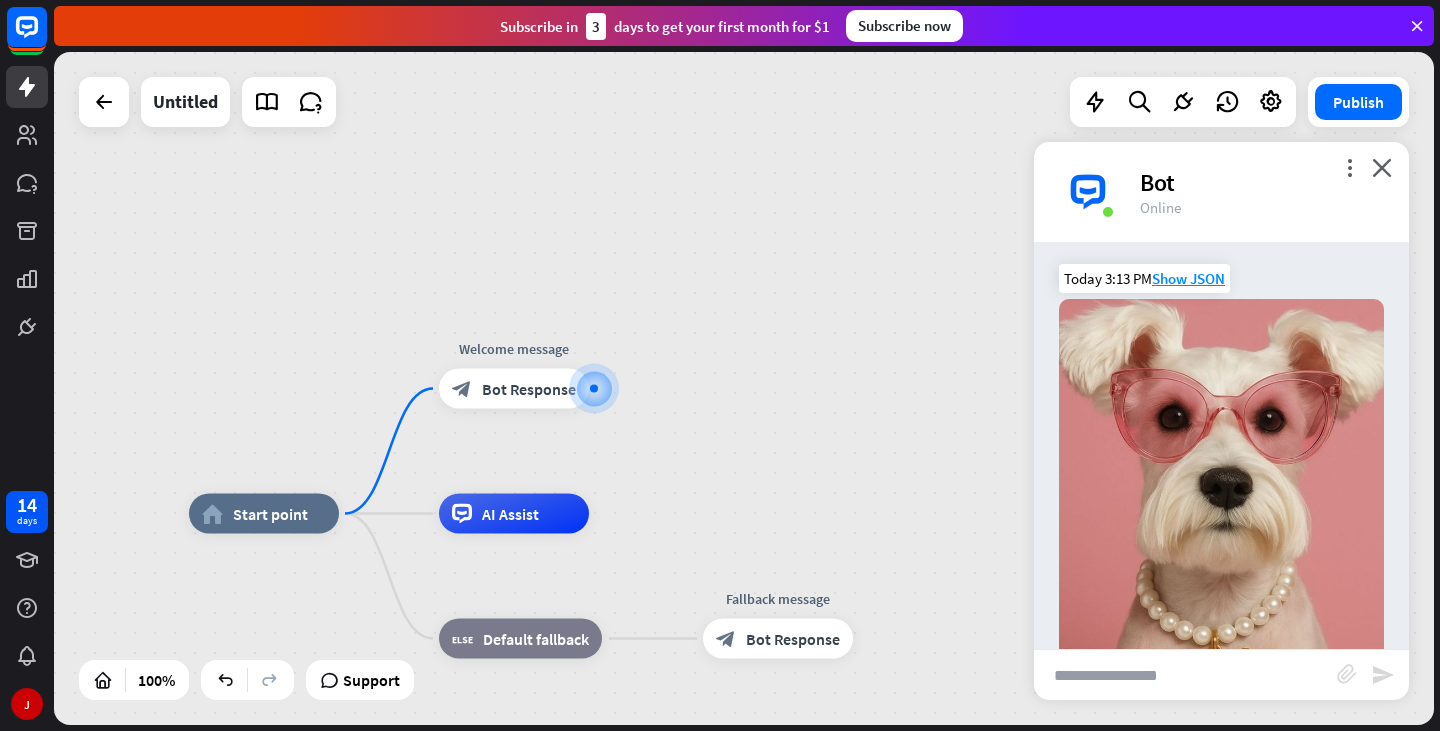scroll, scrollTop: 0, scrollLeft: 0, axis: both 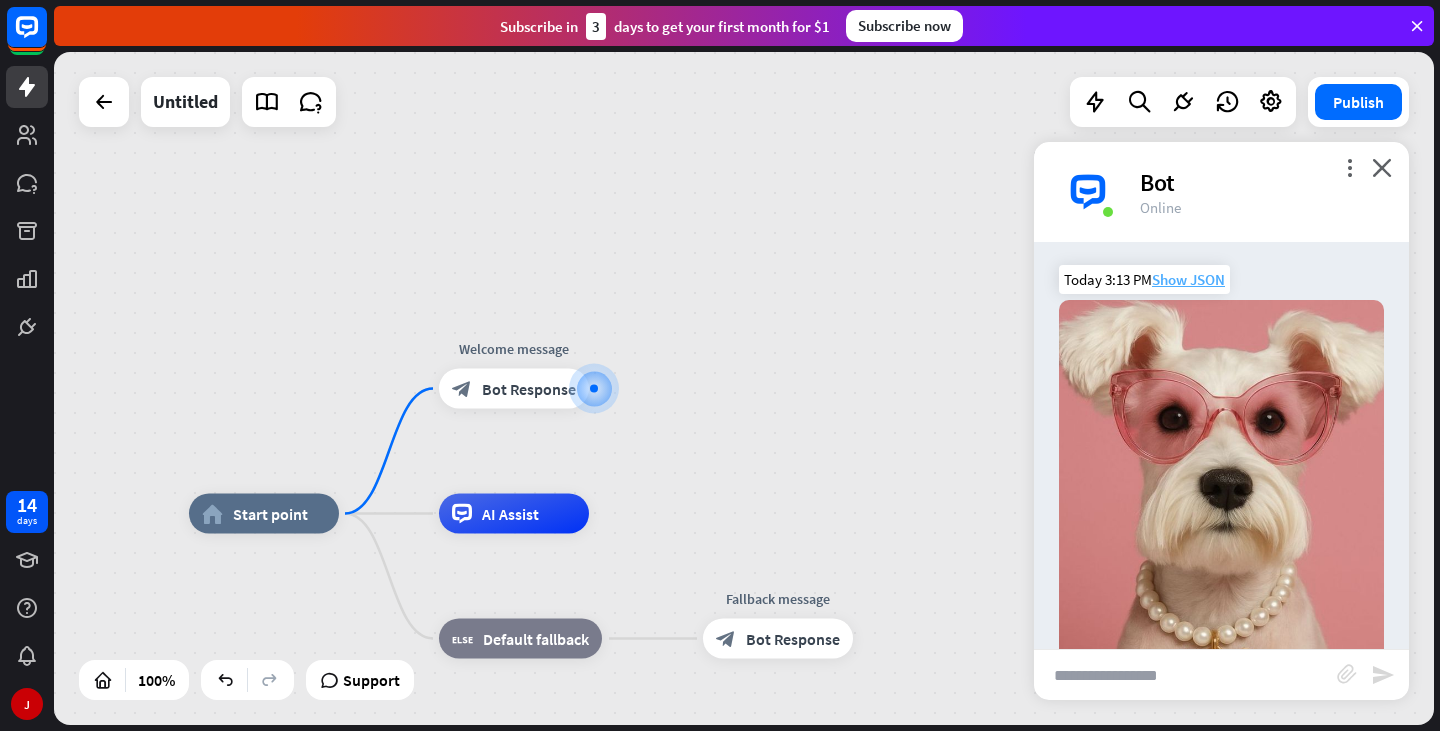 click on "Show JSON" at bounding box center [1188, 279] 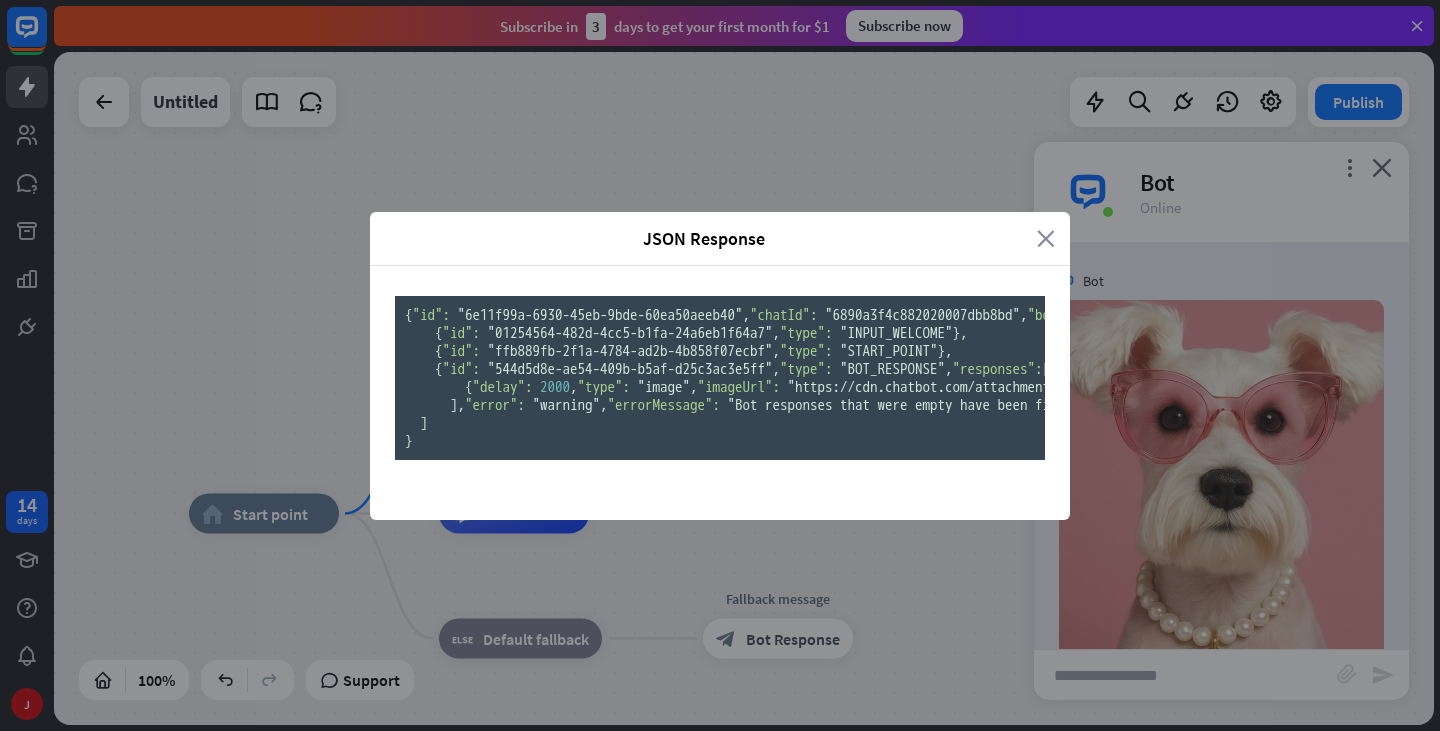 click on "close" at bounding box center (1046, 238) 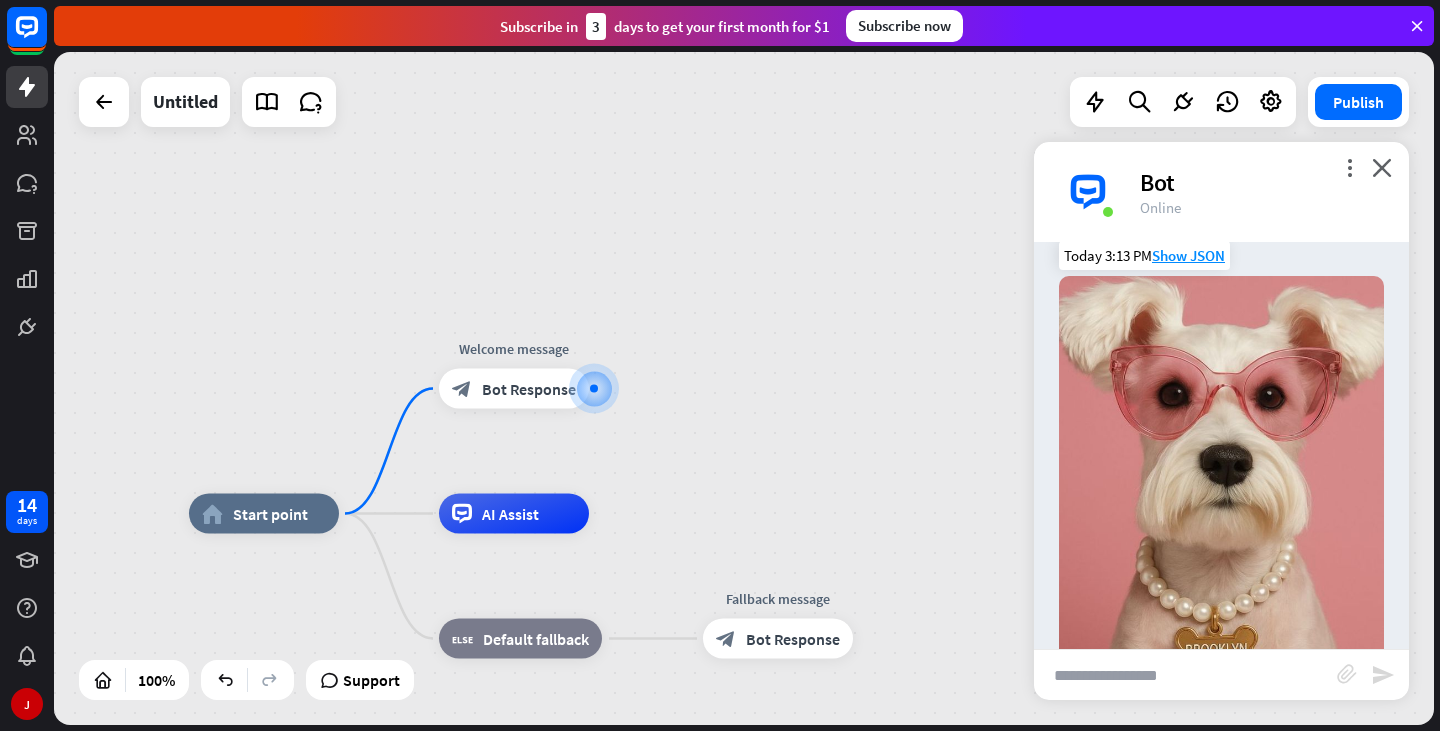 scroll, scrollTop: 56, scrollLeft: 0, axis: vertical 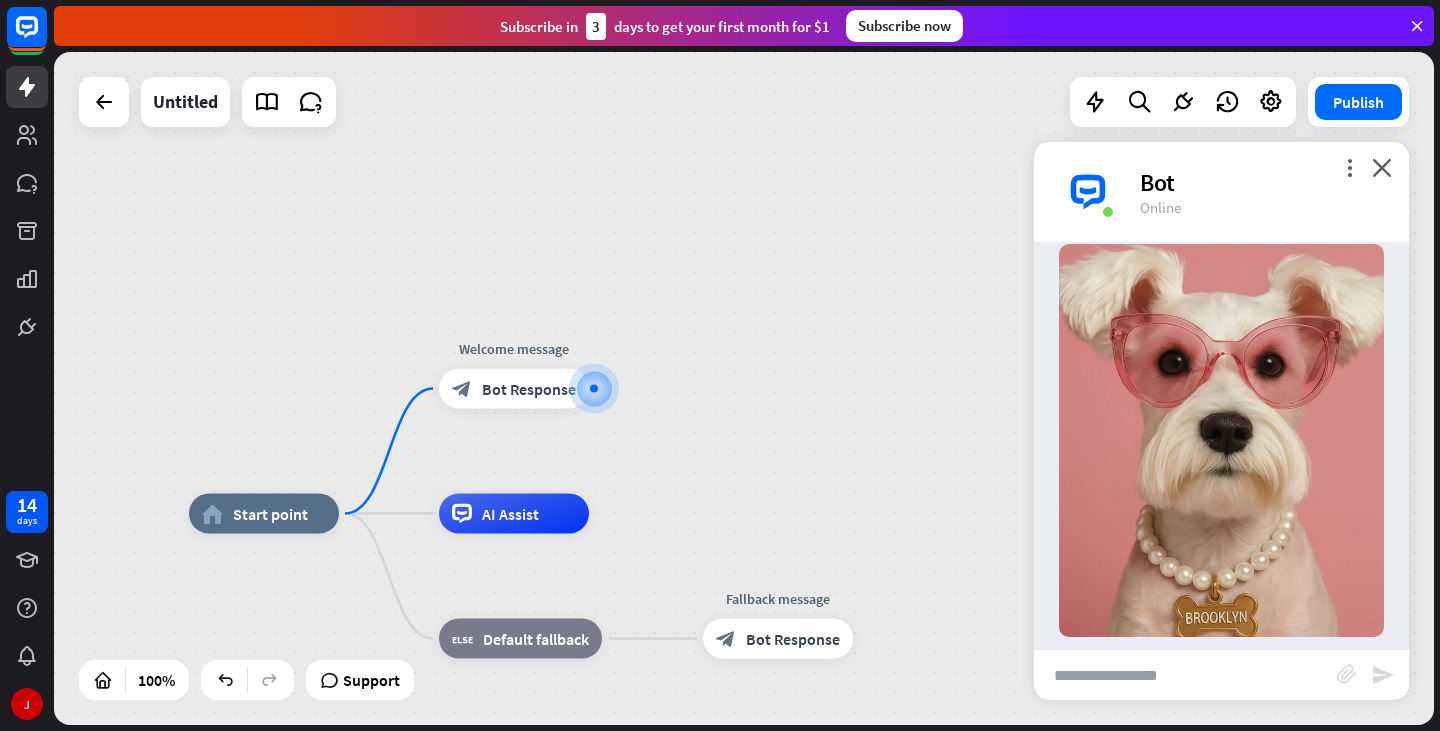 click on "home_2   Start point                 Welcome message   block_bot_response   Bot Response                         AI Assist                   block_fallback   Default fallback                 Fallback message   block_bot_response   Bot Response" at bounding box center [744, 388] 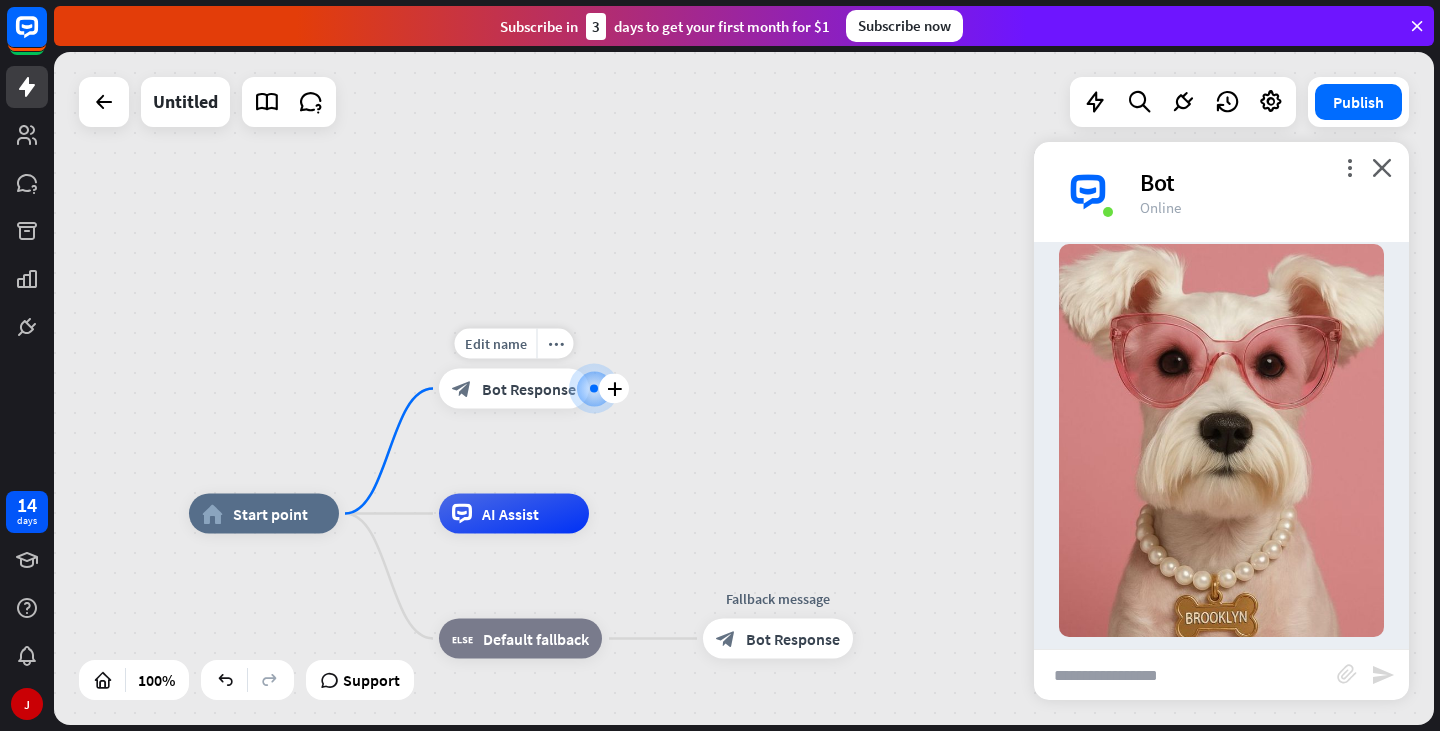 click on "Bot Response" at bounding box center (529, 389) 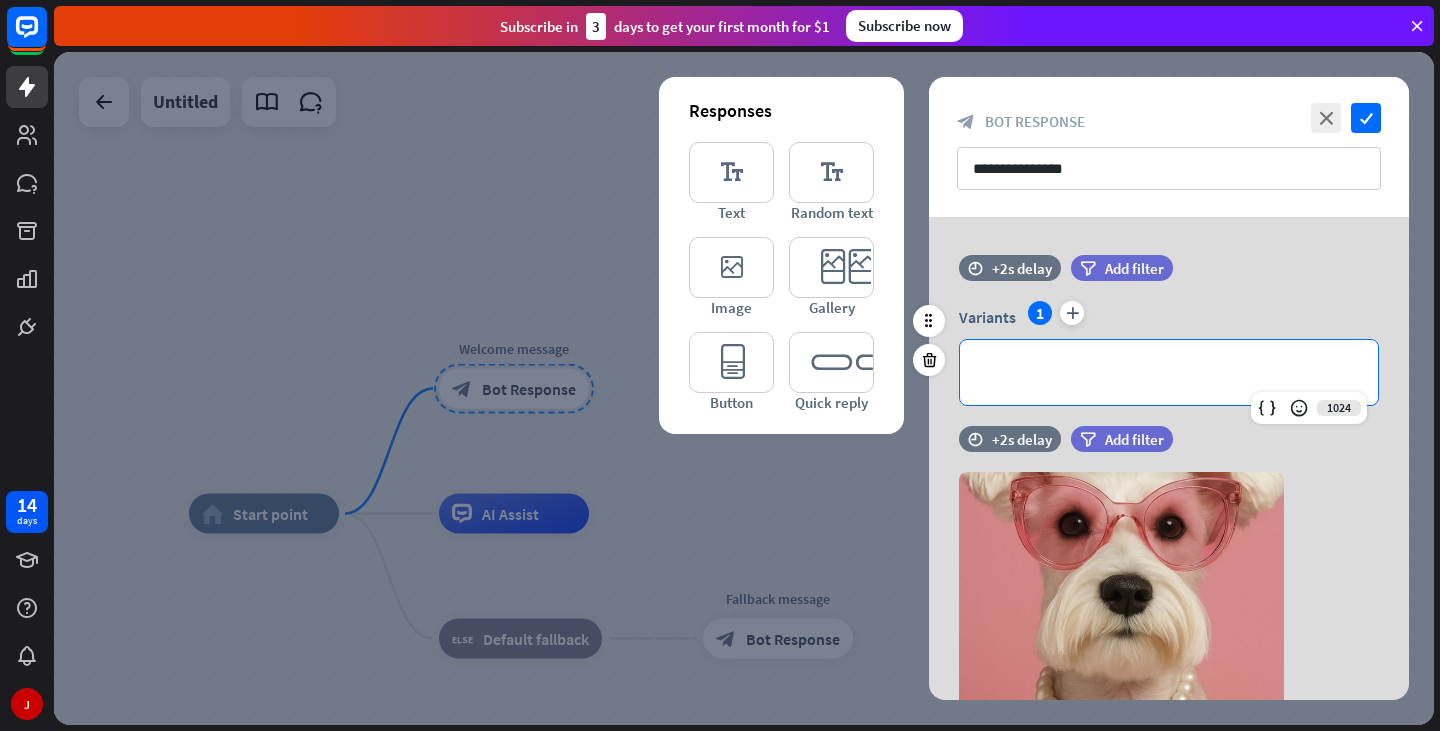 click on "**********" at bounding box center (1169, 372) 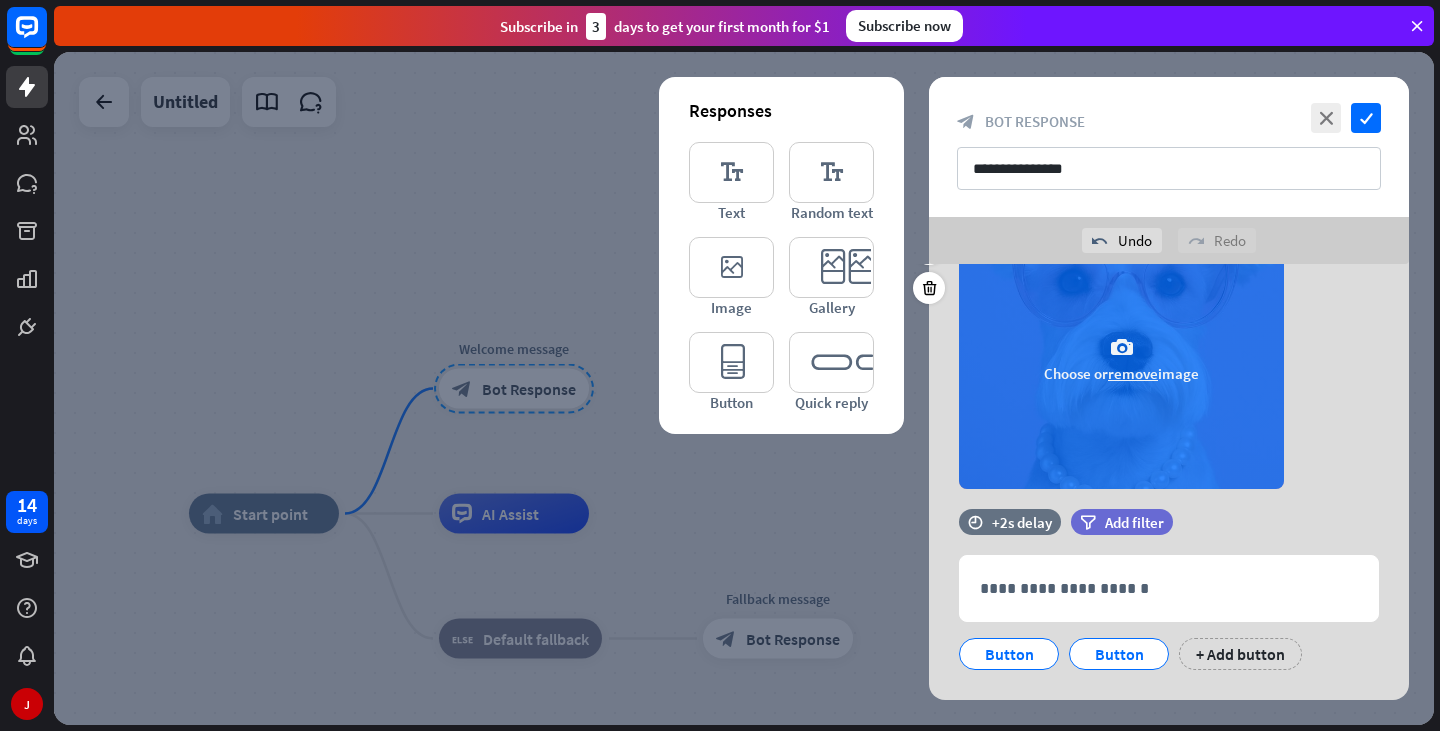 scroll, scrollTop: 330, scrollLeft: 0, axis: vertical 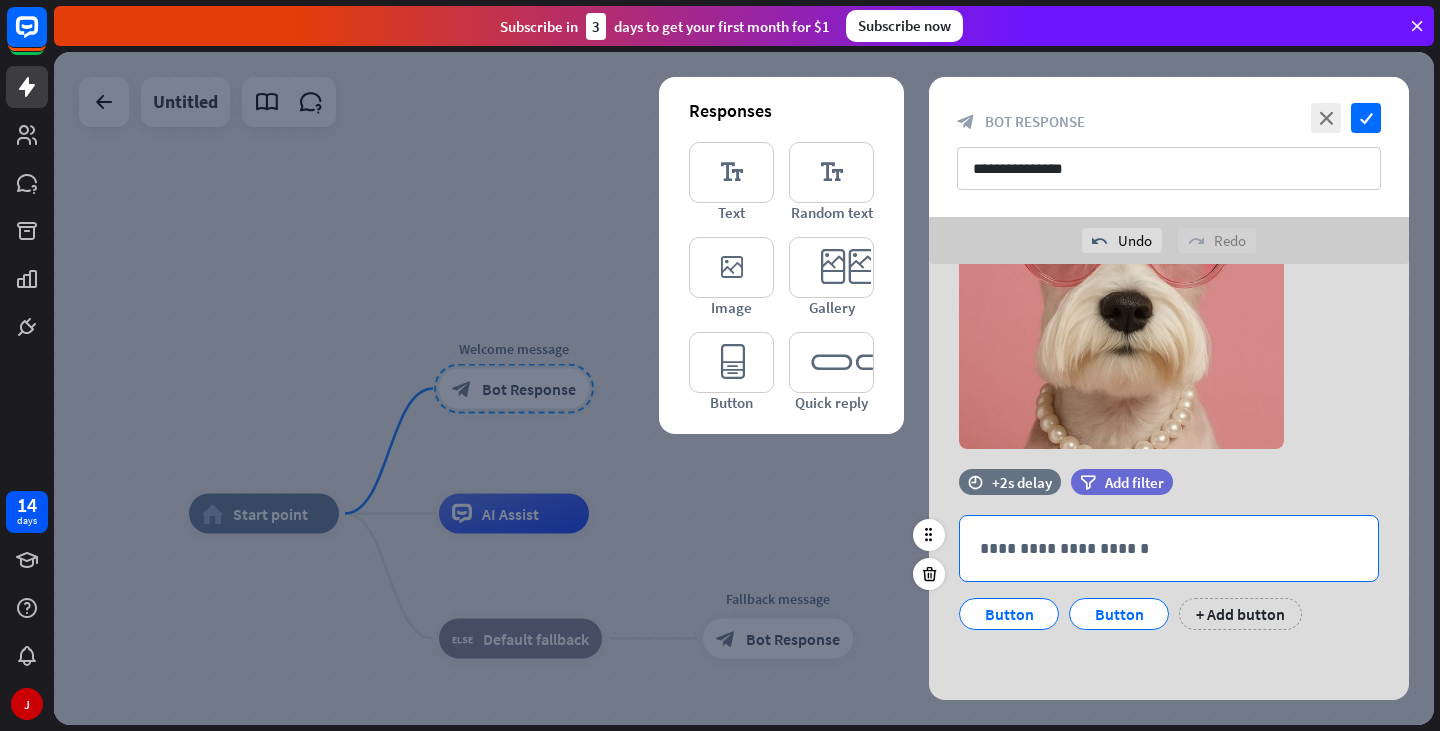 click on "**********" at bounding box center (1169, 548) 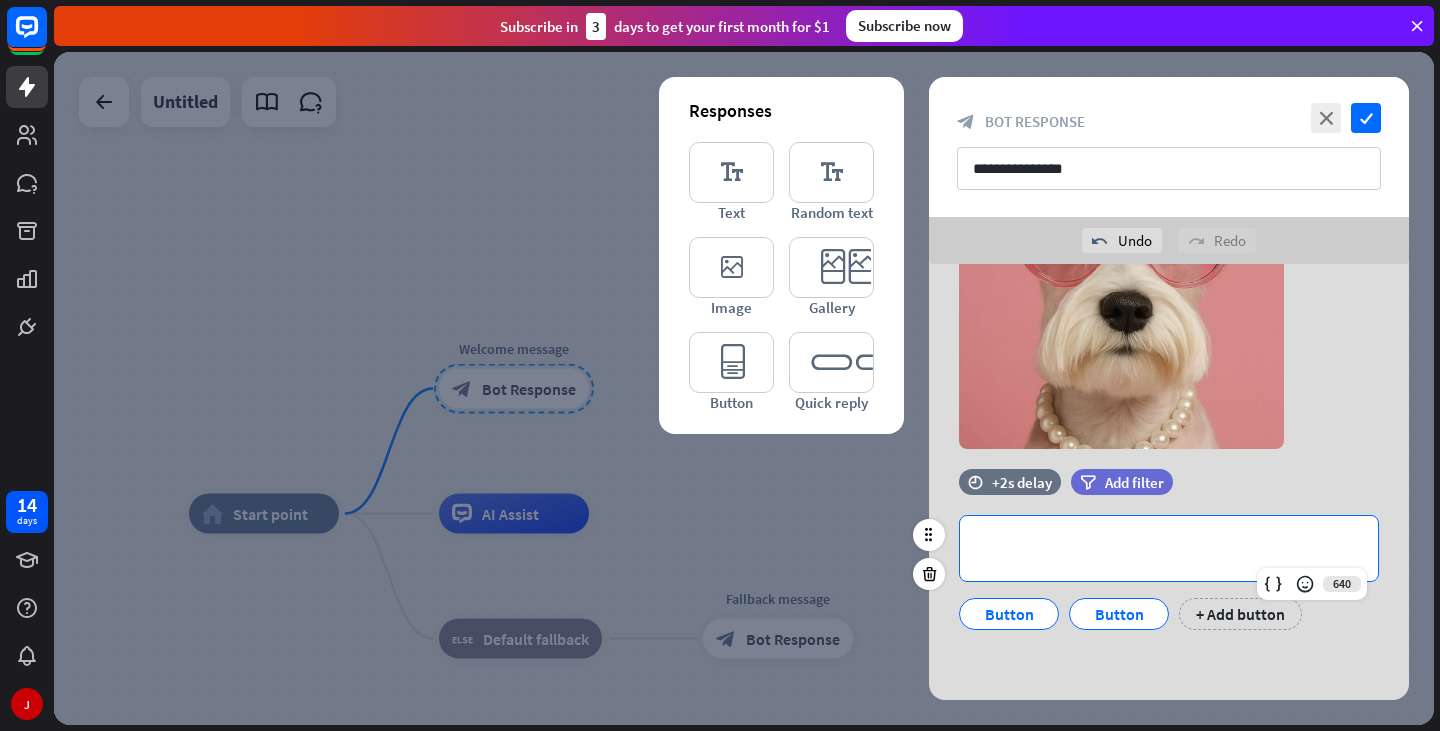 type 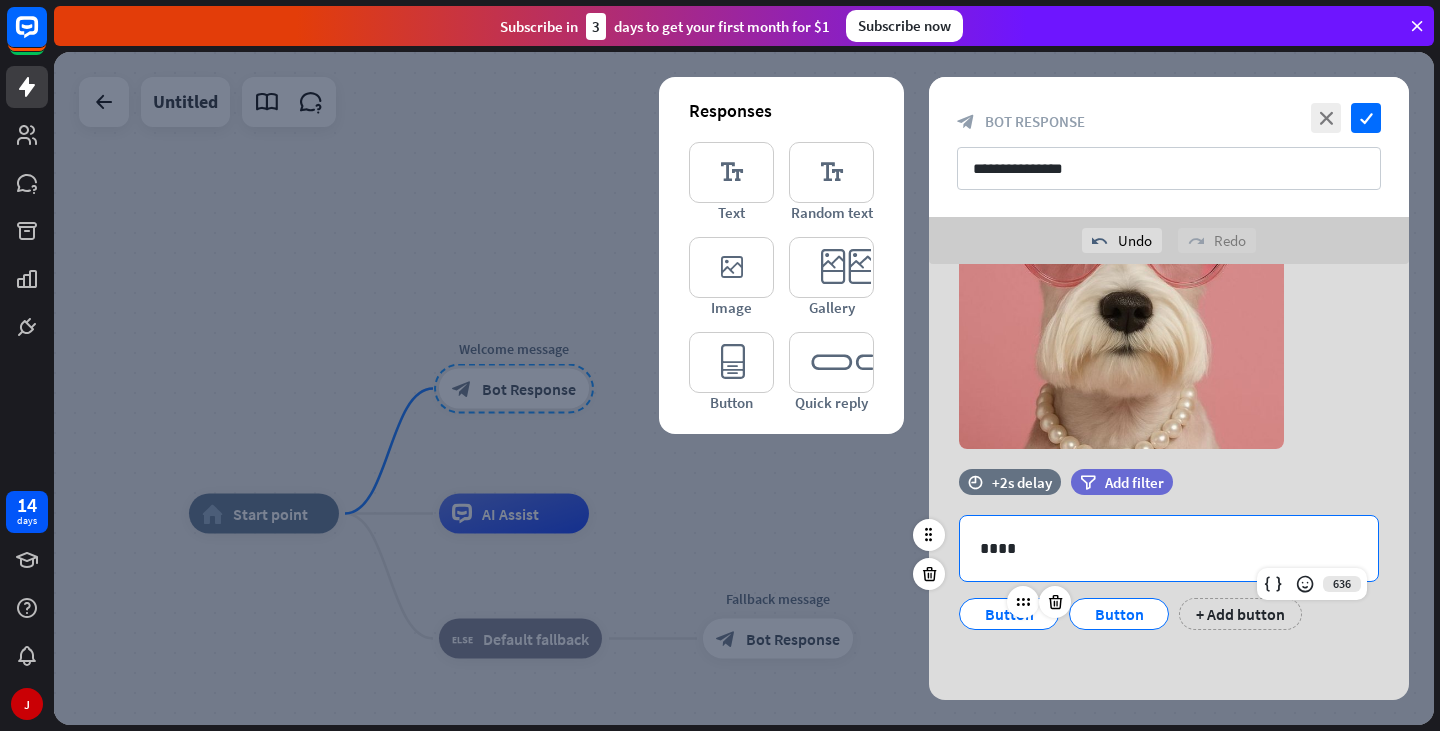 click on "Button" at bounding box center [1009, 614] 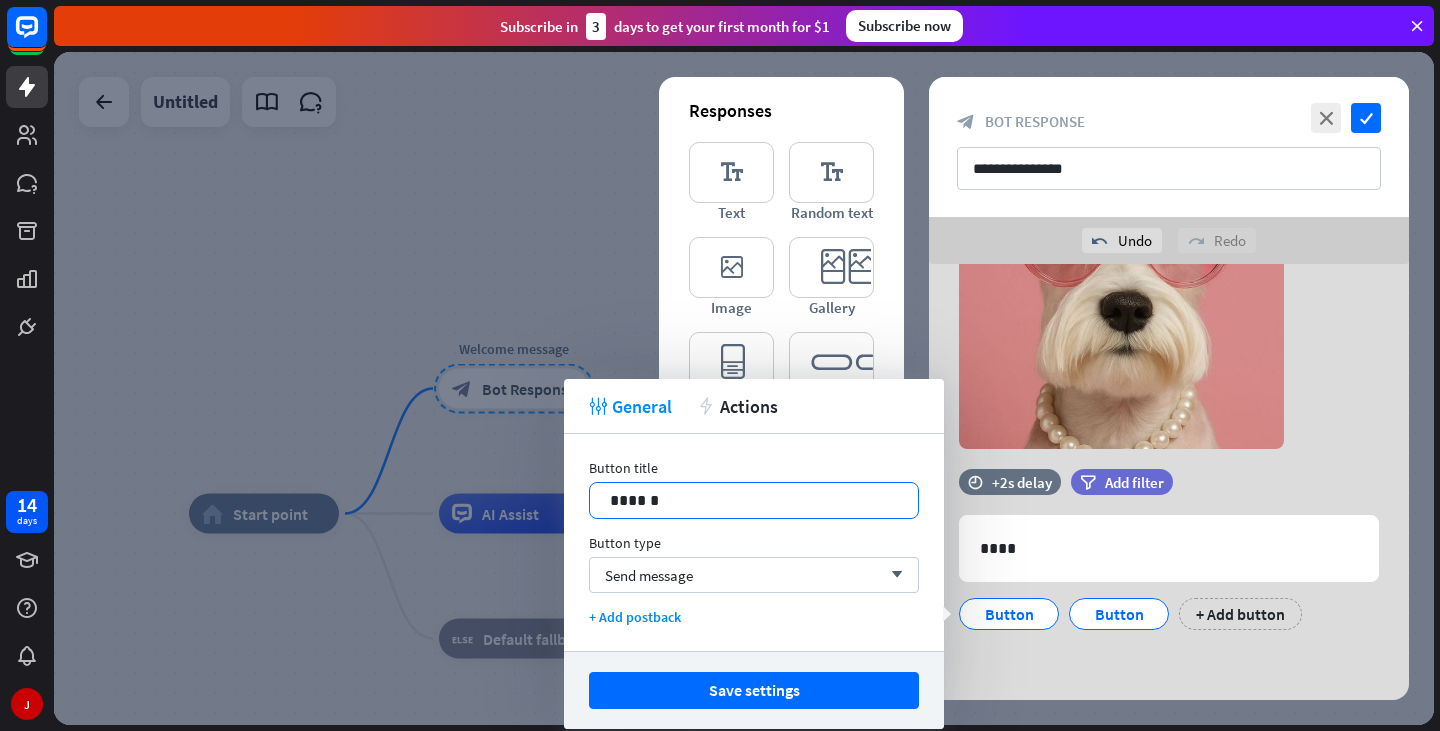 click on "******" at bounding box center (754, 500) 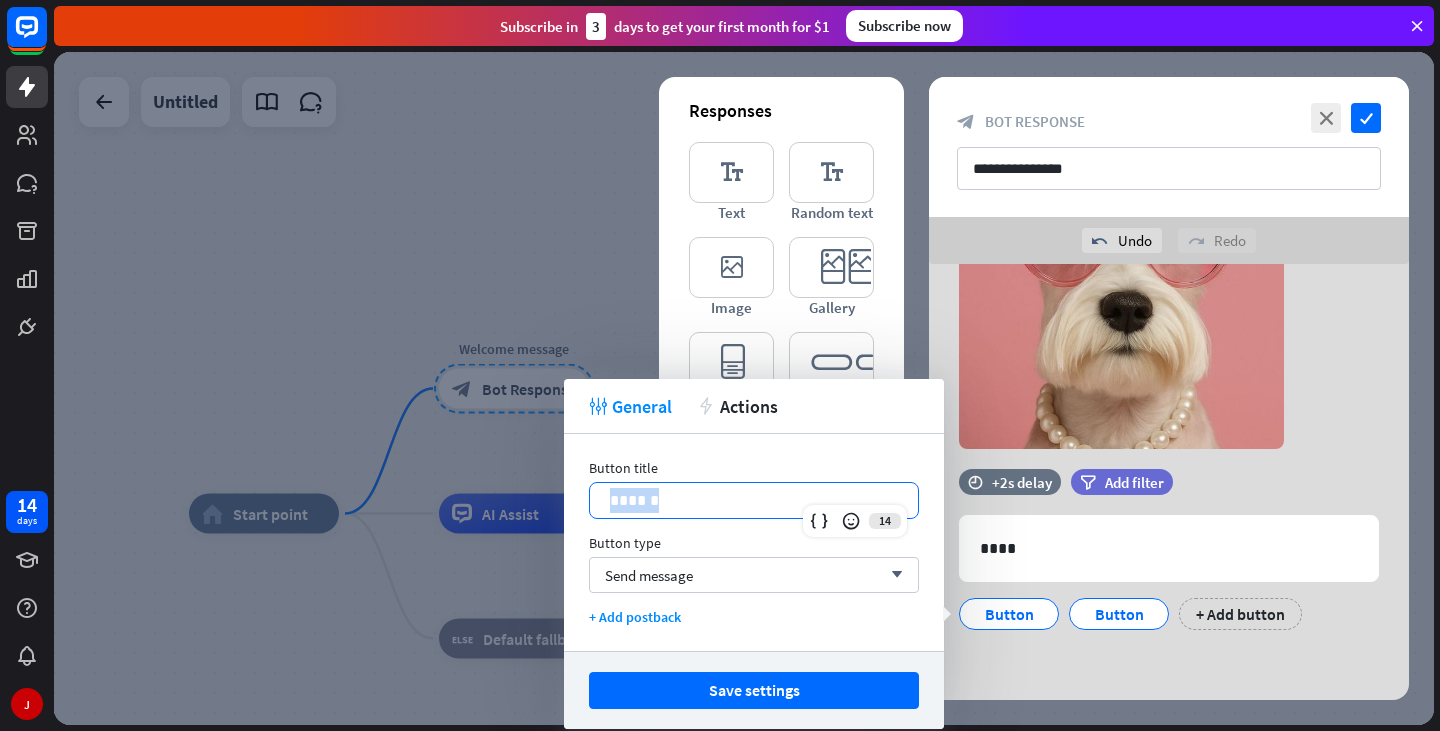 drag, startPoint x: 674, startPoint y: 501, endPoint x: 589, endPoint y: 496, distance: 85.146935 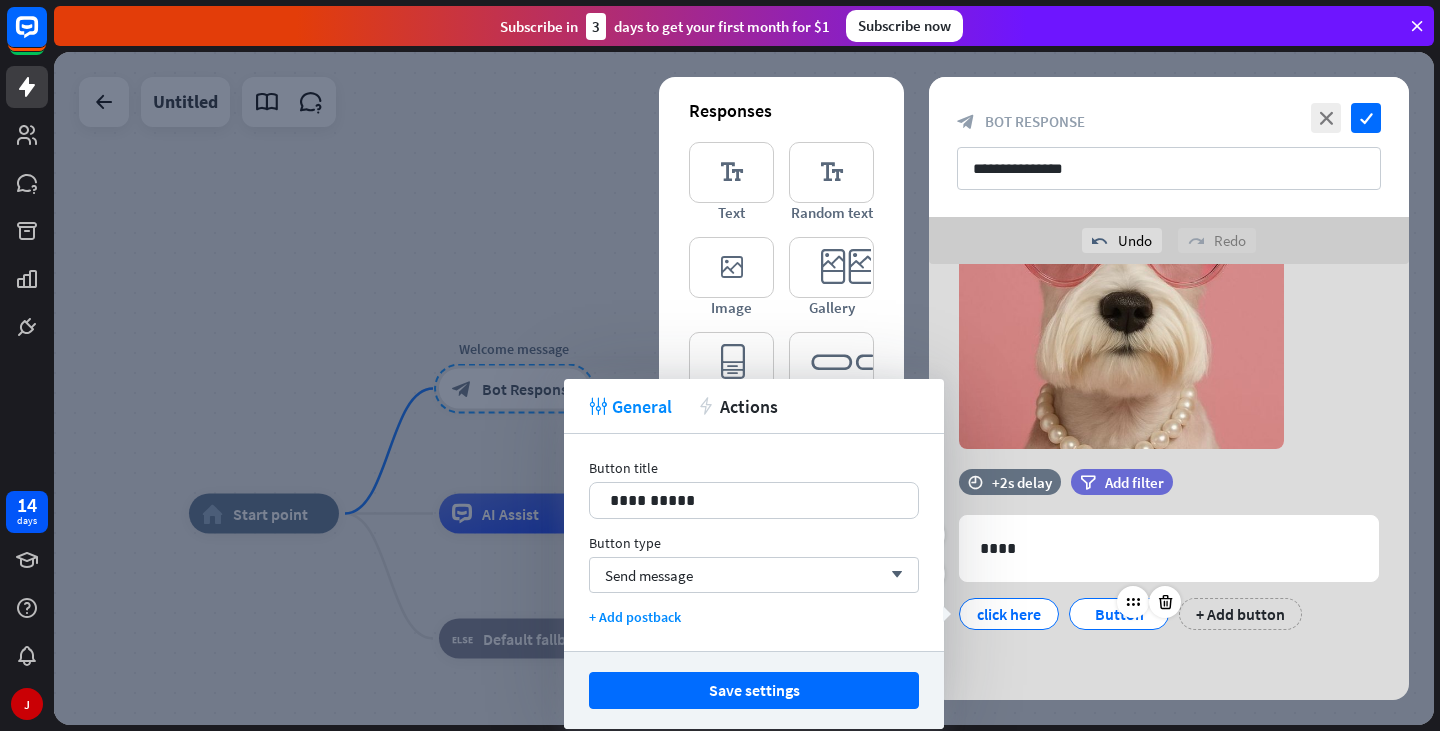 click on "Button" at bounding box center (1119, 614) 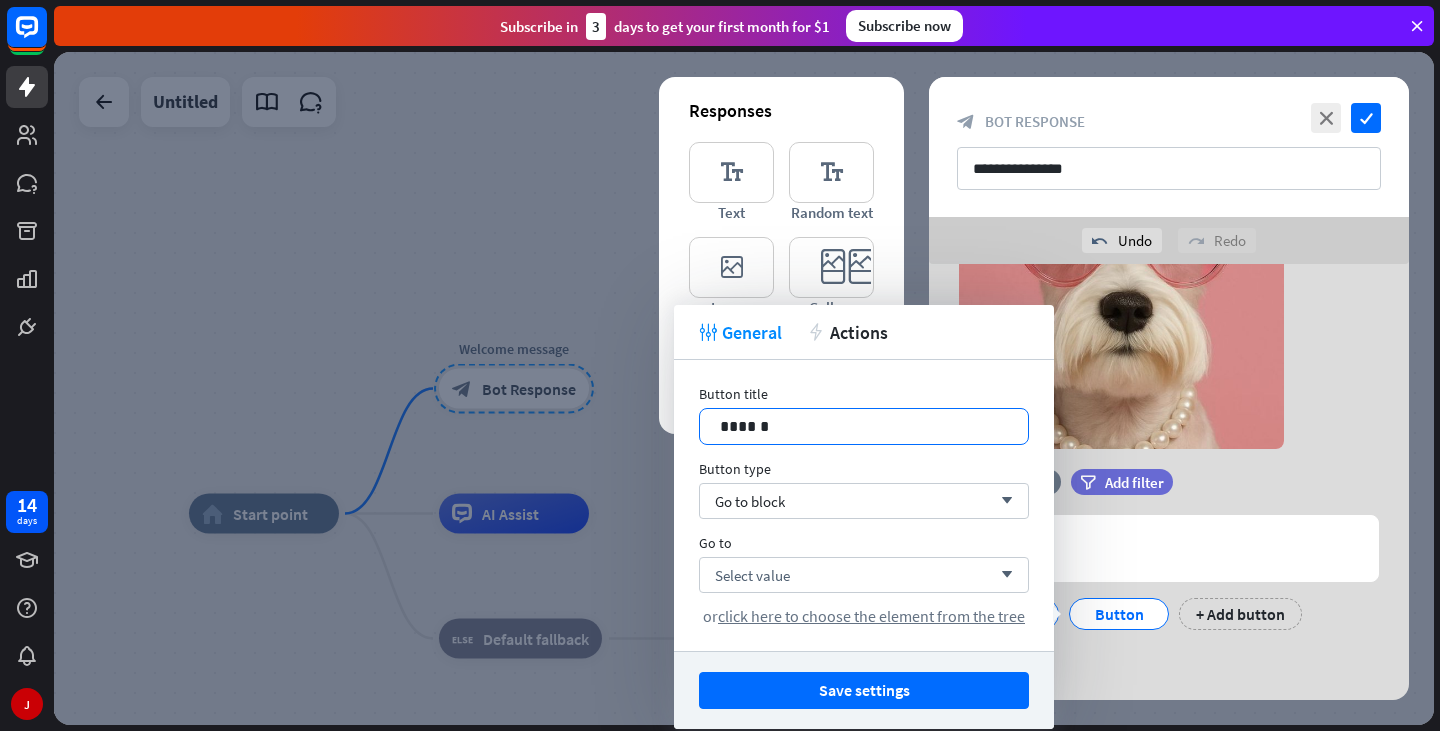 click on "******" at bounding box center [864, 426] 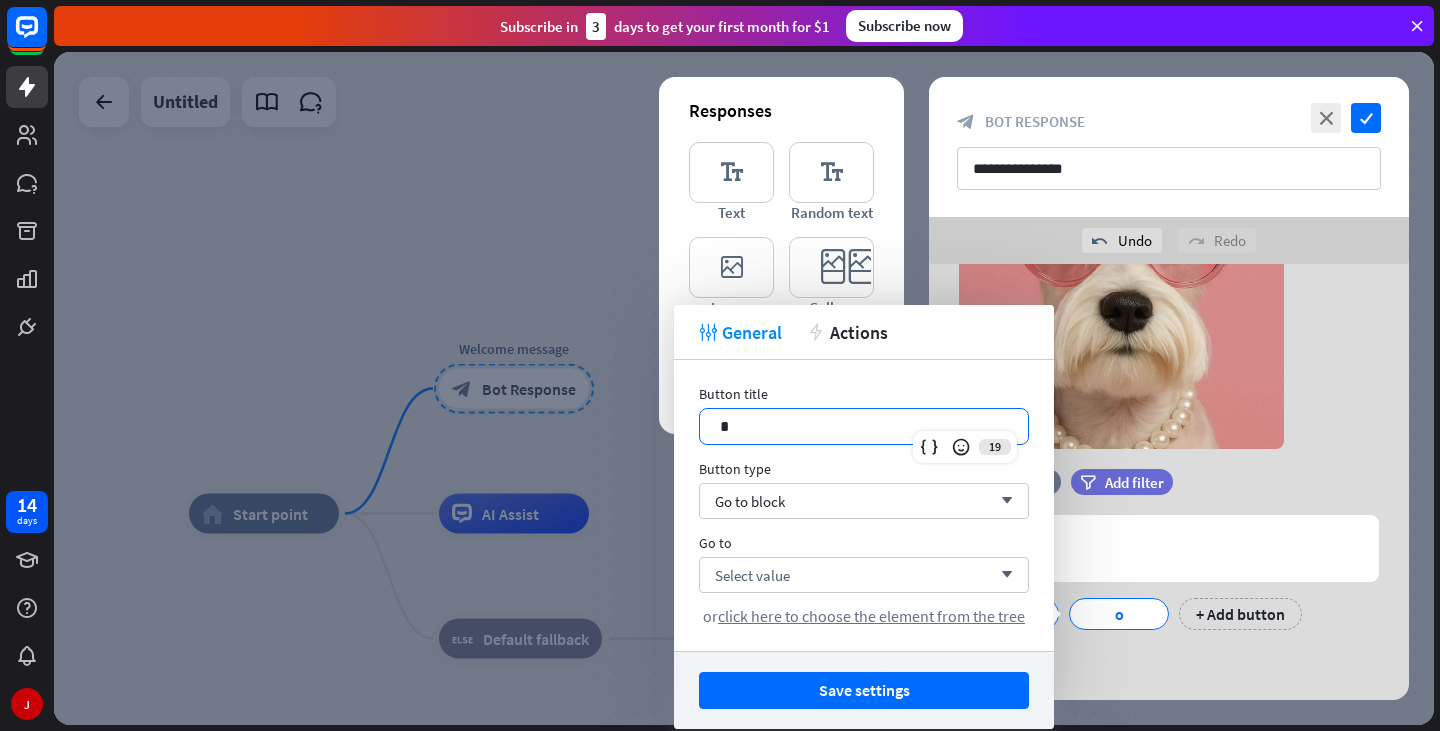 type 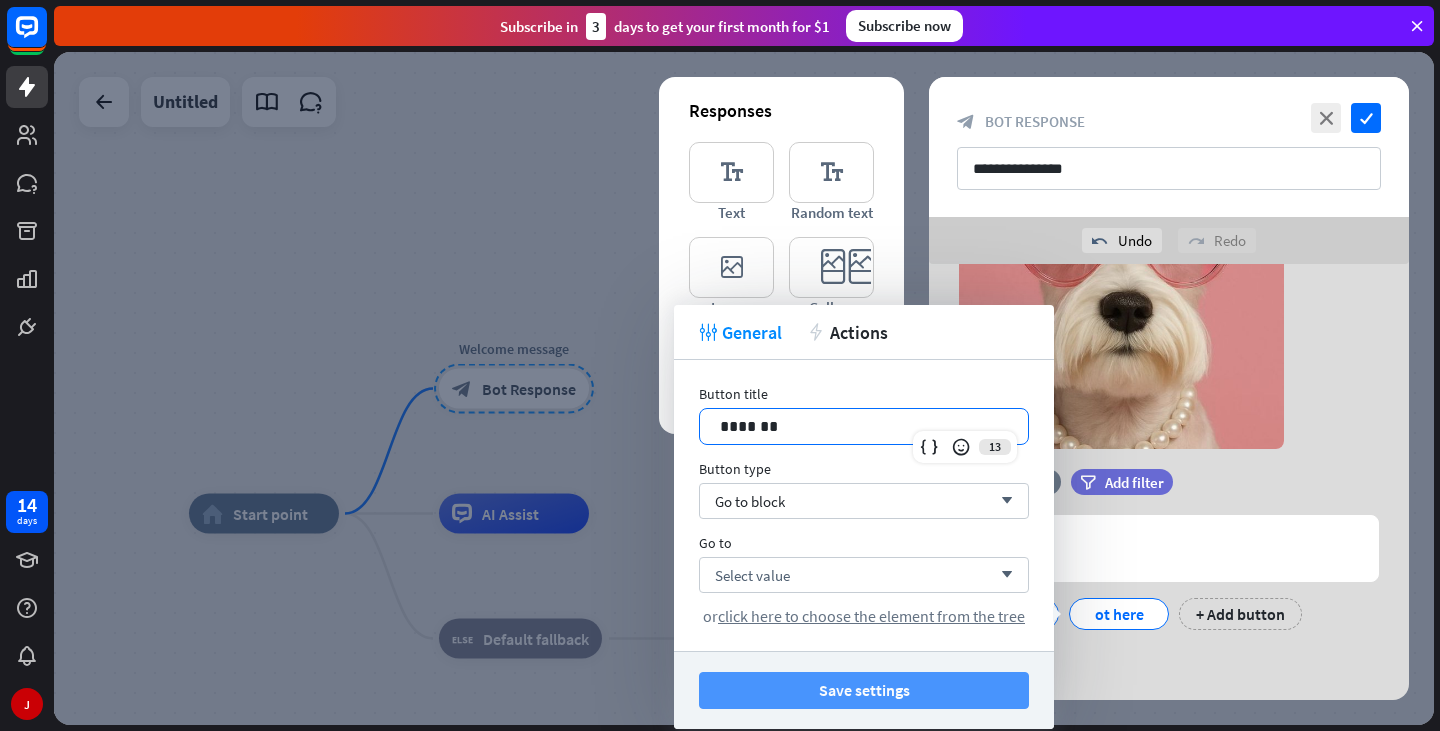 click on "Save settings" at bounding box center [864, 690] 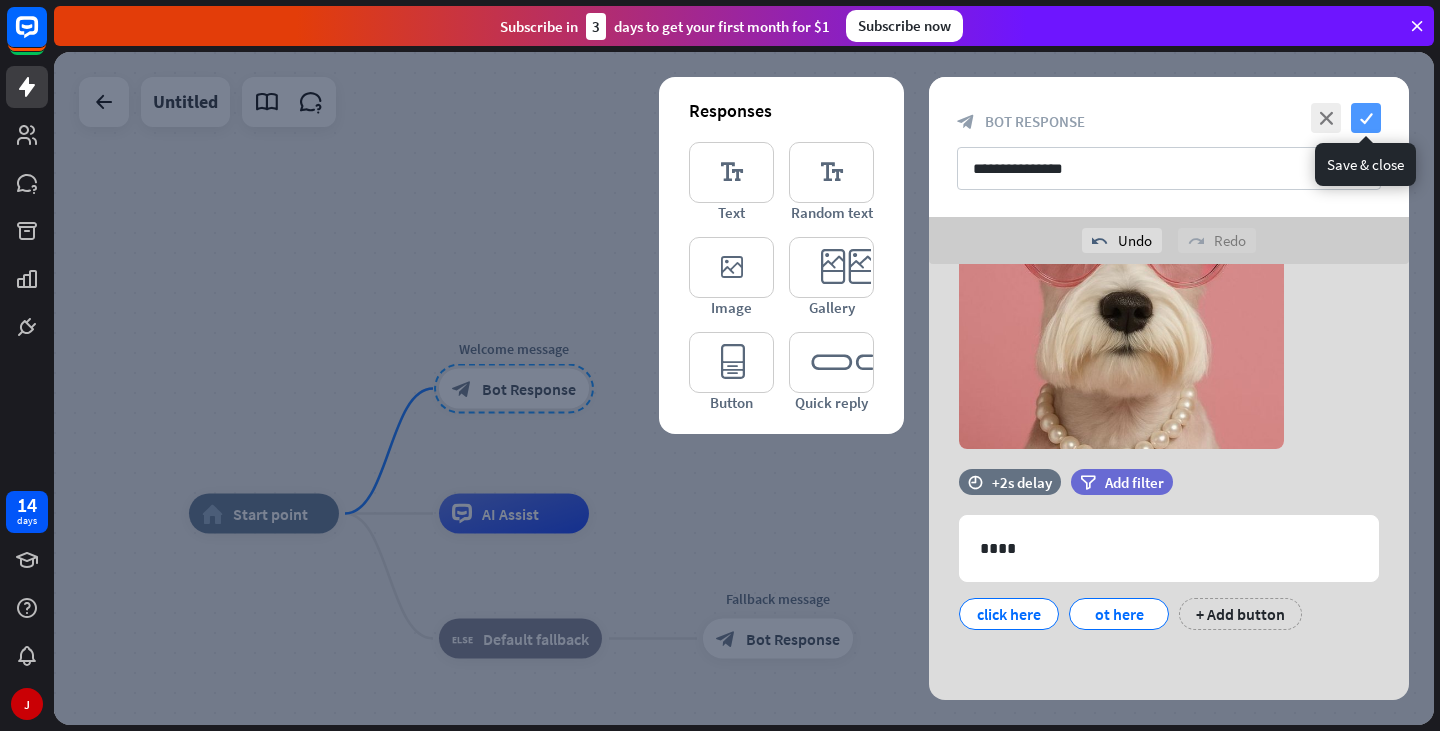 click on "check" at bounding box center [1366, 118] 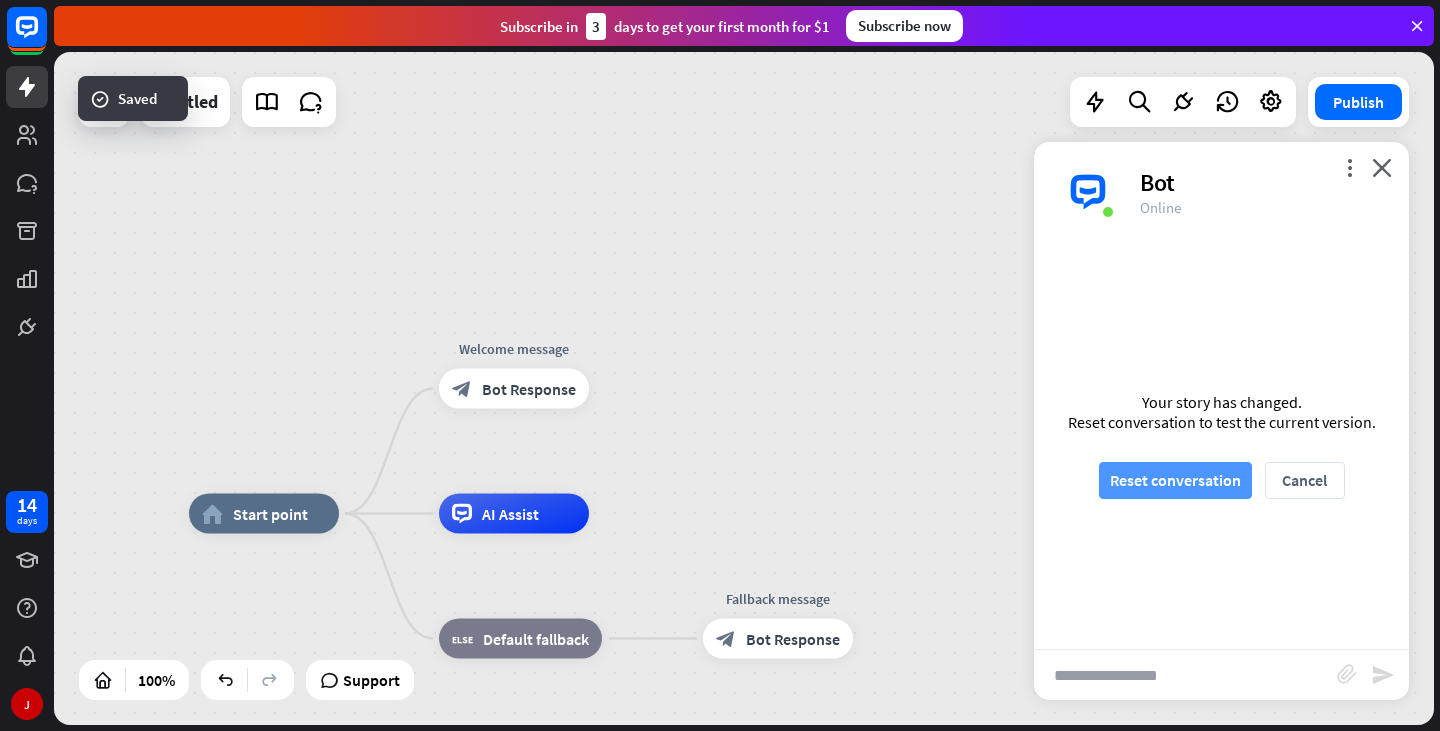 click on "Reset conversation" at bounding box center (1175, 480) 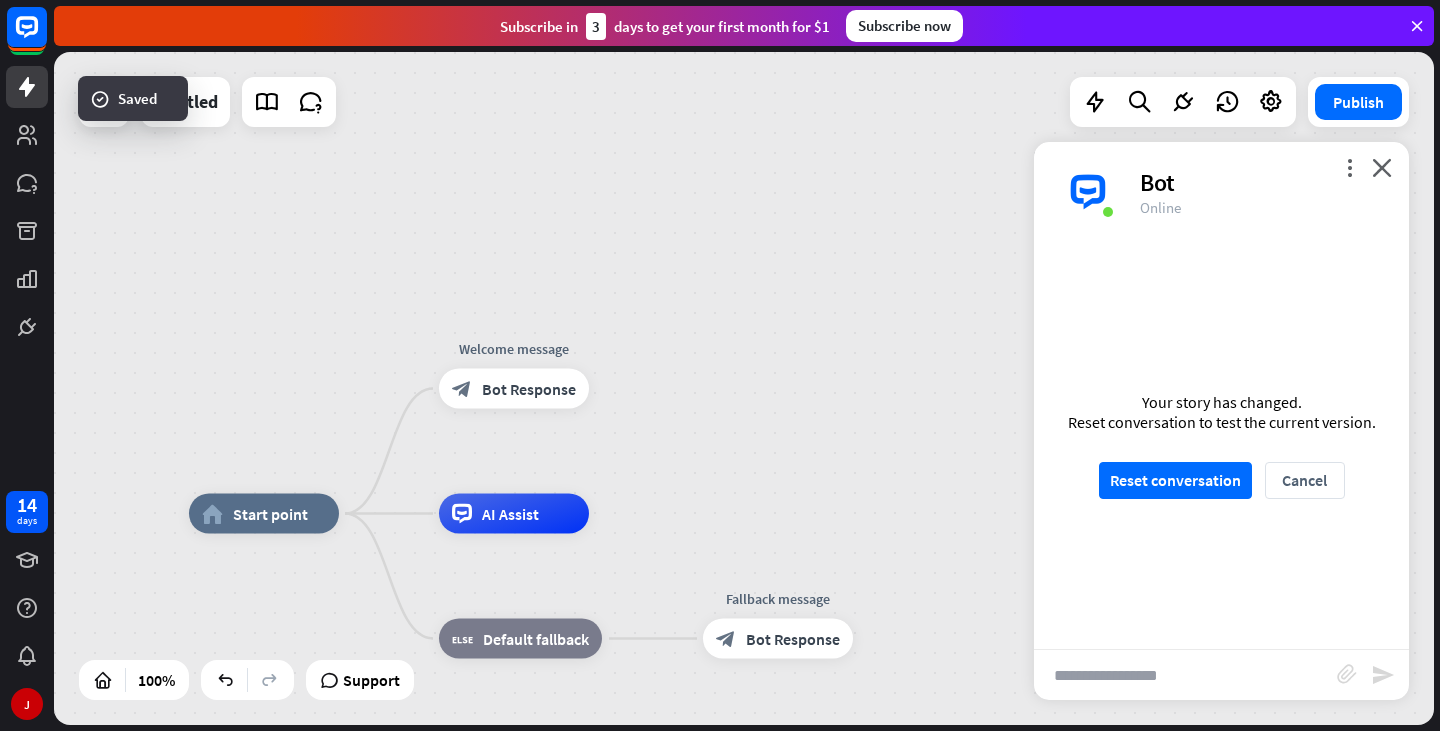scroll, scrollTop: 0, scrollLeft: 0, axis: both 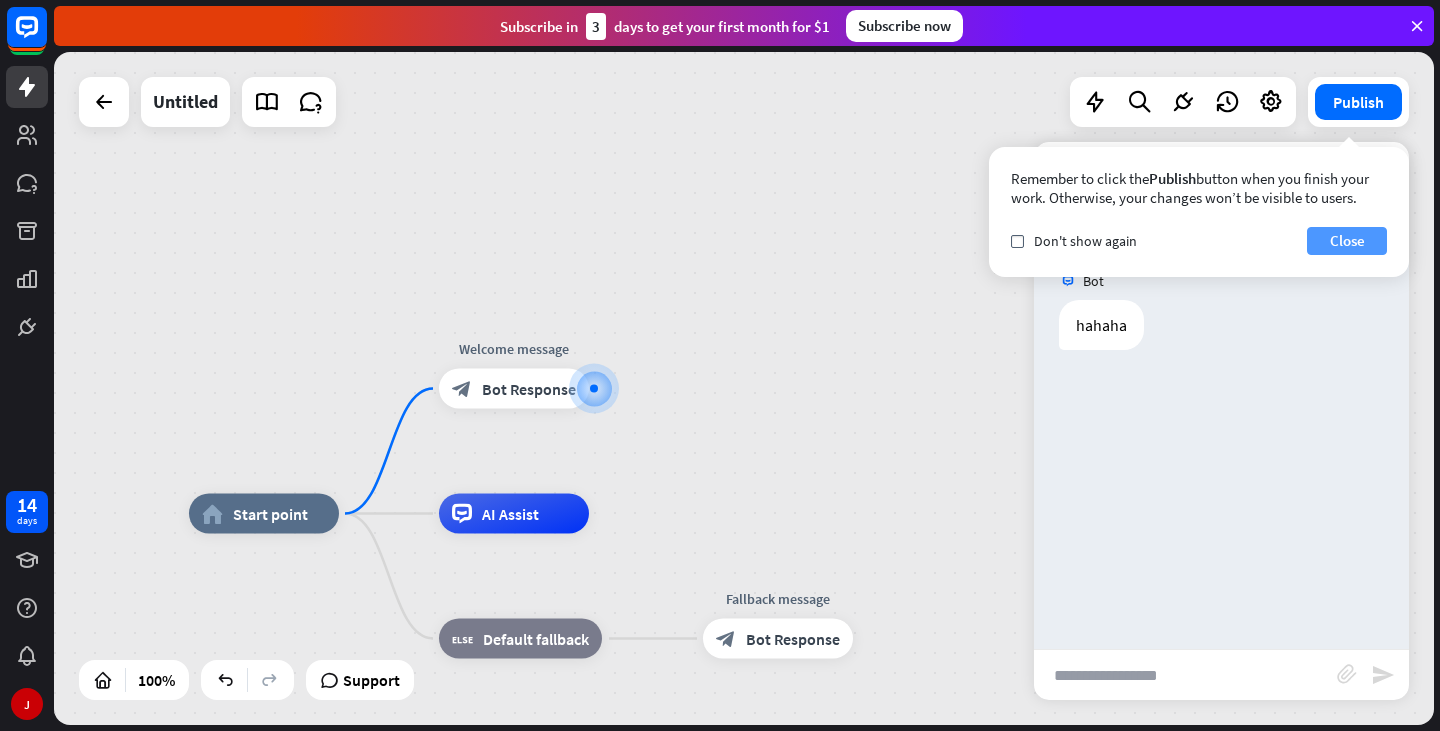 click on "Close" at bounding box center [1347, 241] 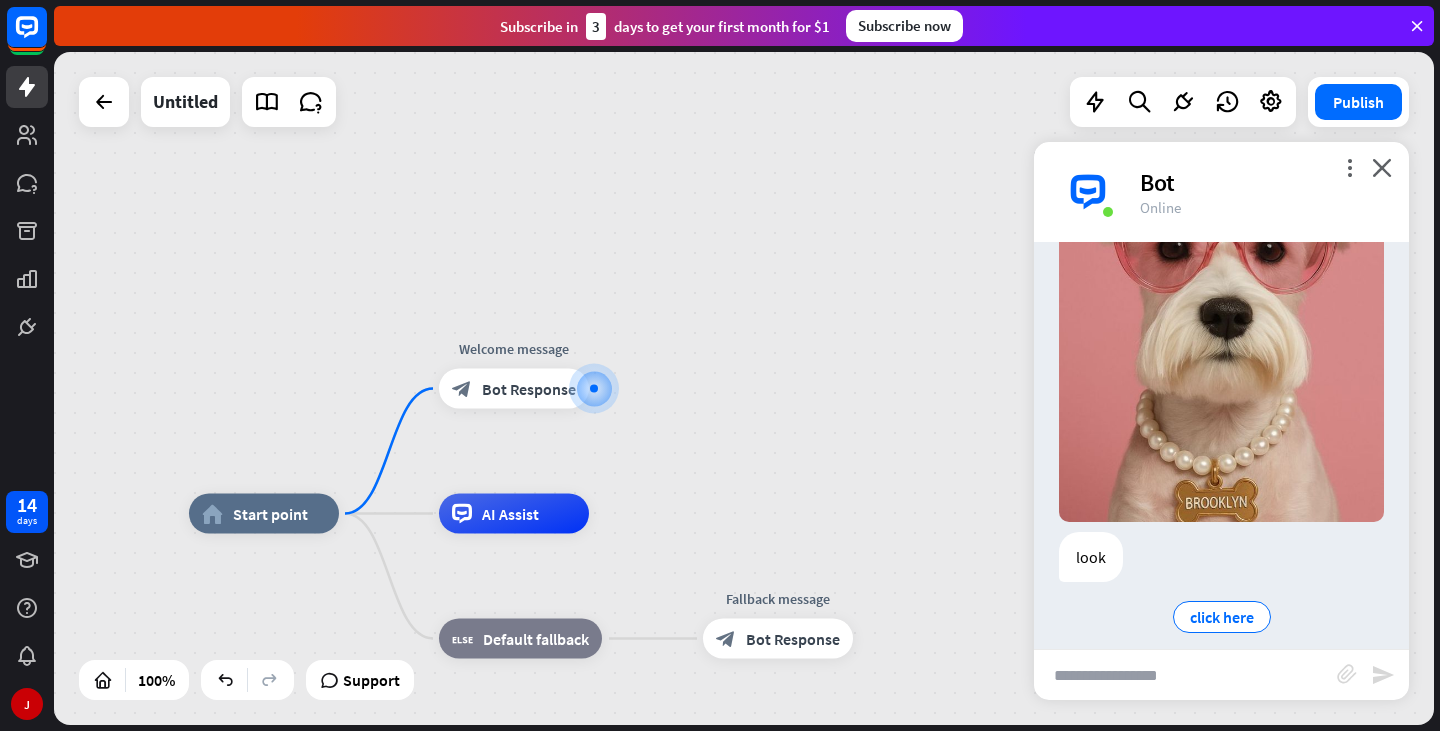 scroll, scrollTop: 231, scrollLeft: 0, axis: vertical 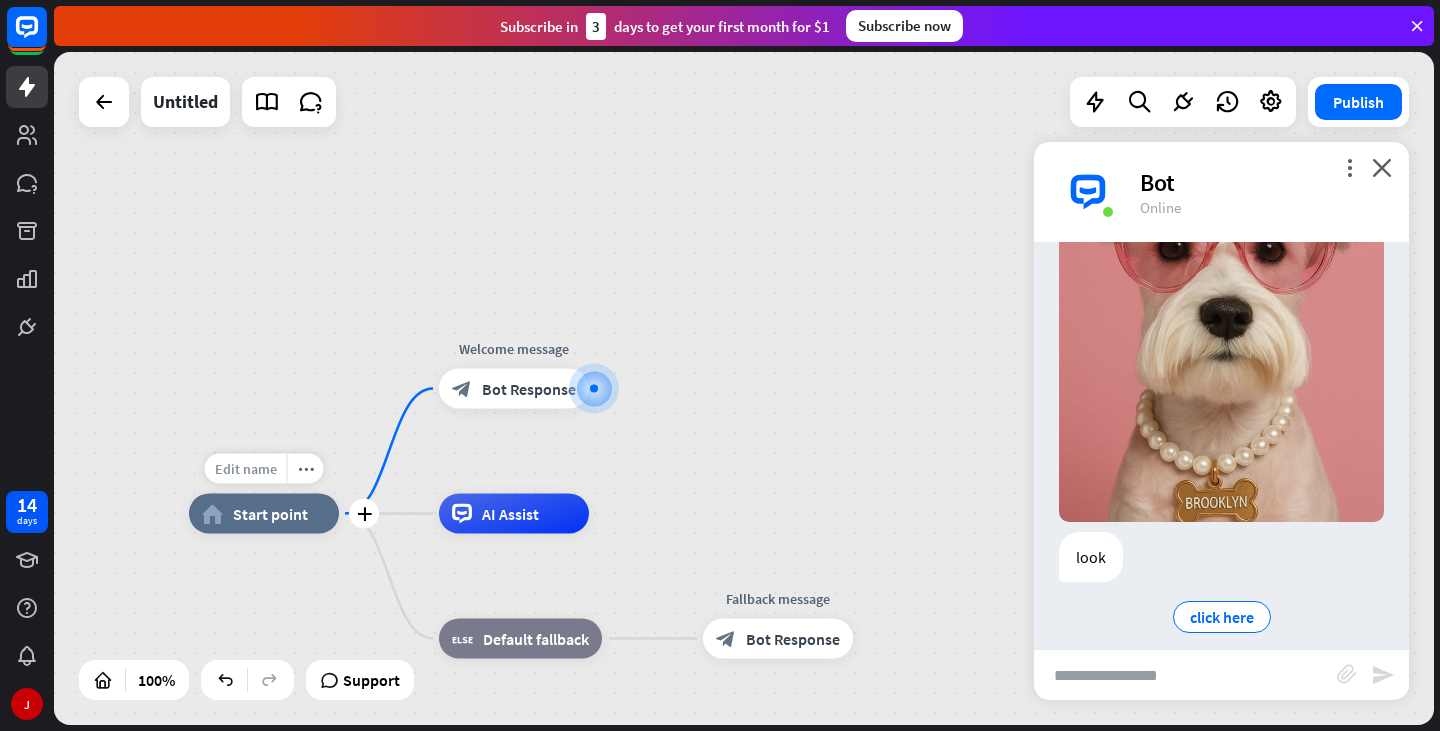 click on "Edit name" at bounding box center [246, 469] 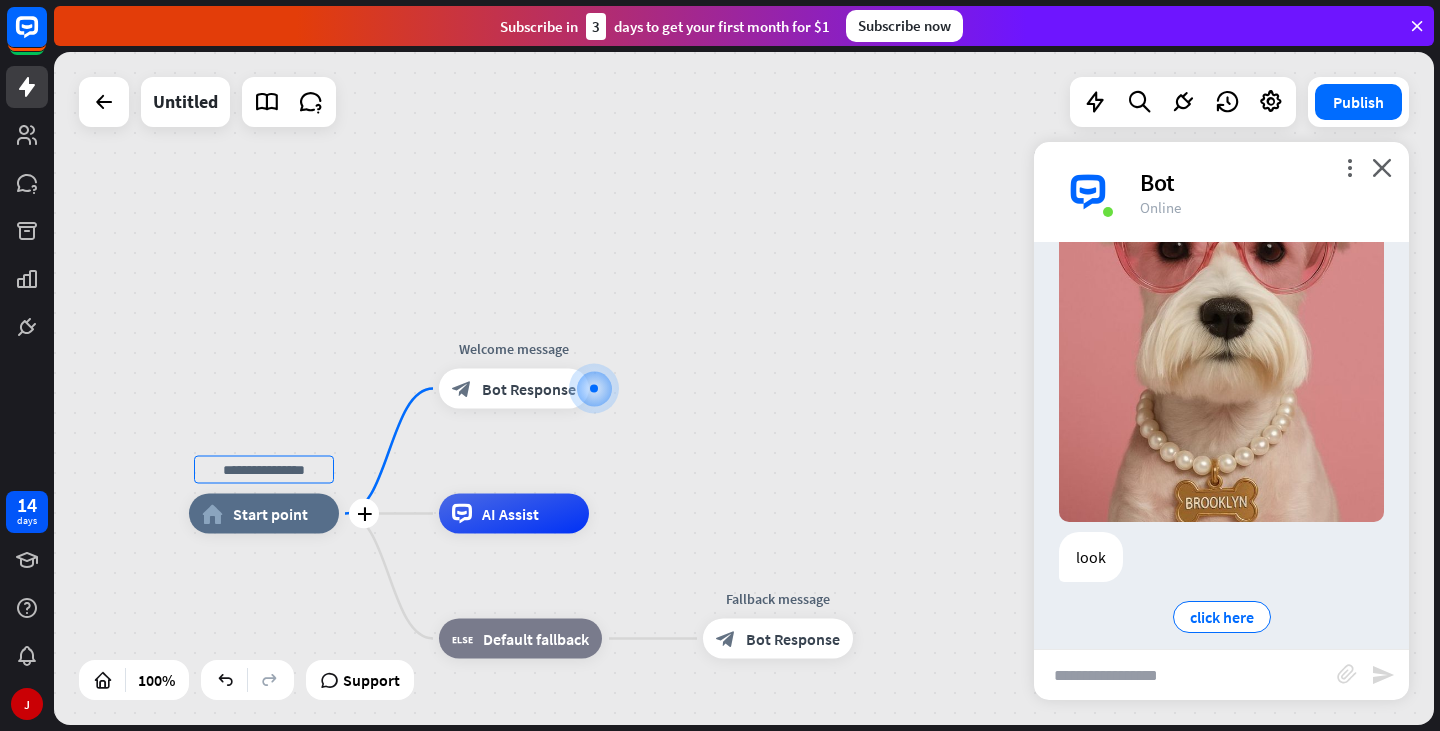 click on "Start point" at bounding box center (270, 514) 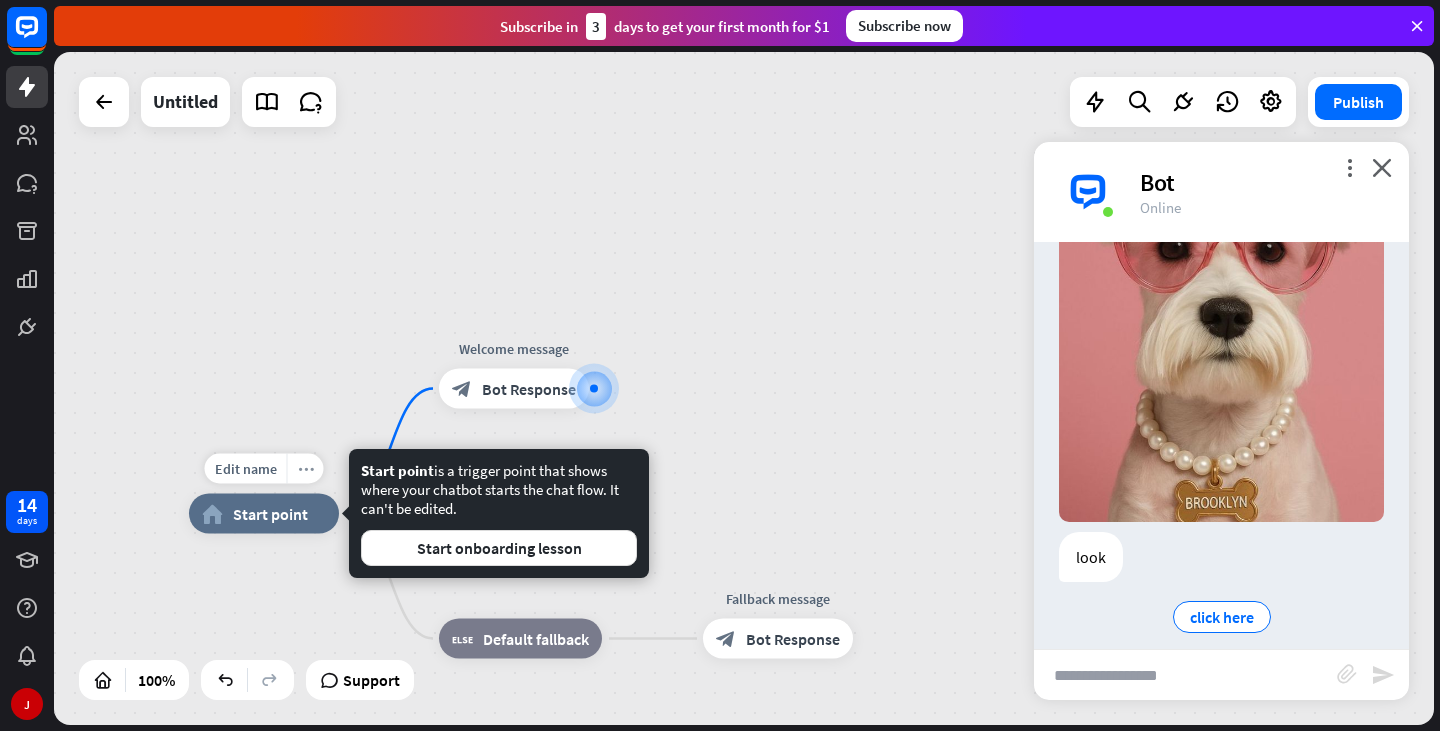 click on "more_horiz" at bounding box center [306, 468] 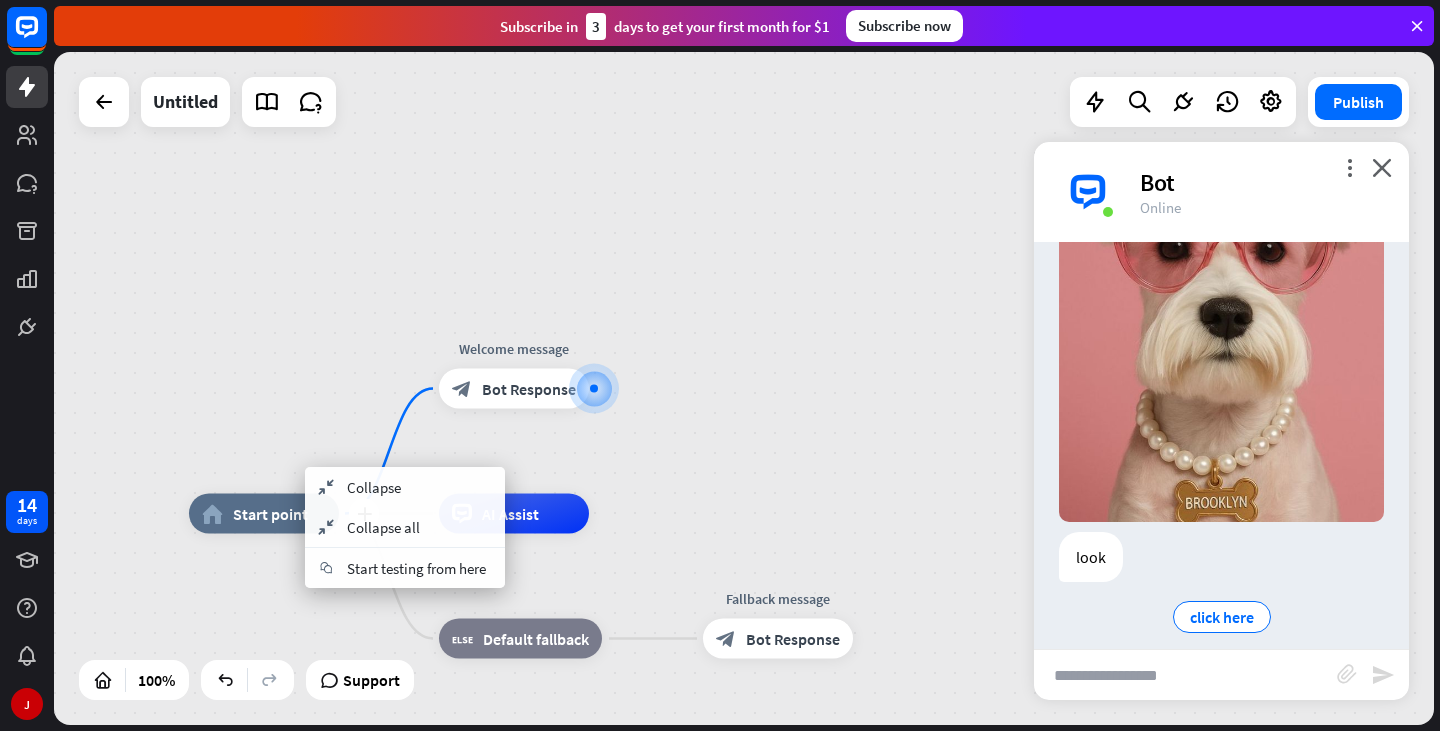 click on "home_2   Start point" at bounding box center [264, 514] 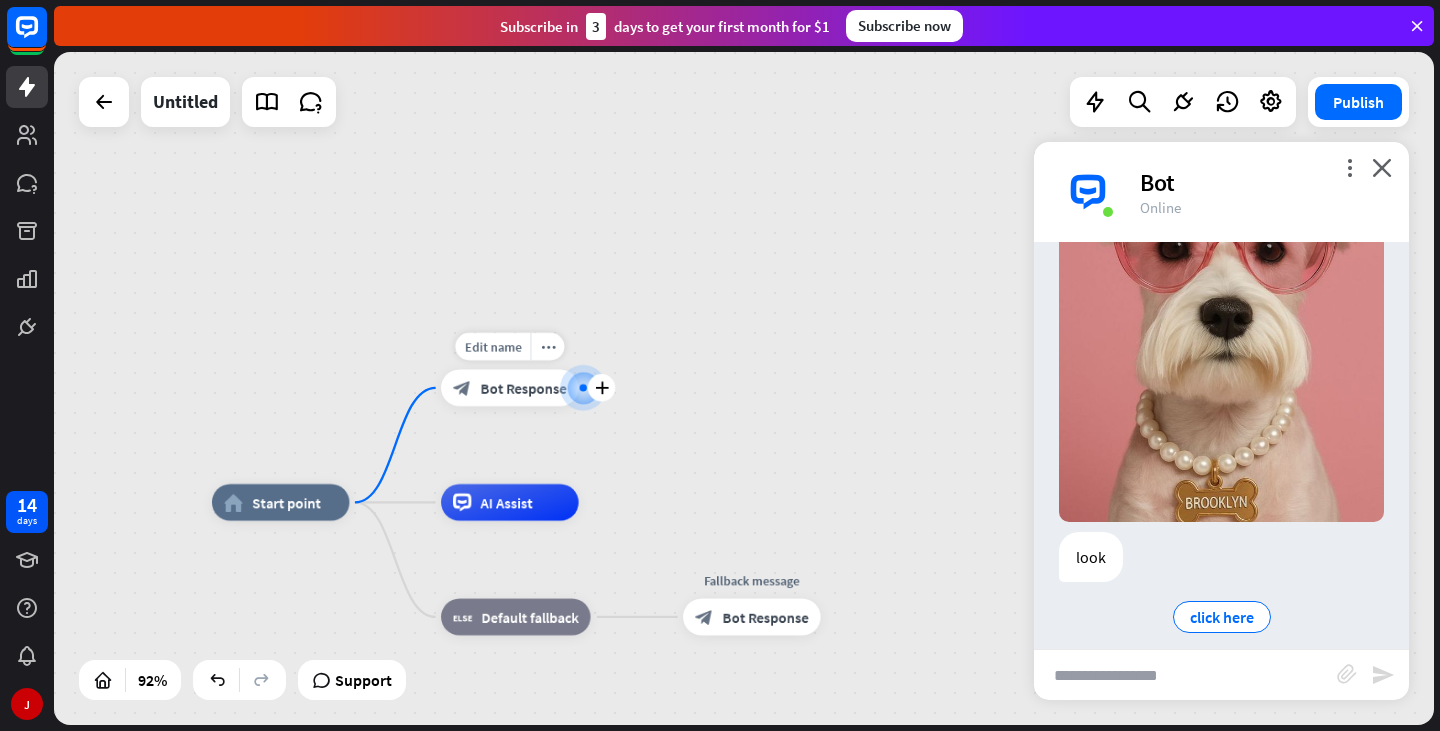 click on "block_bot_response   Bot Response" at bounding box center (510, 387) 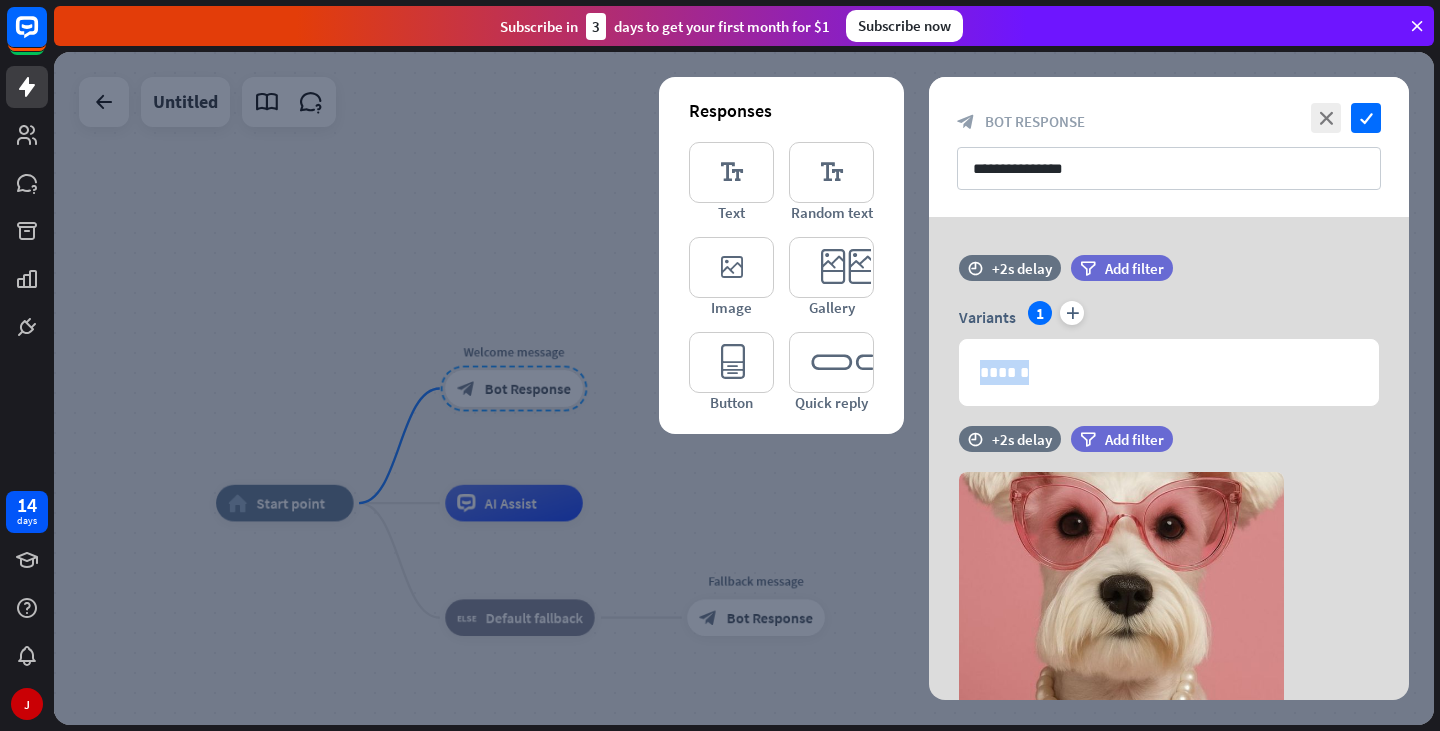 click on "Responses   editor_text   Text editor_text   Random text editor_image   Image editor_card   Gallery editor_button   Button editor_quick_replies   Quick reply         time   +2s delay          filter   Add filter   Variants
1
plus
1018   ******       time   +2s delay          filter   Add filter          camera
Choose or
remove
image
time   +2s delay          filter   Add filter             636   ****
click here
ot here
+ Add button" at bounding box center (1169, 600) 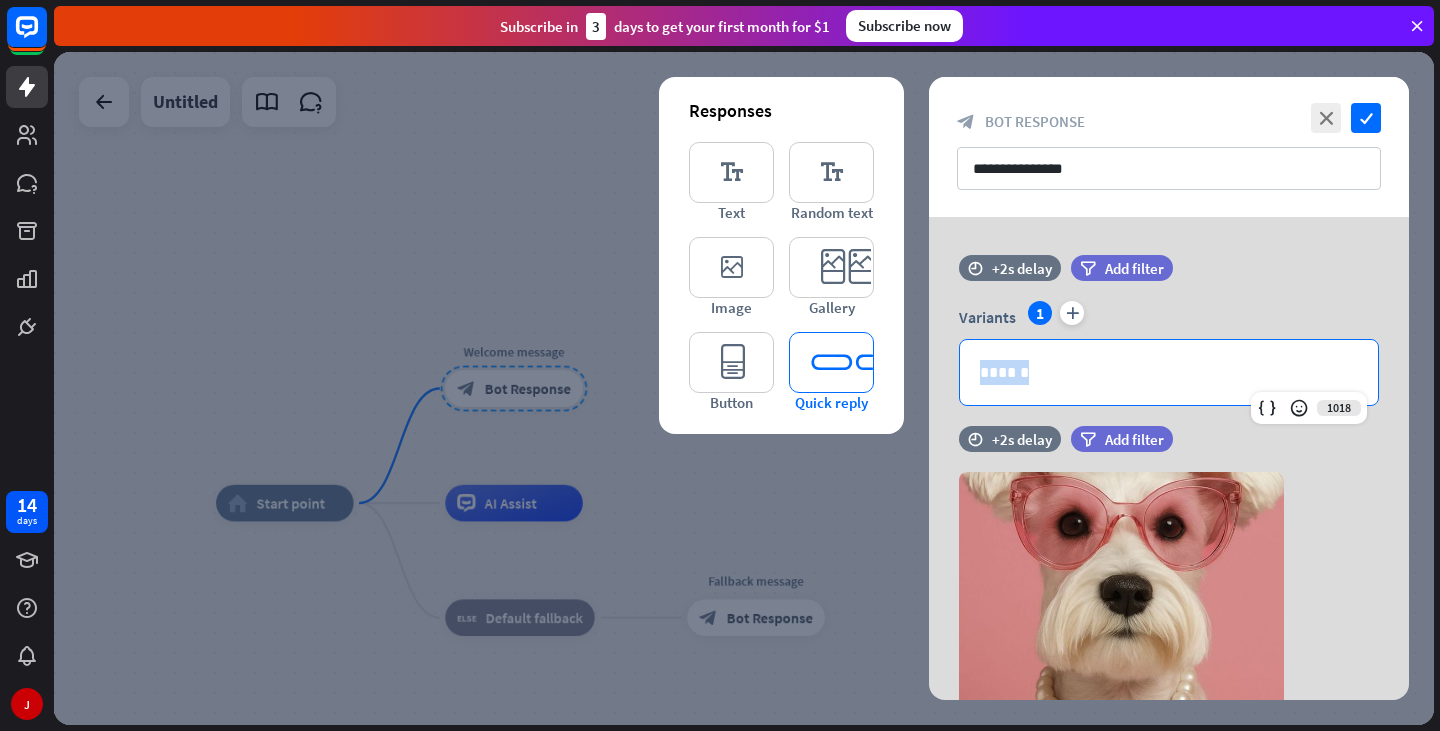 type 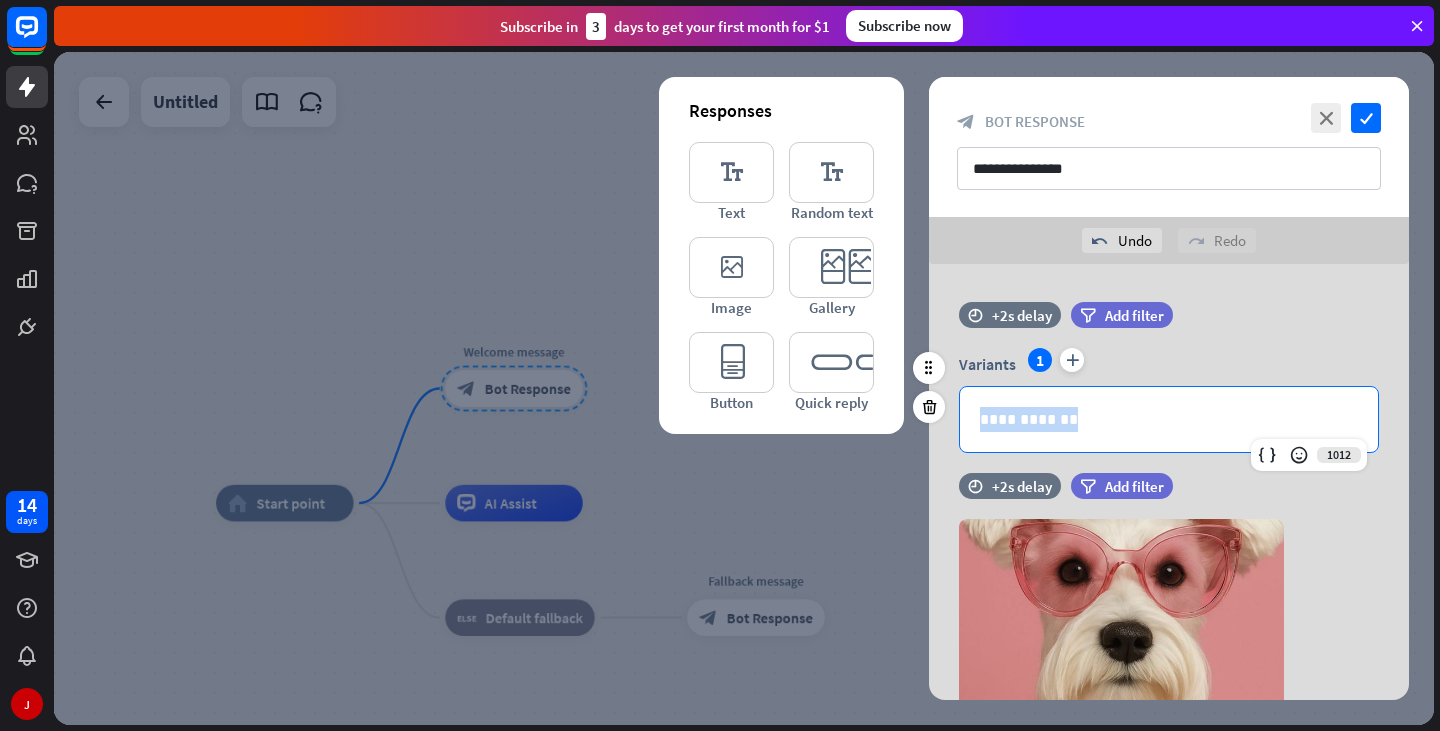 drag, startPoint x: 1073, startPoint y: 410, endPoint x: 975, endPoint y: 421, distance: 98.61542 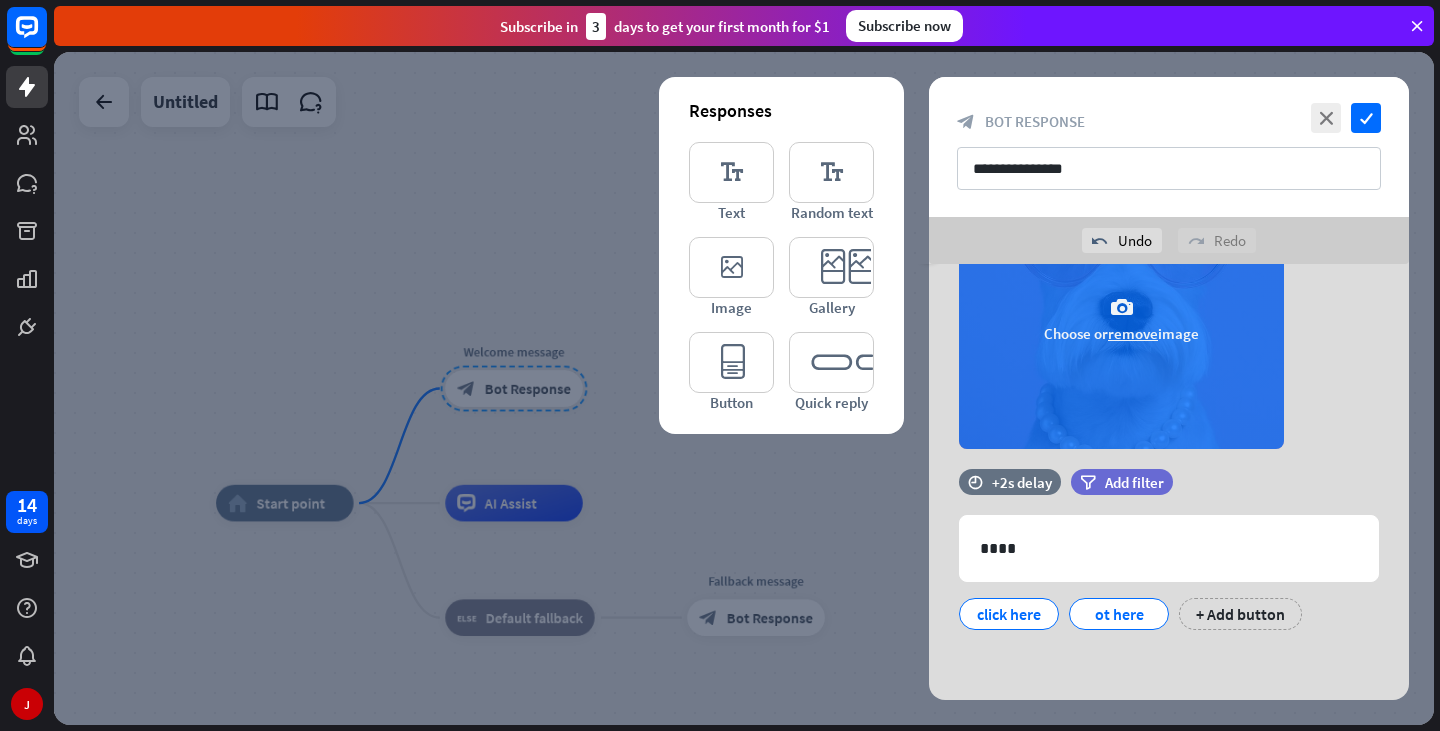 scroll, scrollTop: 0, scrollLeft: 0, axis: both 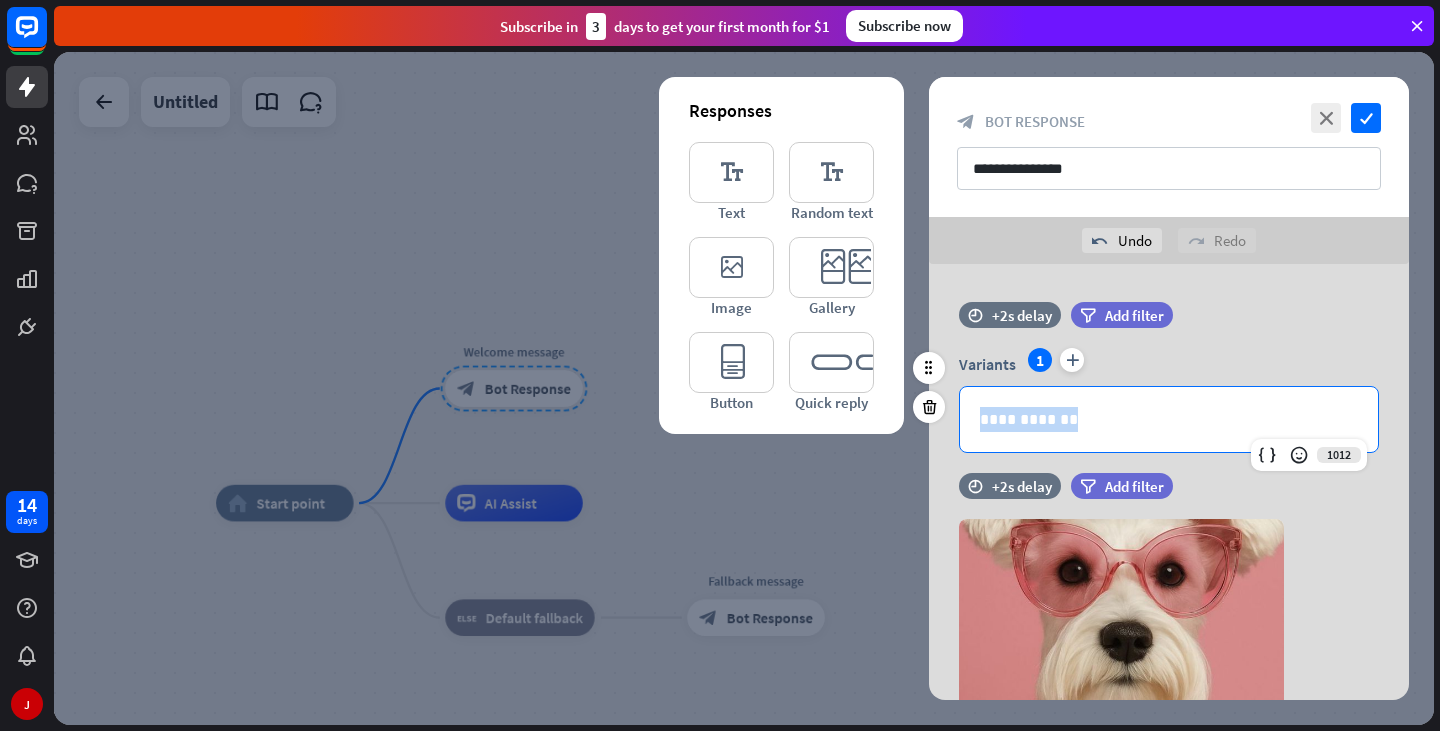 click on "**********" at bounding box center [1169, 419] 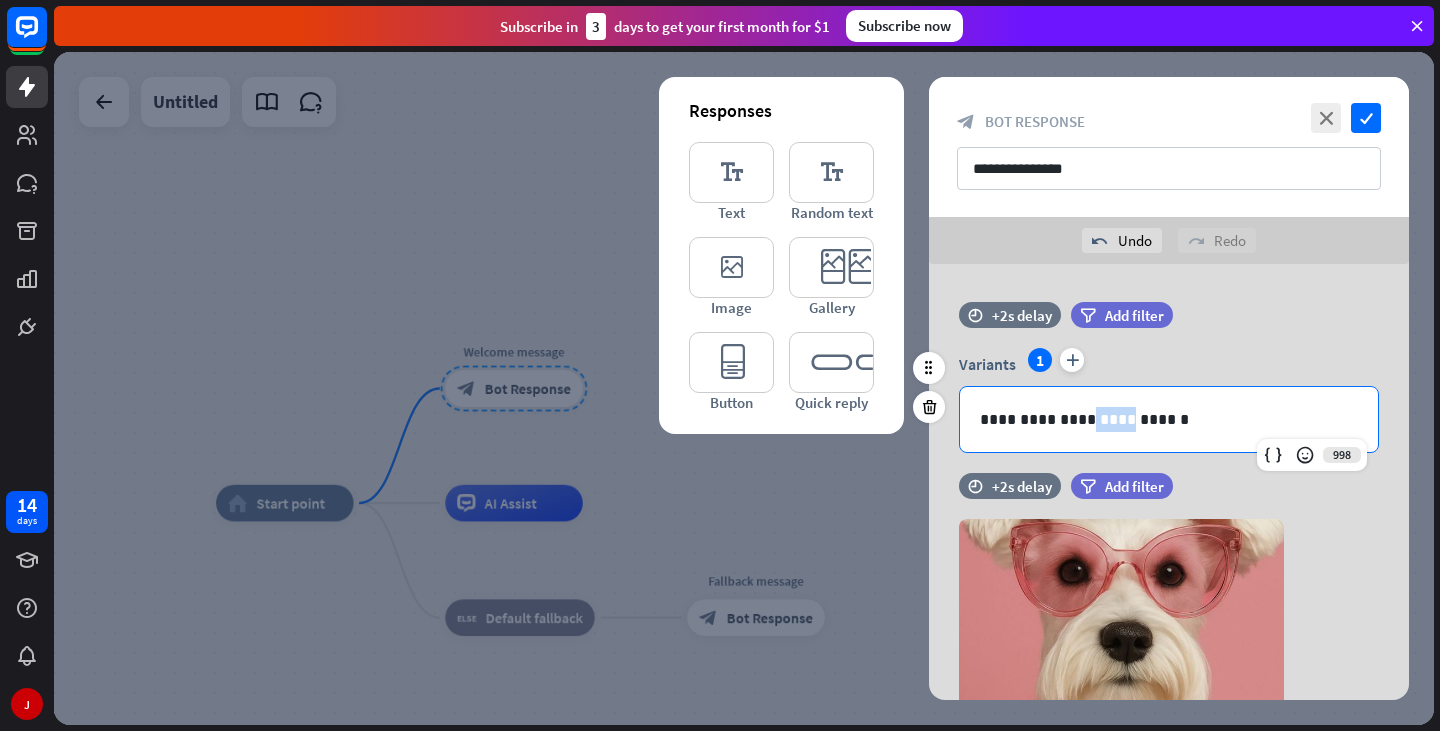drag, startPoint x: 1063, startPoint y: 406, endPoint x: 1098, endPoint y: 417, distance: 36.687874 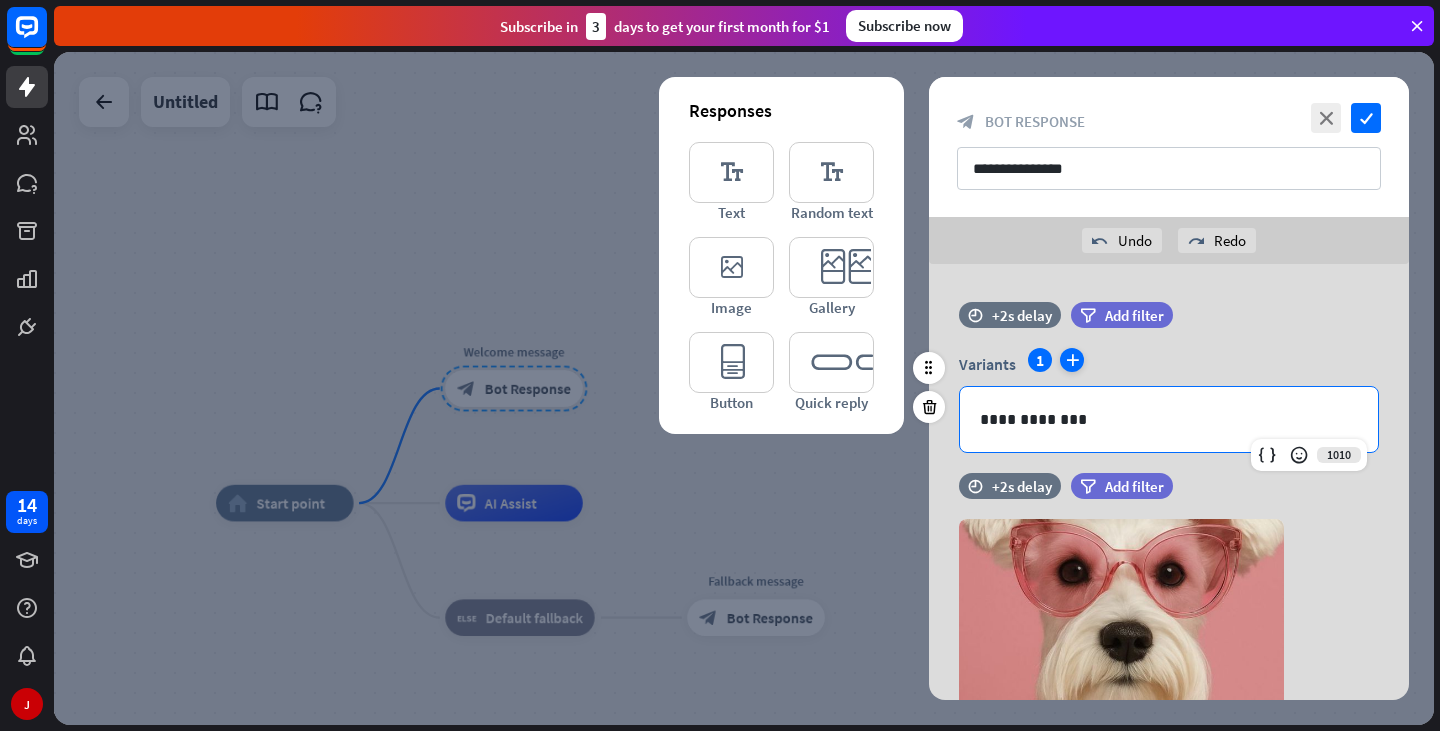 click on "plus" at bounding box center (1072, 360) 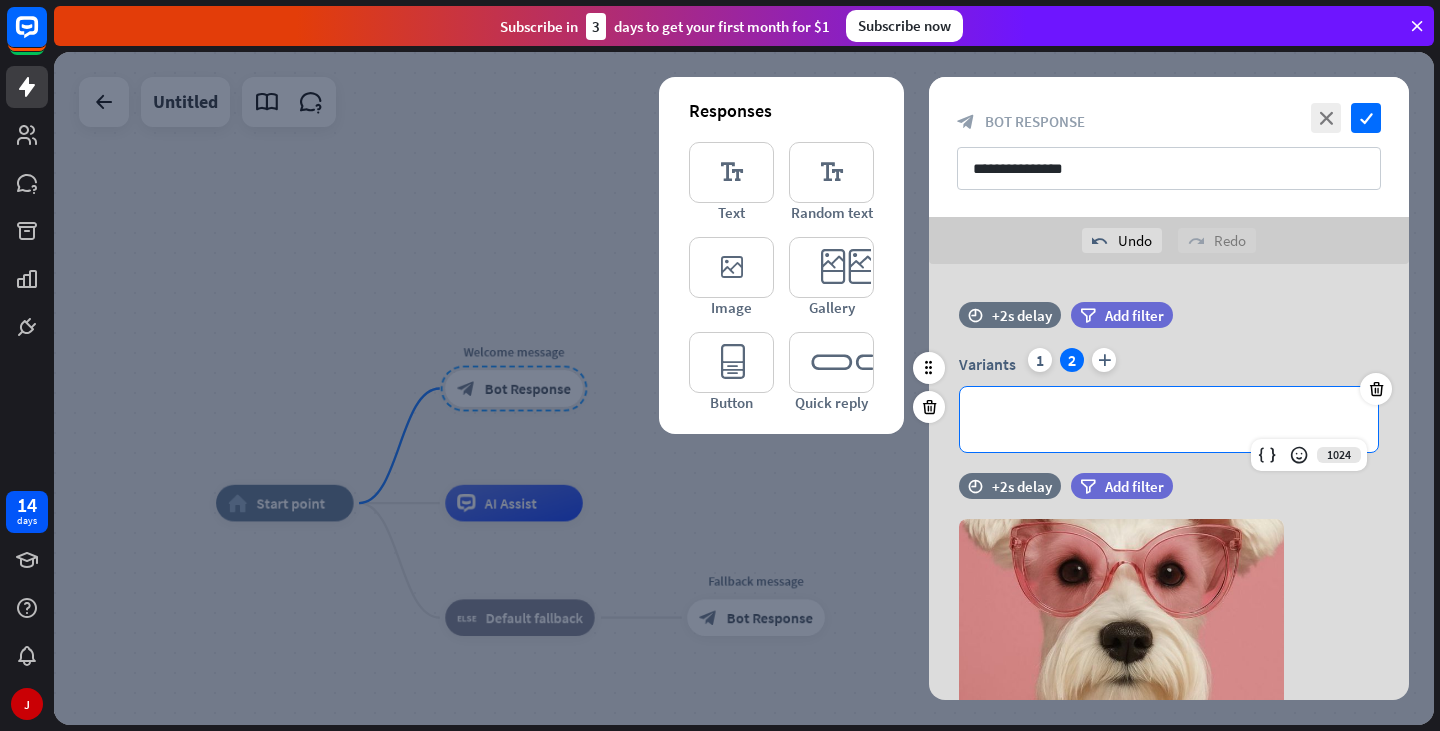click on "**********" at bounding box center (1169, 419) 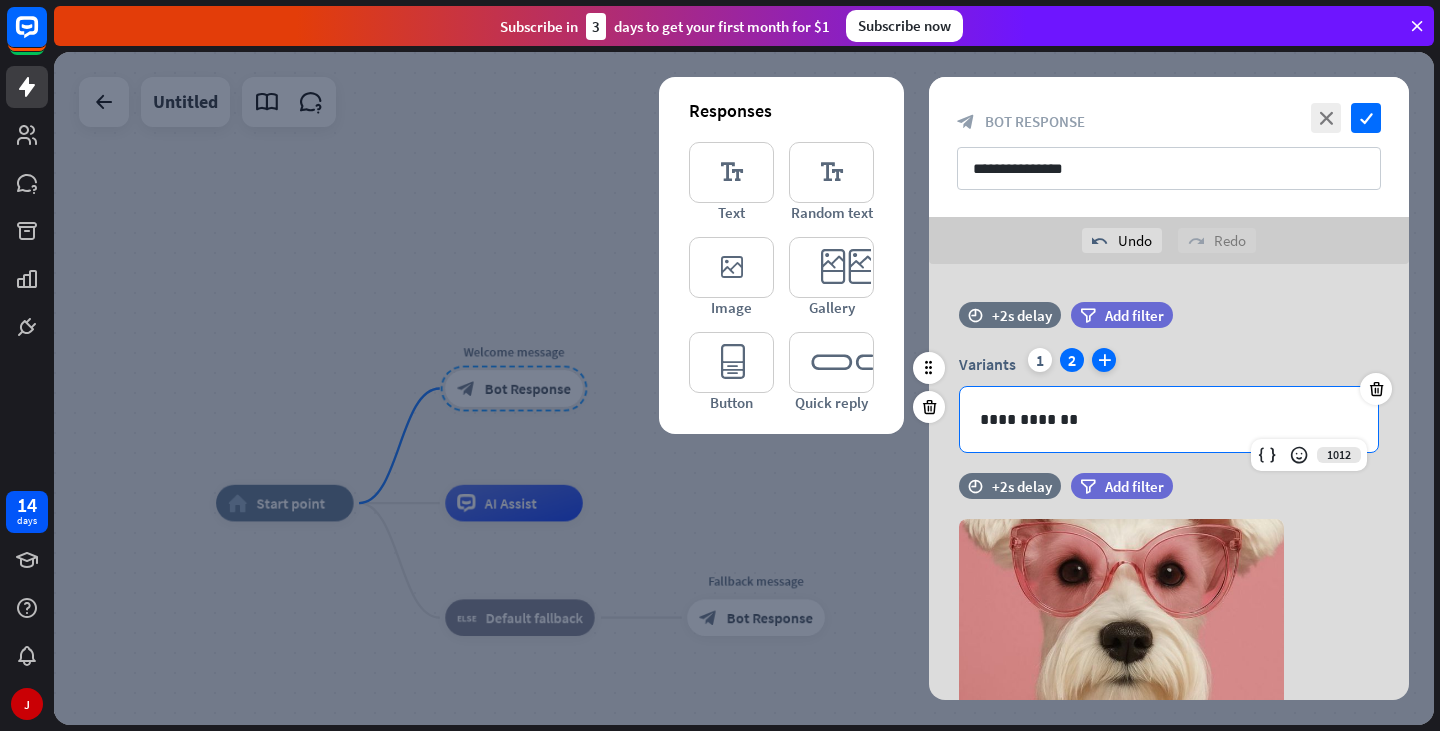 click on "plus" at bounding box center (1104, 360) 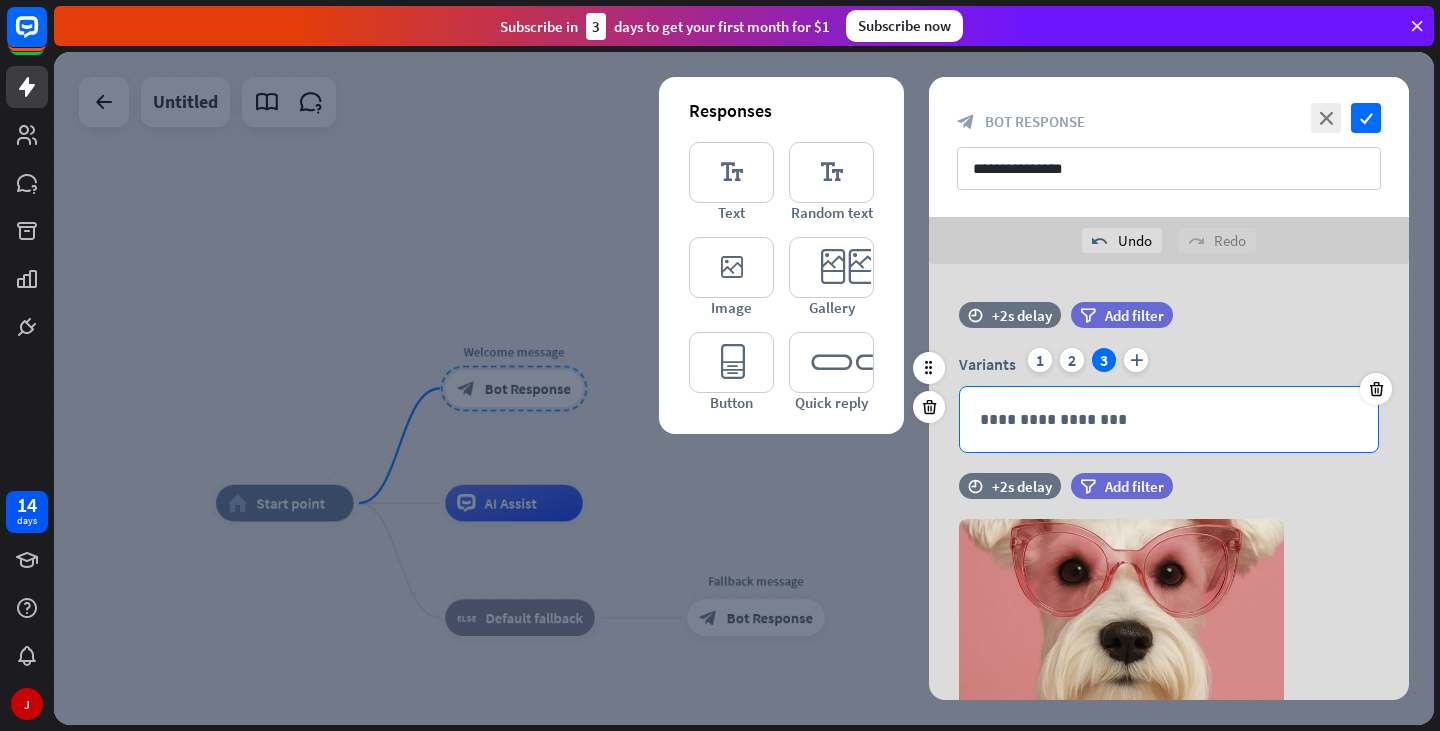 click on "**********" at bounding box center (1169, 419) 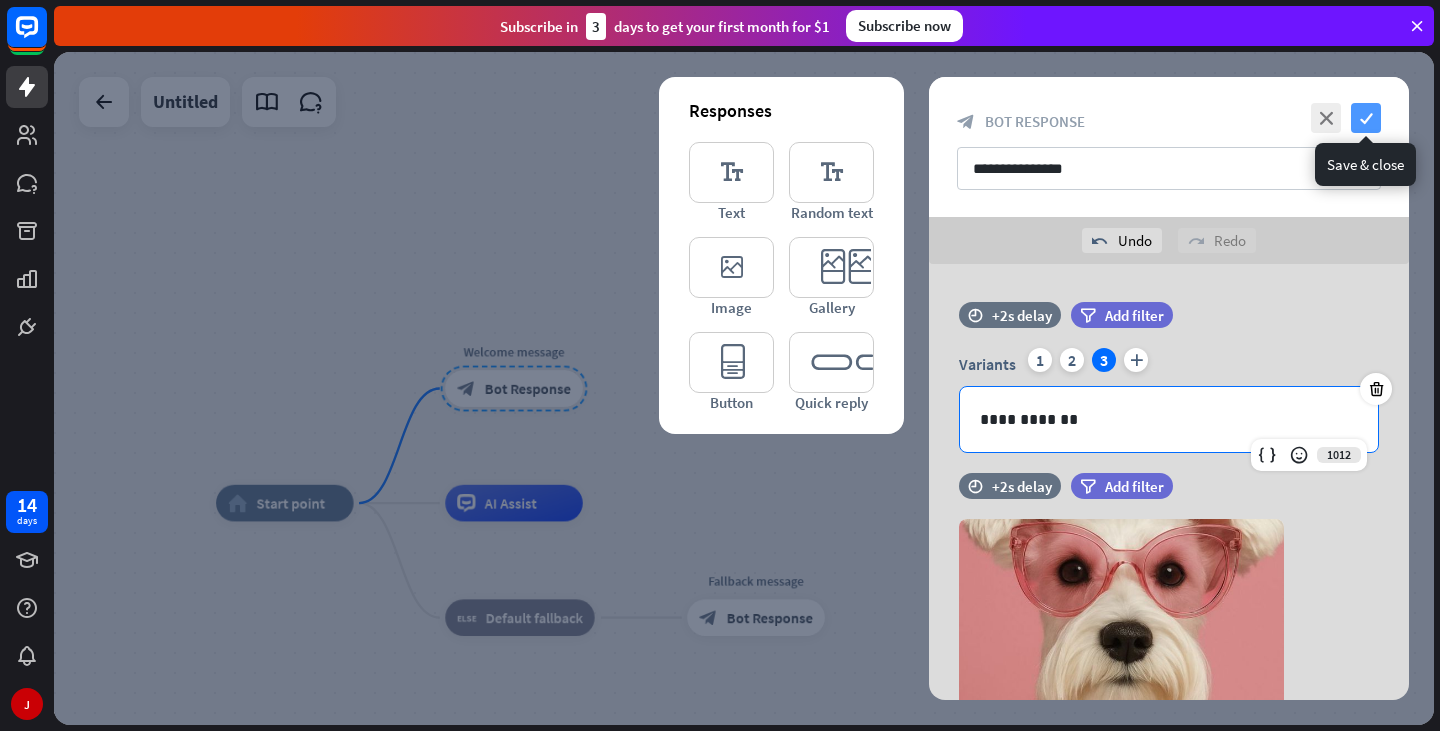 click on "check" at bounding box center (1366, 118) 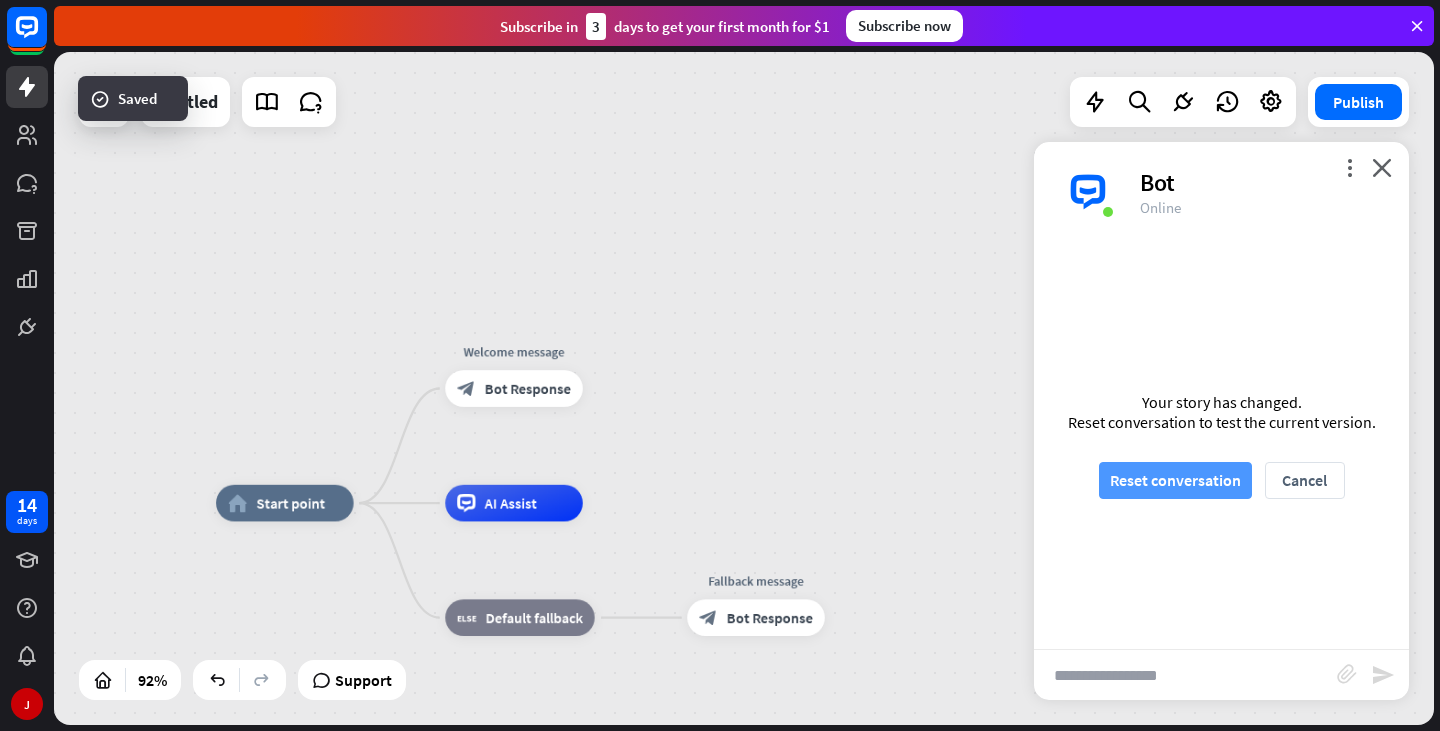 click on "Reset conversation" at bounding box center (1175, 480) 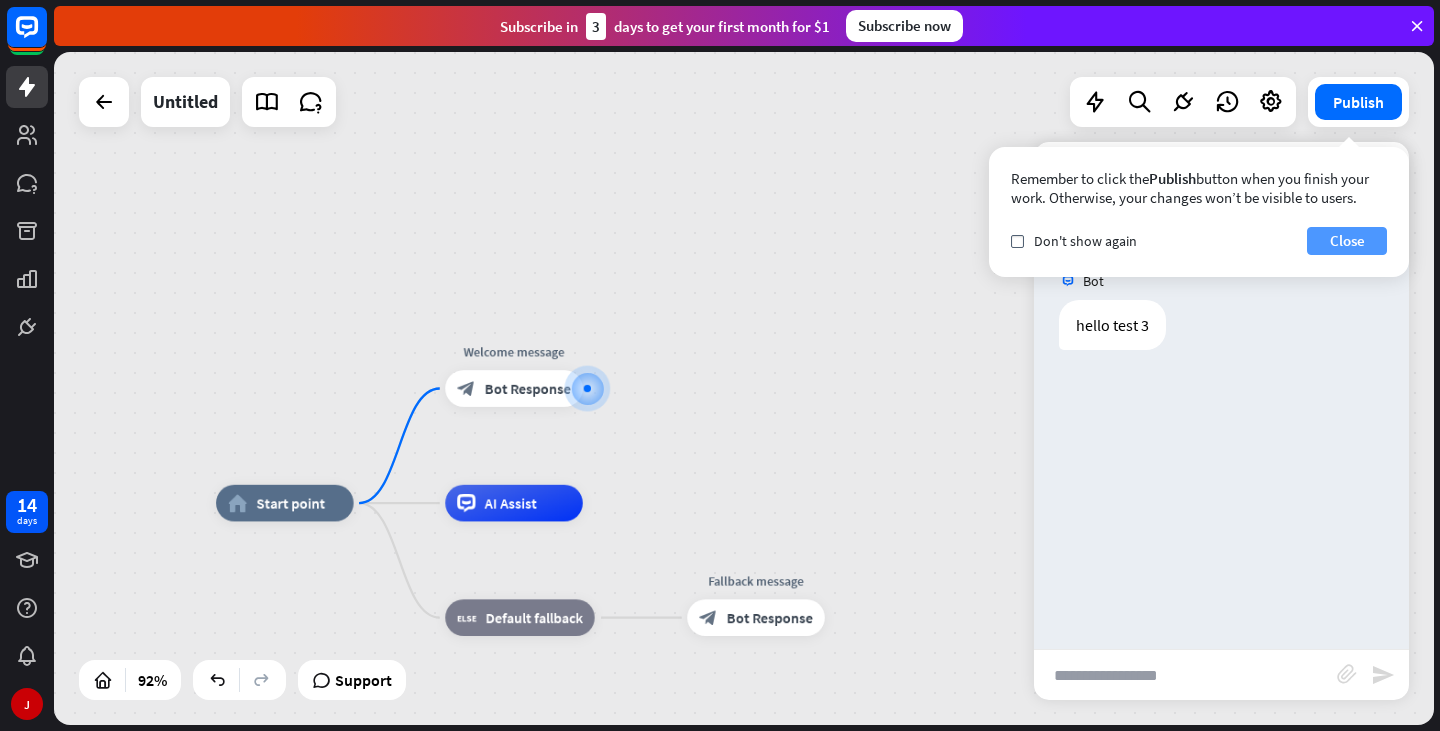 click on "Close" at bounding box center [1347, 241] 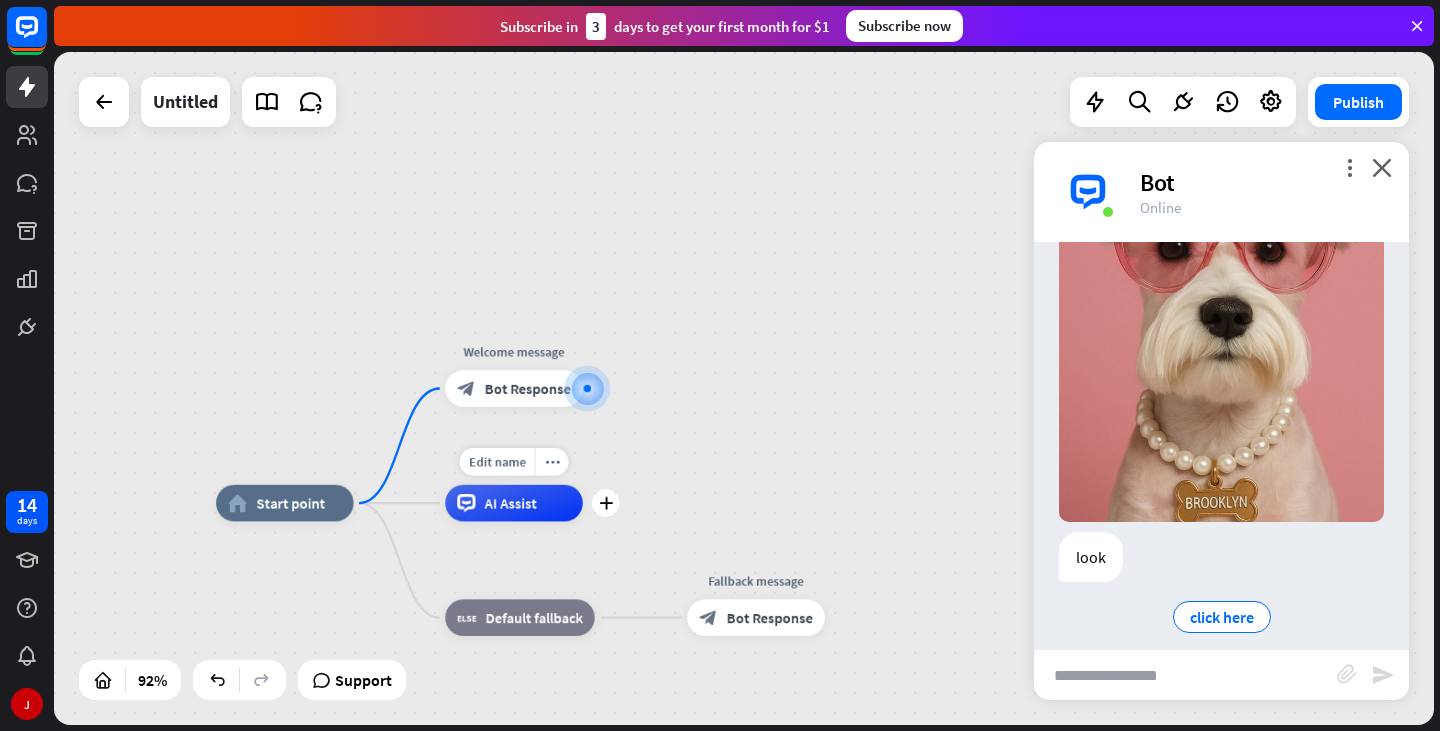 scroll, scrollTop: 231, scrollLeft: 0, axis: vertical 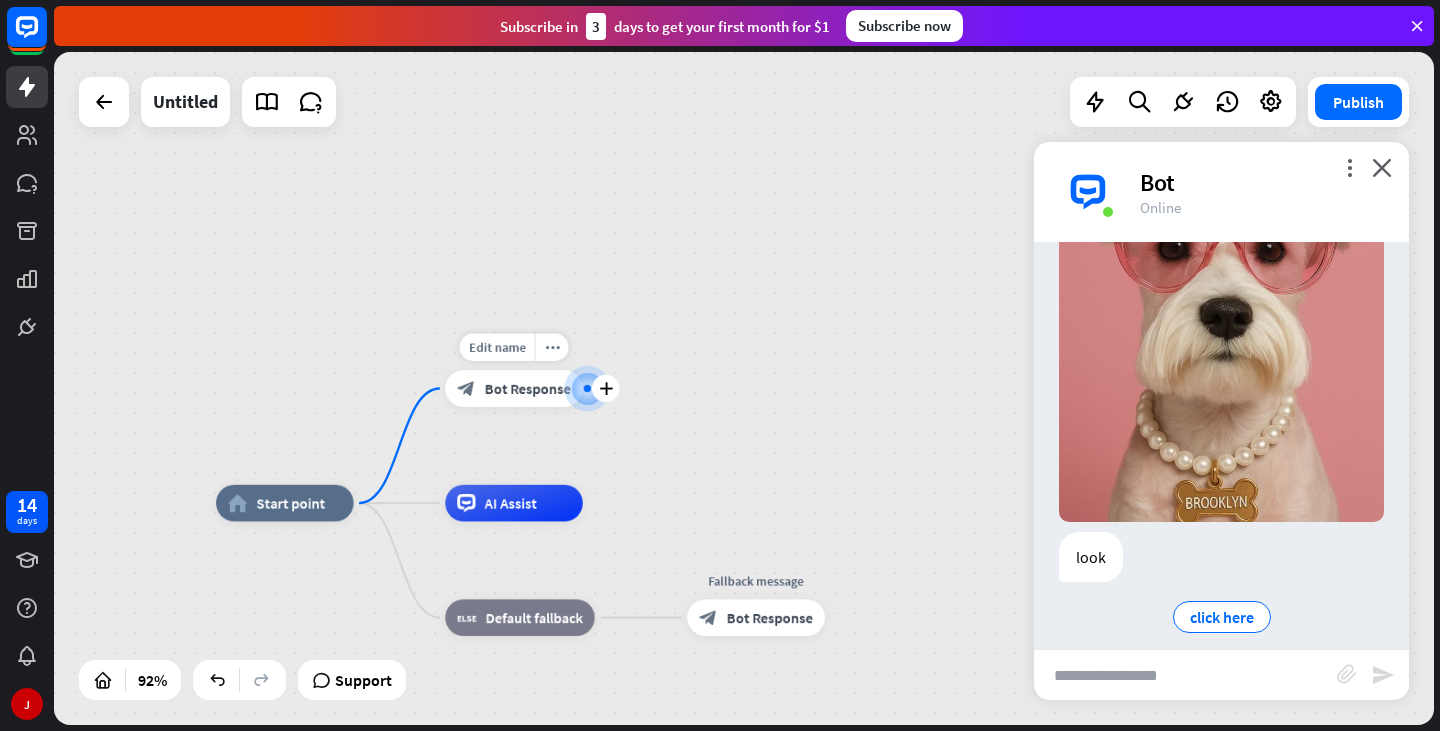 click on "Bot Response" at bounding box center (528, 388) 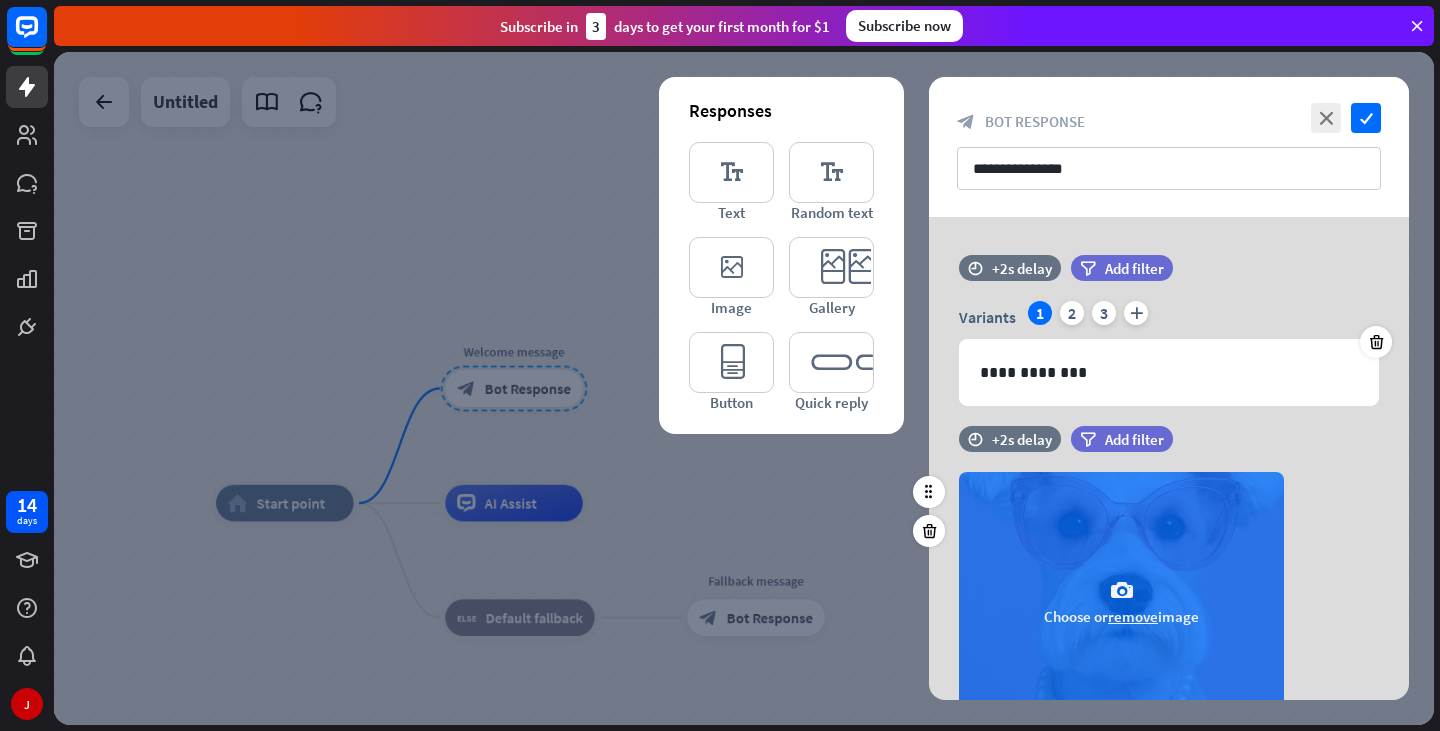 scroll, scrollTop: 283, scrollLeft: 0, axis: vertical 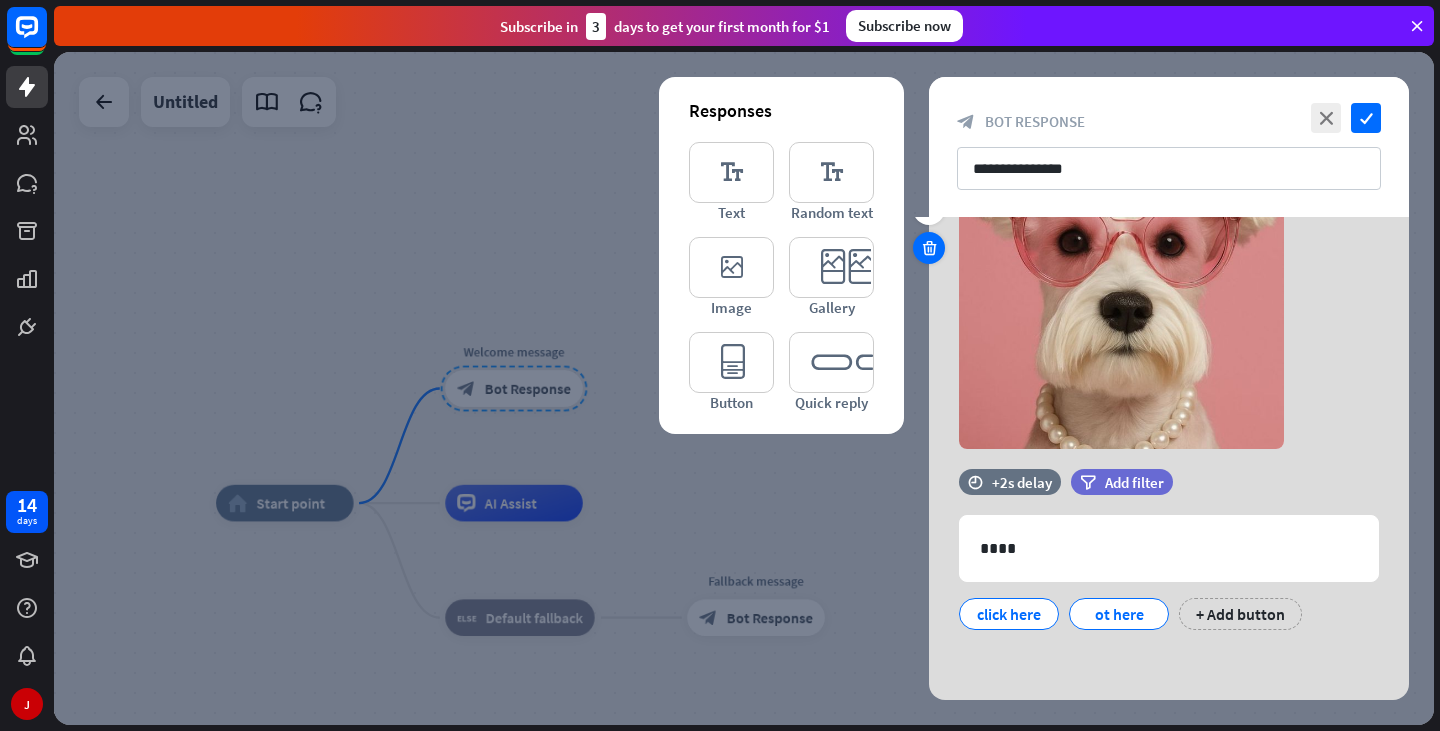 click at bounding box center (929, 248) 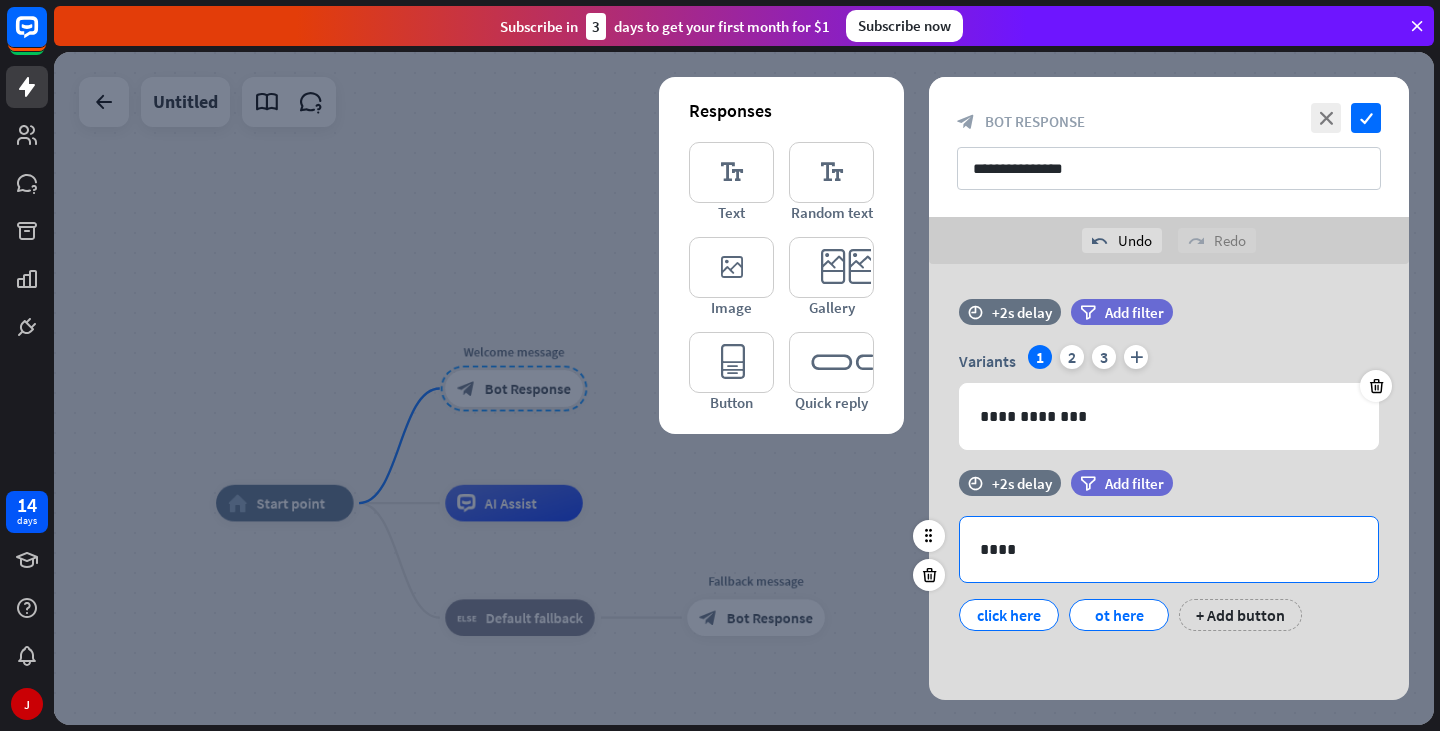 scroll, scrollTop: 4, scrollLeft: 0, axis: vertical 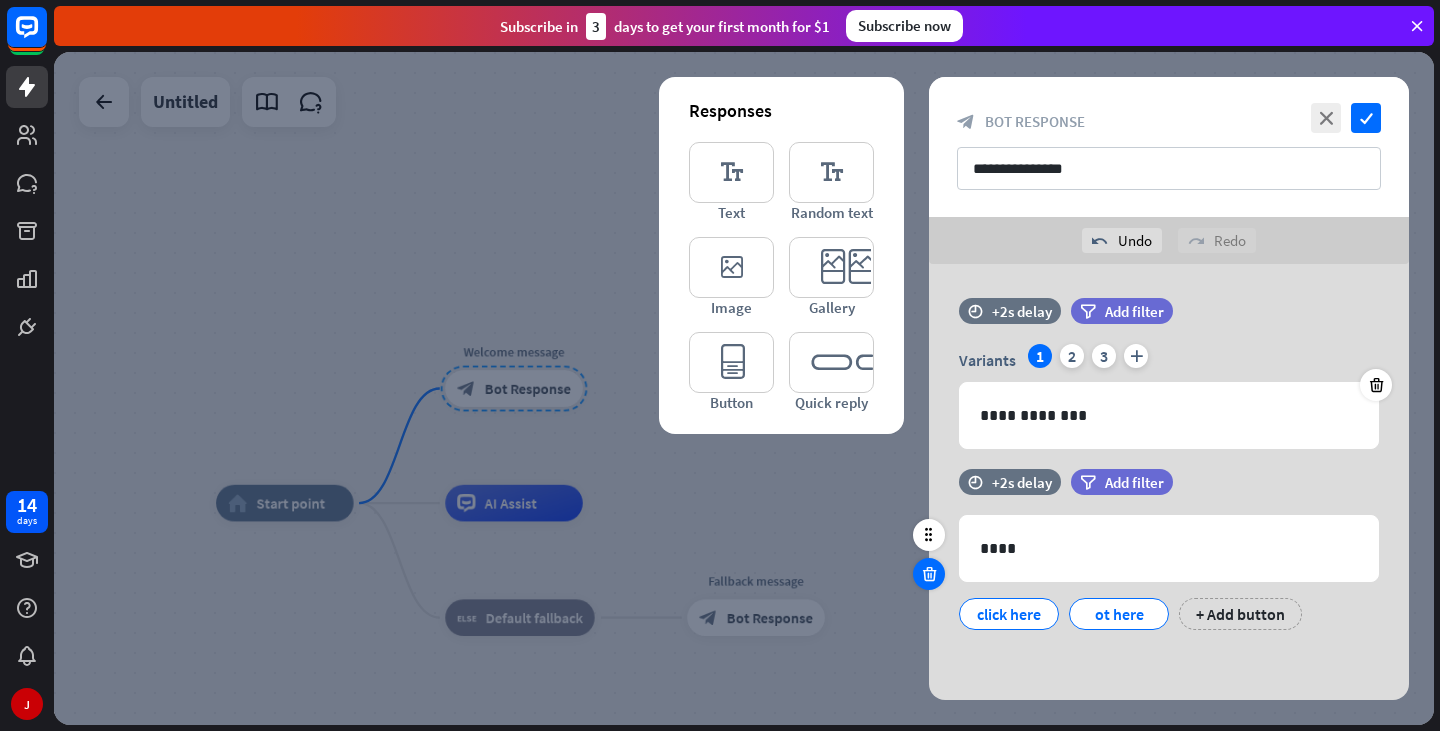 click at bounding box center [929, 574] 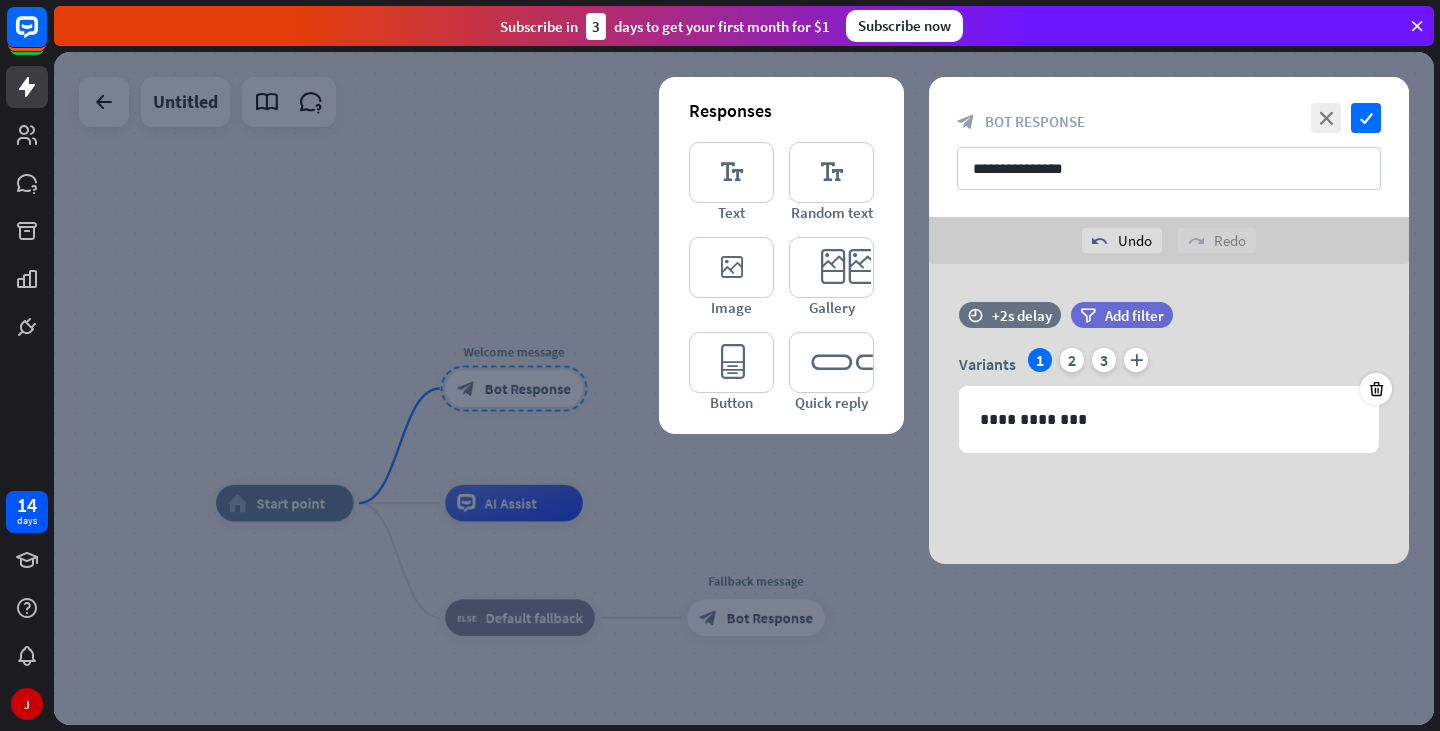 scroll, scrollTop: 0, scrollLeft: 0, axis: both 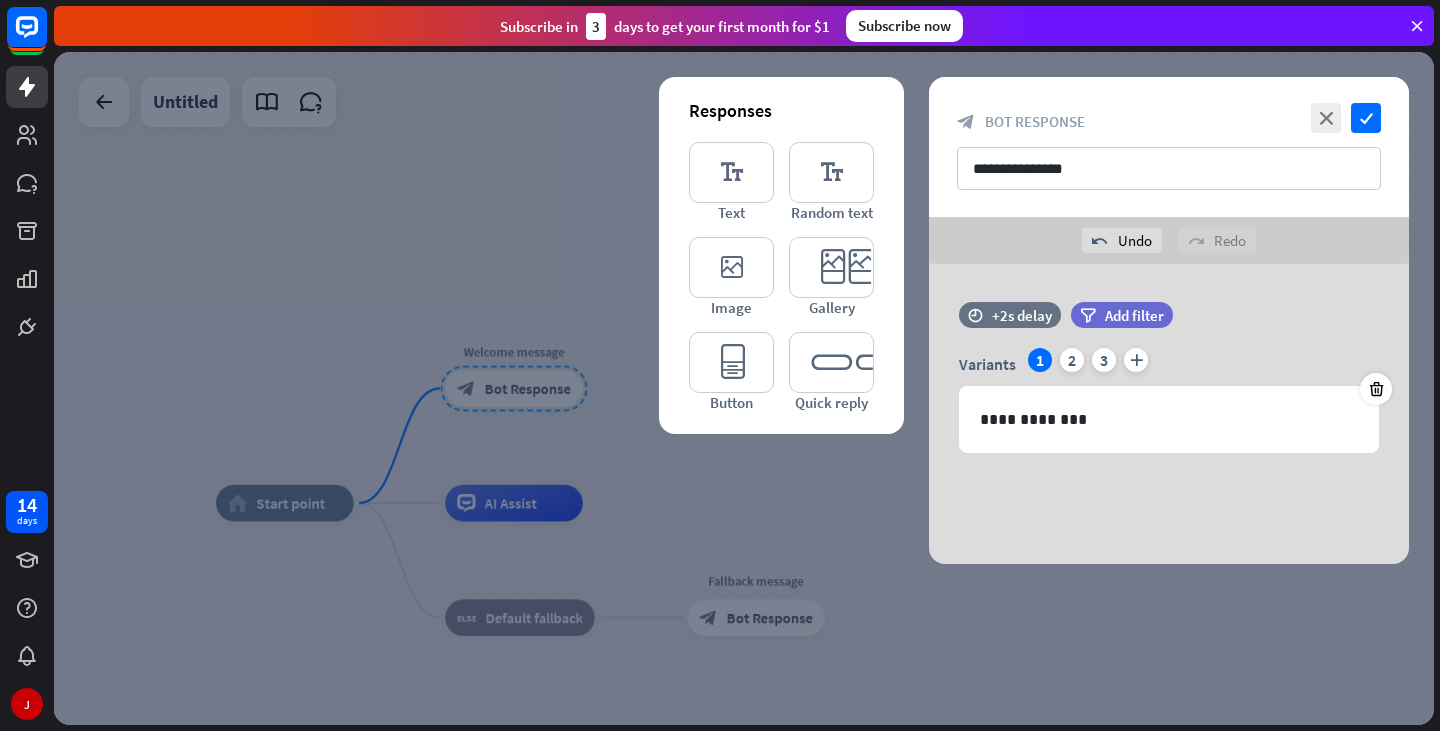 click at bounding box center (744, 388) 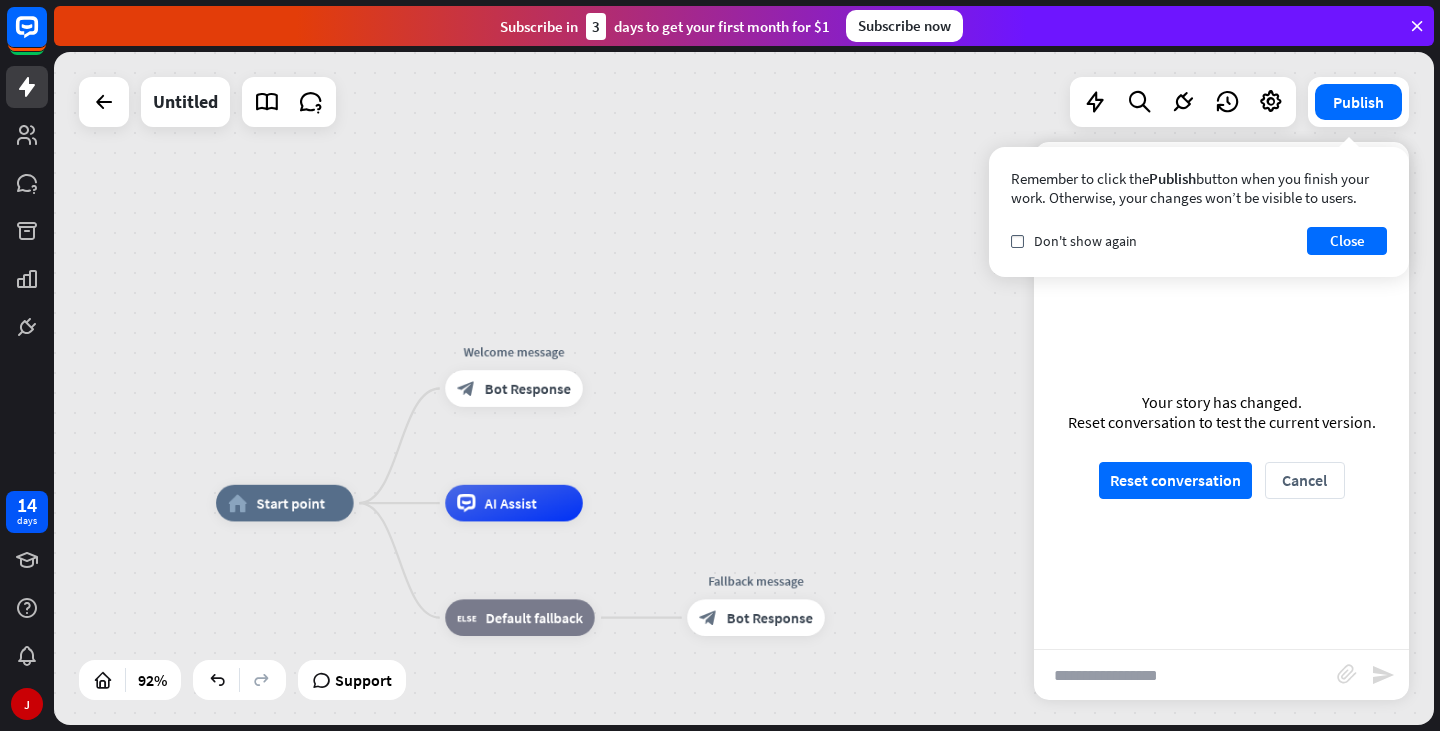 click on "home_2   Start point                 Welcome message   block_bot_response   Bot Response                     AI Assist                   block_fallback   Default fallback                 Fallback message   block_bot_response   Bot Response" at bounding box center [744, 388] 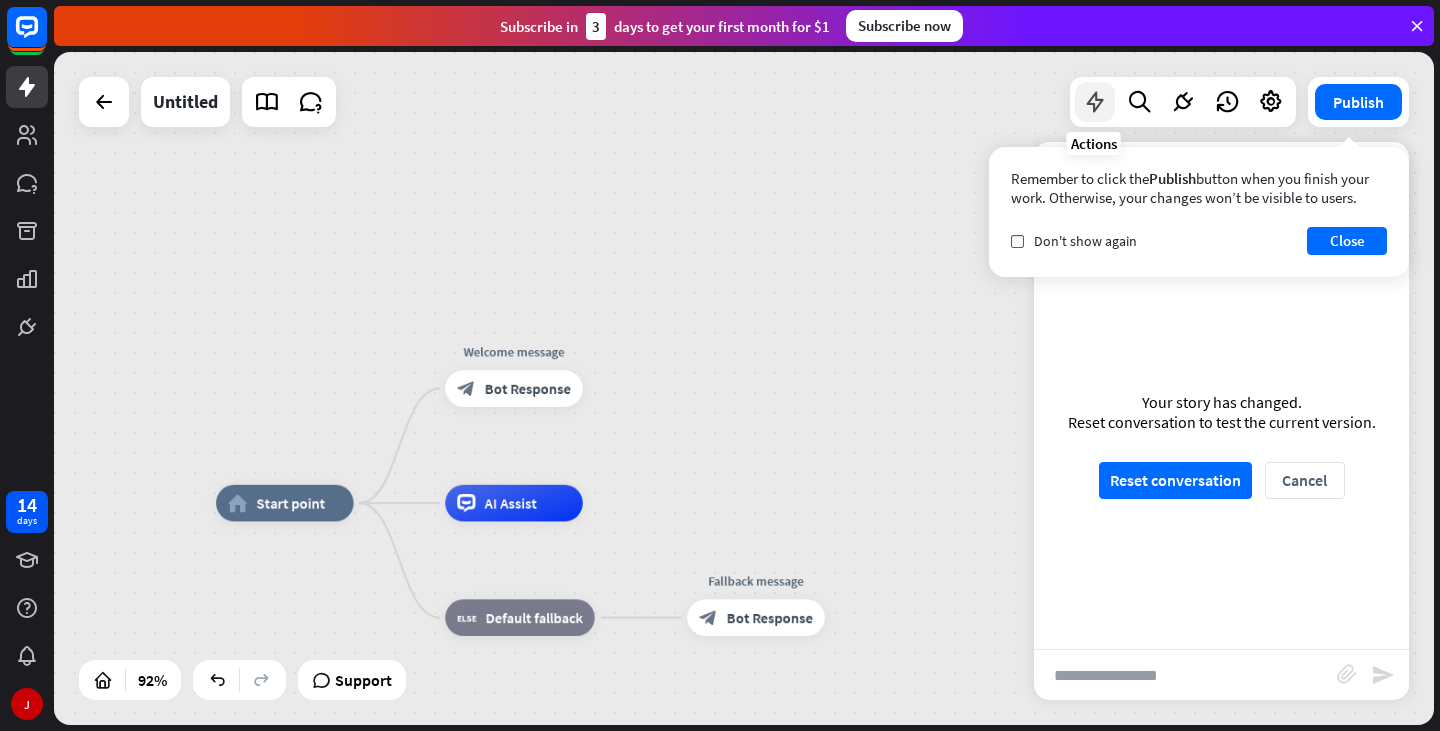 click at bounding box center [1095, 102] 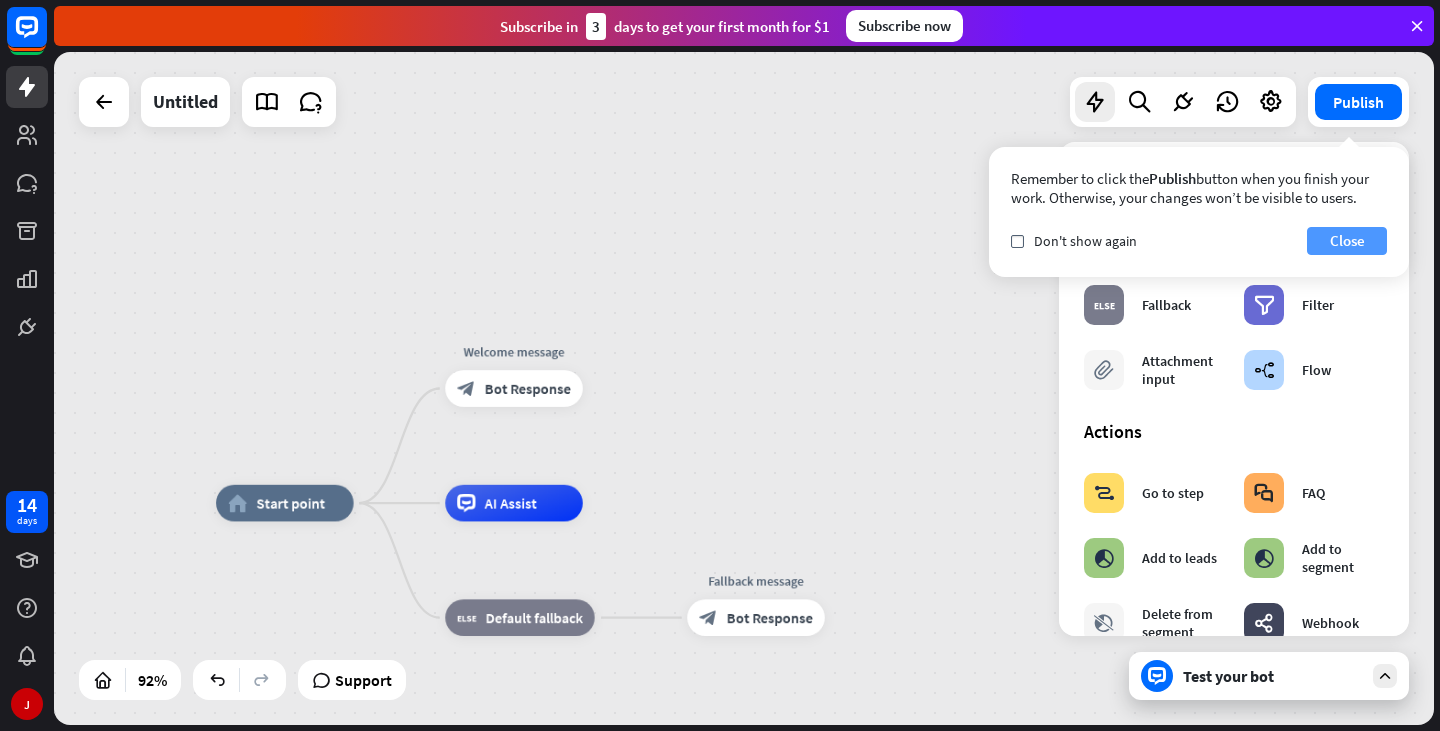 click on "Close" at bounding box center [1347, 241] 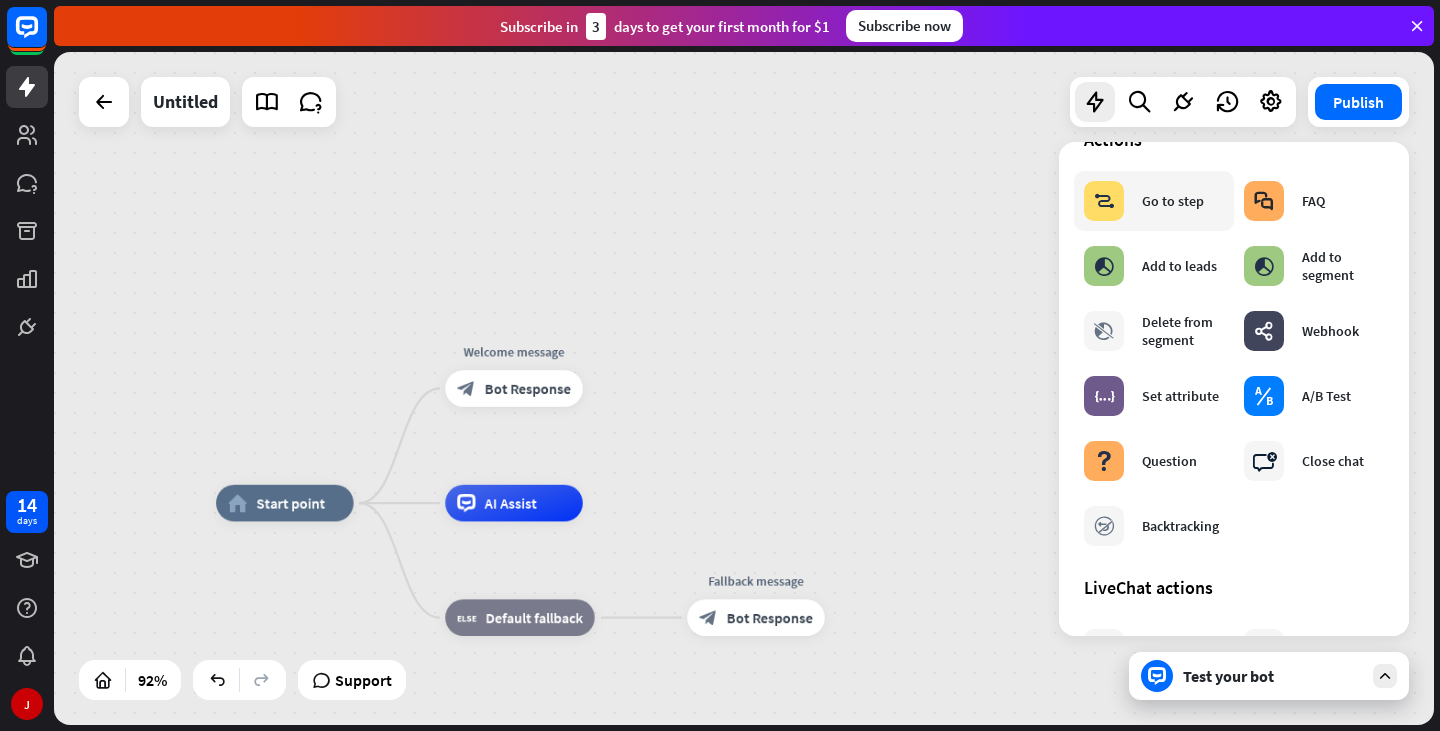 scroll, scrollTop: 333, scrollLeft: 0, axis: vertical 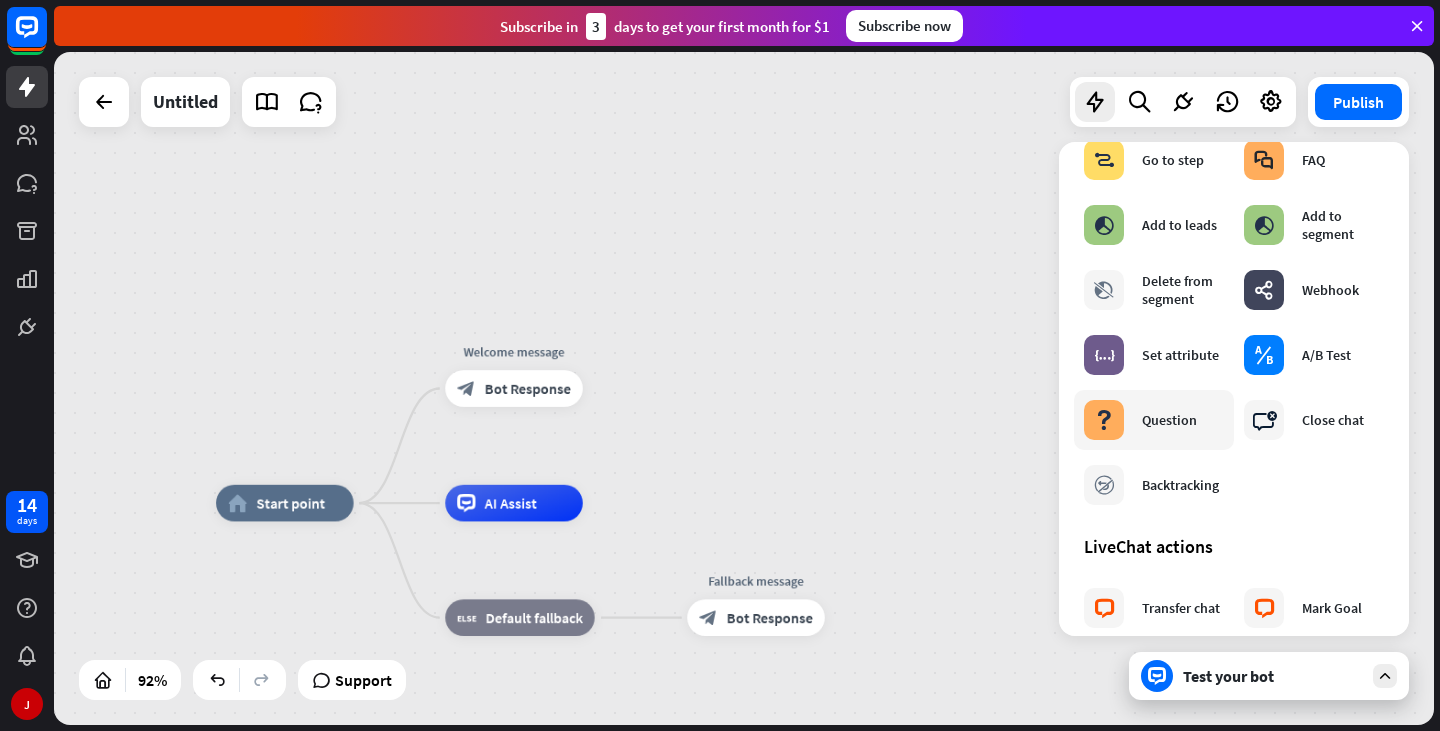 click on "block_question" at bounding box center [1104, 420] 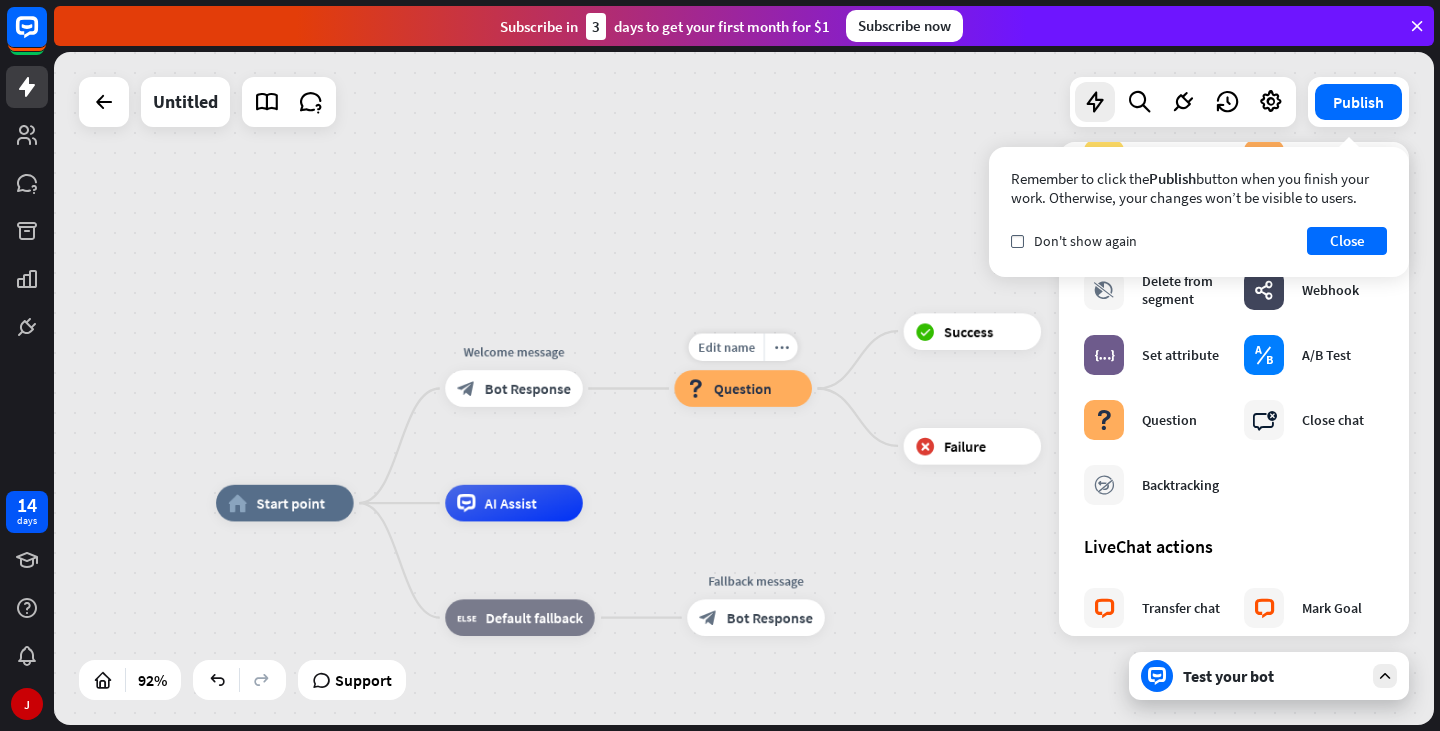 click on "Question" at bounding box center (743, 388) 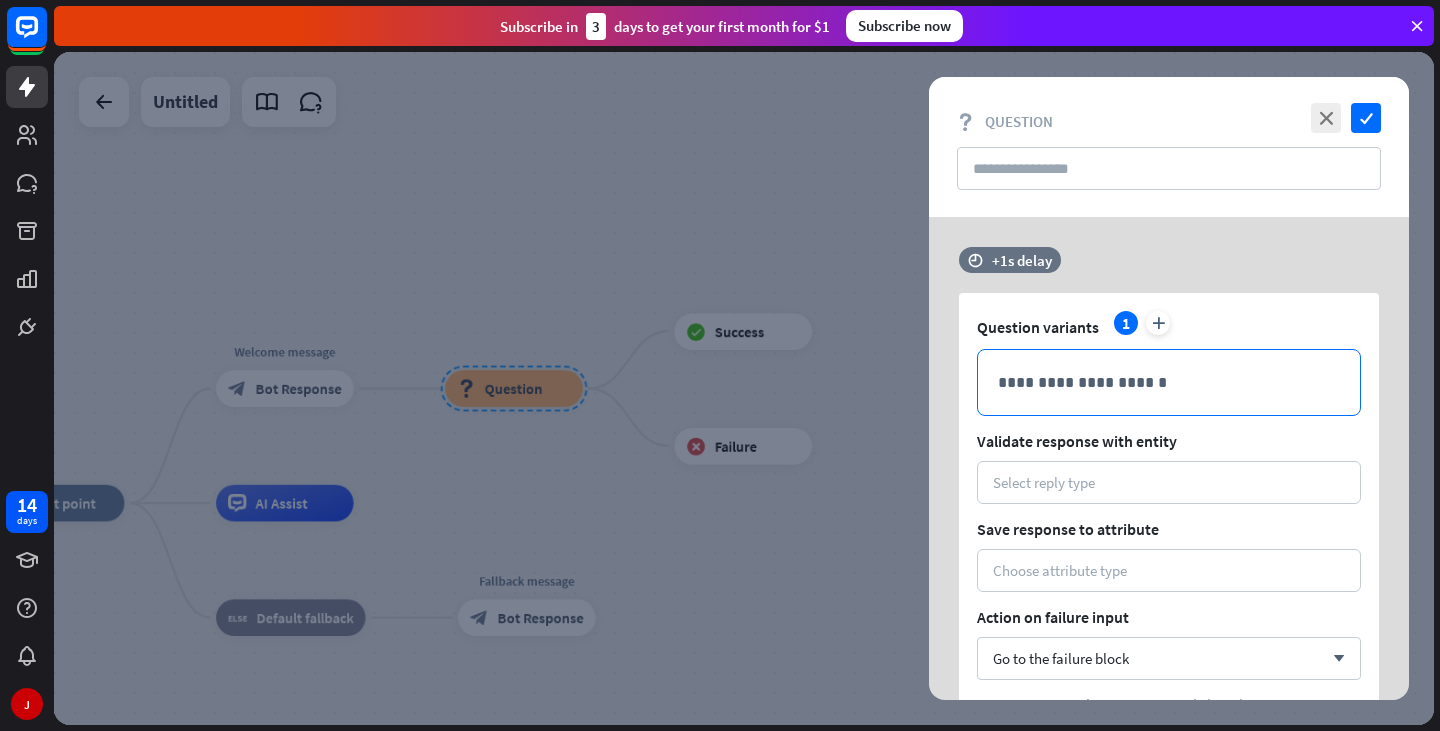 click on "**********" at bounding box center (1169, 382) 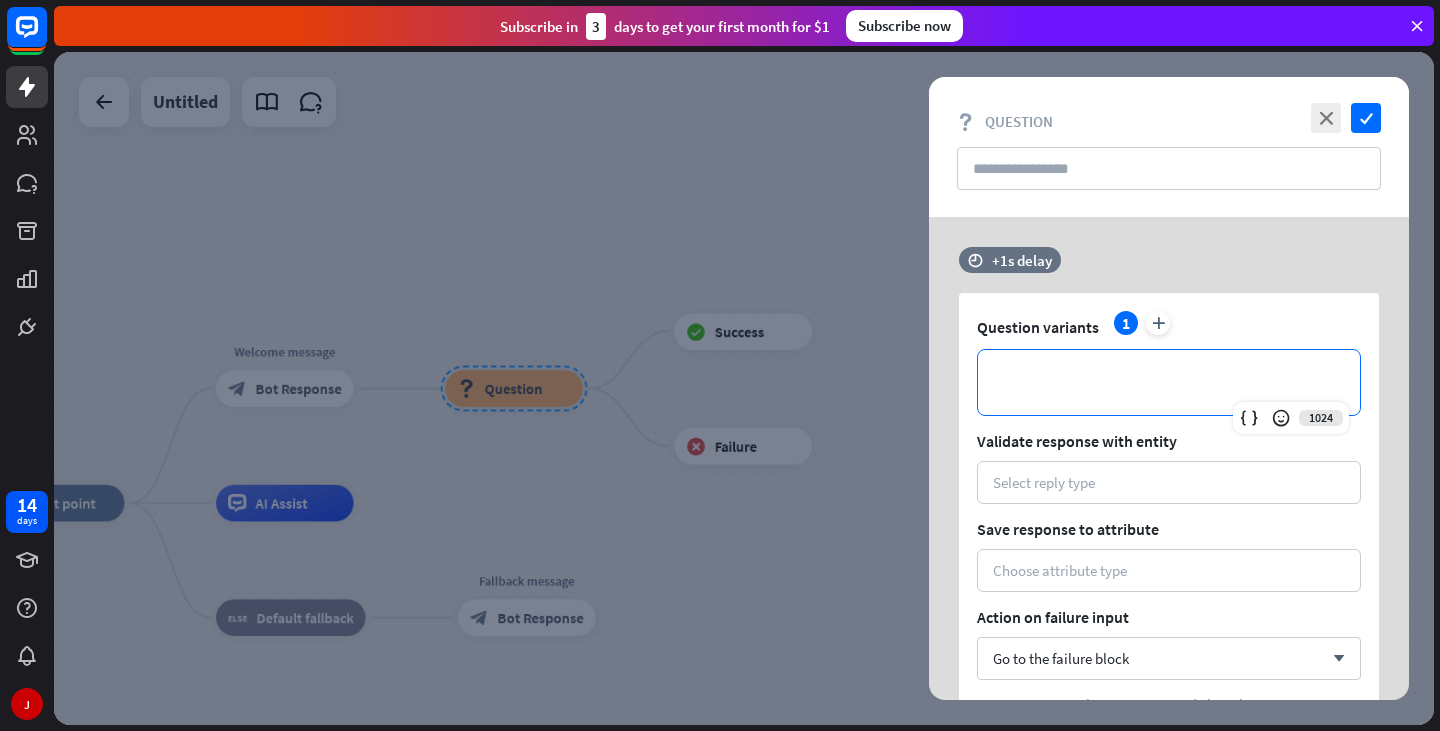 type 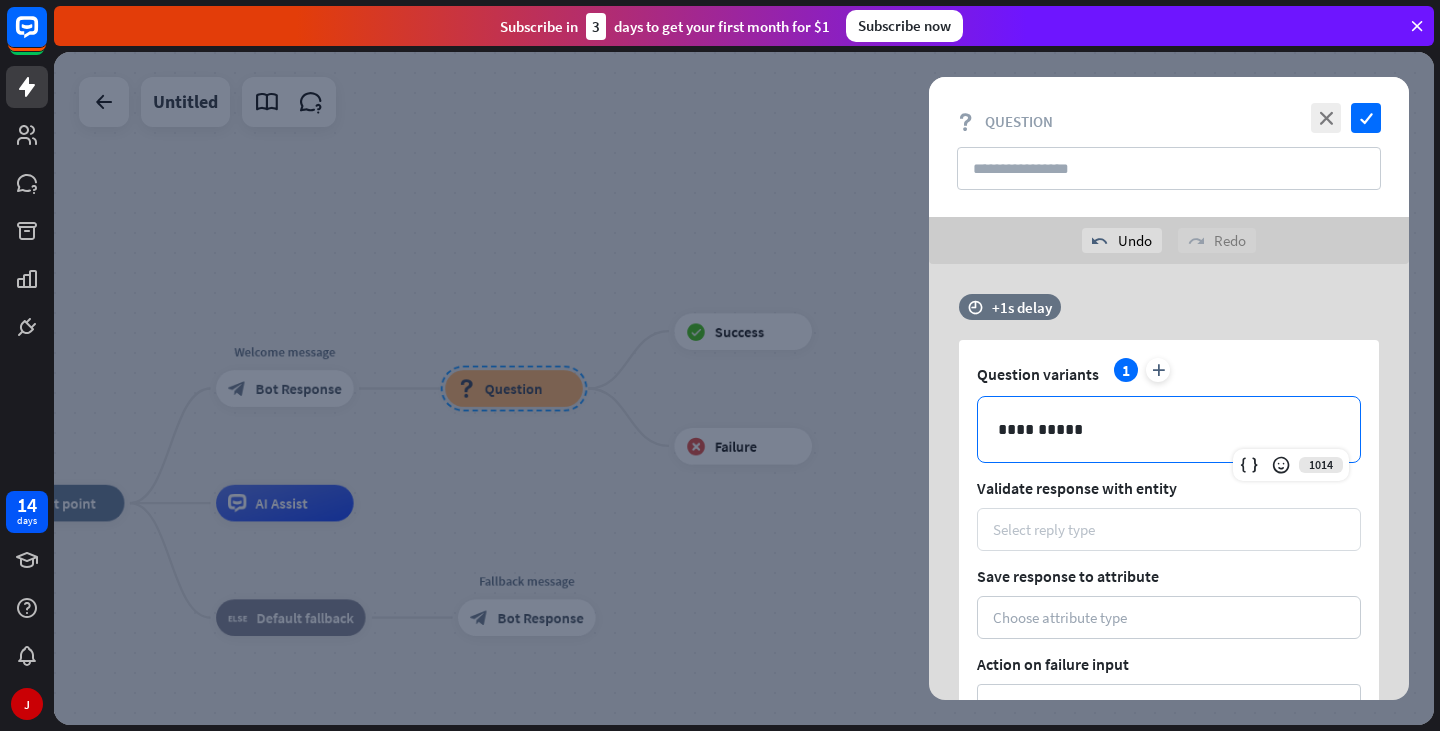 click on "Select reply type" at bounding box center (1044, 529) 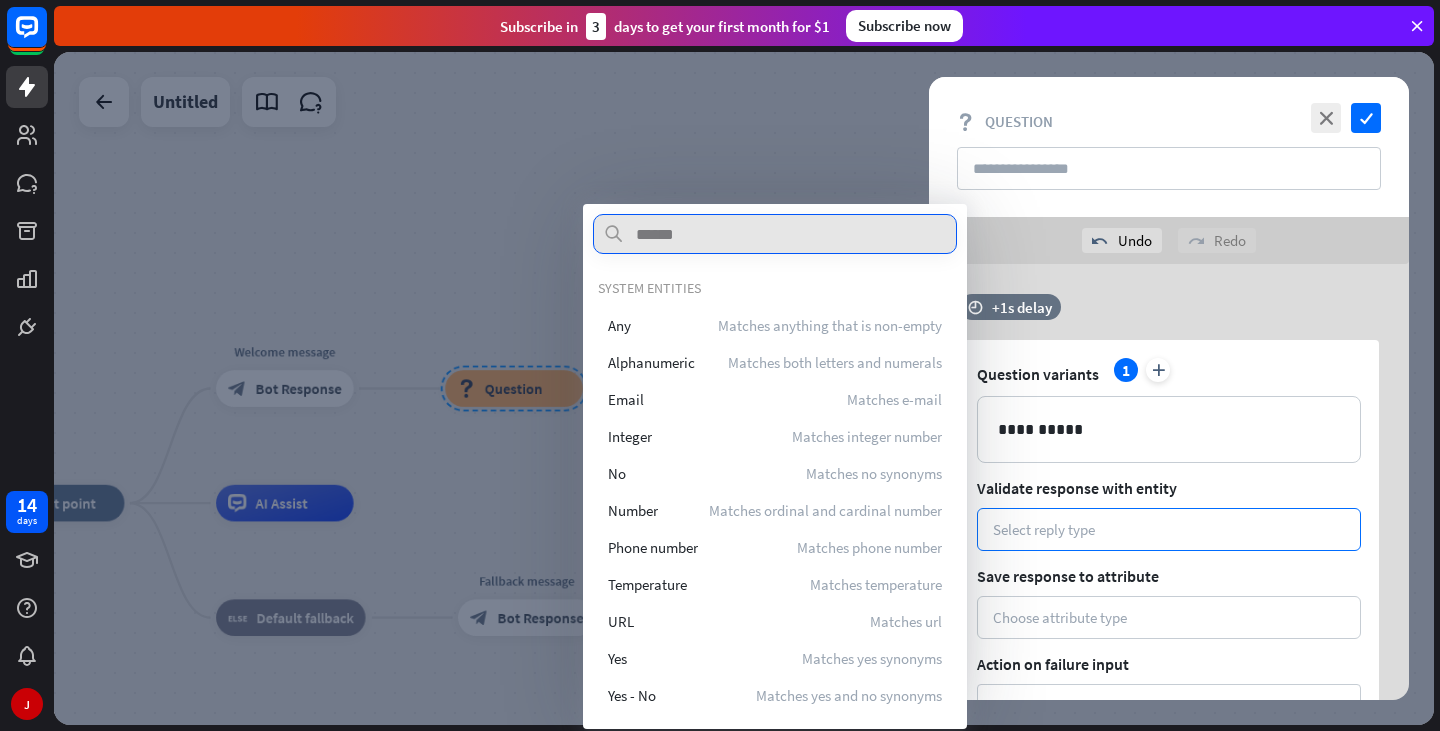 click at bounding box center [775, 234] 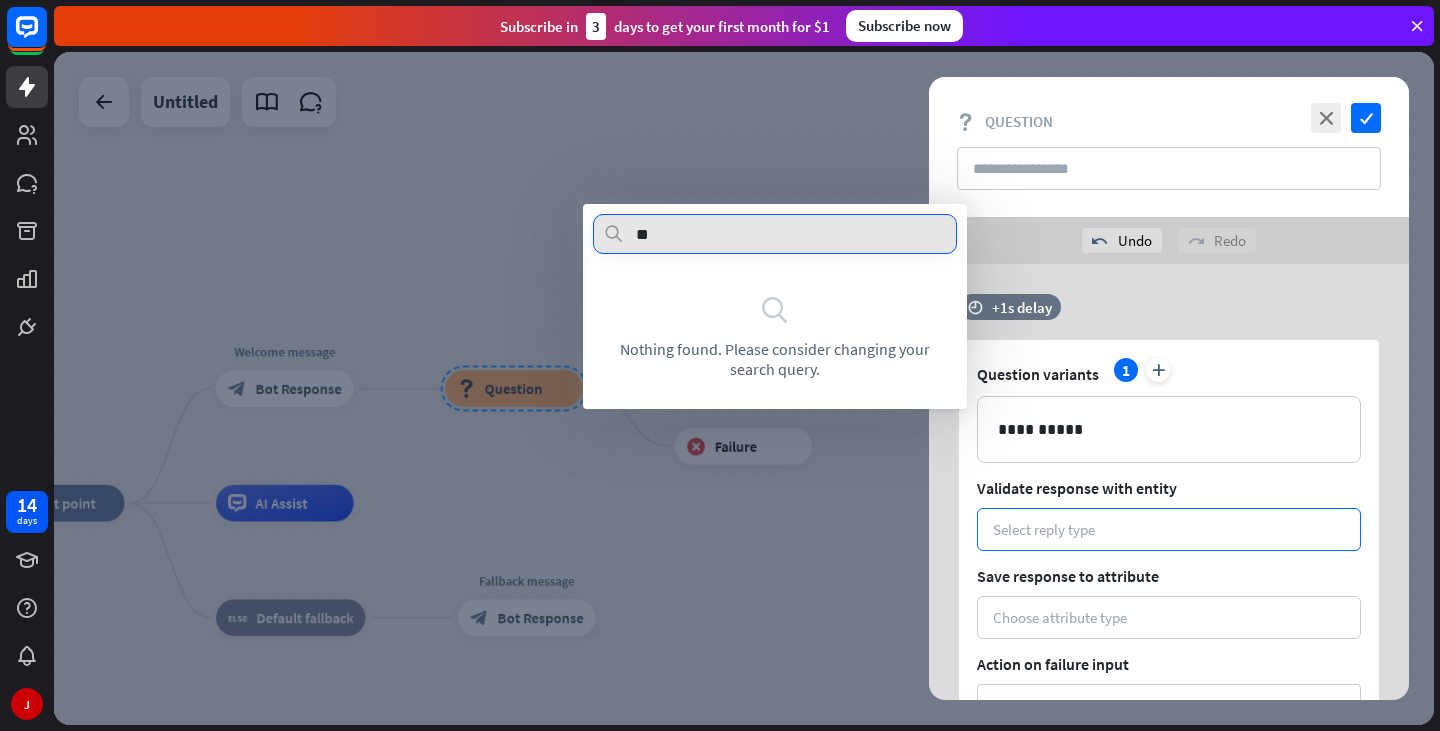 type on "*" 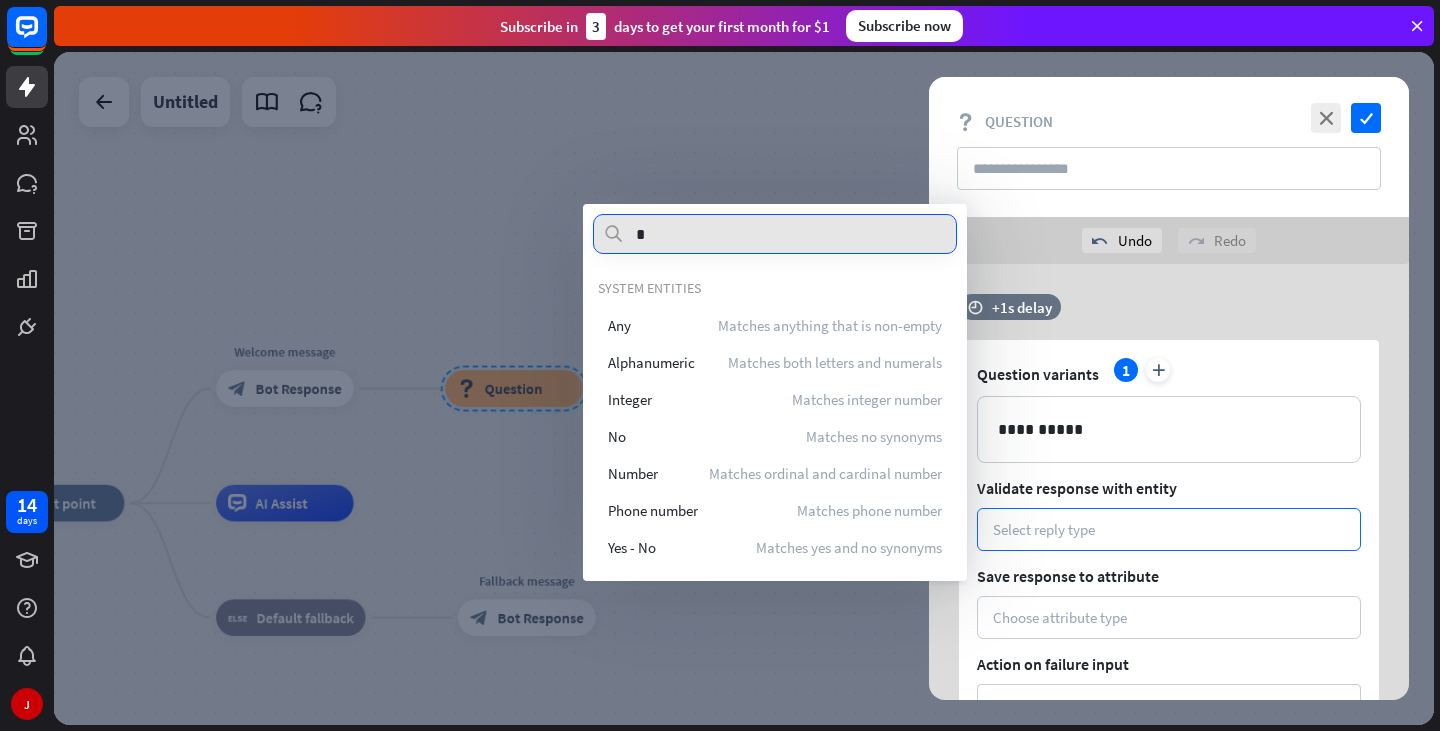type 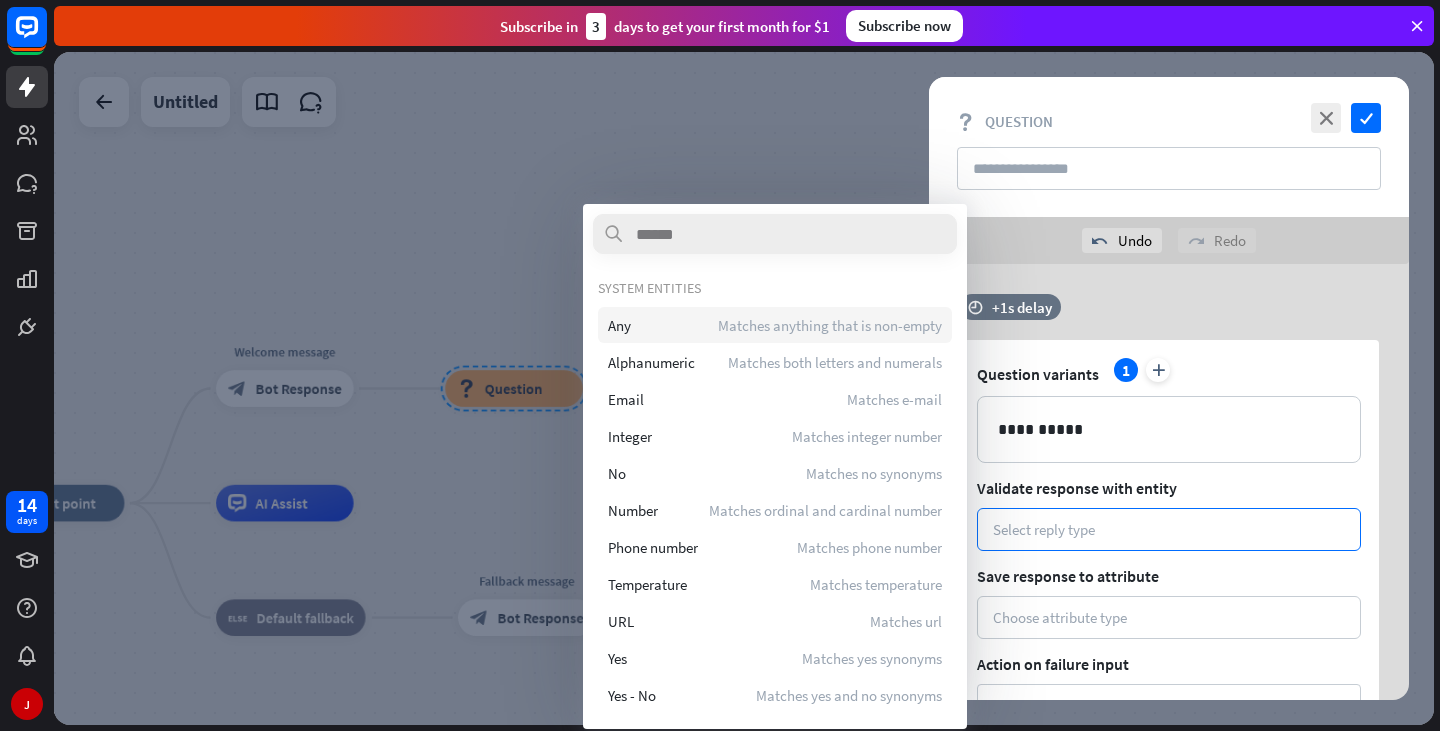click on "Any
Matches anything that is non-empty" at bounding box center (775, 325) 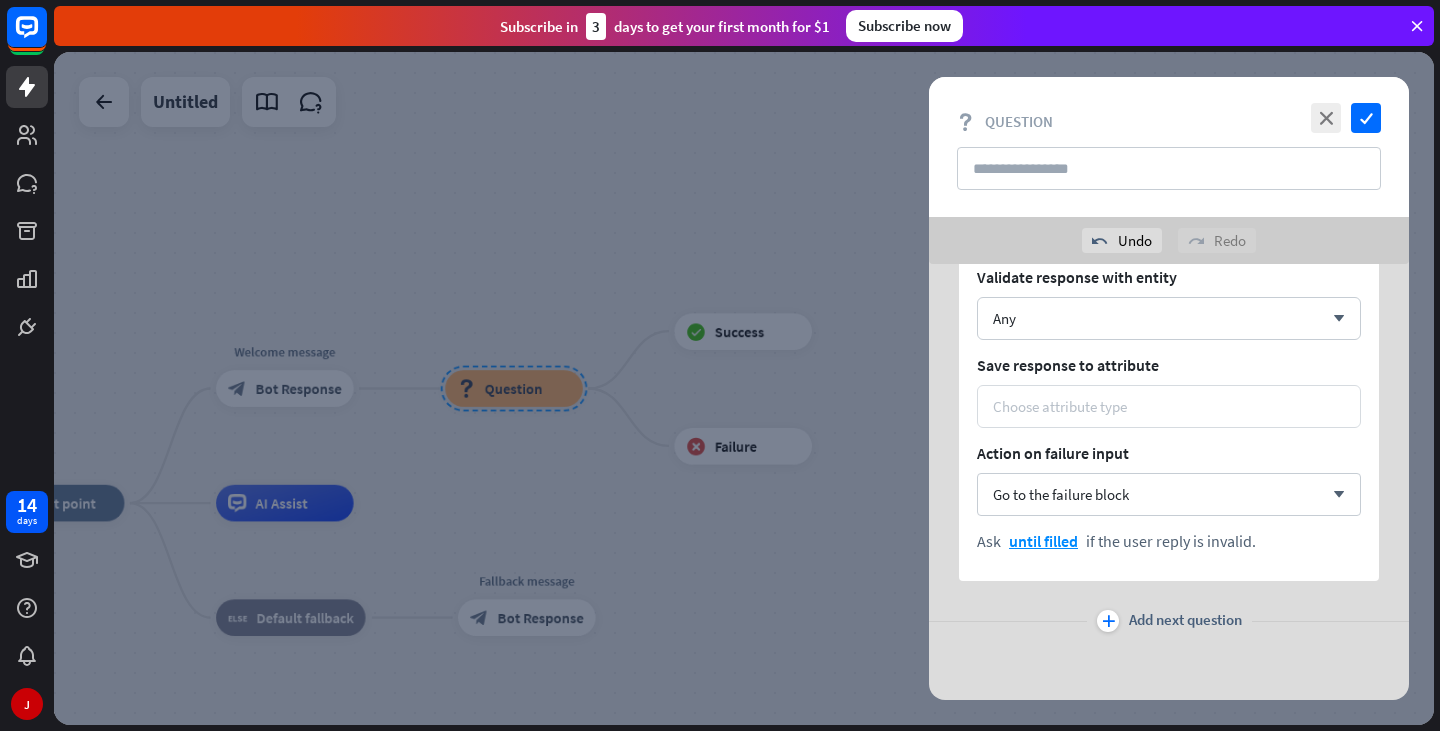 scroll, scrollTop: 212, scrollLeft: 0, axis: vertical 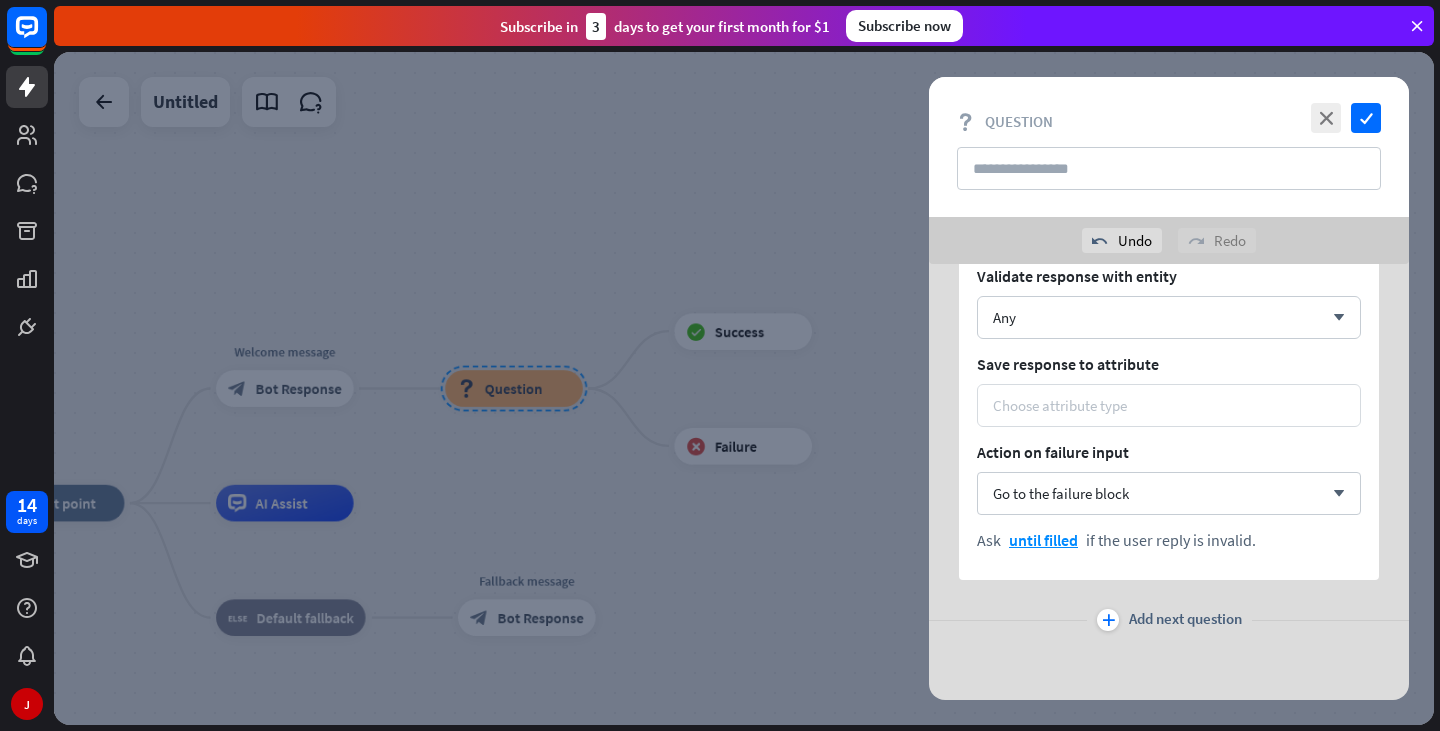 click on "Choose attribute type" at bounding box center [1060, 405] 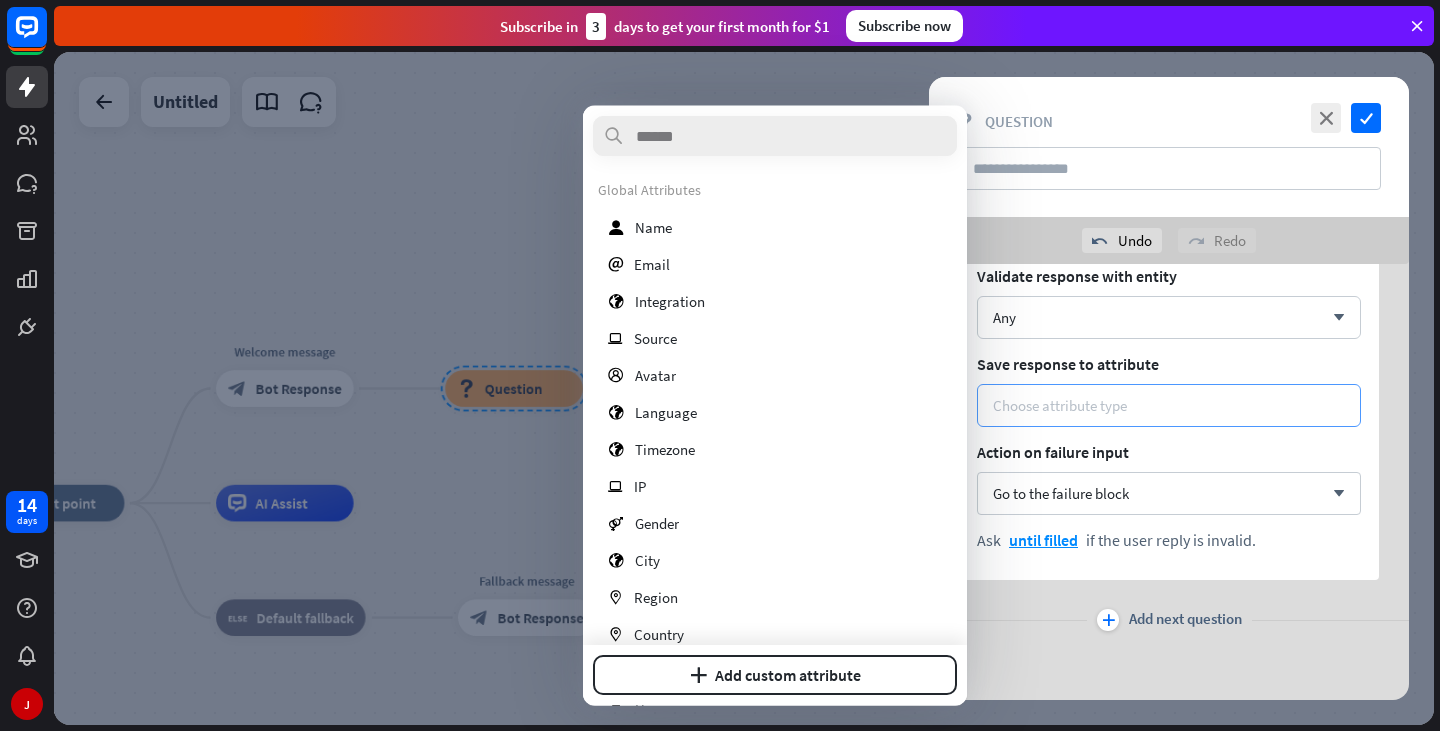 click on "Choose attribute type" at bounding box center [1060, 405] 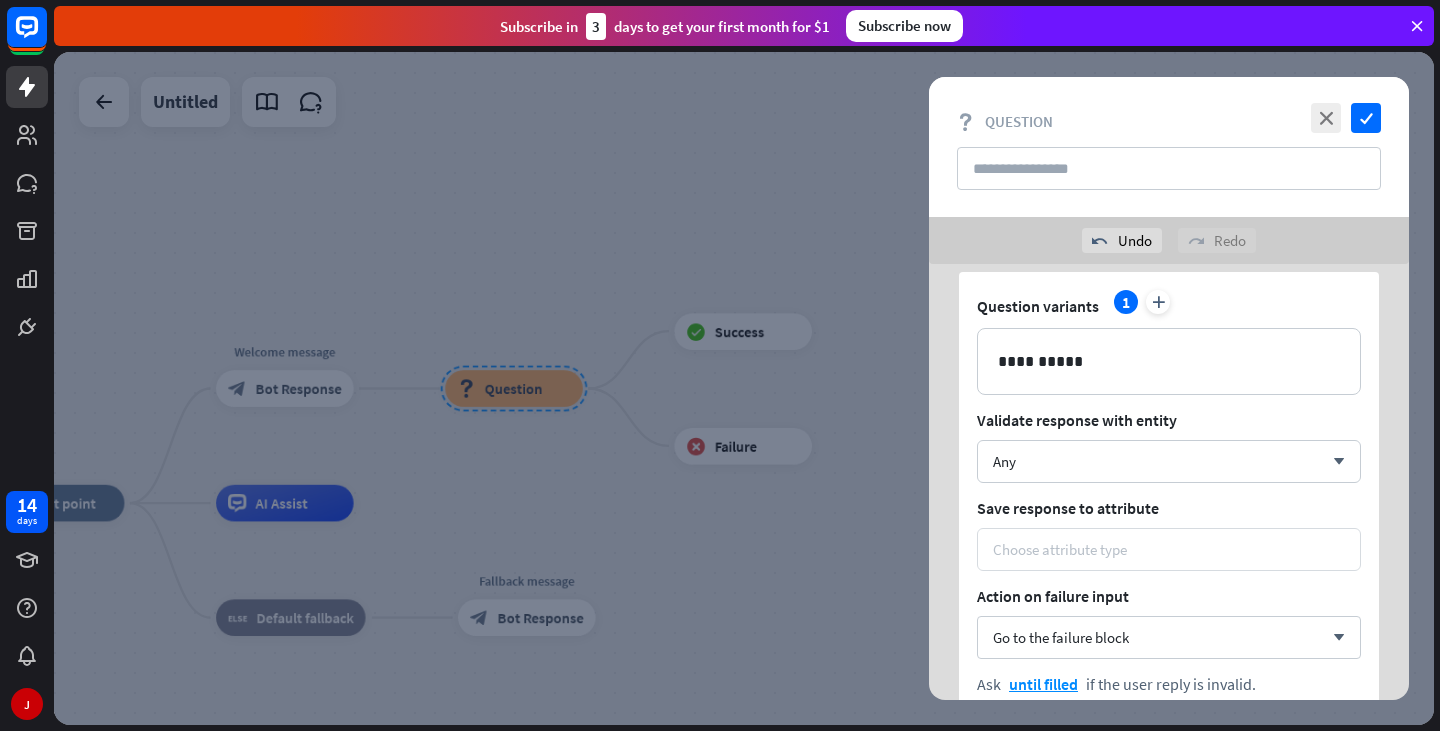 scroll, scrollTop: 0, scrollLeft: 0, axis: both 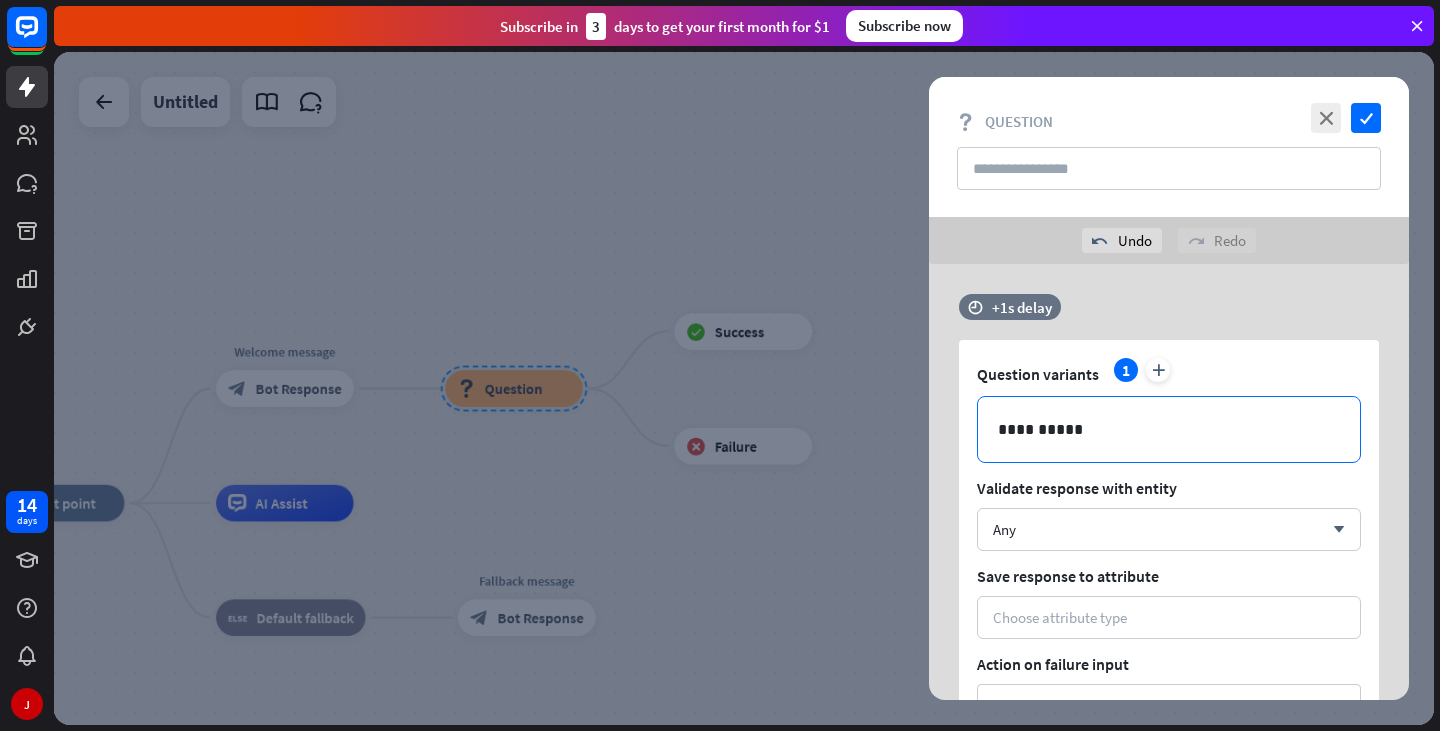 click on "**********" at bounding box center [1169, 429] 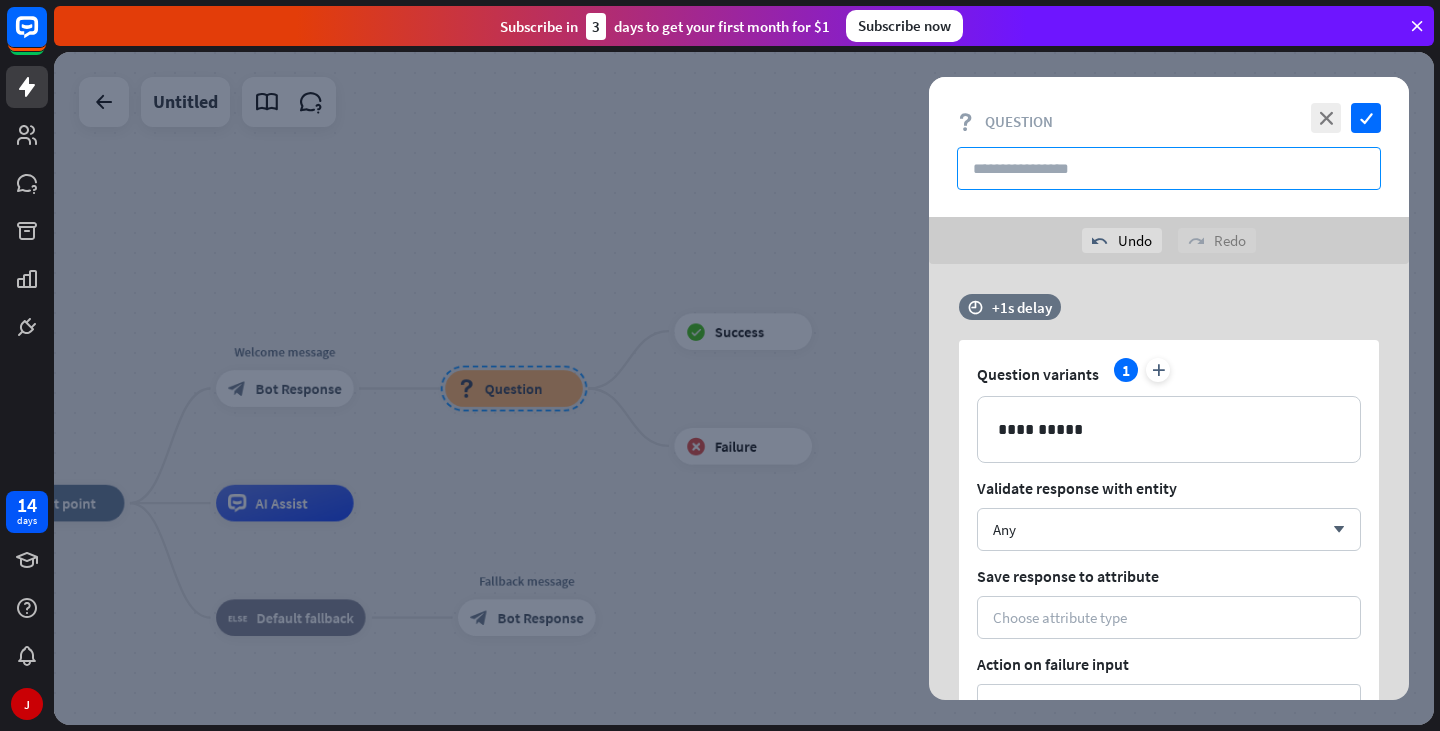 click at bounding box center (1169, 168) 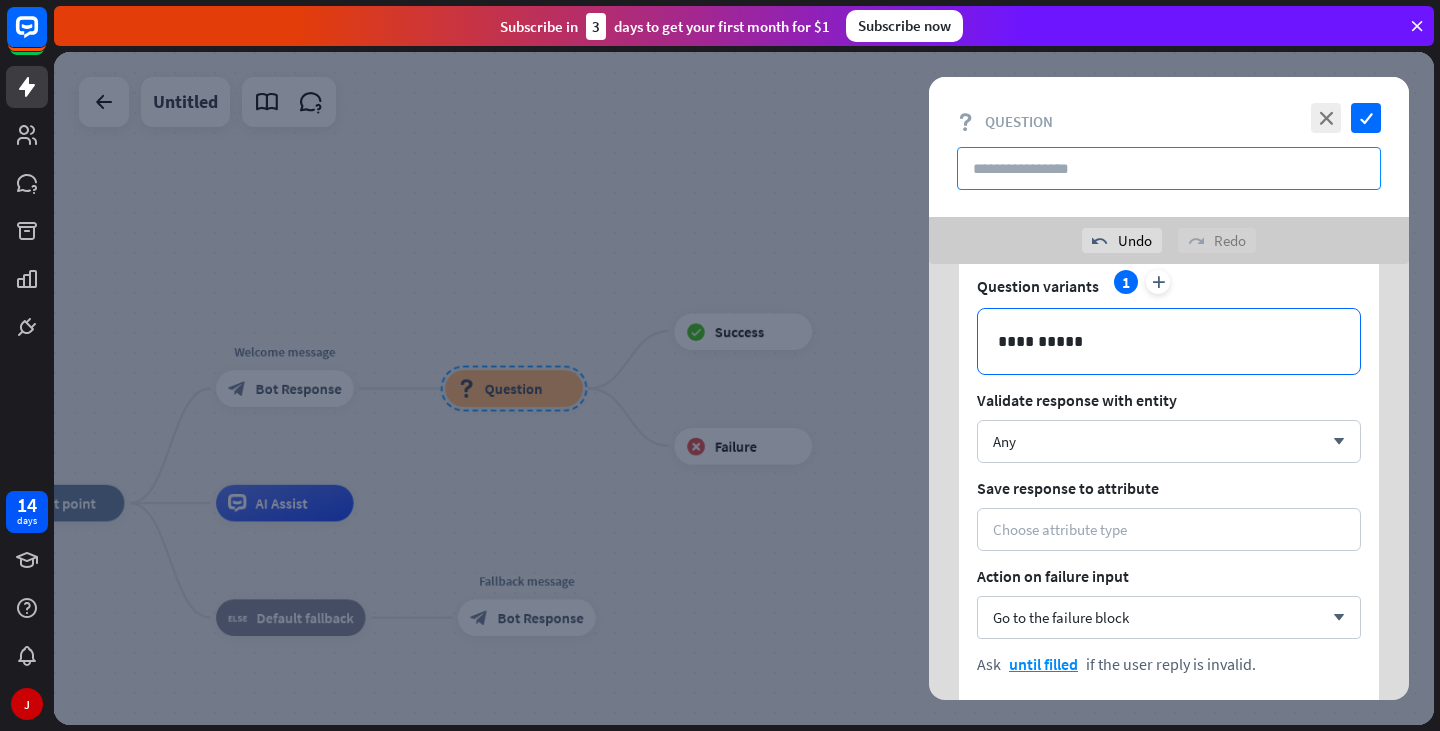 scroll, scrollTop: 0, scrollLeft: 0, axis: both 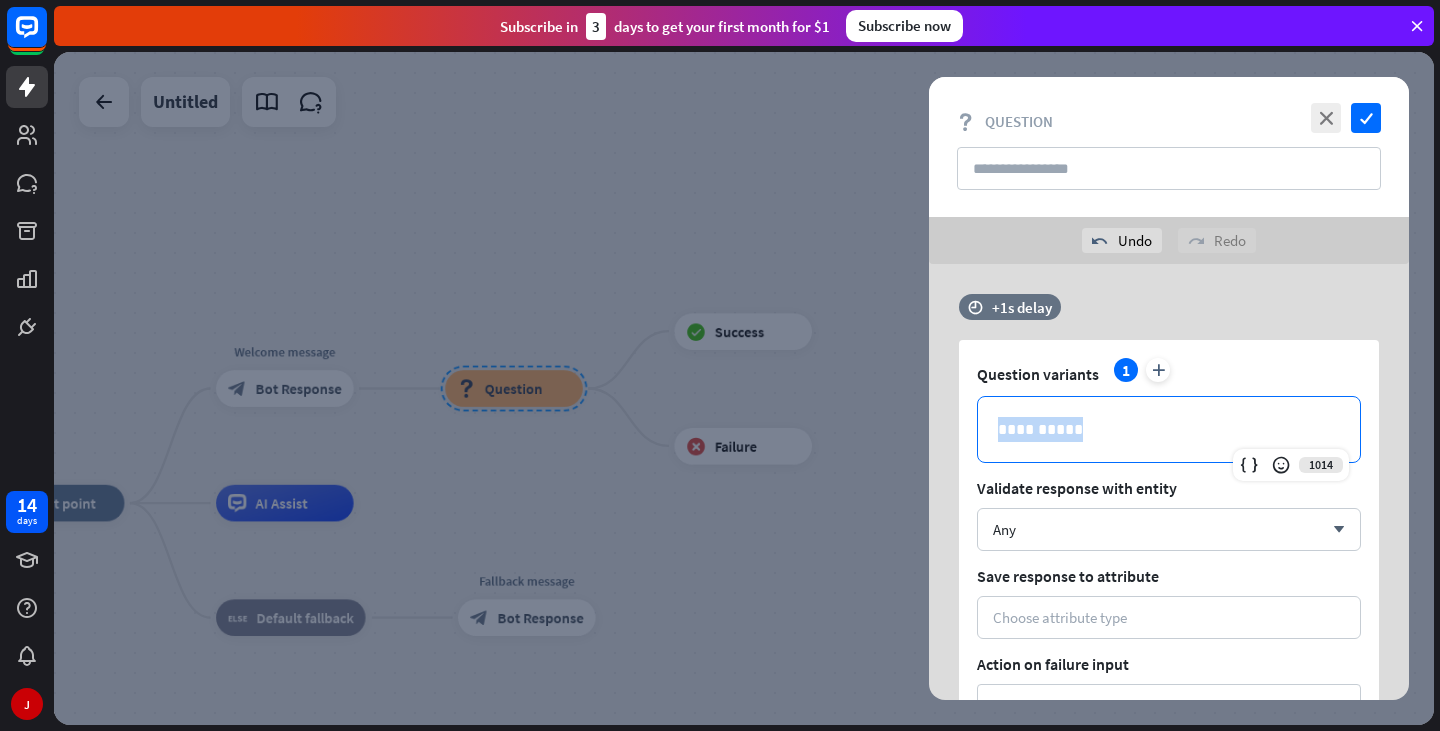 drag, startPoint x: 1105, startPoint y: 411, endPoint x: 914, endPoint y: 427, distance: 191.66899 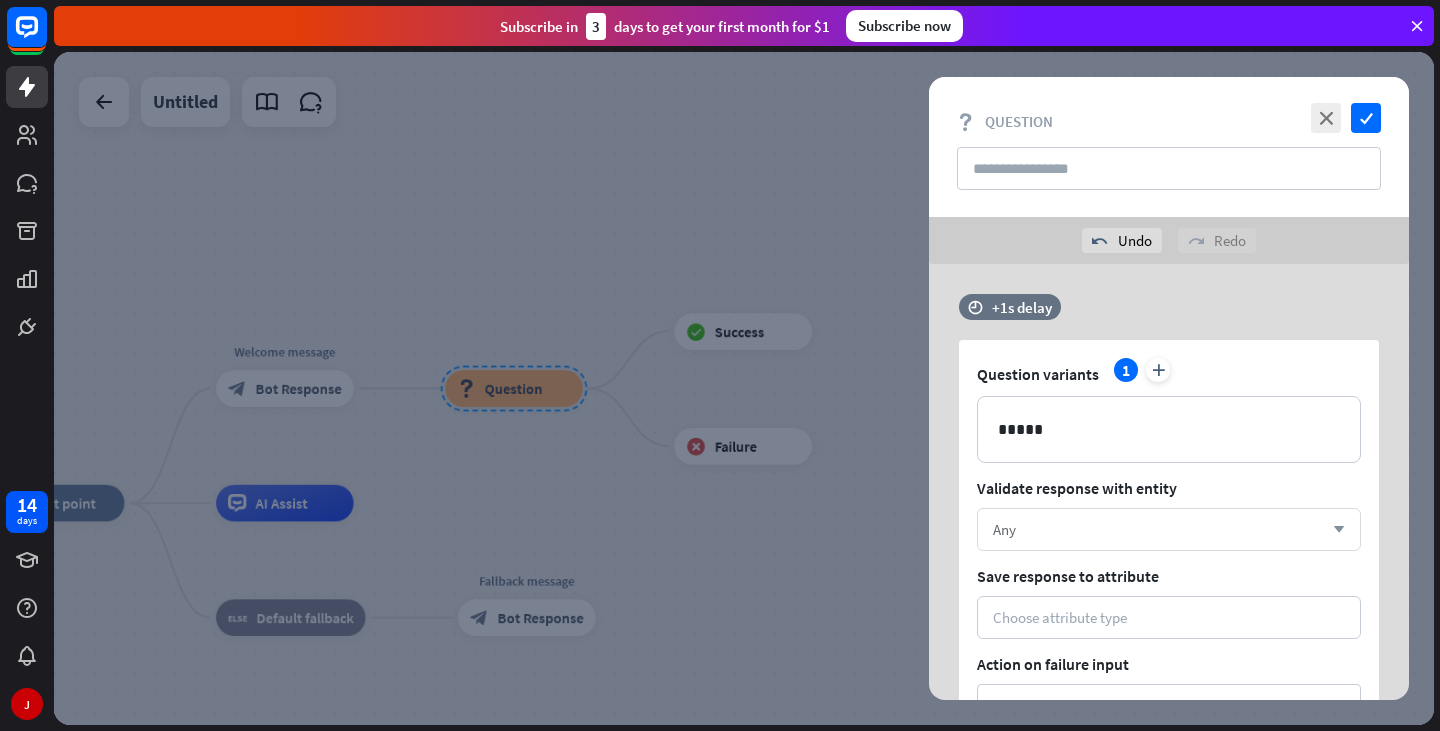 click on "Any
arrow_down" at bounding box center (1169, 529) 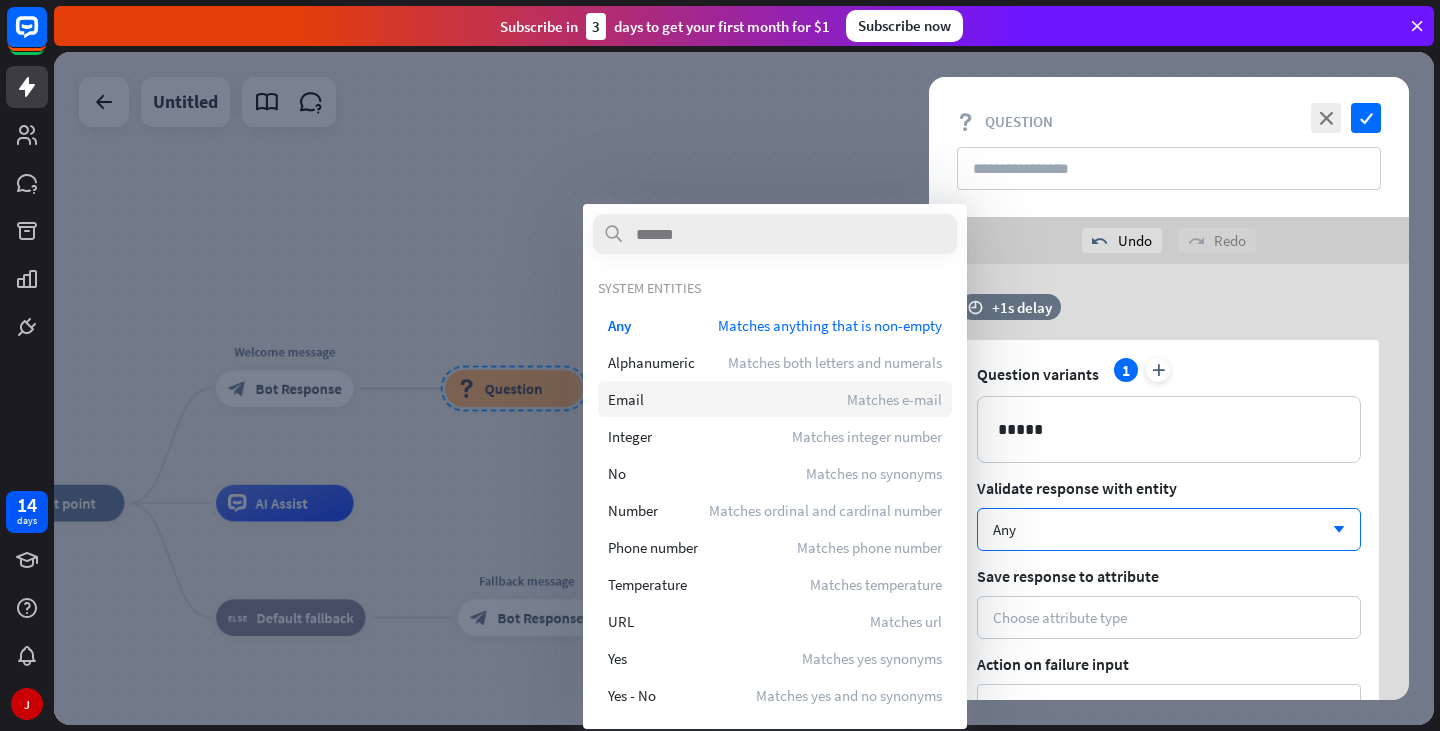 click on "Email
Matches e-mail" at bounding box center [775, 399] 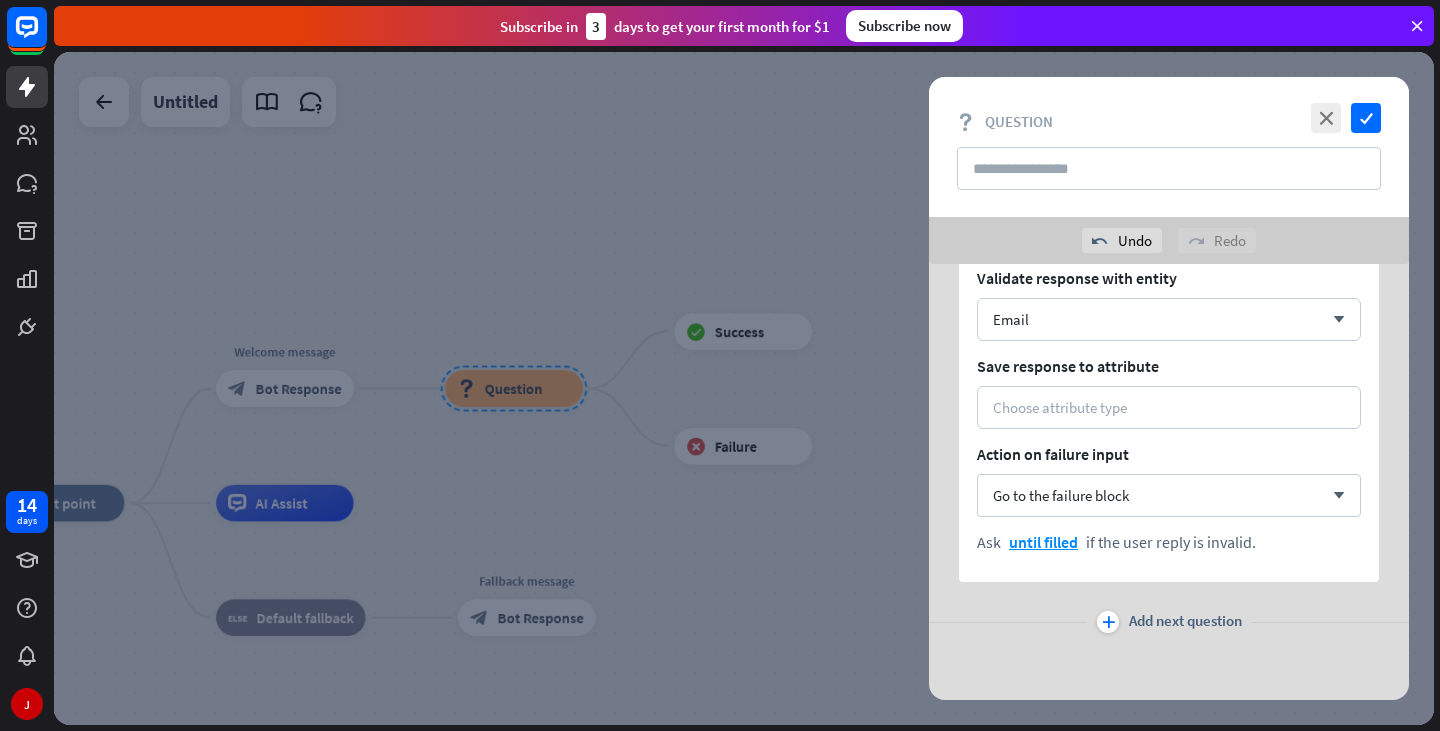 scroll, scrollTop: 212, scrollLeft: 0, axis: vertical 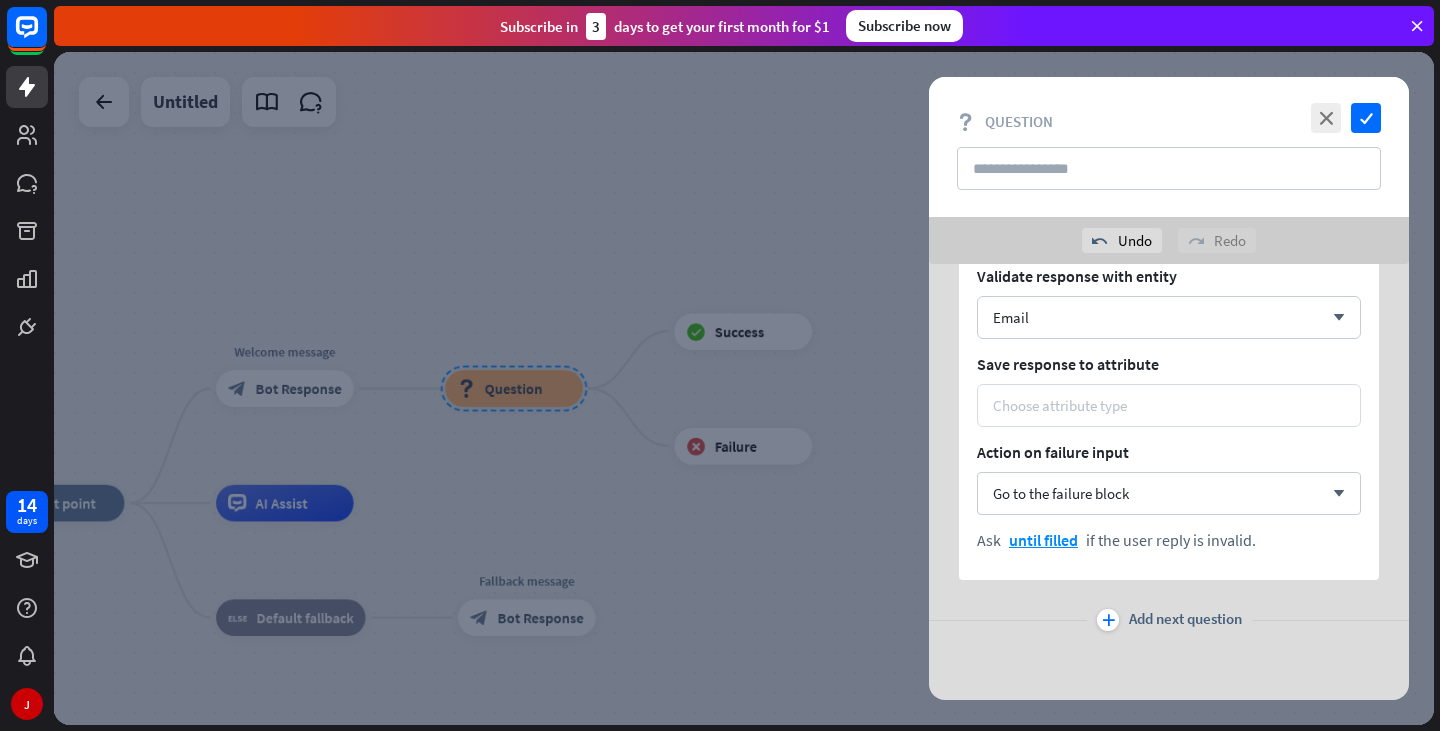 click on "Choose attribute type" at bounding box center (1169, 405) 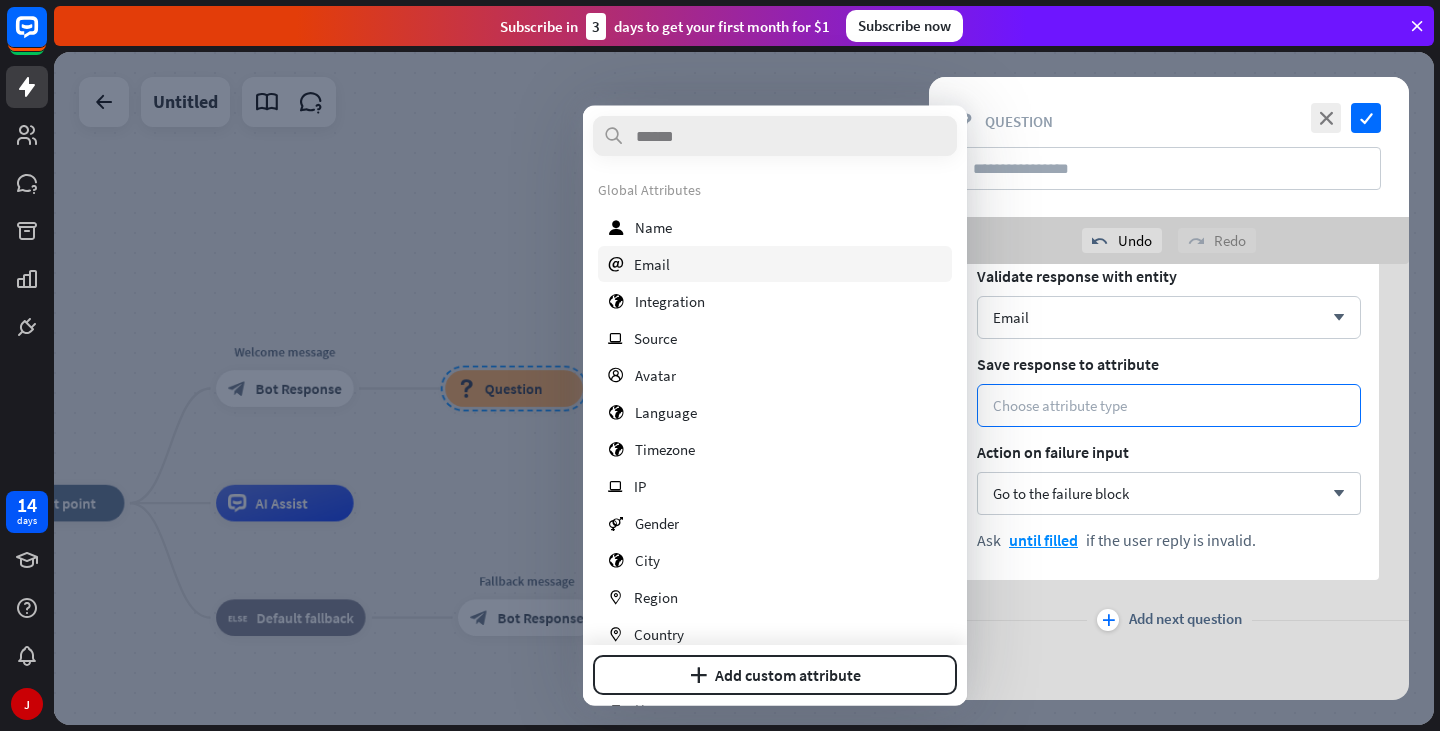 click on "email
Email" at bounding box center (775, 264) 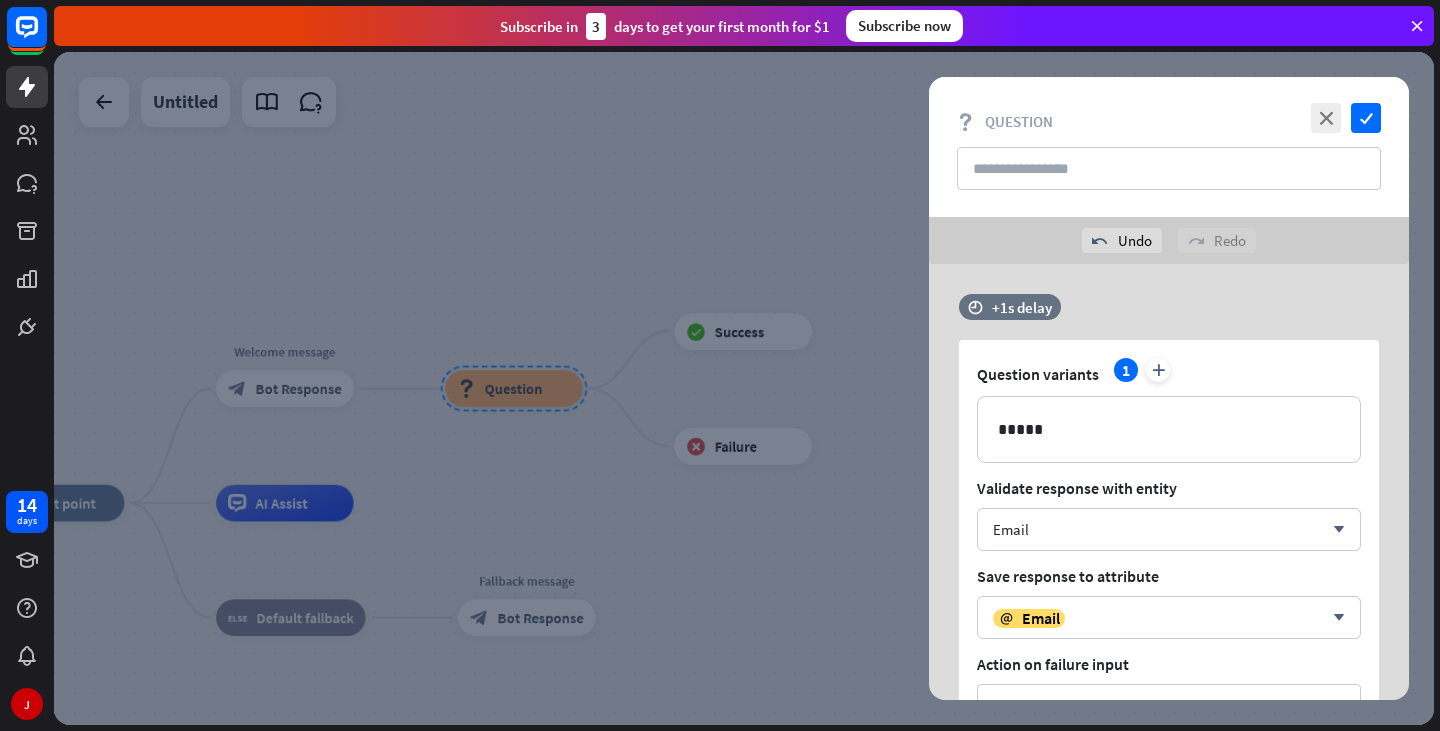 scroll, scrollTop: 212, scrollLeft: 0, axis: vertical 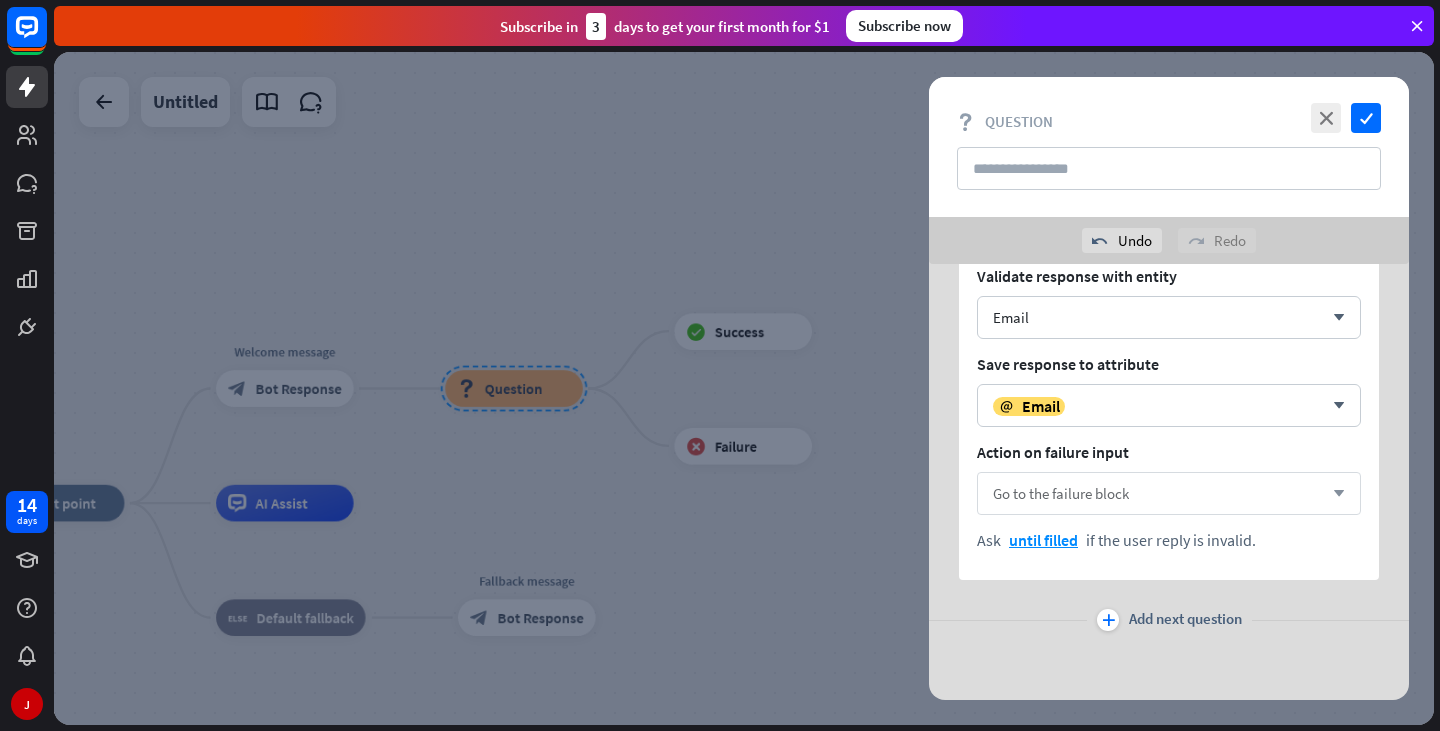 click on "Go to the failure block" at bounding box center (1061, 493) 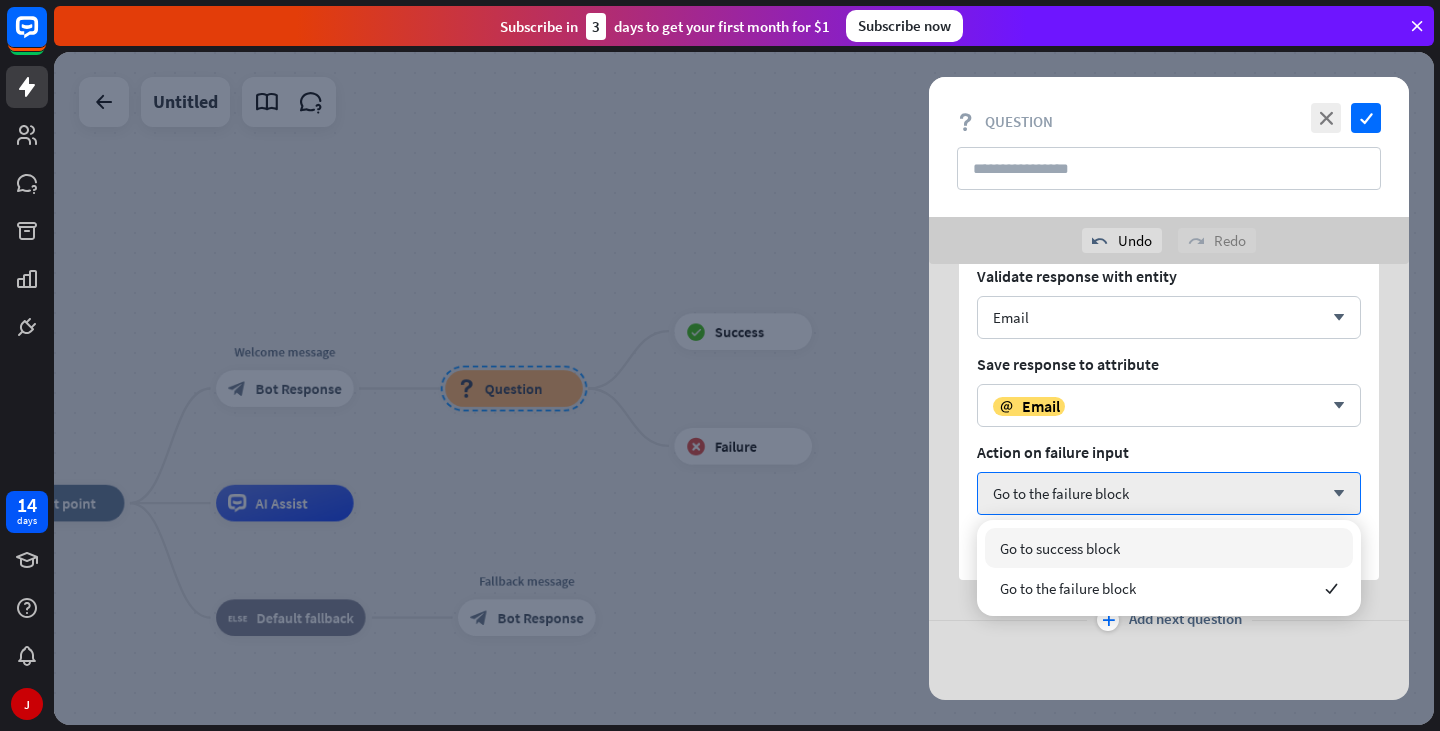 click on "Go to success block" at bounding box center (1169, 548) 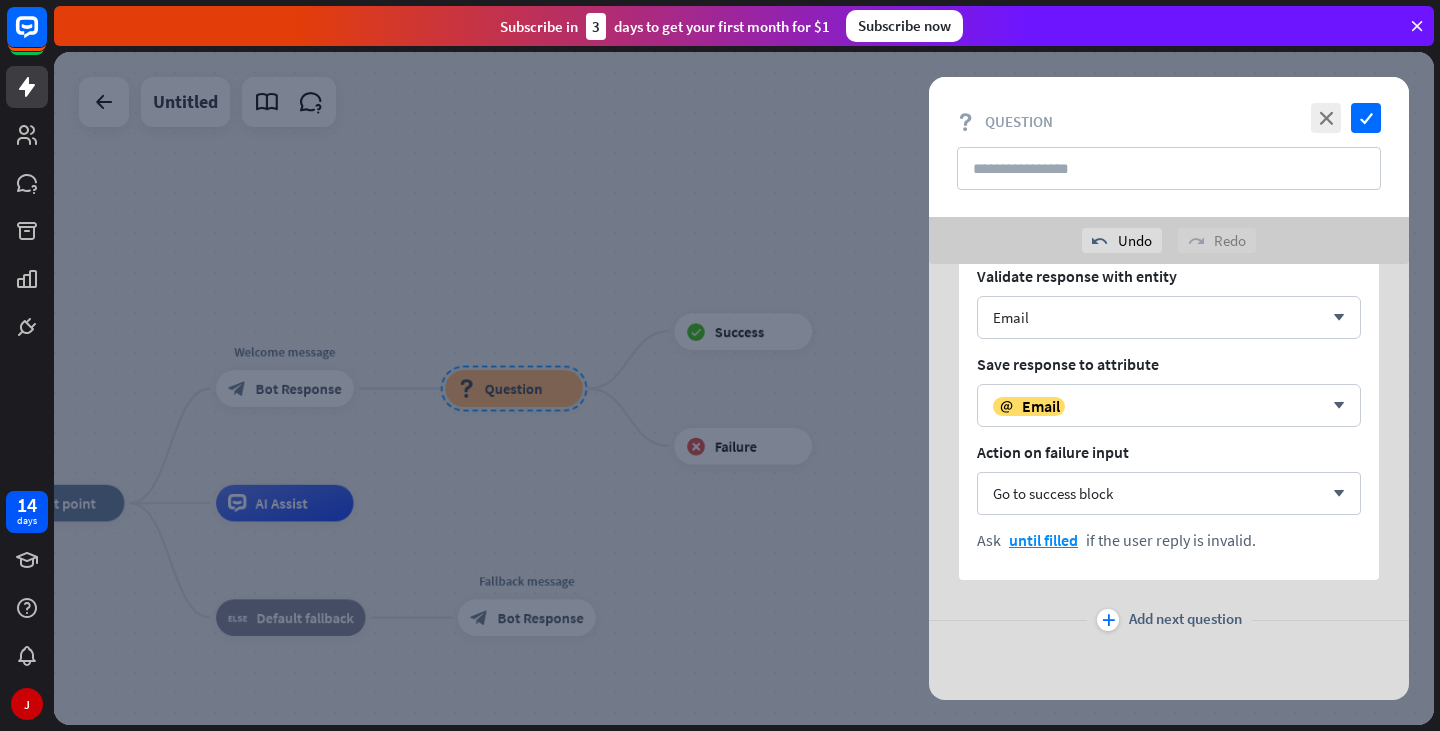 click on "plus" at bounding box center [1108, 620] 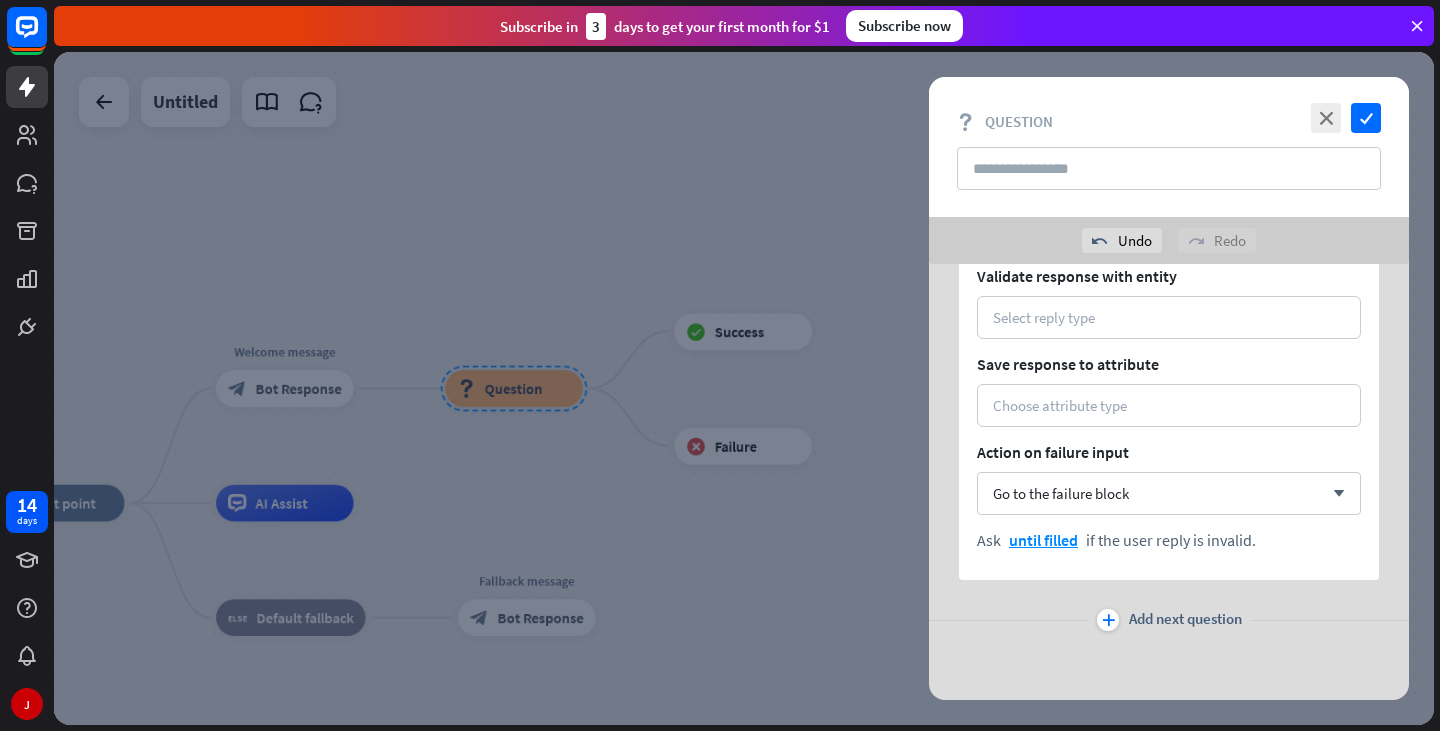scroll, scrollTop: 563, scrollLeft: 0, axis: vertical 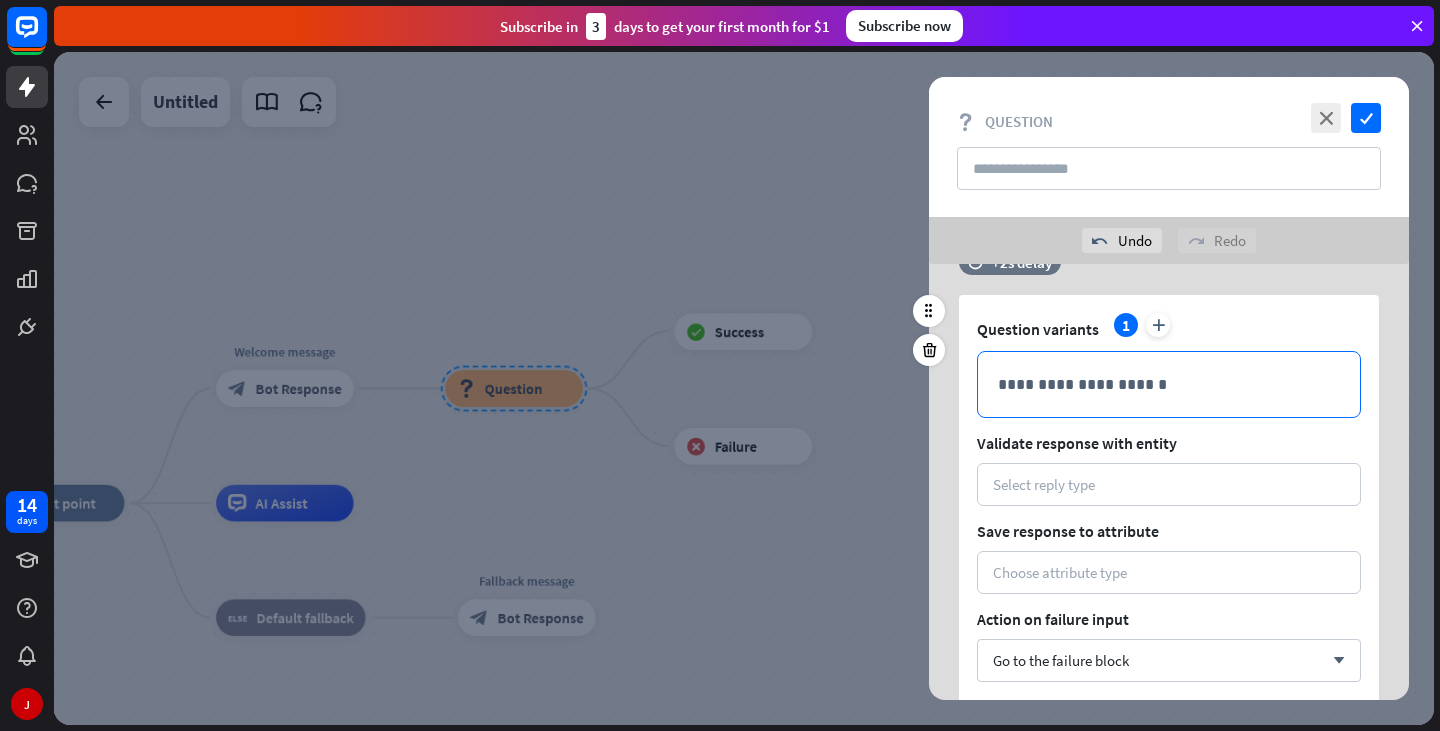 click on "**********" at bounding box center (1169, 384) 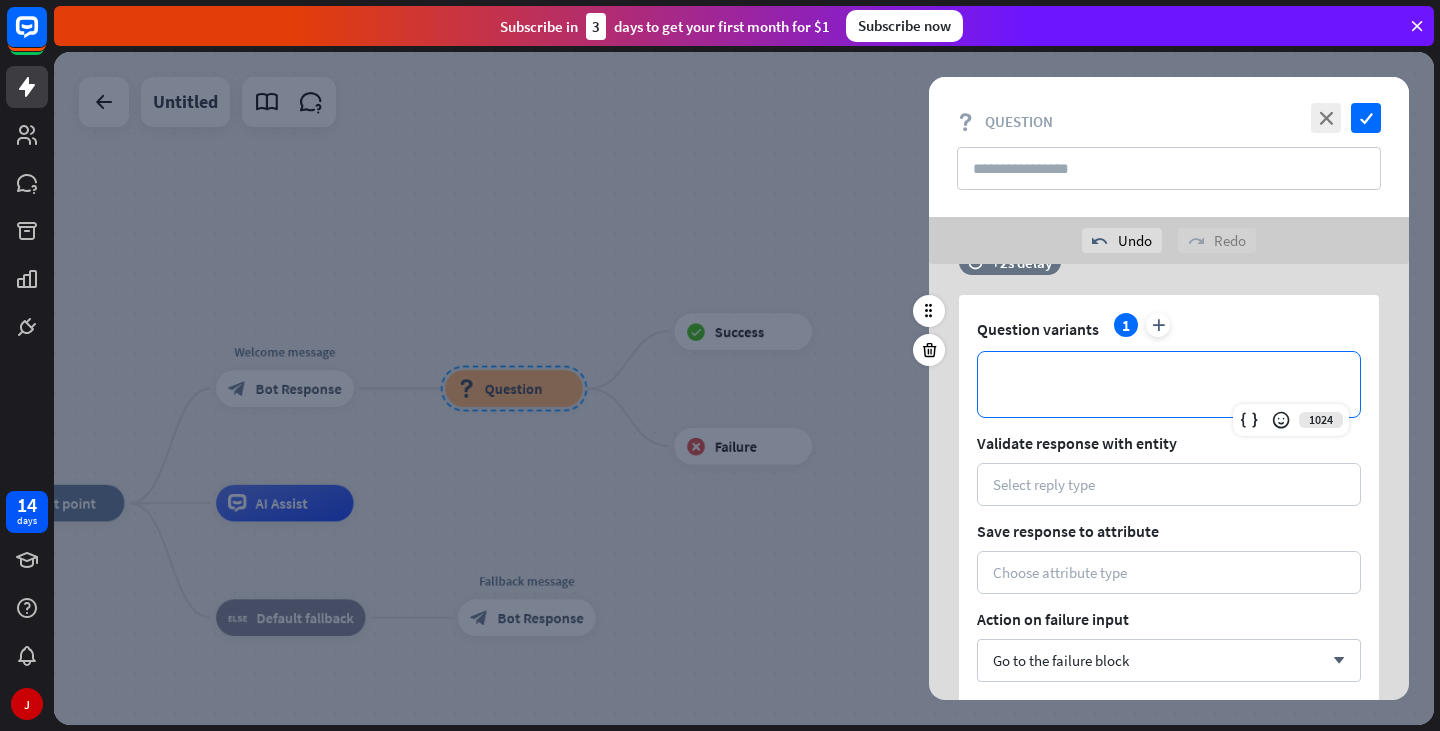 type 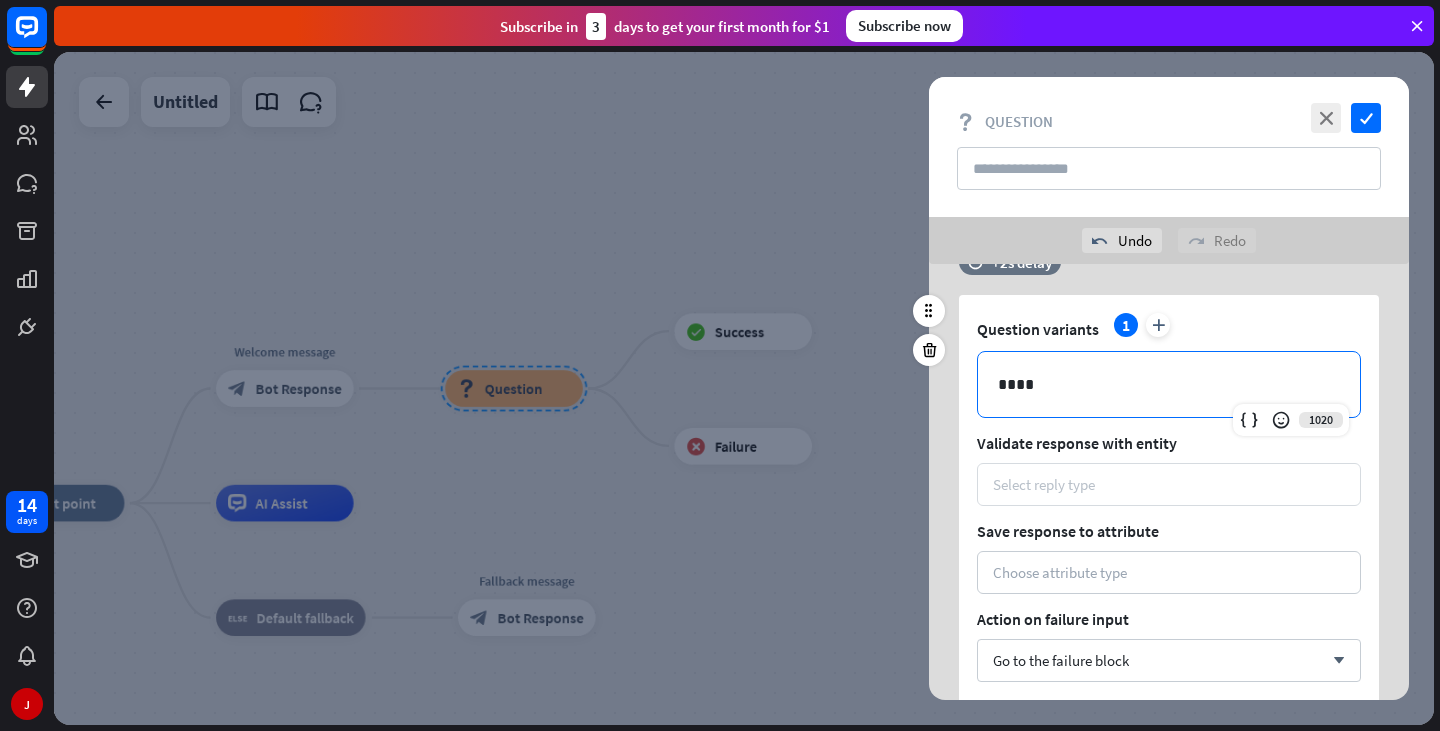 click on "Select reply type" at bounding box center (1044, 484) 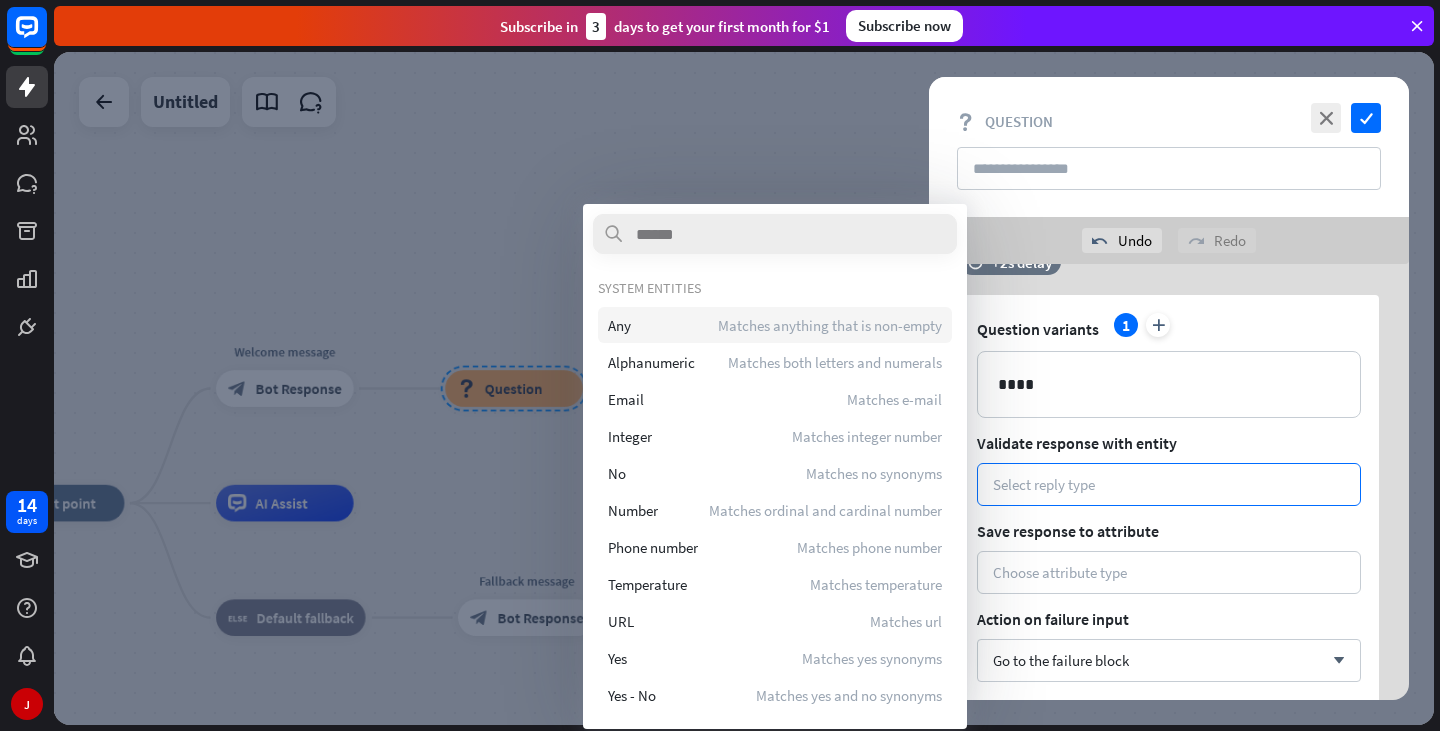click on "Any
Matches anything that is non-empty" at bounding box center [775, 325] 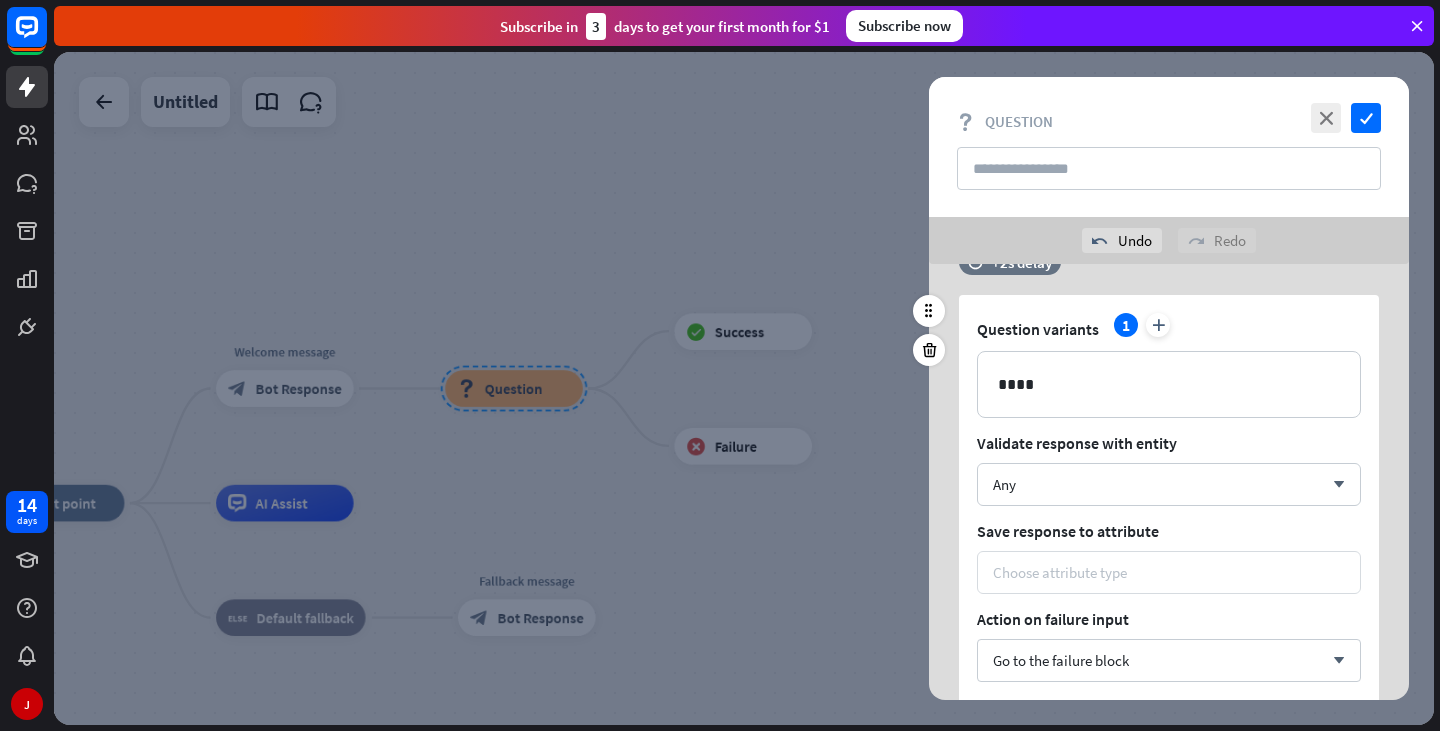 click on "Choose attribute type" at bounding box center (1060, 572) 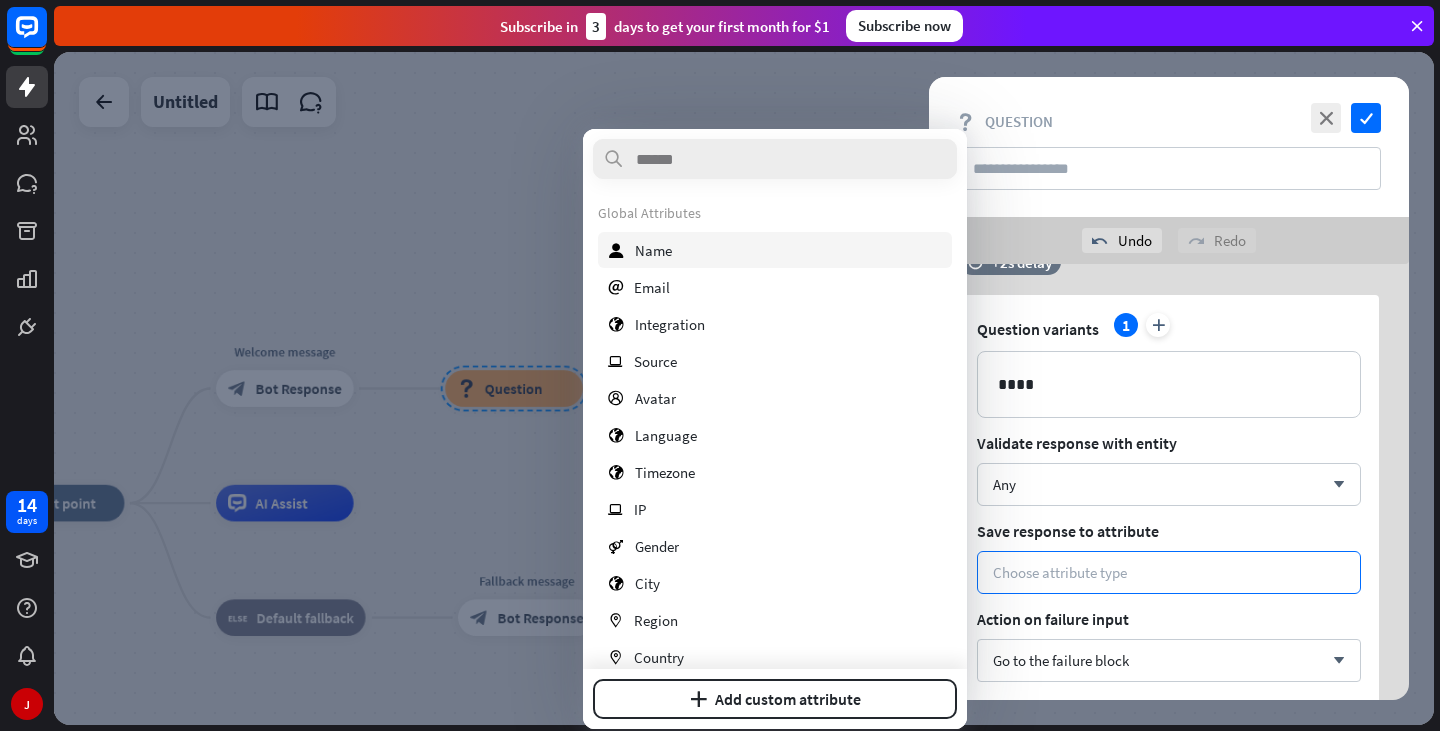 click on "user
Name" at bounding box center (775, 250) 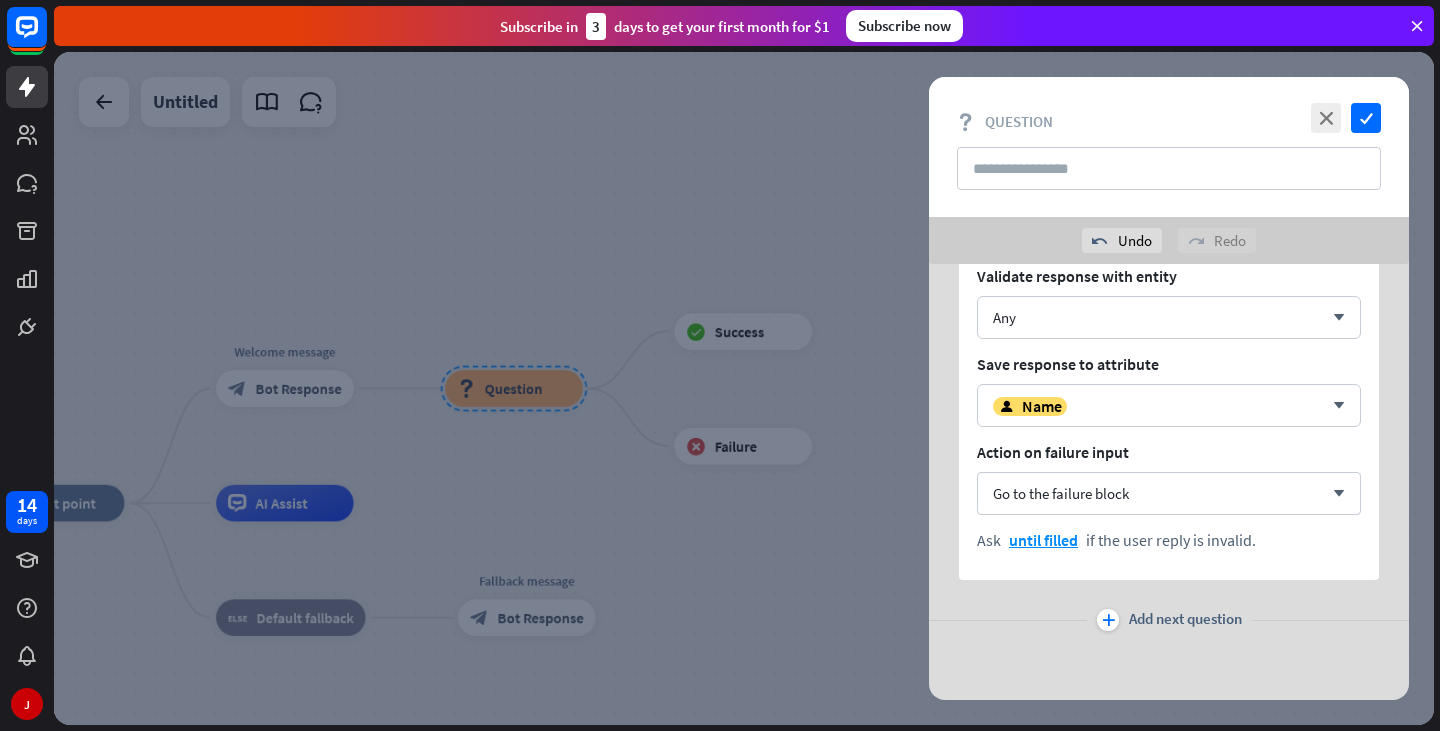 scroll, scrollTop: 396, scrollLeft: 0, axis: vertical 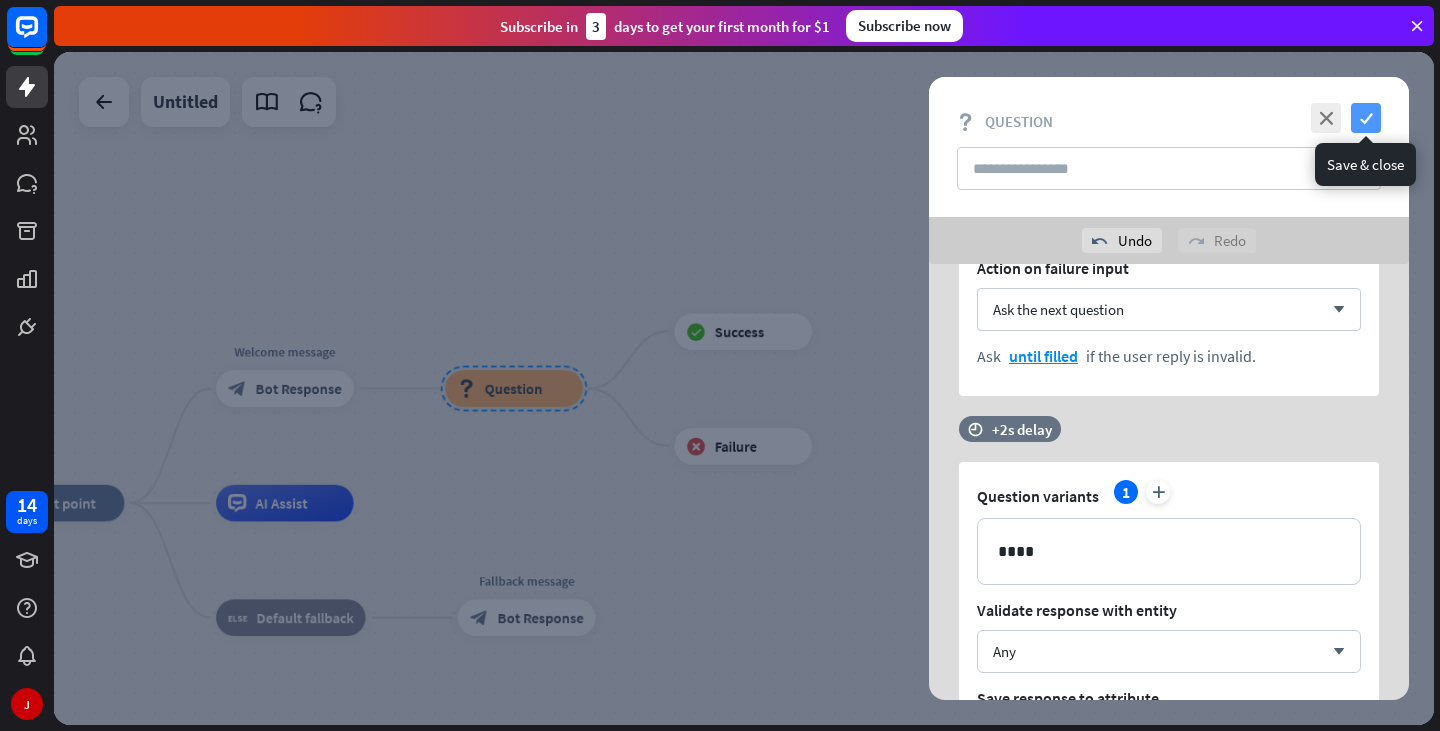 click on "check" at bounding box center [1366, 118] 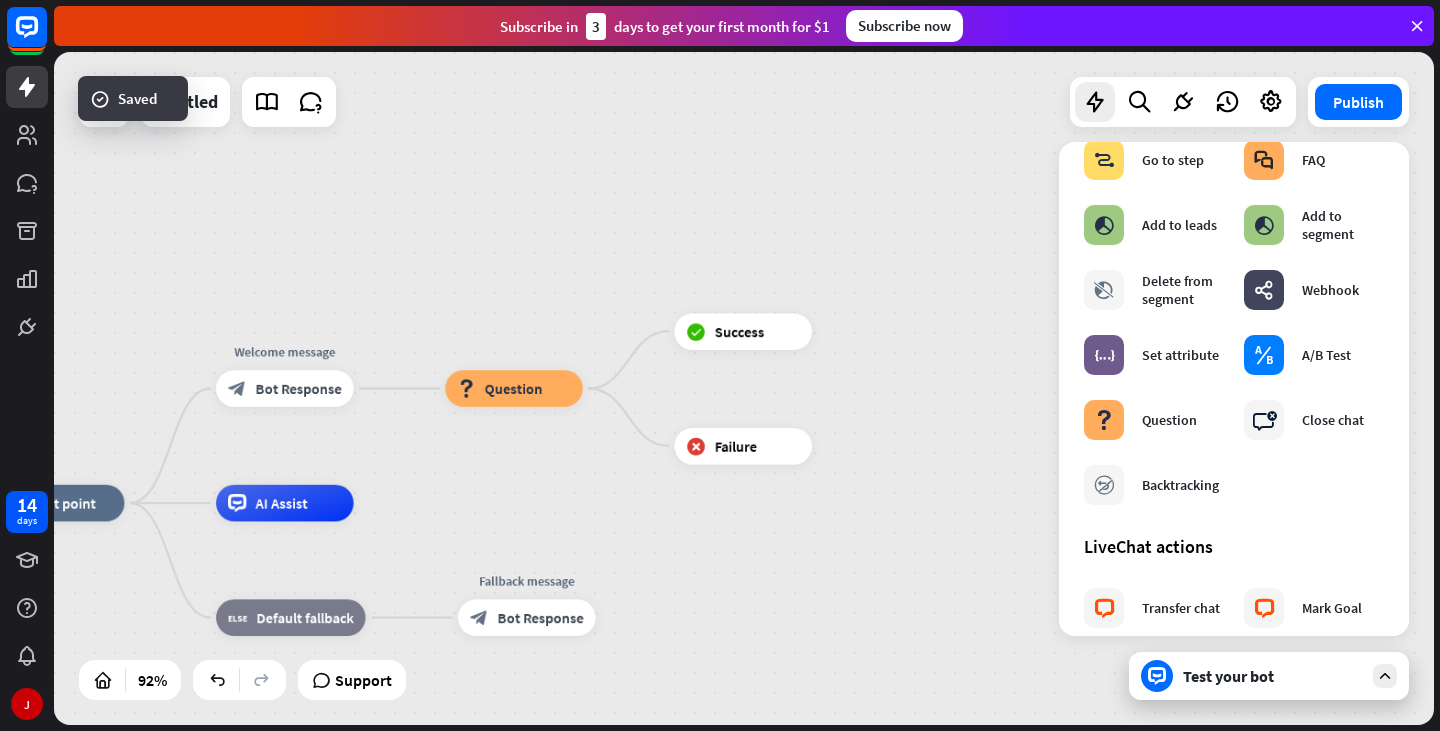 drag, startPoint x: 546, startPoint y: 174, endPoint x: 718, endPoint y: 256, distance: 190.54659 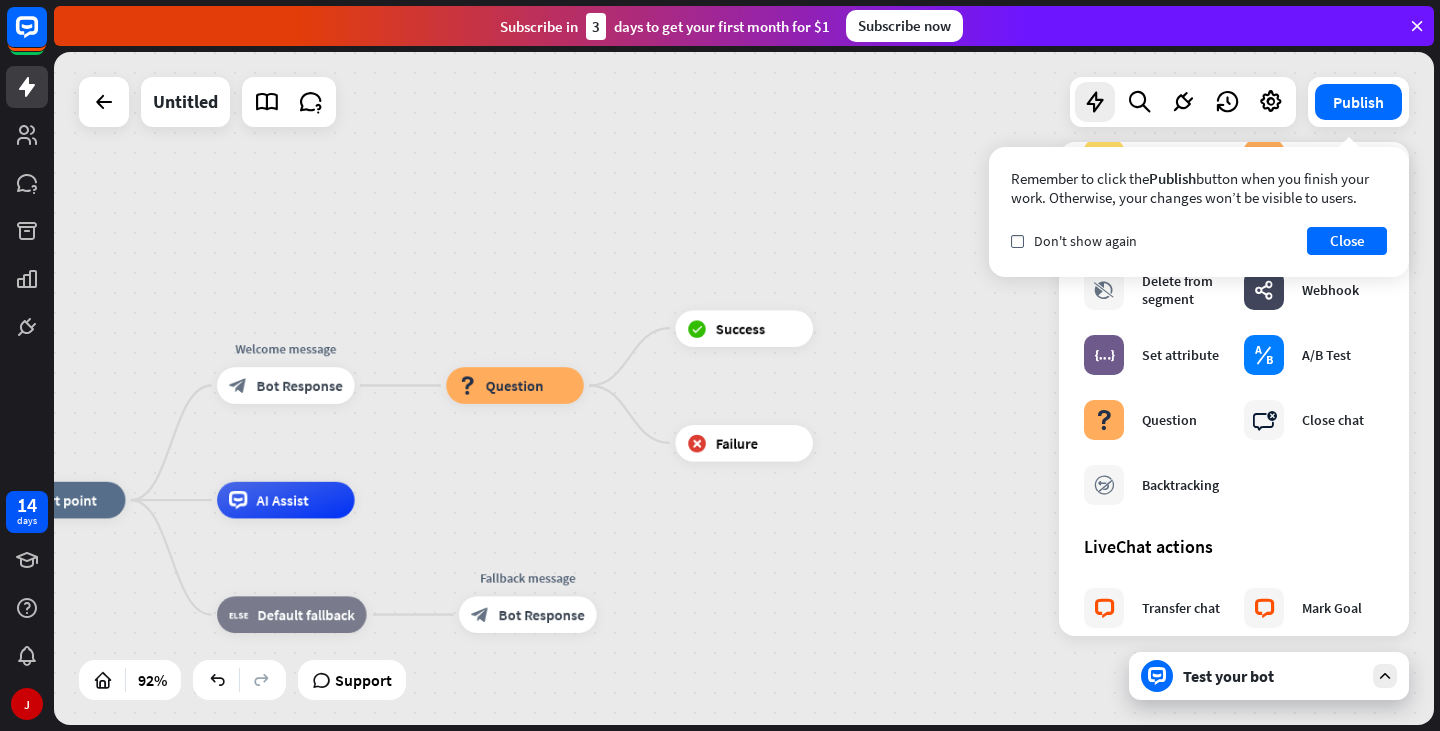 click on "Test your bot" at bounding box center (1269, 676) 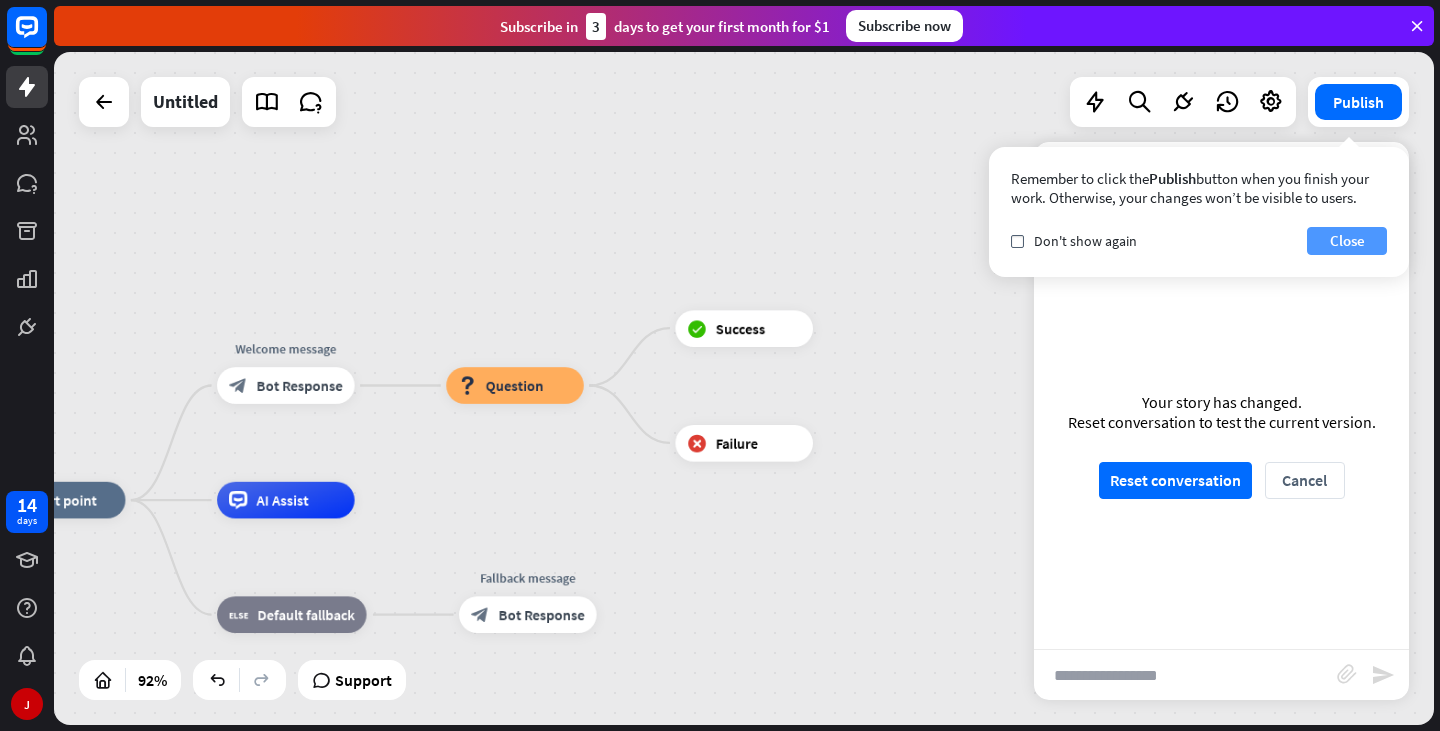 click on "Close" at bounding box center [1347, 241] 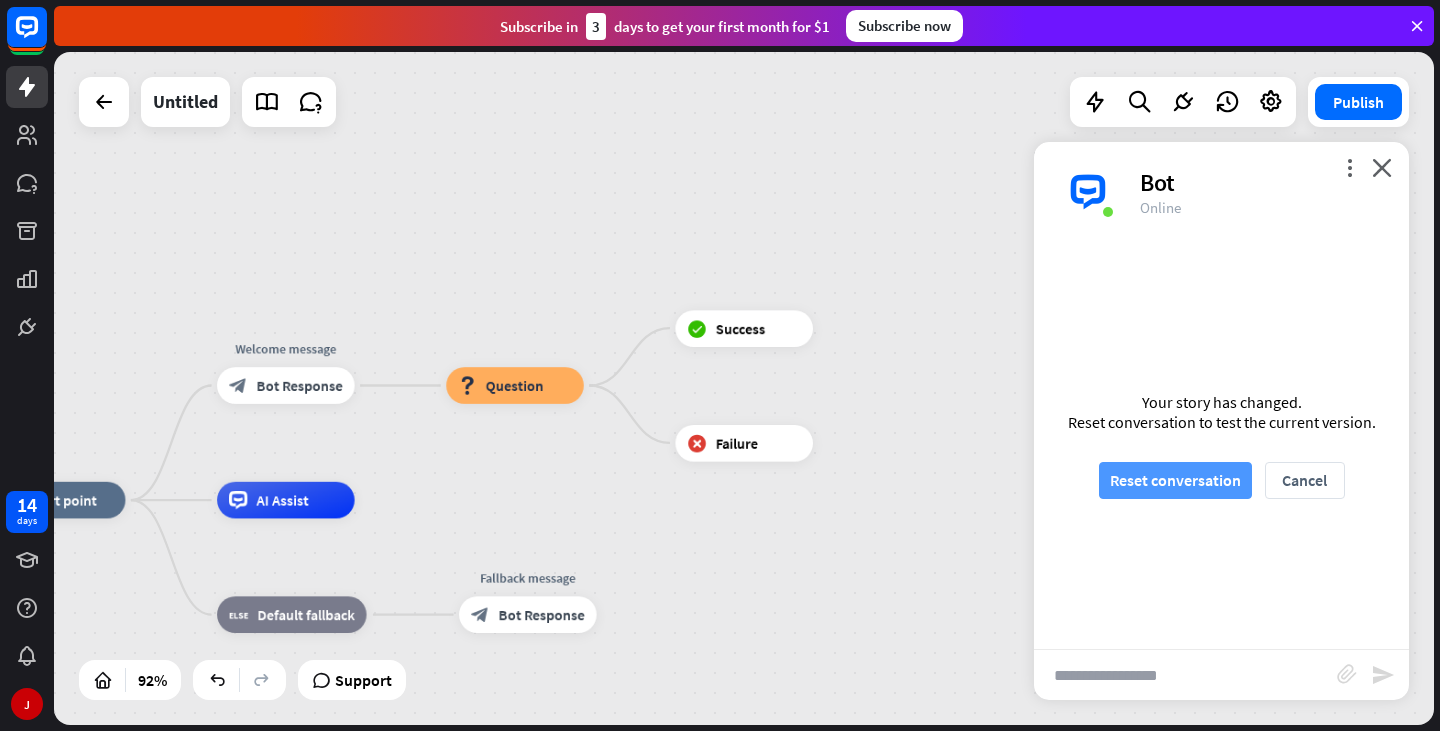 click on "Reset conversation" at bounding box center [1175, 480] 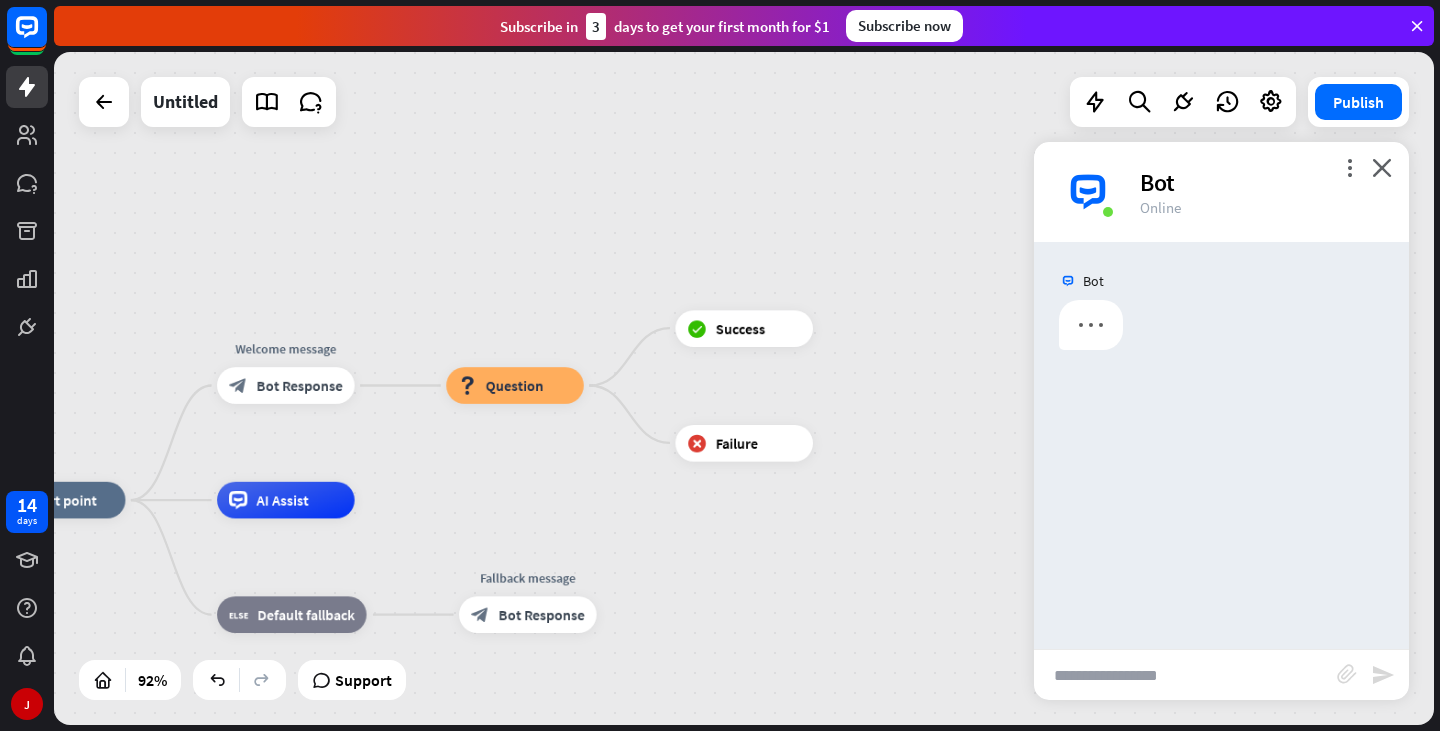 scroll, scrollTop: 0, scrollLeft: 0, axis: both 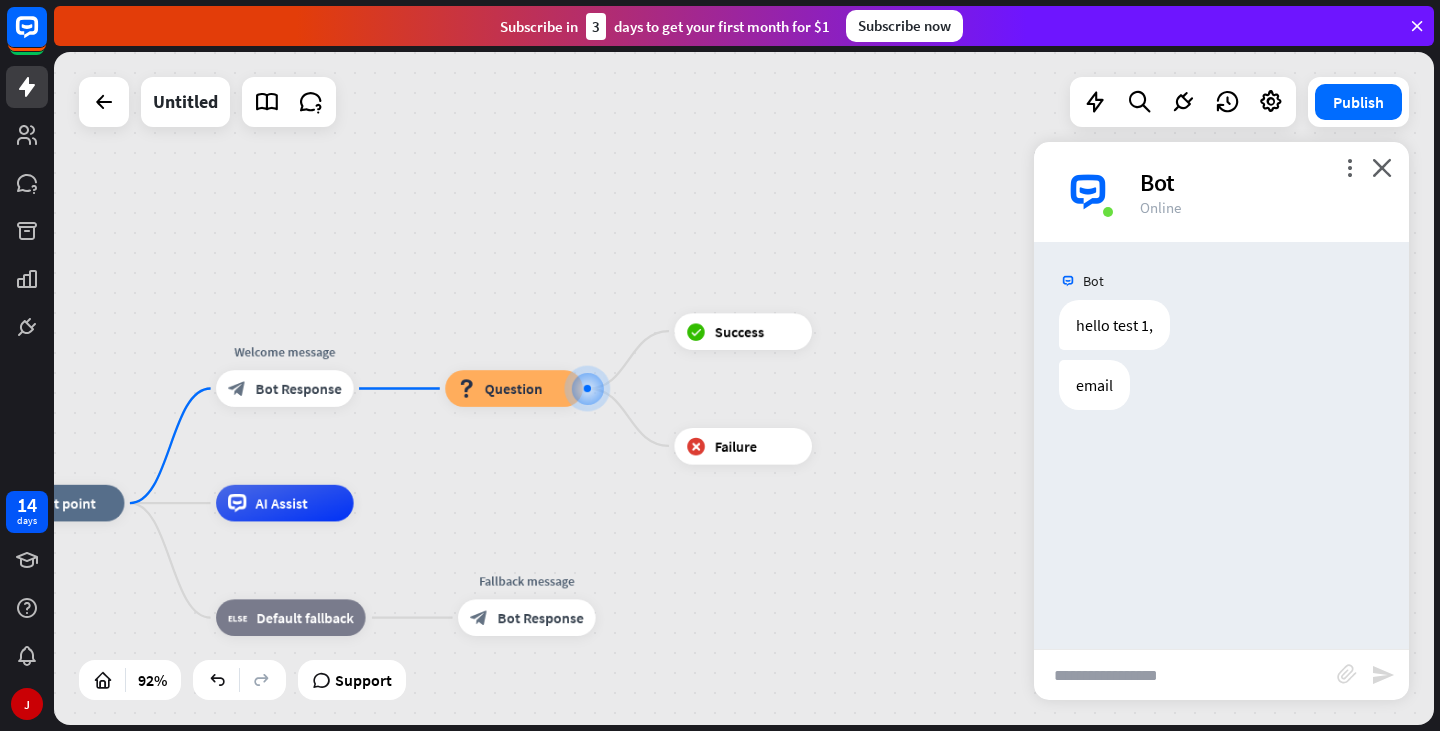 click at bounding box center [1185, 675] 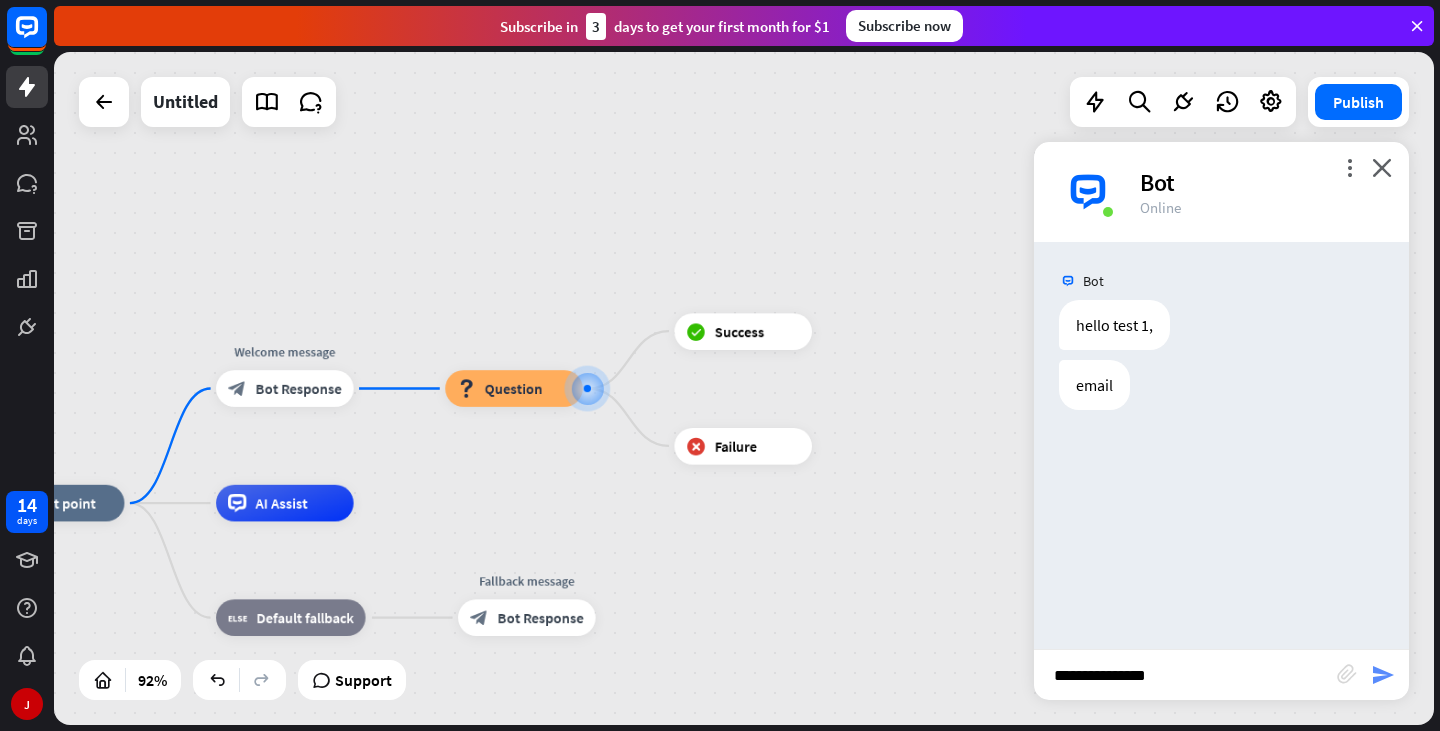 type on "**********" 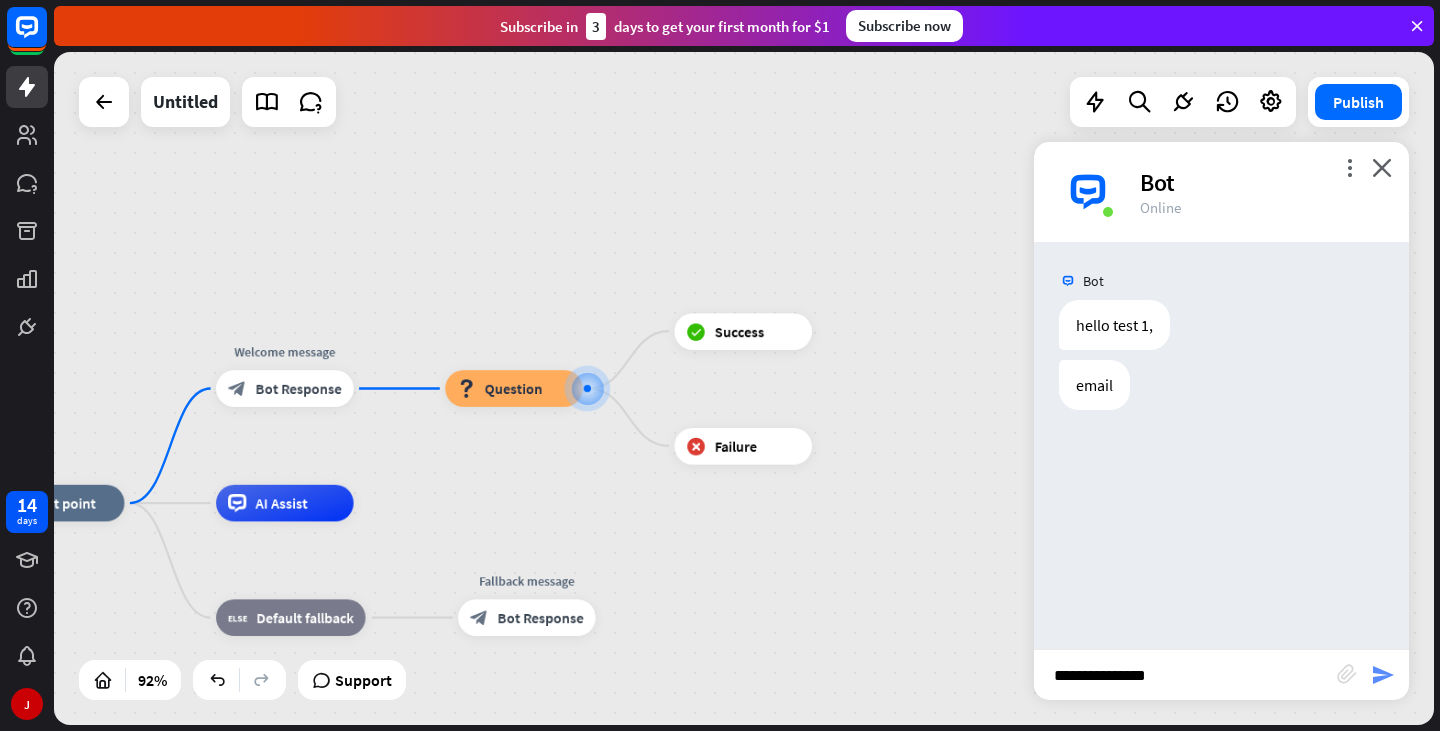 click on "send" at bounding box center [1383, 675] 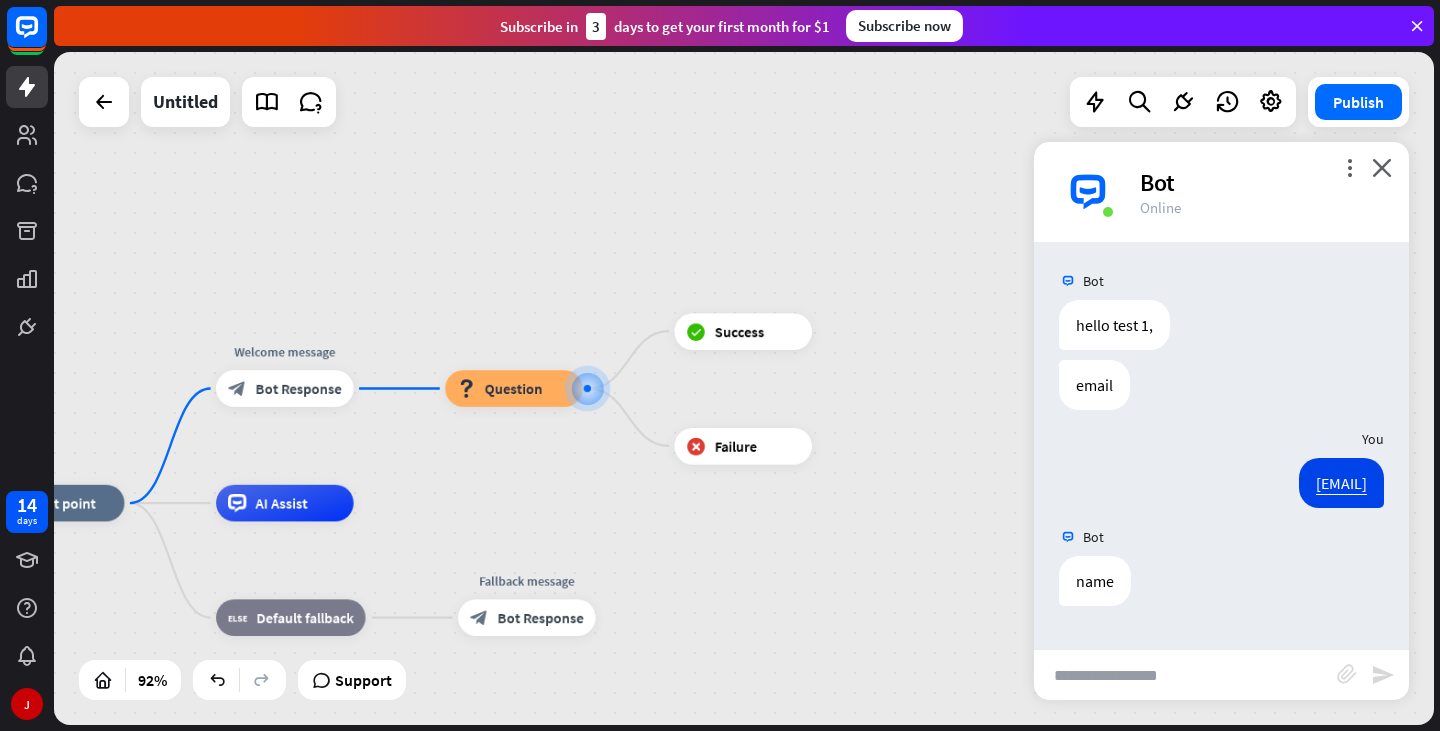 click at bounding box center (1185, 675) 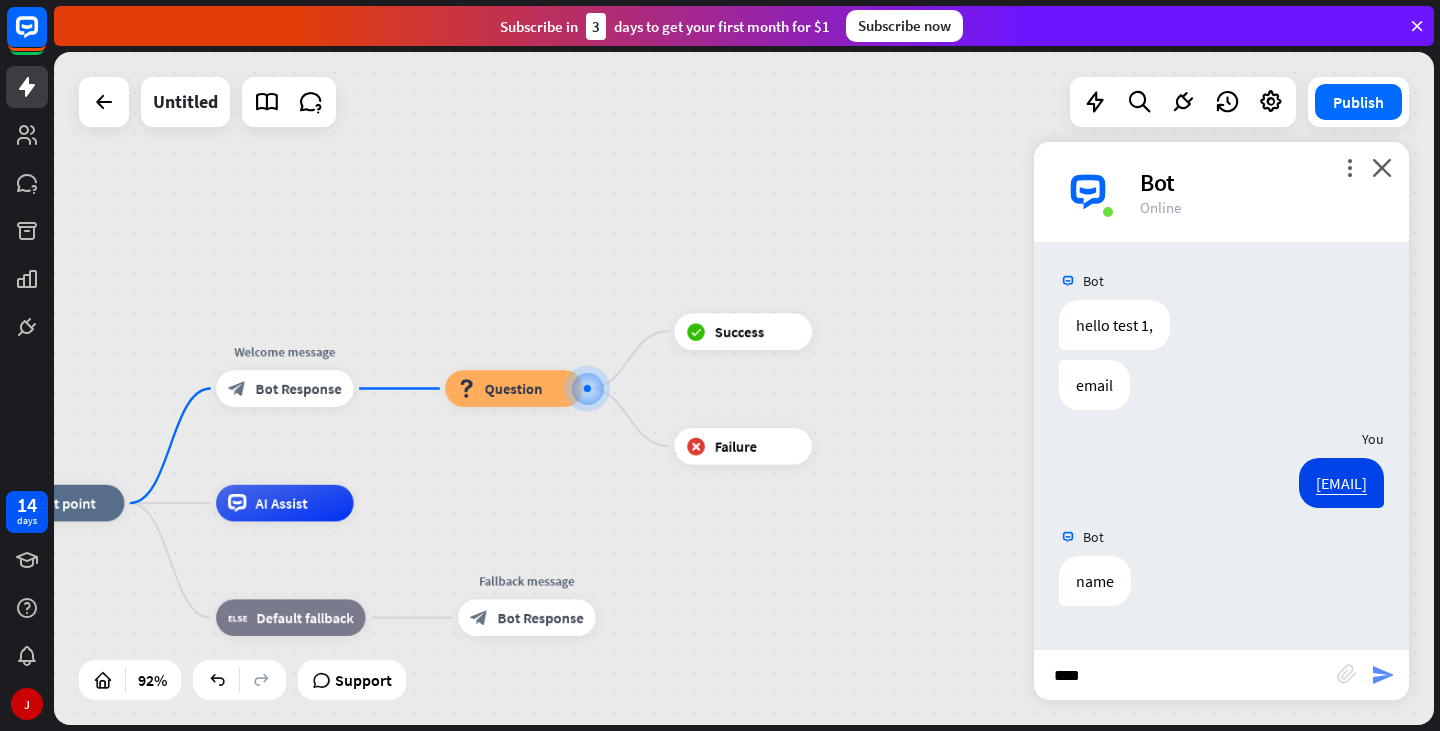 type on "****" 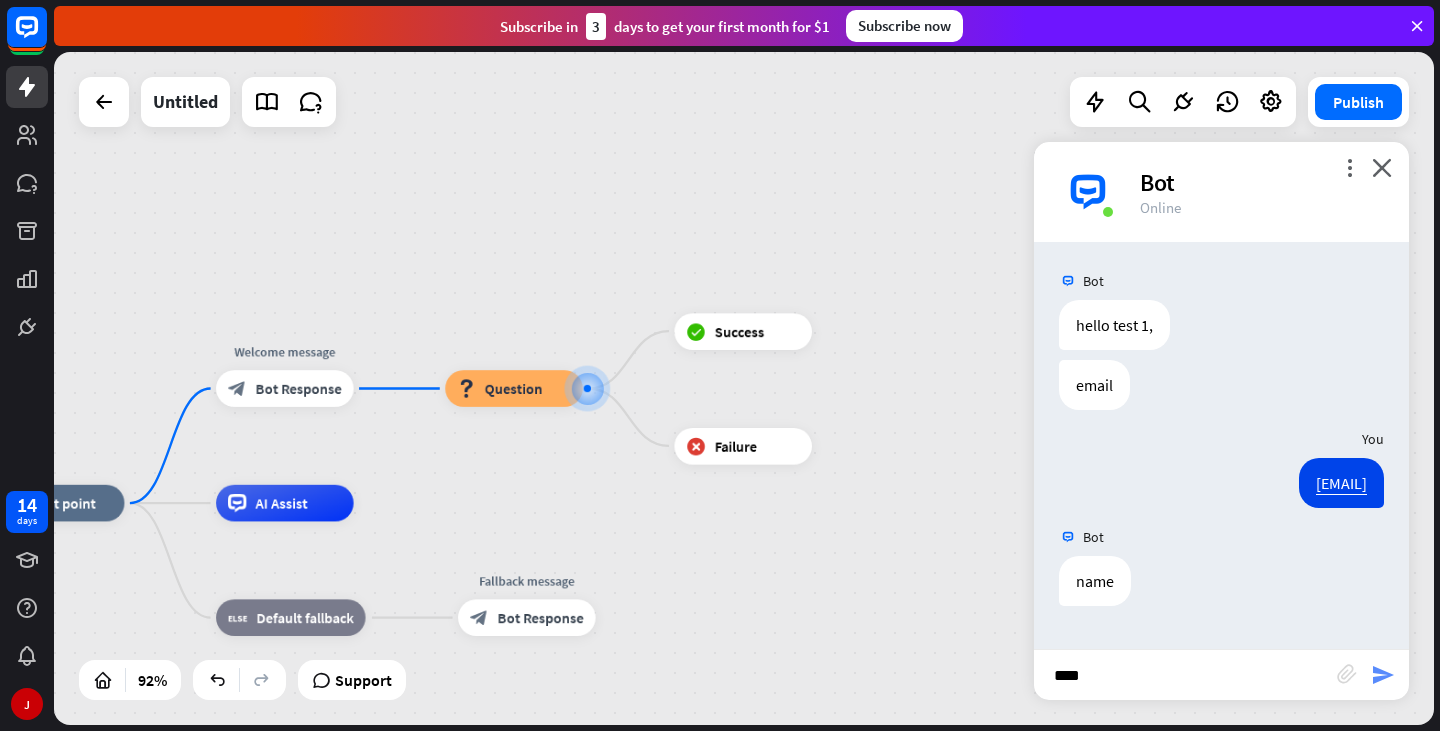 click on "send" at bounding box center (1383, 675) 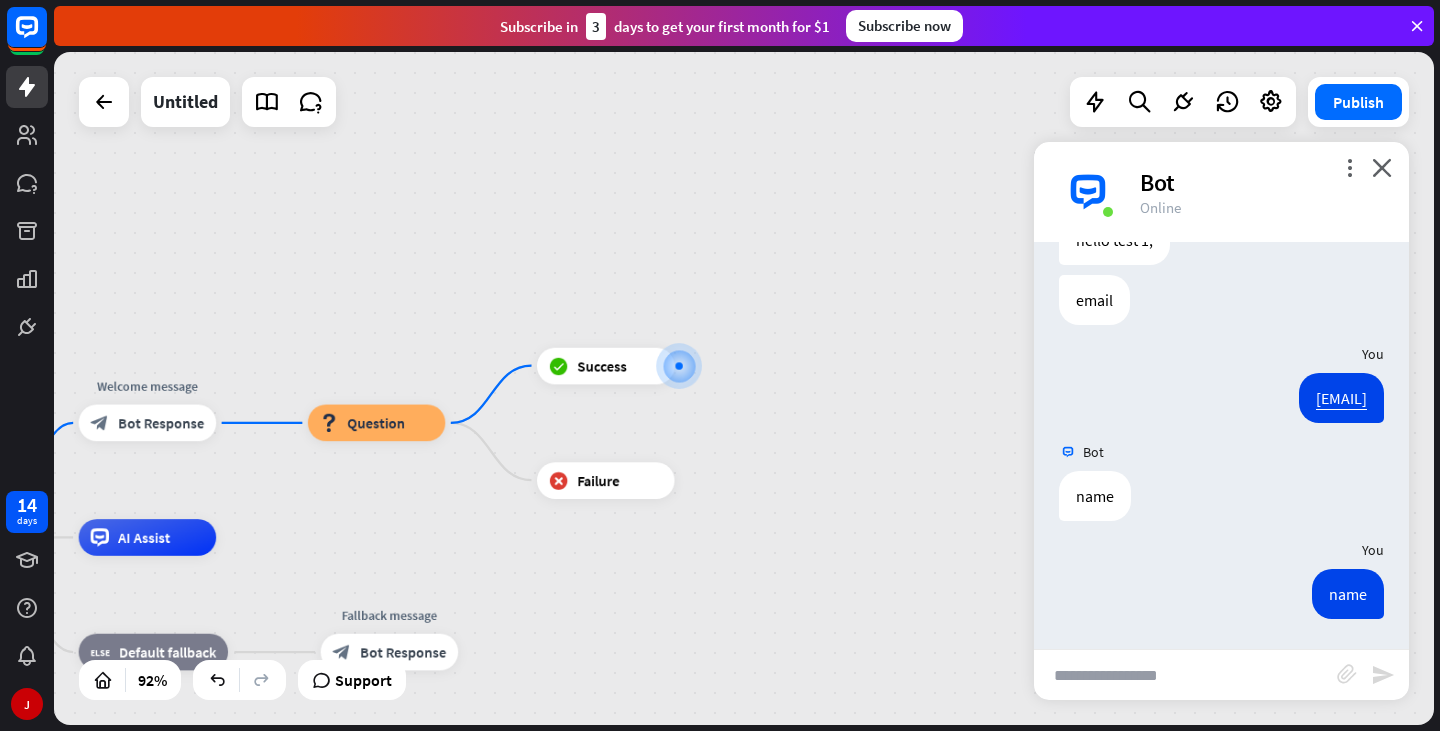 scroll, scrollTop: 85, scrollLeft: 0, axis: vertical 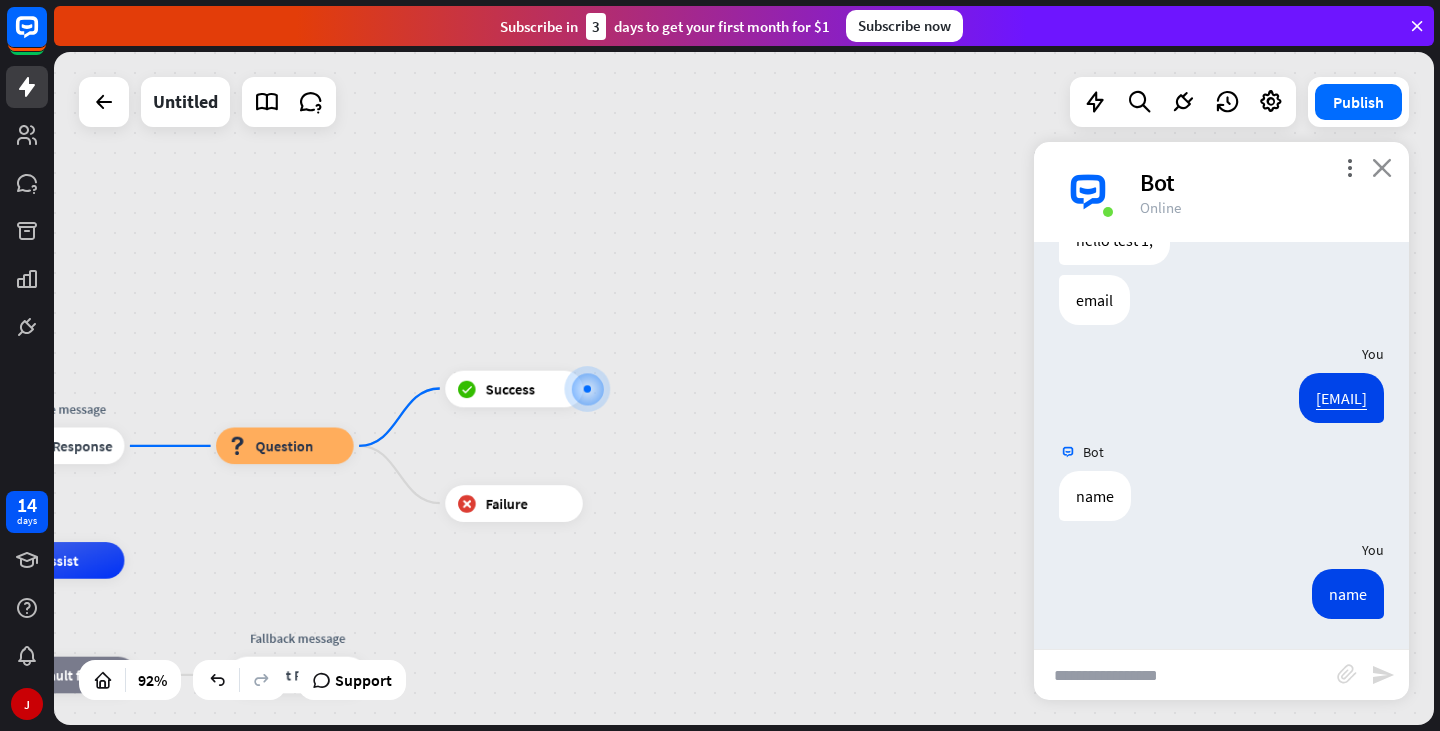 click on "close" at bounding box center (1382, 167) 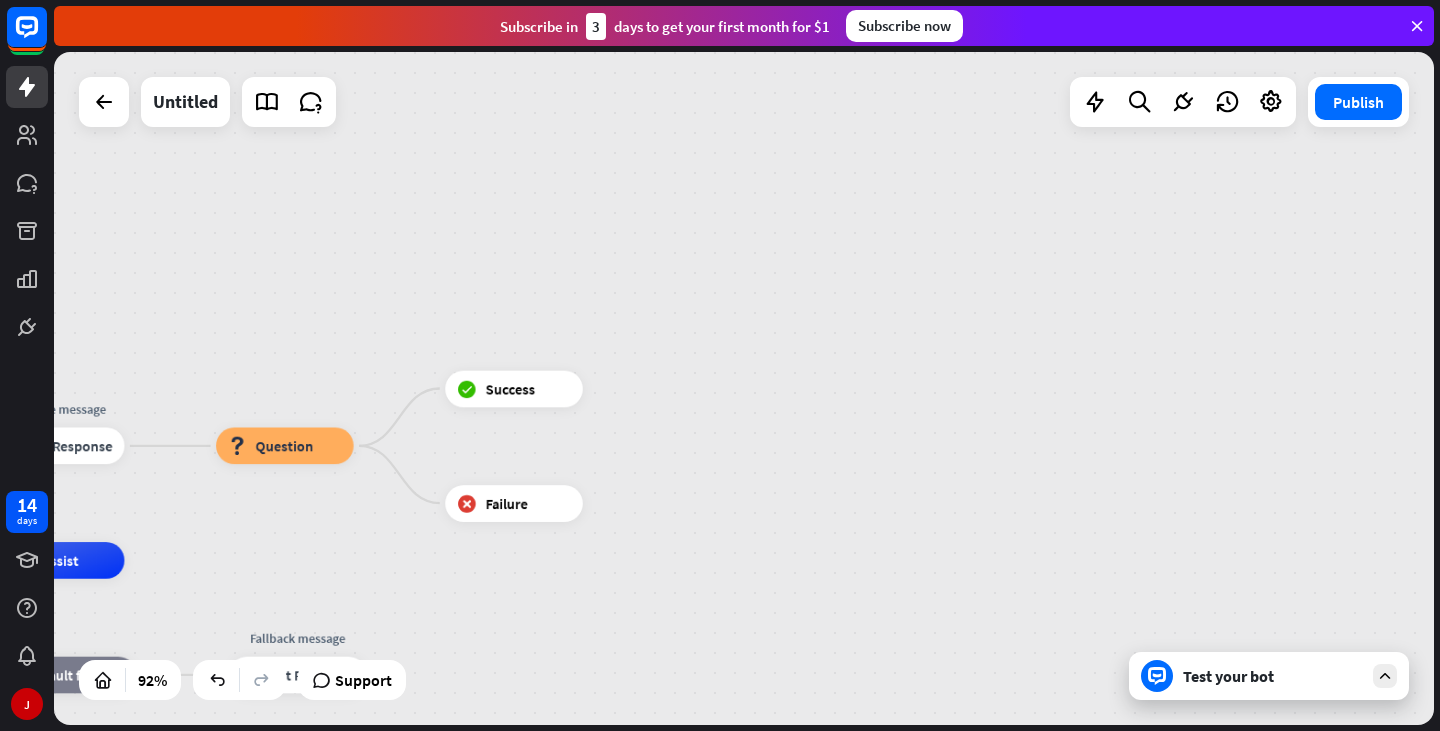 click at bounding box center [104, 102] 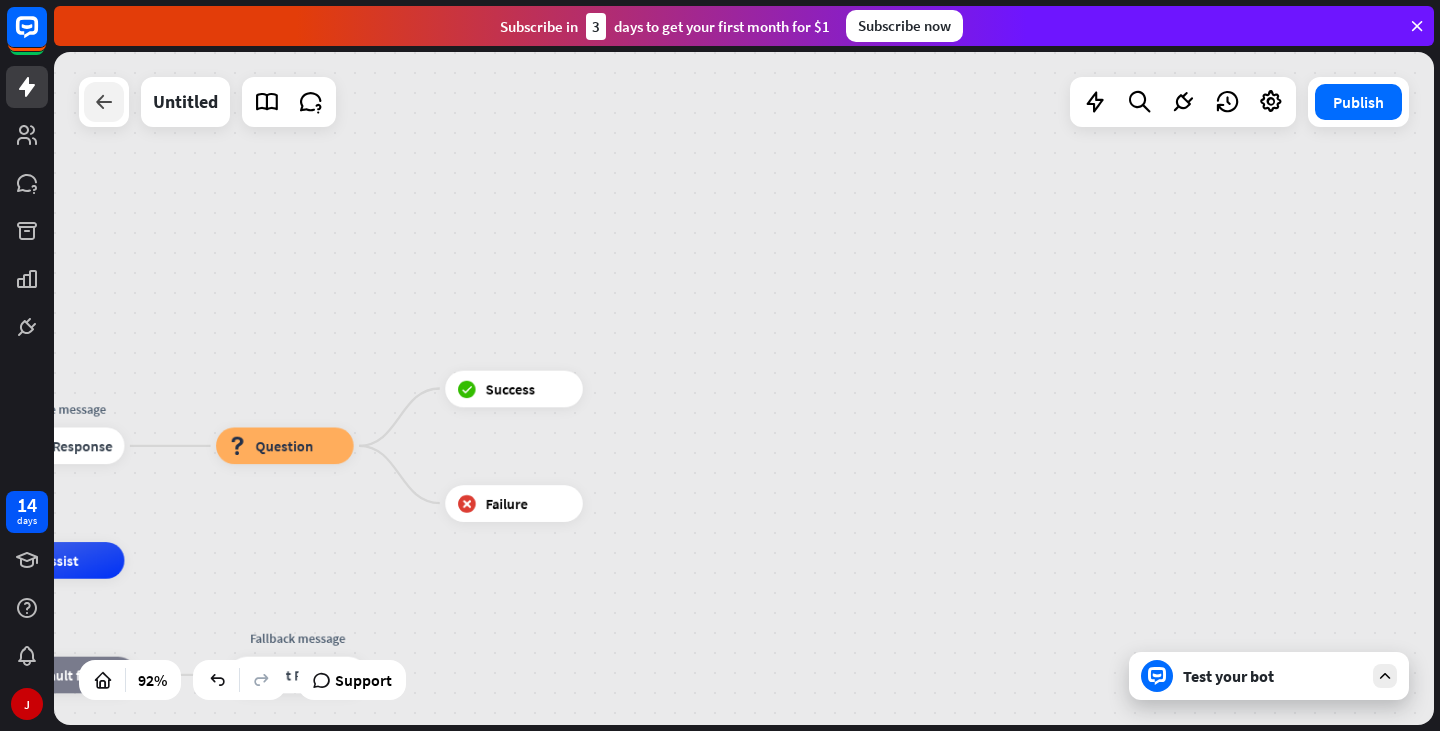 click at bounding box center [104, 102] 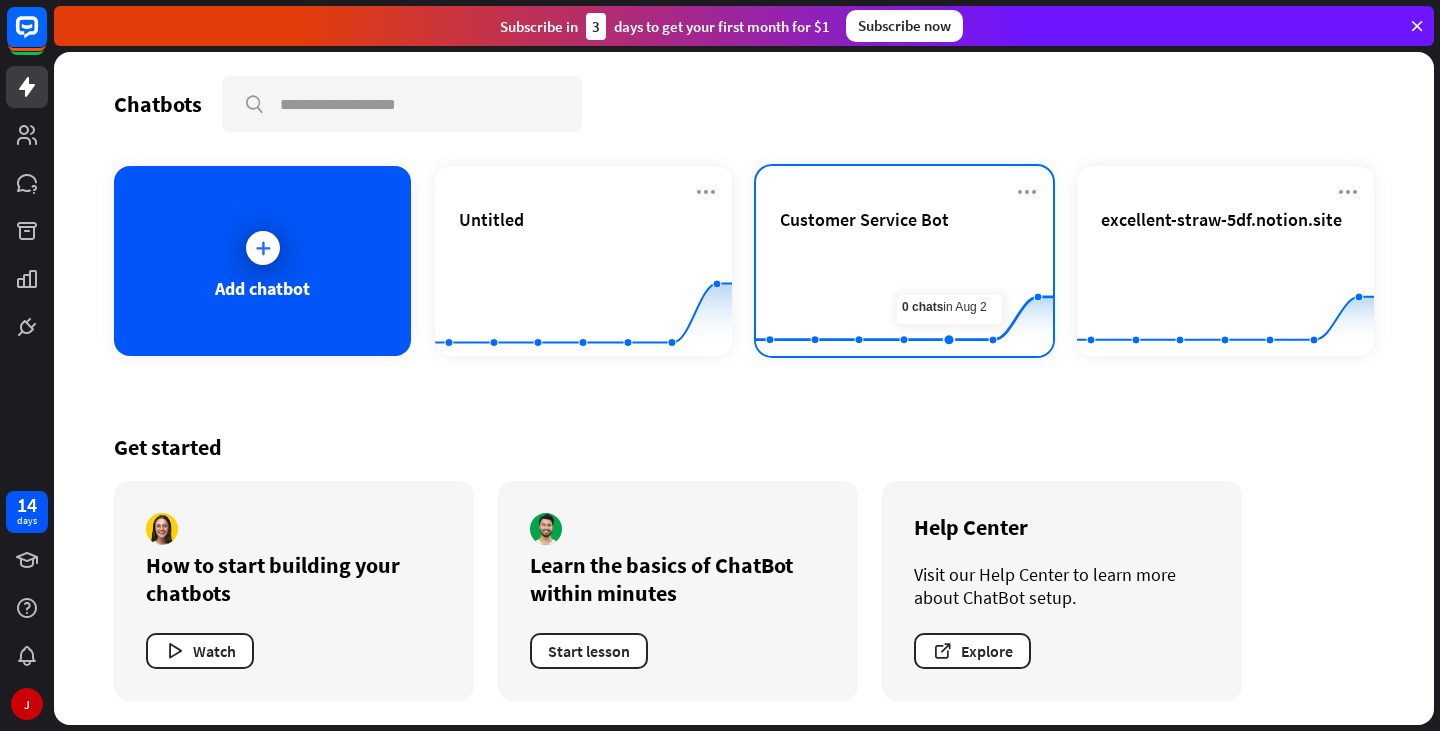 click on "Customer Service Bot" at bounding box center [864, 219] 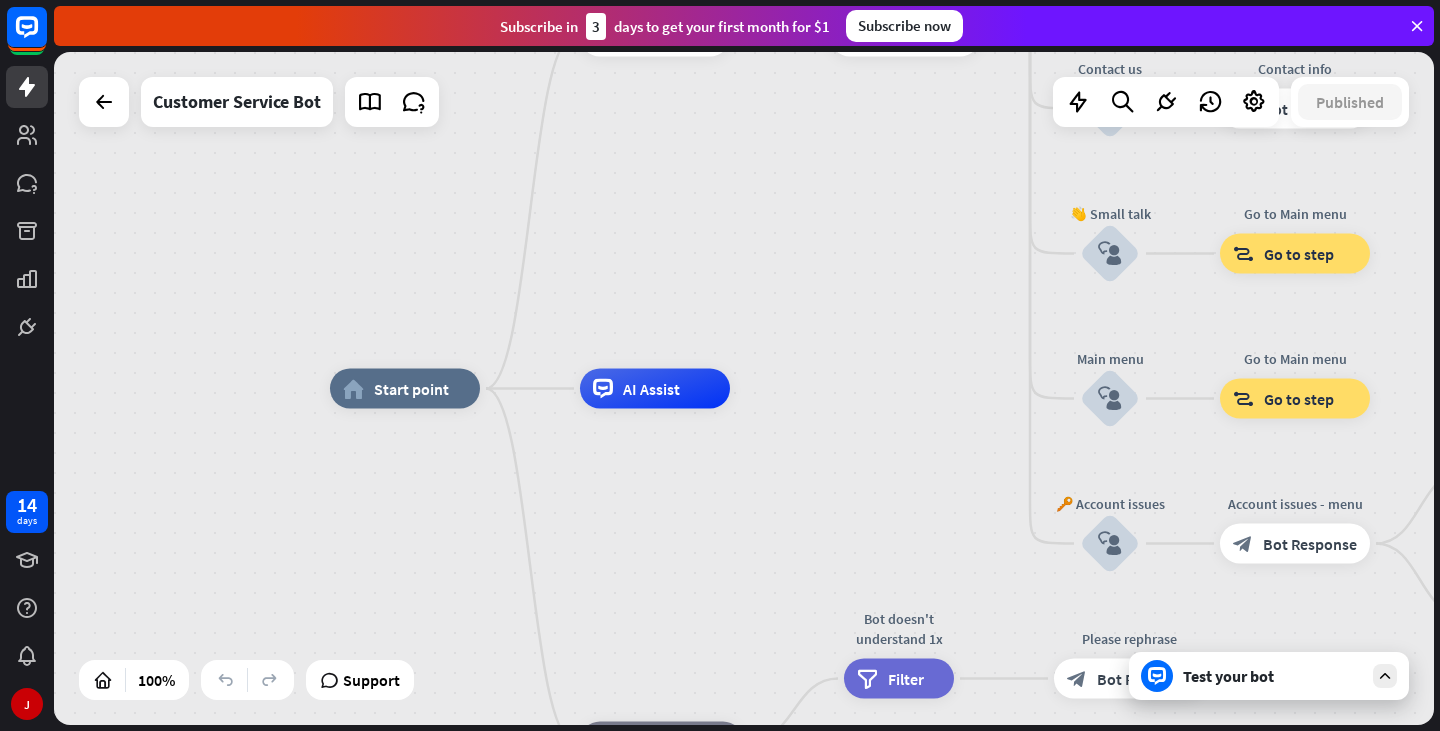 click on "Test your bot" at bounding box center [1273, 676] 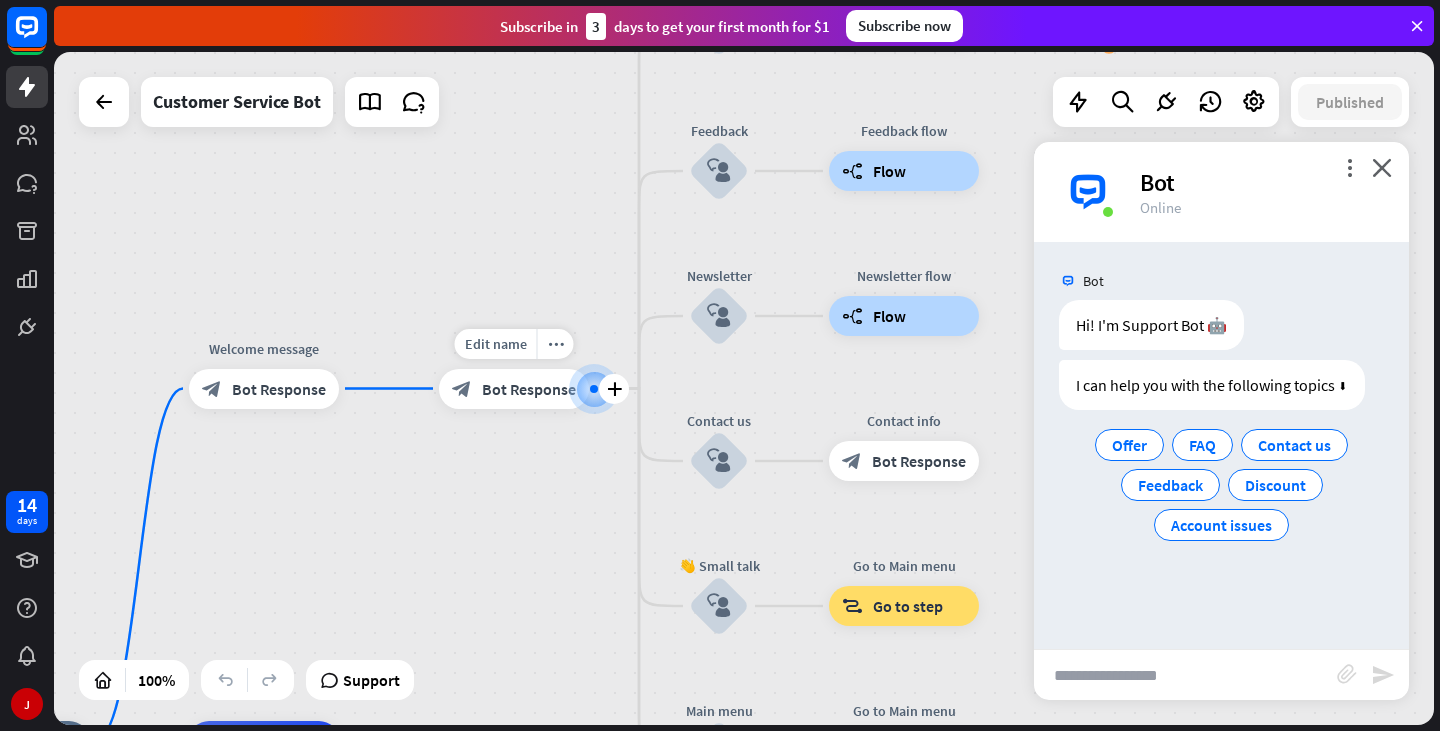 click on "Bot Response" at bounding box center [529, 389] 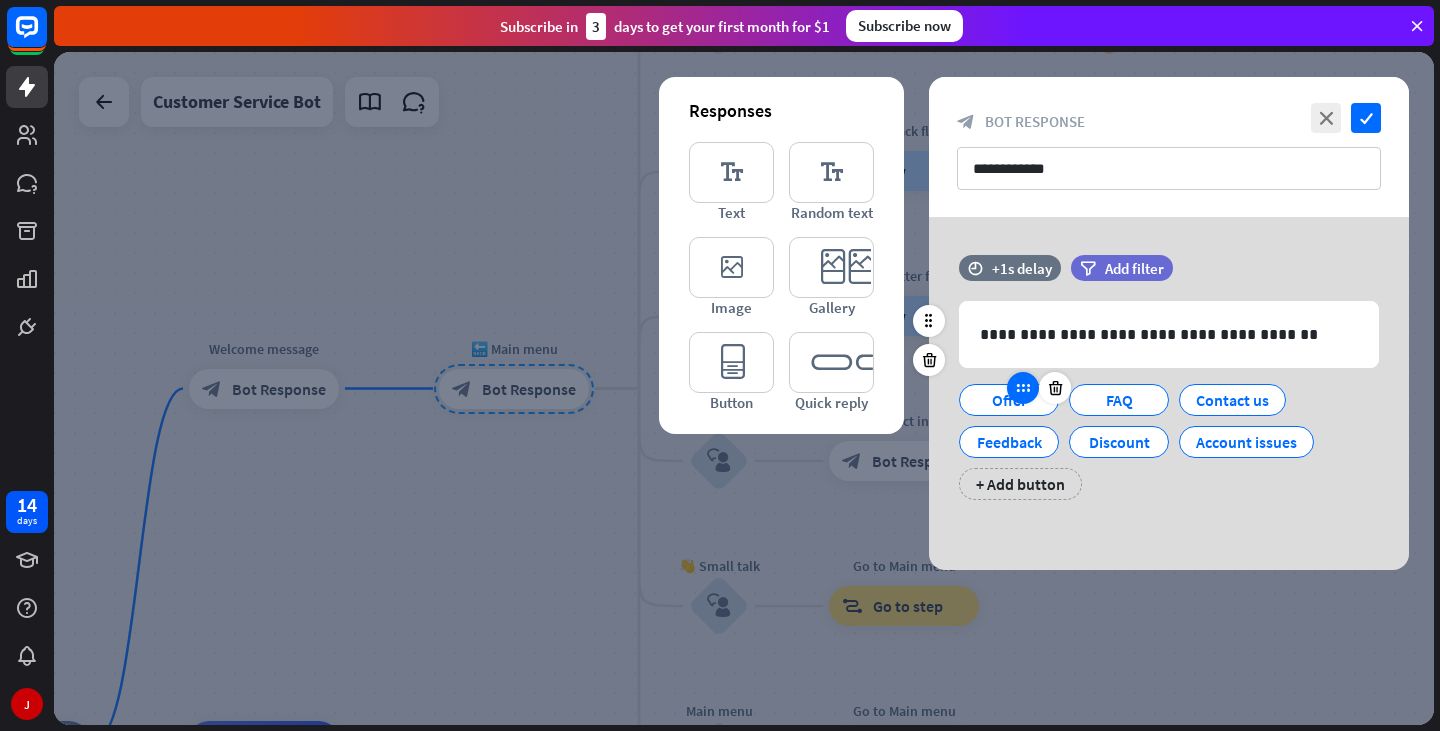 click at bounding box center (1023, 388) 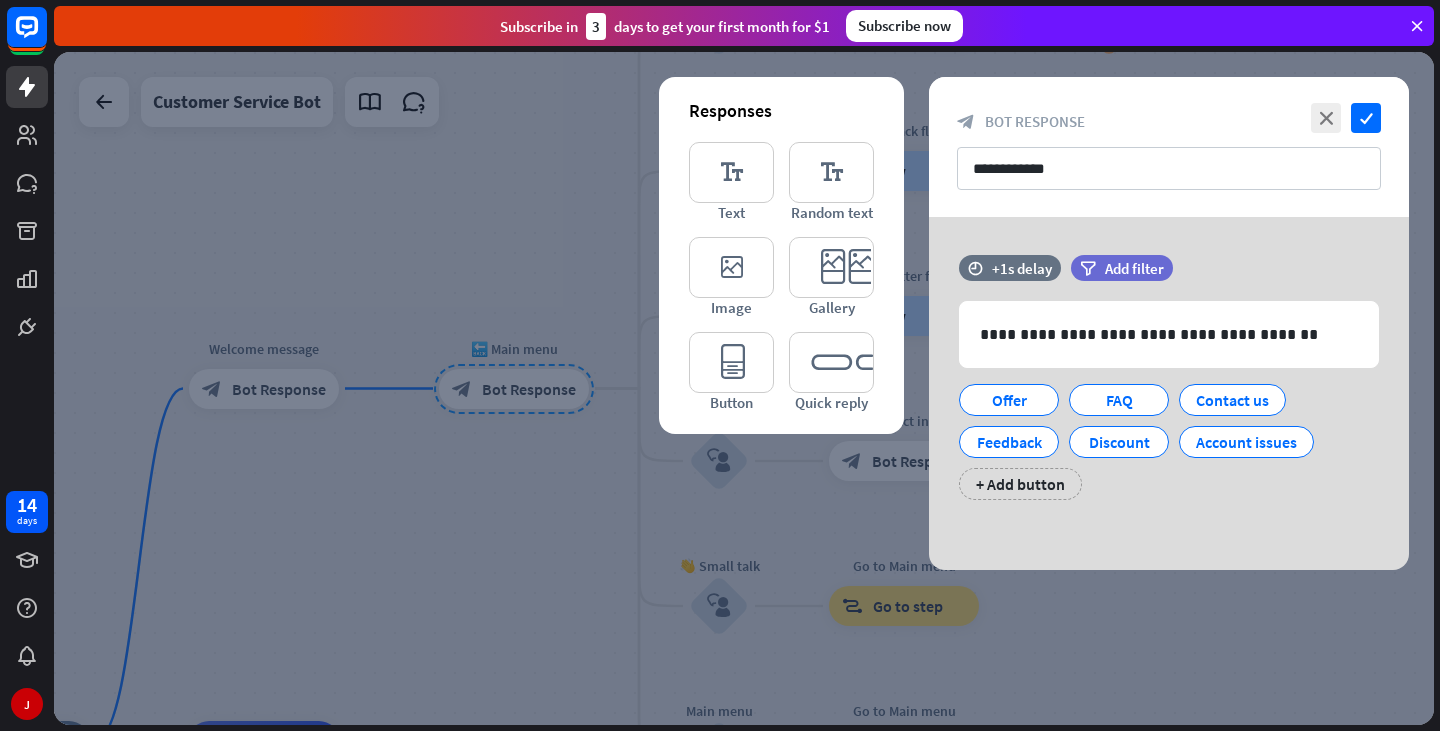 click at bounding box center (744, 388) 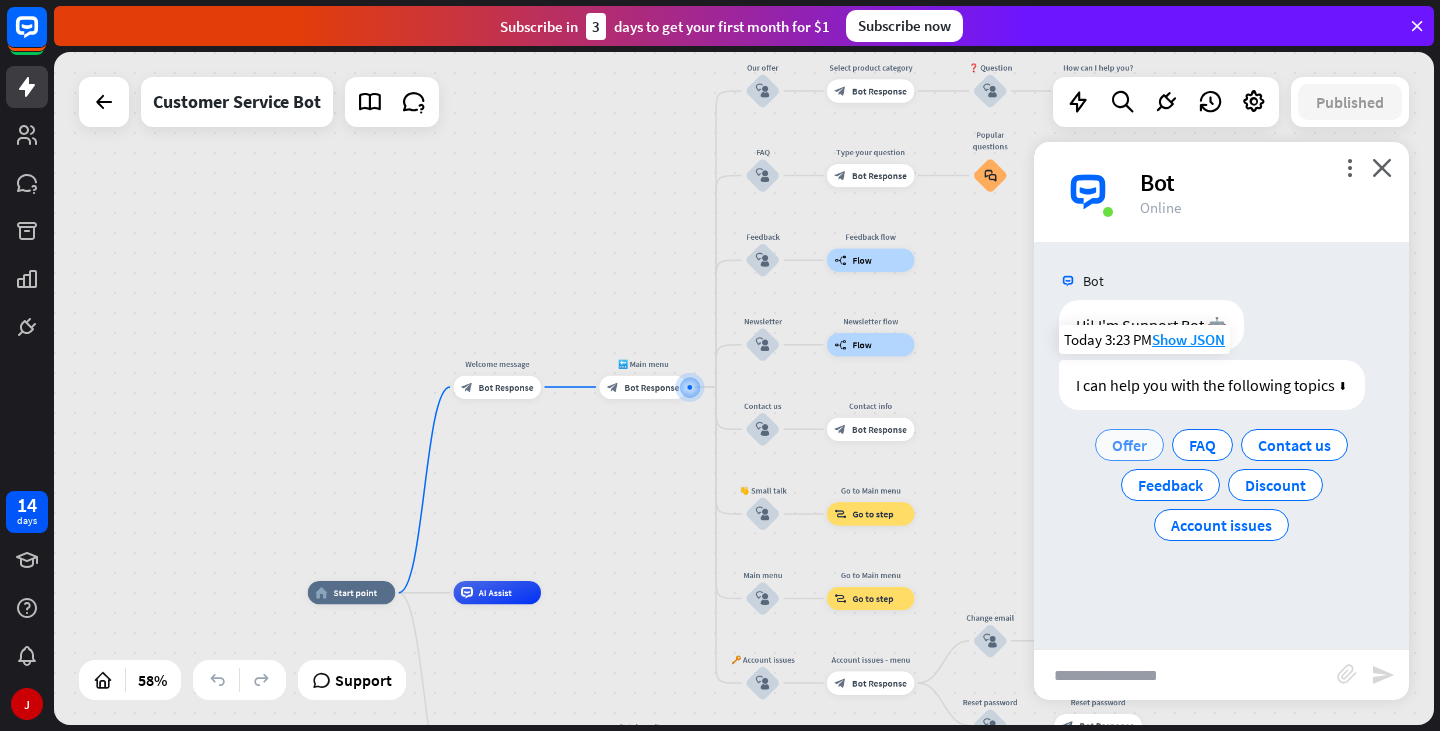 click on "Offer" at bounding box center [1129, 445] 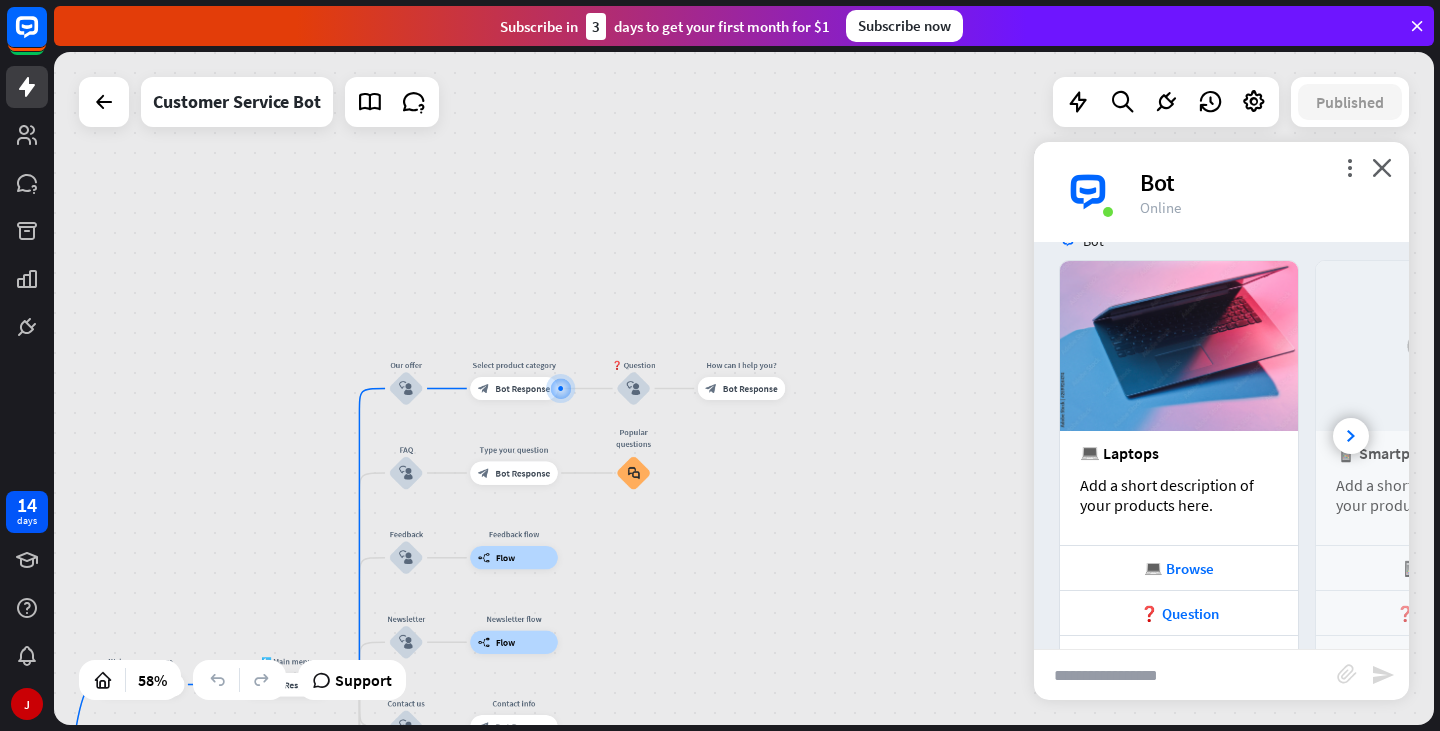 scroll, scrollTop: 358, scrollLeft: 0, axis: vertical 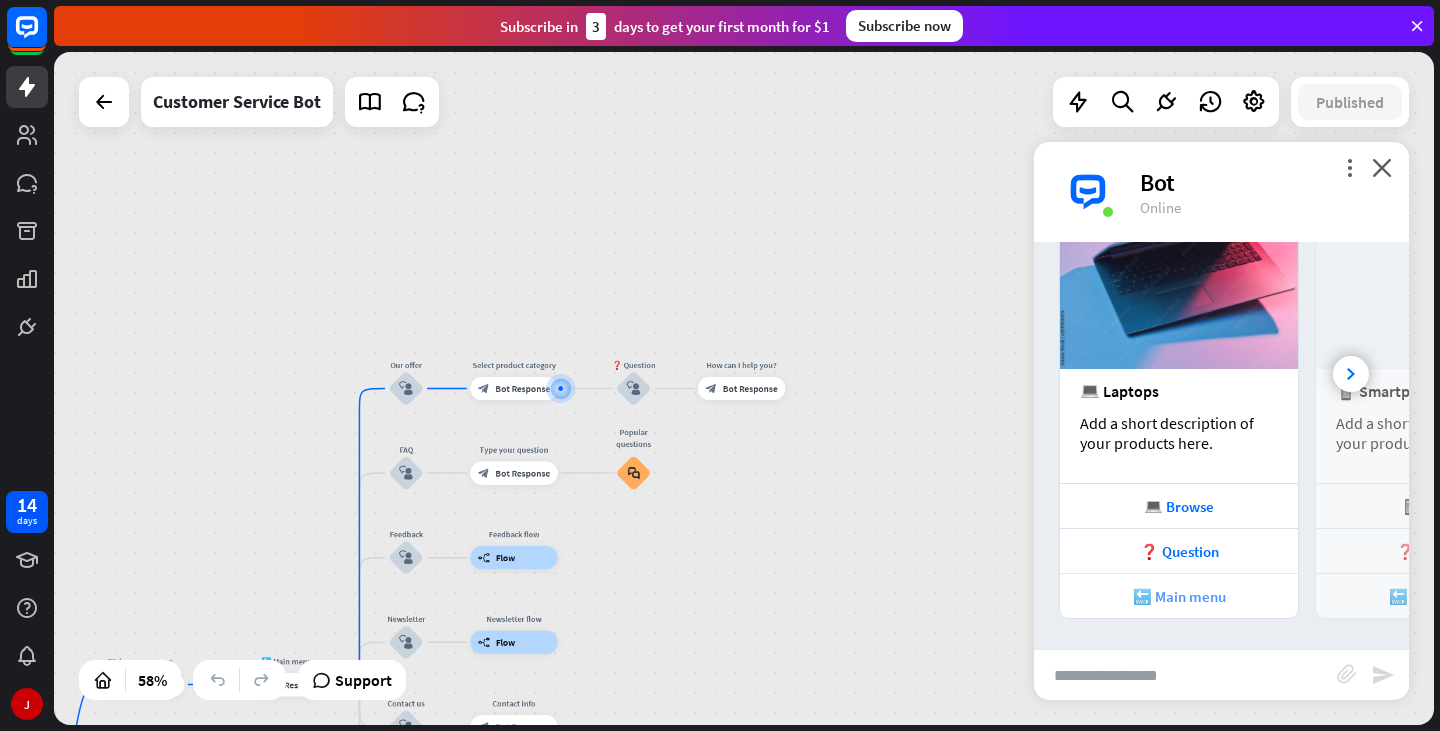 click on "🔙 Main menu" at bounding box center (1179, 596) 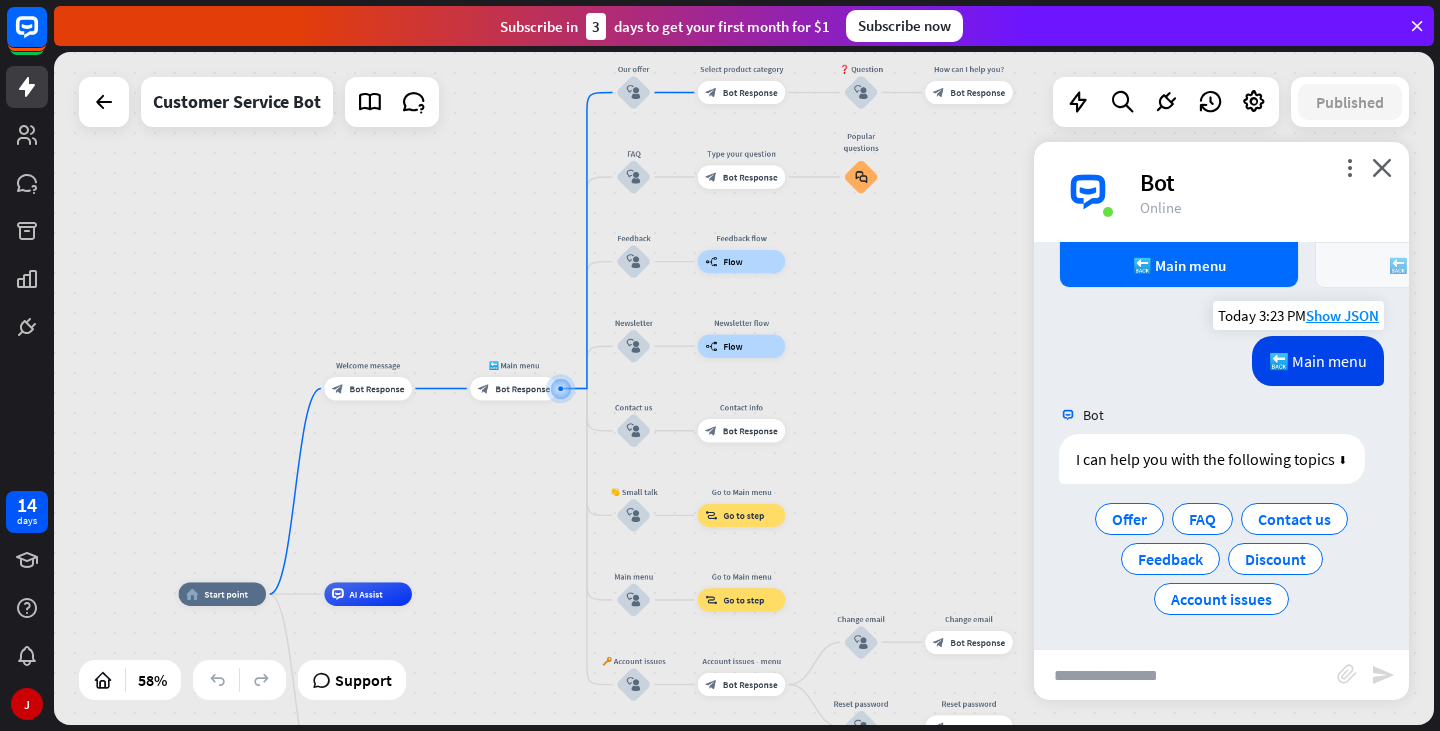 scroll, scrollTop: 689, scrollLeft: 0, axis: vertical 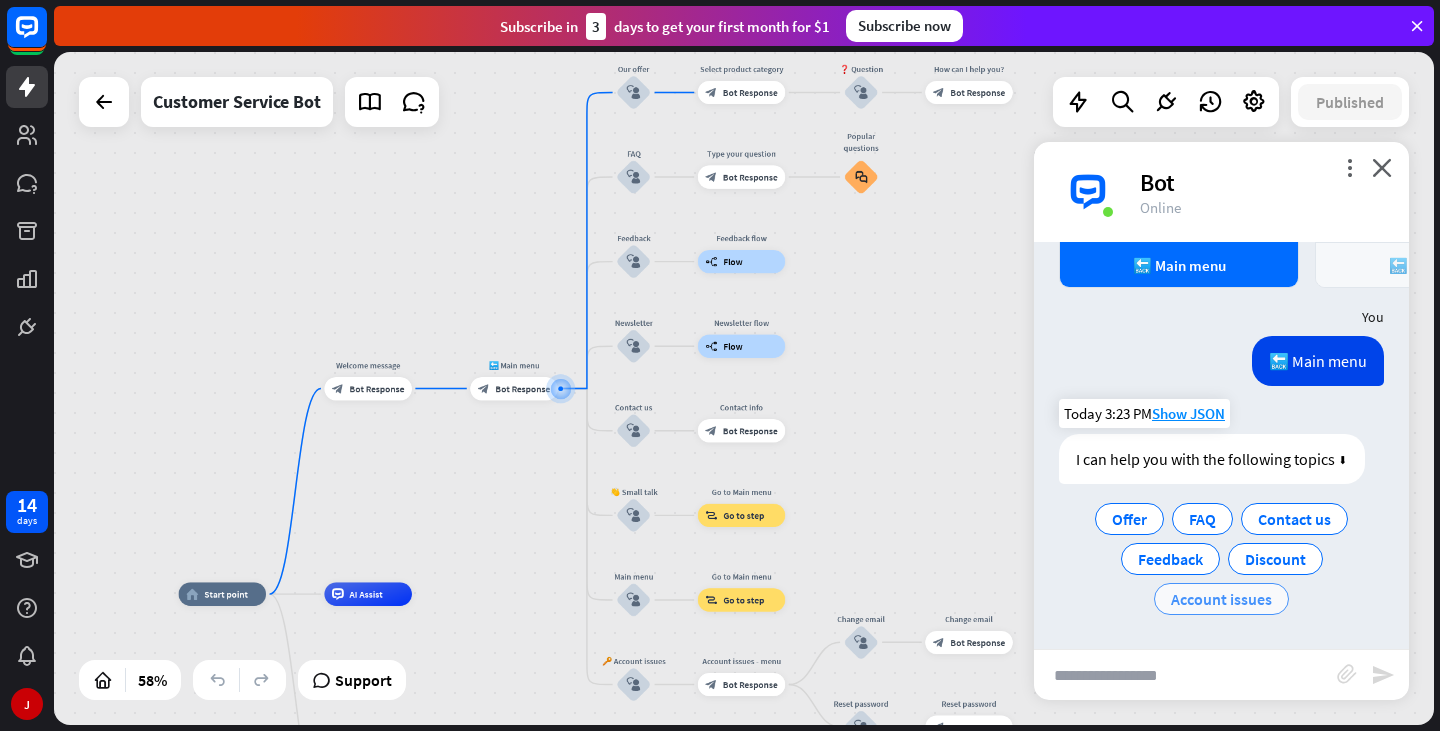 click on "Account issues" at bounding box center (1221, 599) 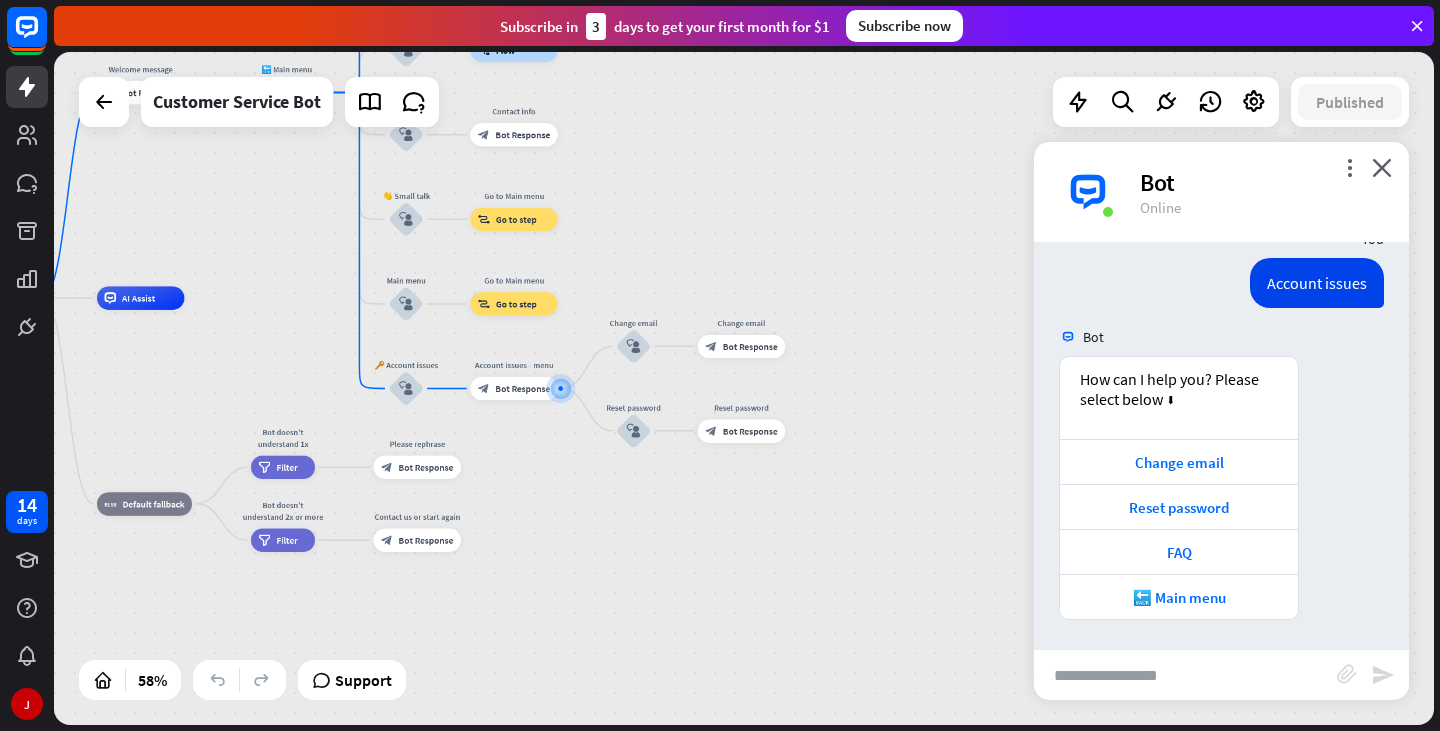 scroll, scrollTop: 964, scrollLeft: 0, axis: vertical 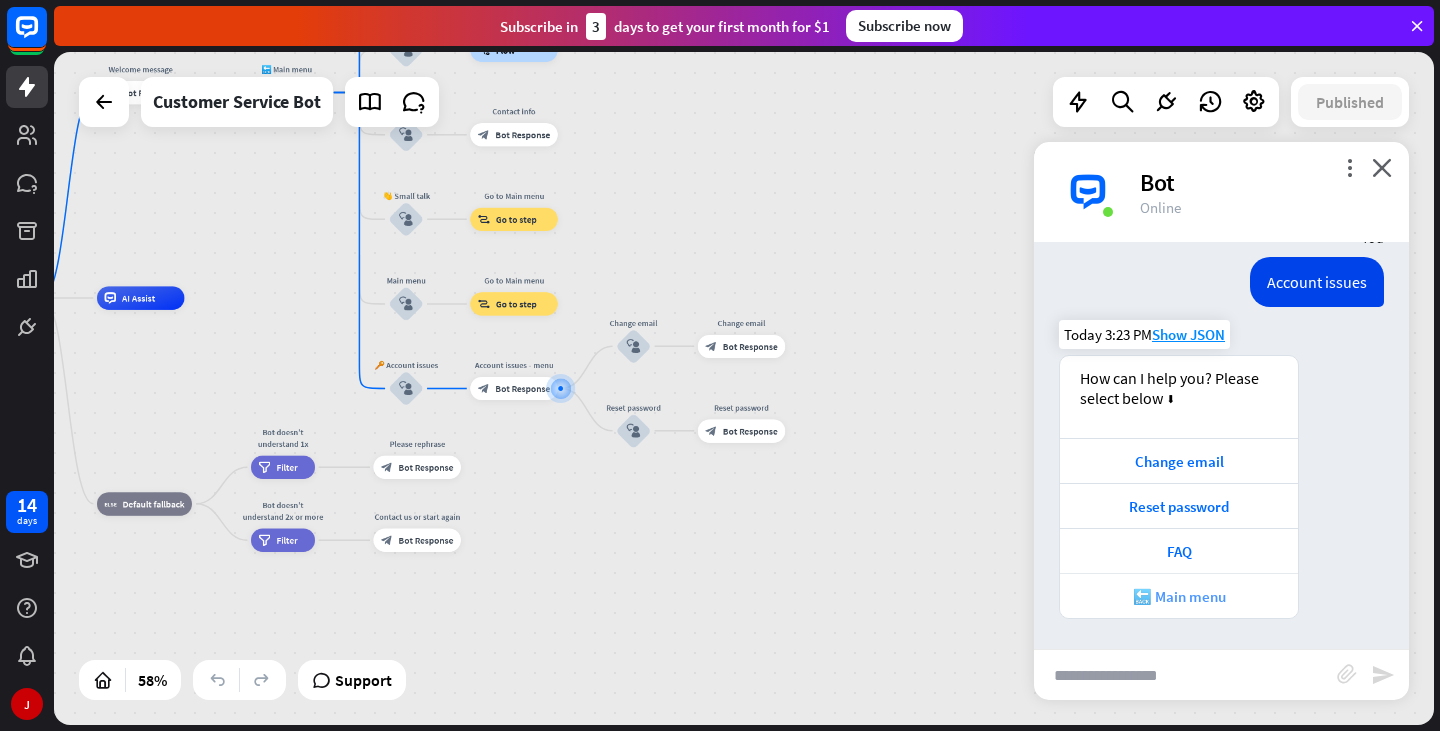 click on "🔙 Main menu" at bounding box center [1179, 596] 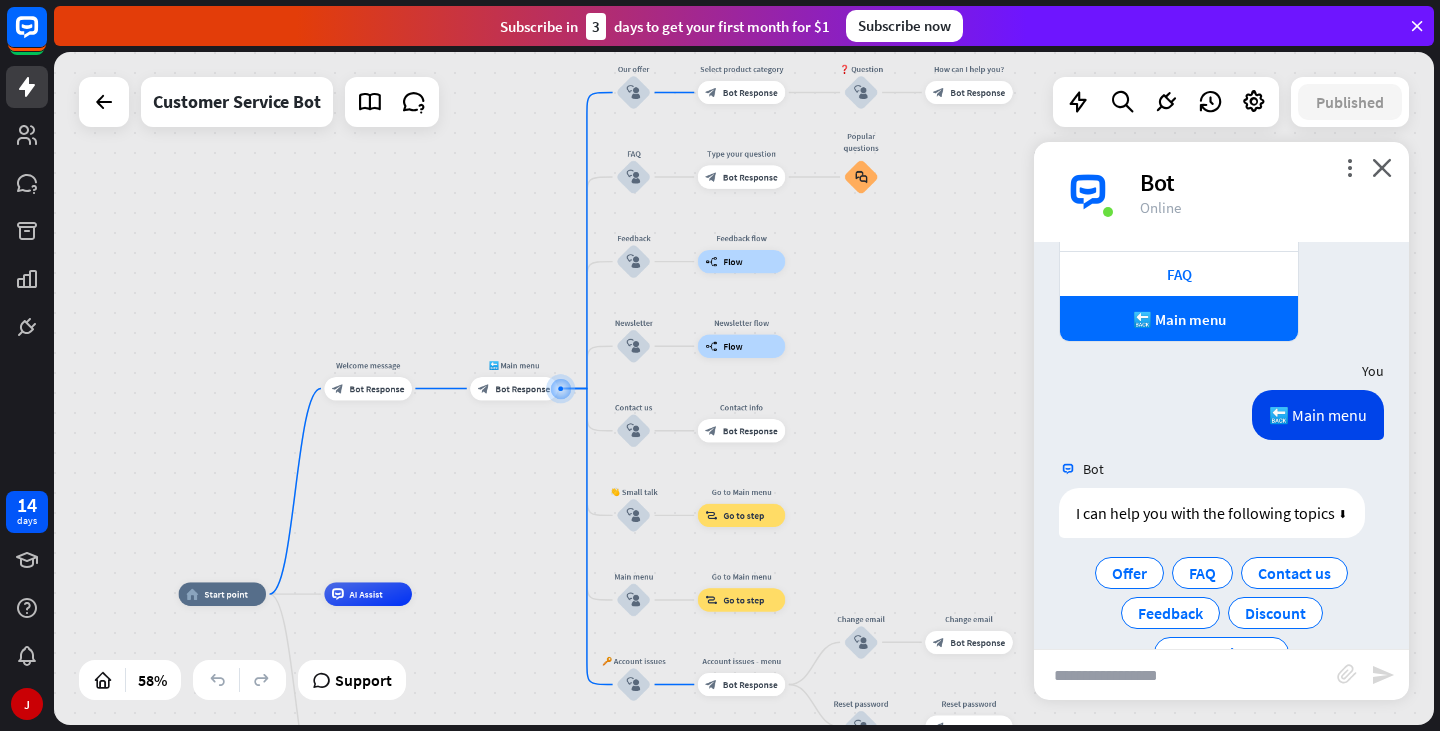 scroll, scrollTop: 1295, scrollLeft: 0, axis: vertical 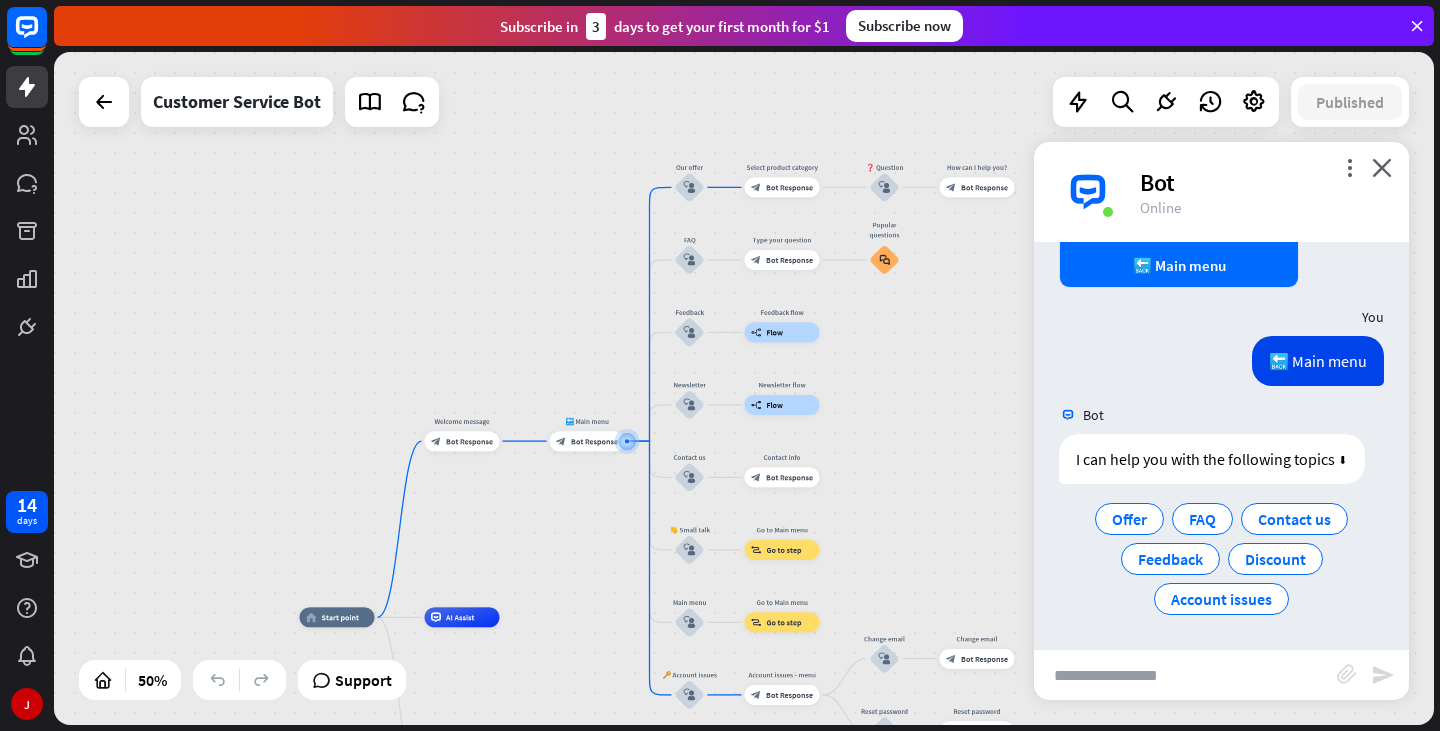 drag, startPoint x: 929, startPoint y: 484, endPoint x: 1304, endPoint y: 415, distance: 381.29517 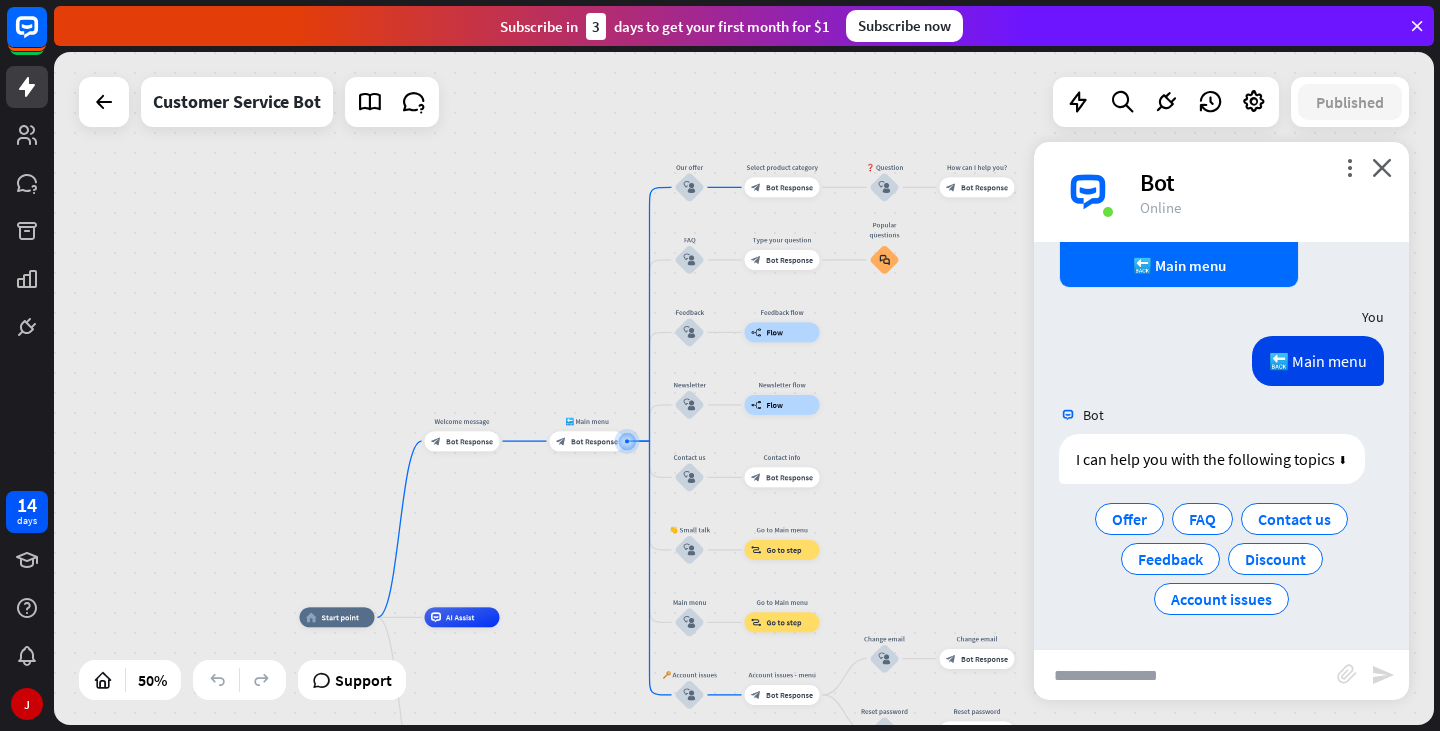 click on "home_2   Start point                 Welcome message   block_bot_response   Bot Response                 🔙 Main menu   block_bot_response   Bot Response                     Our offer   block_user_input                 Select product category   block_bot_response   Bot Response                 ❓ Question   block_user_input                 How can I help you?   block_bot_response   Bot Response                 FAQ   block_user_input                 Type your question   block_bot_response   Bot Response                 Popular questions   block_faq                 Feedback   block_user_input                 Feedback flow   builder_tree   Flow                 Newsletter   block_user_input                 Newsletter flow   builder_tree   Flow                 Contact us   block_user_input                 Contact info   block_bot_response   Bot Response                 👋 Small talk   block_user_input                 Go to Main menu   block_goto   Go to step                 Main menu" at bounding box center (744, 388) 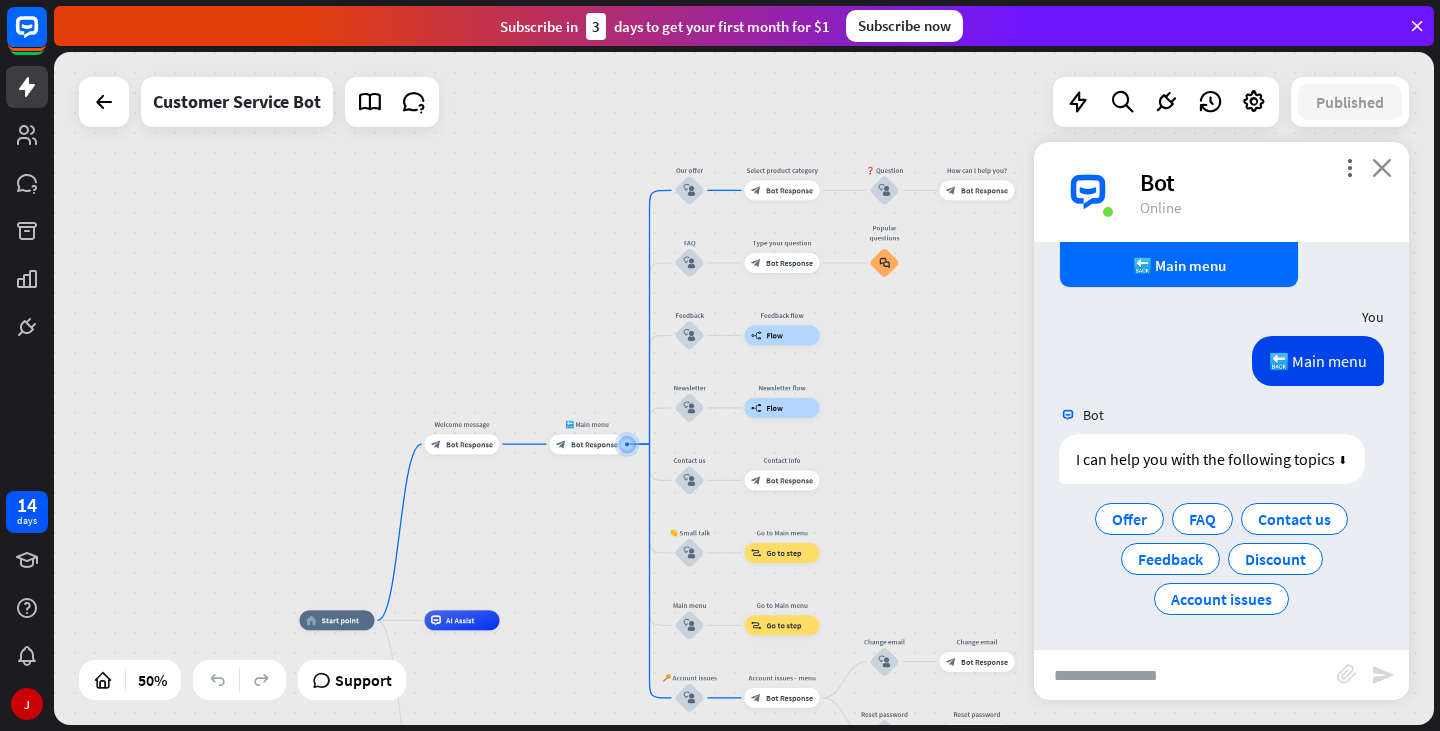 click on "close" at bounding box center [1382, 167] 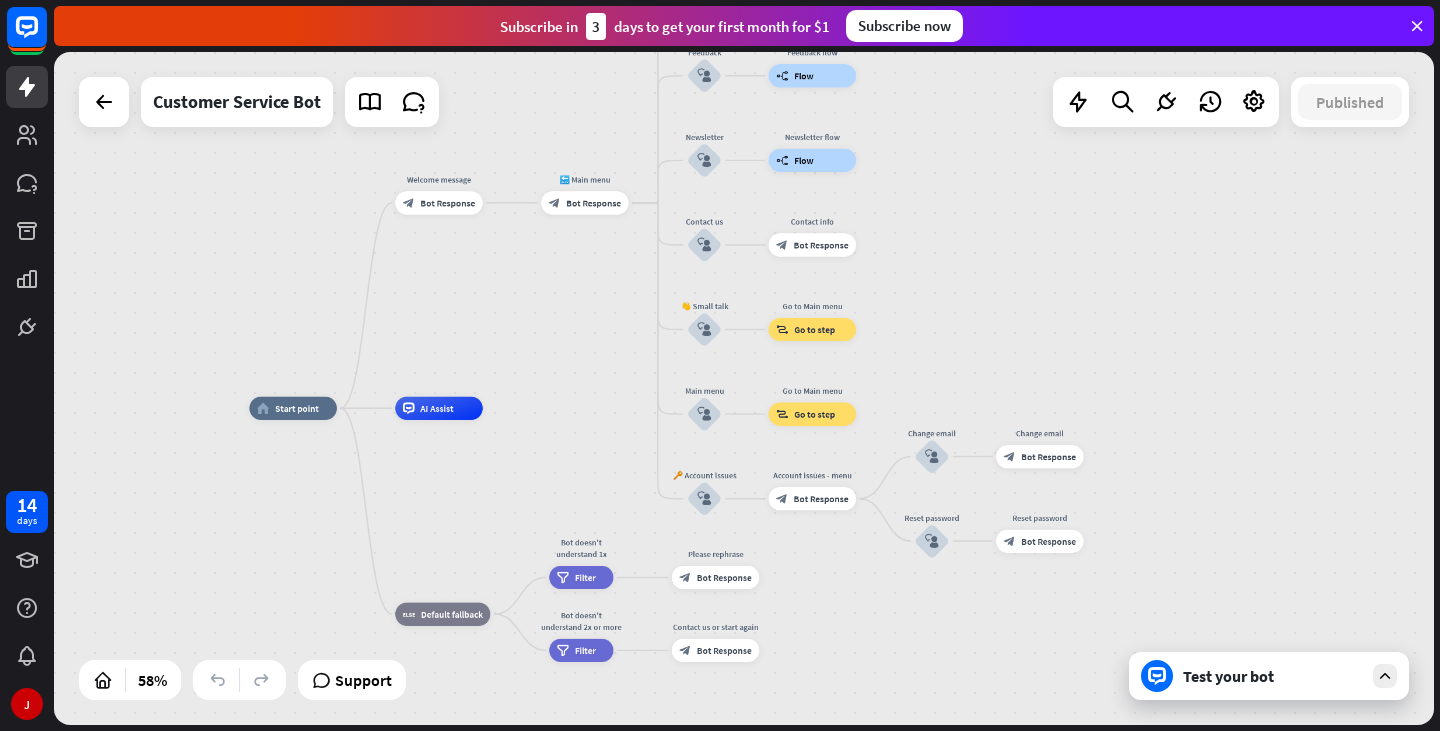 drag, startPoint x: 985, startPoint y: 479, endPoint x: 1011, endPoint y: 230, distance: 250.35374 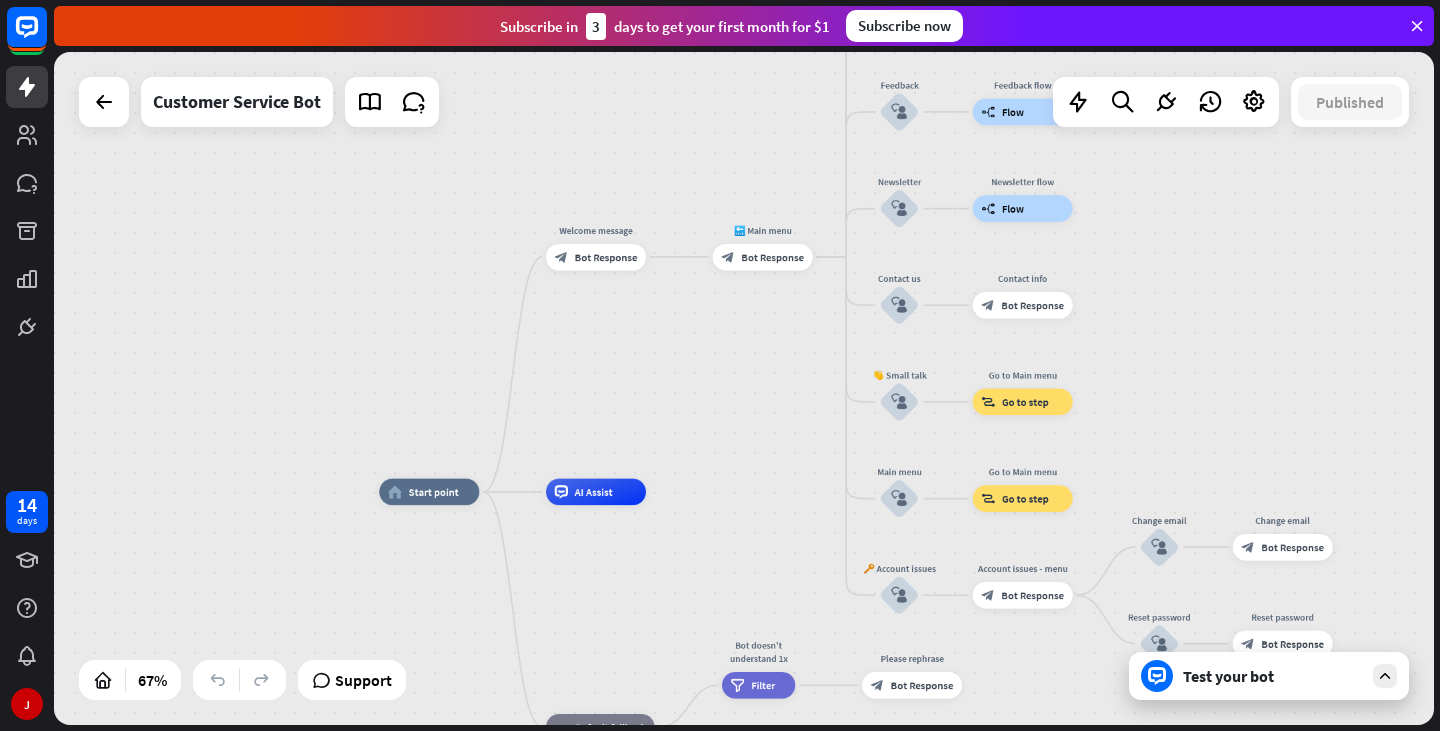 drag, startPoint x: 576, startPoint y: 326, endPoint x: 646, endPoint y: 392, distance: 96.20811 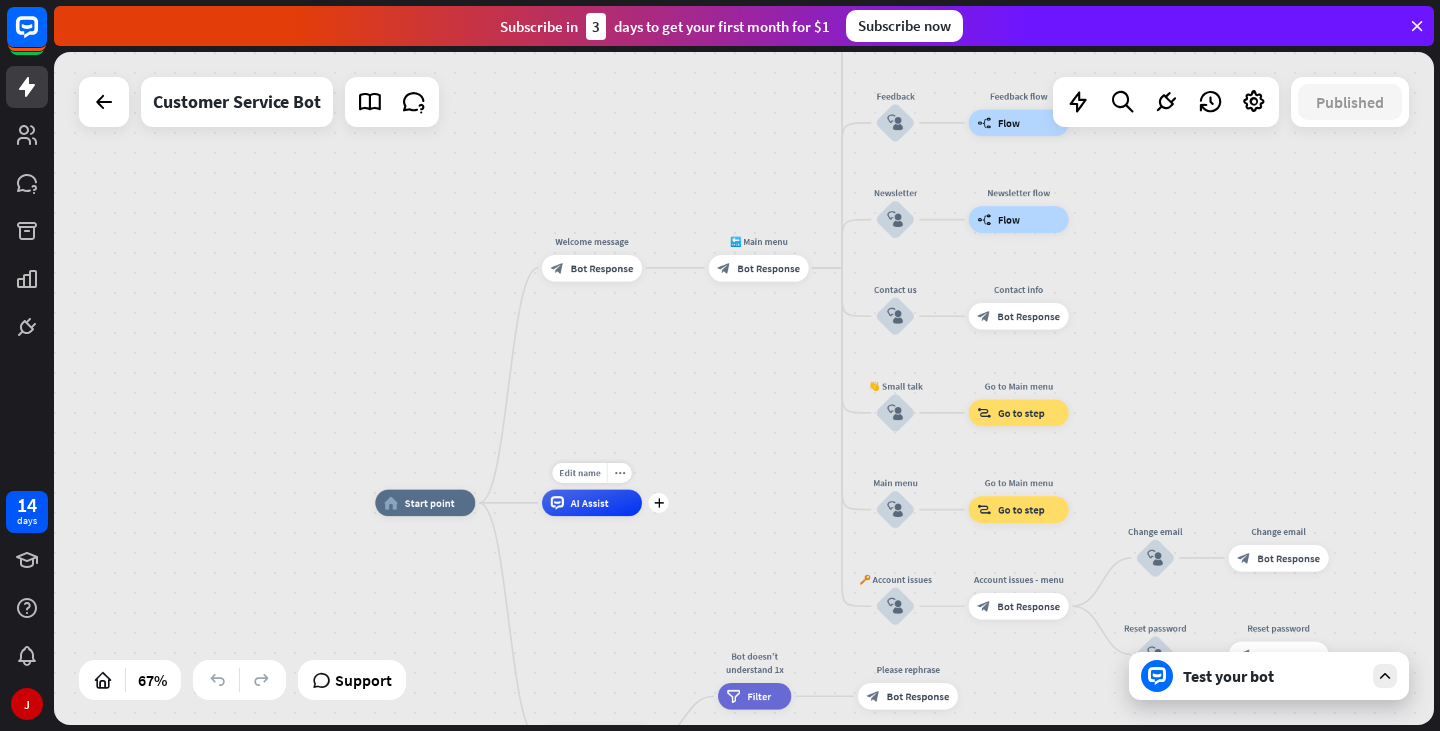 click on "AI Assist" at bounding box center (592, 503) 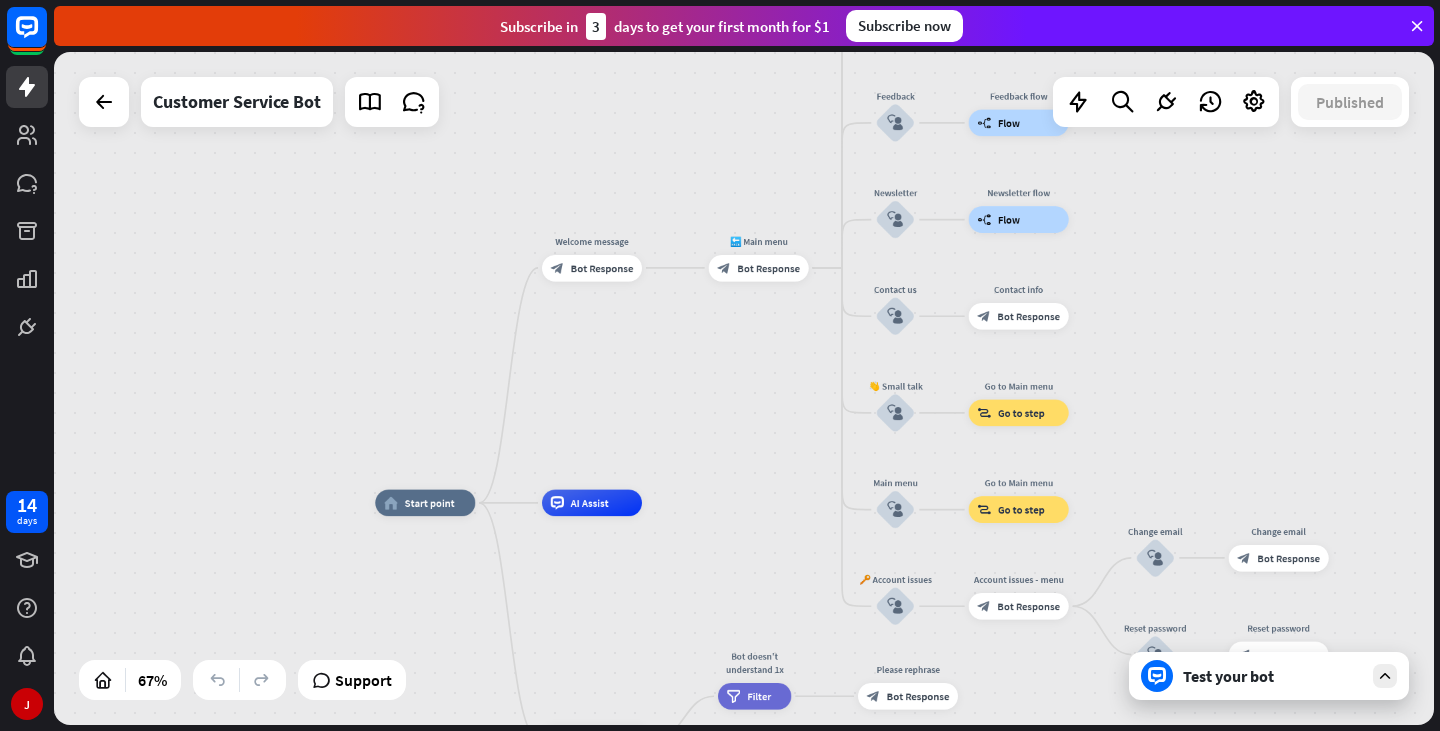 click on "home_2   Start point                 Welcome message   block_bot_response   Bot Response                 🔙 Main menu   block_bot_response   Bot Response                 Our offer   block_user_input                 Select product category   block_bot_response   Bot Response                 ❓ Question   block_user_input                 How can I help you?   block_bot_response   Bot Response                 FAQ   block_user_input                 Type your question   block_bot_response   Bot Response                 Popular questions   block_faq                 Feedback   block_user_input                 Feedback flow   builder_tree   Flow                 Newsletter   block_user_input                 Newsletter flow   builder_tree   Flow                 Contact us   block_user_input                 Contact info   block_bot_response   Bot Response                 👋 Small talk   block_user_input                 Go to Main menu   block_goto   Go to step                 Main menu" at bounding box center [744, 388] 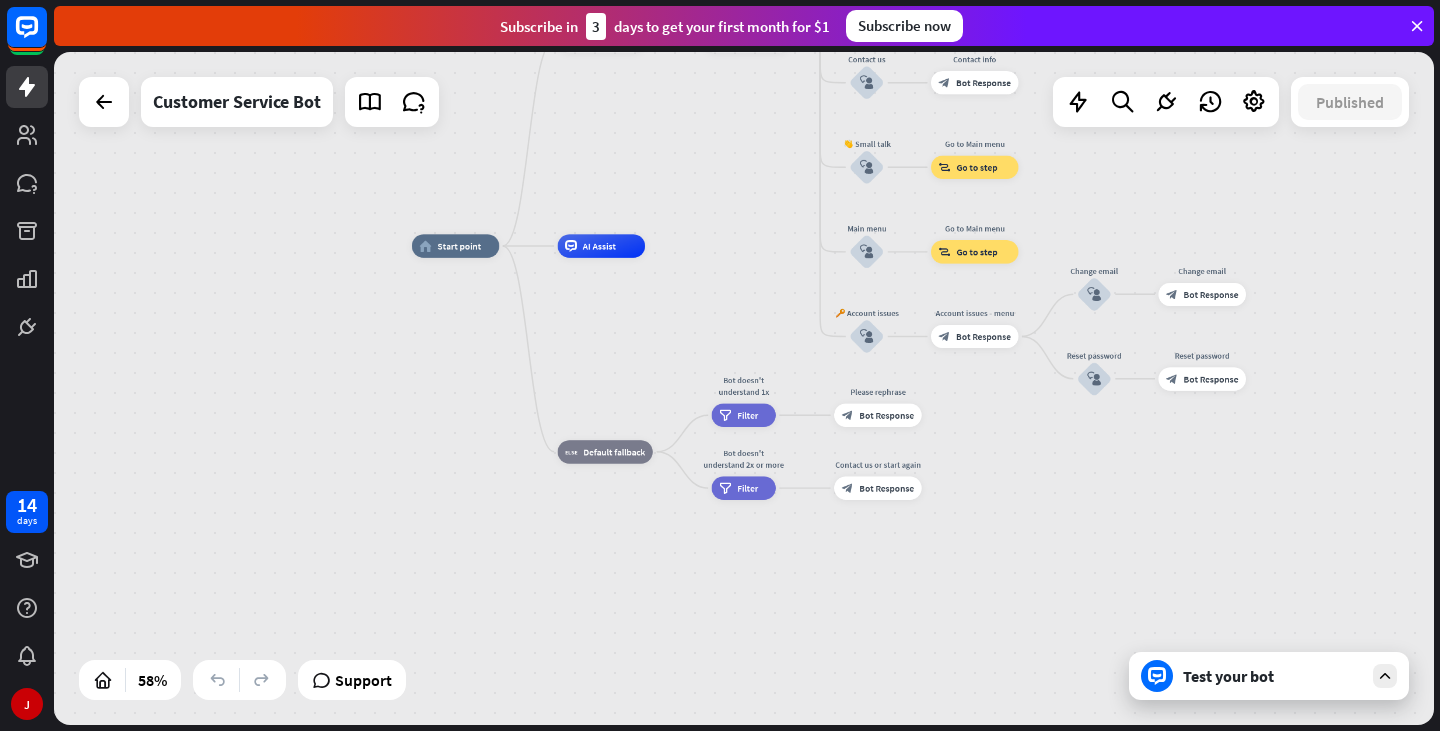 drag, startPoint x: 650, startPoint y: 564, endPoint x: 648, endPoint y: 244, distance: 320.00626 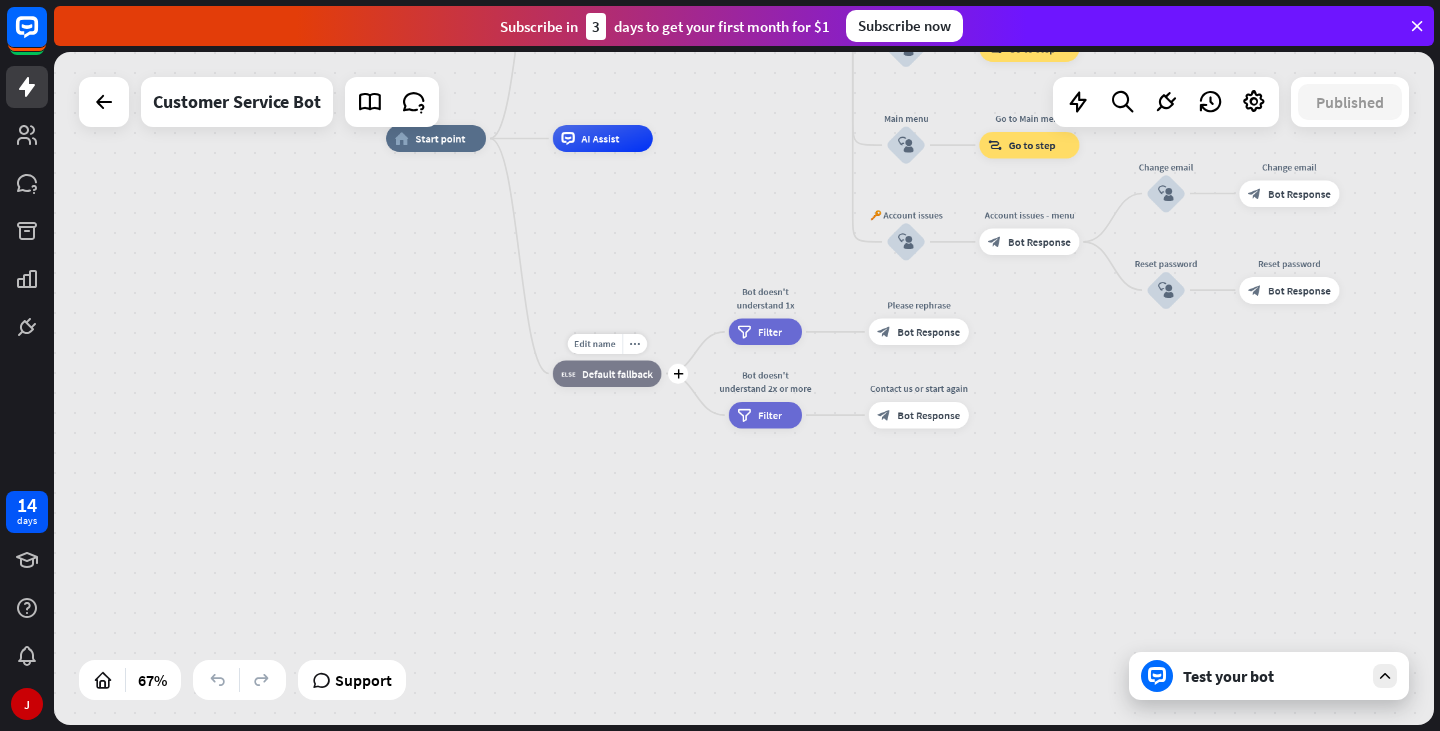 click on "Edit name   more_horiz         plus     block_fallback   Default fallback" at bounding box center [607, 373] 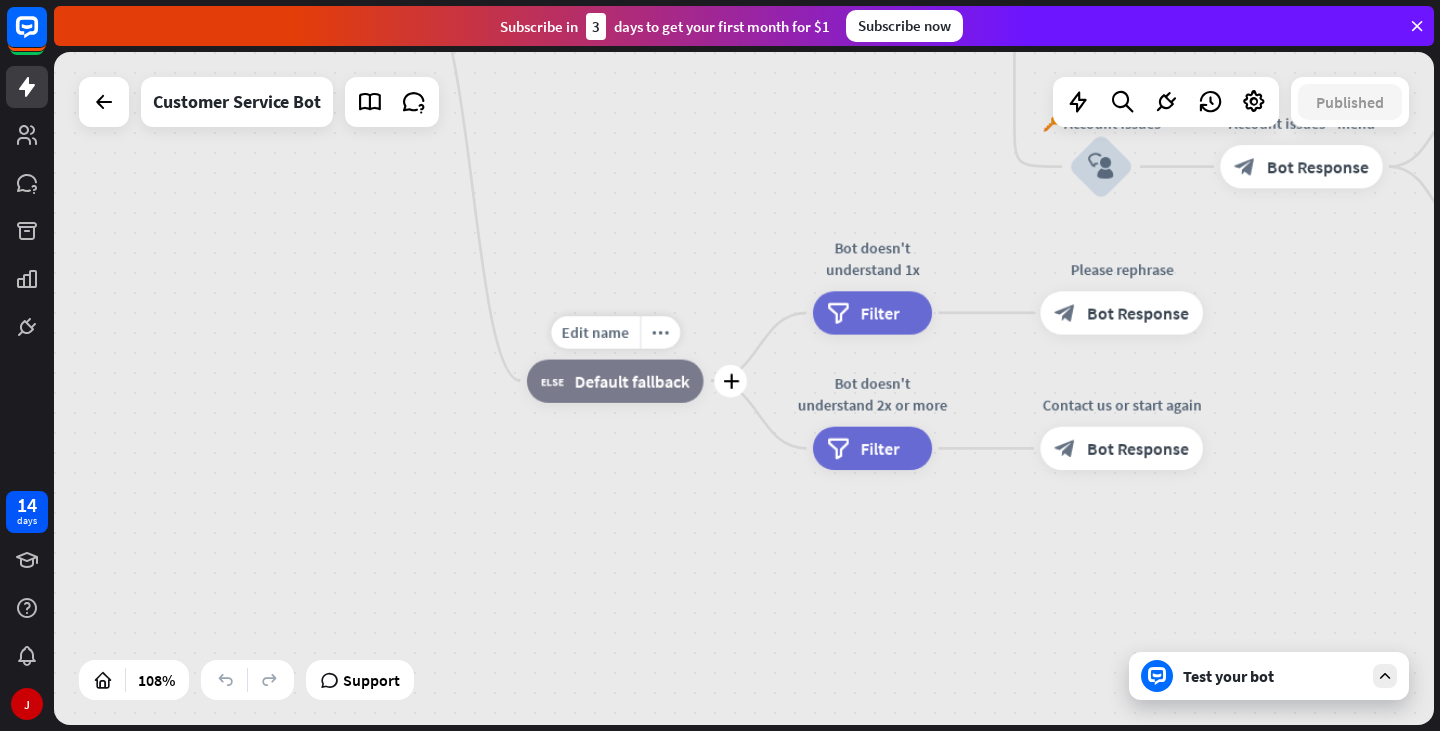 click on "Edit name   more_horiz         plus     block_fallback   Default fallback" at bounding box center [615, 380] 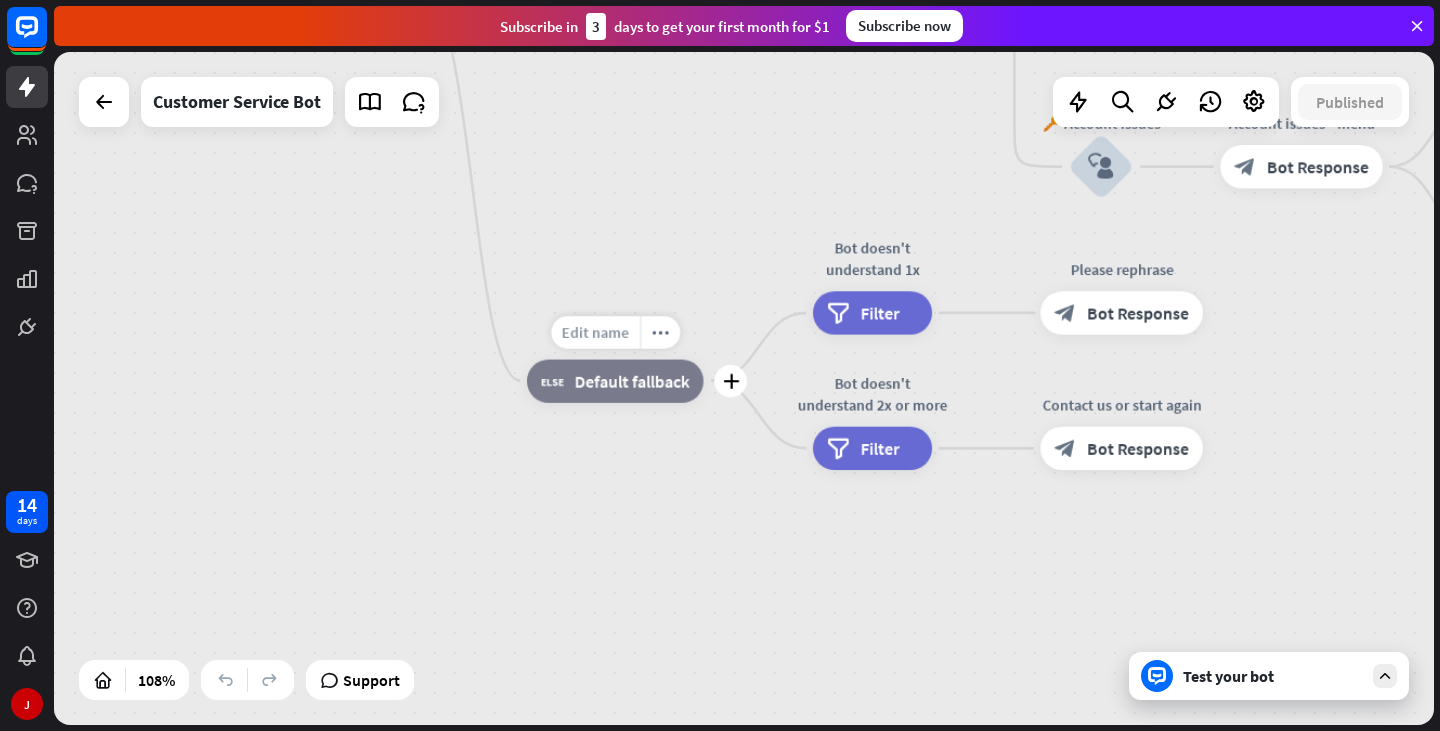 click on "Edit name" at bounding box center [595, 332] 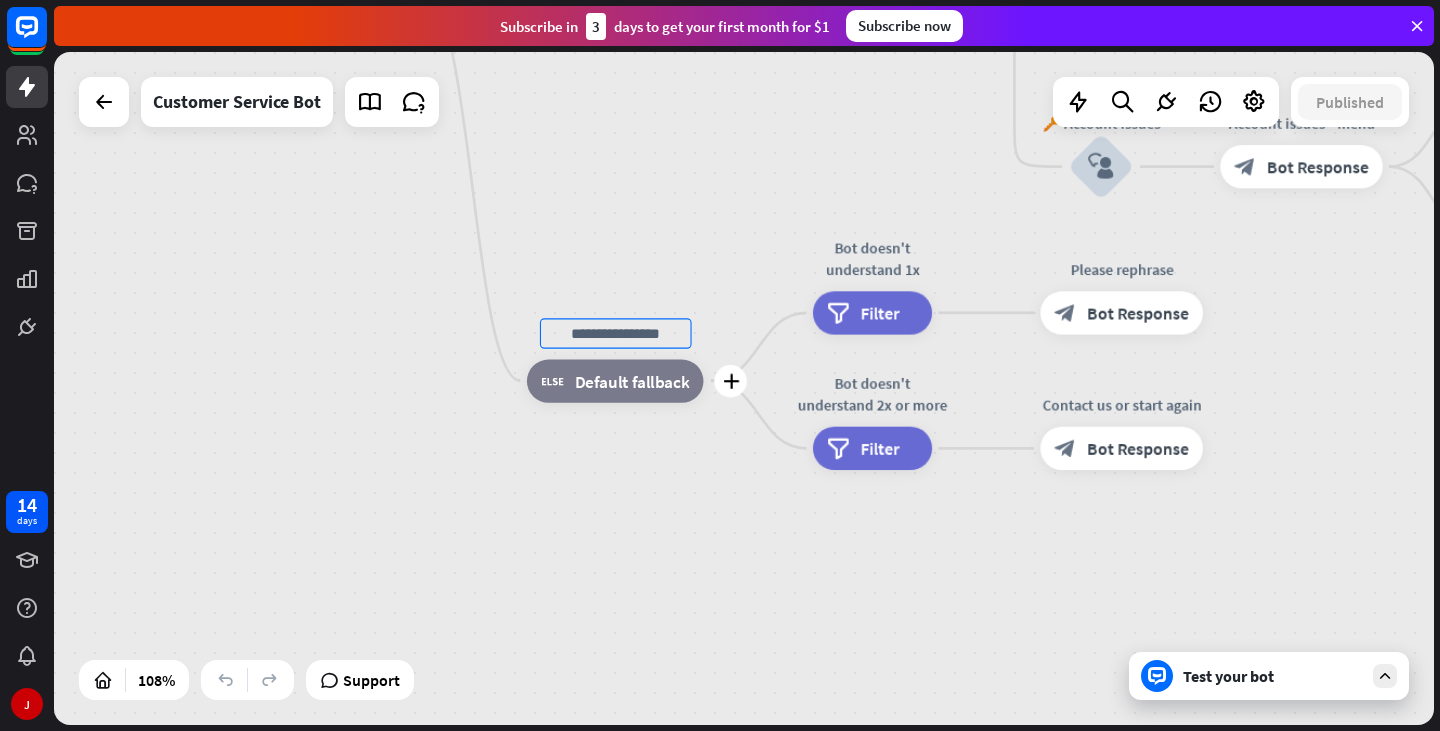 click on "plus     block_fallback   Default fallback" at bounding box center [615, 380] 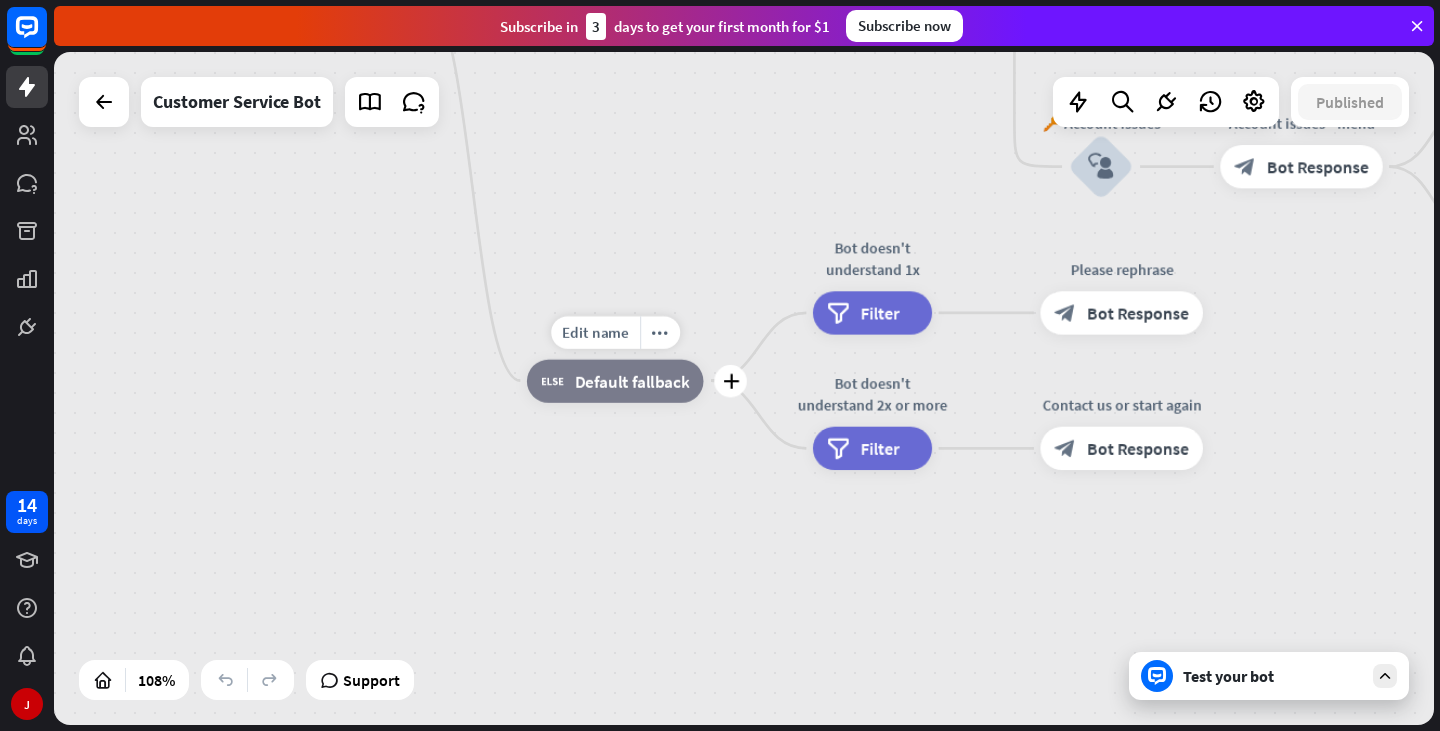 click on "block_fallback   Default fallback" at bounding box center (615, 380) 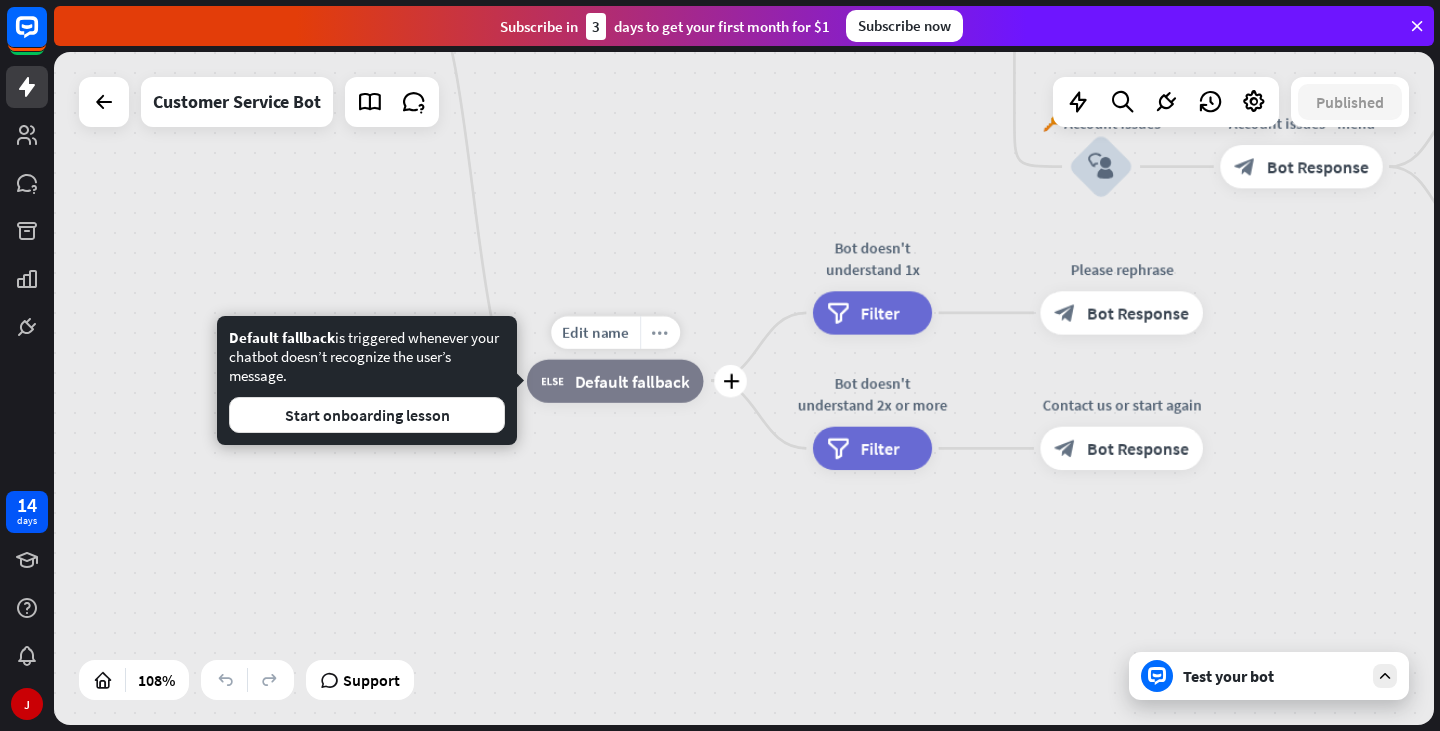 click on "more_horiz" at bounding box center (659, 332) 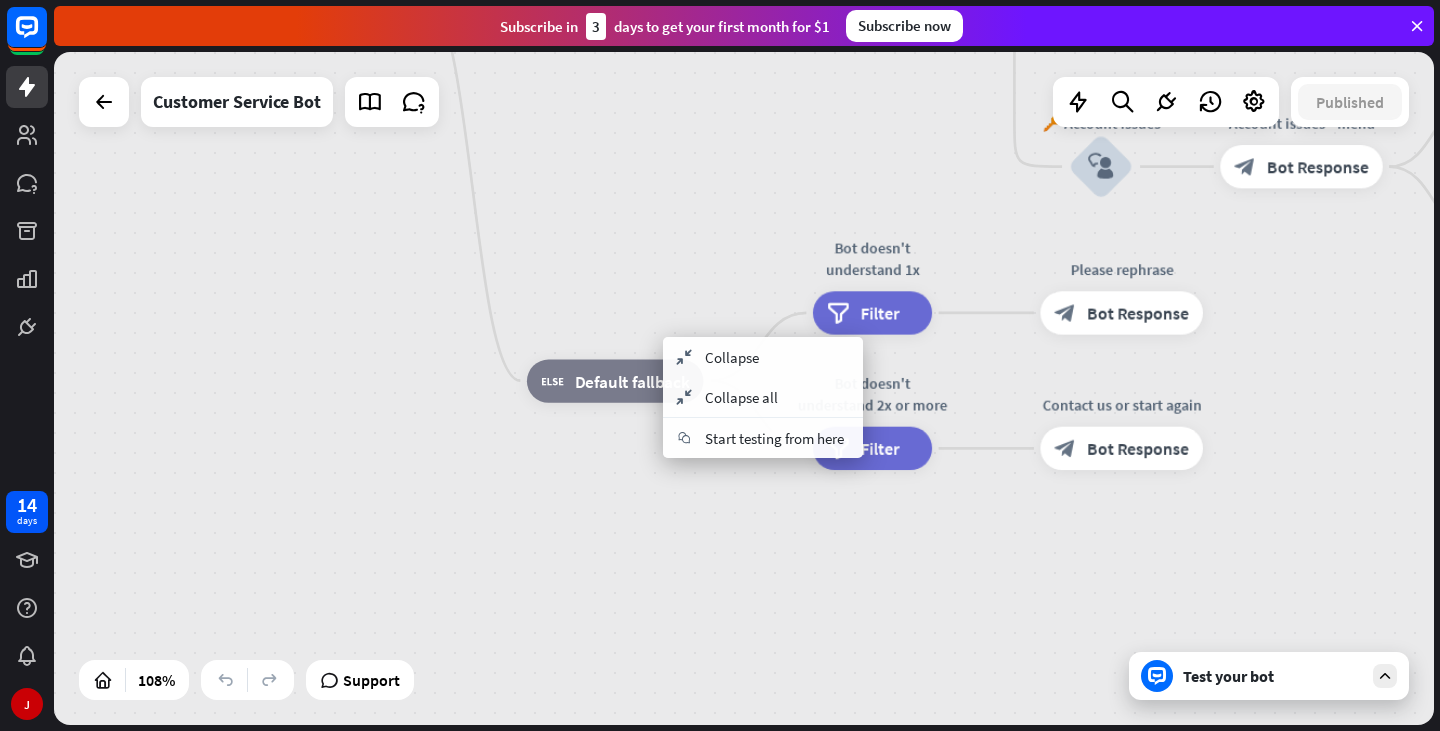 click on "home_2   Start point                 Welcome message   block_bot_response   Bot Response                 🔙 Main menu   block_bot_response   Bot Response                 Our offer   block_user_input                 Select product category   block_bot_response   Bot Response                 ❓ Question   block_user_input                 How can I help you?   block_bot_response   Bot Response                 FAQ   block_user_input                 Type your question   block_bot_response   Bot Response                 Popular questions   block_faq                 Feedback   block_user_input                 Feedback flow   builder_tree   Flow                 Newsletter   block_user_input                 Newsletter flow   builder_tree   Flow                 Contact us   block_user_input                 Contact info   block_bot_response   Bot Response                 👋 Small talk   block_user_input                 Go to Main menu   block_goto   Go to step                 Main menu" at bounding box center (1003, 363) 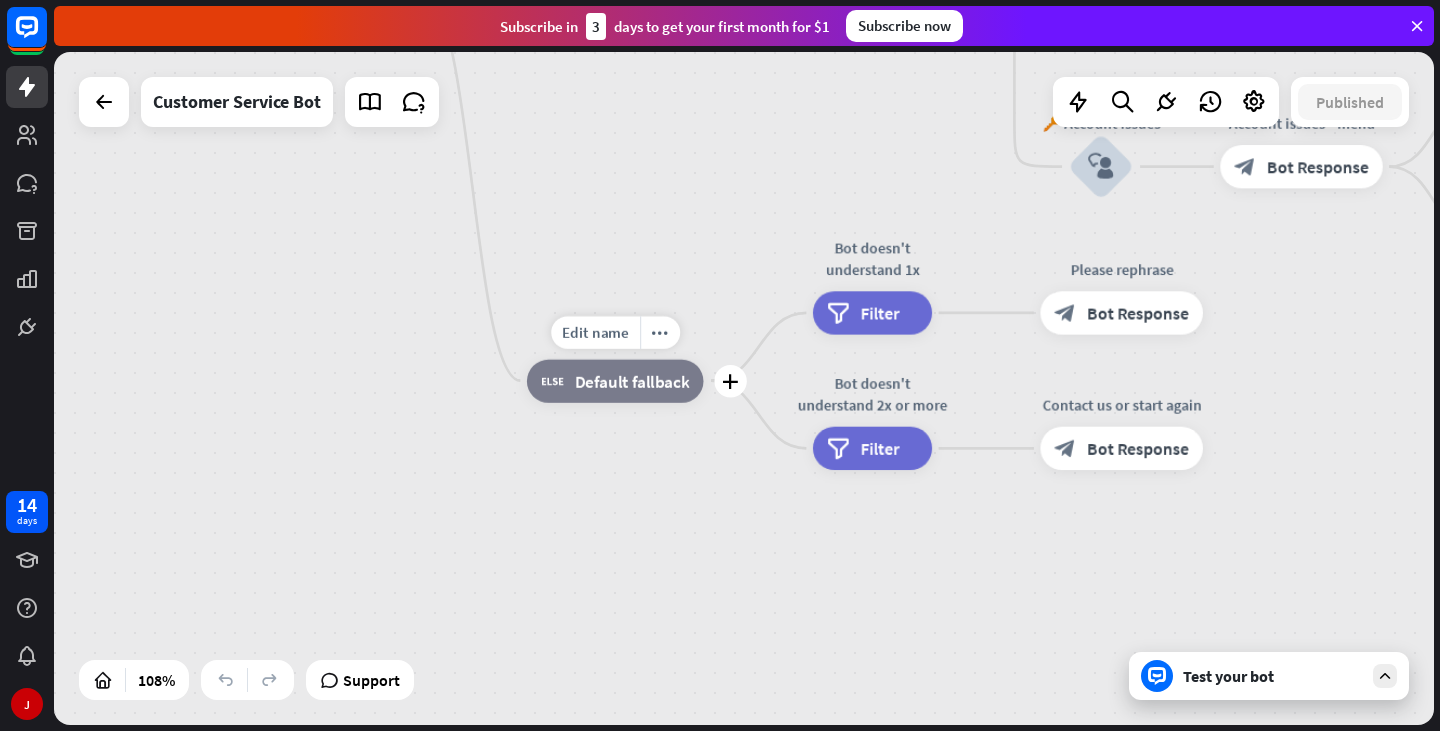 click on "Default fallback" at bounding box center (632, 381) 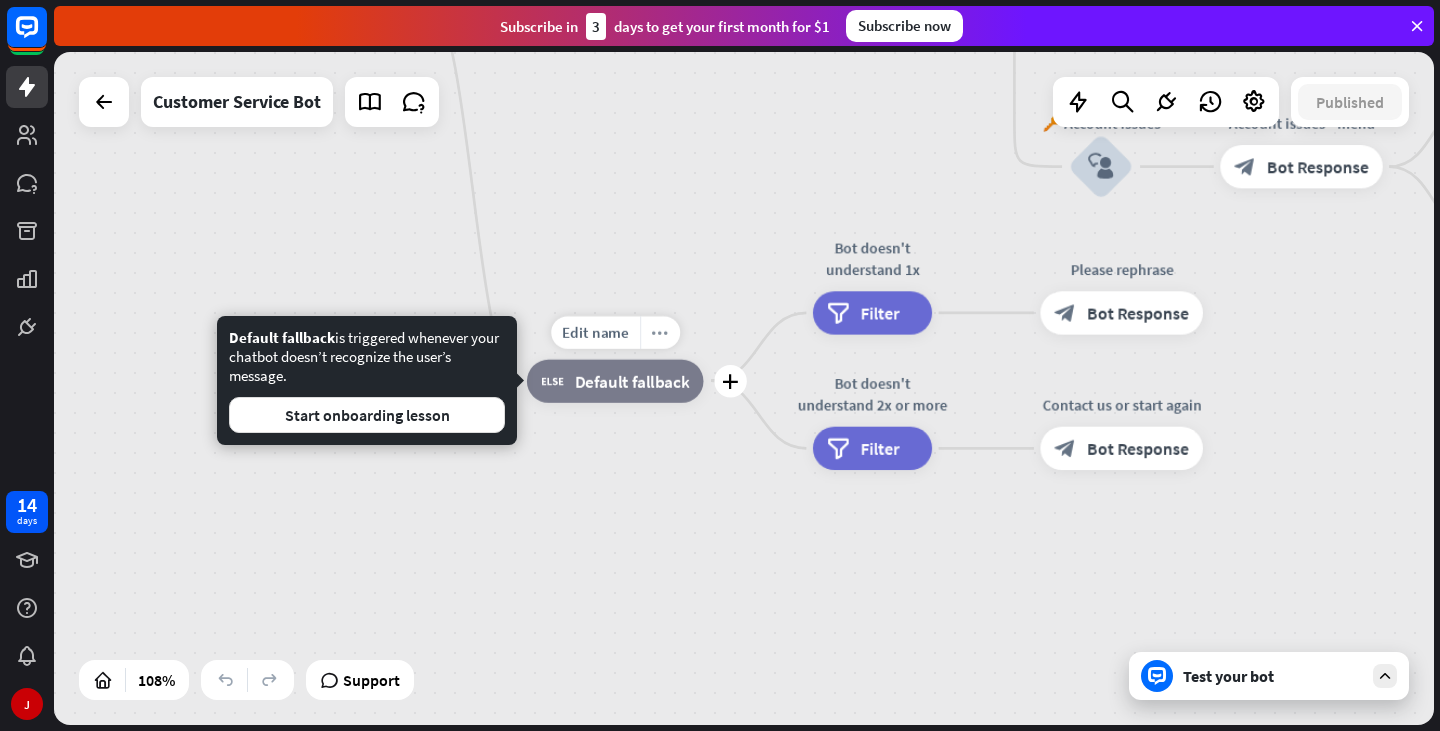 click on "more_horiz" at bounding box center [660, 332] 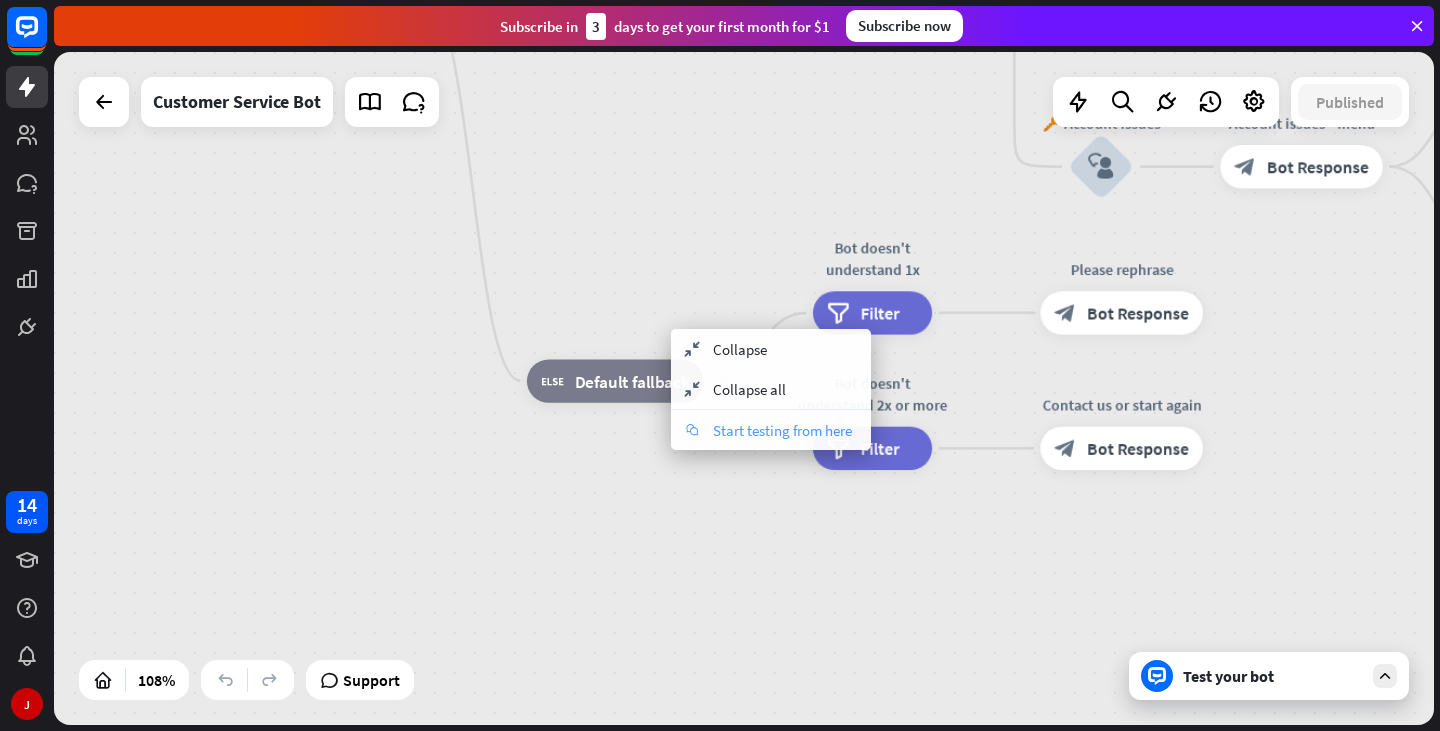 click on "chat   Start testing from here" at bounding box center (771, 430) 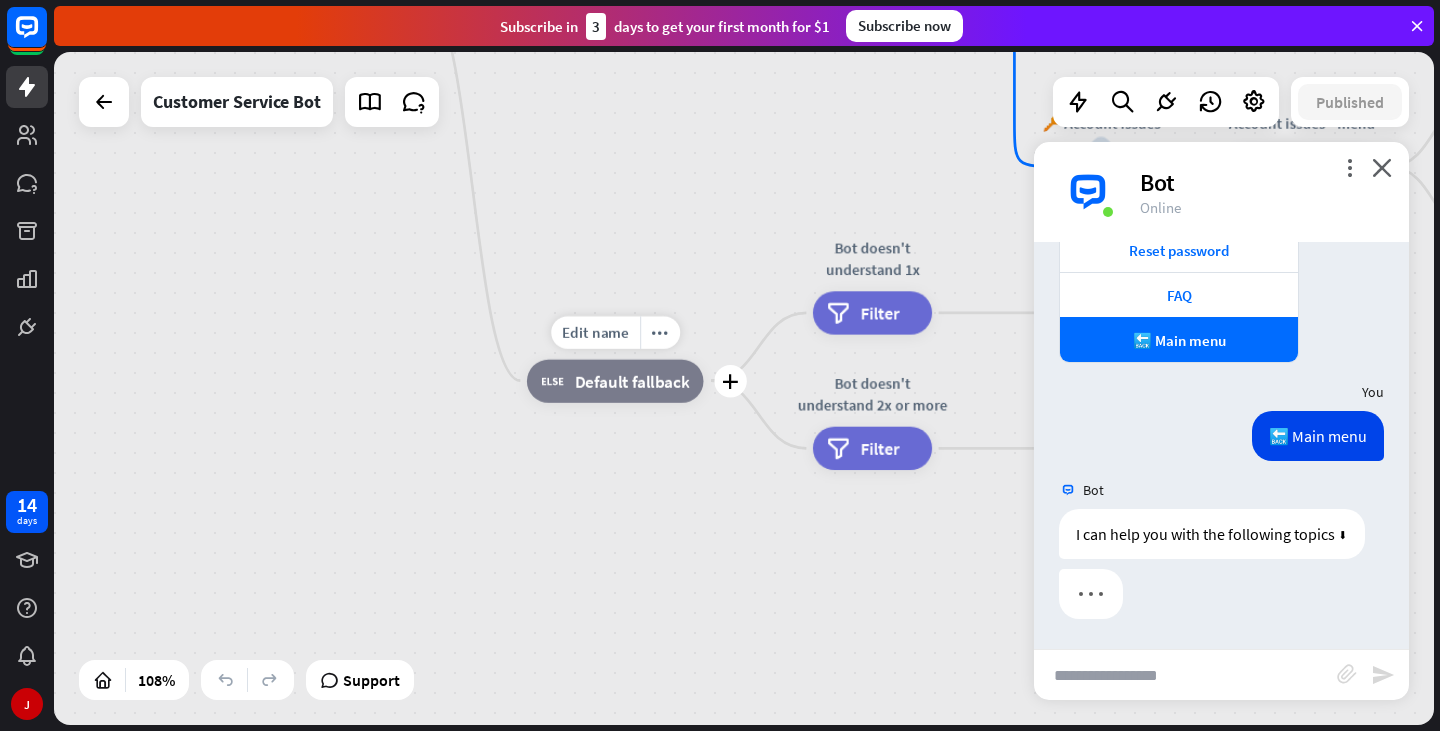 scroll, scrollTop: 1295, scrollLeft: 0, axis: vertical 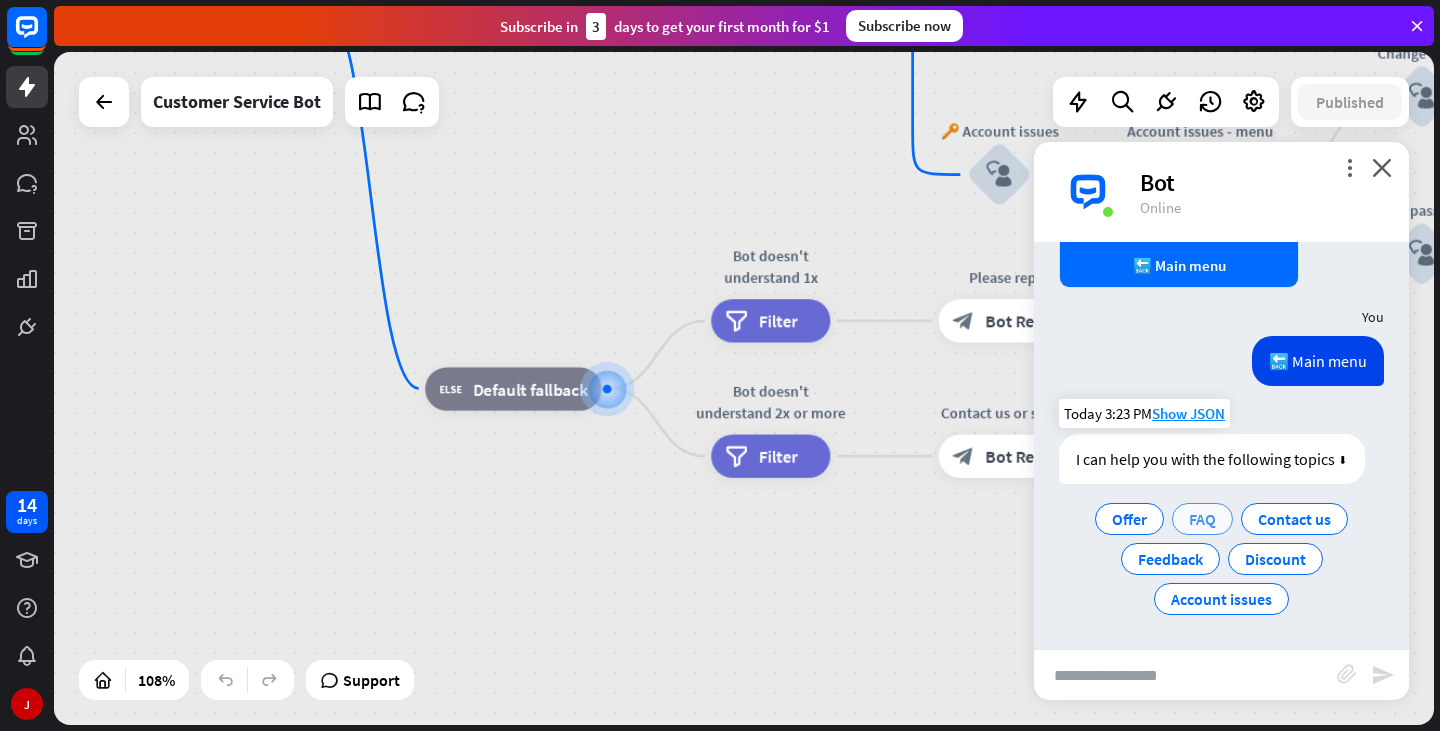 click on "FAQ" at bounding box center (1202, 519) 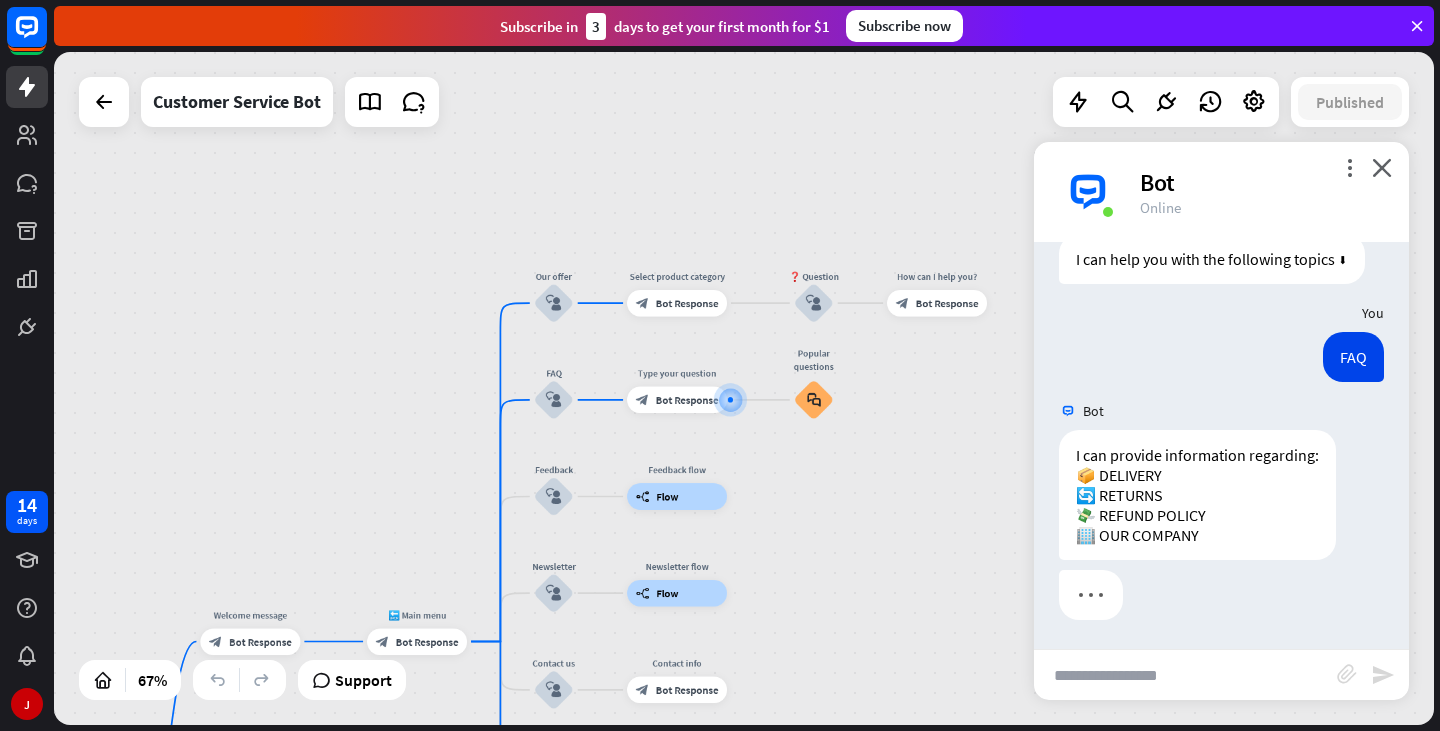 scroll, scrollTop: 1496, scrollLeft: 0, axis: vertical 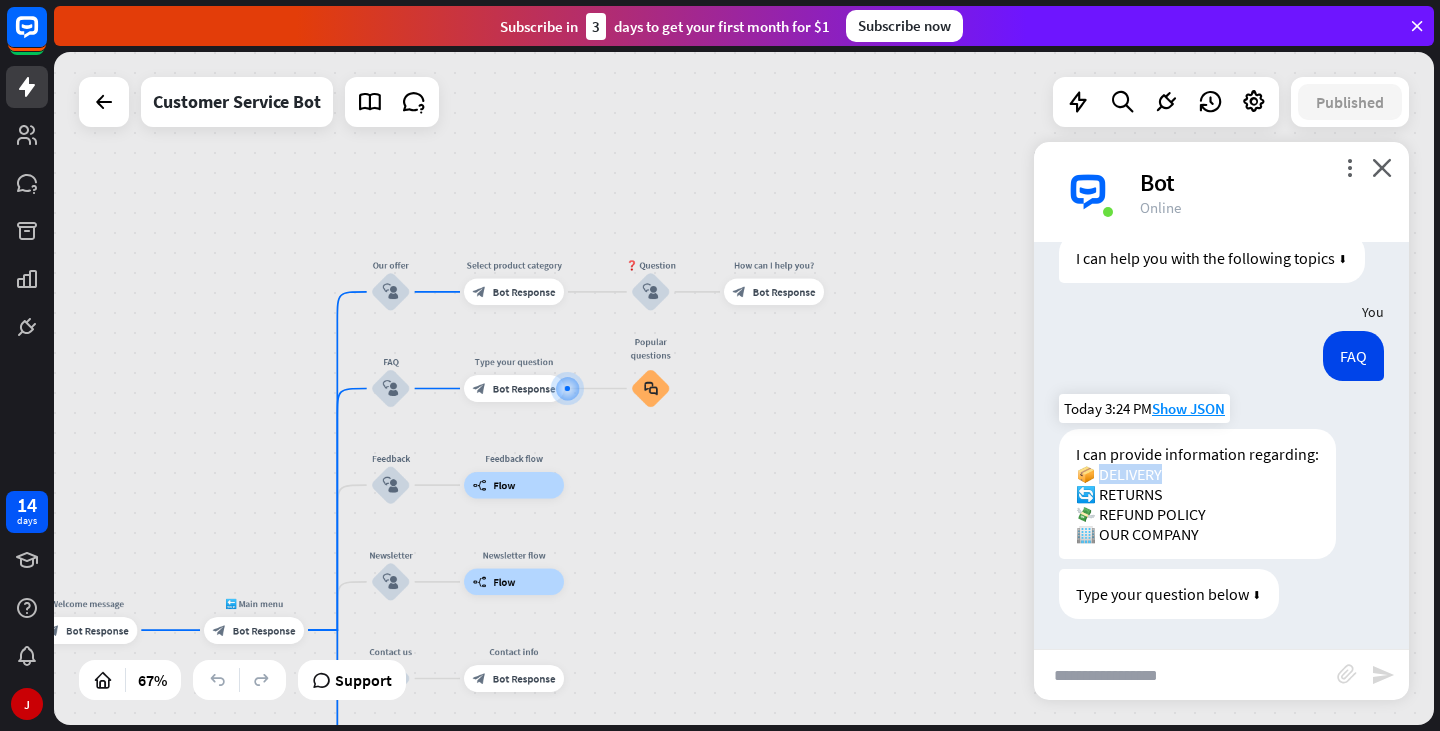 drag, startPoint x: 1164, startPoint y: 474, endPoint x: 1132, endPoint y: 505, distance: 44.553337 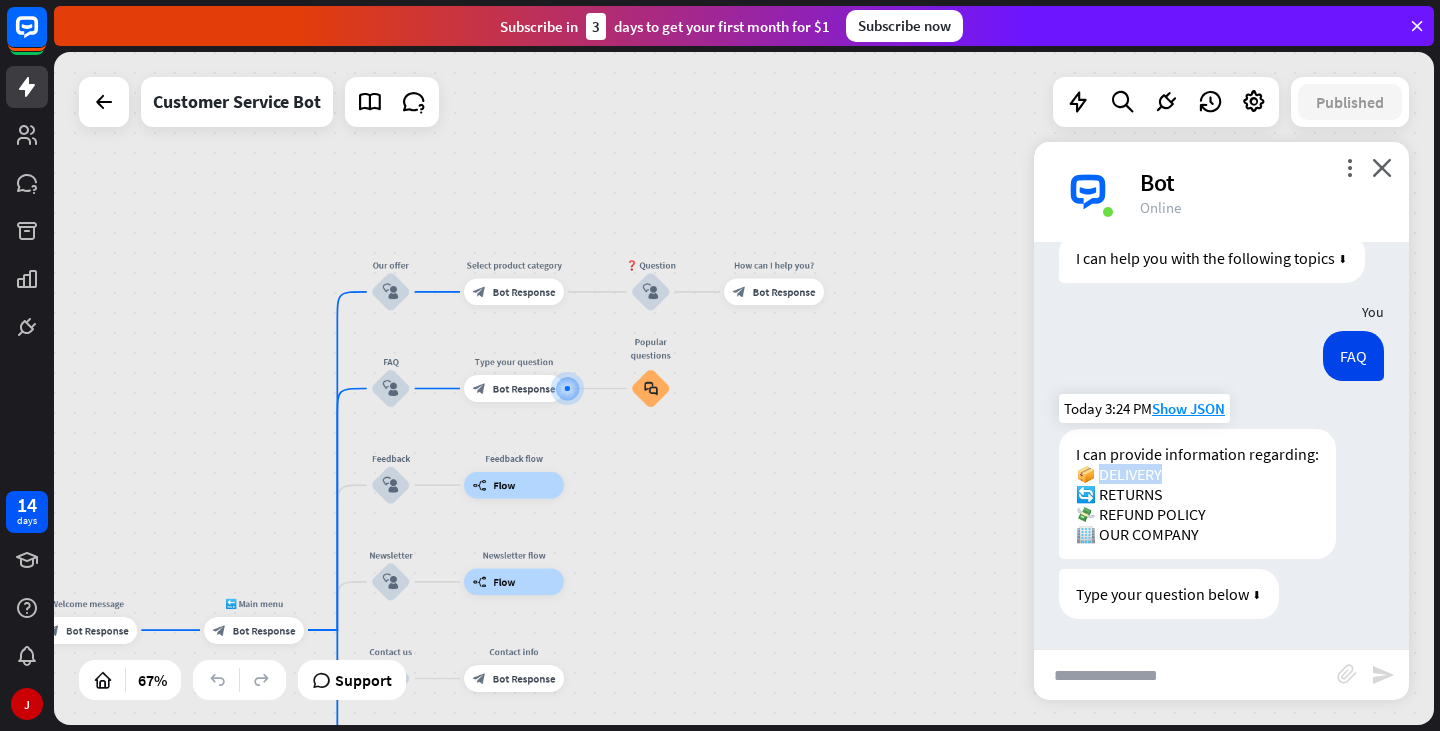 click on "I can provide information regarding:
📦 DELIVERY
🔄 RETURNS
💸 REFUND POLICY
🏢 OUR COMPANY" at bounding box center (1197, 494) 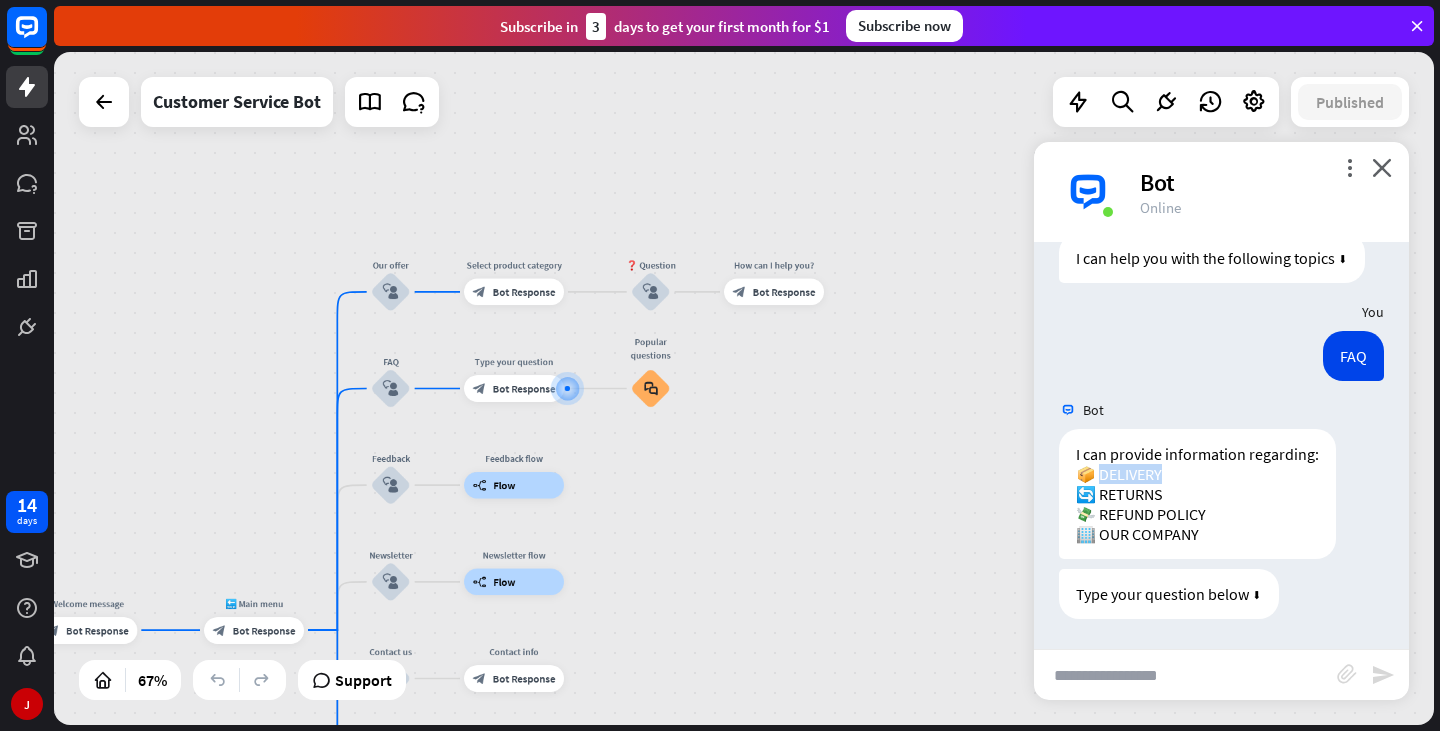 copy on "ELIVERY" 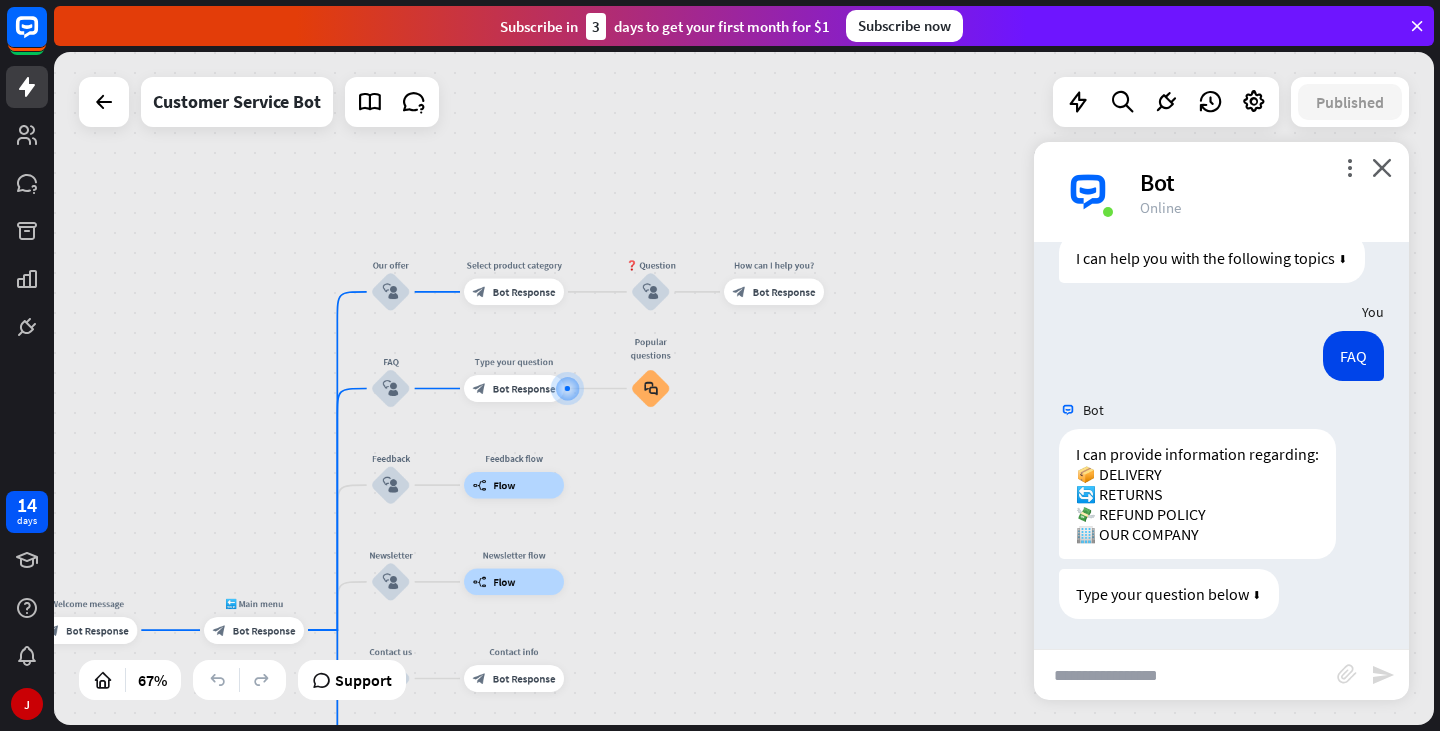 click at bounding box center (1185, 675) 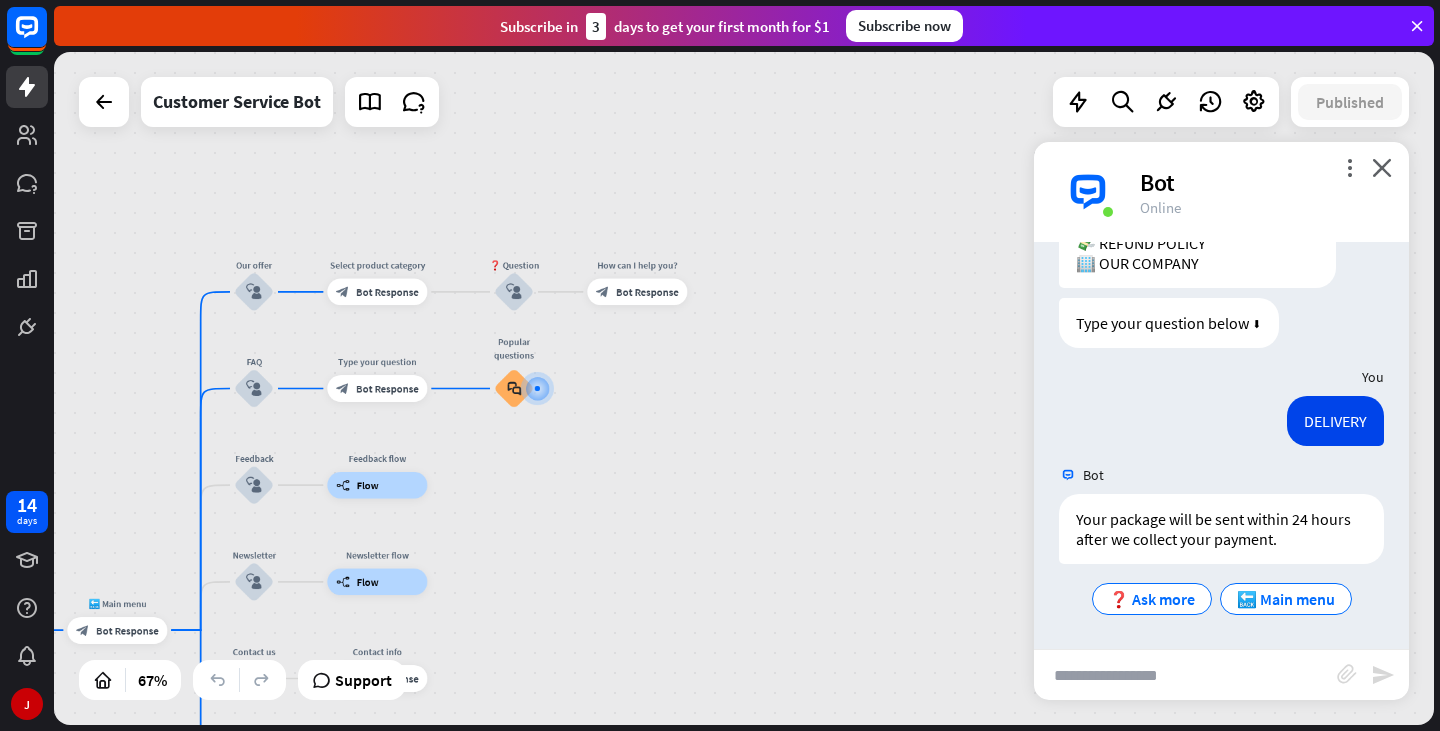 scroll, scrollTop: 1767, scrollLeft: 0, axis: vertical 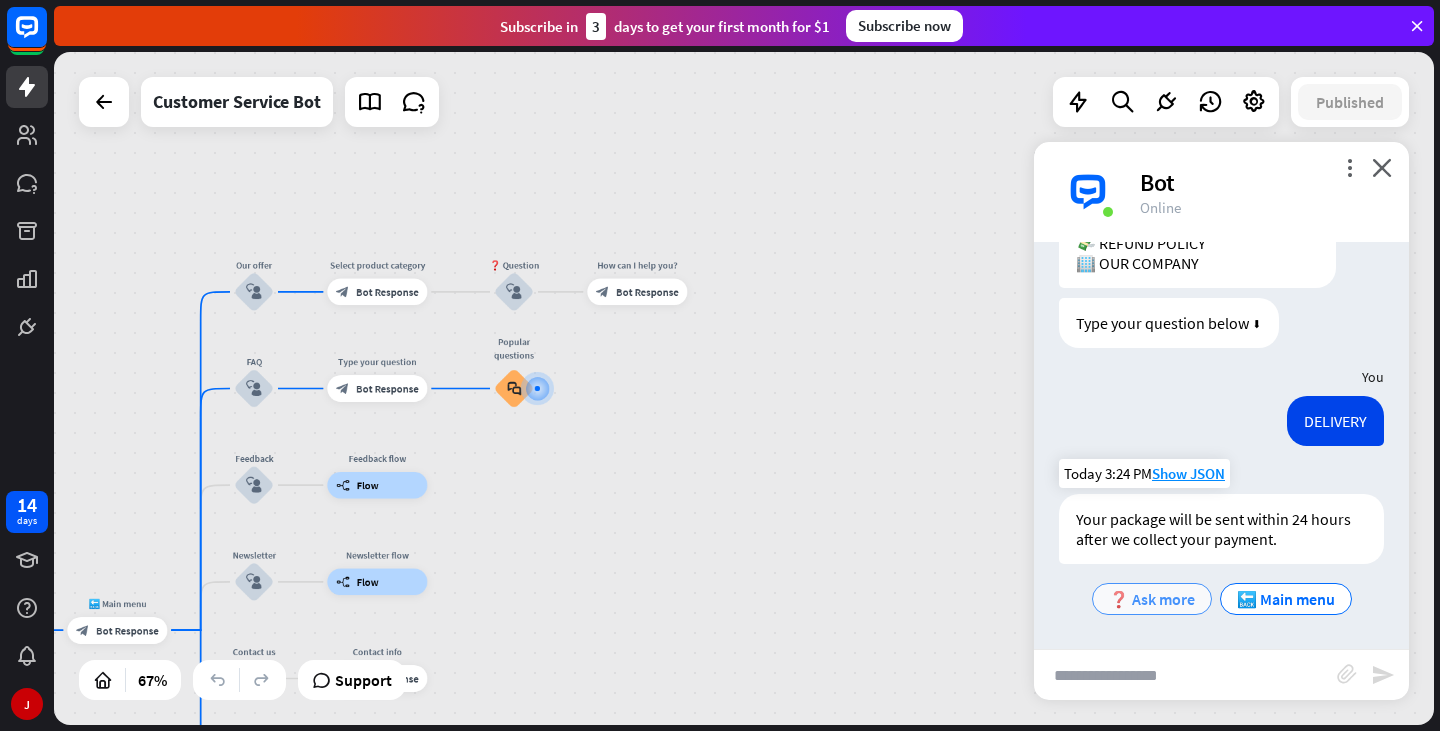 click on "❓ Ask more" at bounding box center [1152, 599] 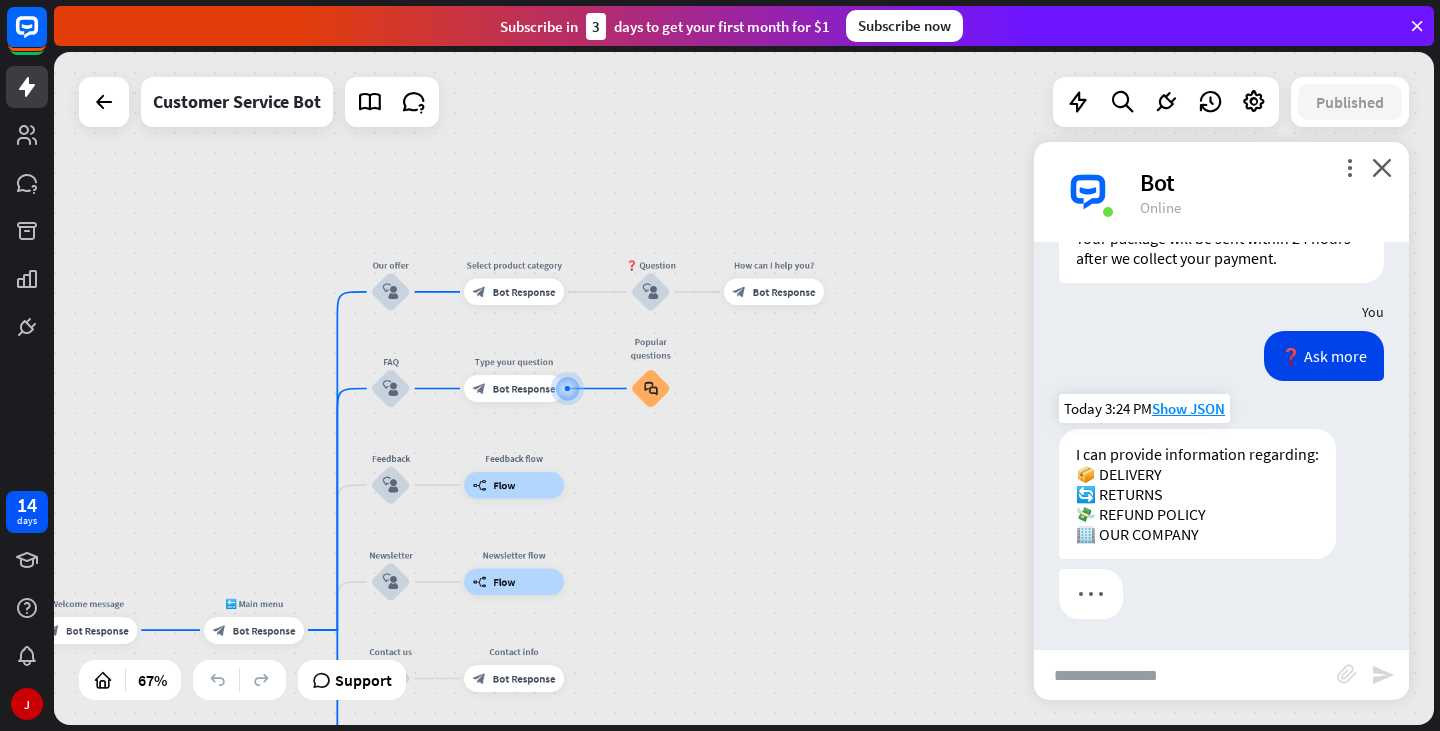 scroll, scrollTop: 2048, scrollLeft: 0, axis: vertical 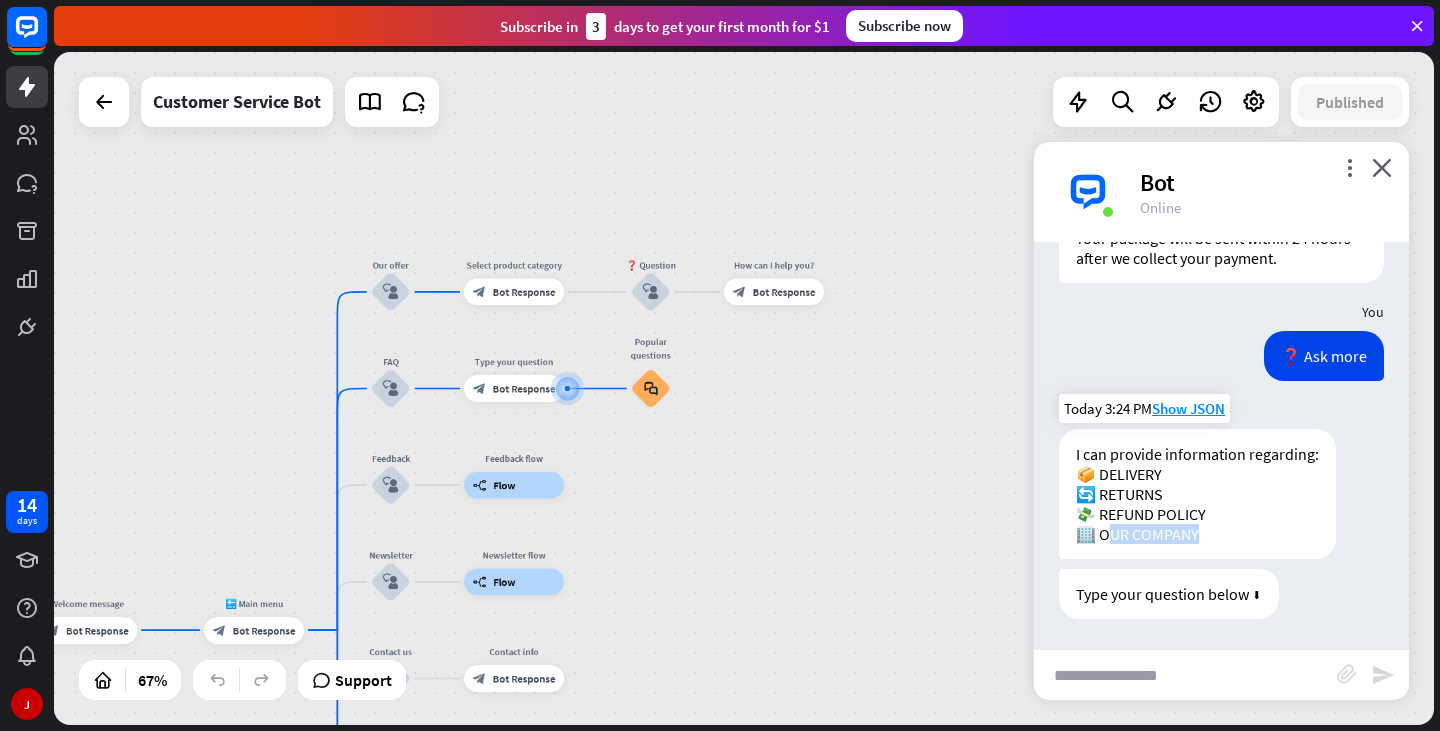 drag, startPoint x: 1109, startPoint y: 536, endPoint x: 1232, endPoint y: 537, distance: 123.00407 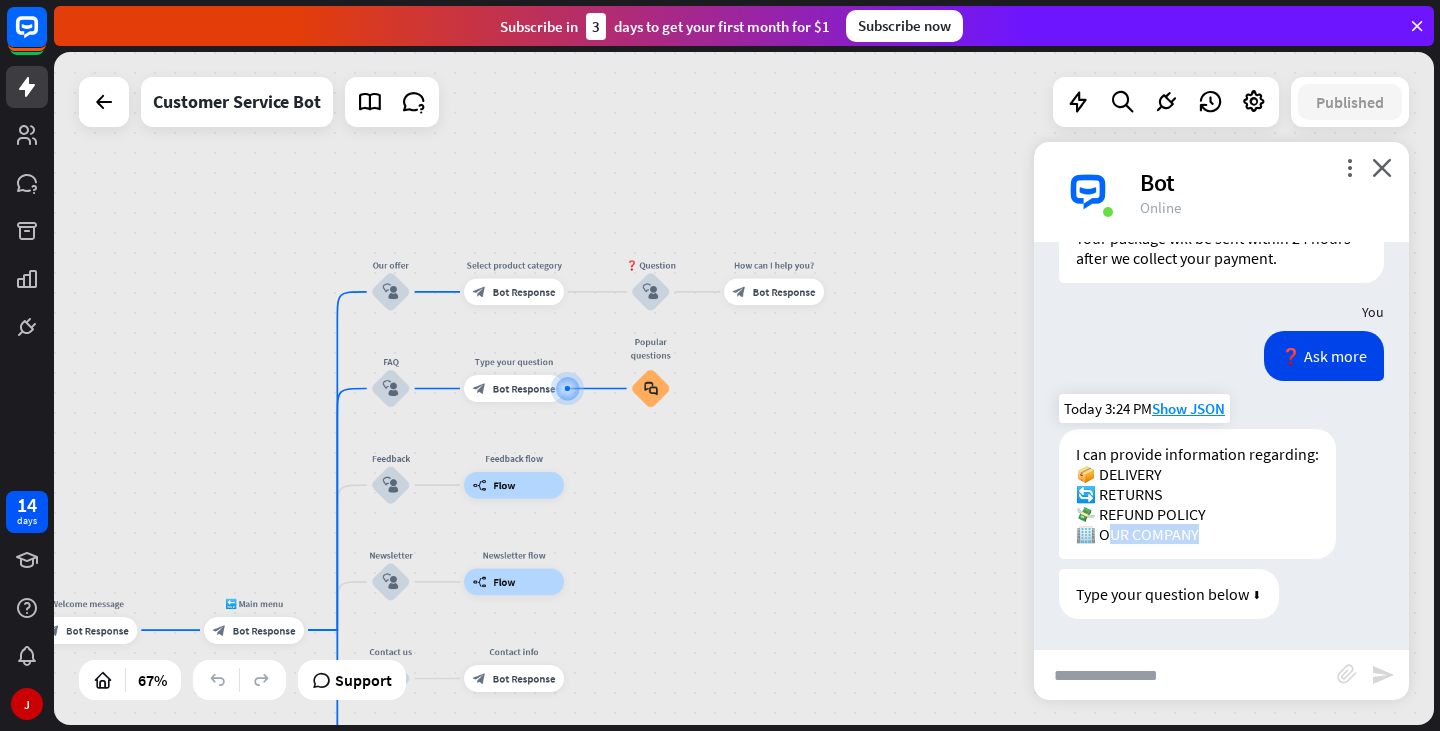 click on "I can provide information regarding:
📦 DELIVERY
🔄 RETURNS
💸 REFUND POLICY
🏢 OUR COMPANY" at bounding box center [1197, 494] 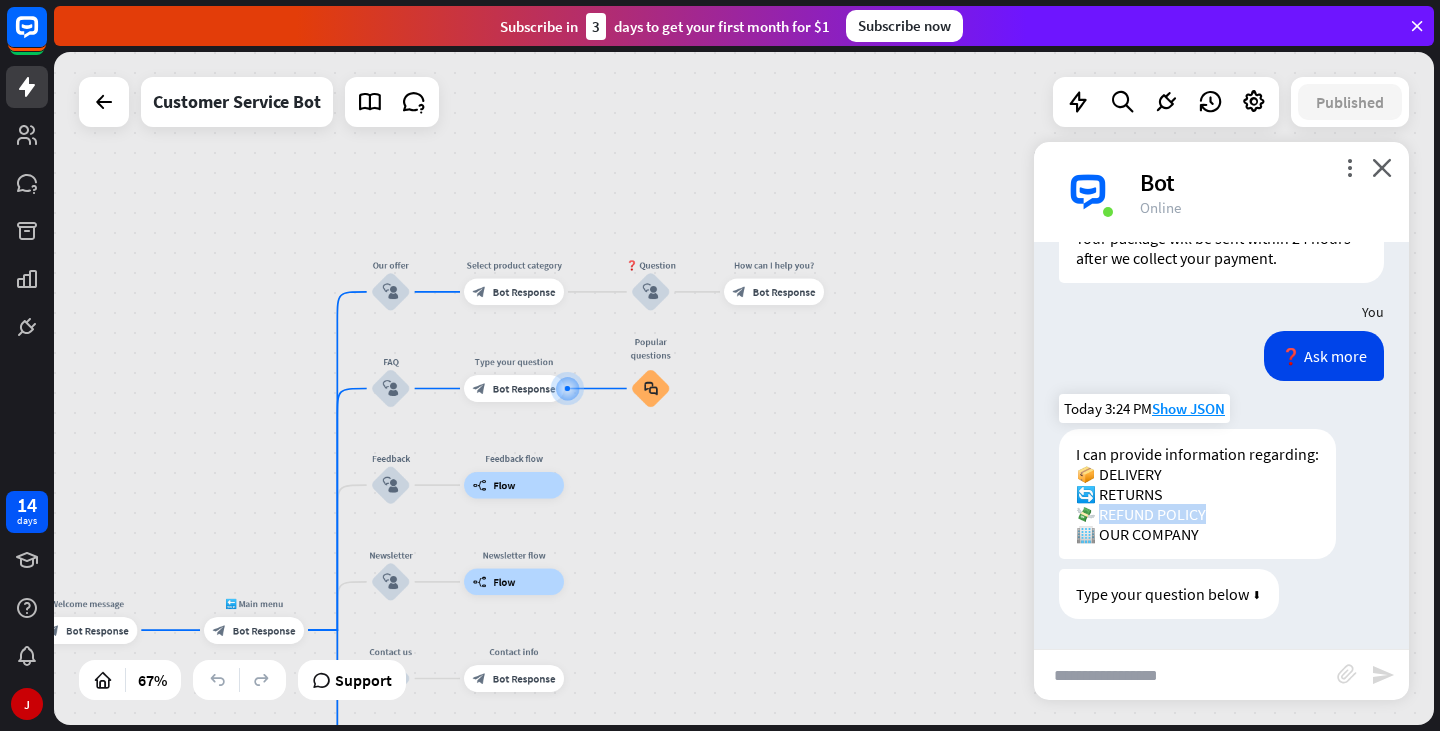 drag, startPoint x: 1211, startPoint y: 519, endPoint x: 1243, endPoint y: 519, distance: 32 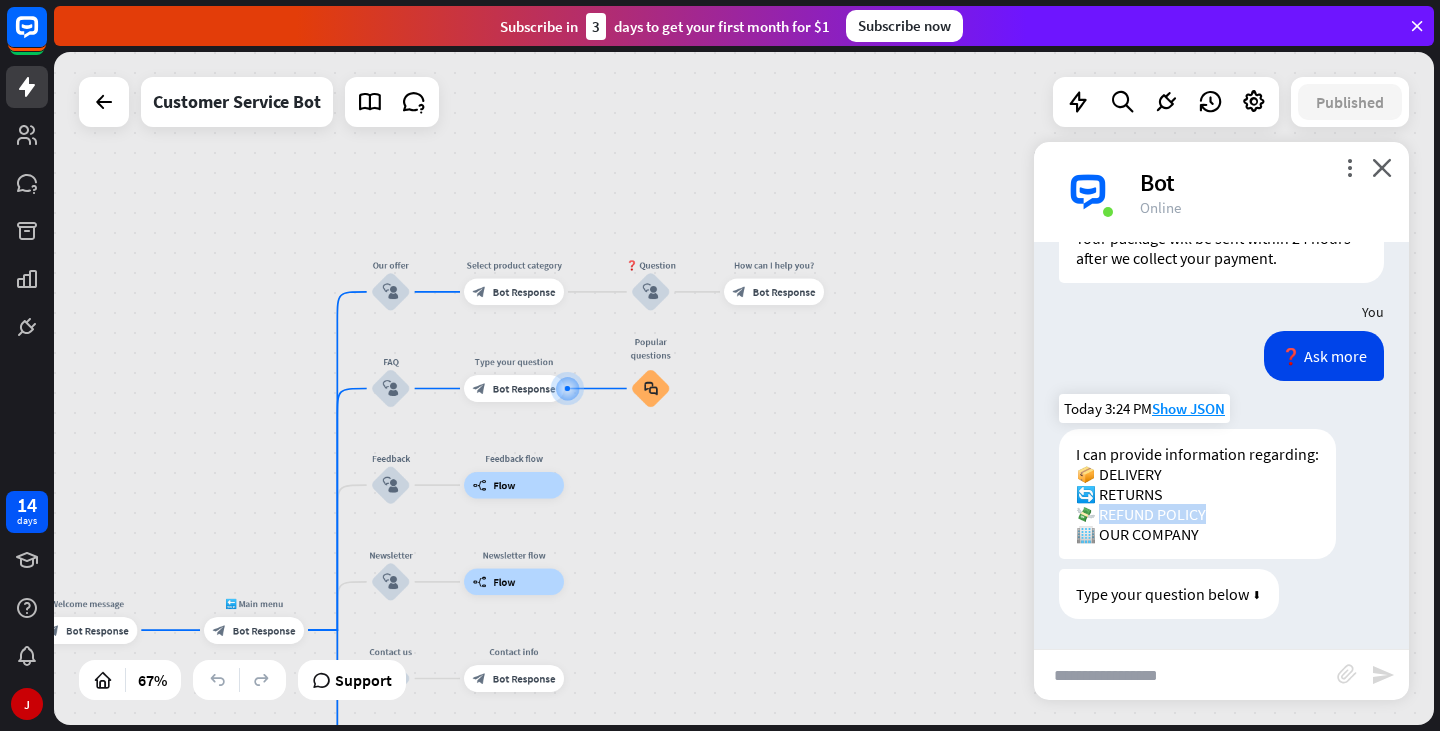 click on "I can provide information regarding:
📦 DELIVERY
🔄 RETURNS
💸 REFUND POLICY
🏢 OUR COMPANY" at bounding box center (1197, 494) 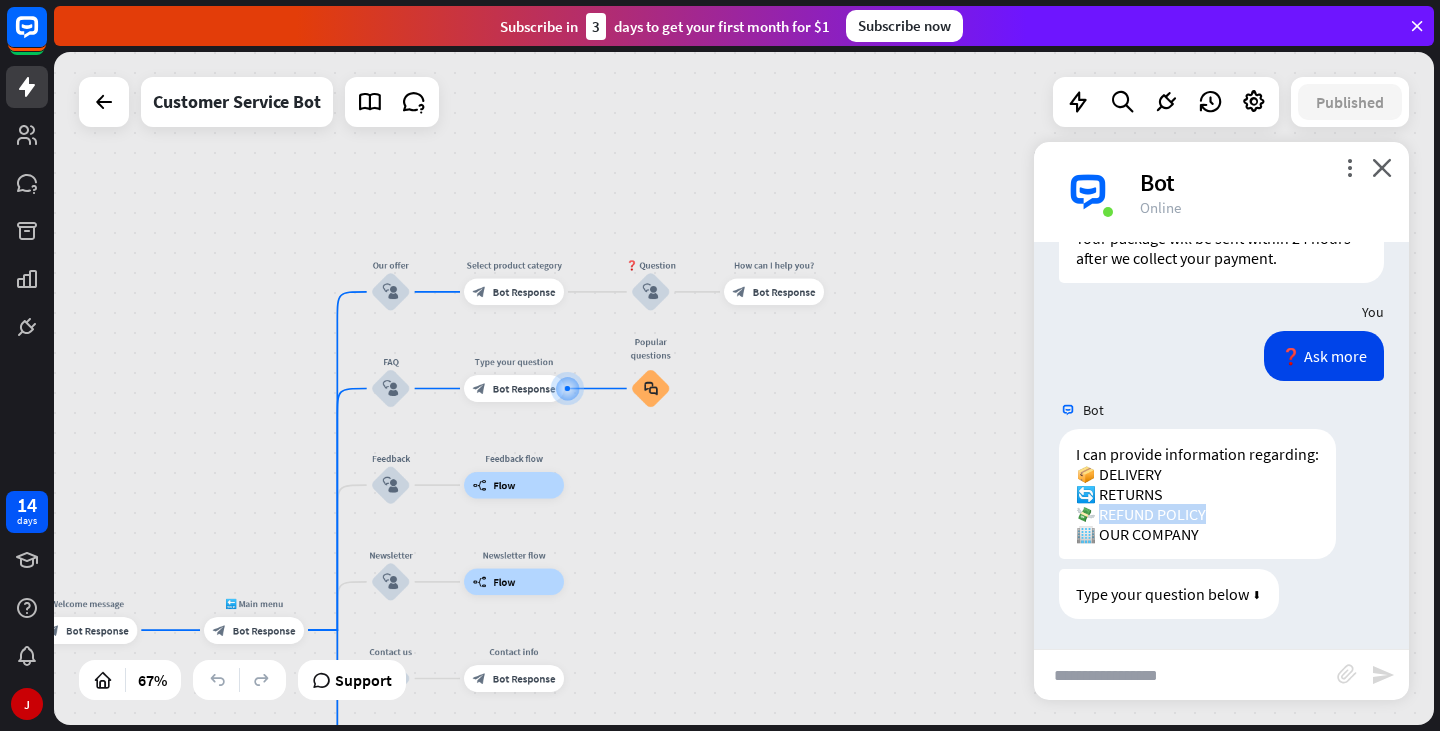 copy on "UND POLICY
🏢" 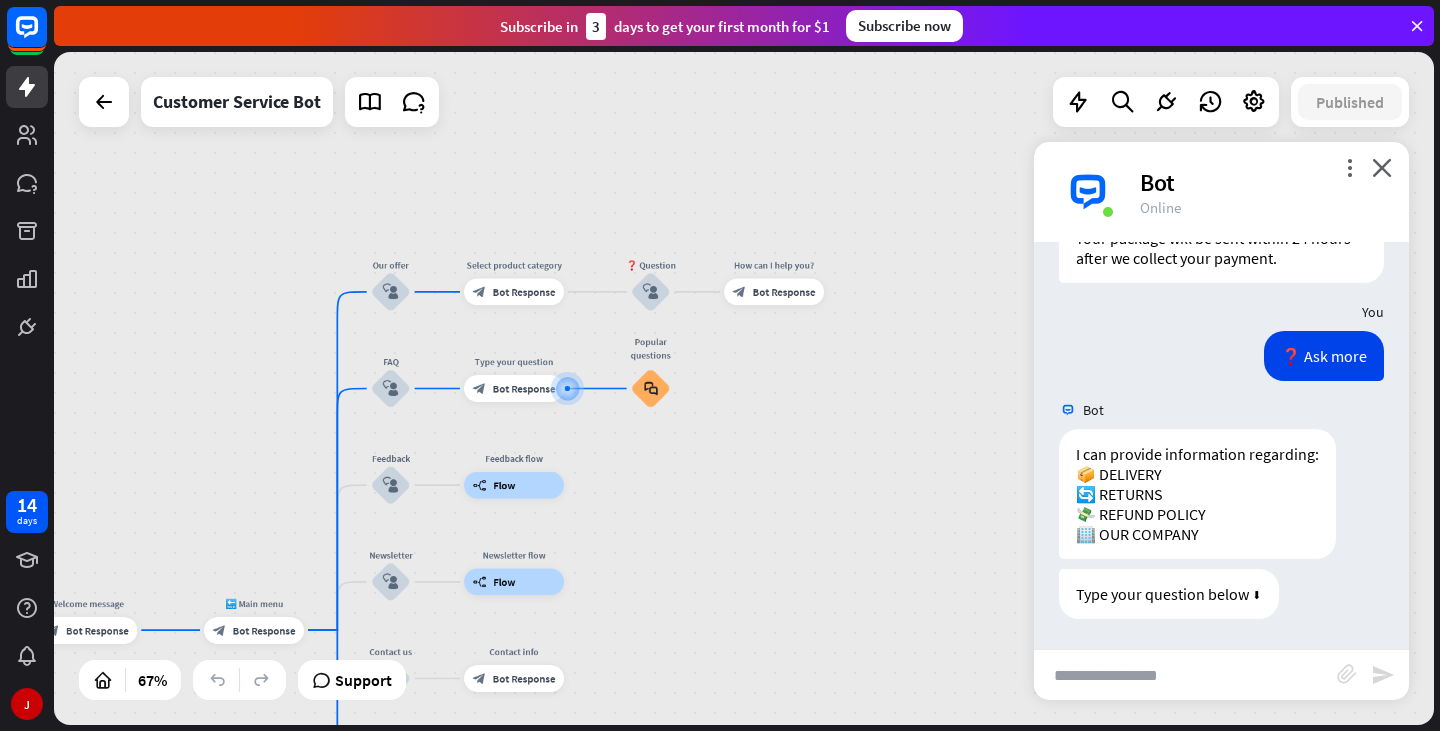 click at bounding box center (1185, 675) 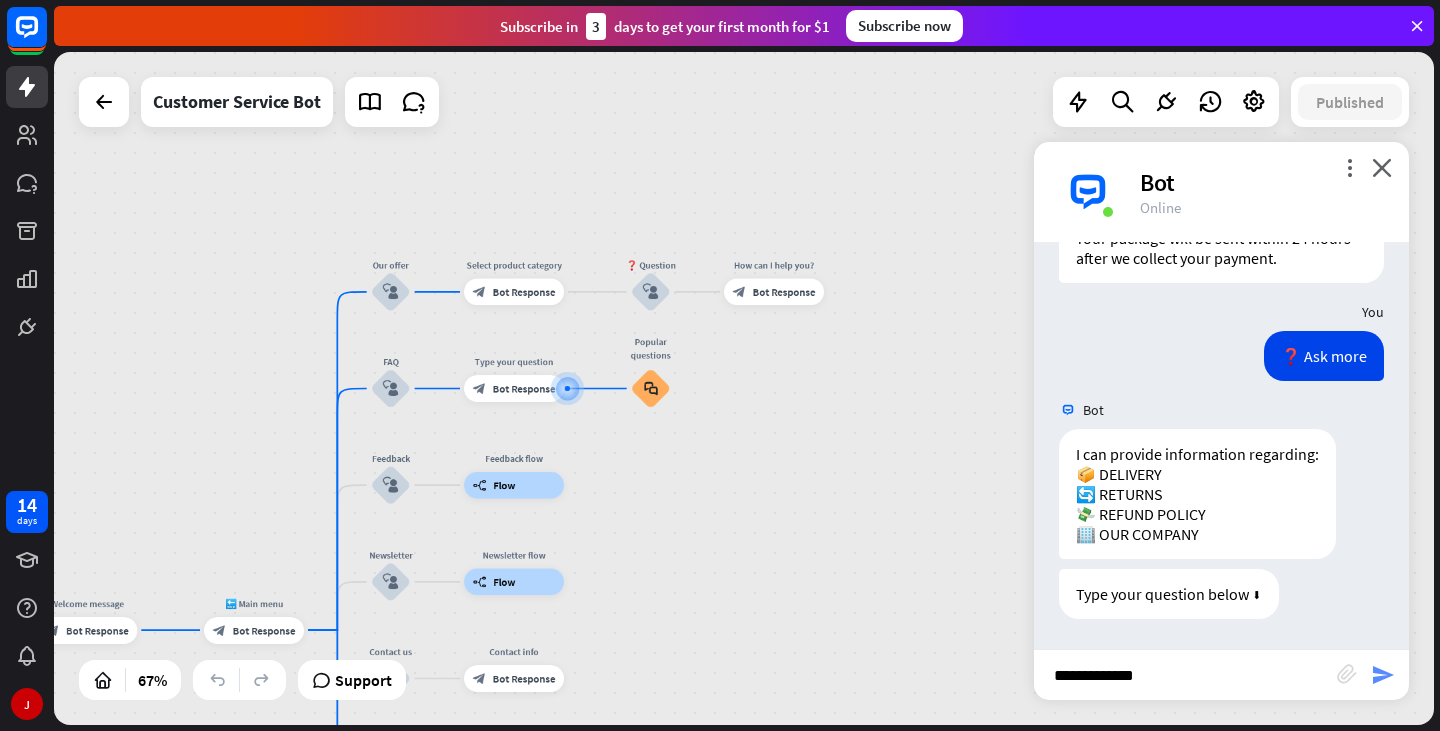 type on "**********" 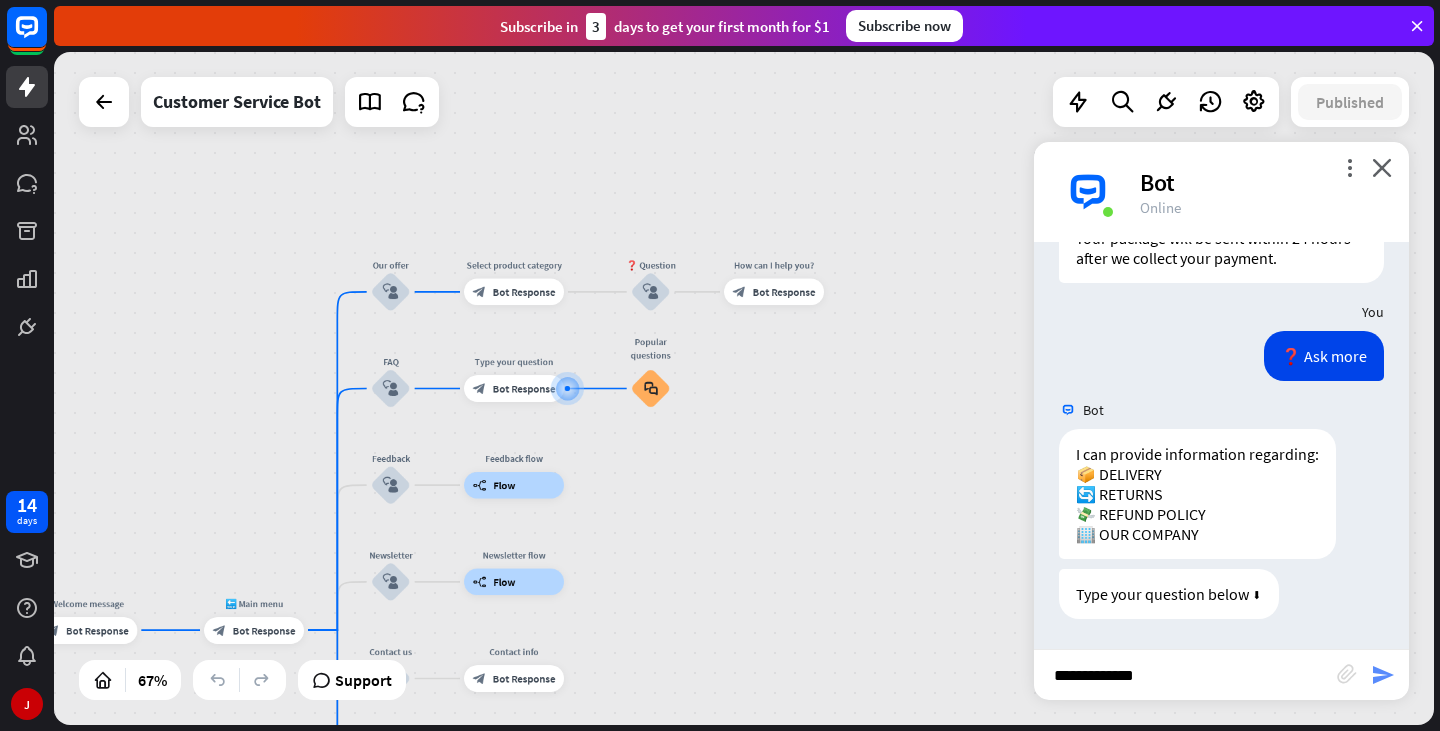 click on "send" at bounding box center [1383, 675] 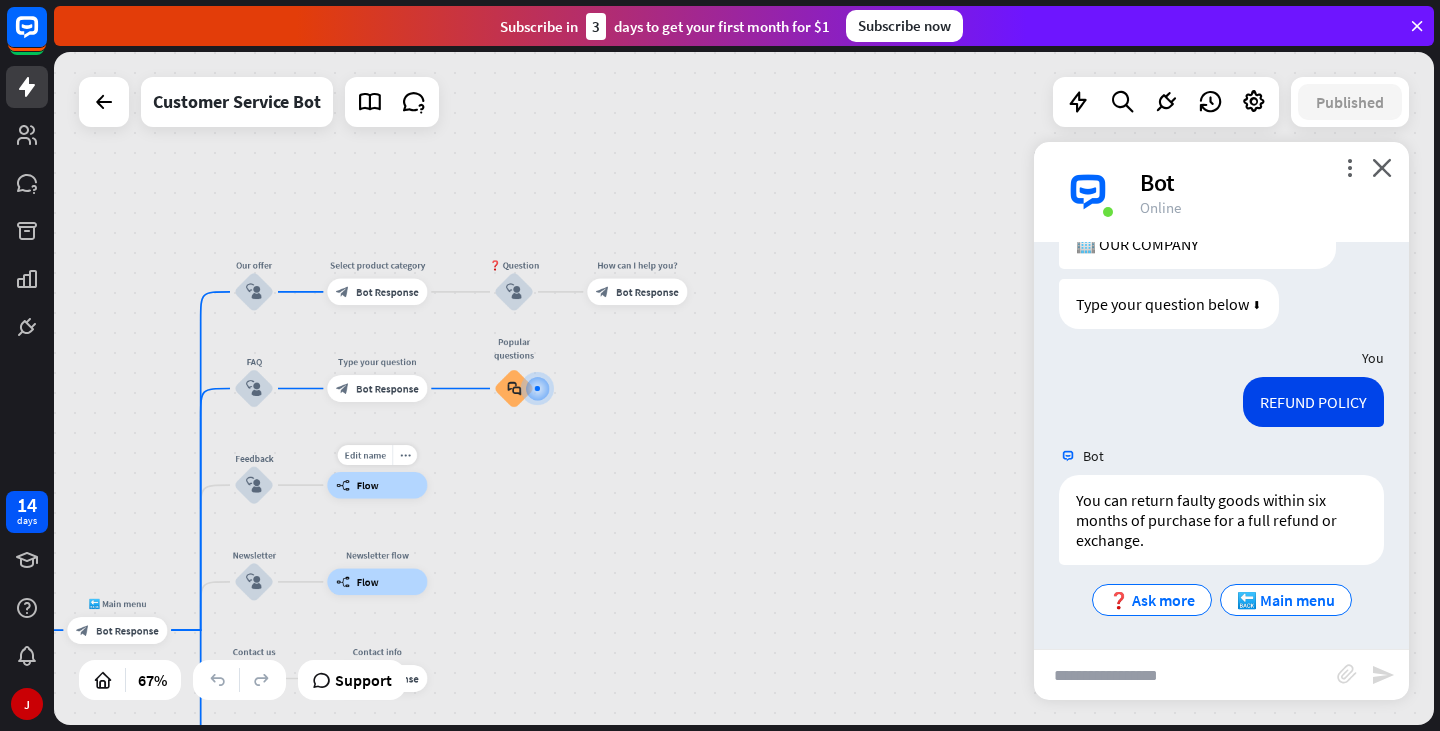 scroll, scrollTop: 2339, scrollLeft: 0, axis: vertical 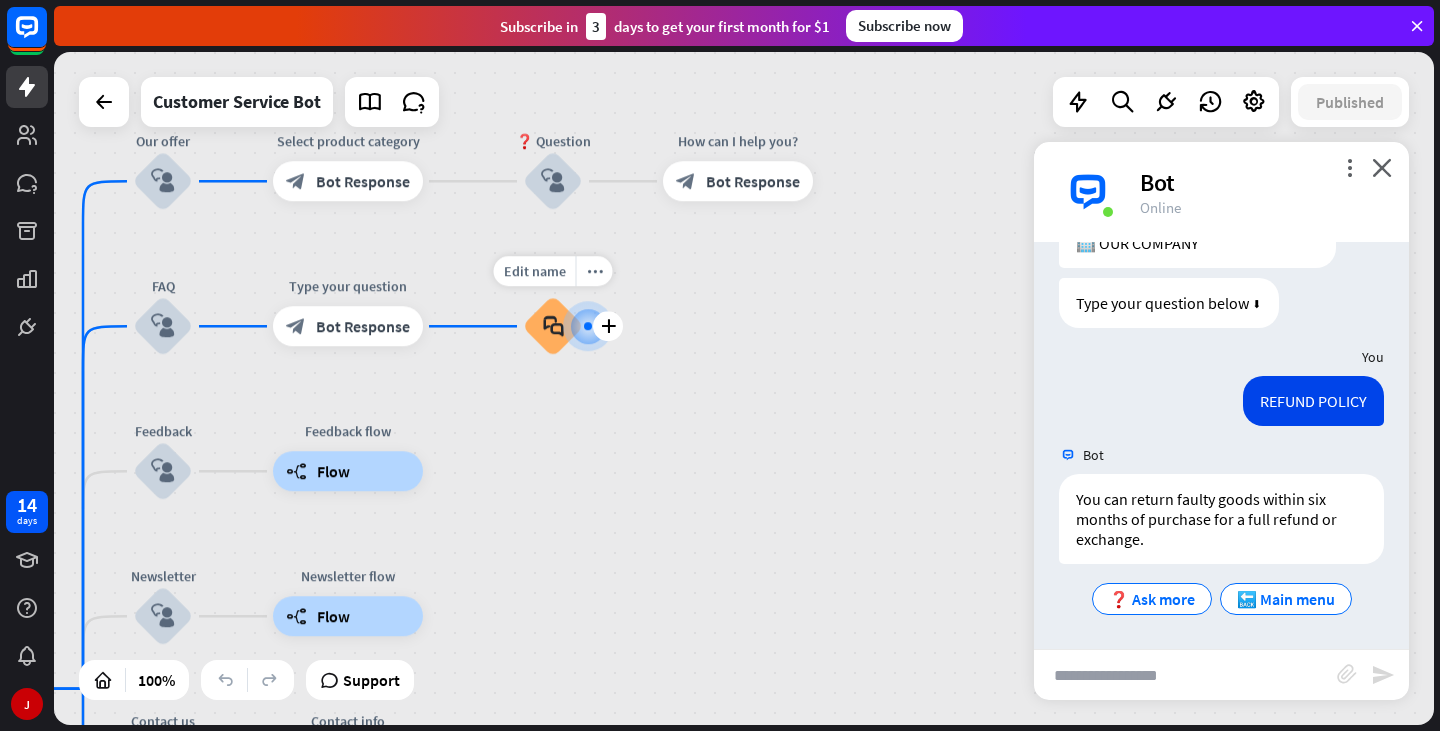 click on "block_faq" at bounding box center (553, 326) 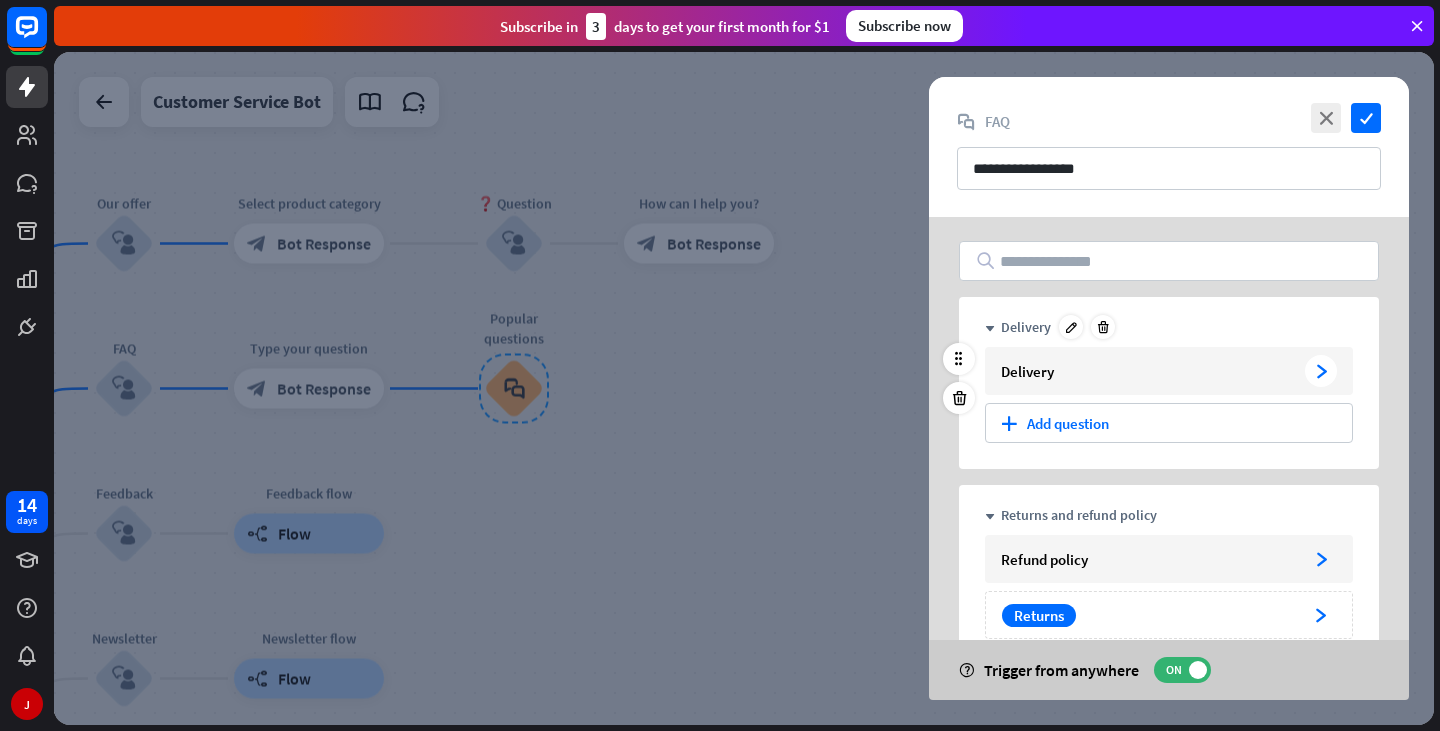 click on "Delivery
arrowhead_right" at bounding box center [1169, 371] 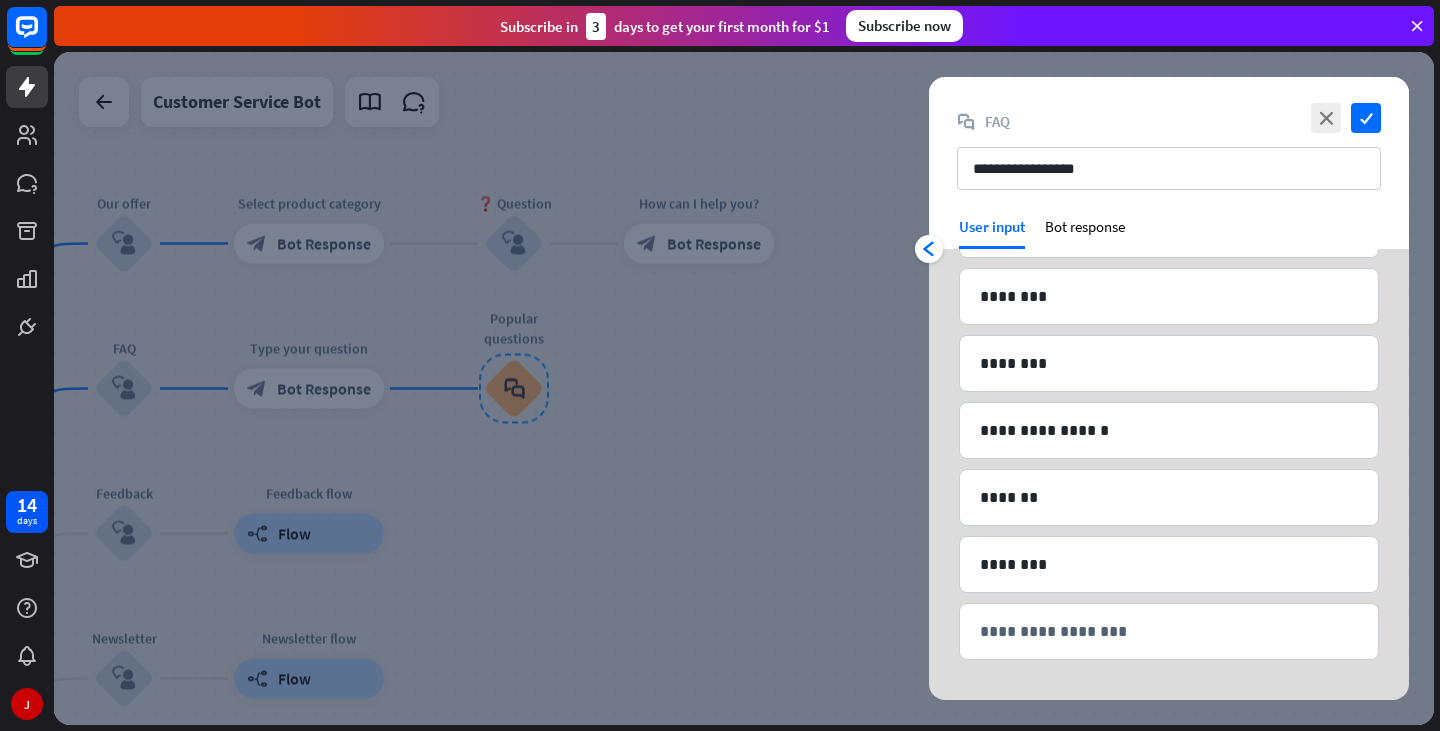 scroll, scrollTop: 5, scrollLeft: 0, axis: vertical 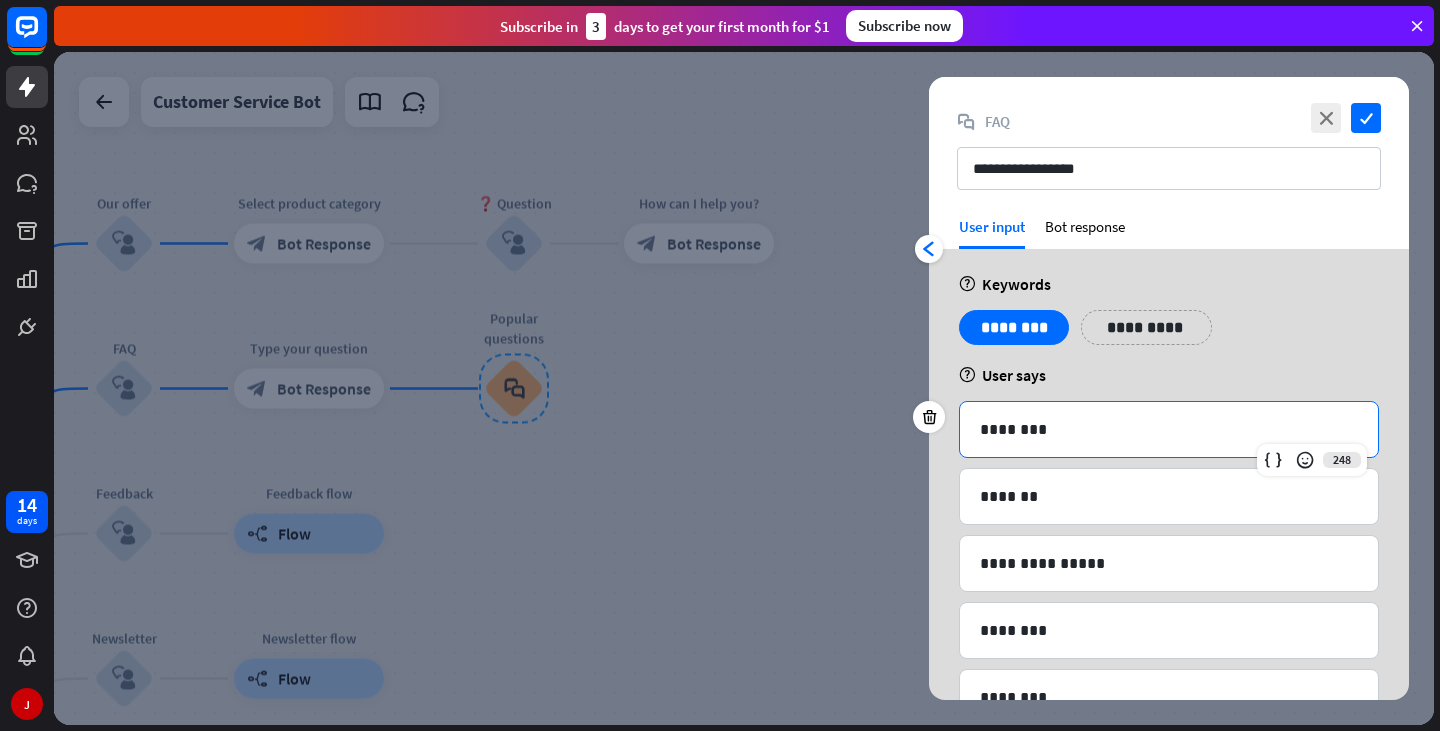 click on "********" at bounding box center (1169, 429) 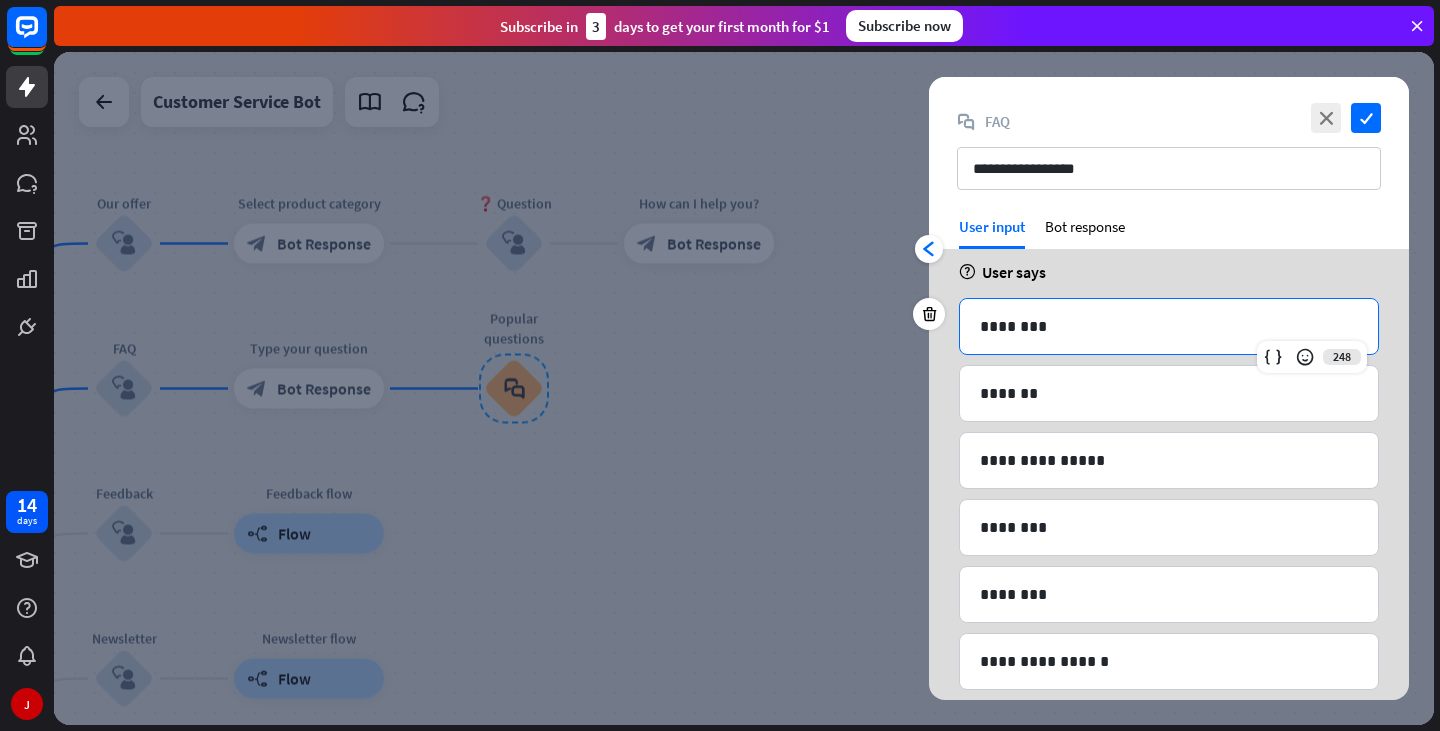 scroll, scrollTop: 0, scrollLeft: 0, axis: both 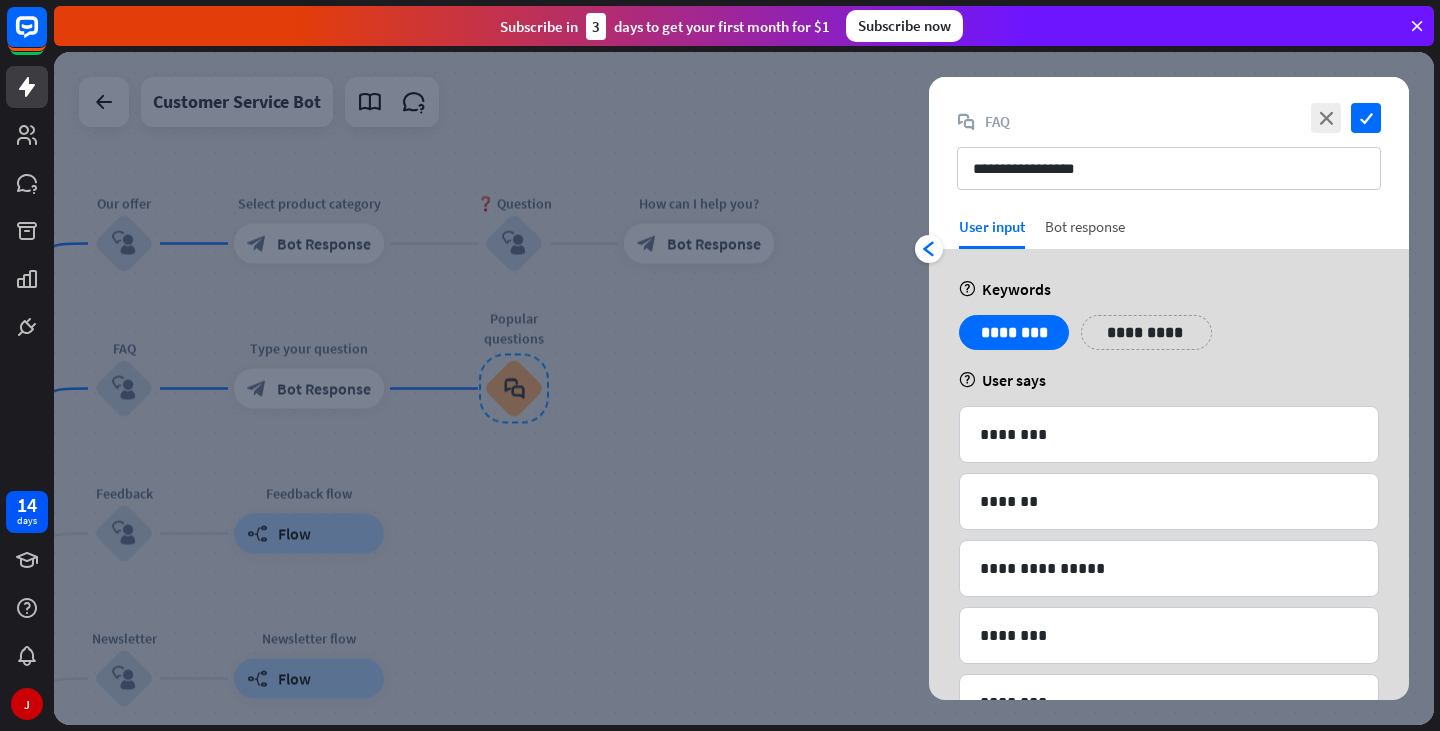 click on "Bot response" at bounding box center (1085, 233) 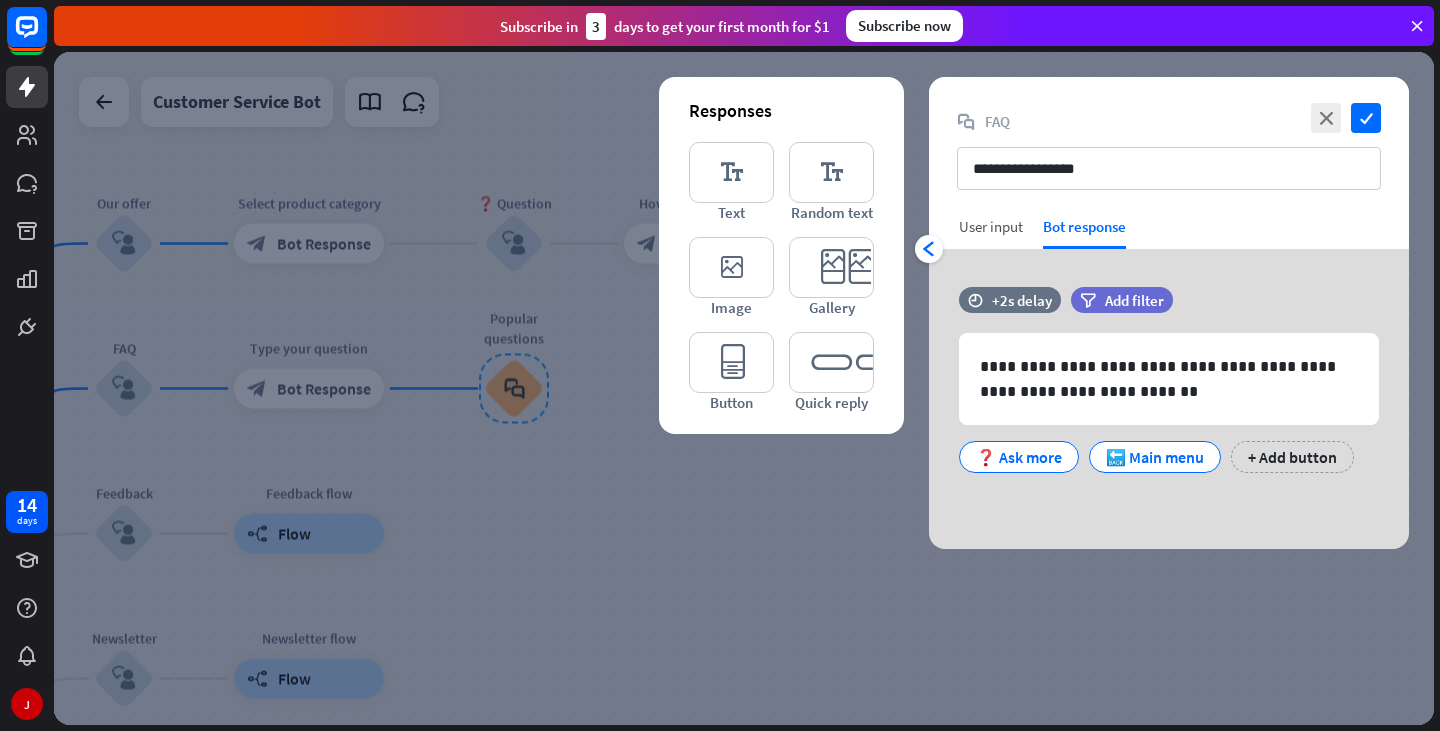 click on "User input" at bounding box center [991, 226] 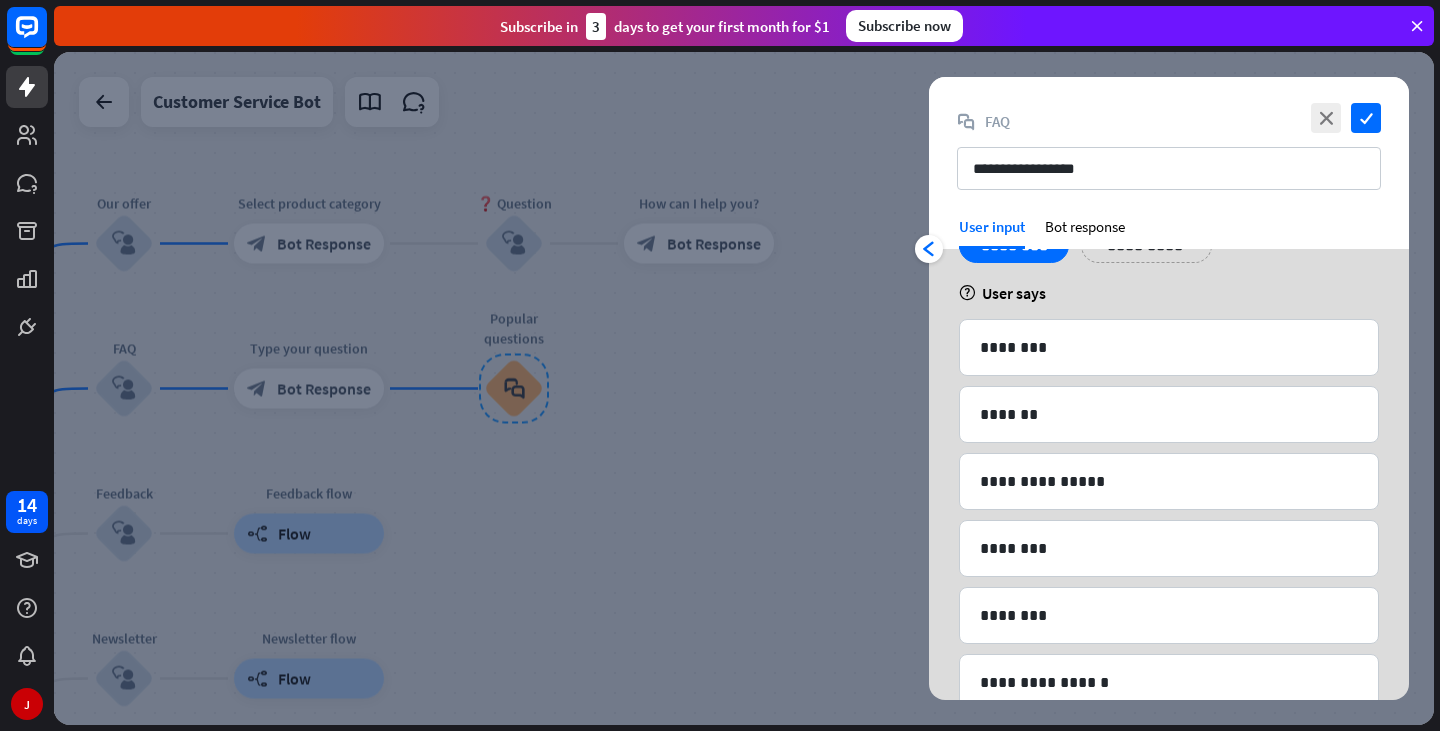 scroll, scrollTop: 0, scrollLeft: 0, axis: both 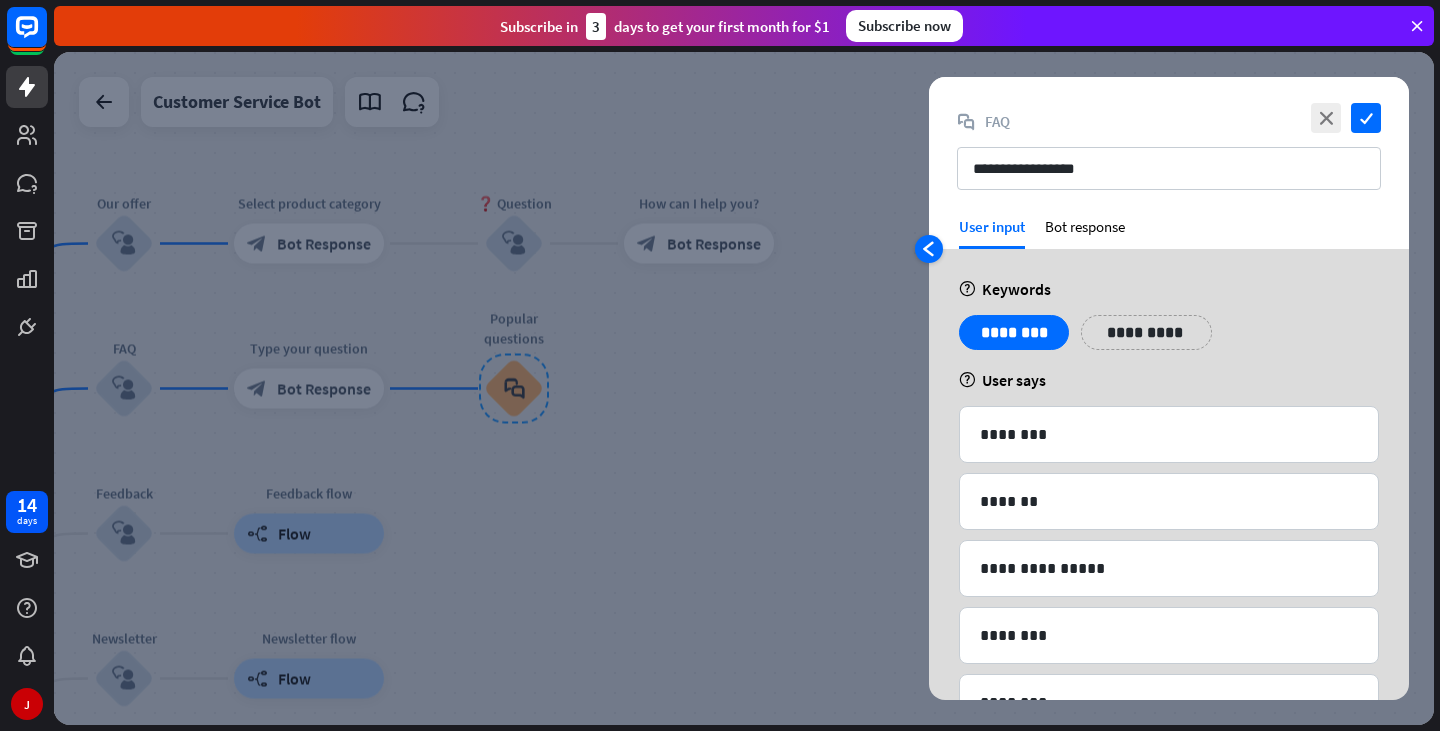 click on "arrowhead_left" at bounding box center (929, 249) 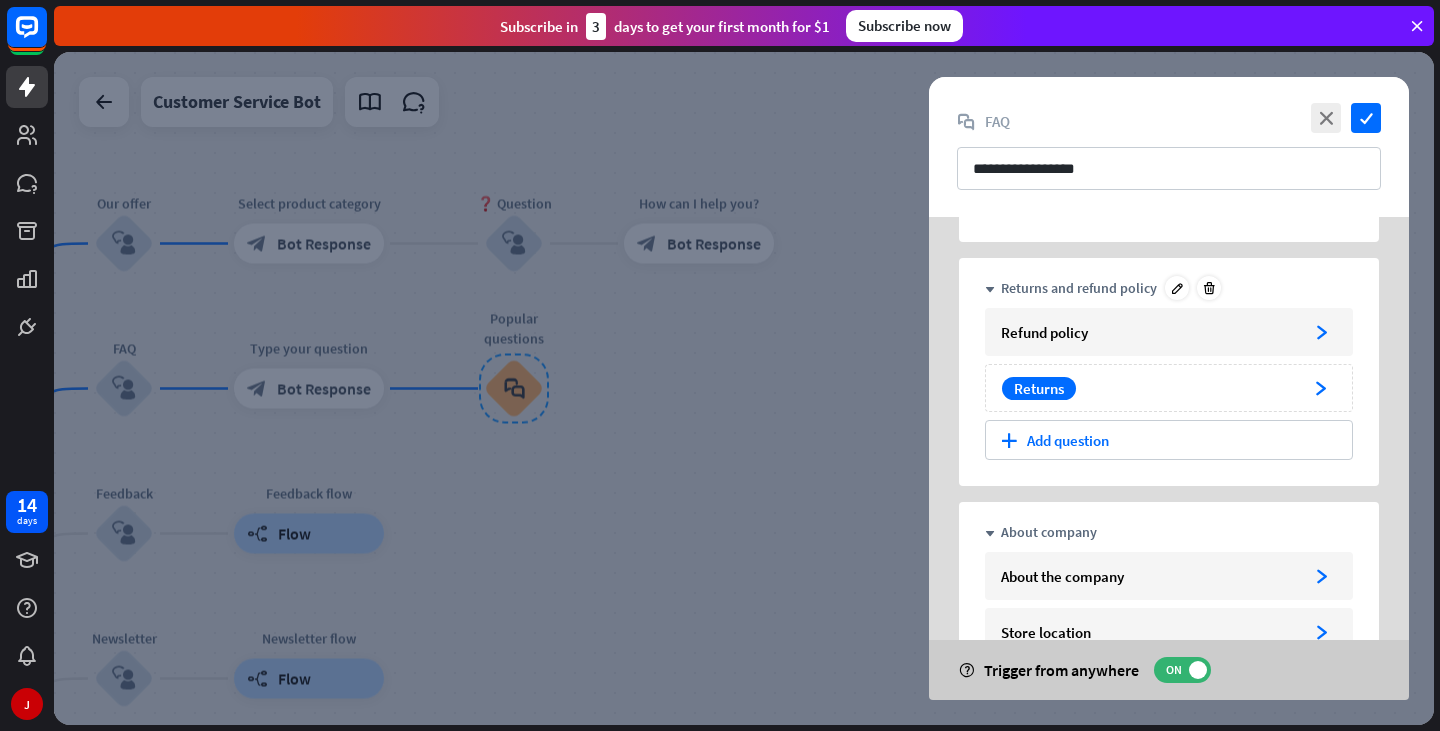 scroll, scrollTop: 0, scrollLeft: 0, axis: both 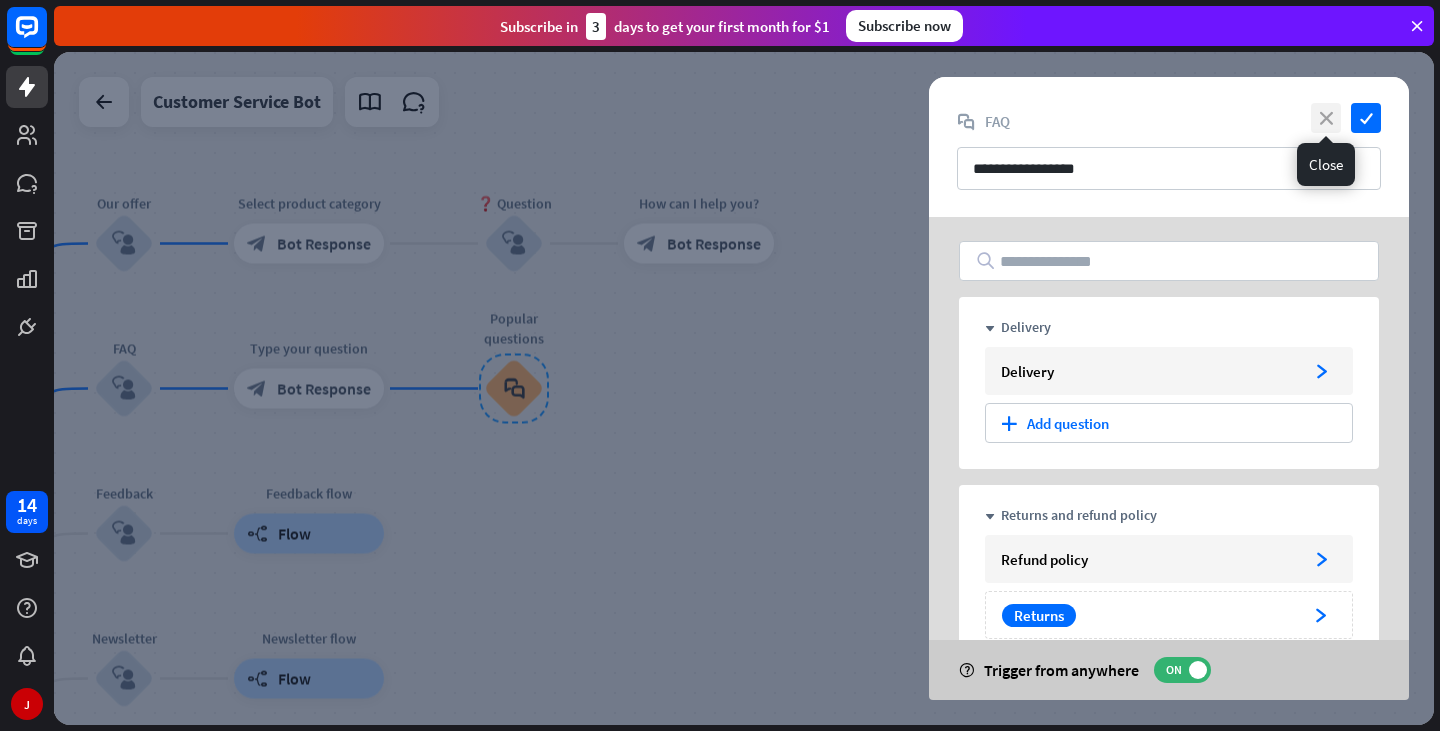 click on "close" at bounding box center [1326, 118] 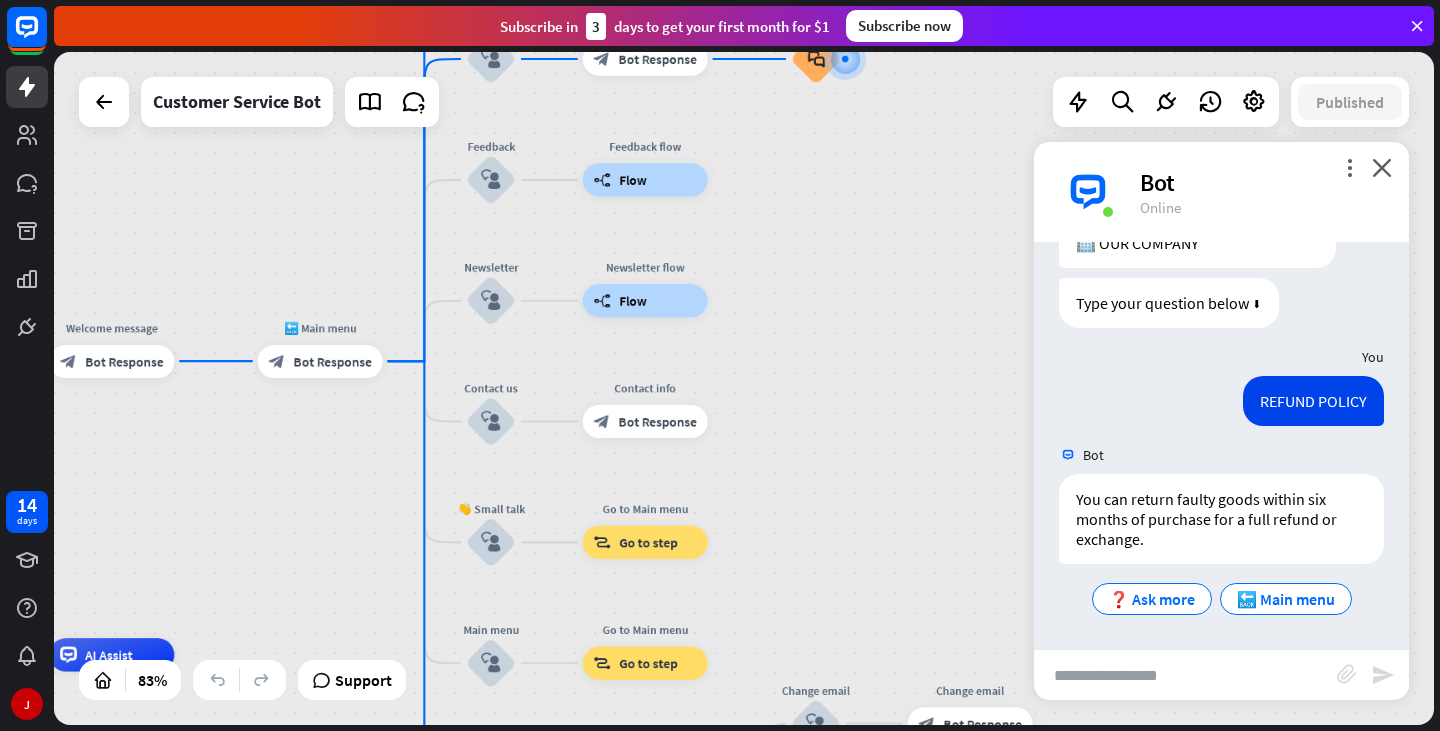 drag, startPoint x: 789, startPoint y: 400, endPoint x: 981, endPoint y: 129, distance: 332.12198 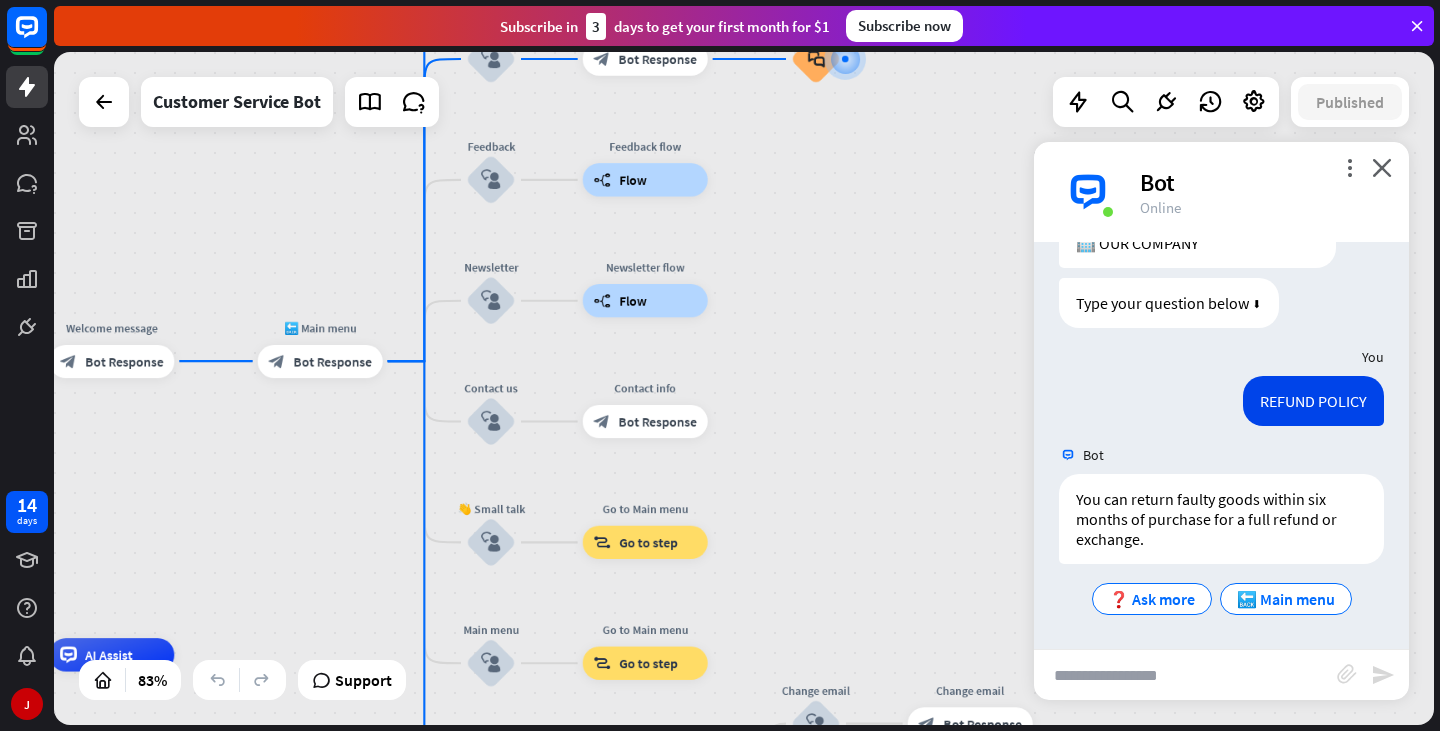 click on "home_2   Start point                 Welcome message   block_bot_response   Bot Response                 🔙 Main menu   block_bot_response   Bot Response                 Our offer   block_user_input                 Select product category   block_bot_response   Bot Response                 ❓ Question   block_user_input                 How can I help you?   block_bot_response   Bot Response                 FAQ   block_user_input                 Type your question   block_bot_response   Bot Response                 Popular questions   block_faq                     Feedback   block_user_input                 Feedback flow   builder_tree   Flow                 Newsletter   block_user_input                 Newsletter flow   builder_tree   Flow                 Contact us   block_user_input                 Contact info   block_bot_response   Bot Response                 👋 Small talk   block_user_input                 Go to Main menu   block_goto   Go to step                 Main menu" at bounding box center [744, 388] 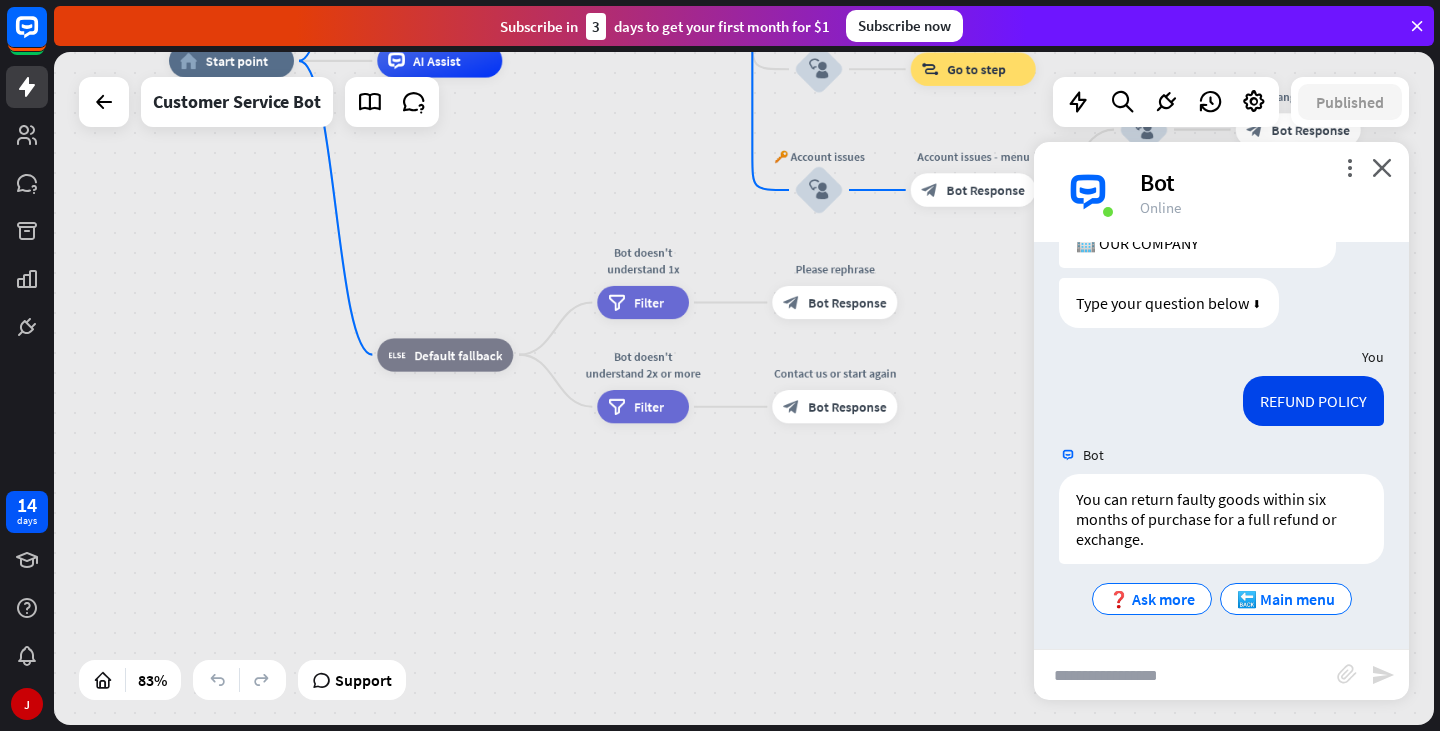 drag, startPoint x: 828, startPoint y: 148, endPoint x: 917, endPoint y: -18, distance: 188.3534 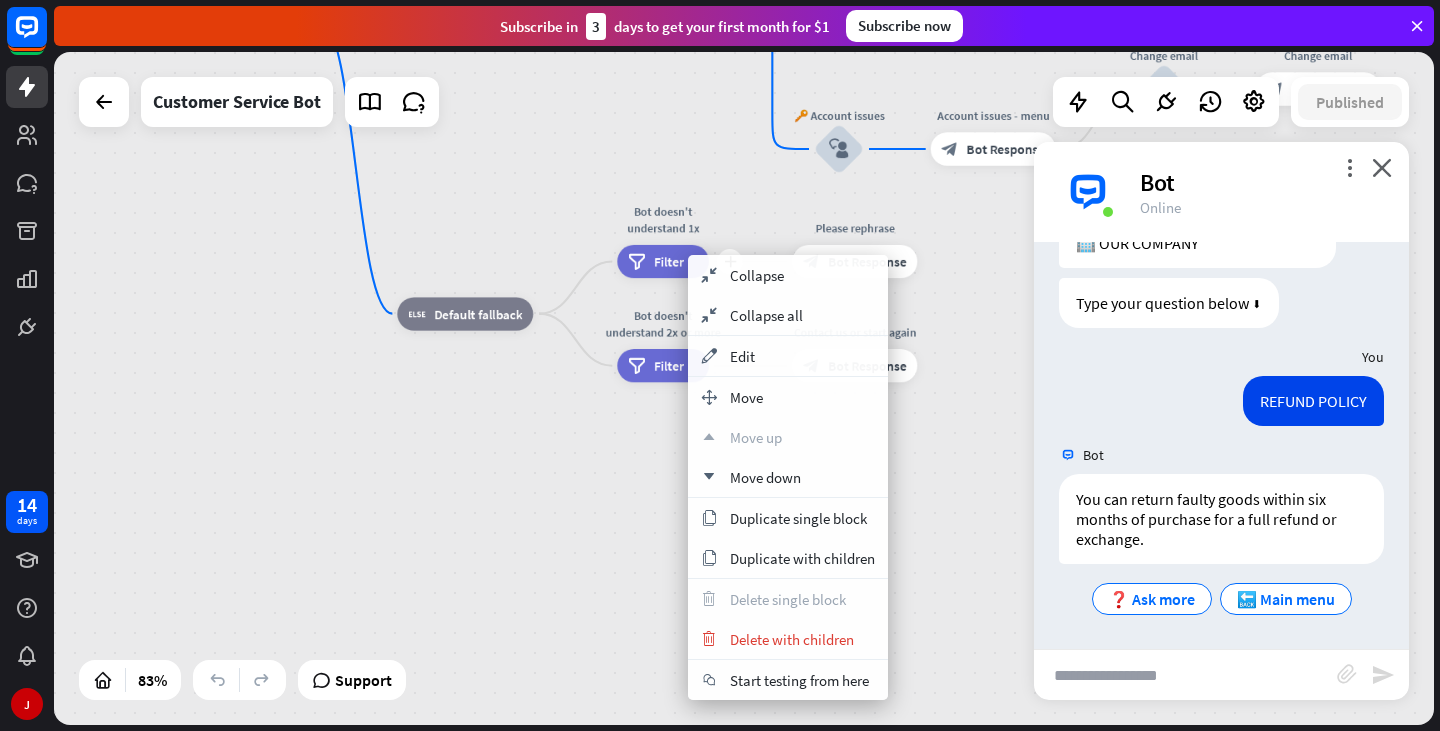 click on "Filter" at bounding box center (669, 261) 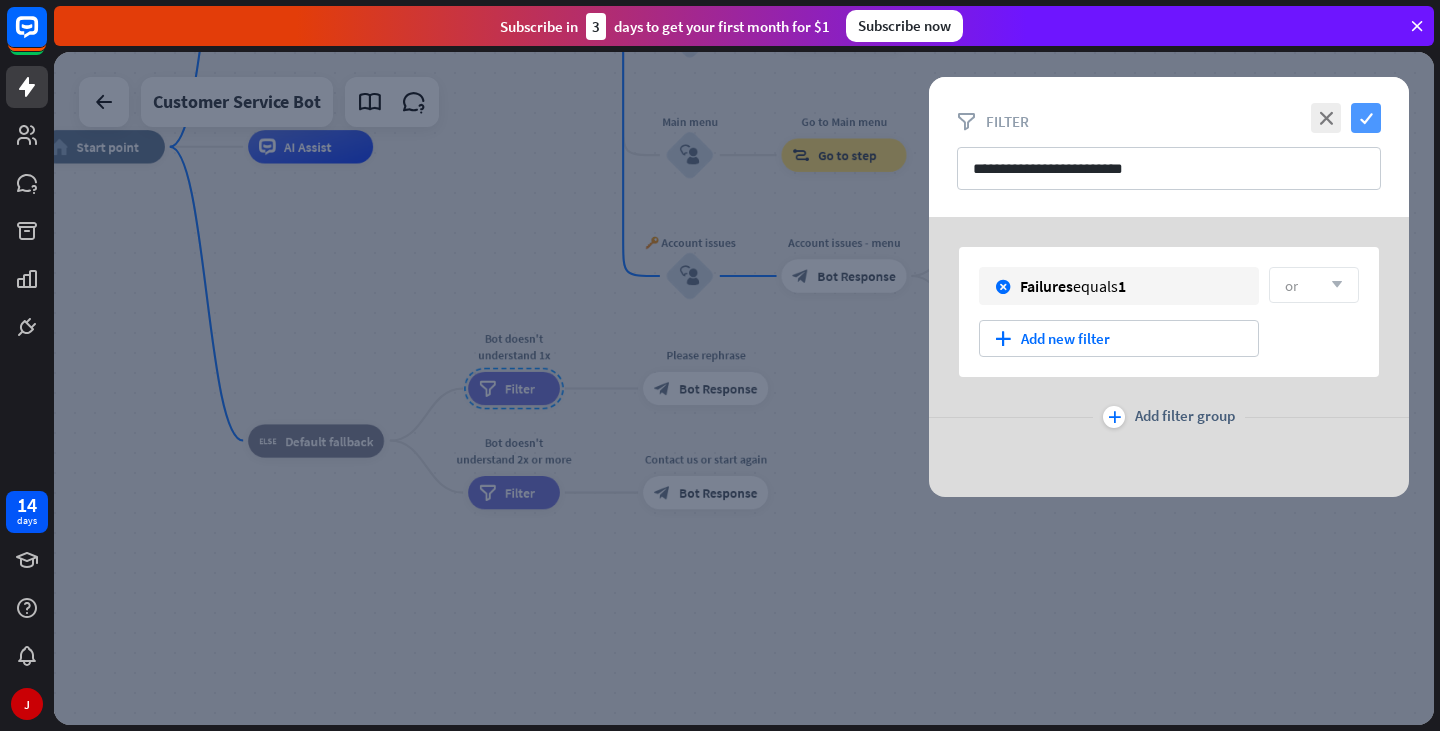 click on "check" at bounding box center [1366, 118] 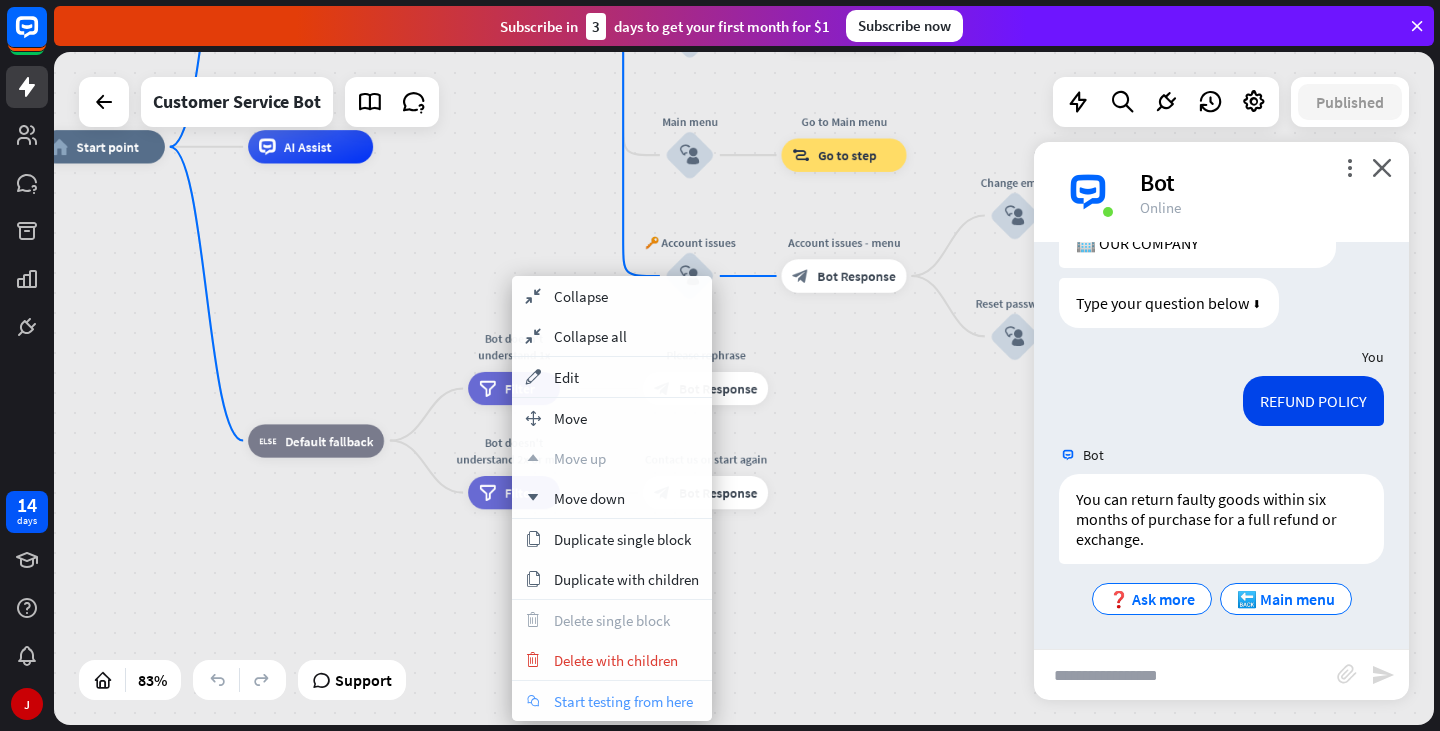 click on "Start testing from here" at bounding box center [623, 701] 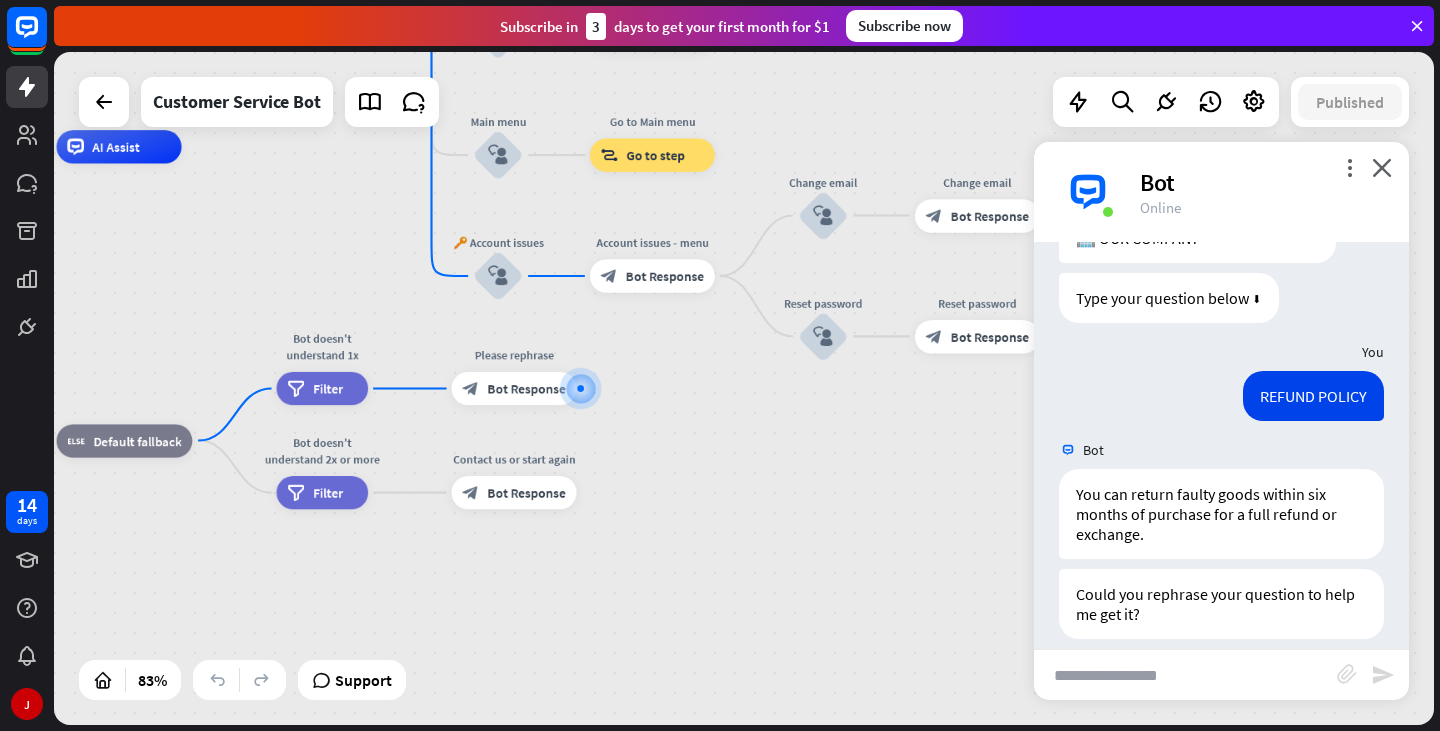 scroll, scrollTop: 2364, scrollLeft: 0, axis: vertical 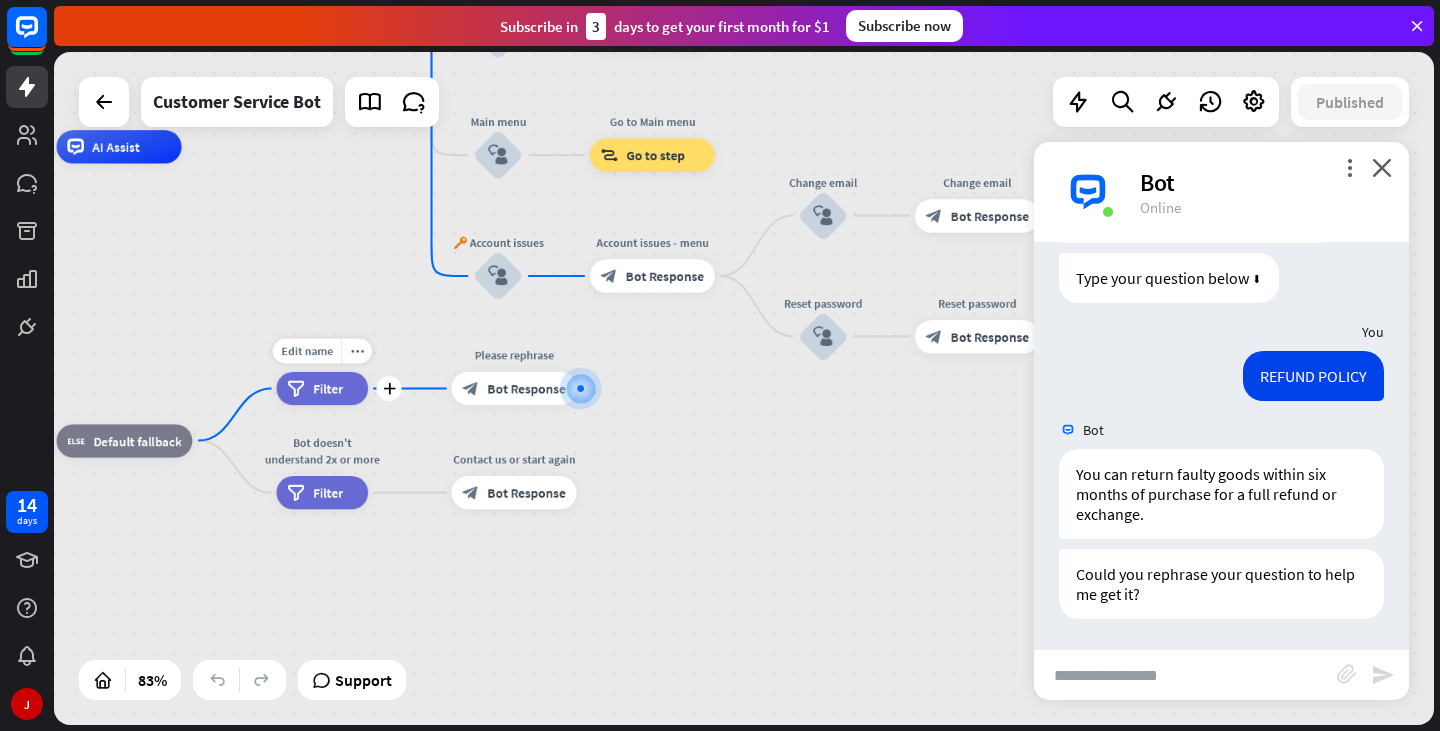click on "Filter" at bounding box center [328, 388] 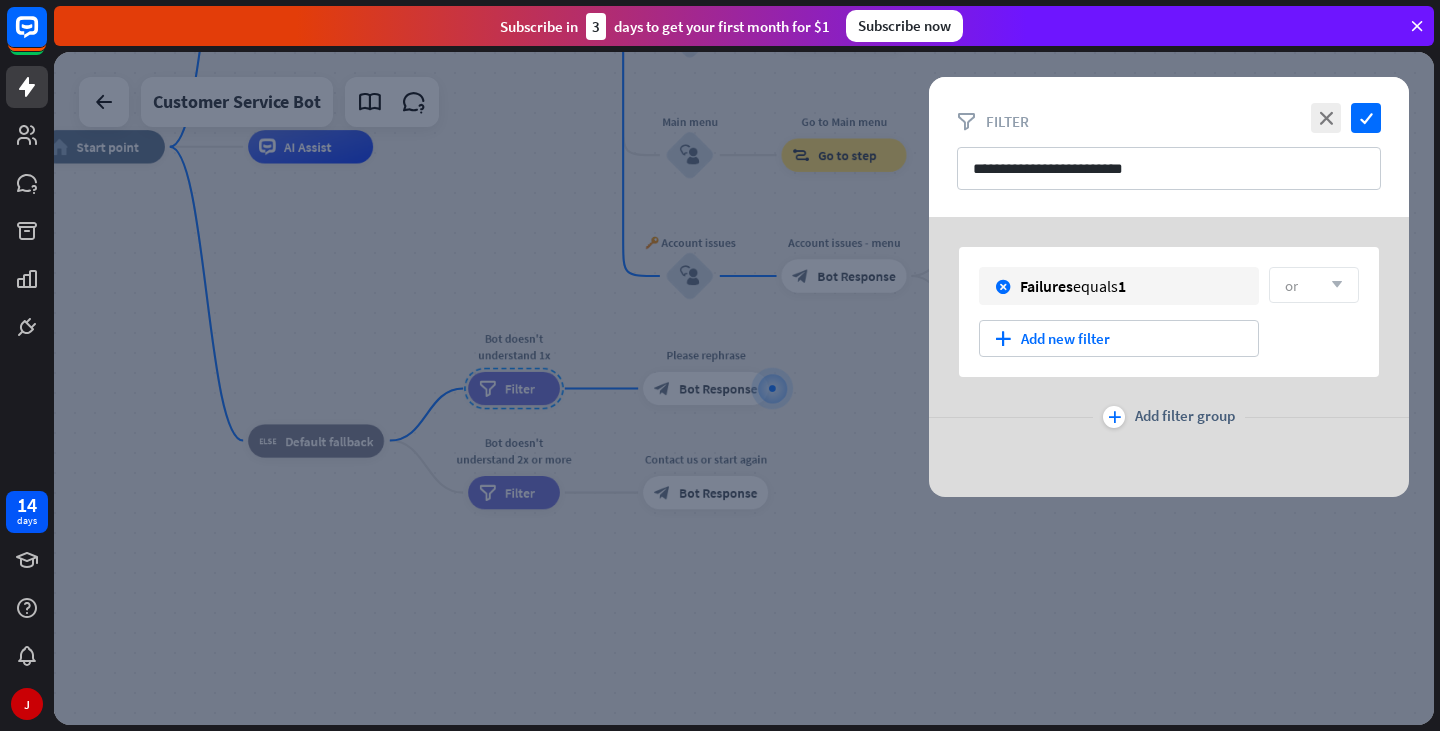 click at bounding box center (744, 388) 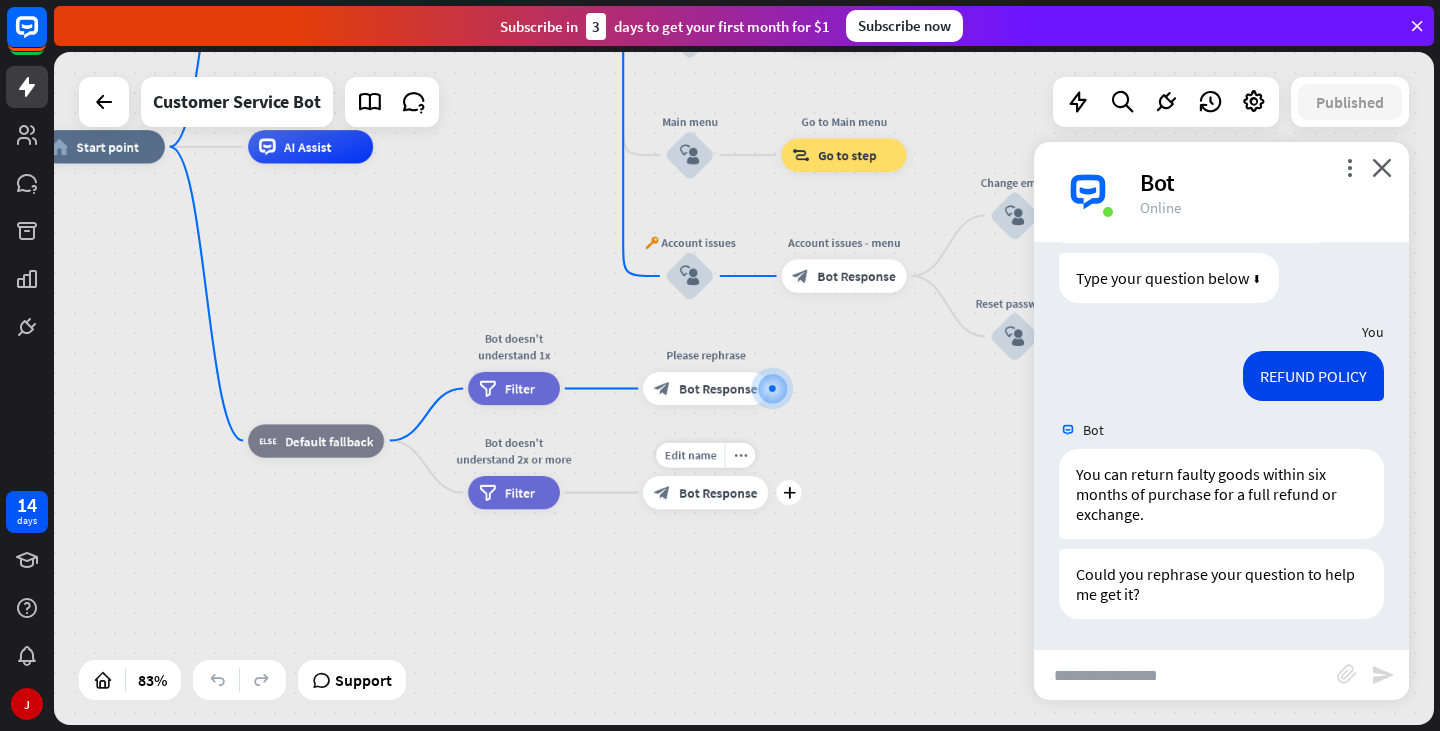 click on "Edit name   more_horiz         plus   Contact us or start again   block_bot_response   Bot Response" at bounding box center (705, 492) 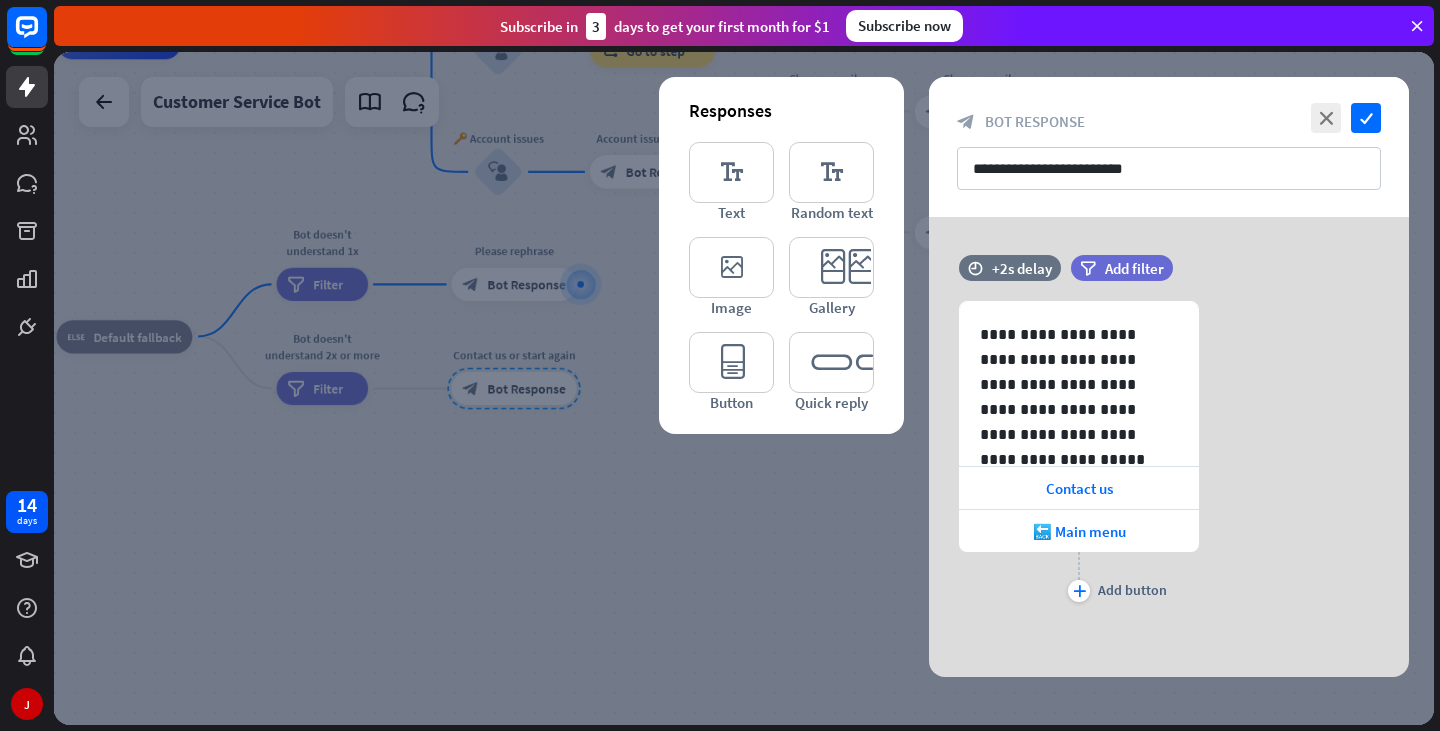 click at bounding box center [744, 388] 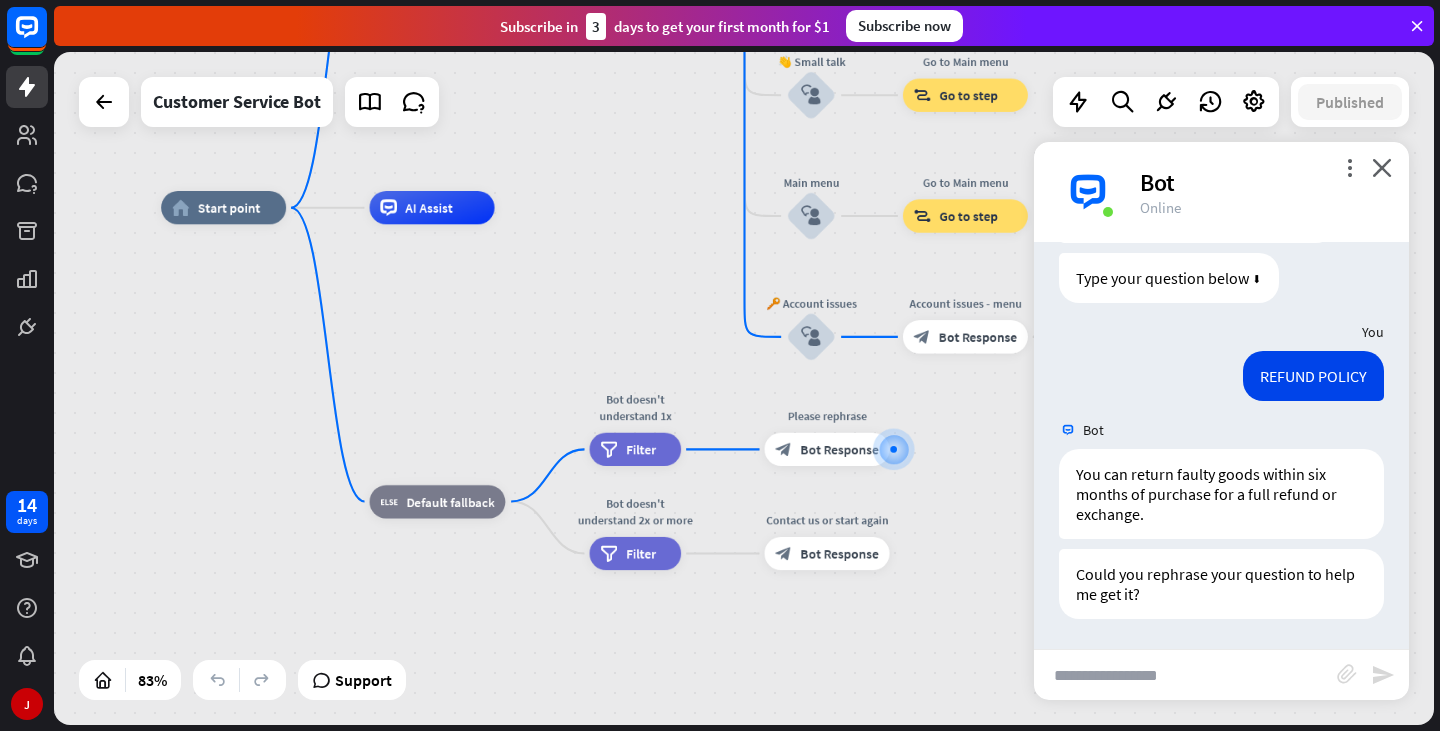 drag, startPoint x: 195, startPoint y: 248, endPoint x: 621, endPoint y: 471, distance: 480.8378 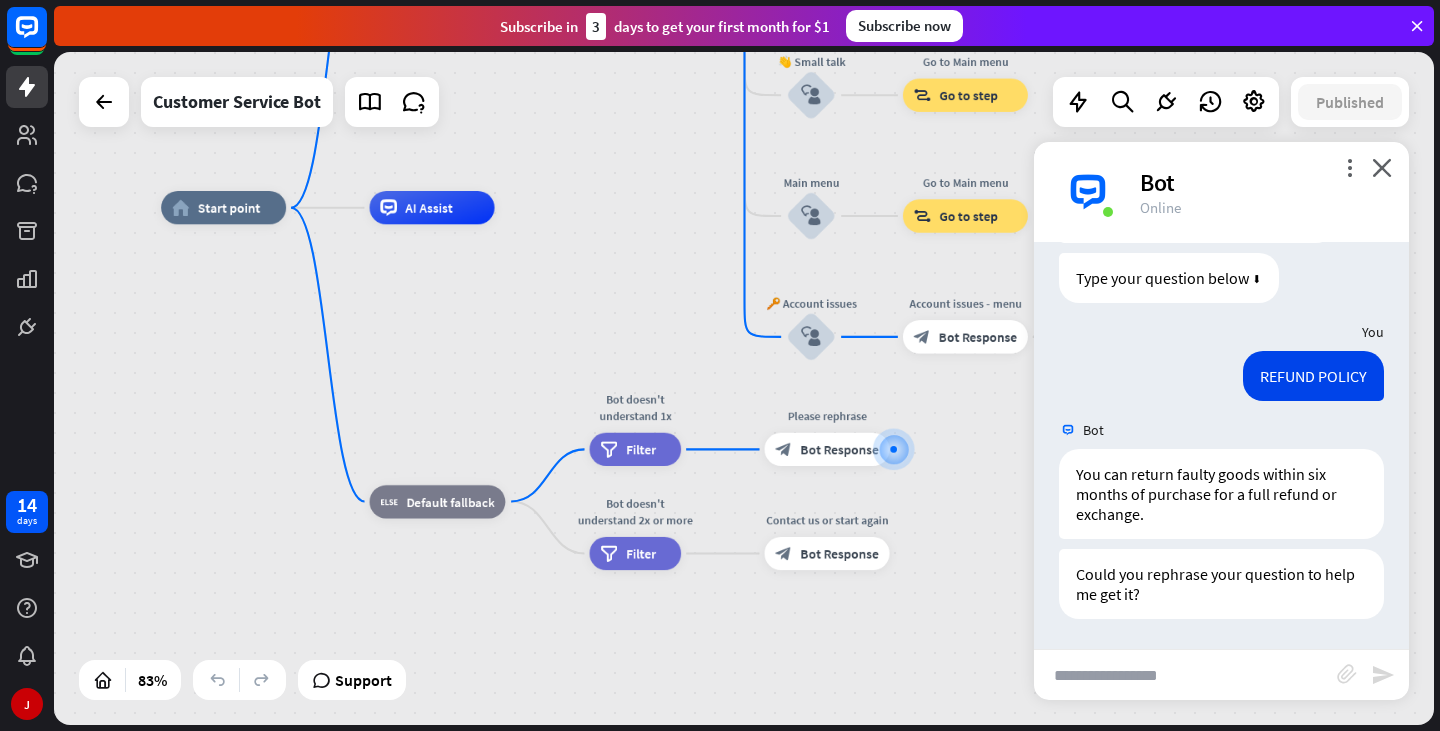 click on "home_2   Start point                 Welcome message   block_bot_response   Bot Response                 🔙 Main menu   block_bot_response   Bot Response                 Our offer   block_user_input                 Select product category   block_bot_response   Bot Response                 ❓ Question   block_user_input                 How can I help you?   block_bot_response   Bot Response                 FAQ   block_user_input                 Type your question   block_bot_response   Bot Response                 Popular questions   block_faq                 Feedback   block_user_input                 Feedback flow   builder_tree   Flow                 Newsletter   block_user_input                 Newsletter flow   builder_tree   Flow                 Contact us   block_user_input                 Contact info   block_bot_response   Bot Response                 👋 Small talk   block_user_input                 Go to Main menu   block_goto   Go to step                 Main menu" at bounding box center [736, 488] 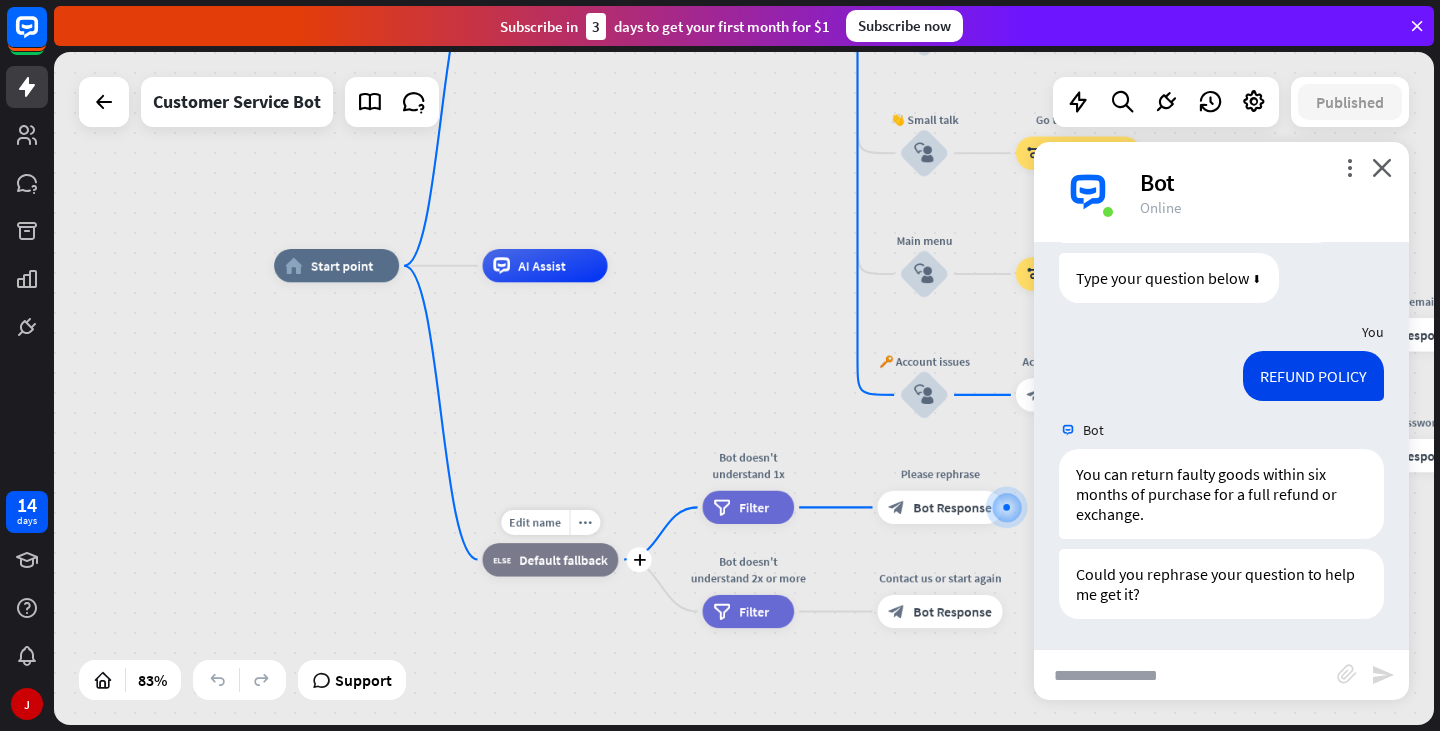 click on "block_fallback   Default fallback" at bounding box center (551, 559) 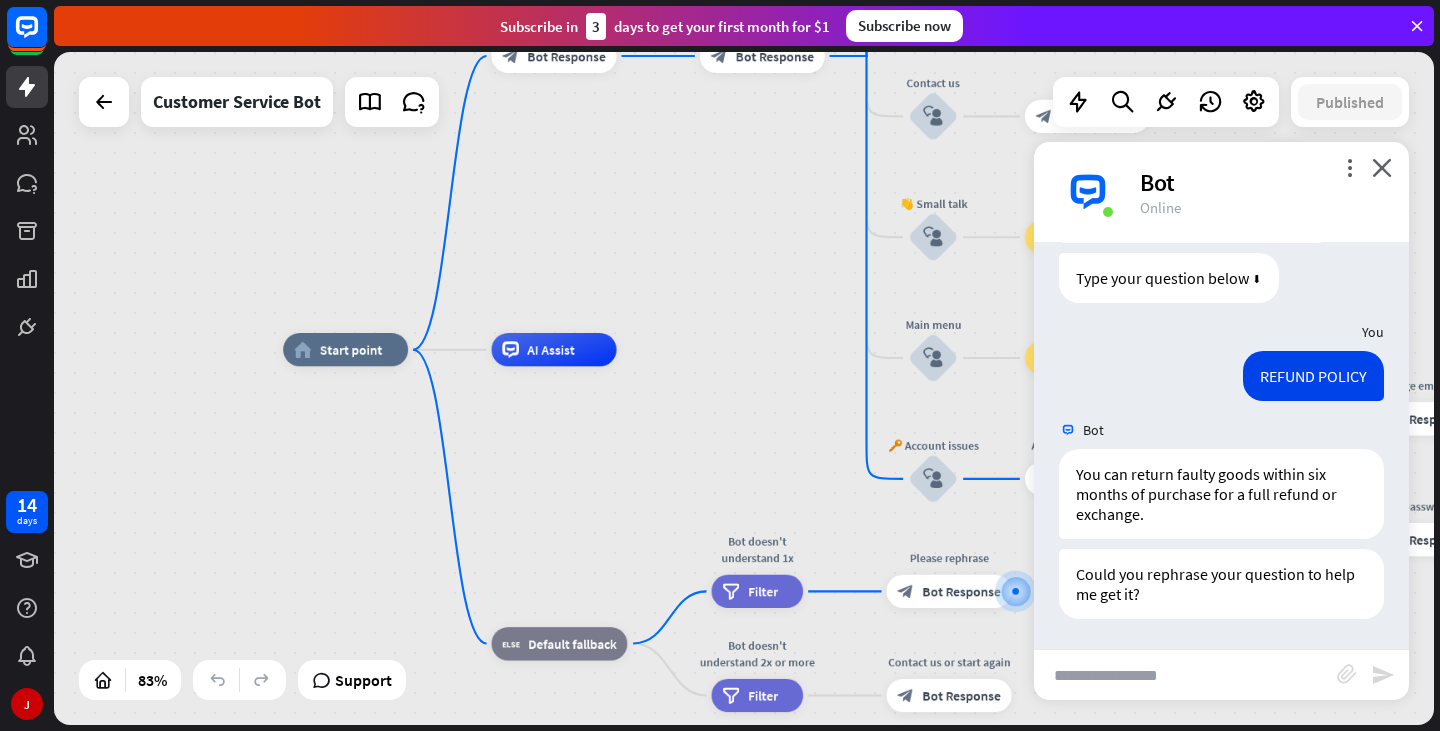 drag, startPoint x: 575, startPoint y: 407, endPoint x: 584, endPoint y: 491, distance: 84.48077 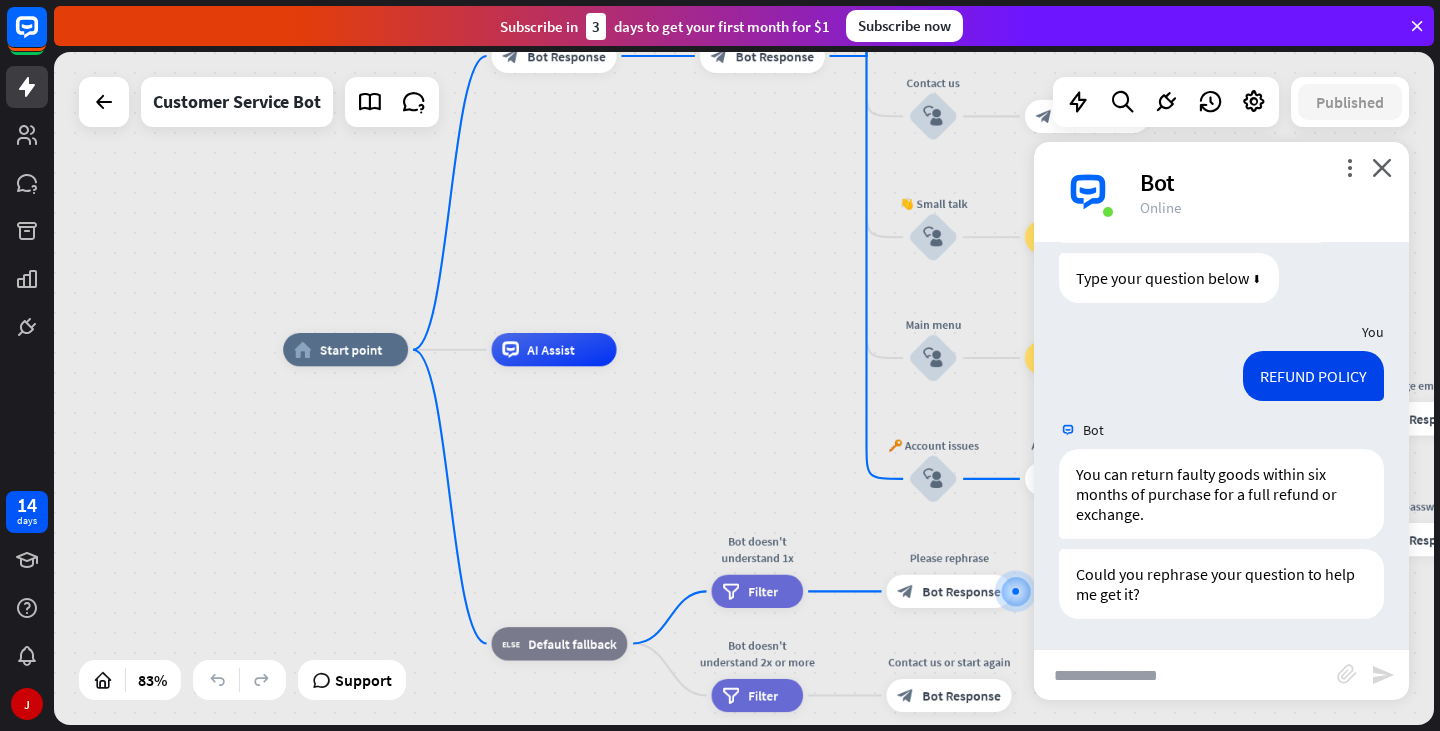 click on "home_2   Start point                 Welcome message   block_bot_response   Bot Response                 🔙 Main menu   block_bot_response   Bot Response                 Our offer   block_user_input                 Select product category   block_bot_response   Bot Response                 ❓ Question   block_user_input                 How can I help you?   block_bot_response   Bot Response                 FAQ   block_user_input                 Type your question   block_bot_response   Bot Response                 Popular questions   block_faq                 Feedback   block_user_input                 Feedback flow   builder_tree   Flow                 Newsletter   block_user_input                 Newsletter flow   builder_tree   Flow                 Contact us   block_user_input                 Contact info   block_bot_response   Bot Response                 👋 Small talk   block_user_input                 Go to Main menu   block_goto   Go to step                 Main menu" at bounding box center (858, 630) 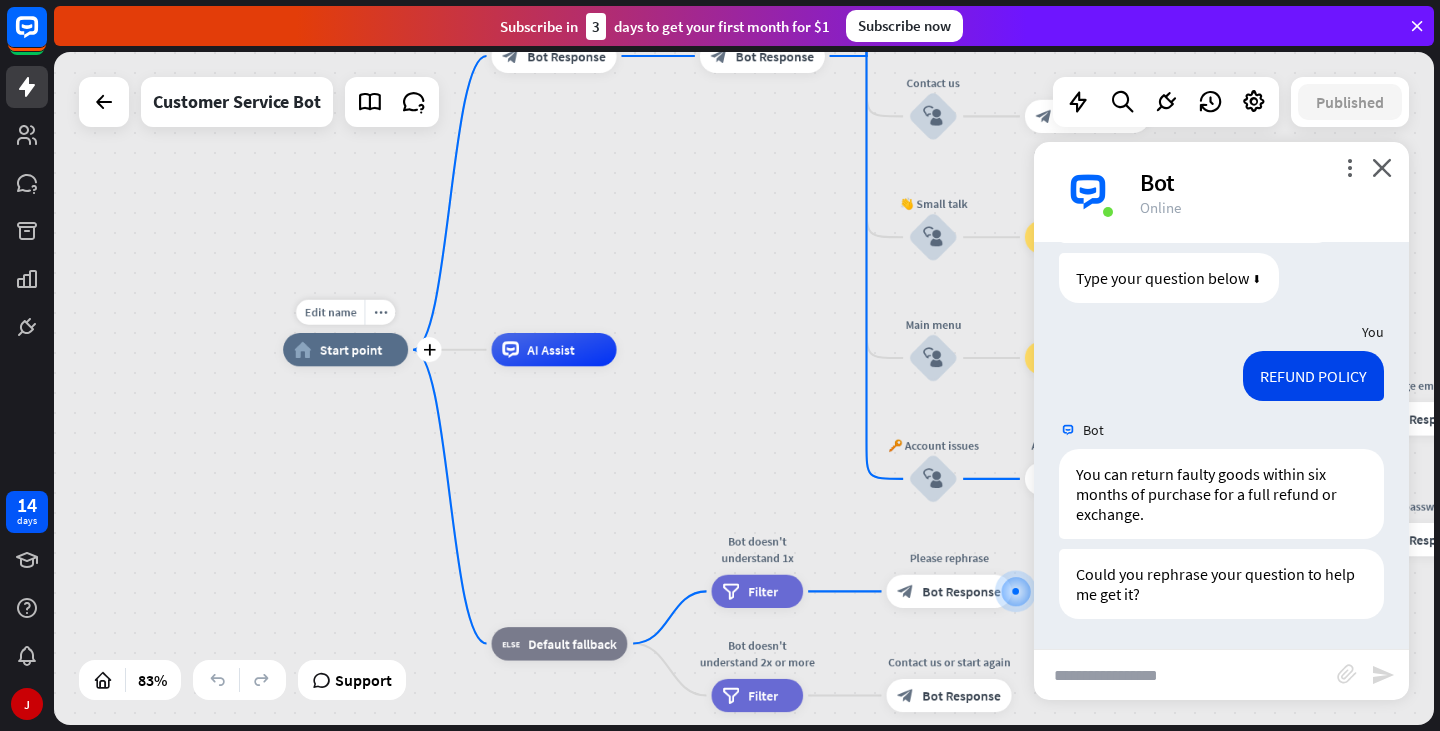 click on "home_2   Start point" at bounding box center [345, 349] 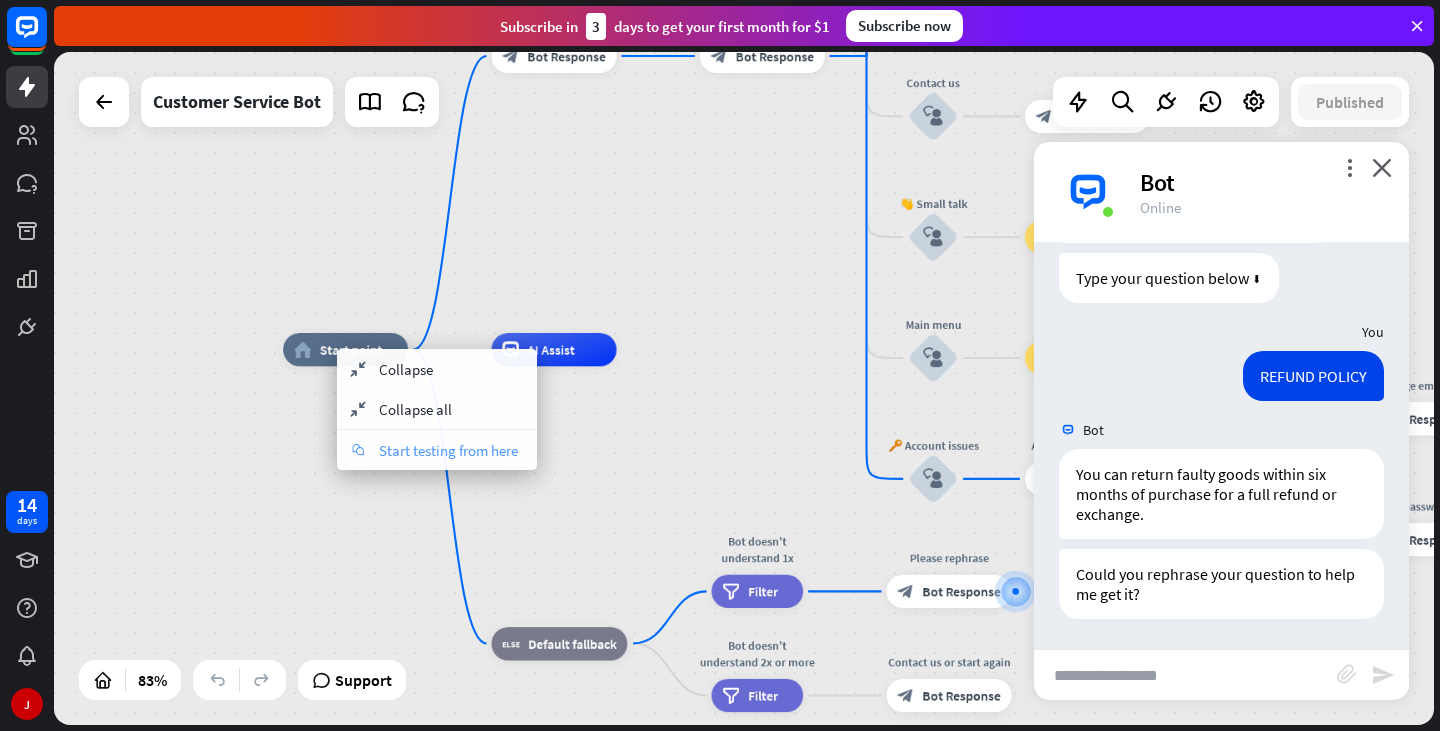 click on "Start testing from here" at bounding box center (448, 450) 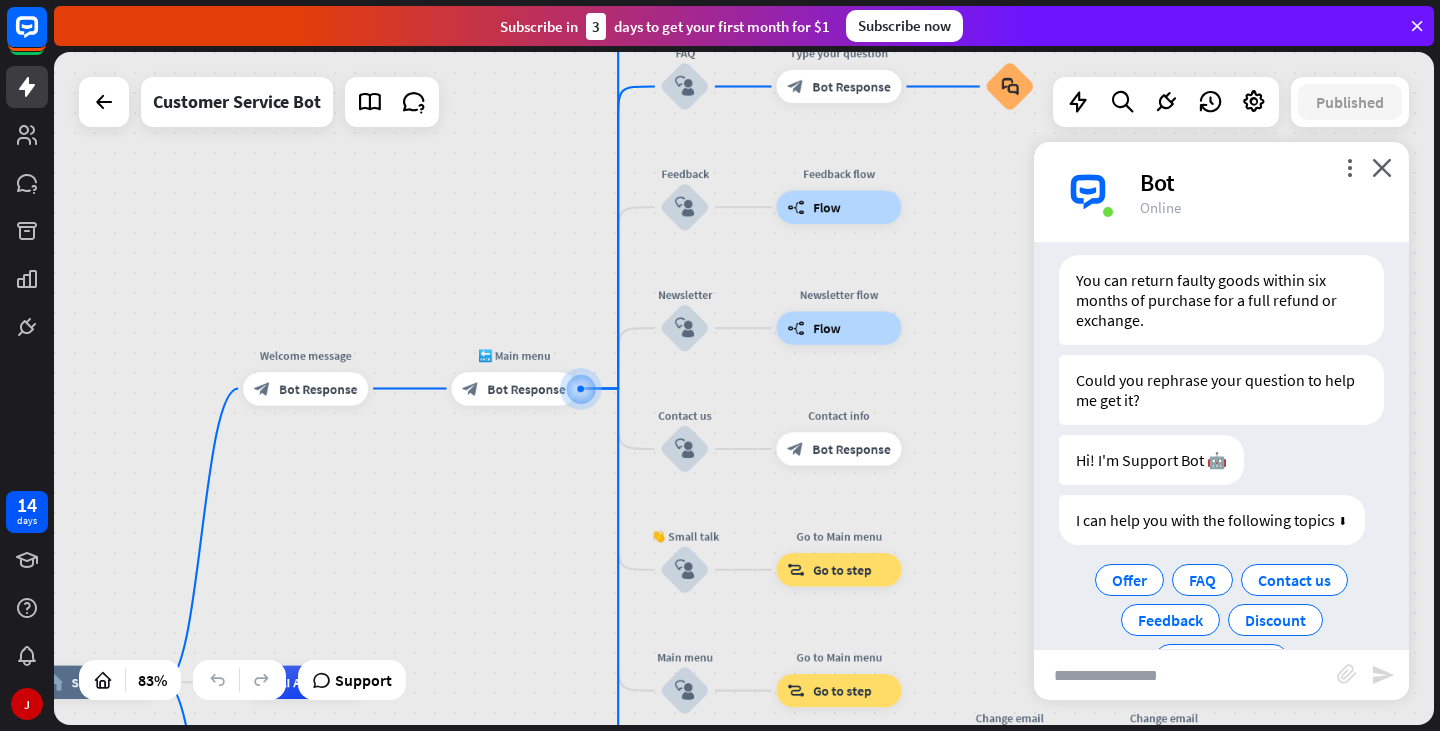 scroll, scrollTop: 2619, scrollLeft: 0, axis: vertical 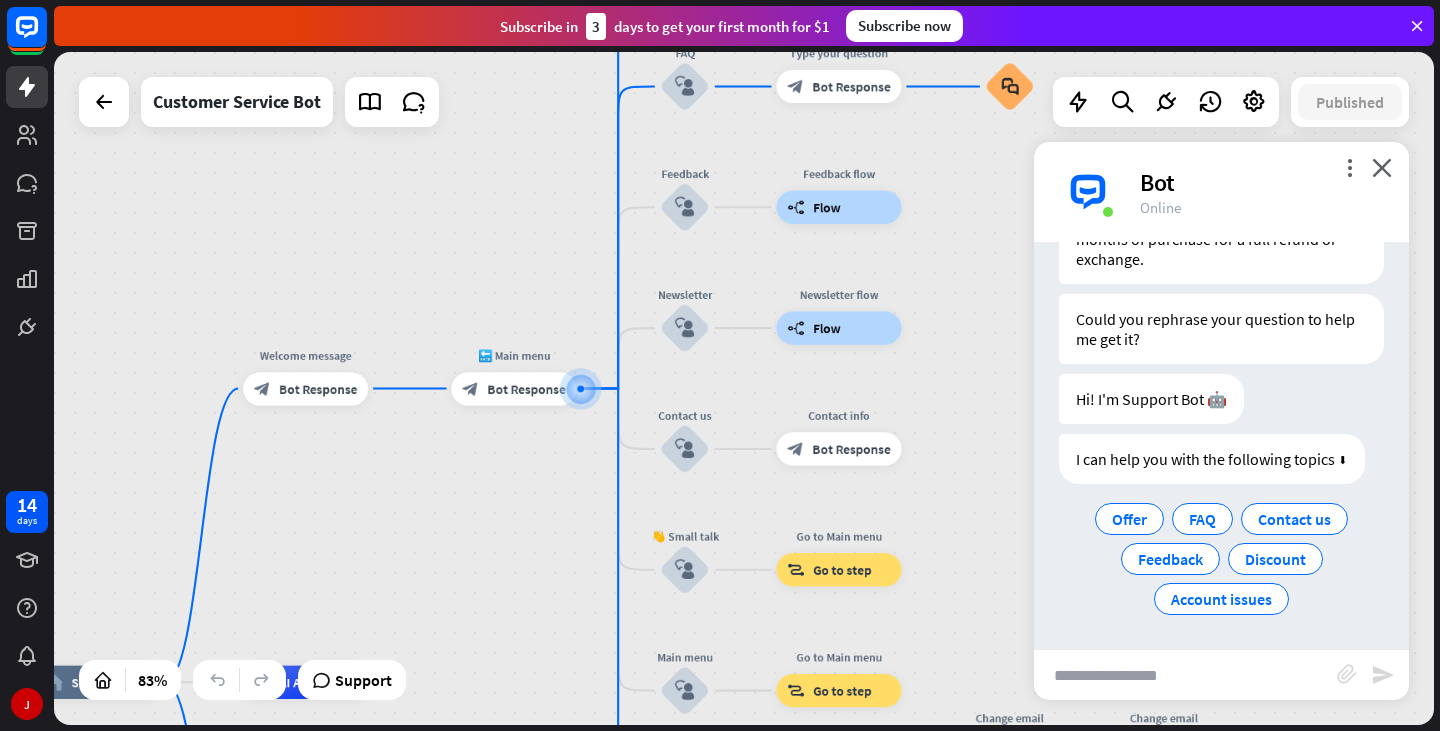 click at bounding box center (1185, 675) 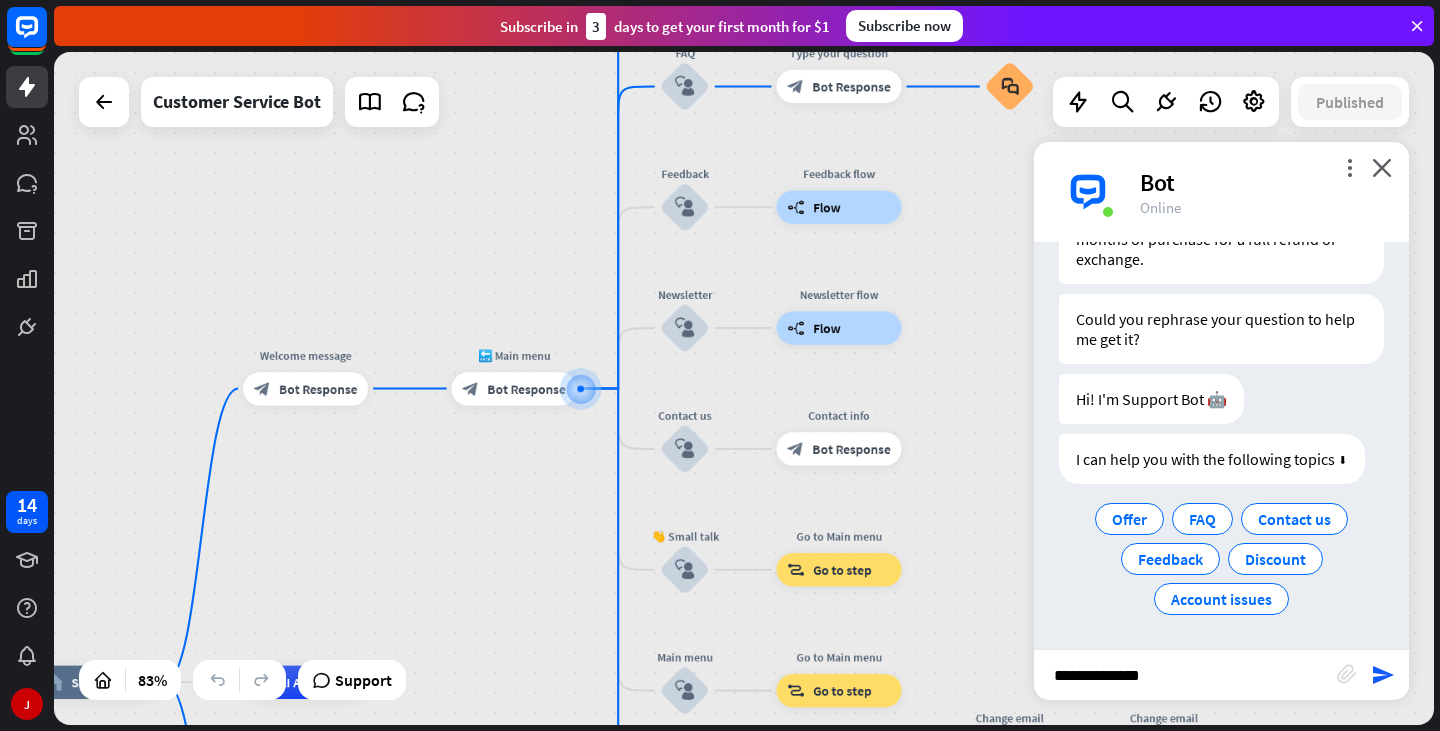 type on "**********" 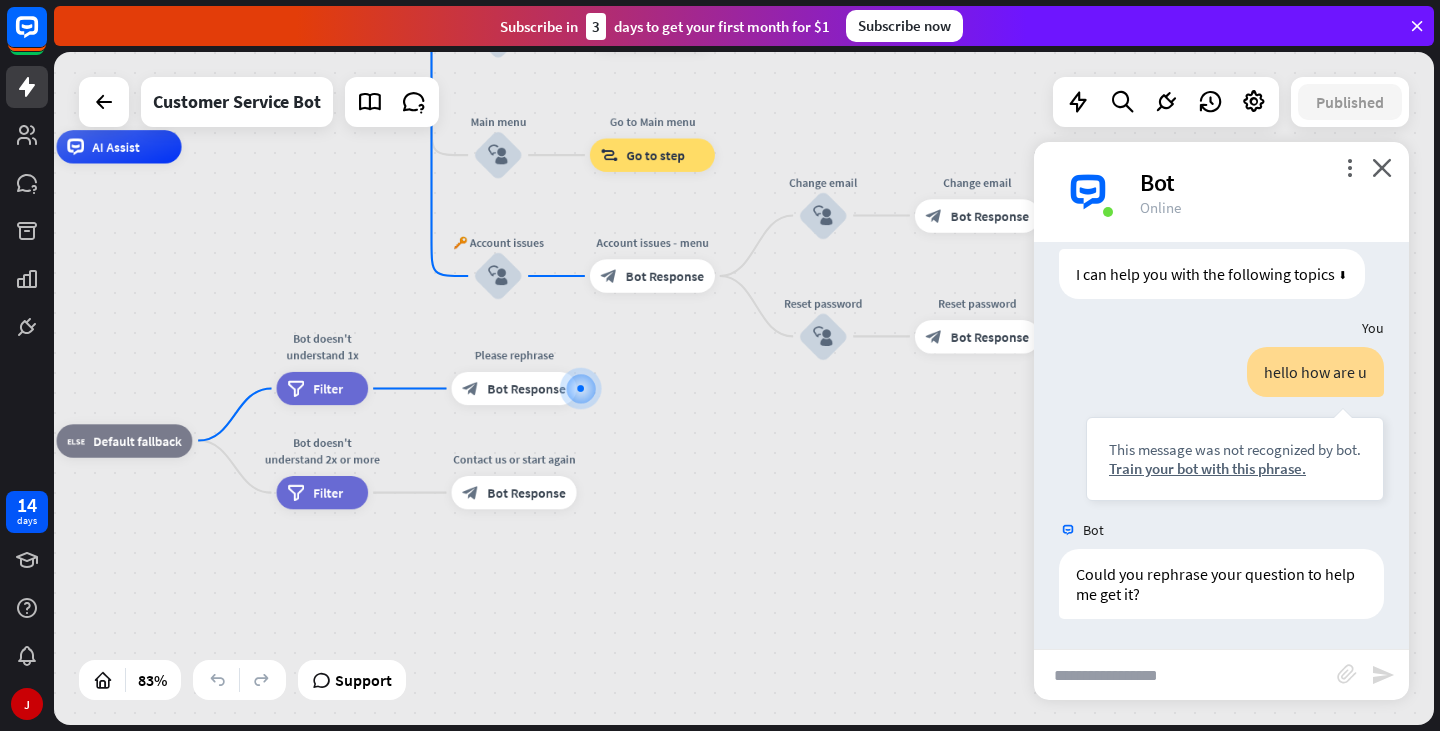 scroll, scrollTop: 2804, scrollLeft: 0, axis: vertical 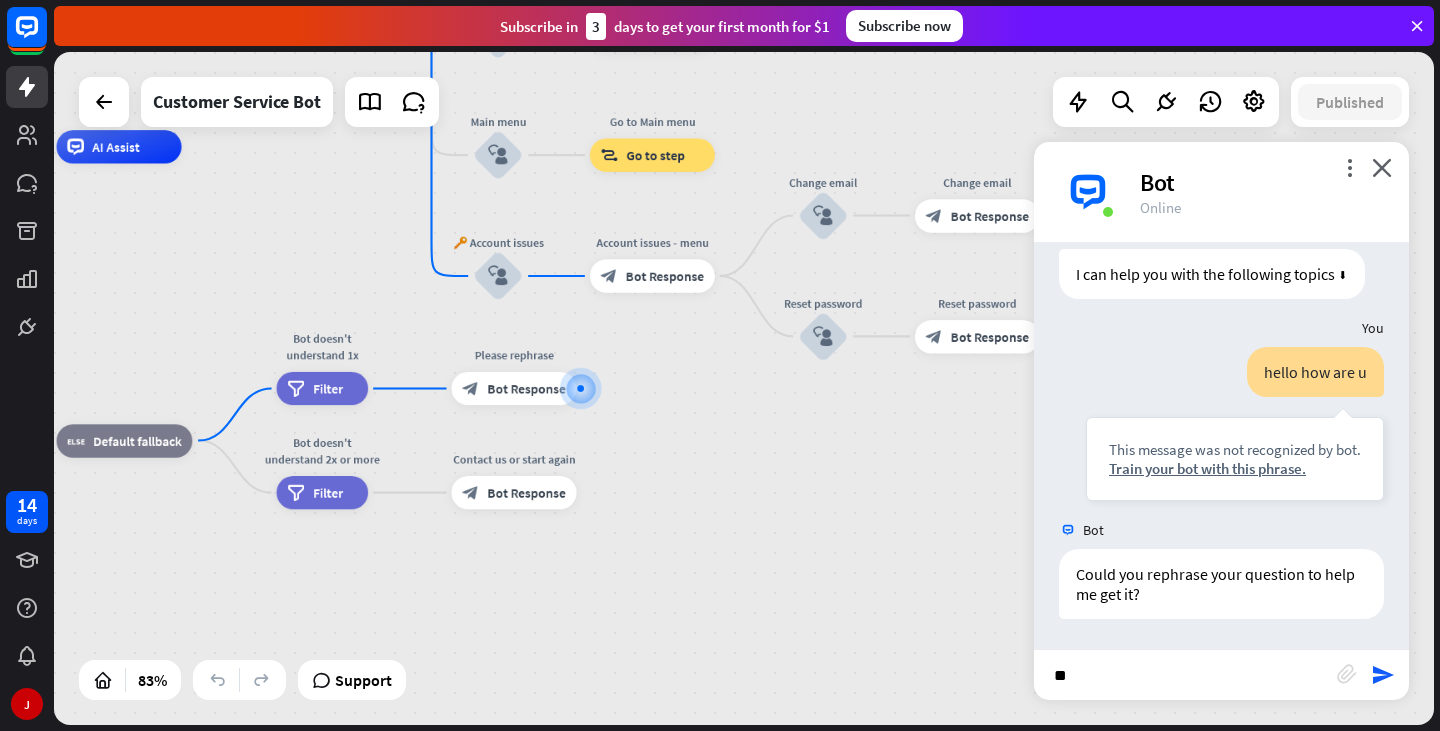 type on "***" 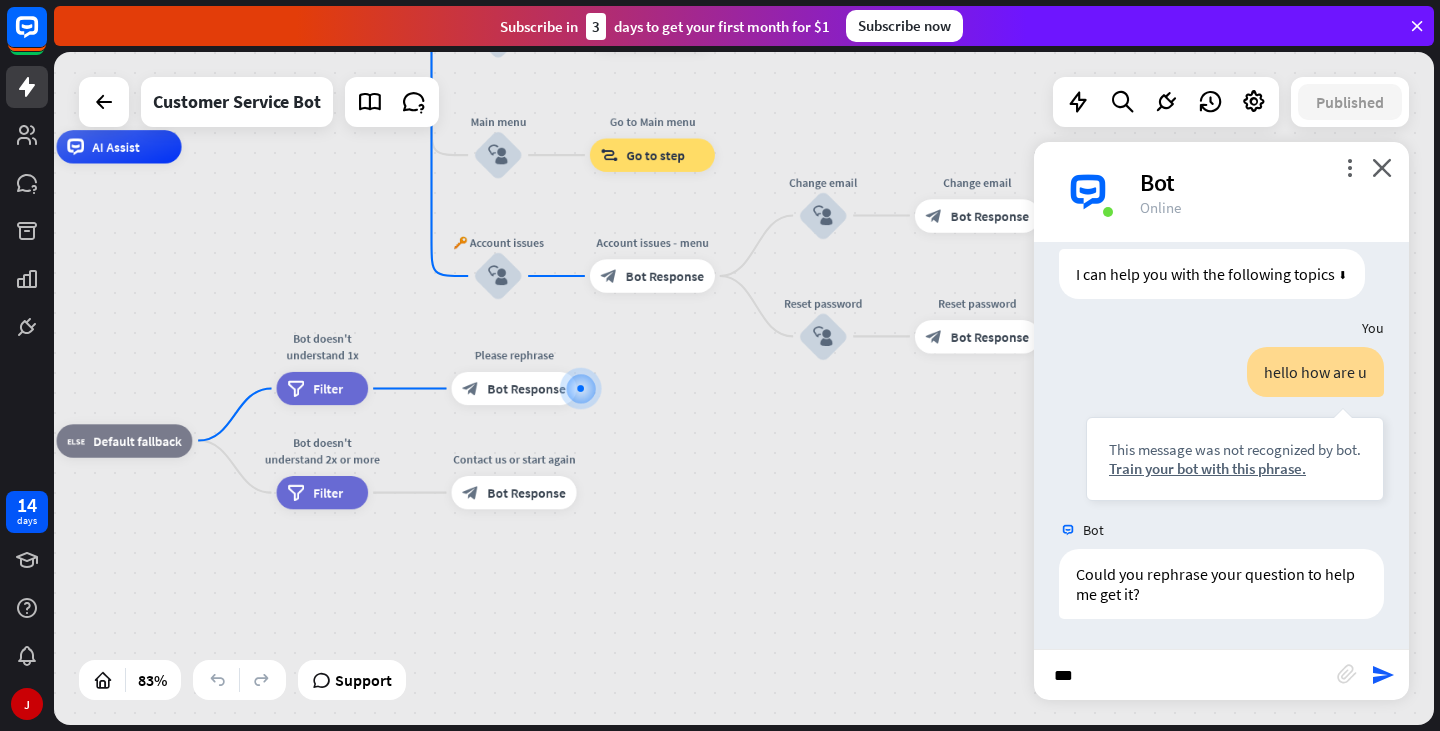 type 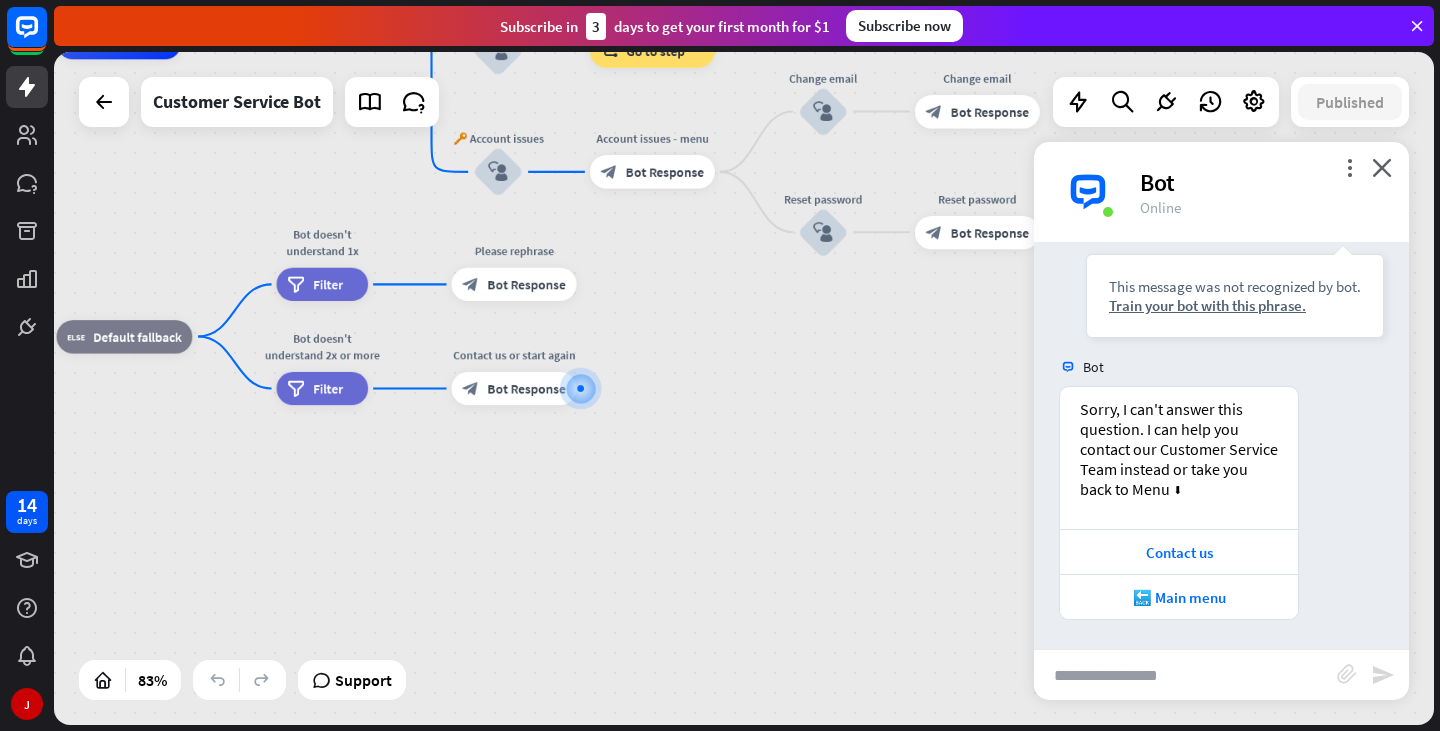 scroll, scrollTop: 3288, scrollLeft: 0, axis: vertical 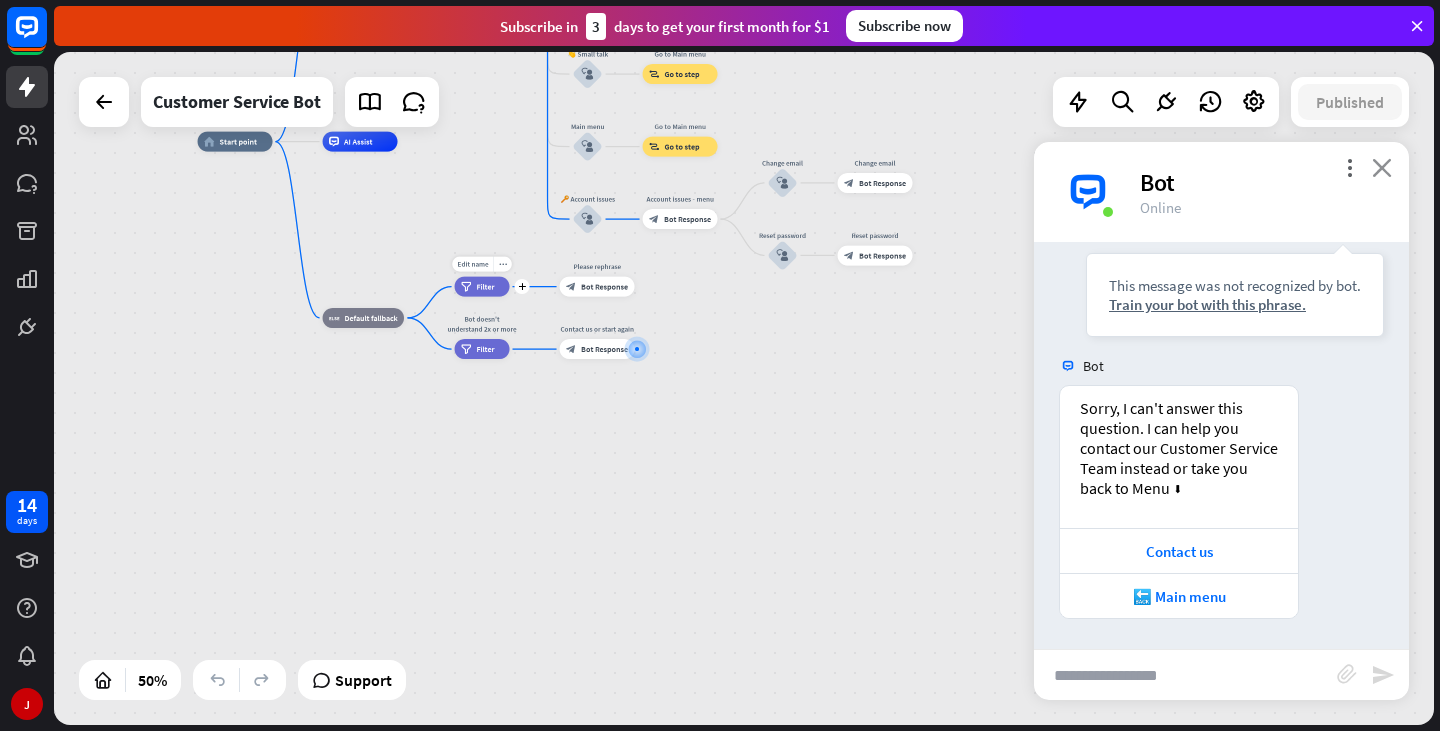 click on "close" at bounding box center [1382, 167] 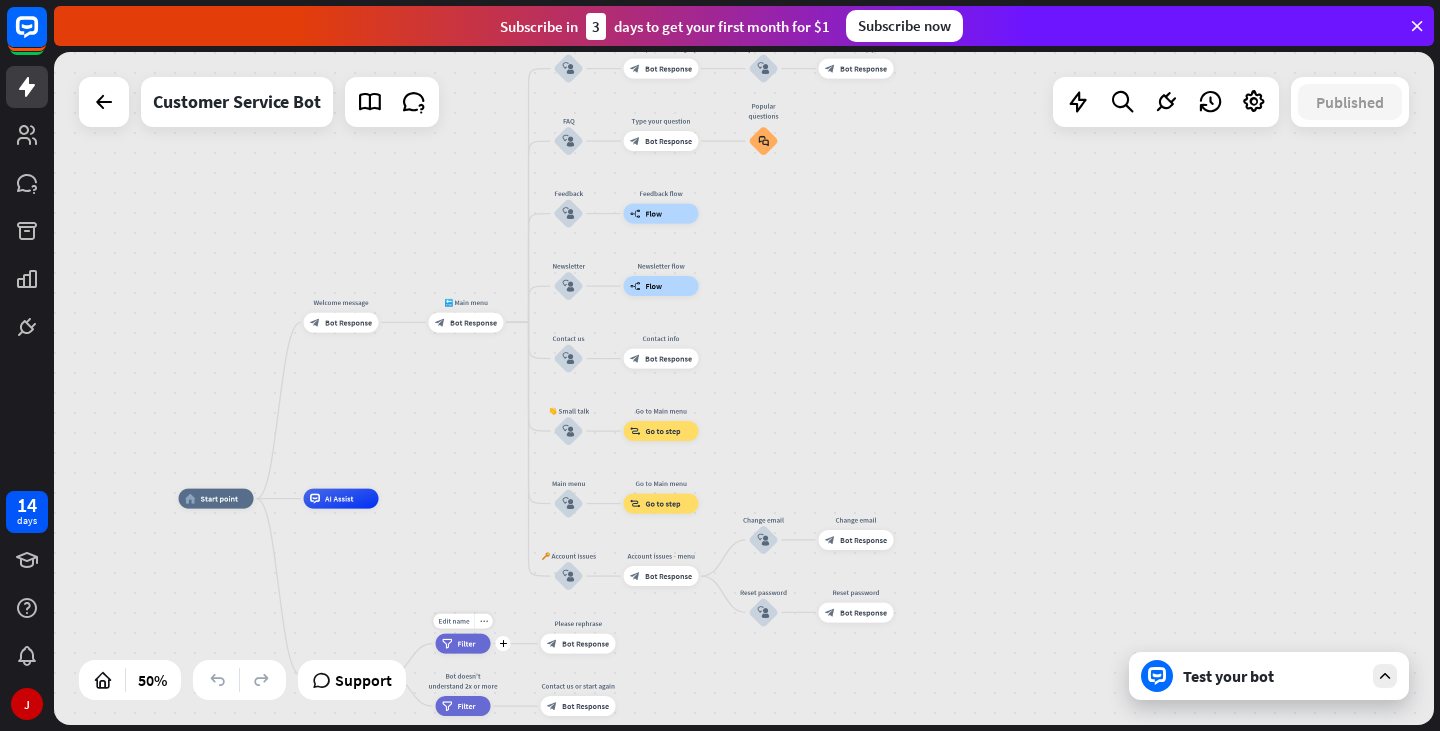 drag, startPoint x: 1068, startPoint y: 297, endPoint x: 1049, endPoint y: 654, distance: 357.50525 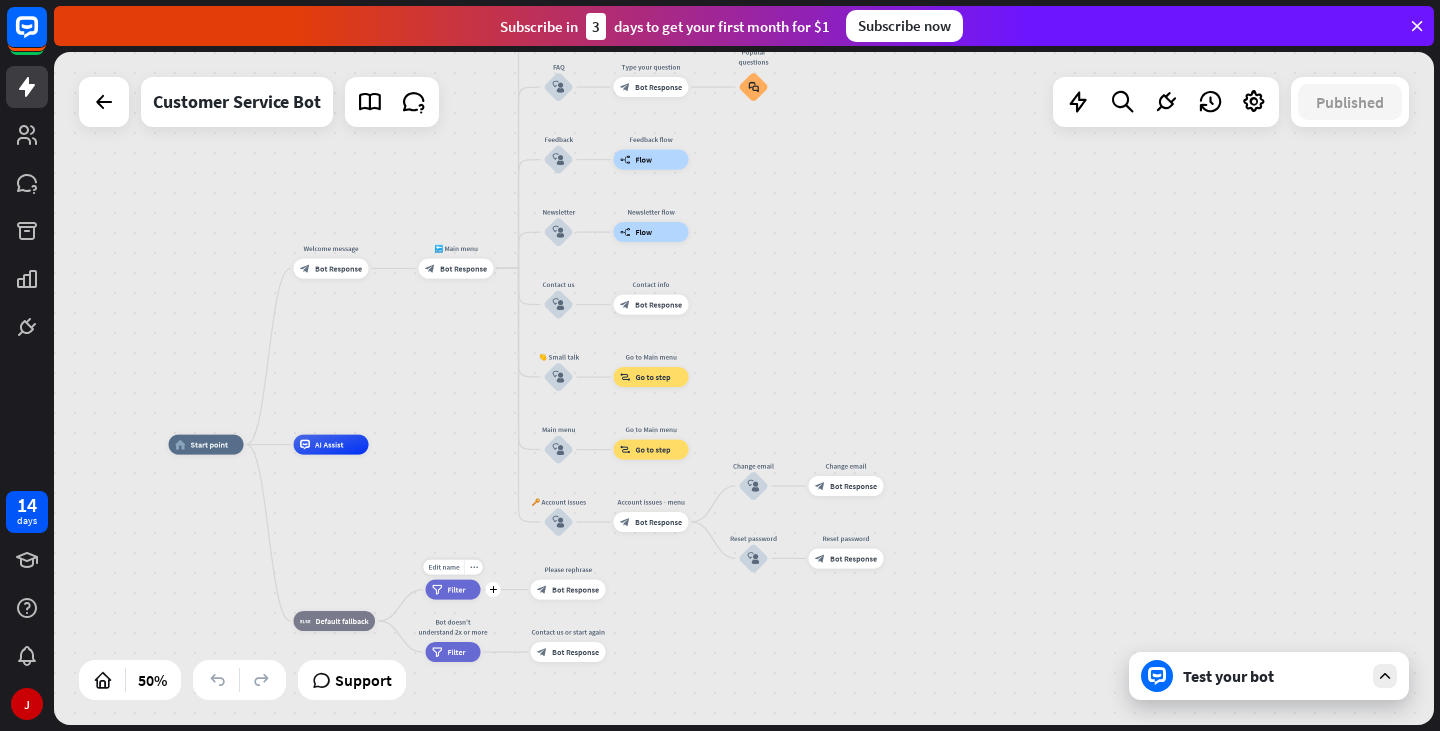 drag, startPoint x: 973, startPoint y: 239, endPoint x: 963, endPoint y: 187, distance: 52.95281 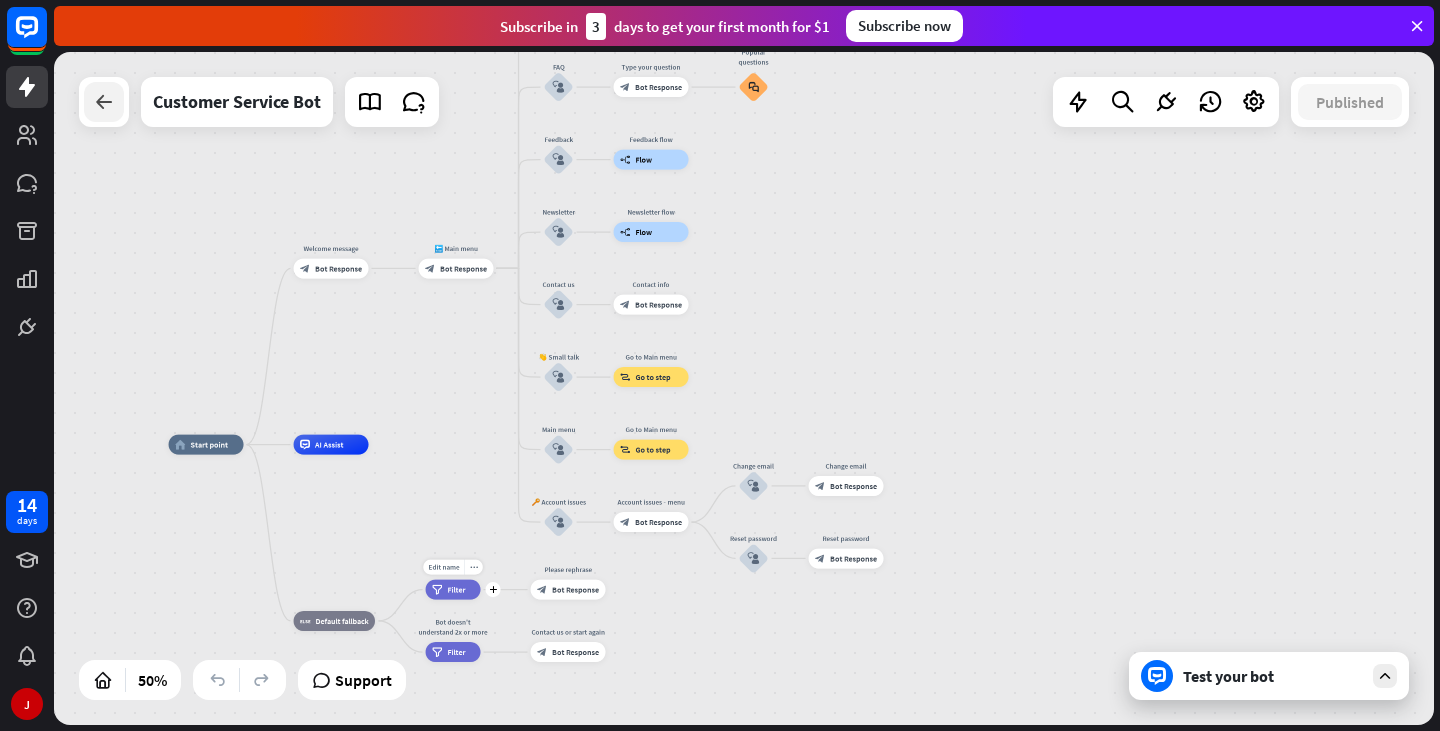 click at bounding box center (104, 102) 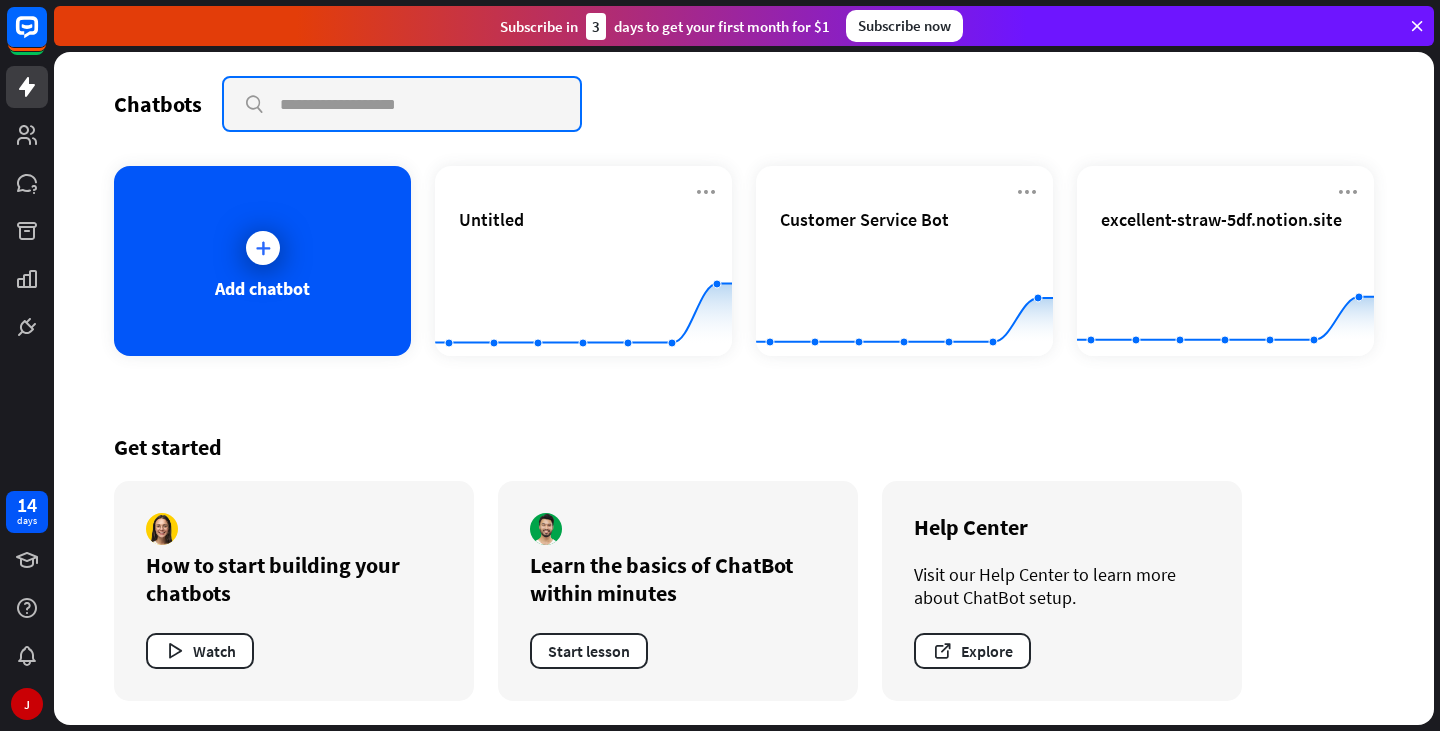 click at bounding box center [402, 104] 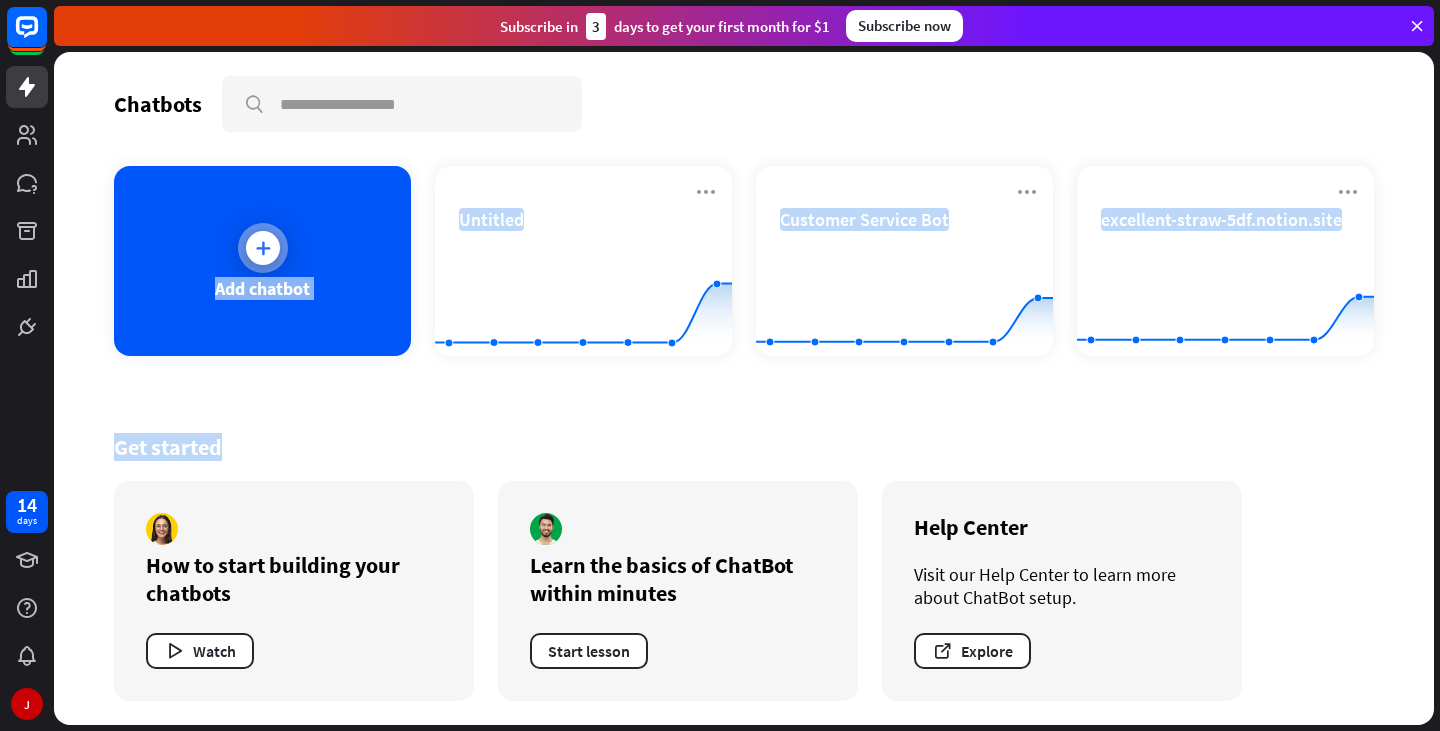 drag, startPoint x: 249, startPoint y: 265, endPoint x: 296, endPoint y: 312, distance: 66.46804 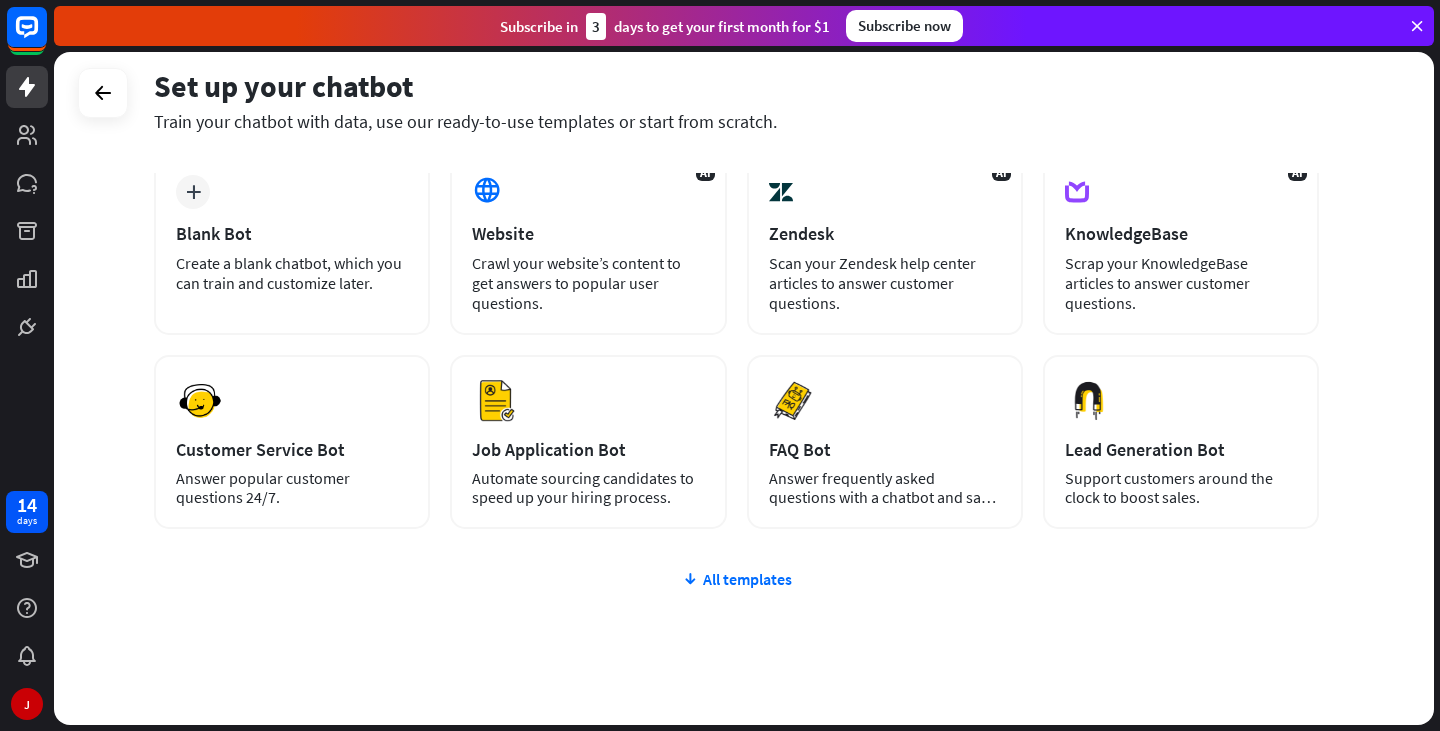 scroll, scrollTop: 154, scrollLeft: 0, axis: vertical 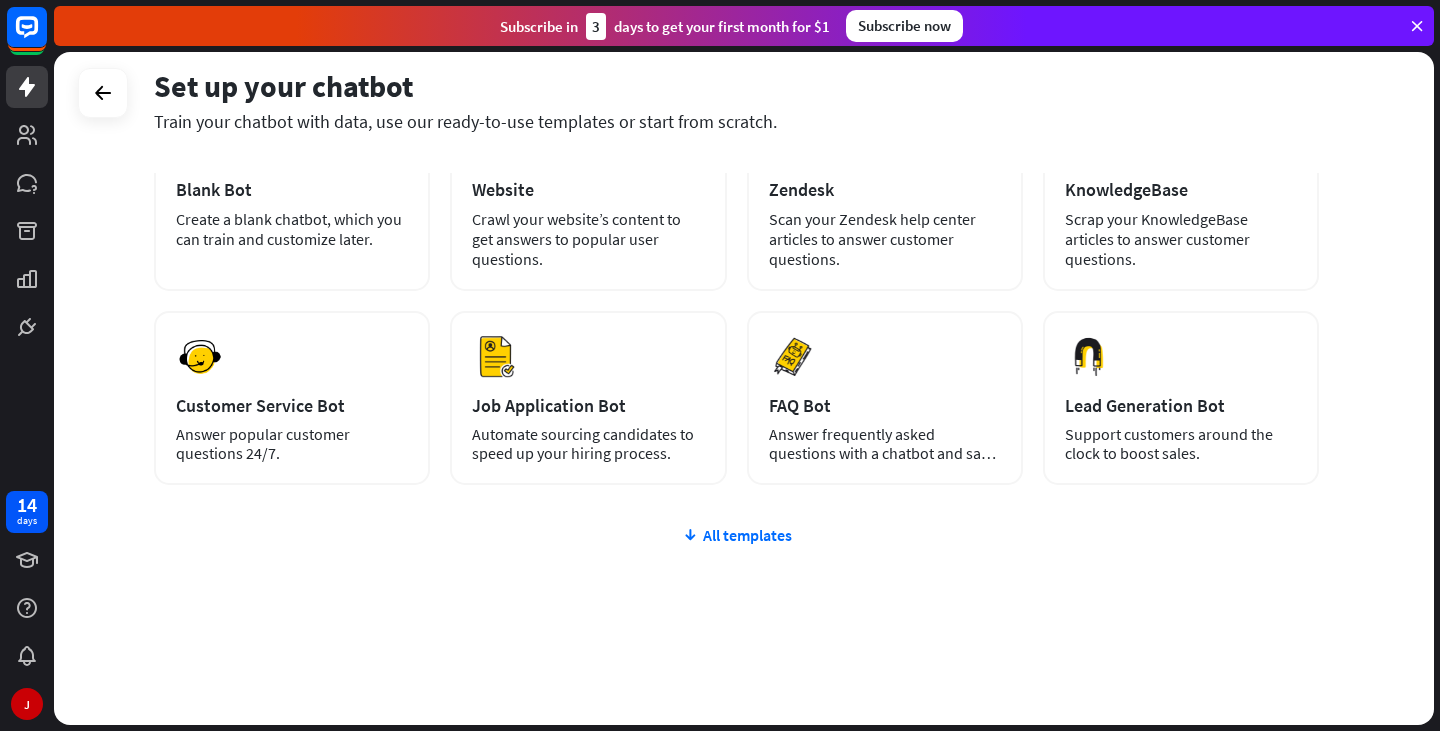 click on "plus   Blank Bot
Create a blank chatbot, which you can train and
customize later.
AI     Website
Crawl your website’s content to get answers to
popular user questions.
AI               Zendesk
Scan your Zendesk help center articles to answer
customer questions.
AI         KnowledgeBase
Scrap your KnowledgeBase articles to answer customer
questions.
Preview
Customer Service Bot
Answer popular customer questions 24/7.
Preview" at bounding box center [736, 417] 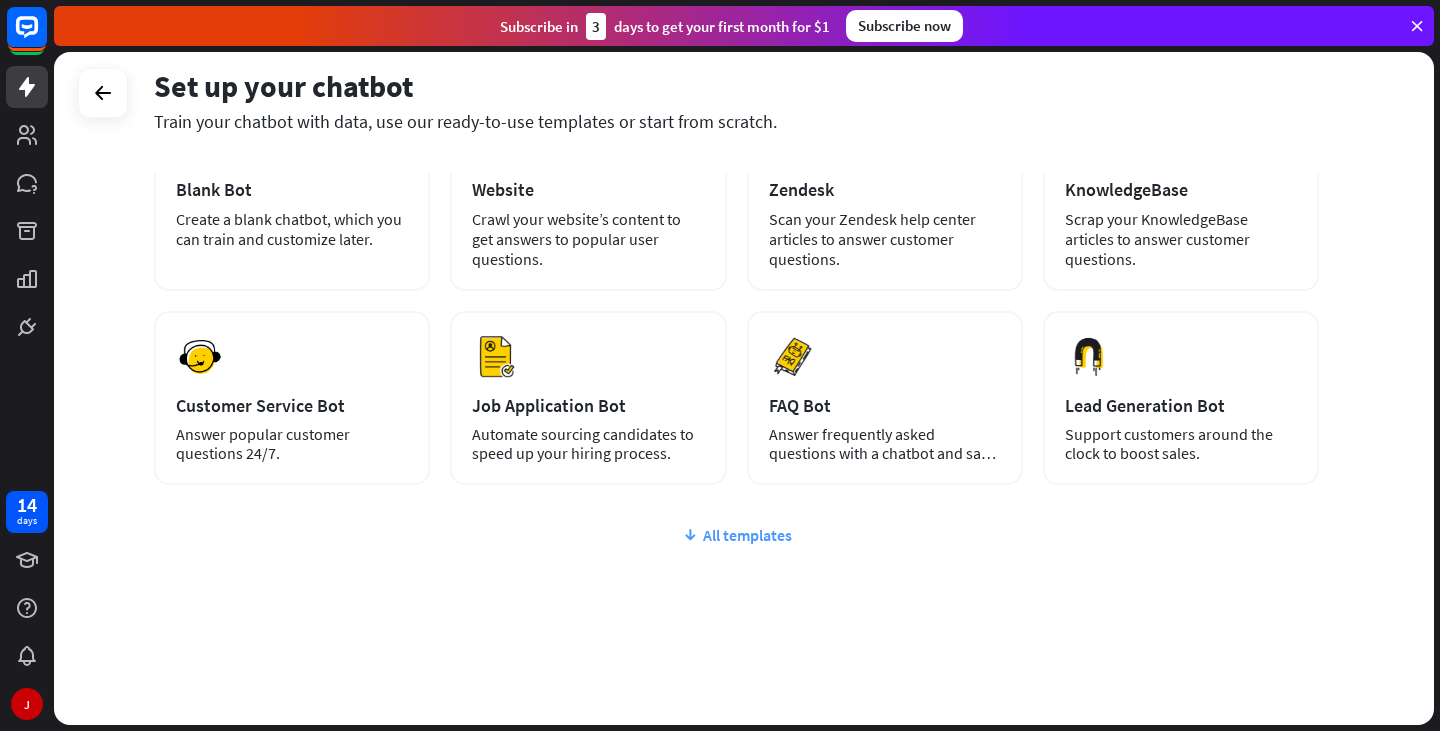 click on "All templates" at bounding box center (736, 535) 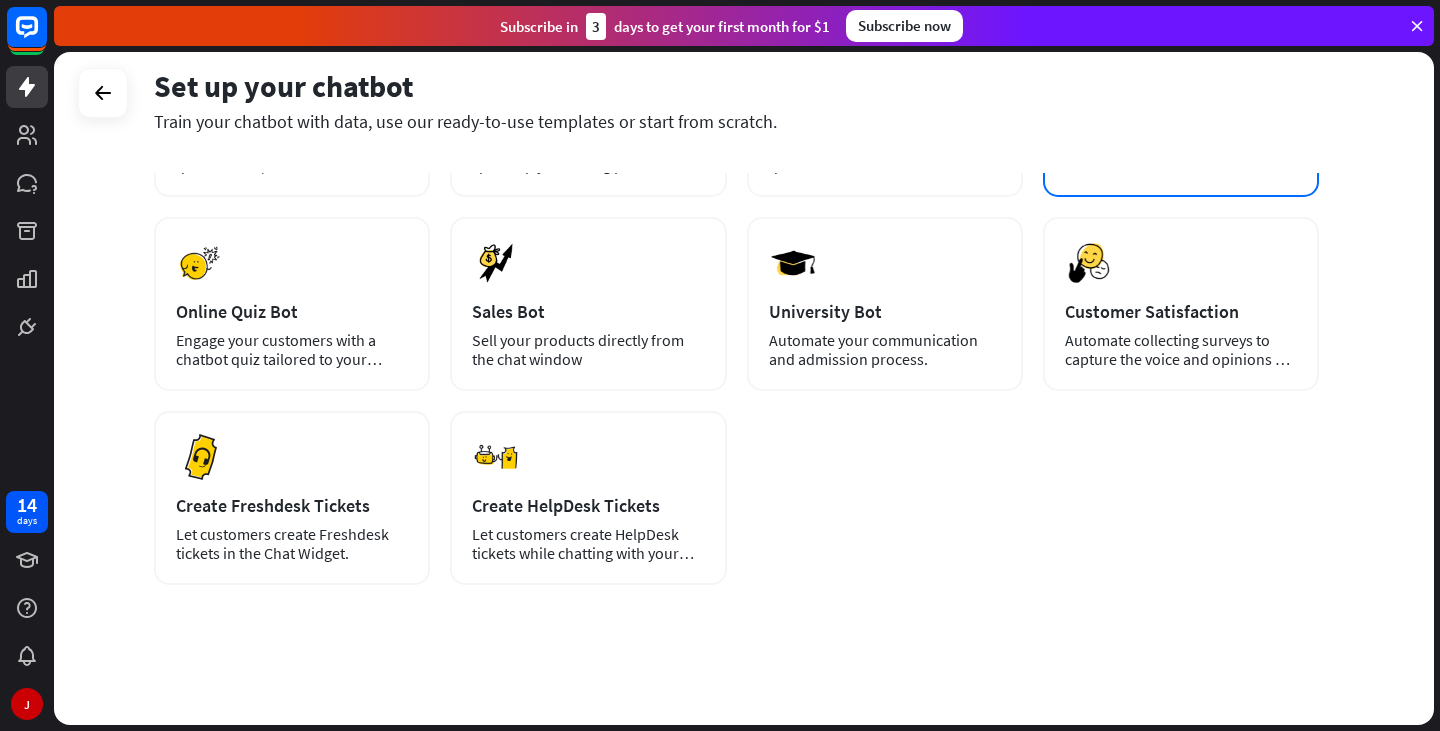 scroll, scrollTop: 0, scrollLeft: 0, axis: both 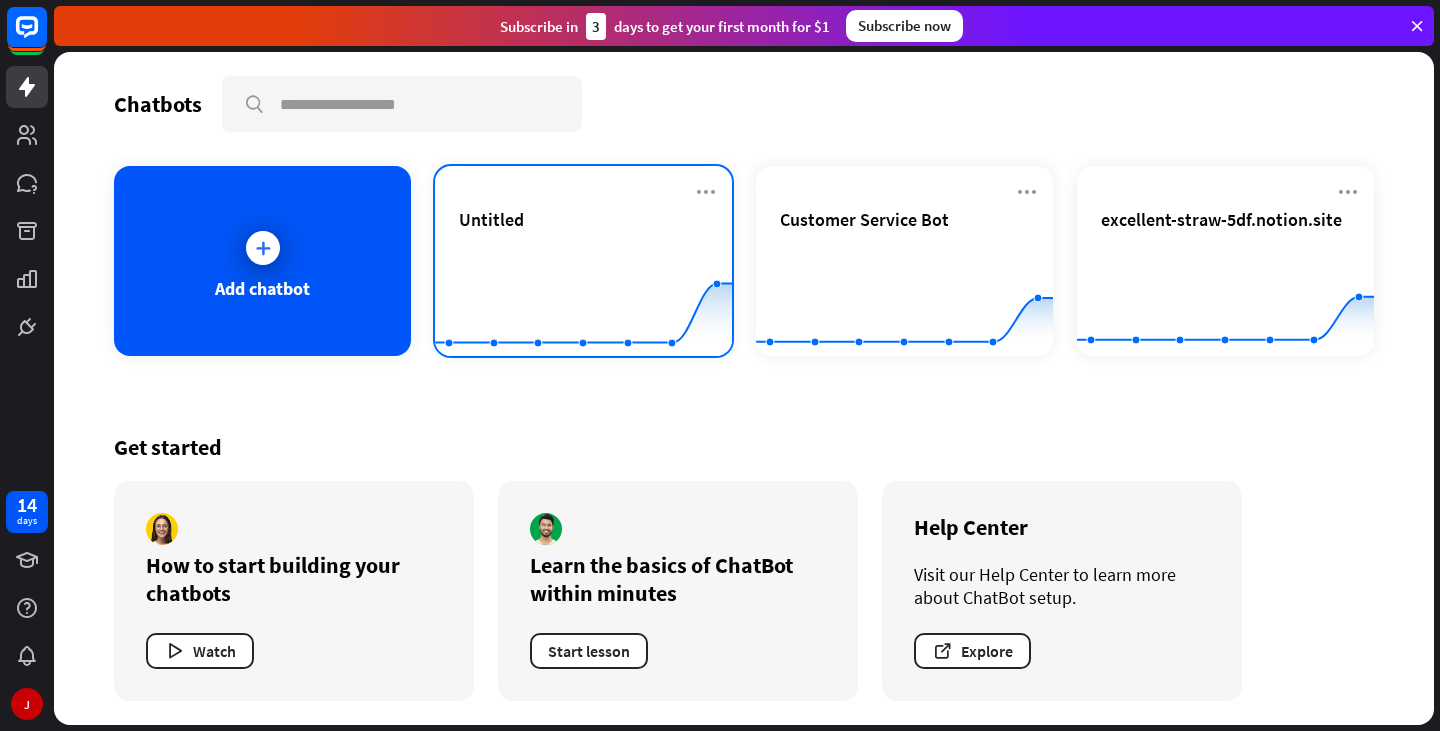 click 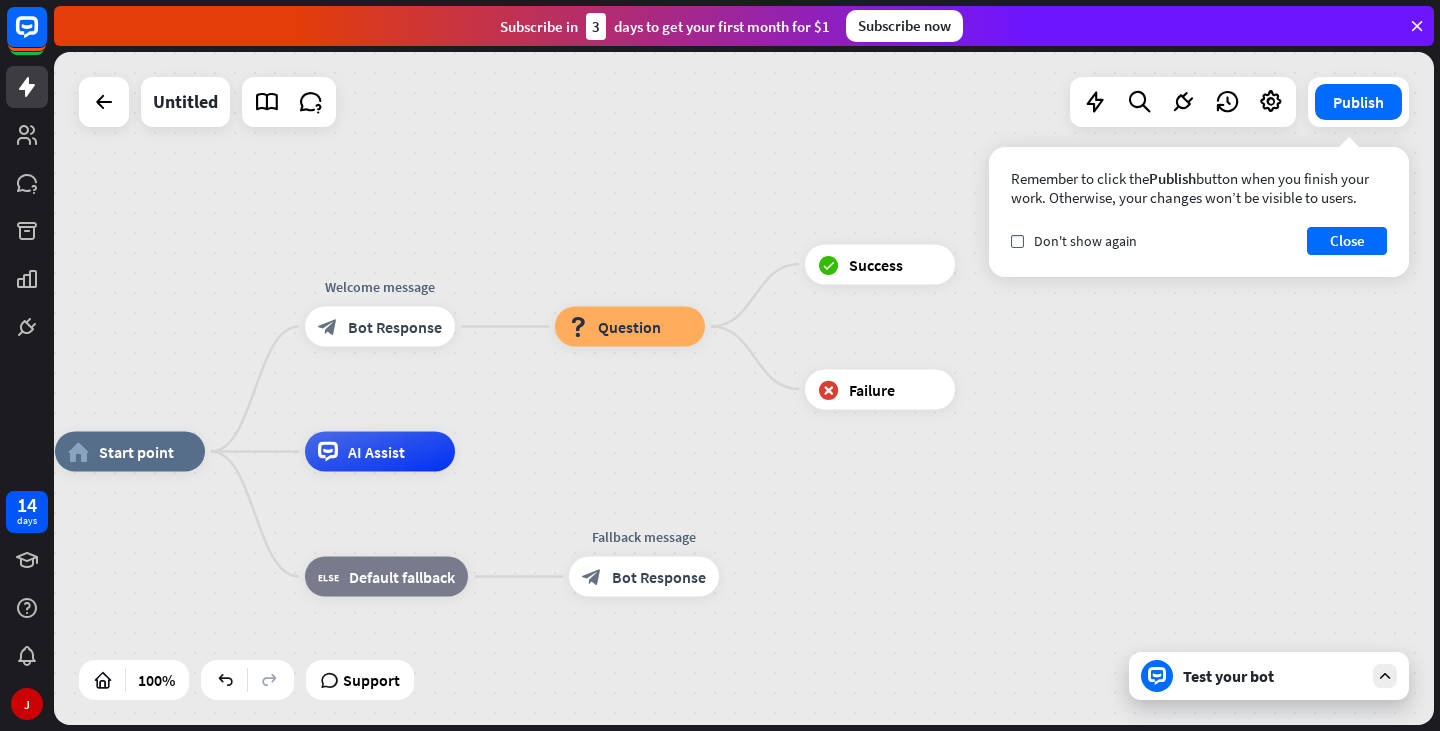 drag, startPoint x: 950, startPoint y: 379, endPoint x: 705, endPoint y: 442, distance: 252.97035 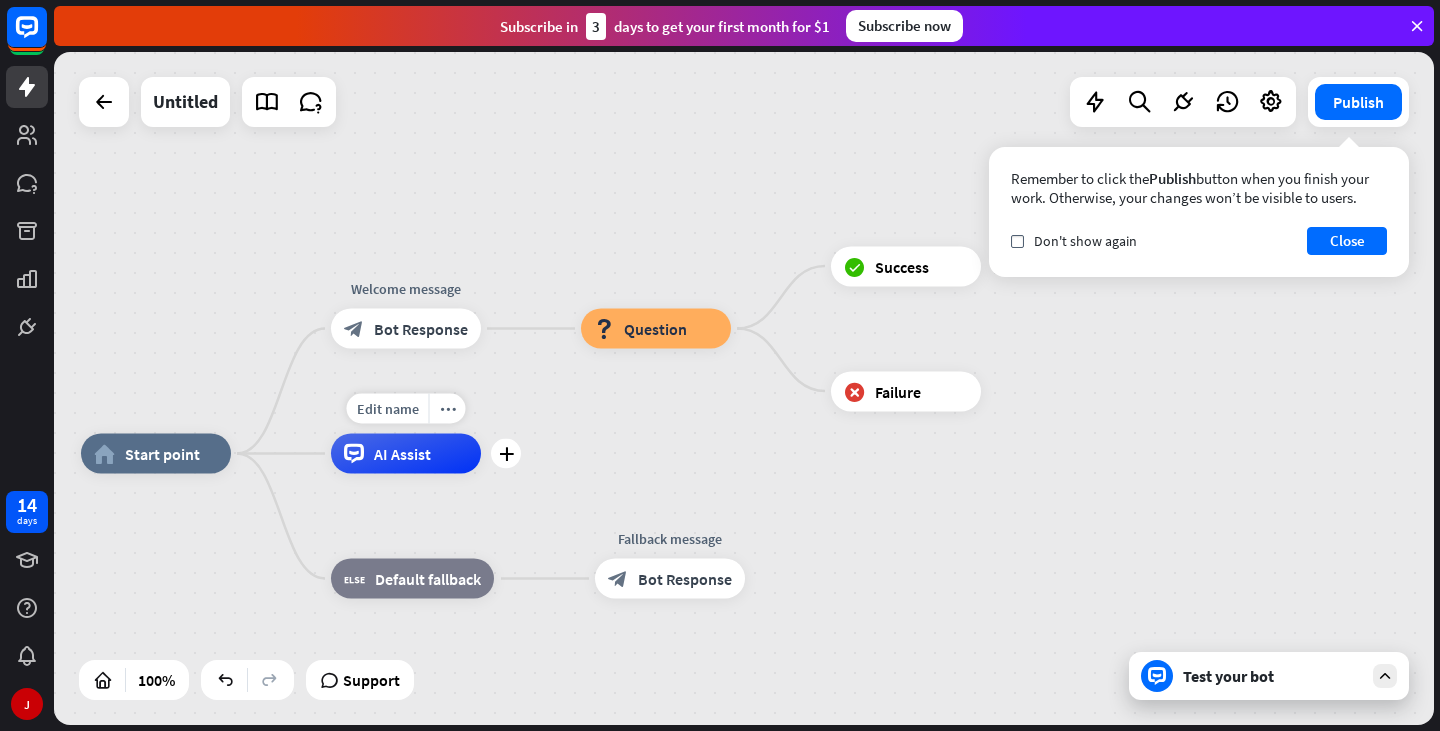 click on "AI Assist" at bounding box center [402, 454] 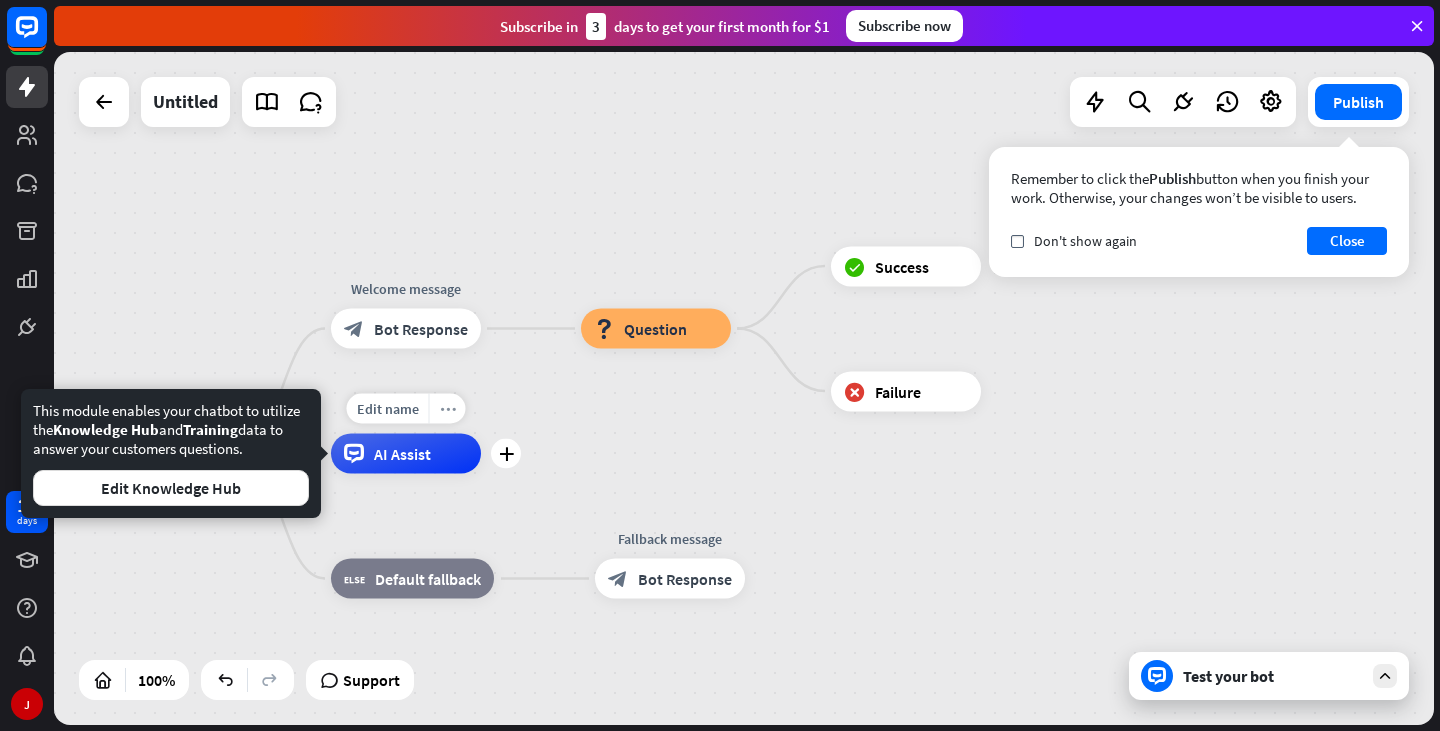 click on "more_horiz" at bounding box center [448, 408] 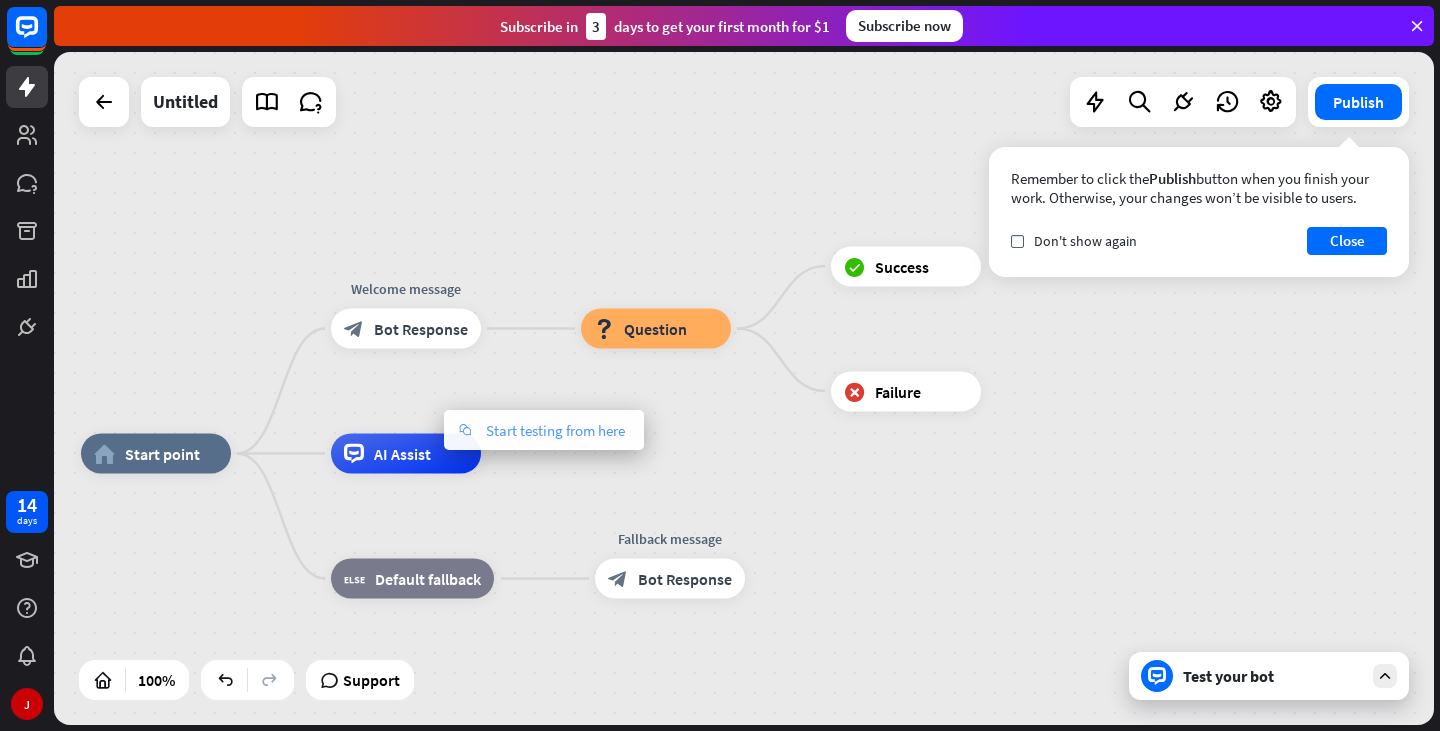 click on "Start testing from here" at bounding box center (555, 430) 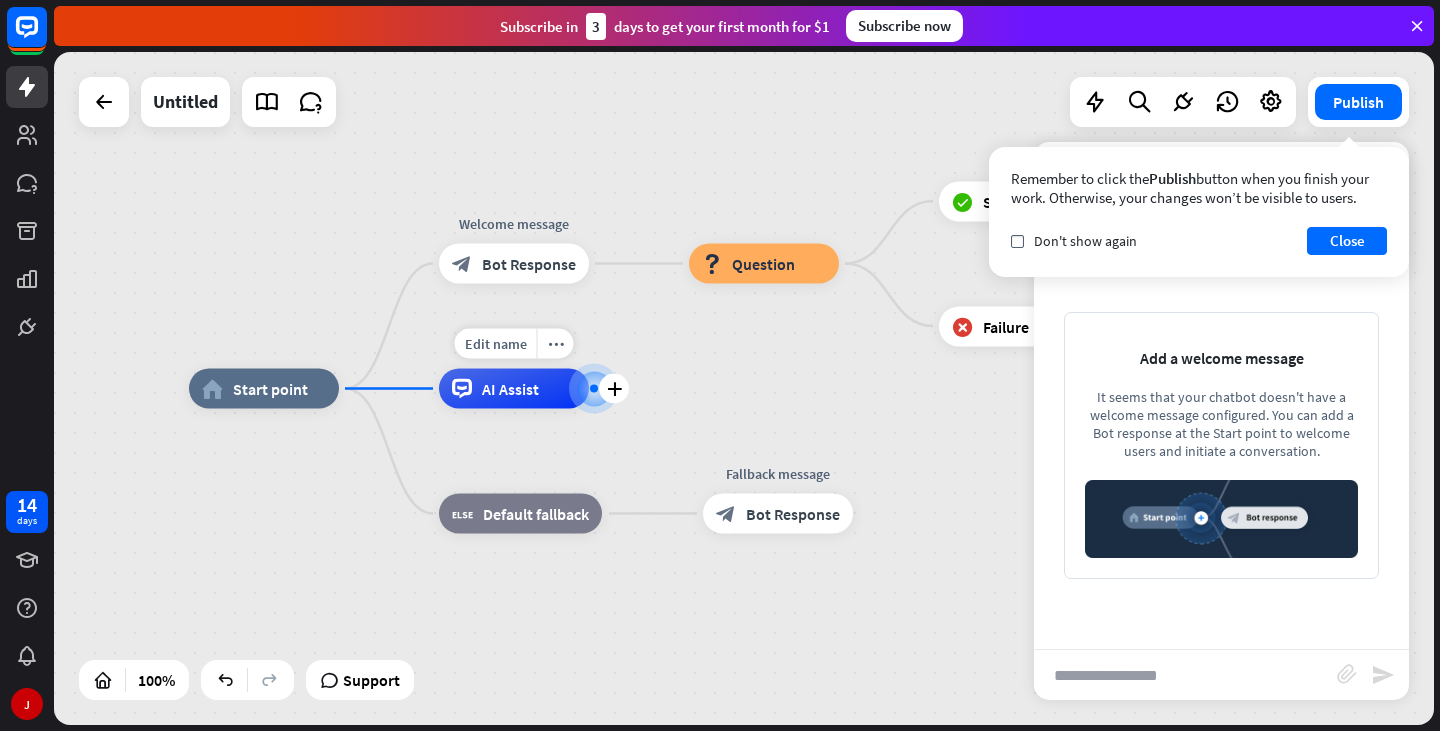 click on "Edit name   more_horiz         plus       AI Assist" at bounding box center [514, 389] 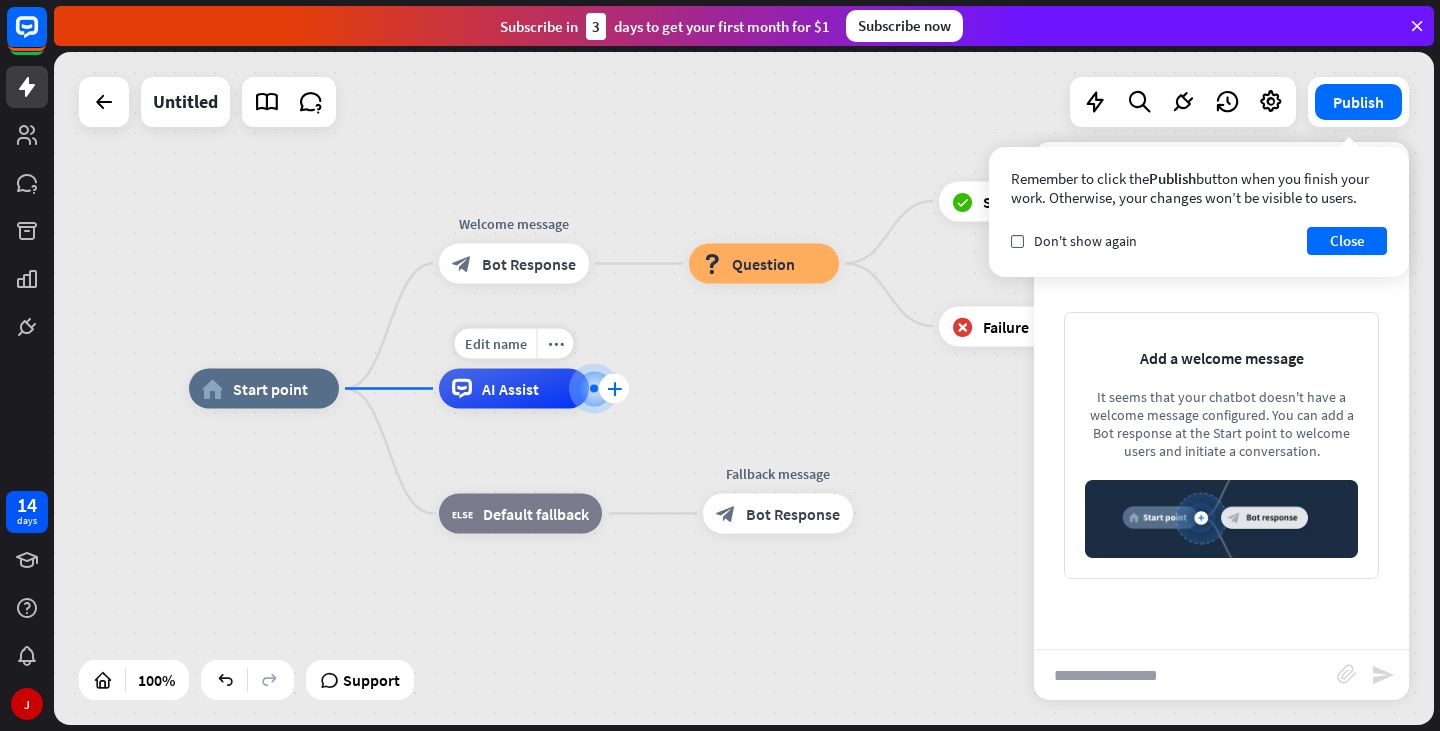 click on "plus" at bounding box center [614, 389] 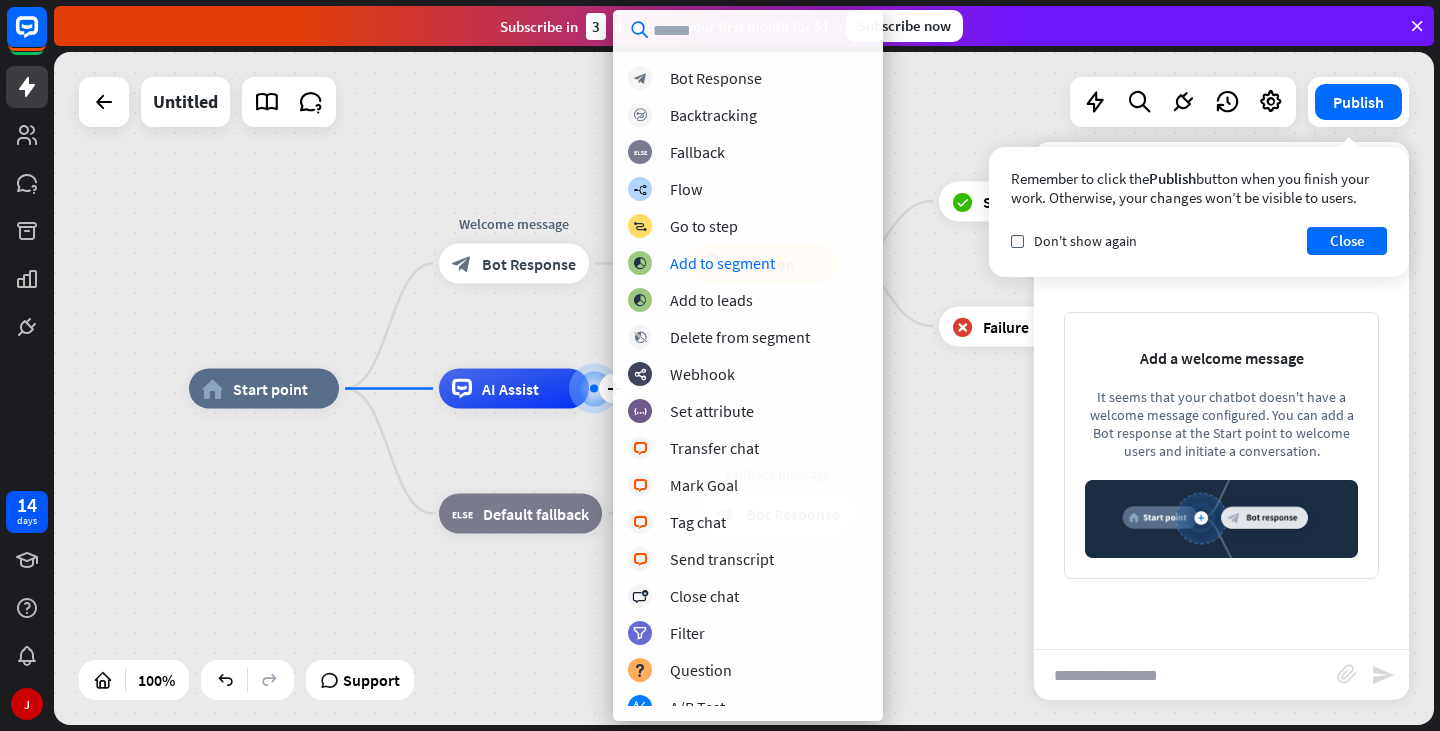 click on "home_2   Start point                 Welcome message   block_bot_response   Bot Response                   block_question   Question                   block_success   Success                   block_failure   Failure               plus       AI Assist                       block_fallback   Default fallback                 Fallback message   block_bot_response   Bot Response" at bounding box center (879, 725) 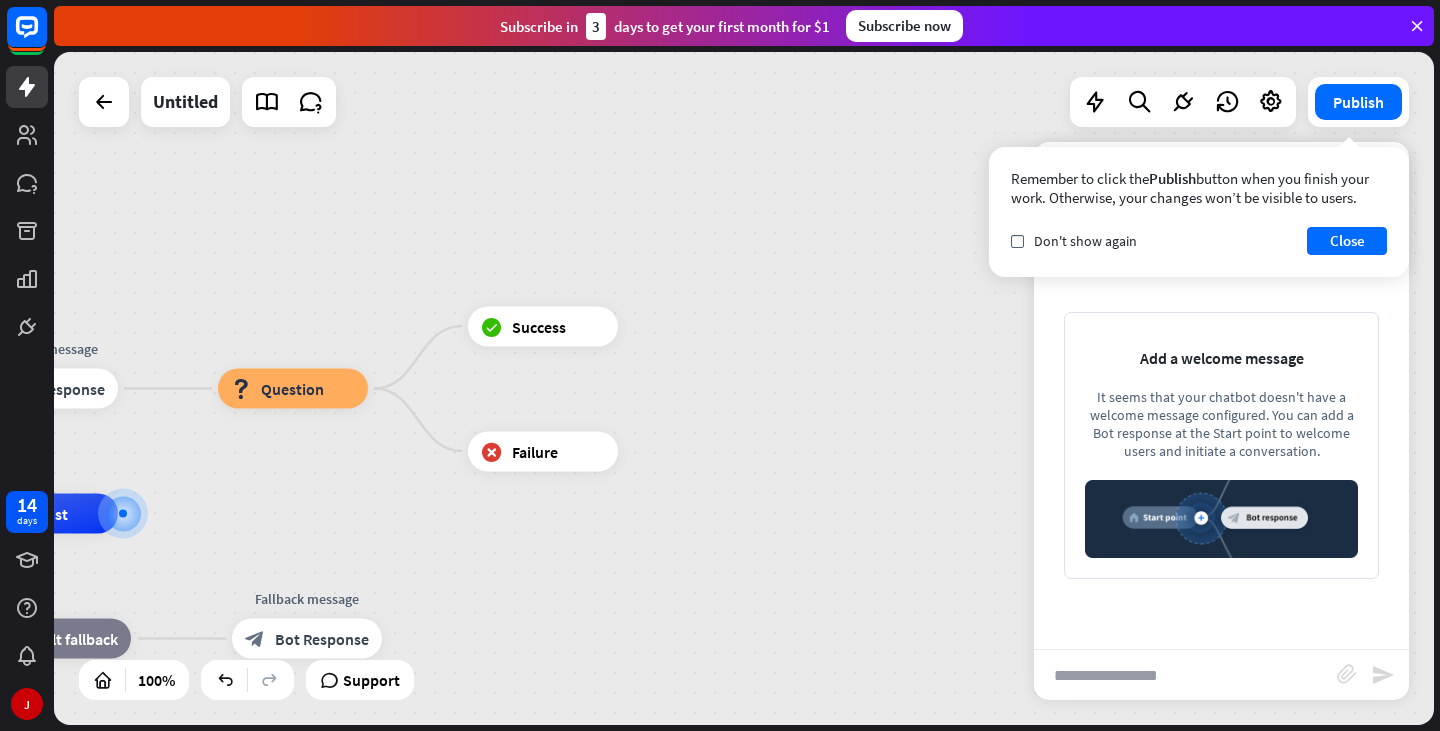 drag, startPoint x: 727, startPoint y: 354, endPoint x: 144, endPoint y: 502, distance: 601.4923 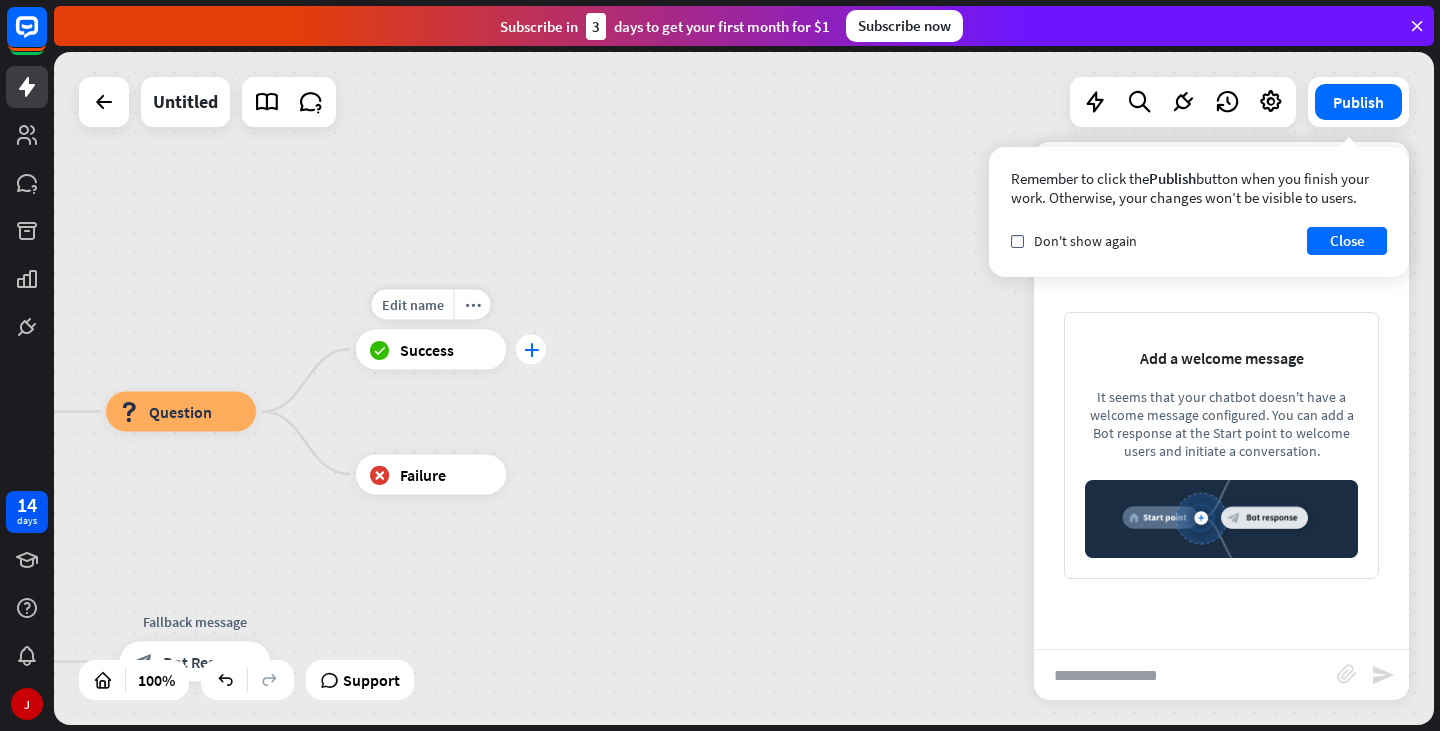 click on "plus" at bounding box center [531, 349] 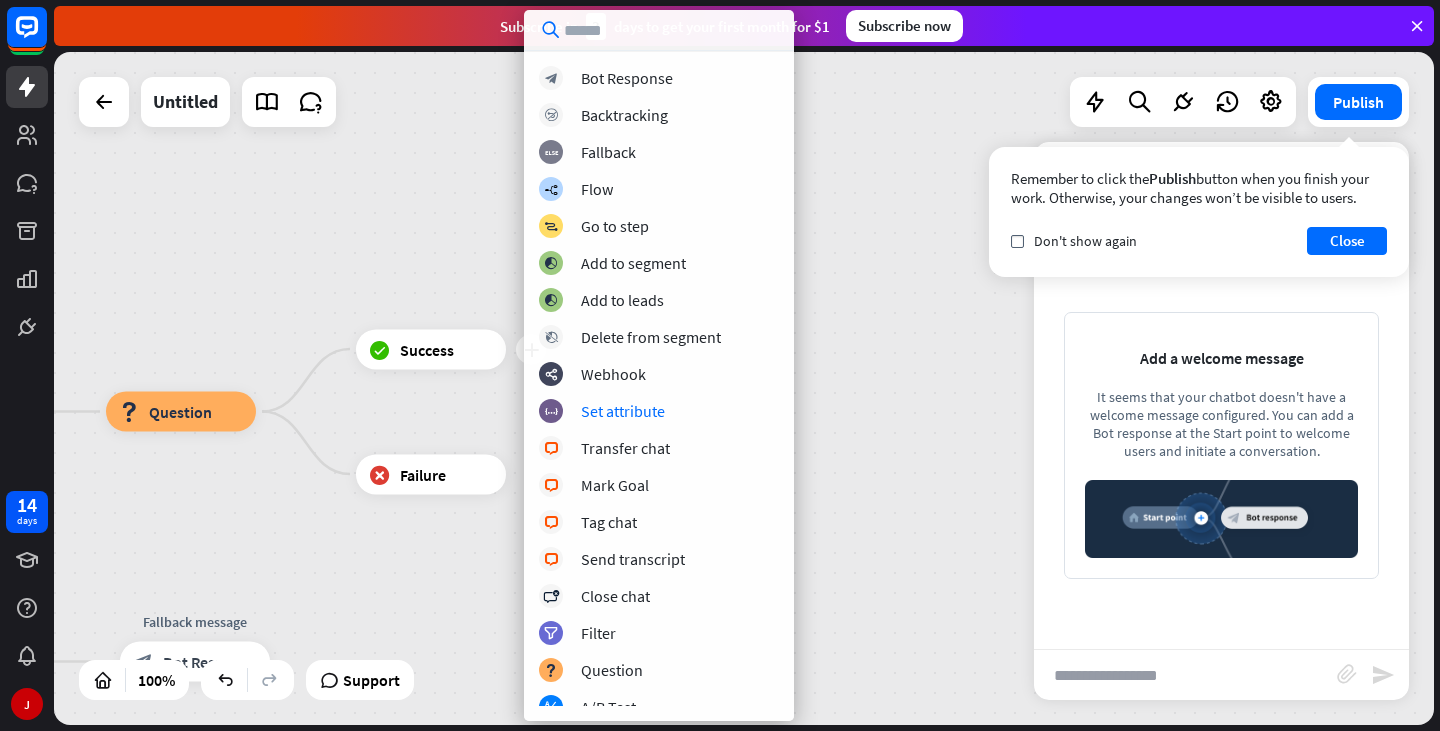 click on "Remember to click the
Publish
button when you finish your work. Otherwise, your changes won’t
be visible to users.
check   Don't show again    Close" at bounding box center [1199, 212] 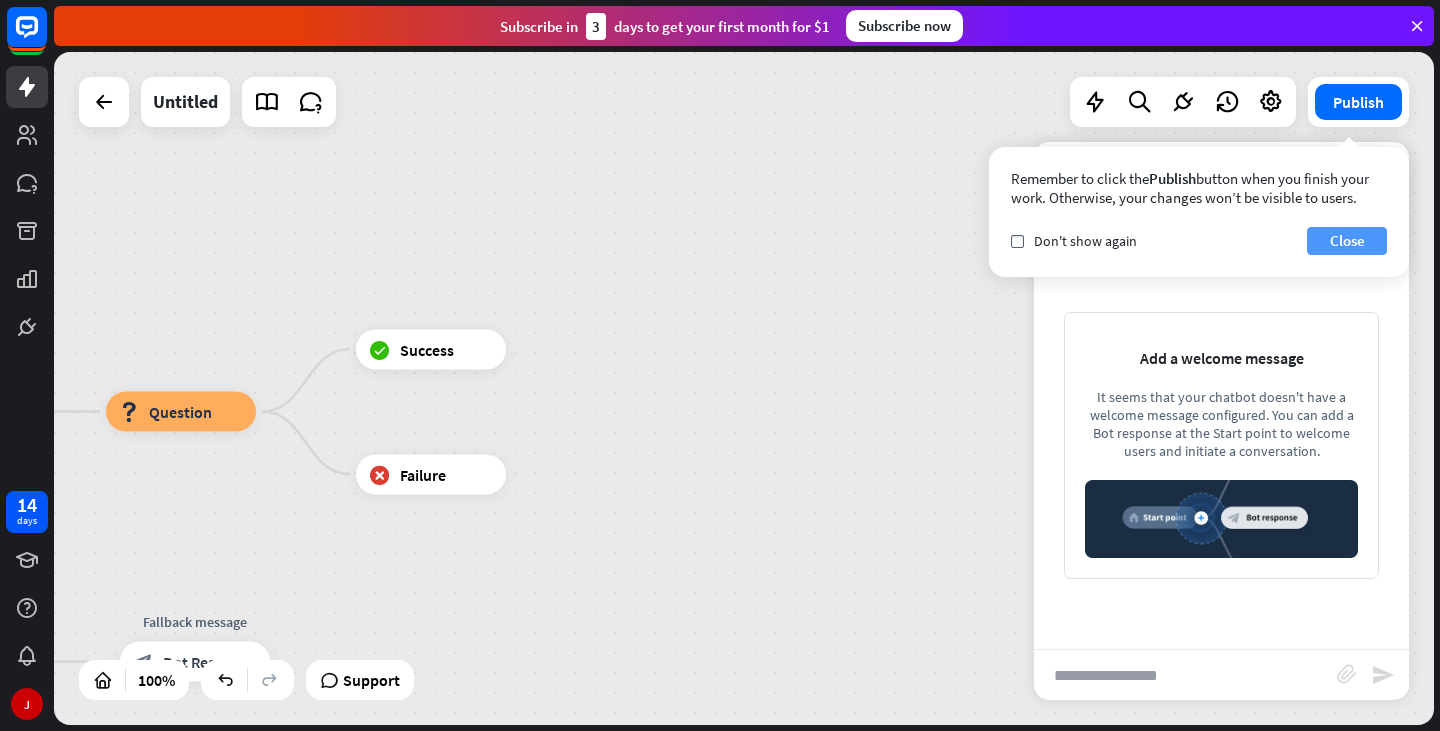 click on "Close" at bounding box center (1347, 241) 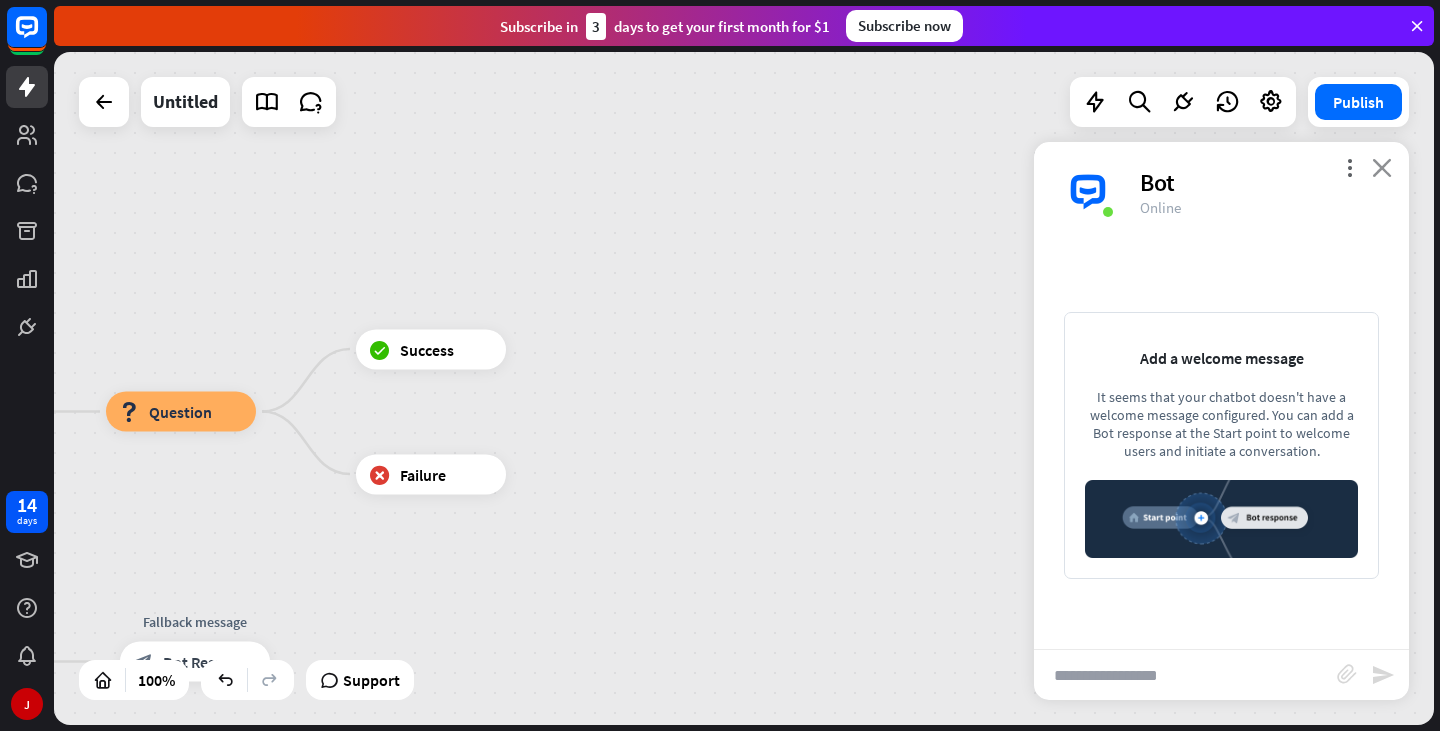 click on "close" at bounding box center [1382, 167] 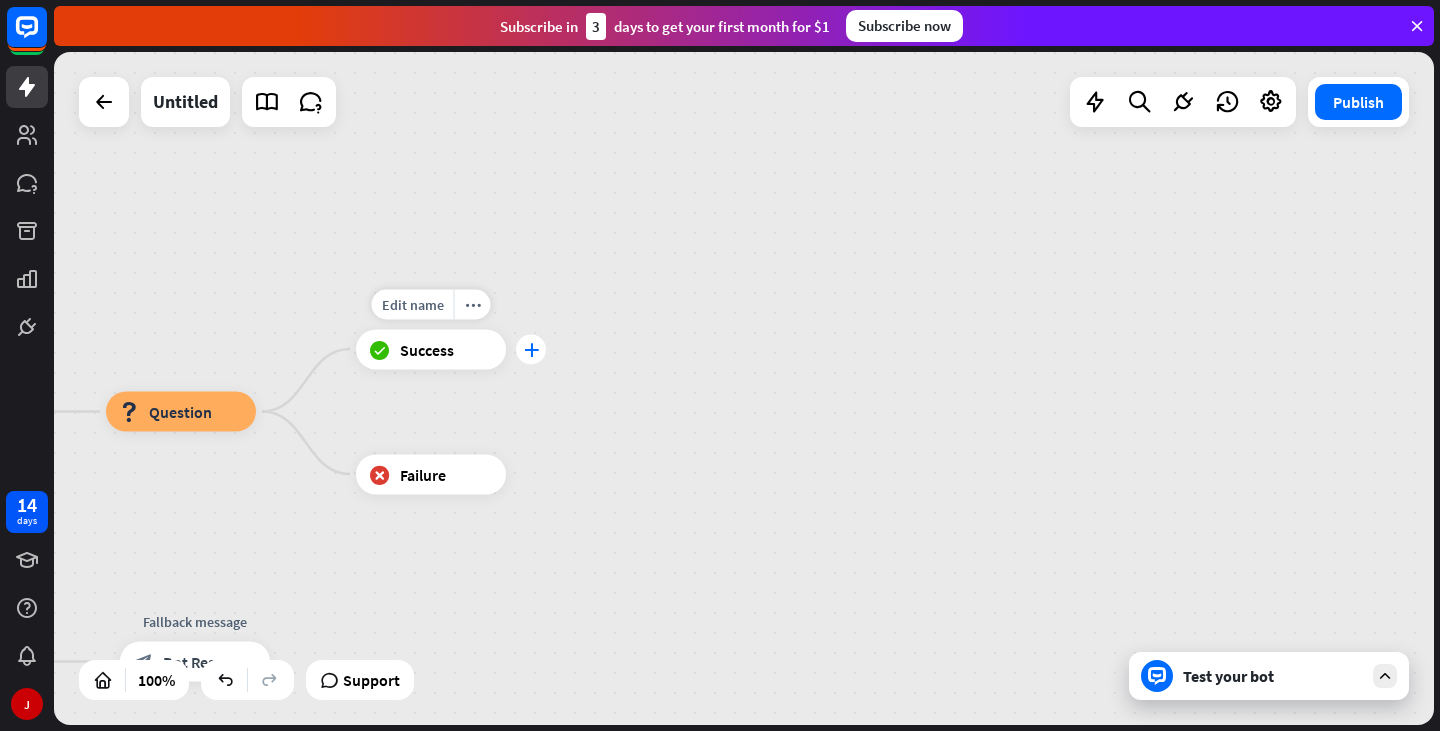 click on "plus" at bounding box center [531, 349] 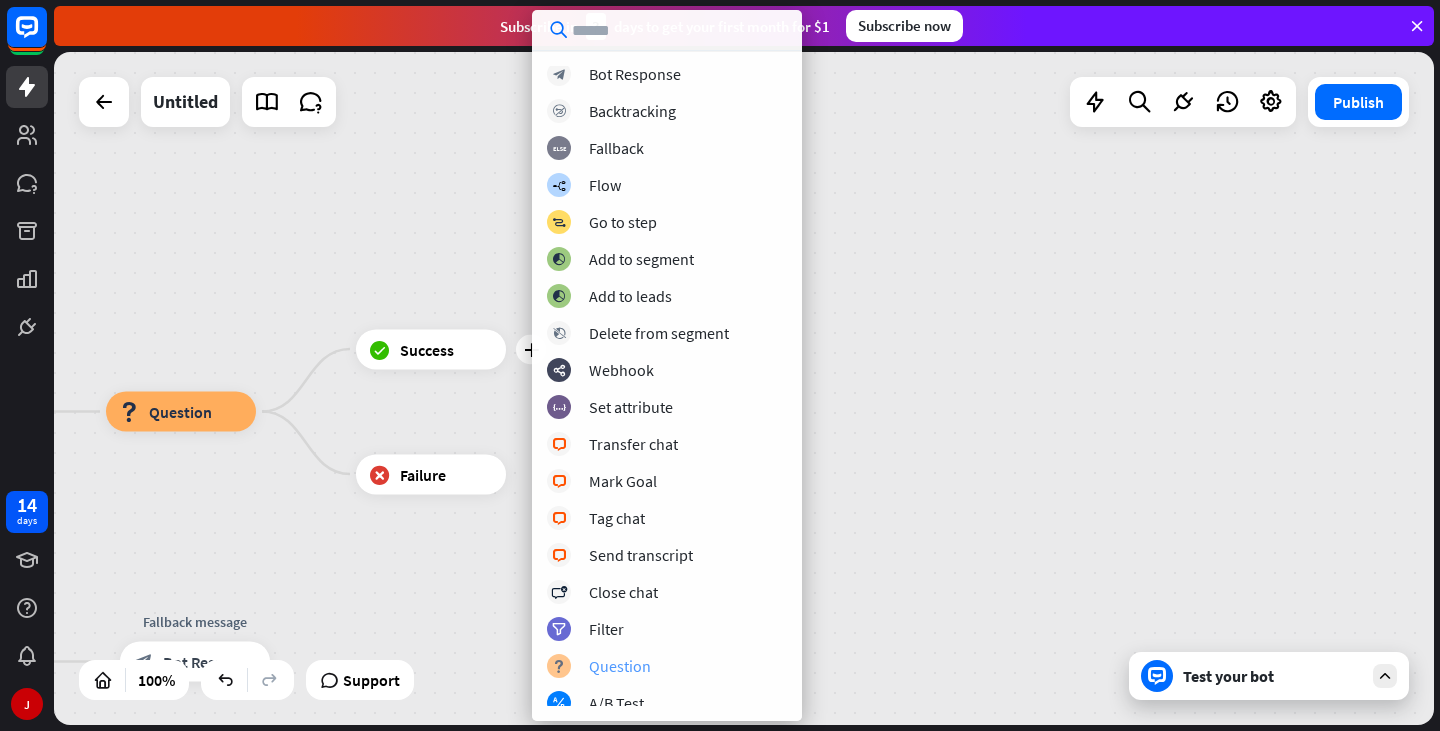 scroll, scrollTop: 0, scrollLeft: 0, axis: both 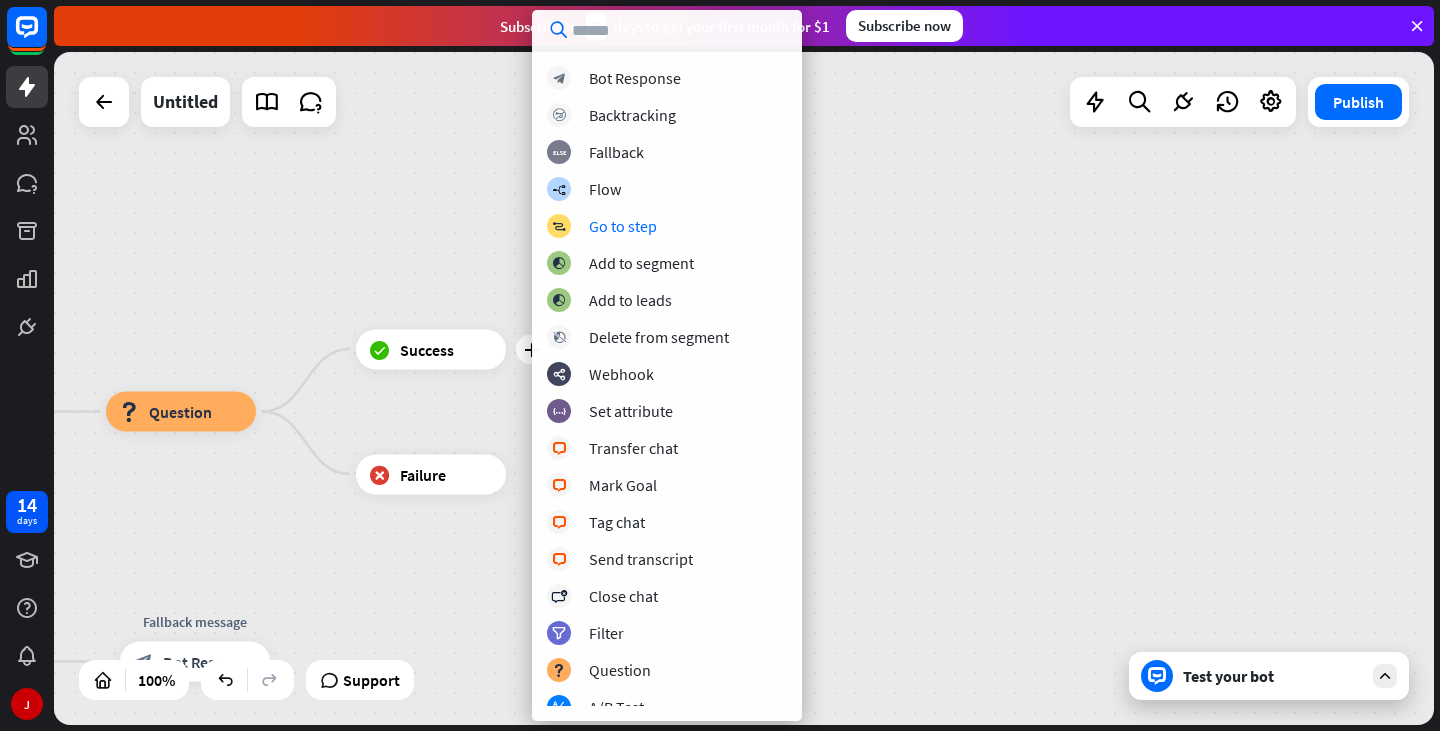 click on "home_2   Start point                 Welcome message   block_bot_response   Bot Response                   block_question   Question               plus     block_success   Success                   block_failure   Failure                     AI Assist                   block_fallback   Default fallback                 Fallback message   block_bot_response   Bot Response" at bounding box center (744, 388) 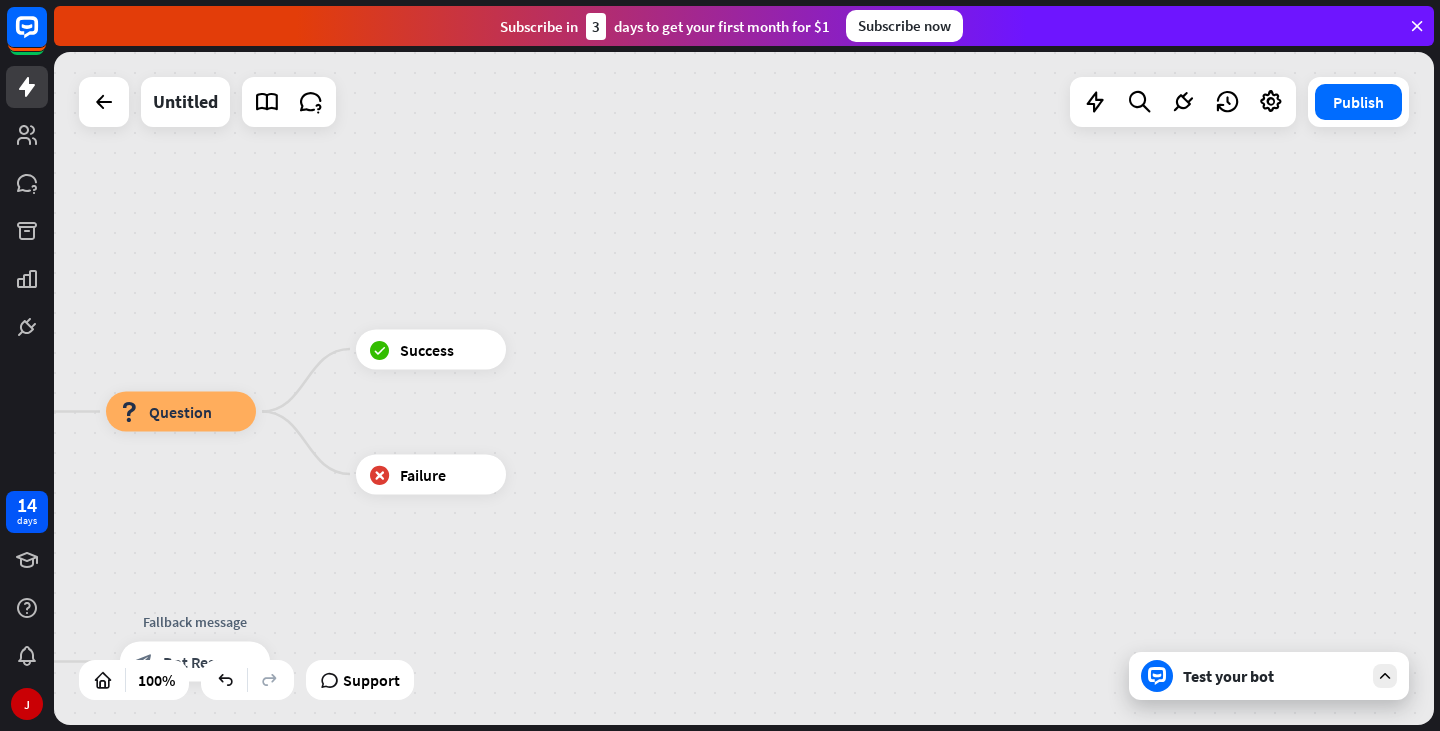 click on "Test your bot" at bounding box center [1269, 676] 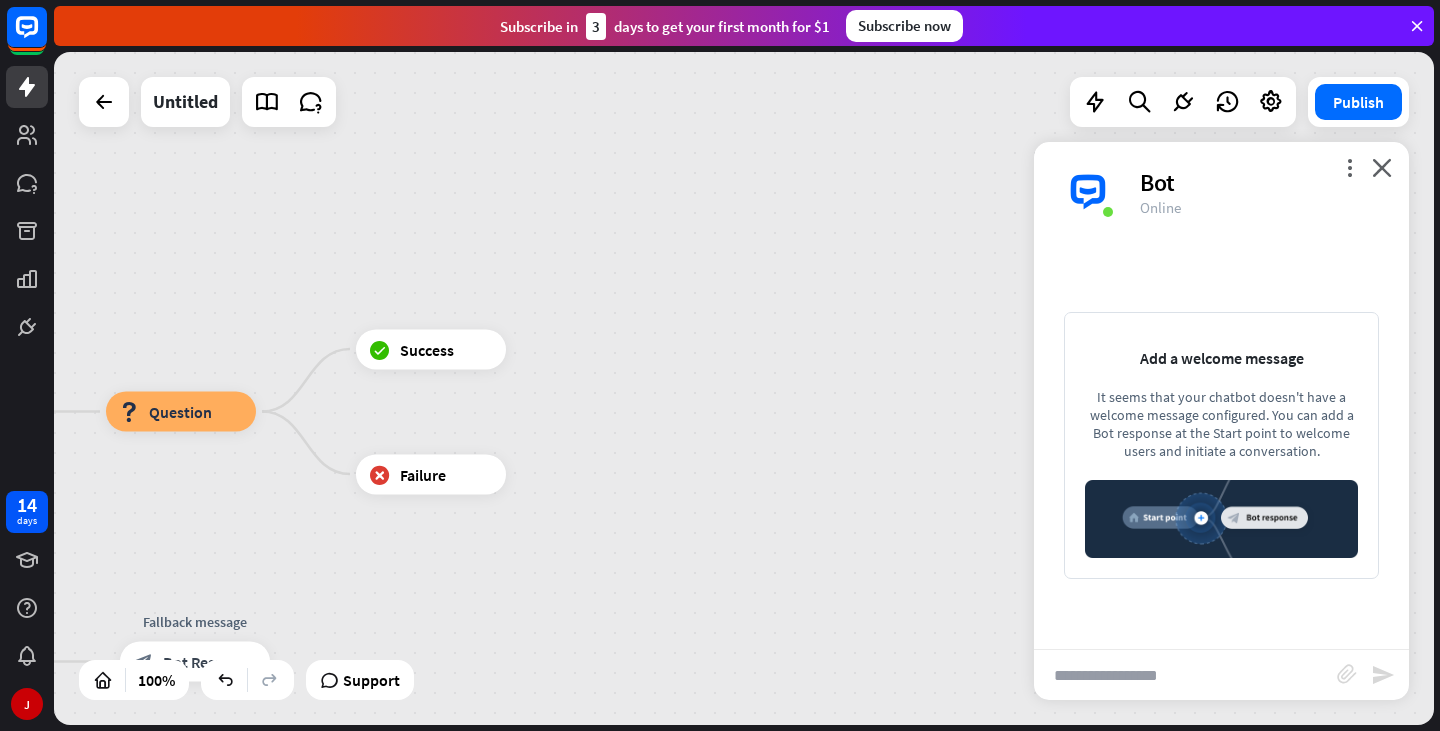 click at bounding box center (1185, 675) 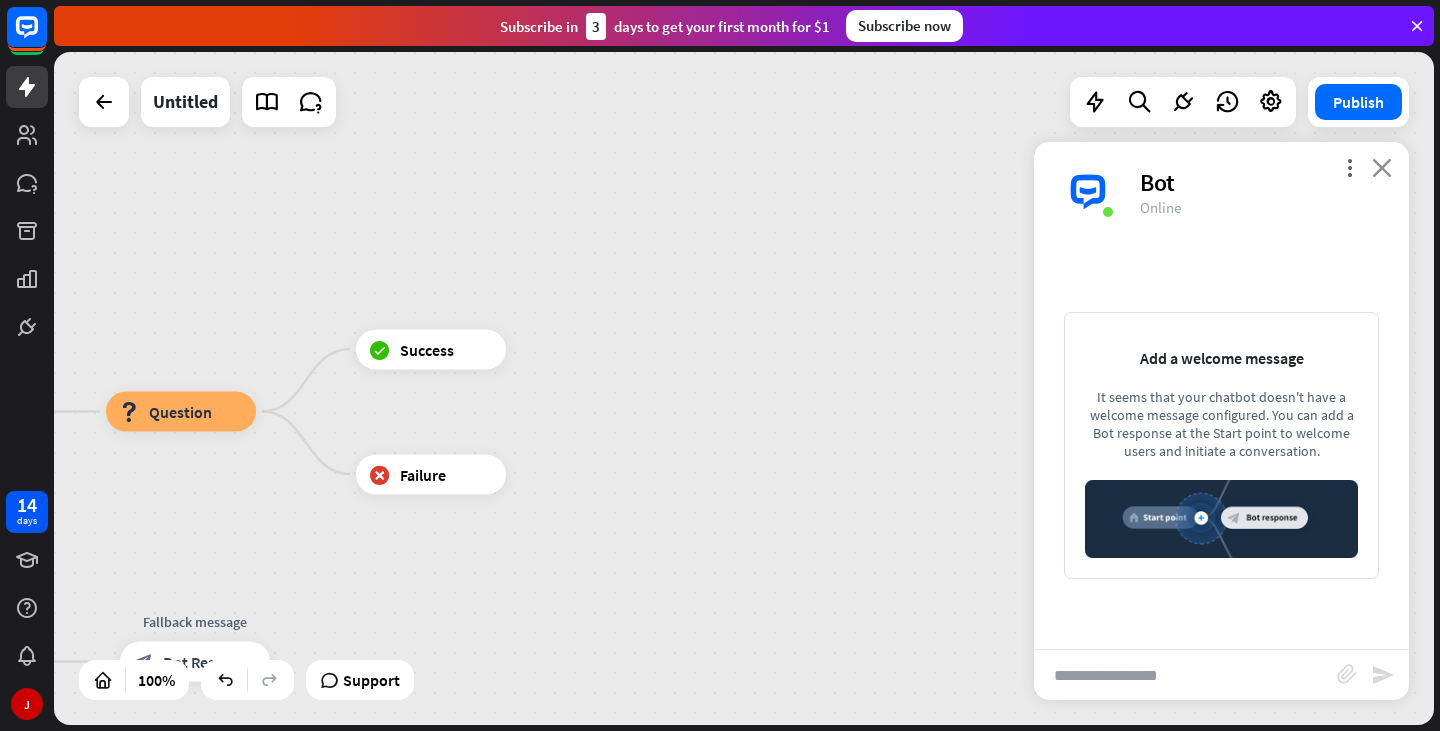 click on "close" at bounding box center (1382, 167) 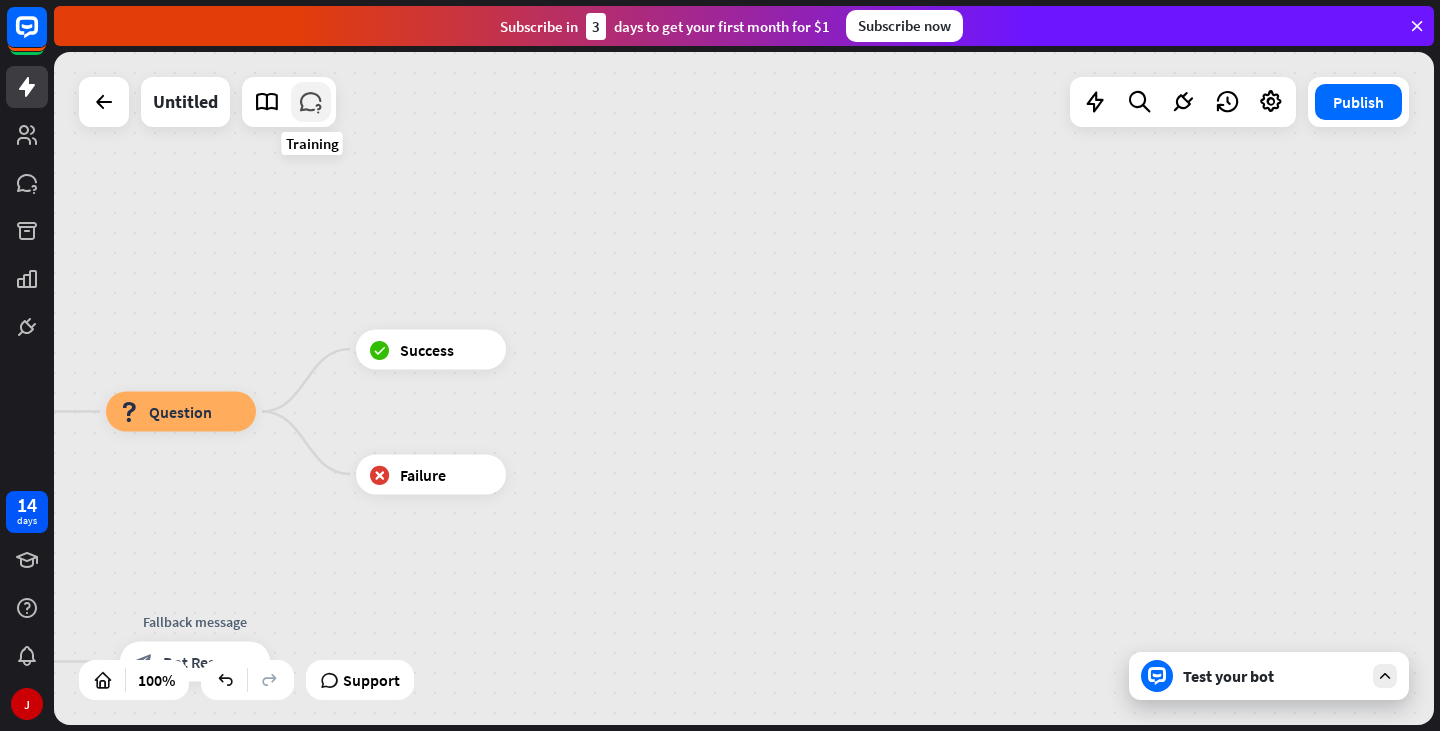 click at bounding box center (311, 102) 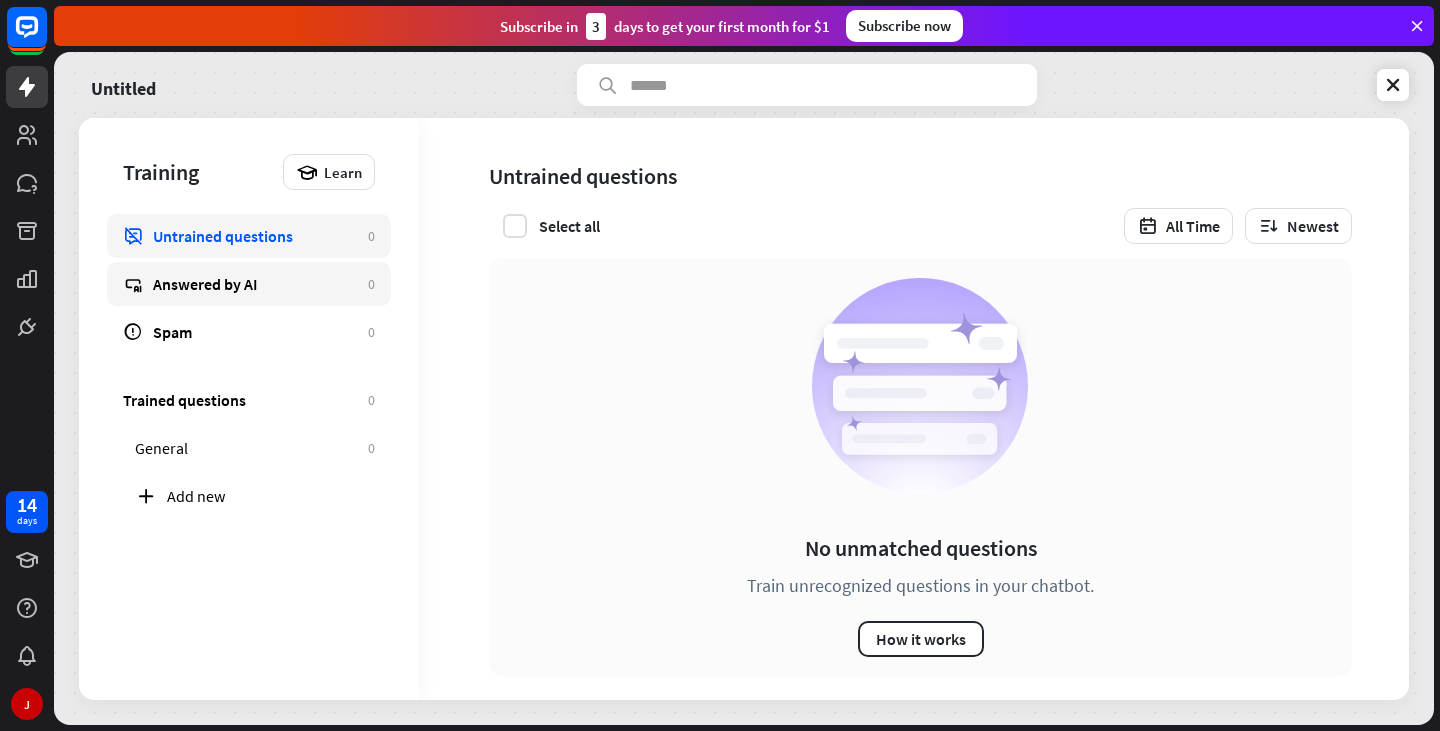 click on "Answered by AI" at bounding box center (255, 284) 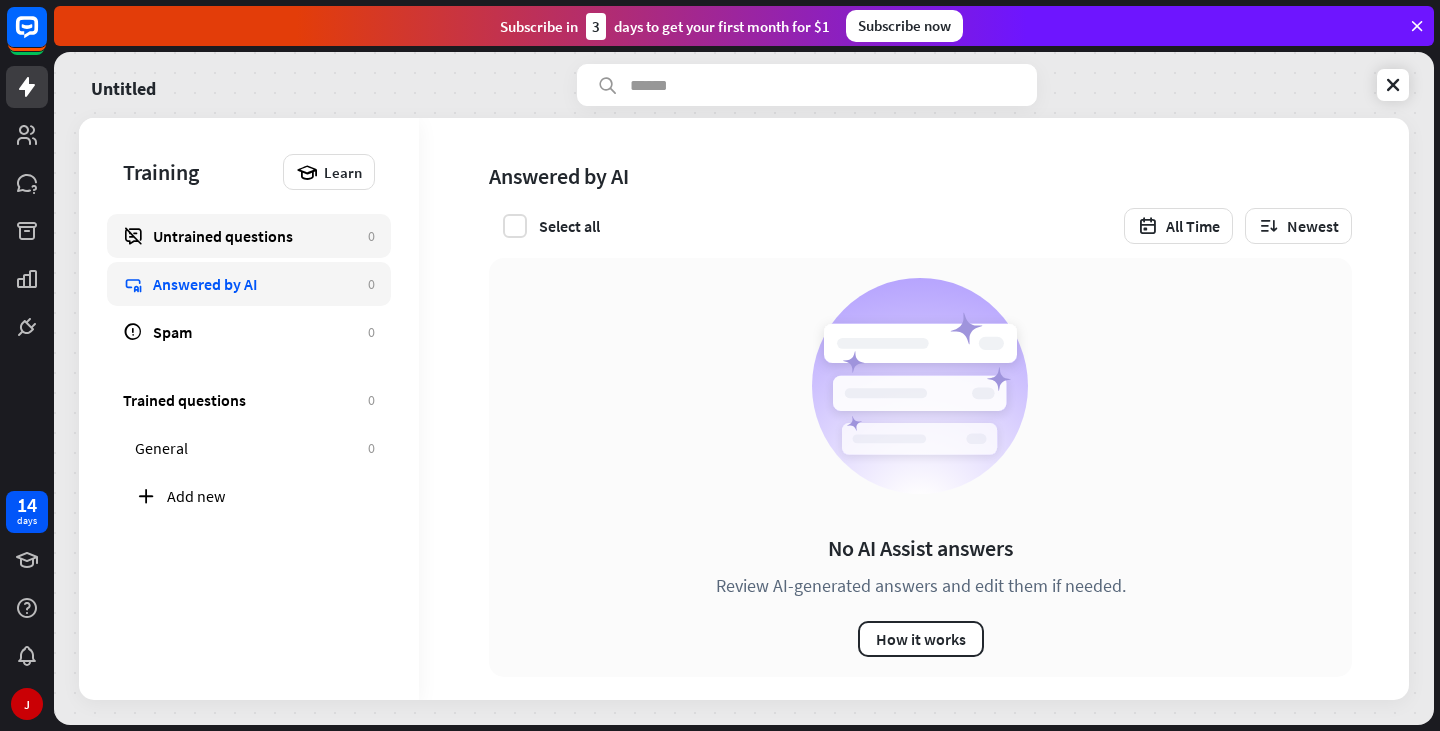 click on "Untrained questions   0" at bounding box center [249, 236] 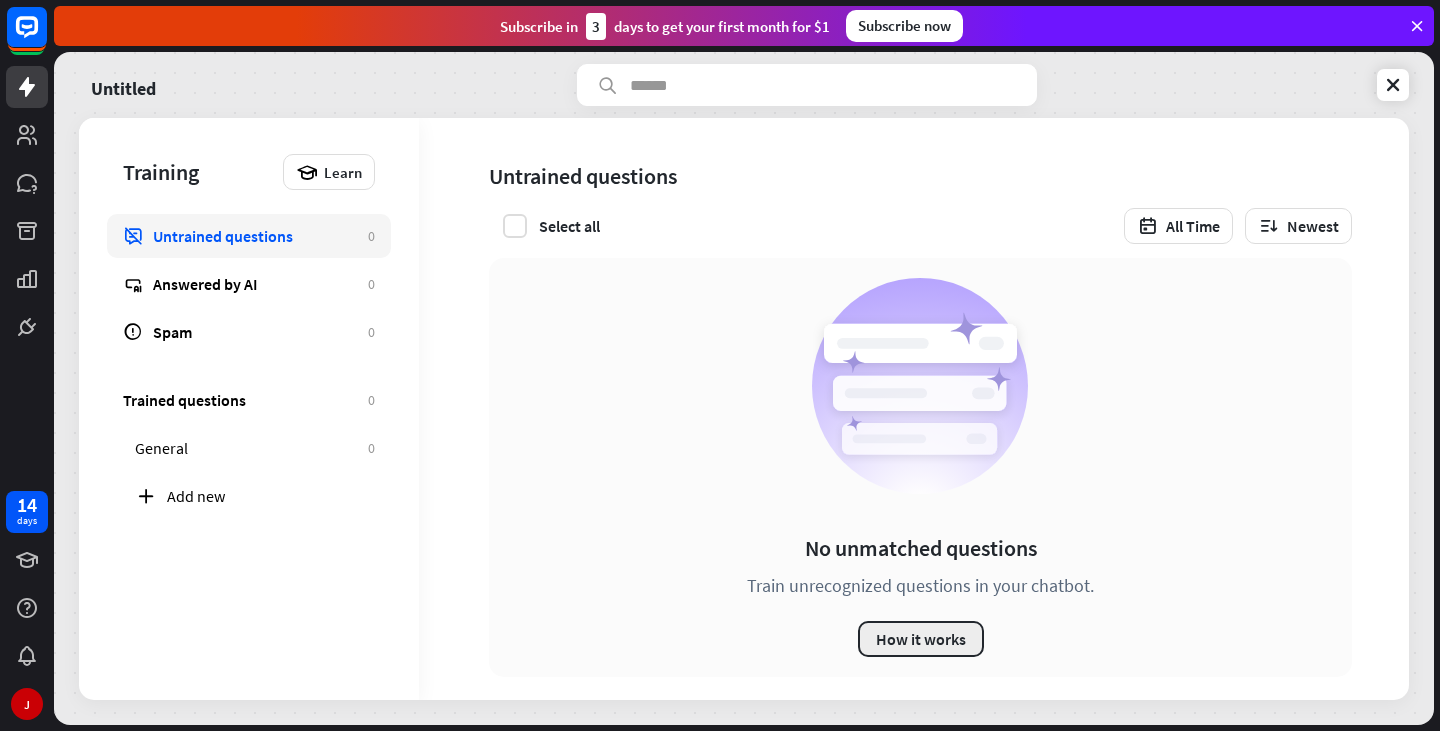 click on "How it works" at bounding box center [921, 639] 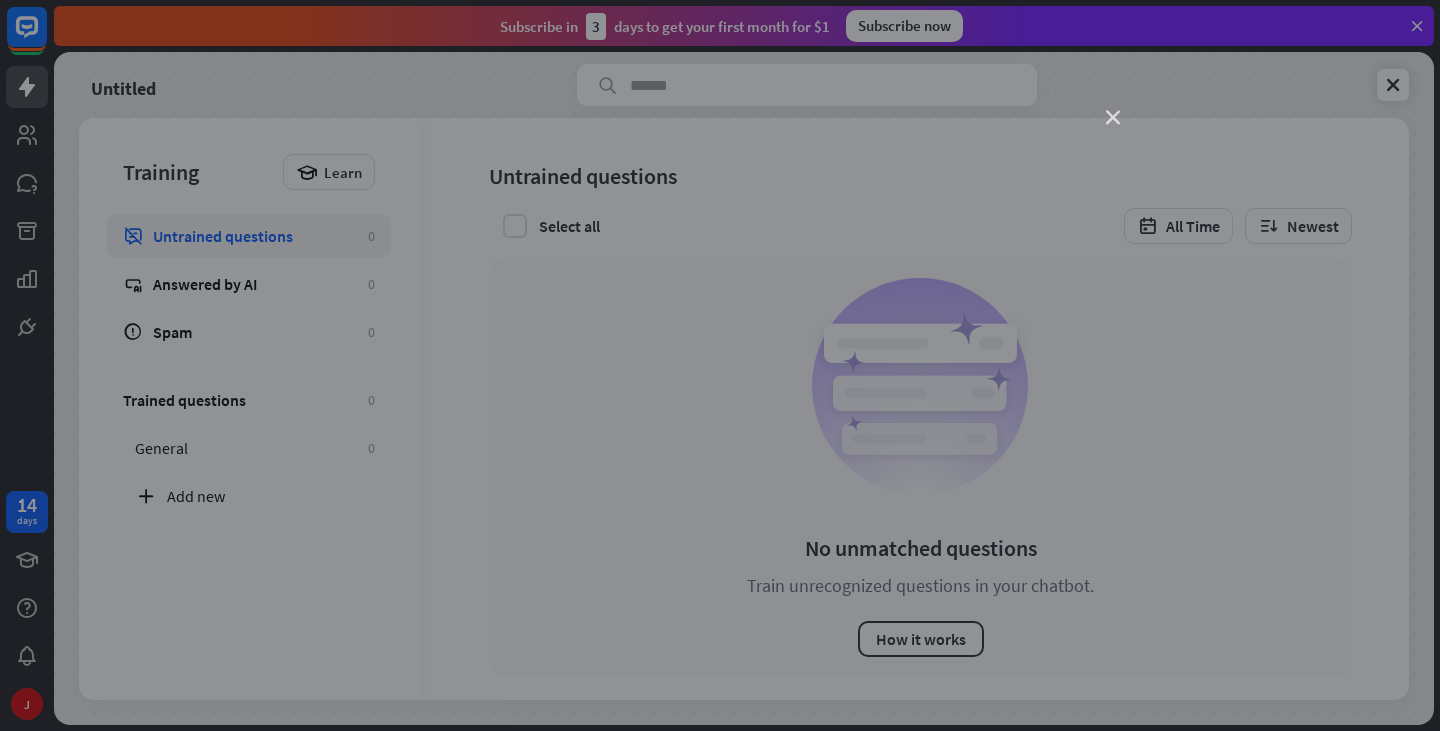 click on "close" at bounding box center [1113, 118] 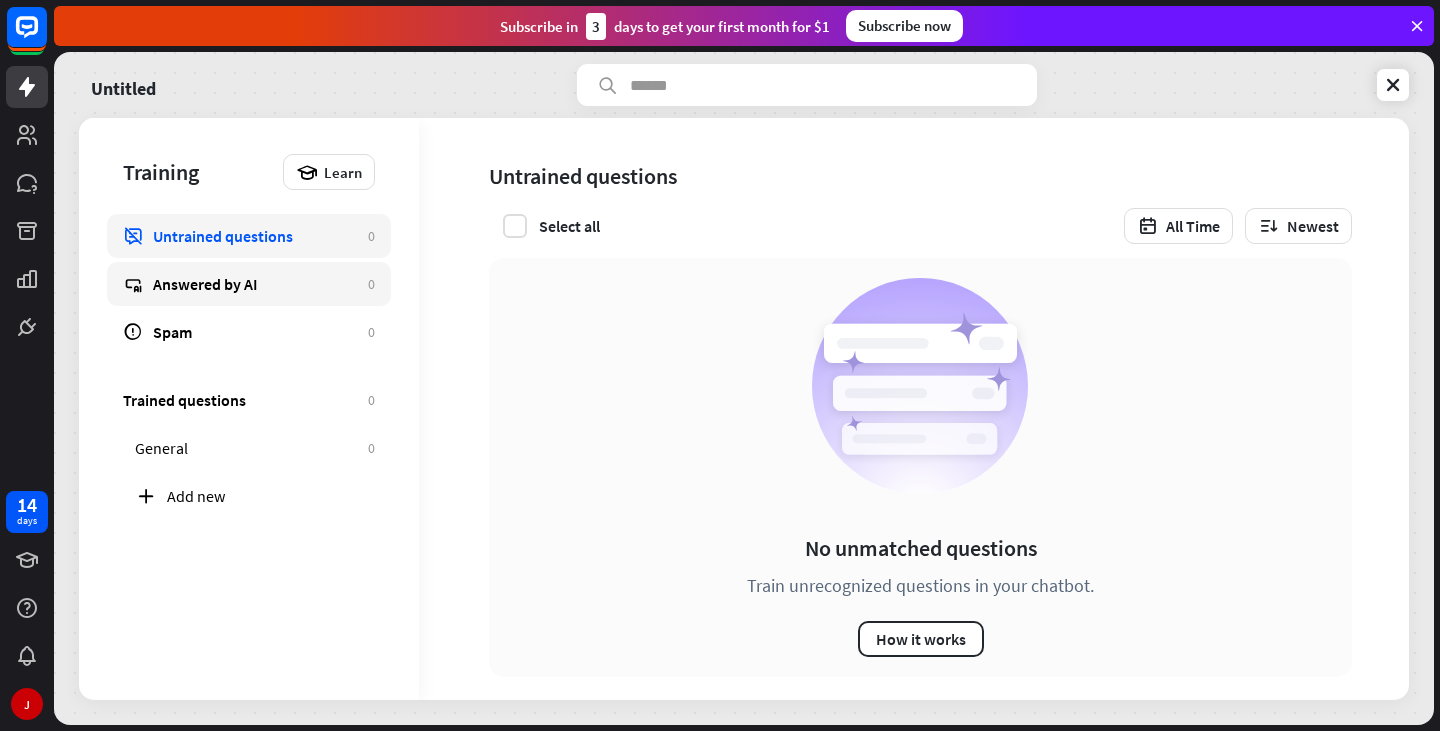 click on "Answered by AI" at bounding box center (255, 284) 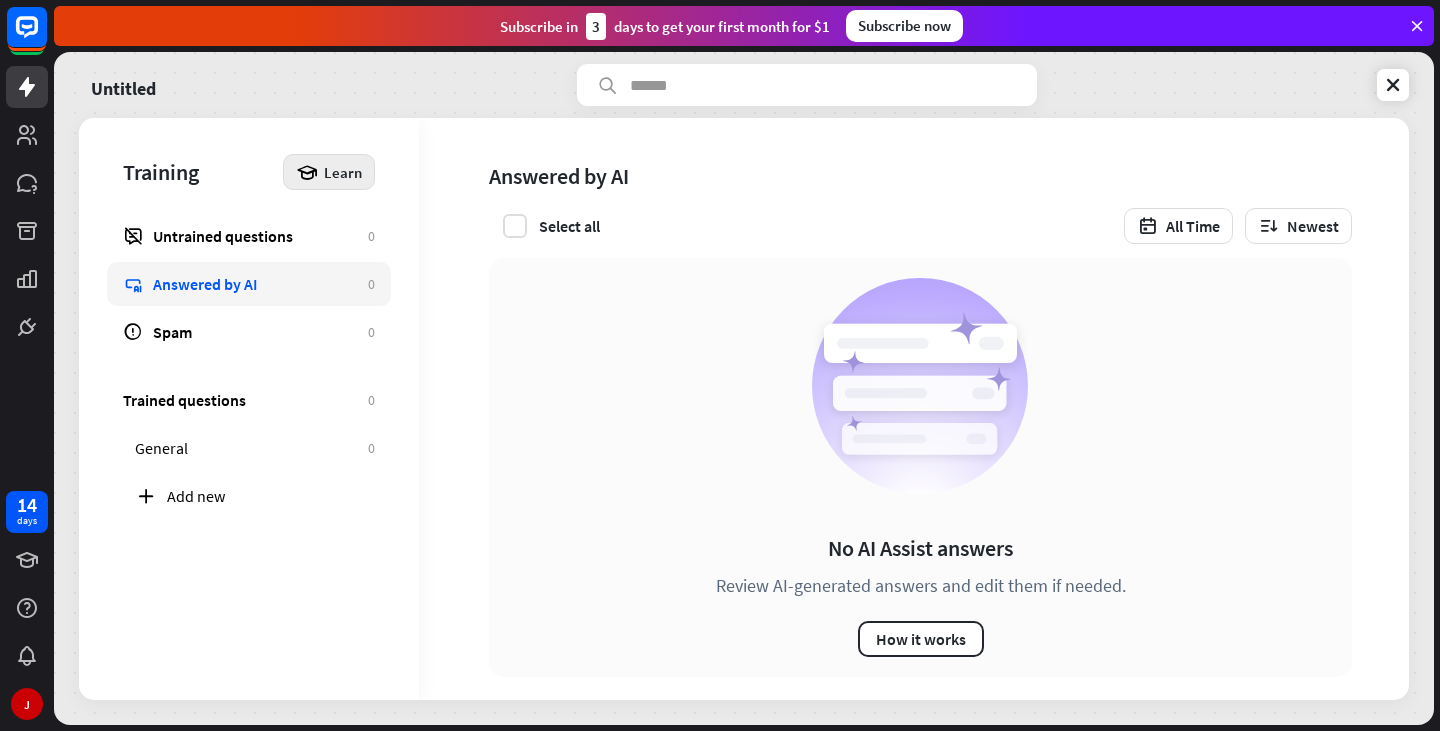click at bounding box center [307, 172] 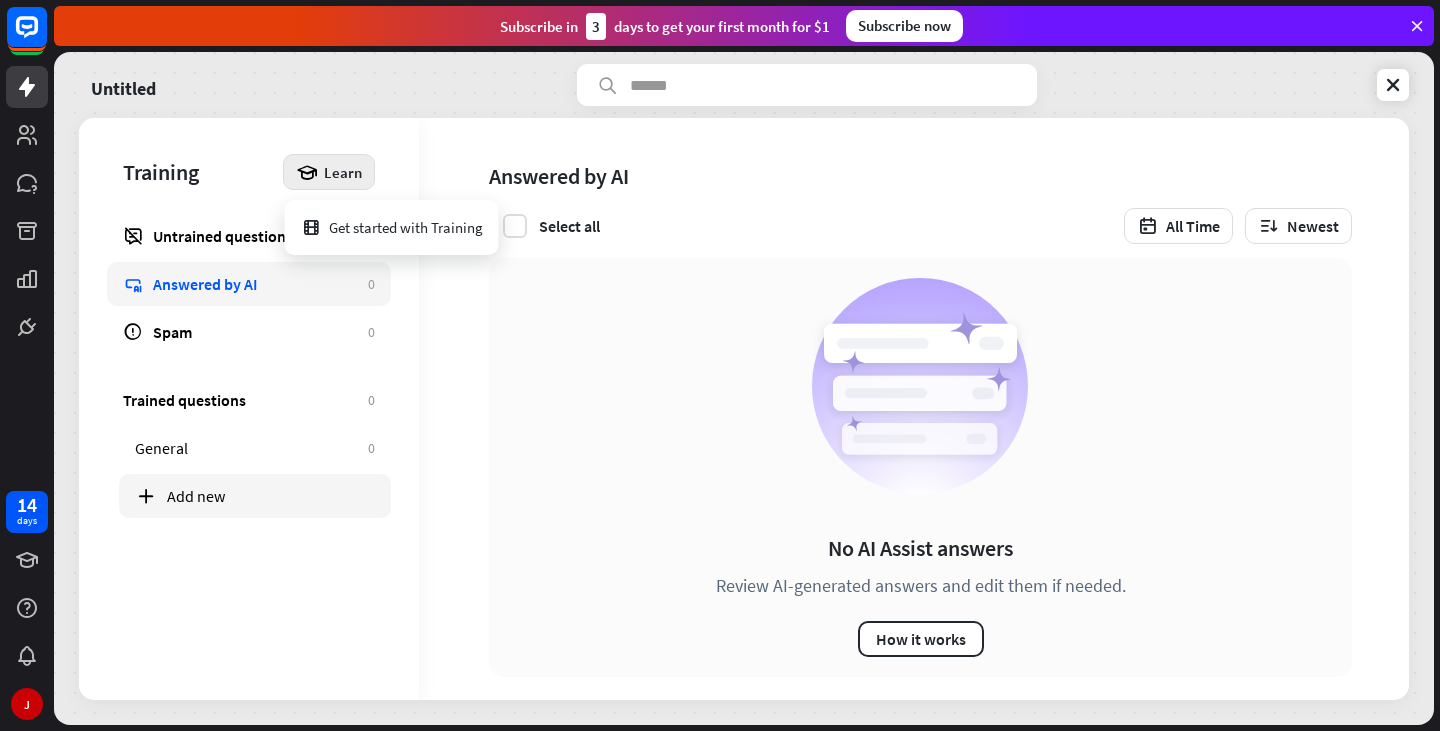 click on "Add new" at bounding box center [271, 496] 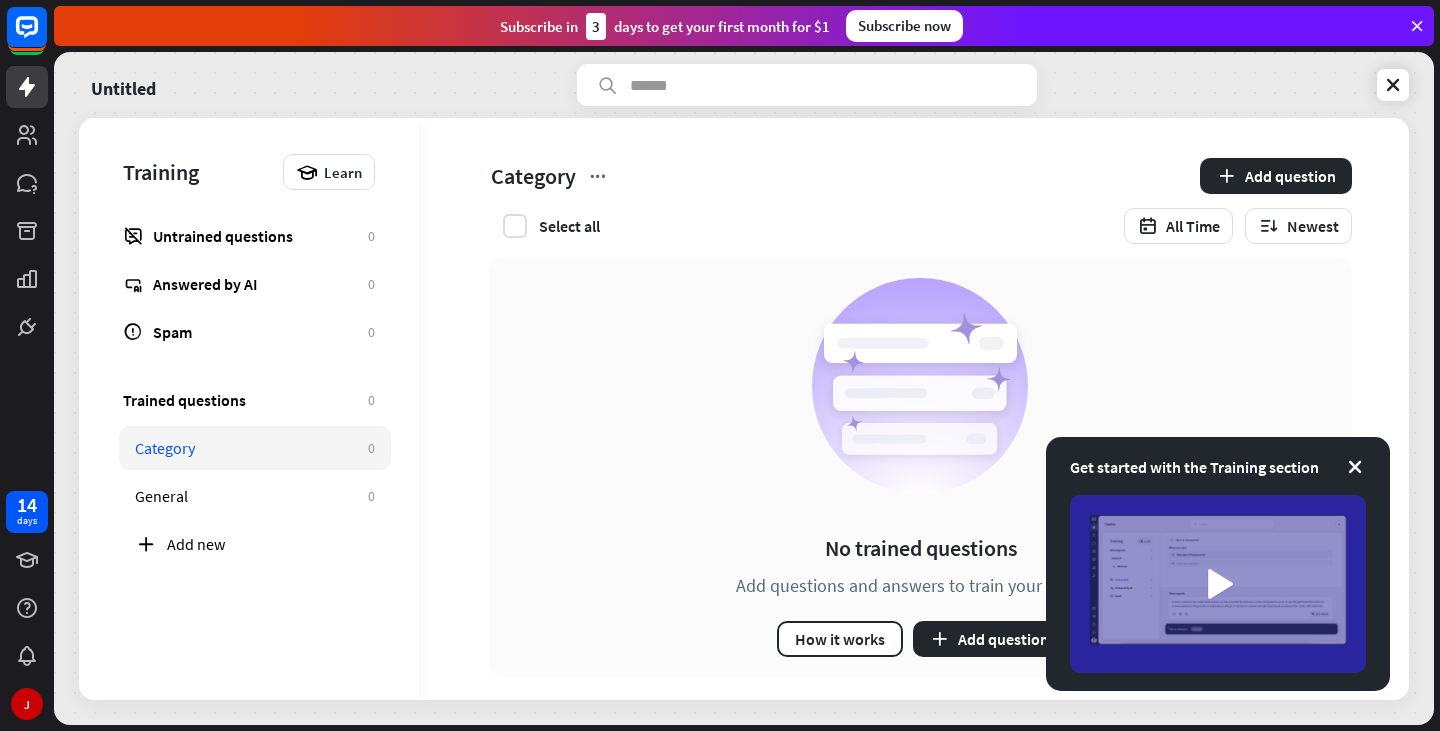 click on "Untitled" at bounding box center [241, 85] 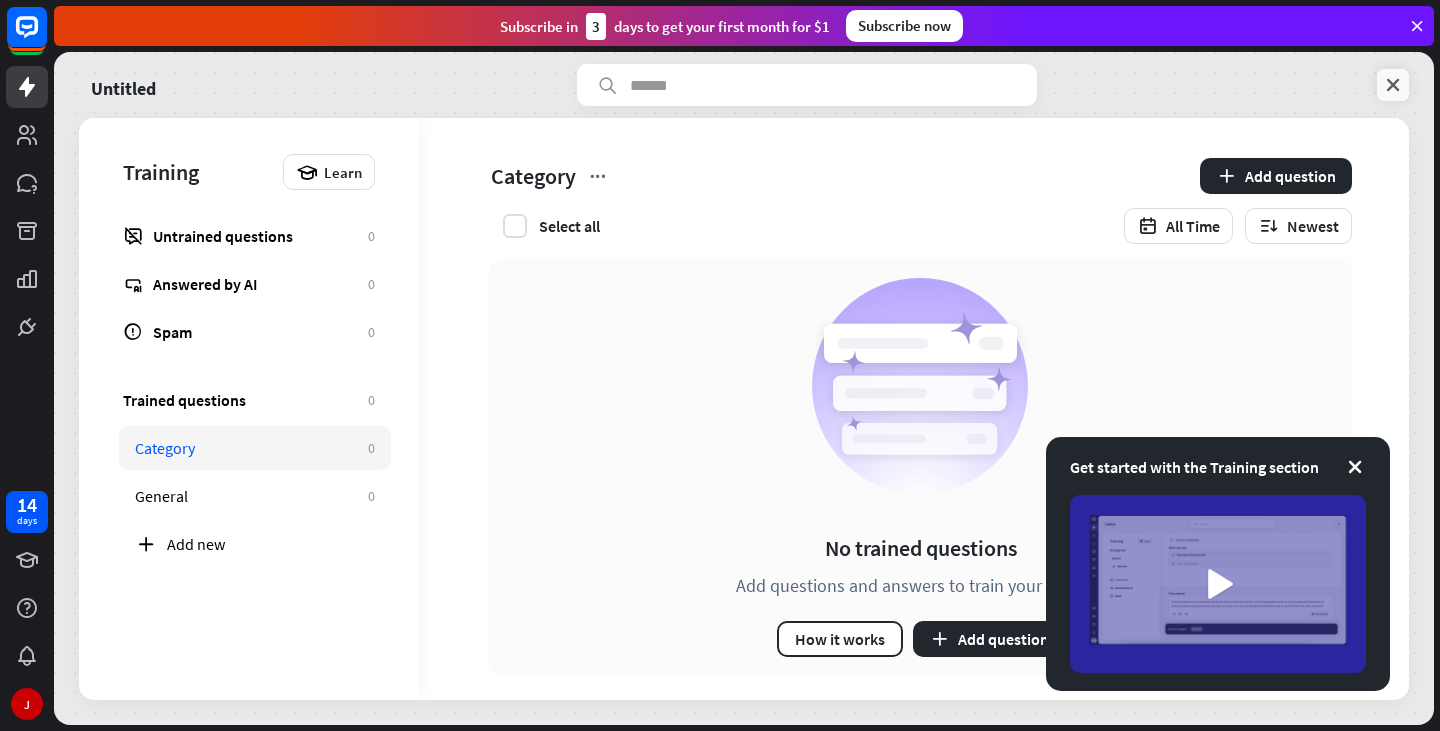 click at bounding box center (1393, 85) 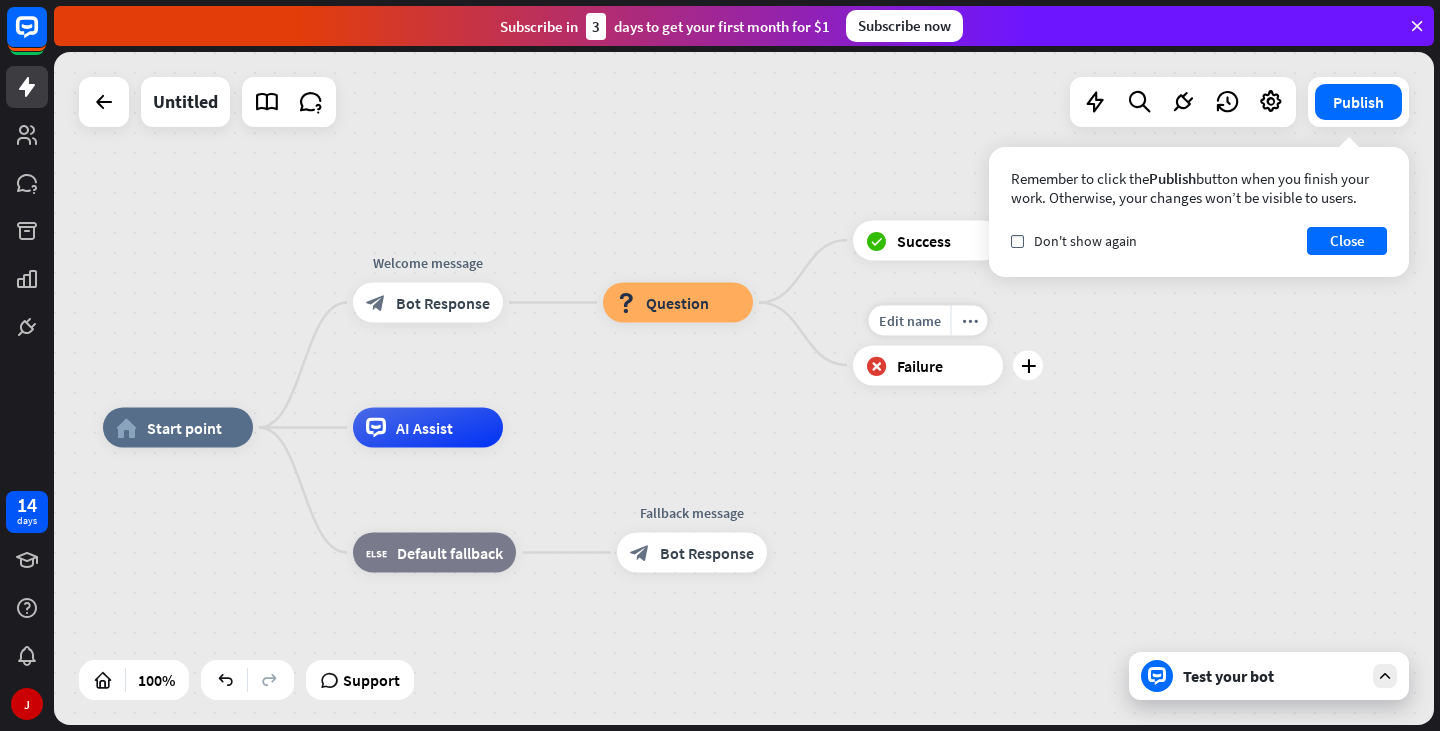 drag, startPoint x: 1049, startPoint y: 350, endPoint x: 830, endPoint y: 389, distance: 222.4455 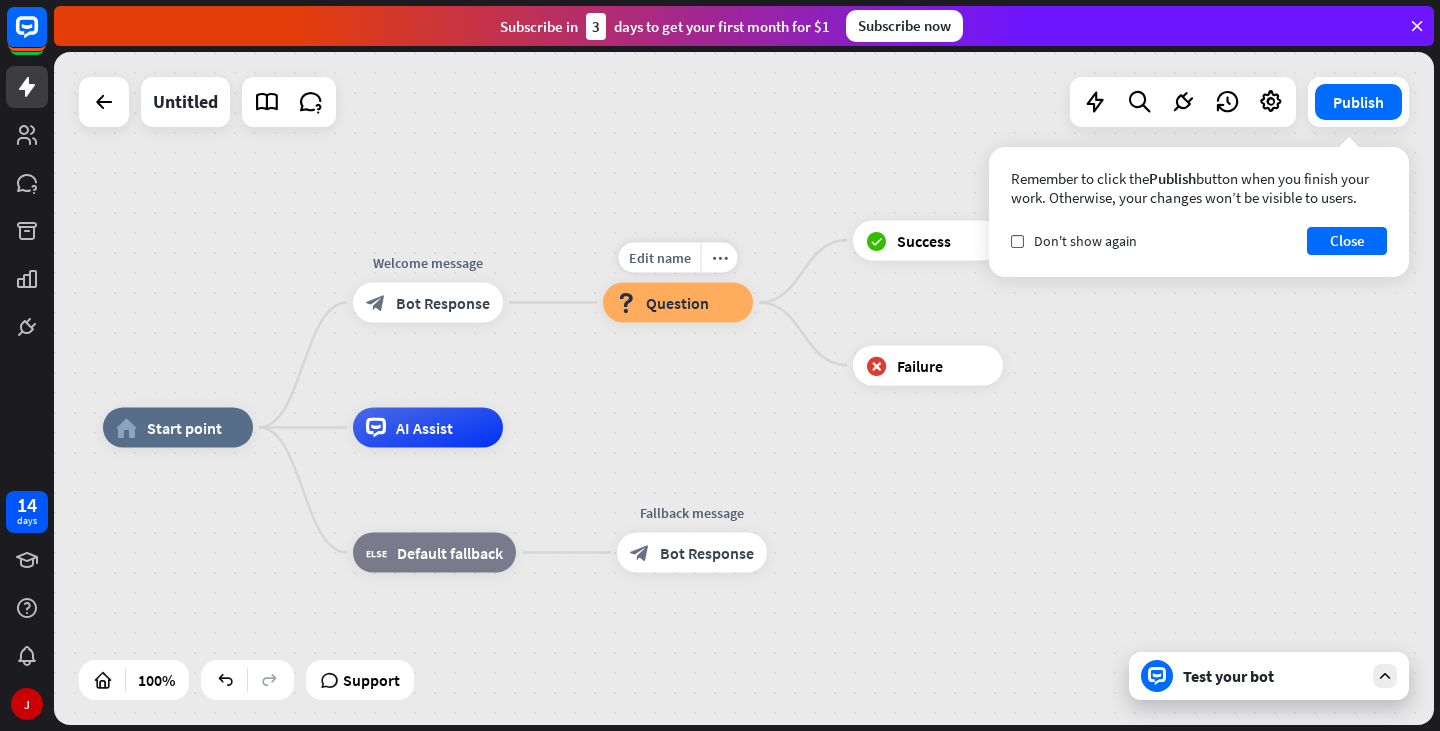 click on "block_question   Question" at bounding box center [678, 303] 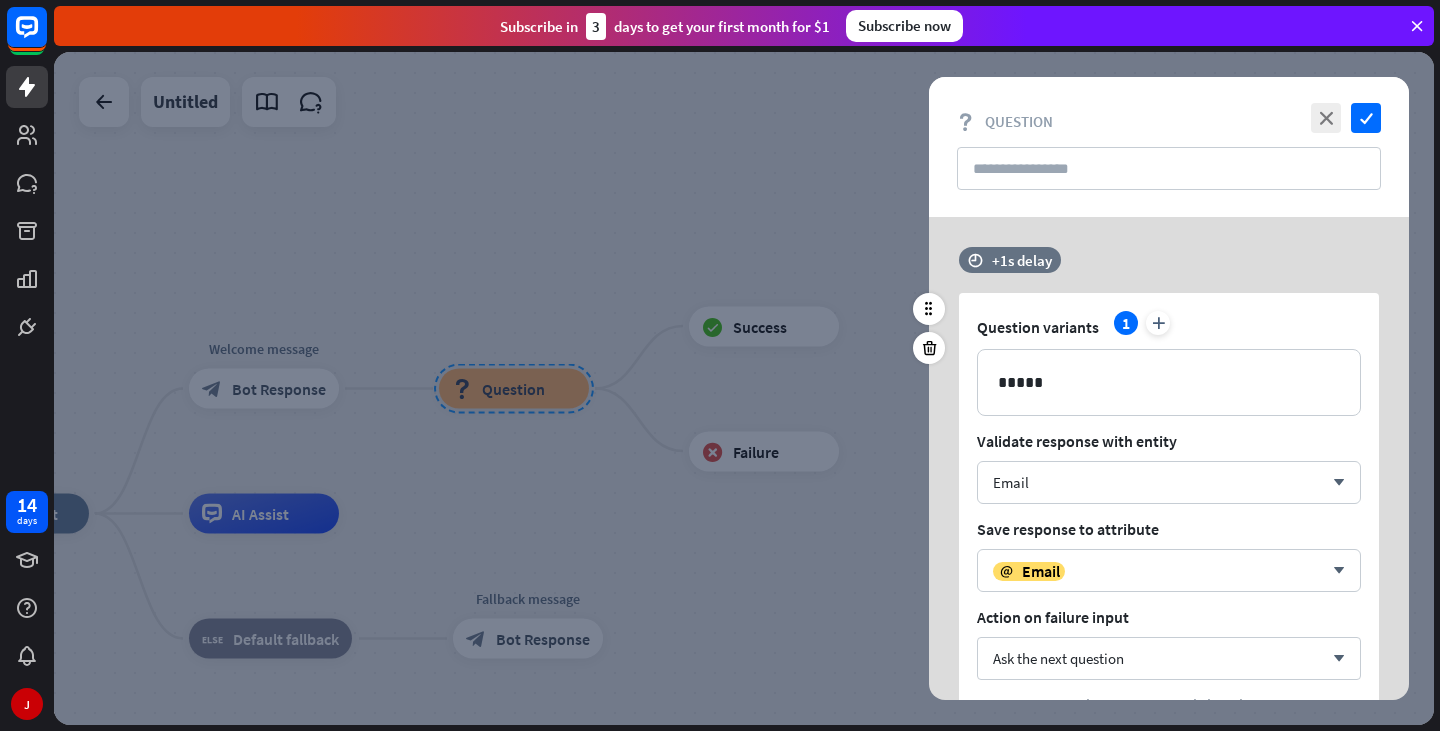 scroll, scrollTop: 683, scrollLeft: 0, axis: vertical 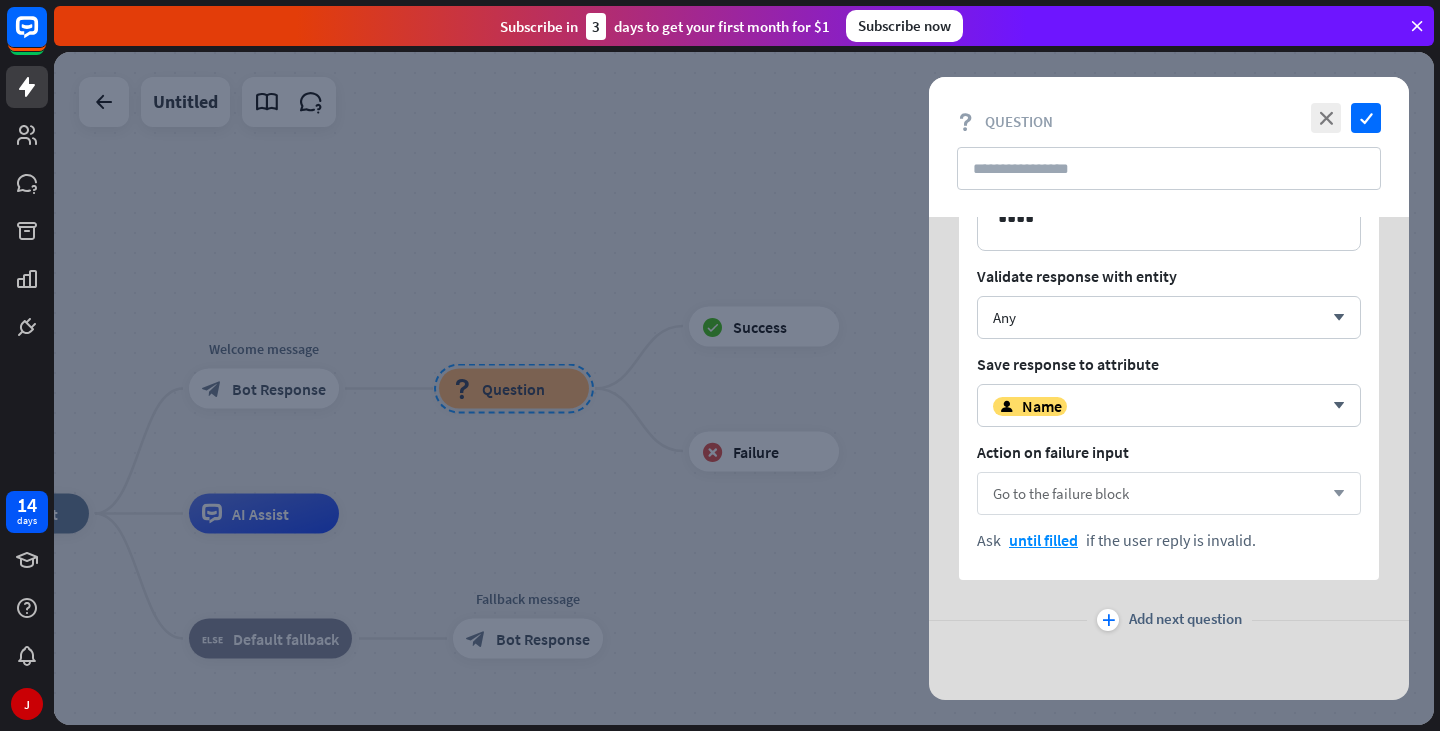click on "Go to the failure block" at bounding box center (1061, 493) 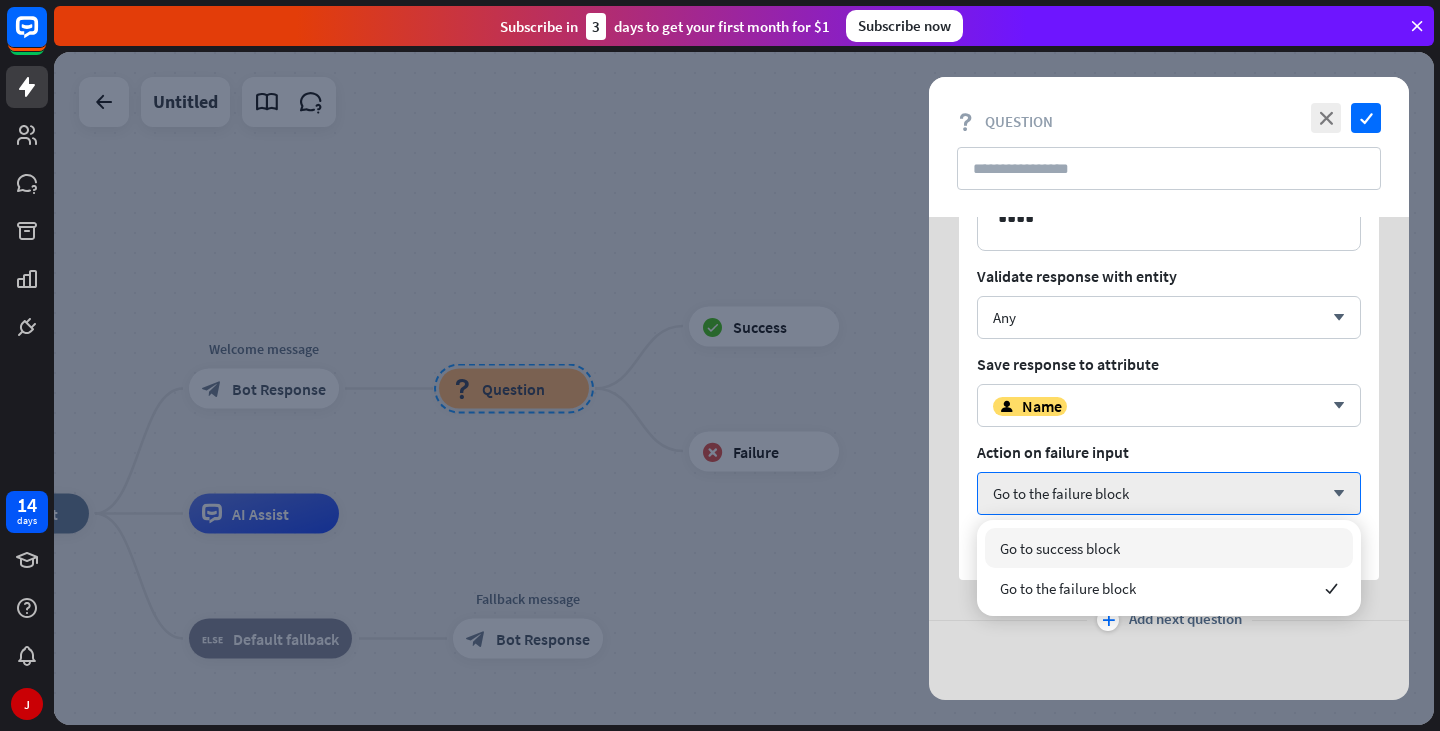 click on "Go to success block" at bounding box center [1060, 548] 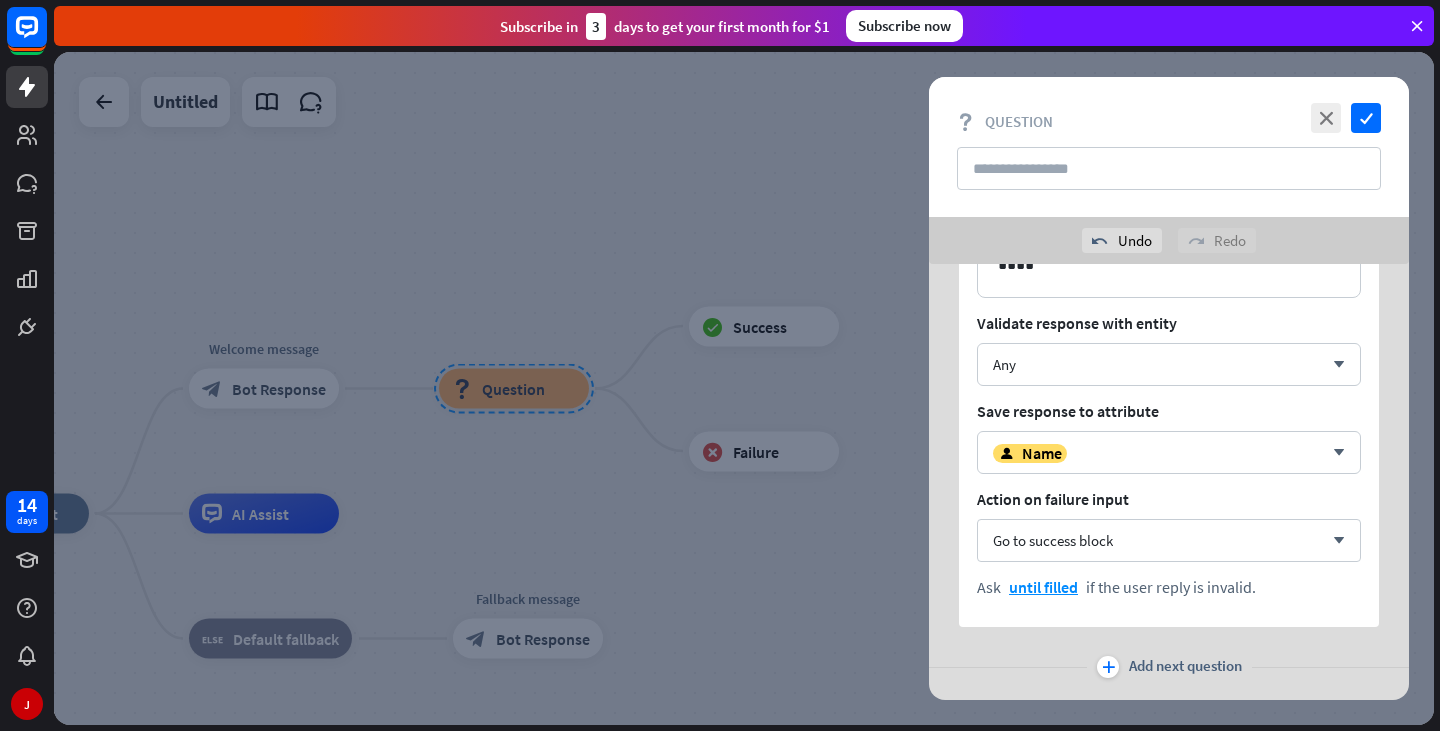 click at bounding box center (744, 388) 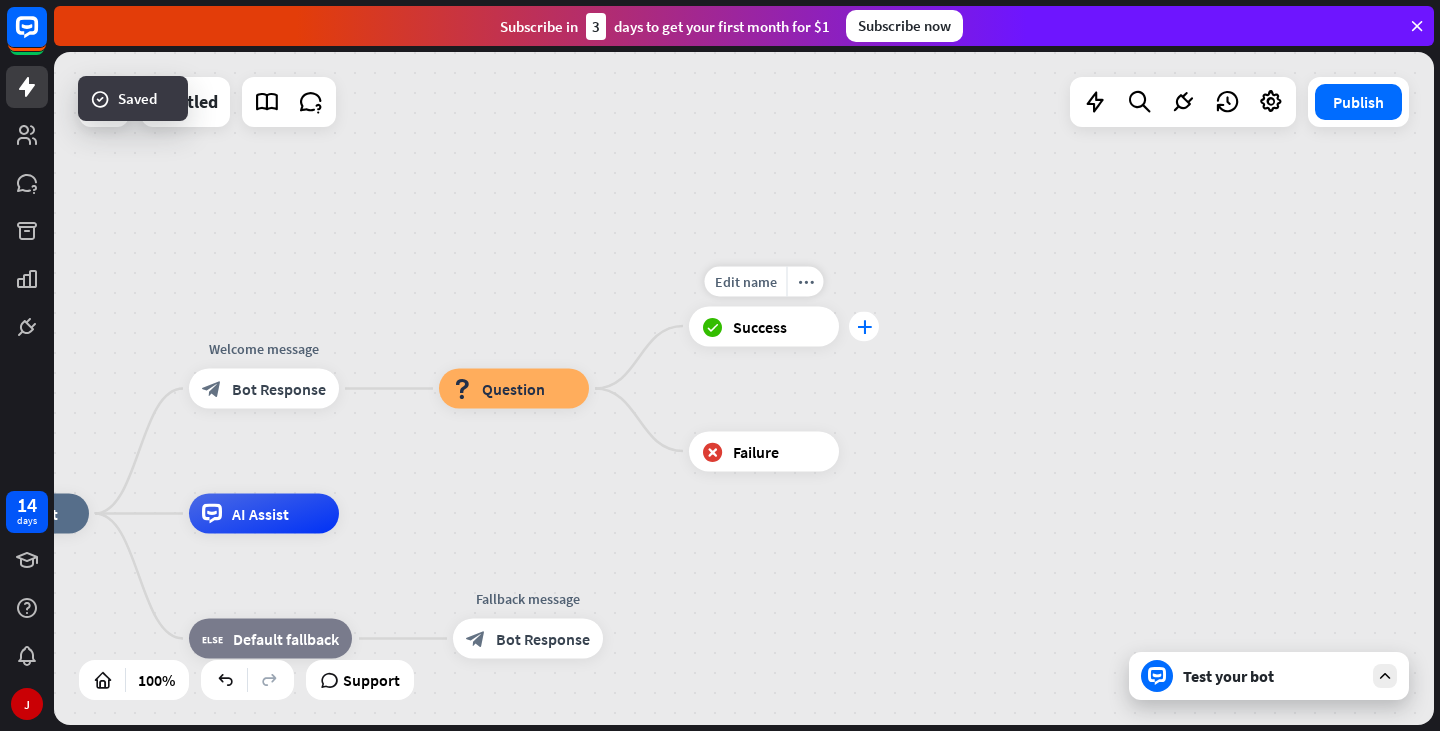 click on "plus" at bounding box center (864, 326) 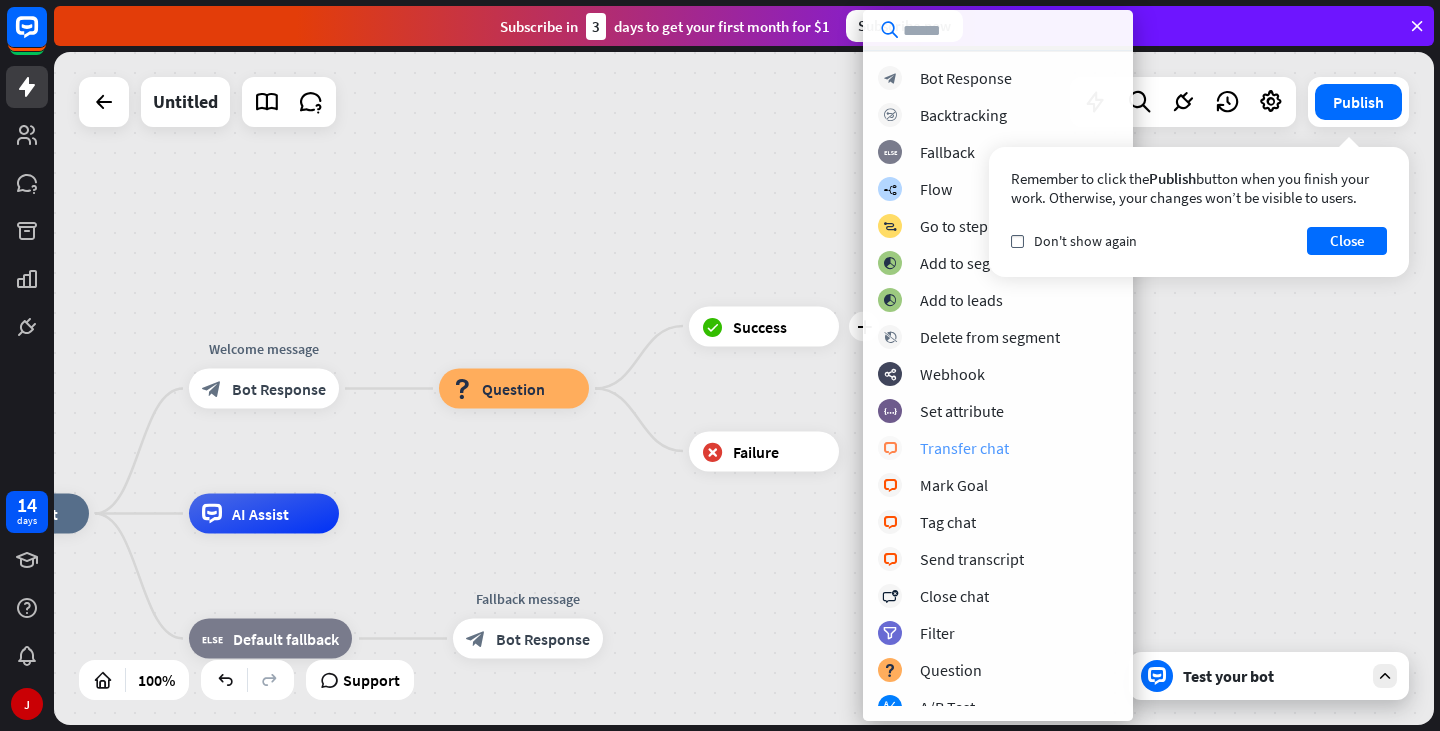 click on "Transfer chat" at bounding box center (964, 448) 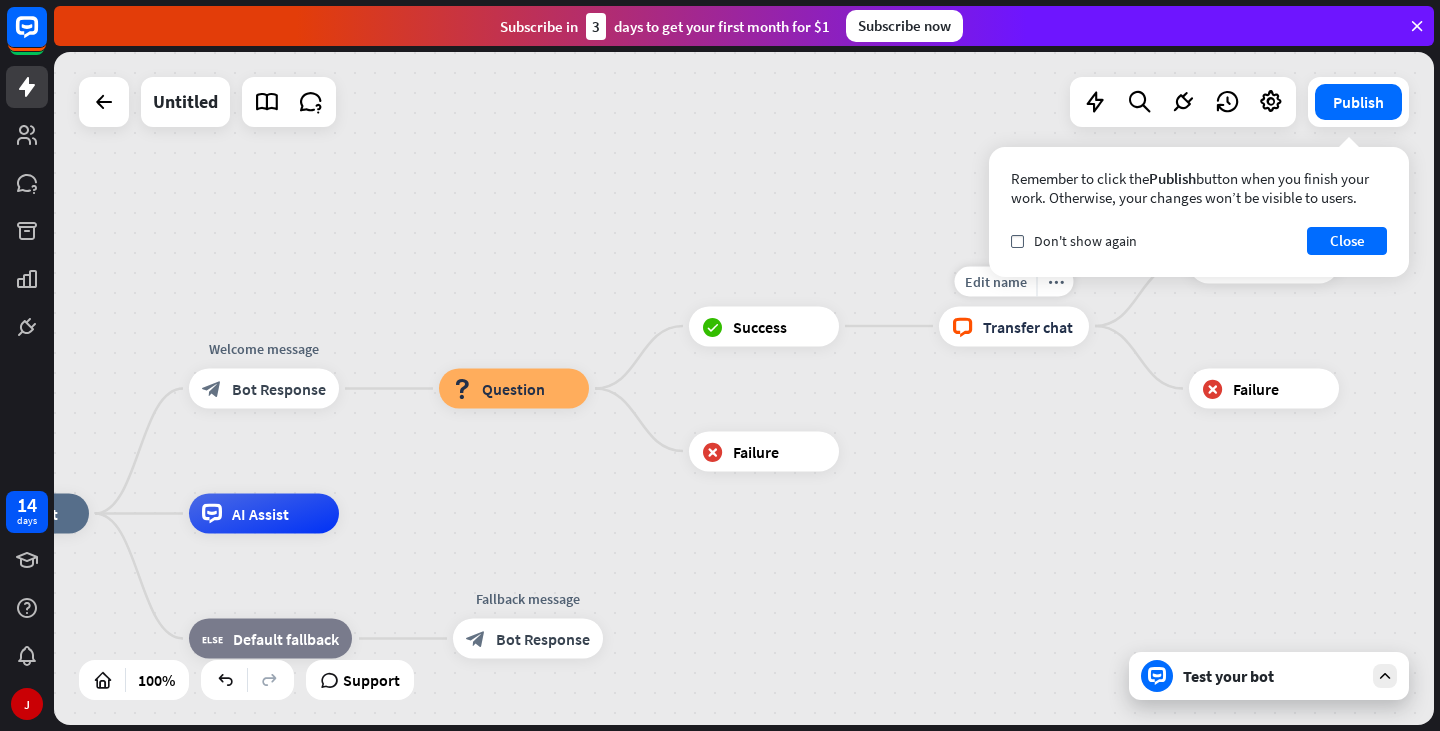 click on "Edit name   more_horiz             block_livechat   Transfer chat" at bounding box center [1014, 326] 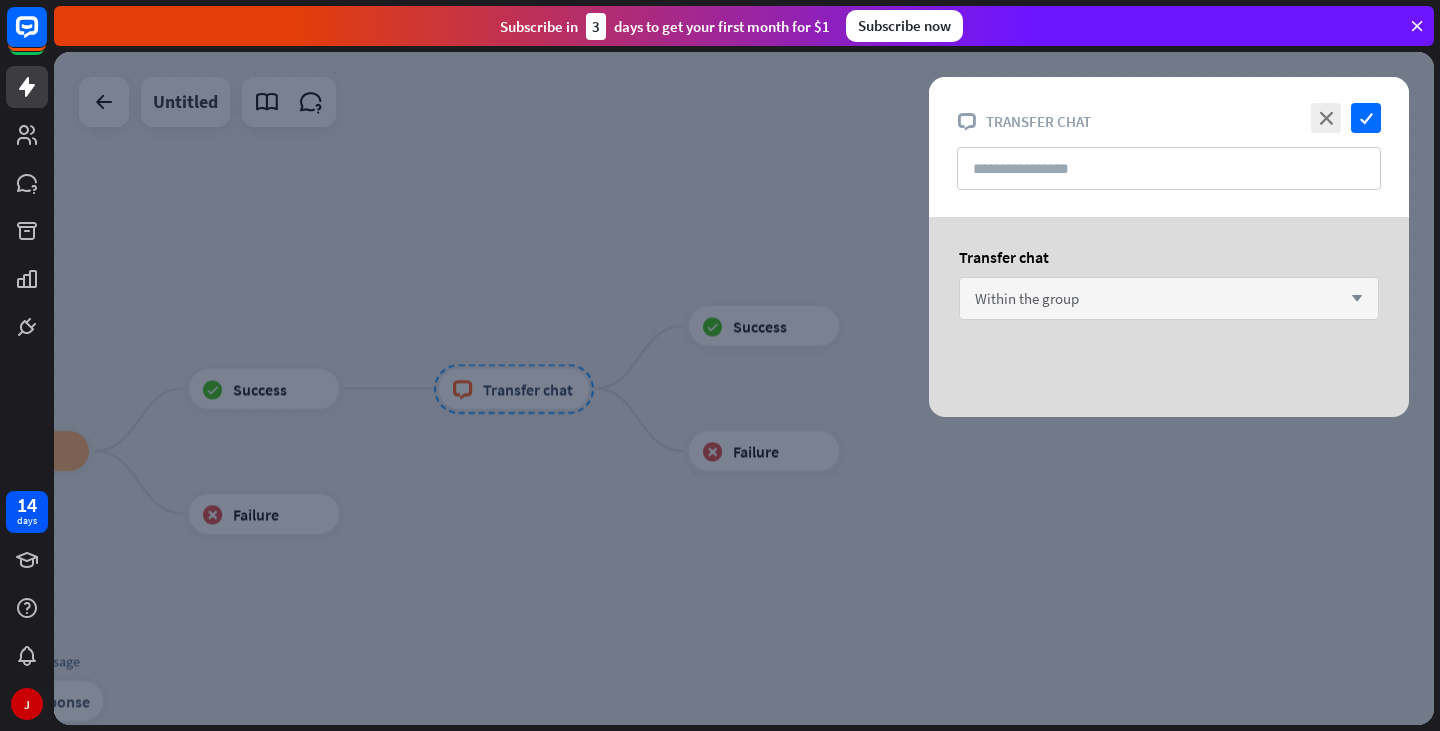 click on "Within the group
arrow_down" at bounding box center (1169, 298) 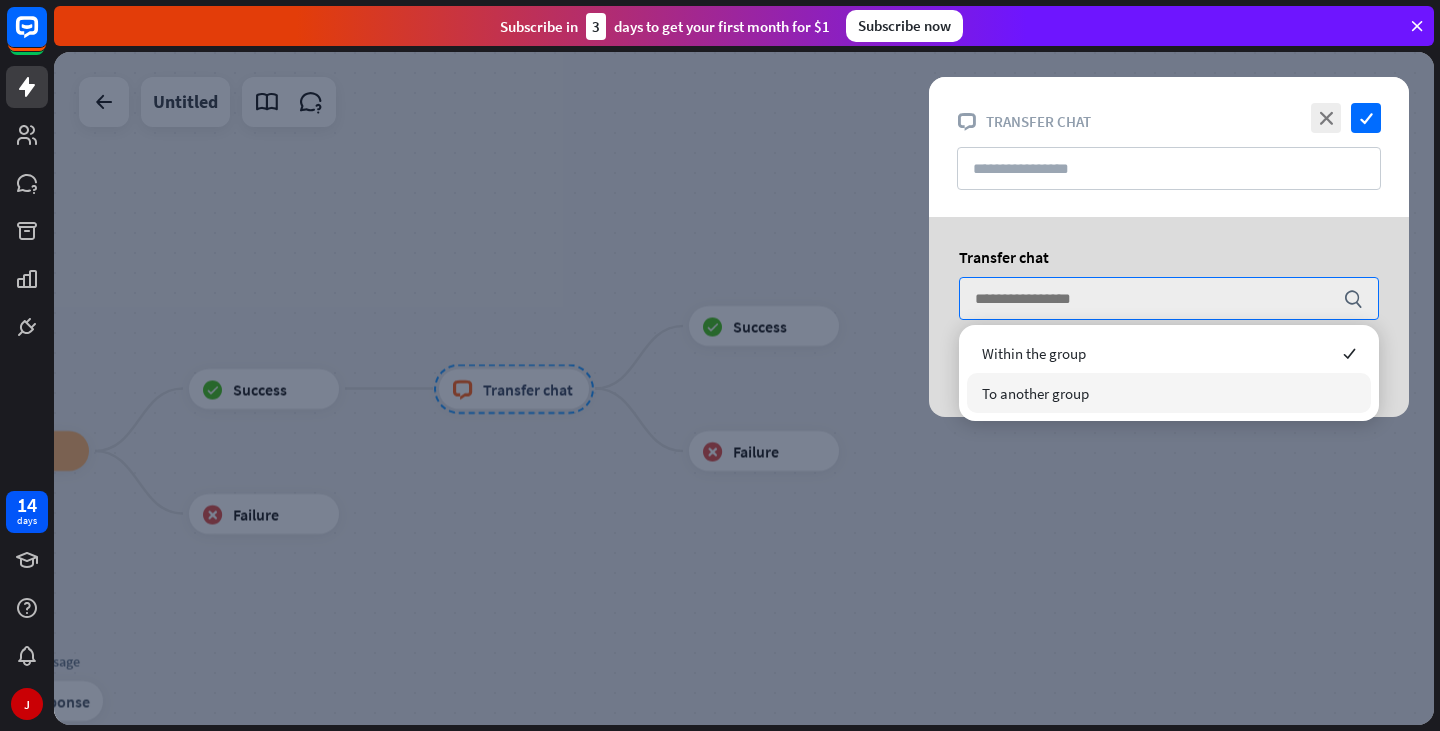 click at bounding box center (744, 388) 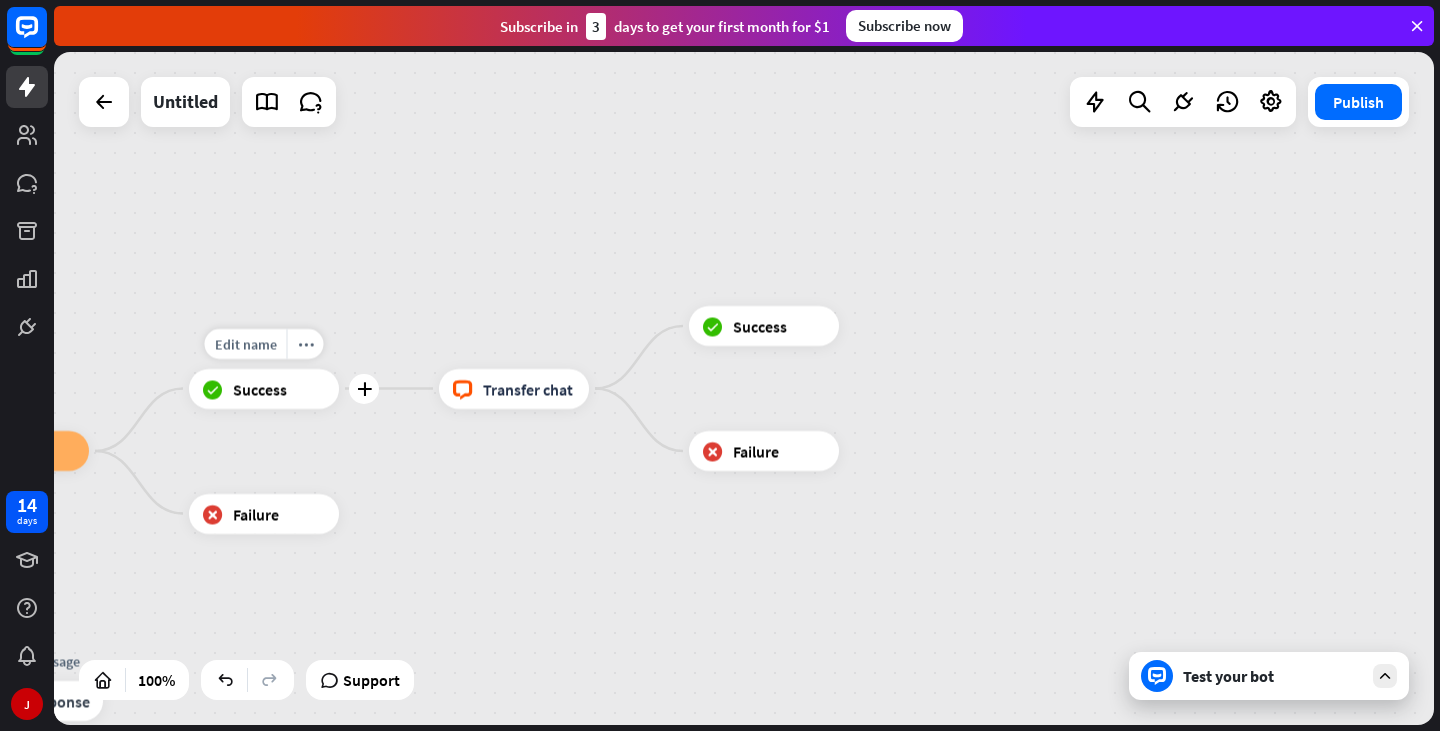 click on "block_success   Success" at bounding box center [264, 389] 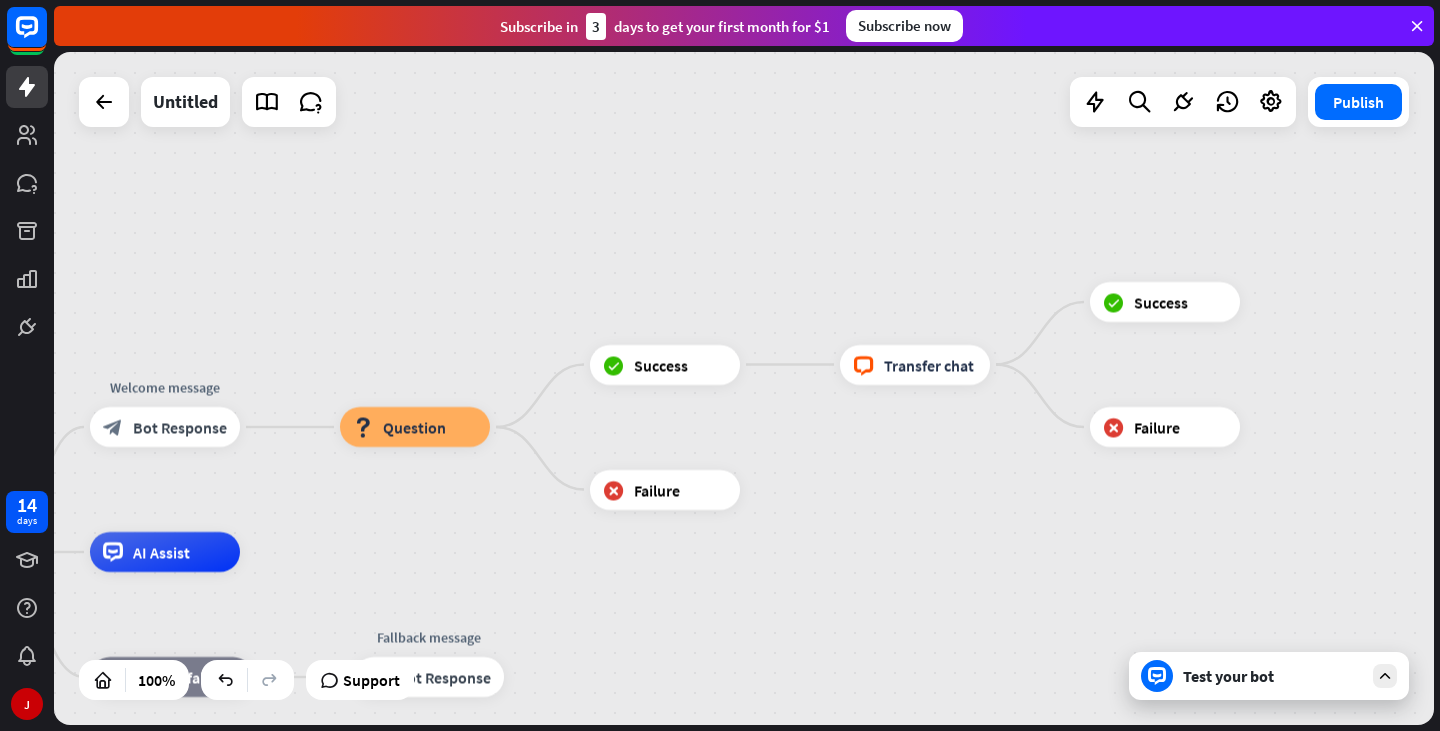 drag, startPoint x: 381, startPoint y: 223, endPoint x: 782, endPoint y: 199, distance: 401.71756 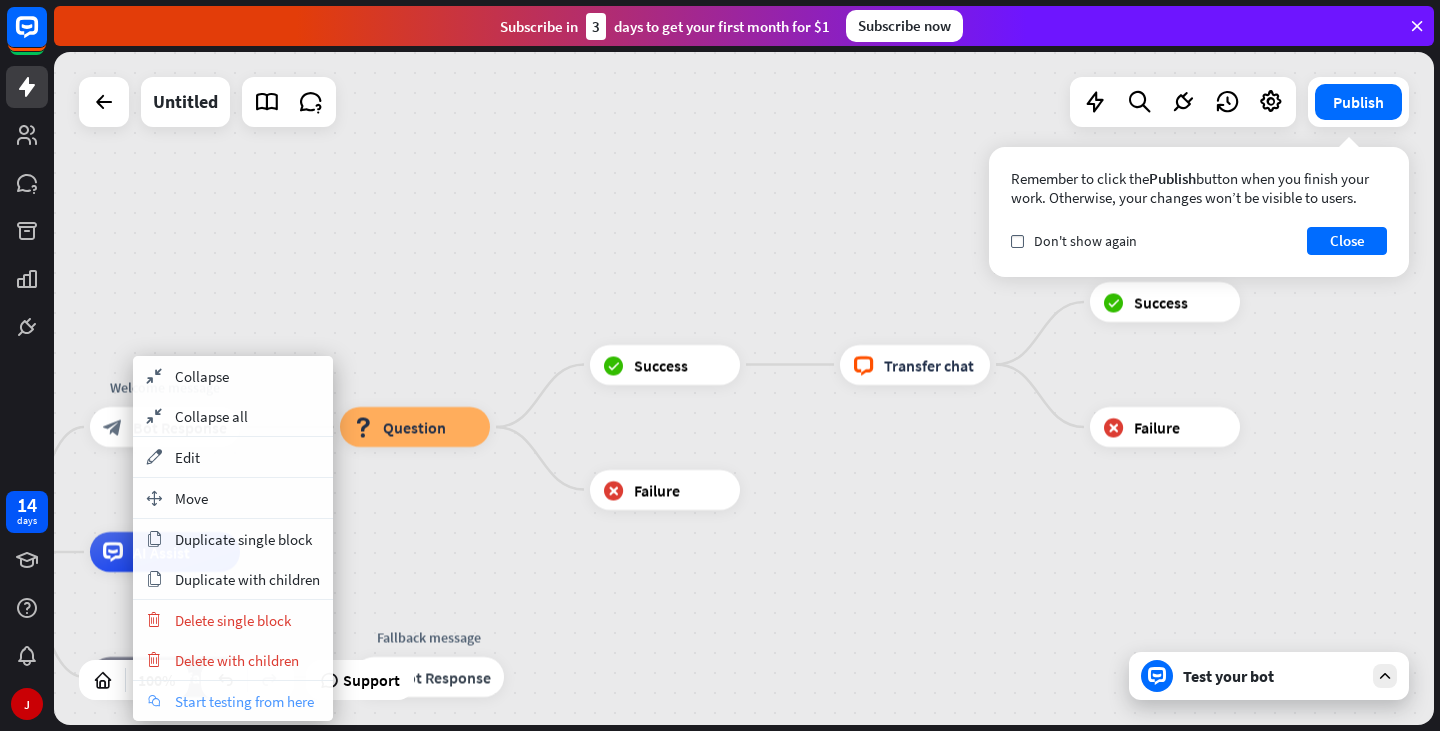 click on "Start testing from here" at bounding box center (244, 701) 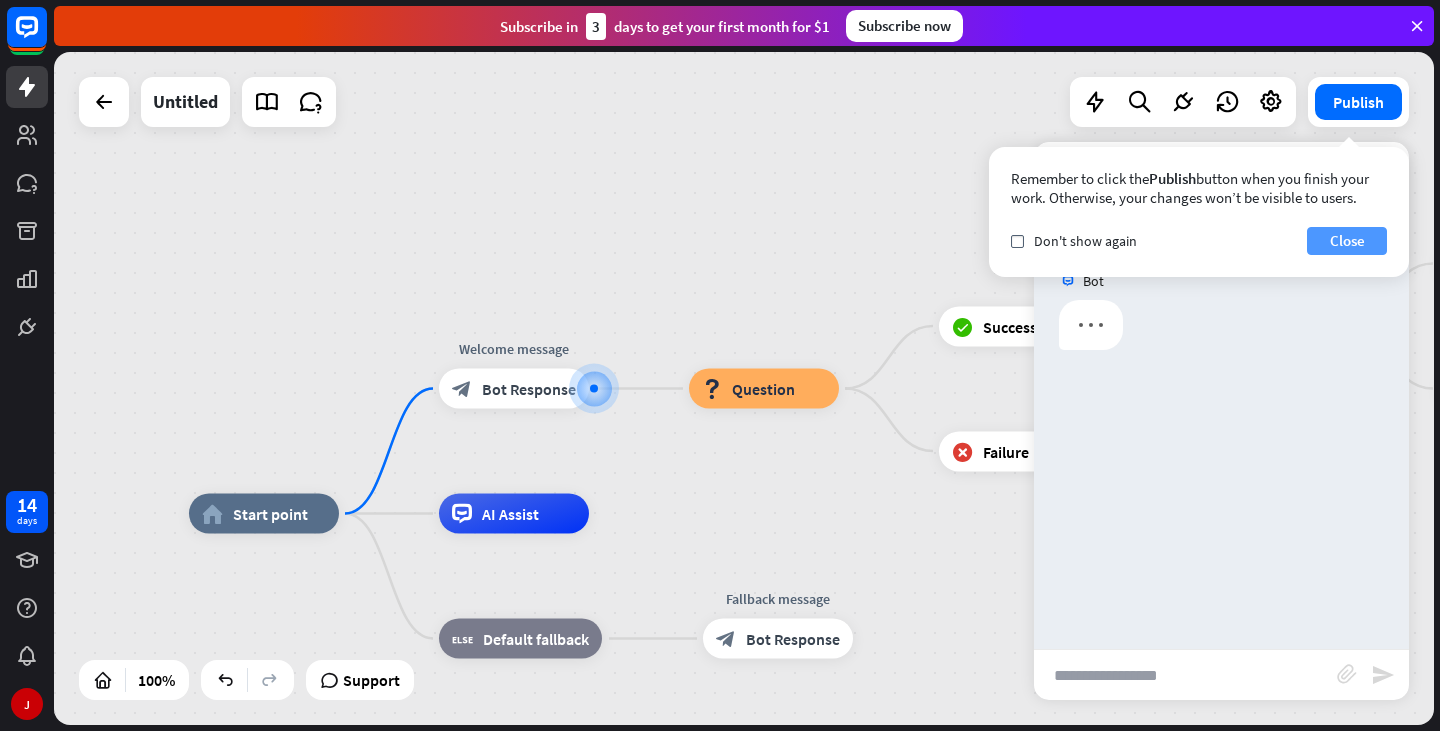 click on "Close" at bounding box center [1347, 241] 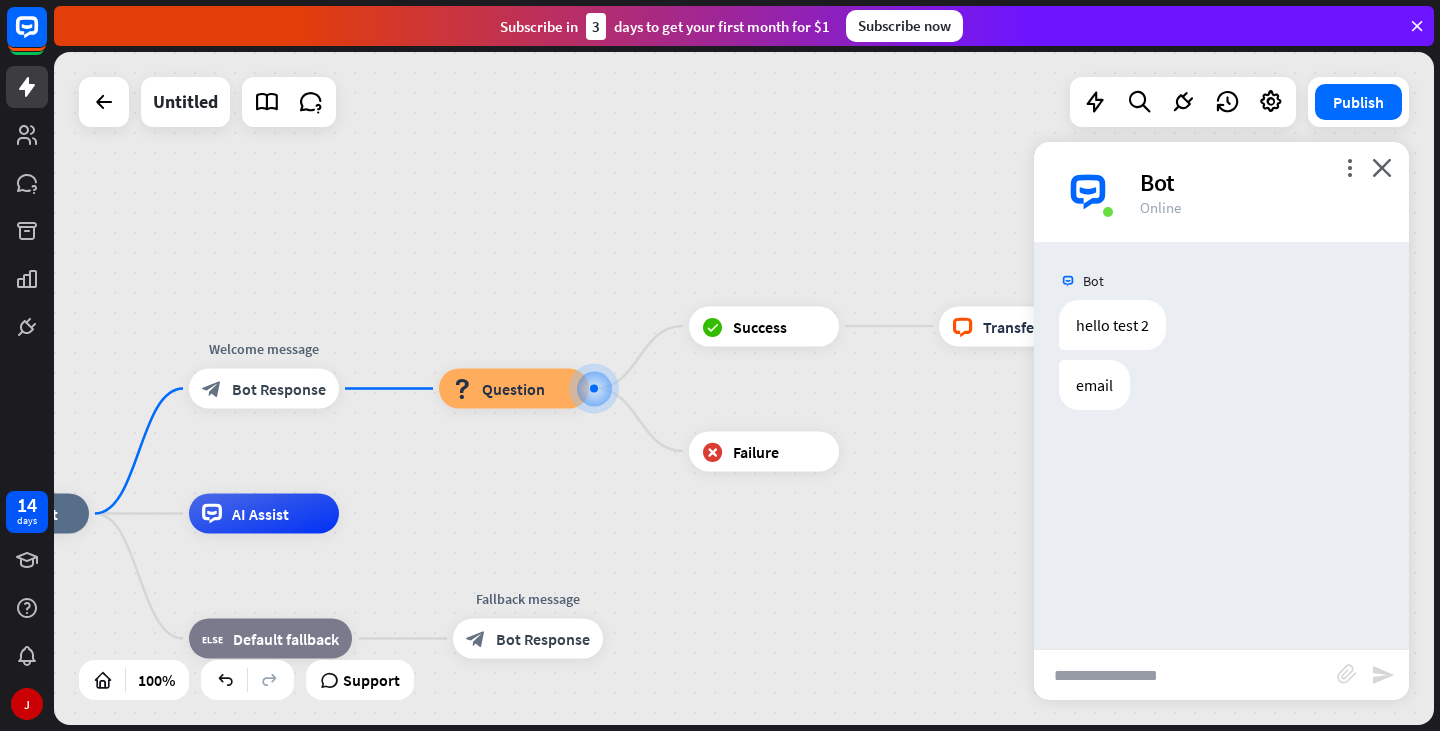 click at bounding box center (1185, 675) 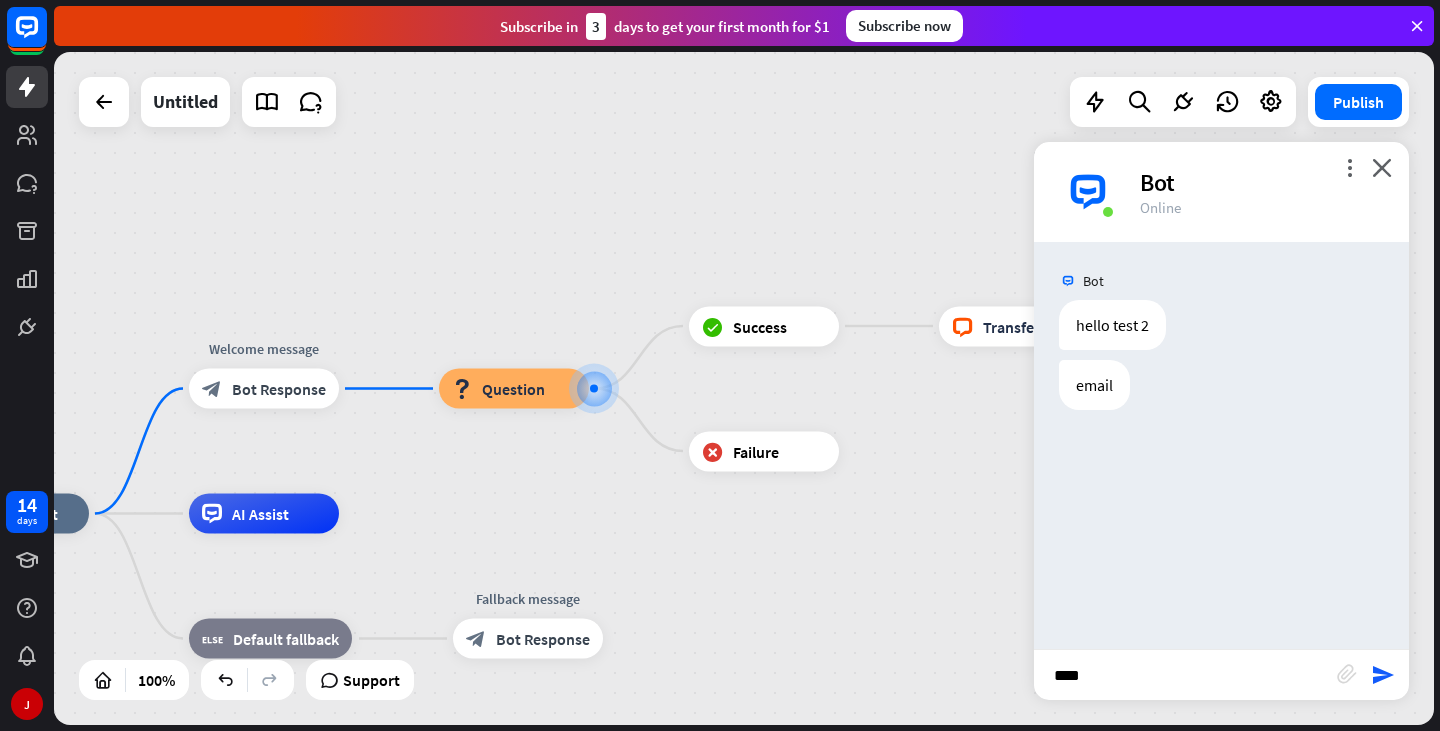 type on "*****" 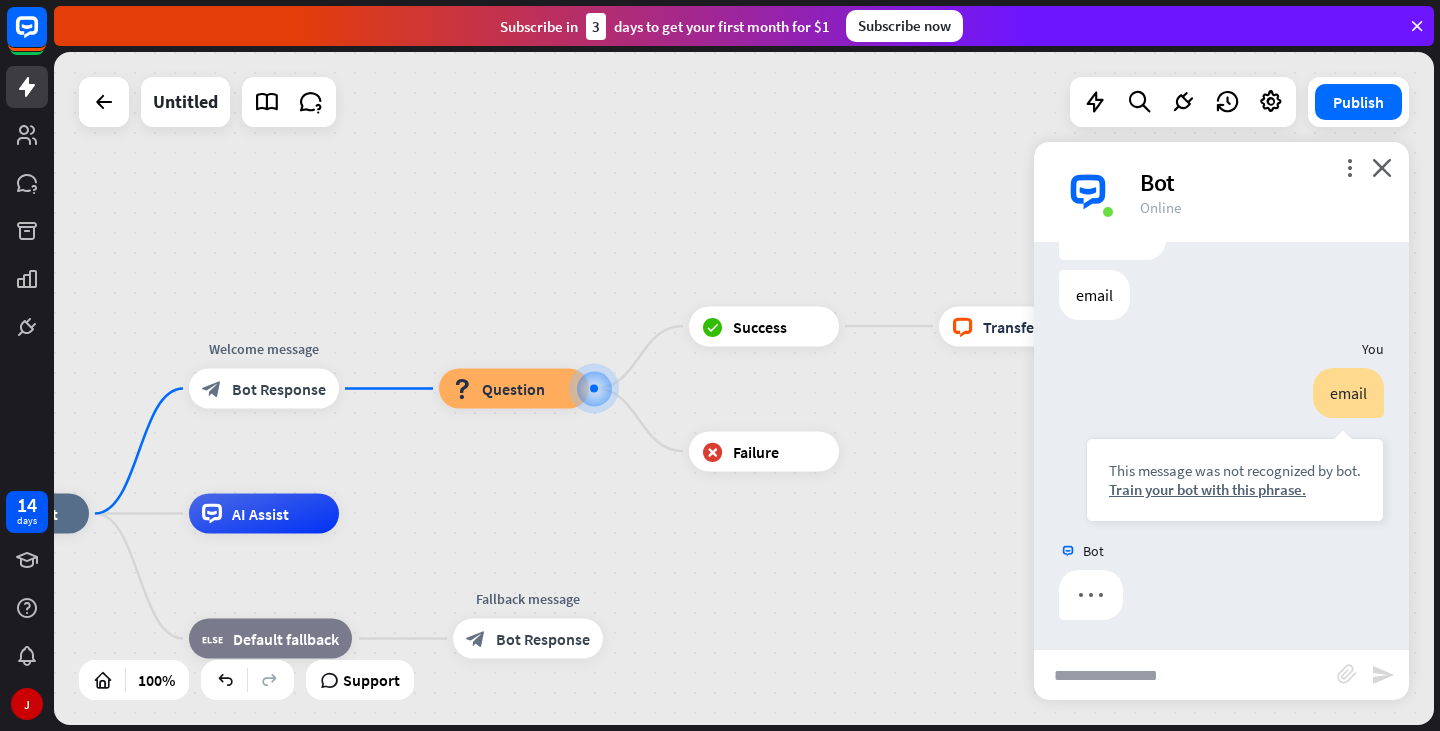 scroll, scrollTop: 91, scrollLeft: 0, axis: vertical 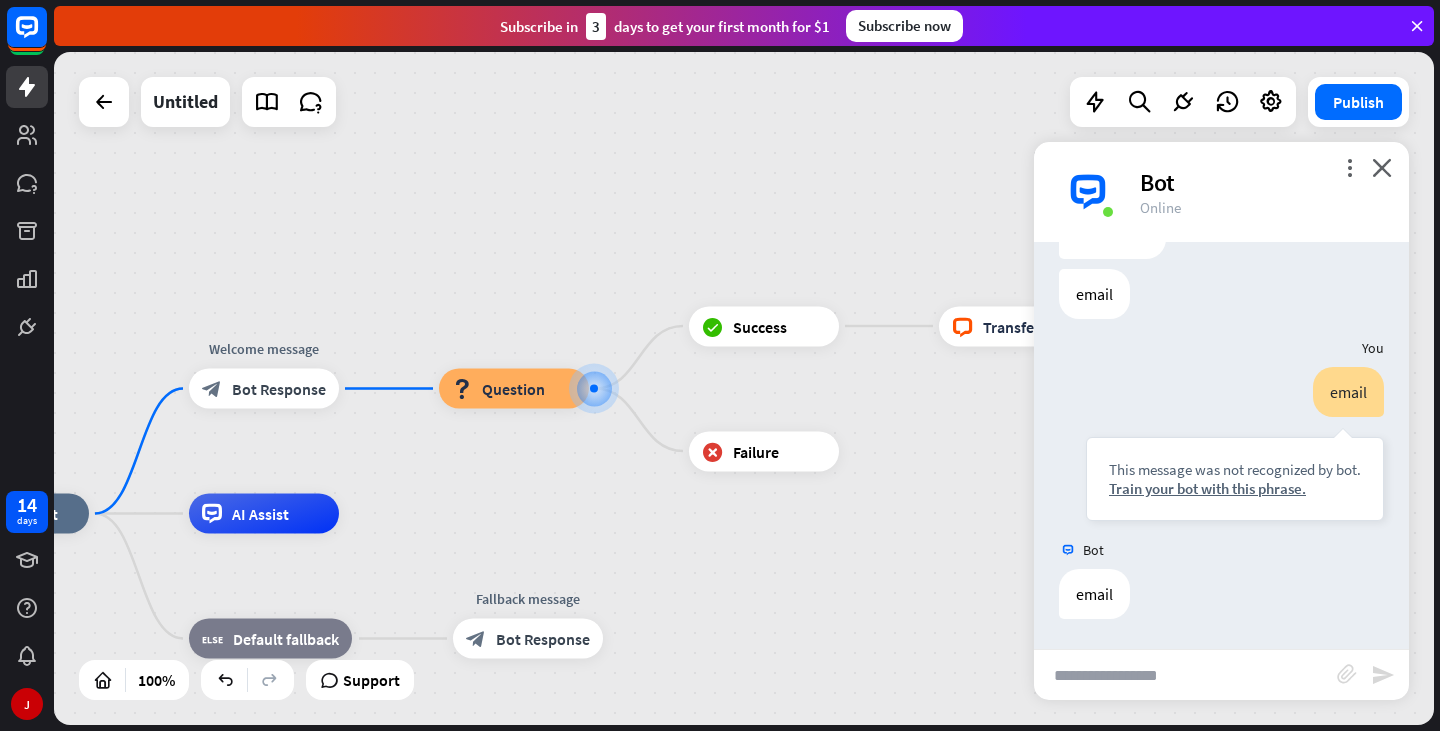 click at bounding box center [1185, 675] 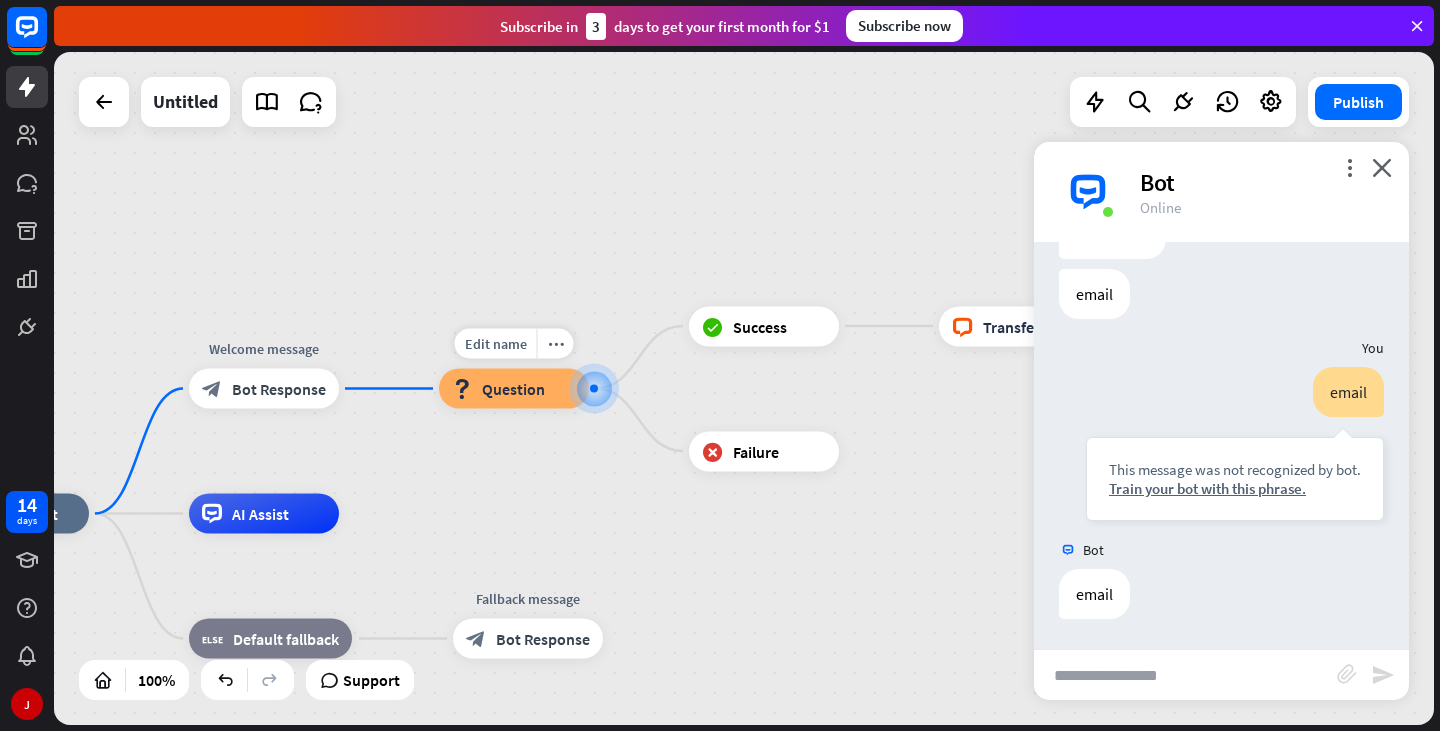 click on "Question" at bounding box center [513, 389] 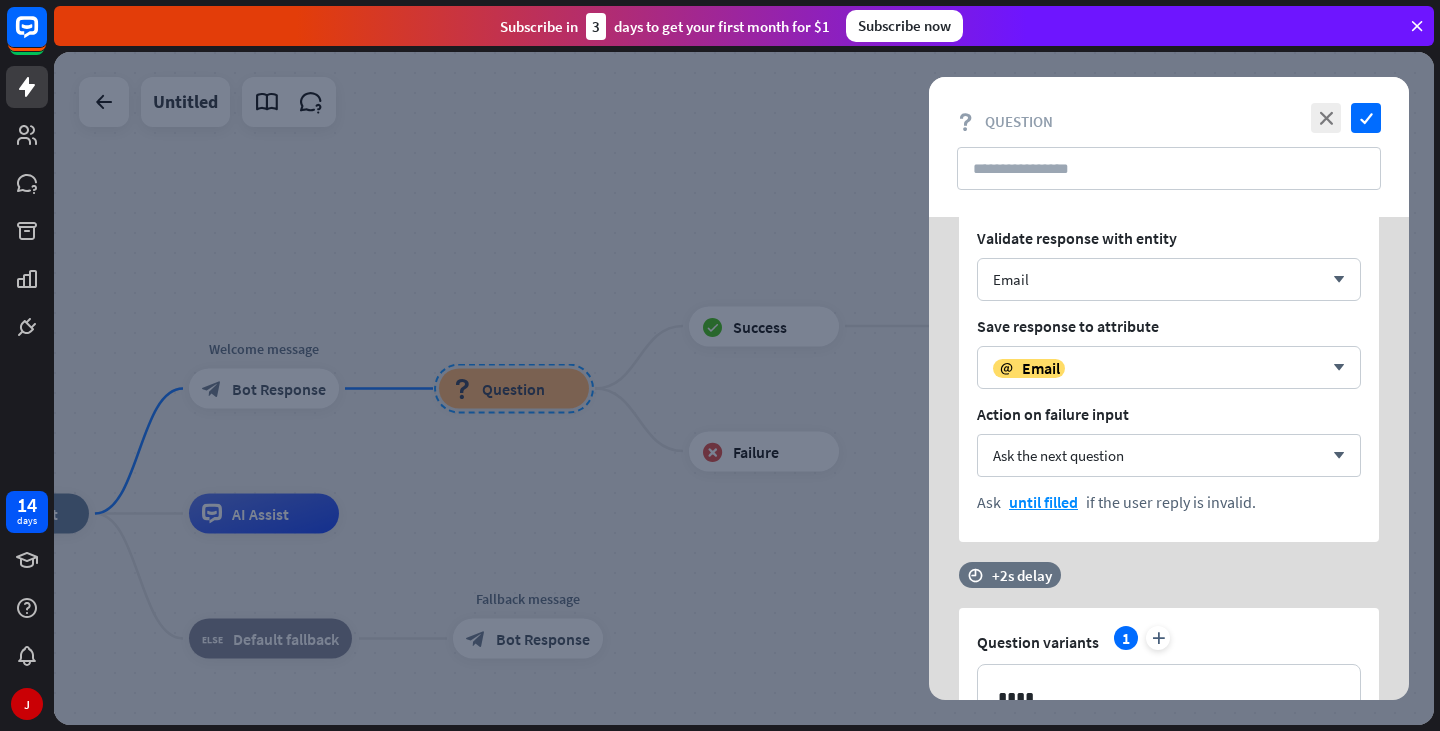 scroll, scrollTop: 333, scrollLeft: 0, axis: vertical 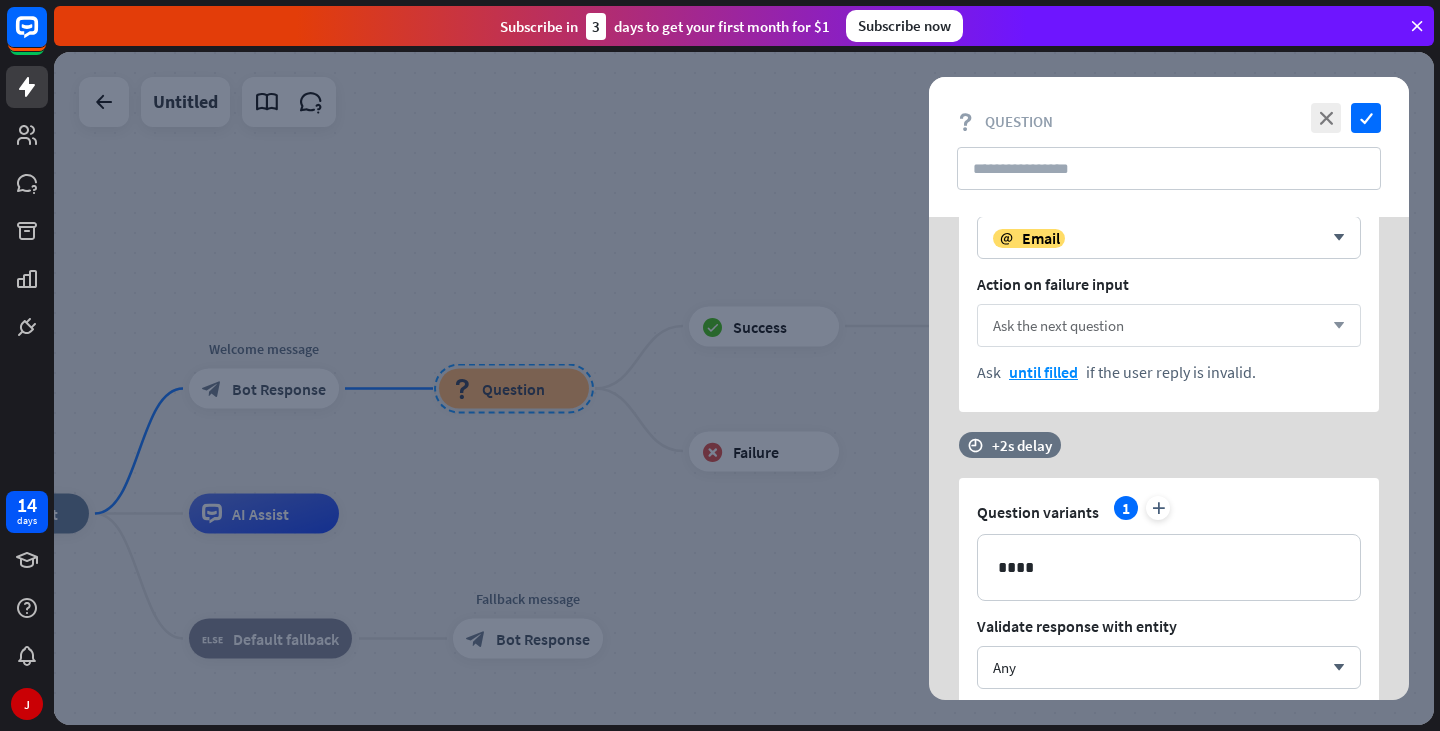 click on "Ask the next question" at bounding box center [1058, 325] 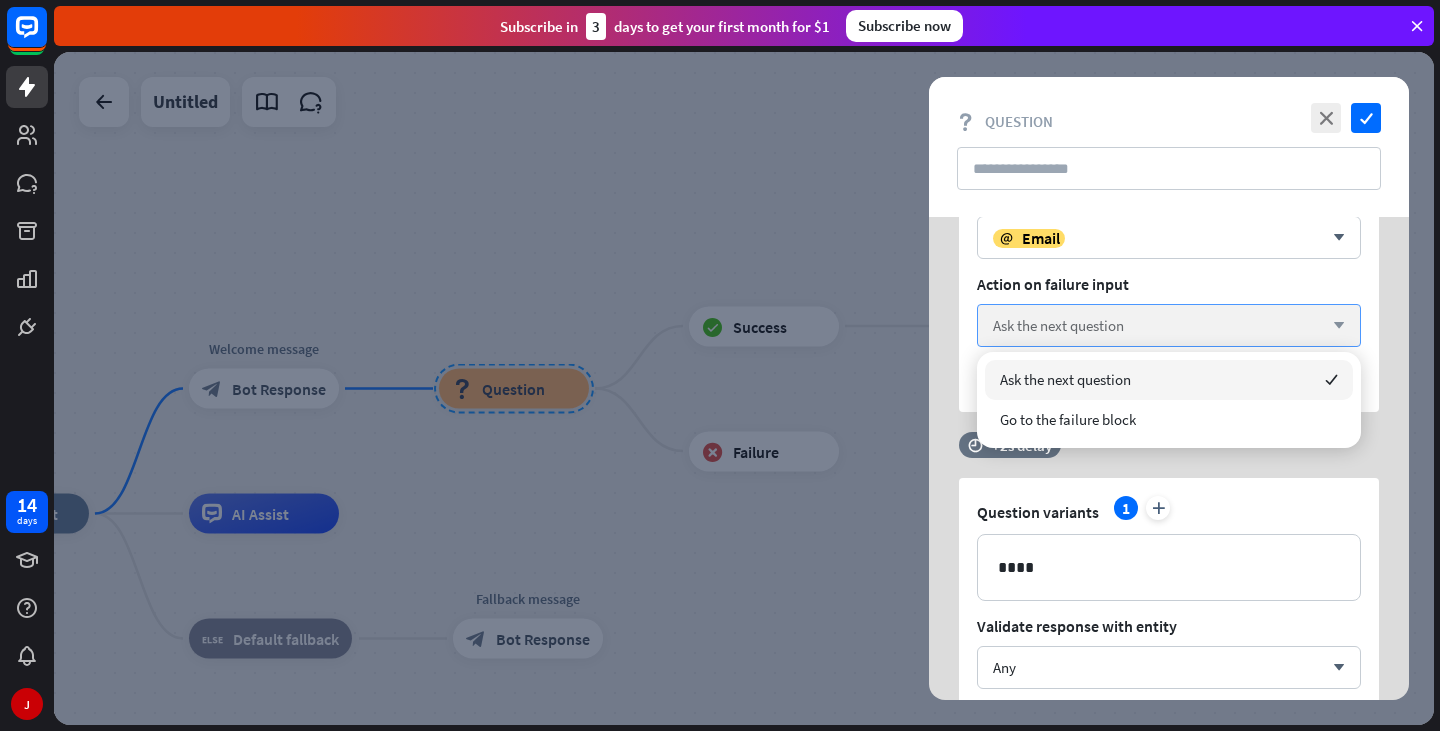 click on "Ask the next question" at bounding box center [1058, 325] 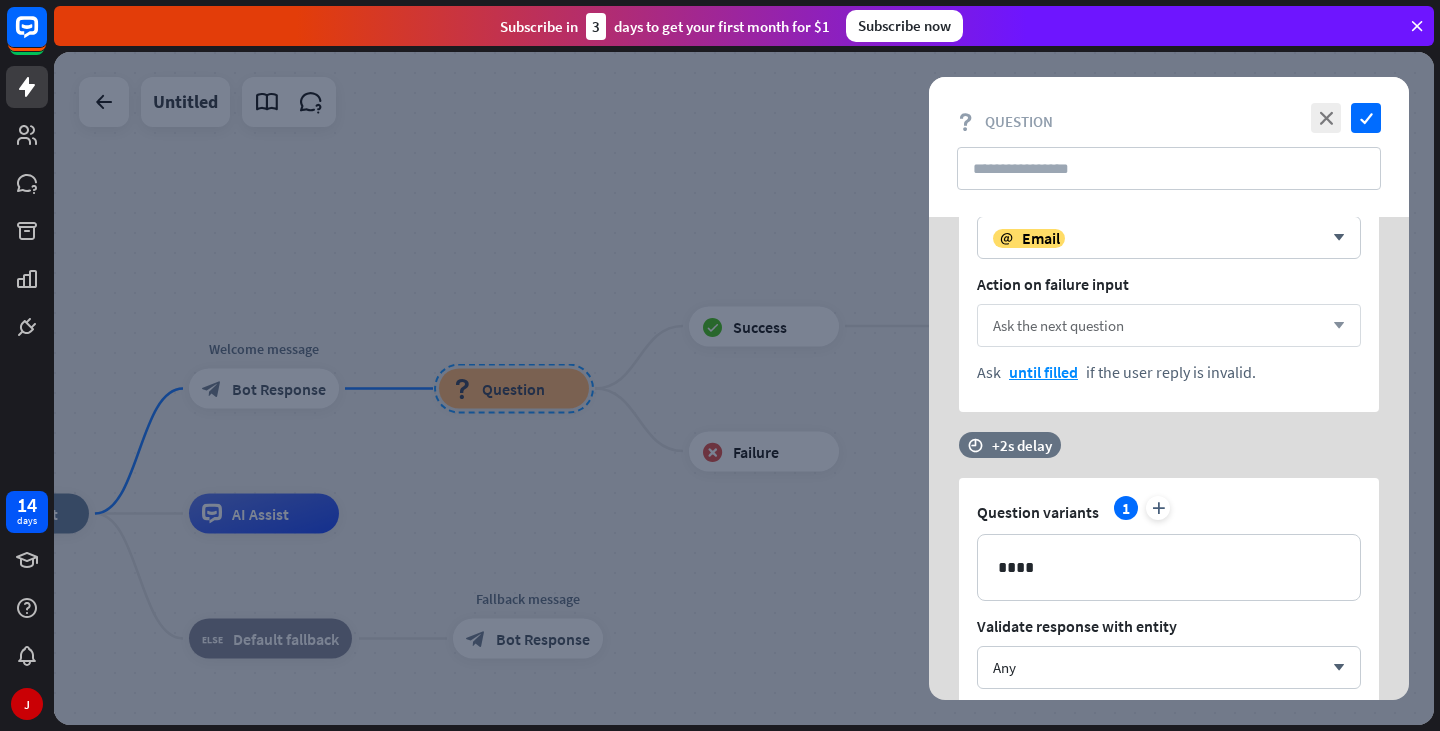 click on "Ask the next question" at bounding box center (1058, 325) 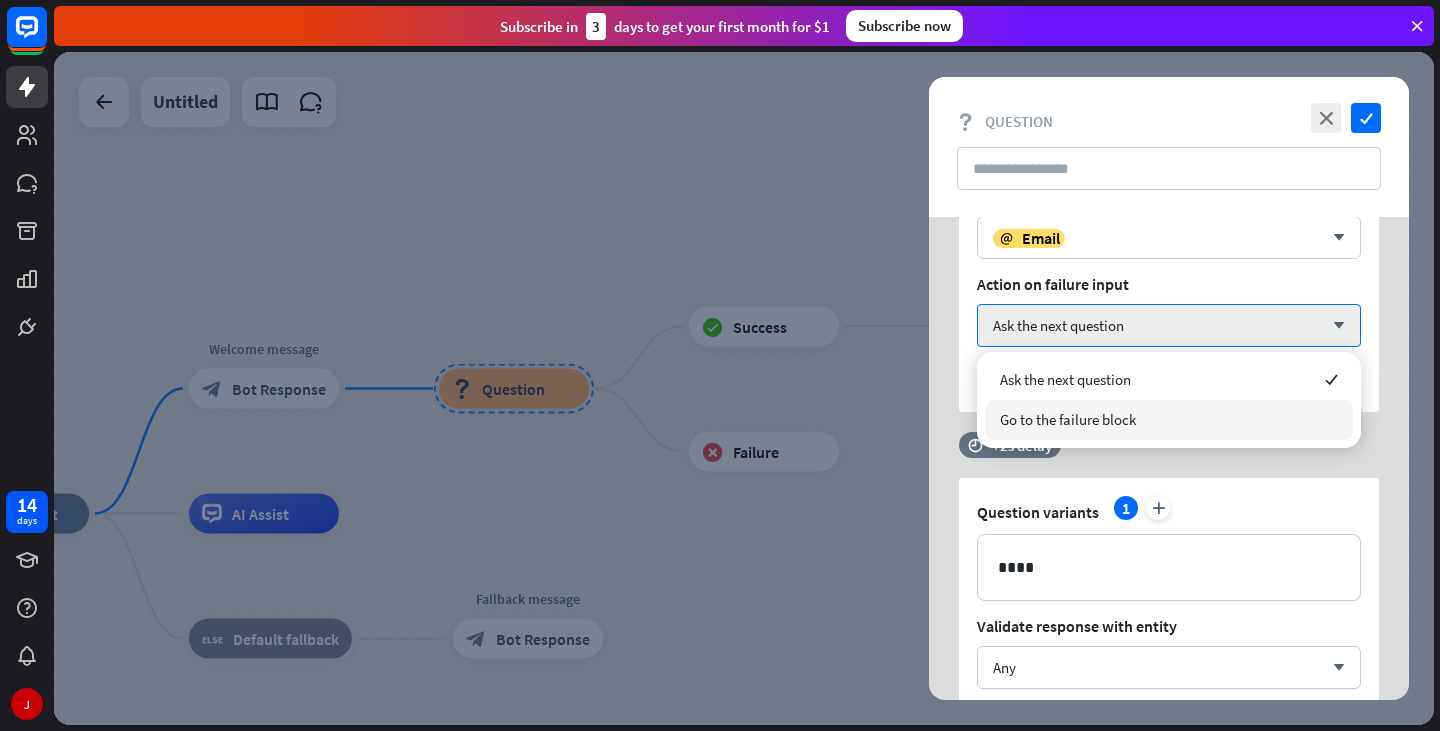click on "Go to the failure block" at bounding box center [1068, 419] 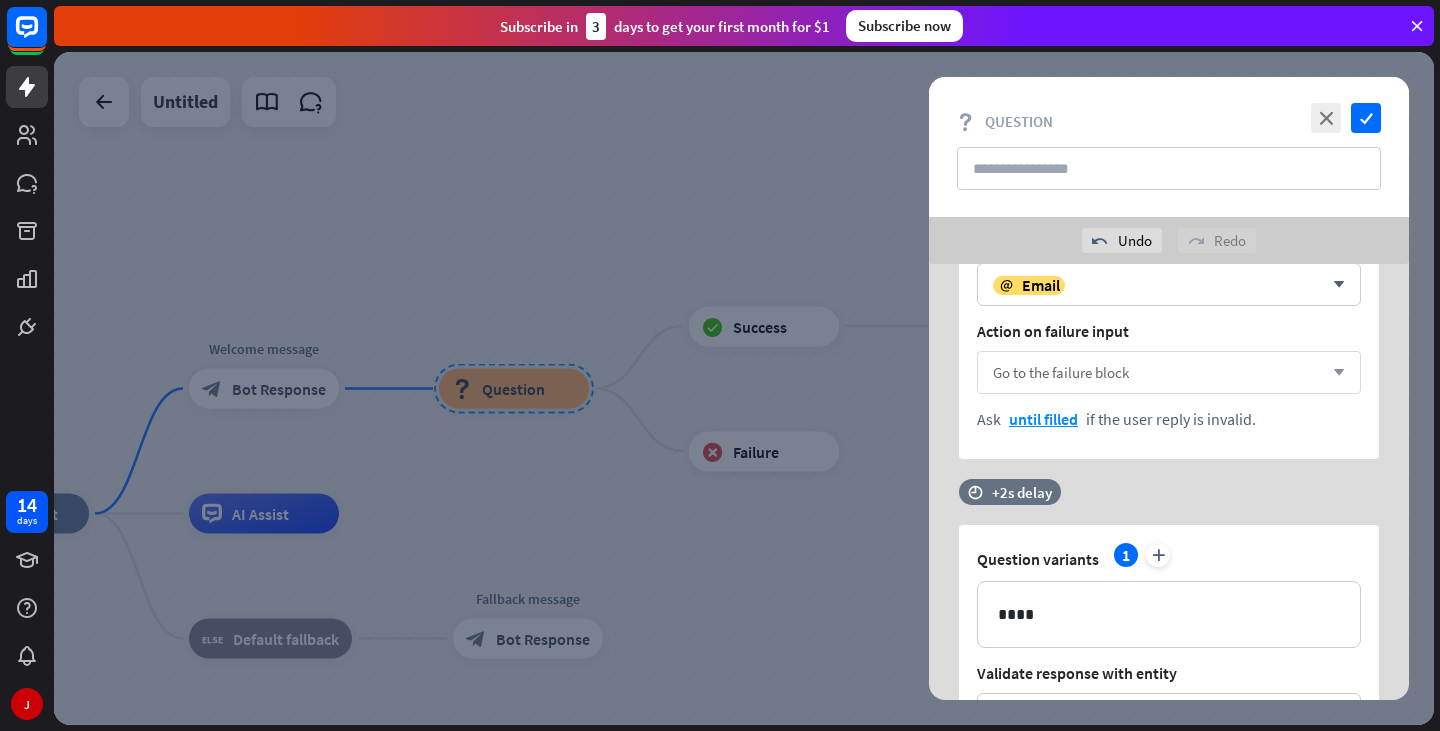 click on "Go to the failure block
arrow_down" at bounding box center [1169, 372] 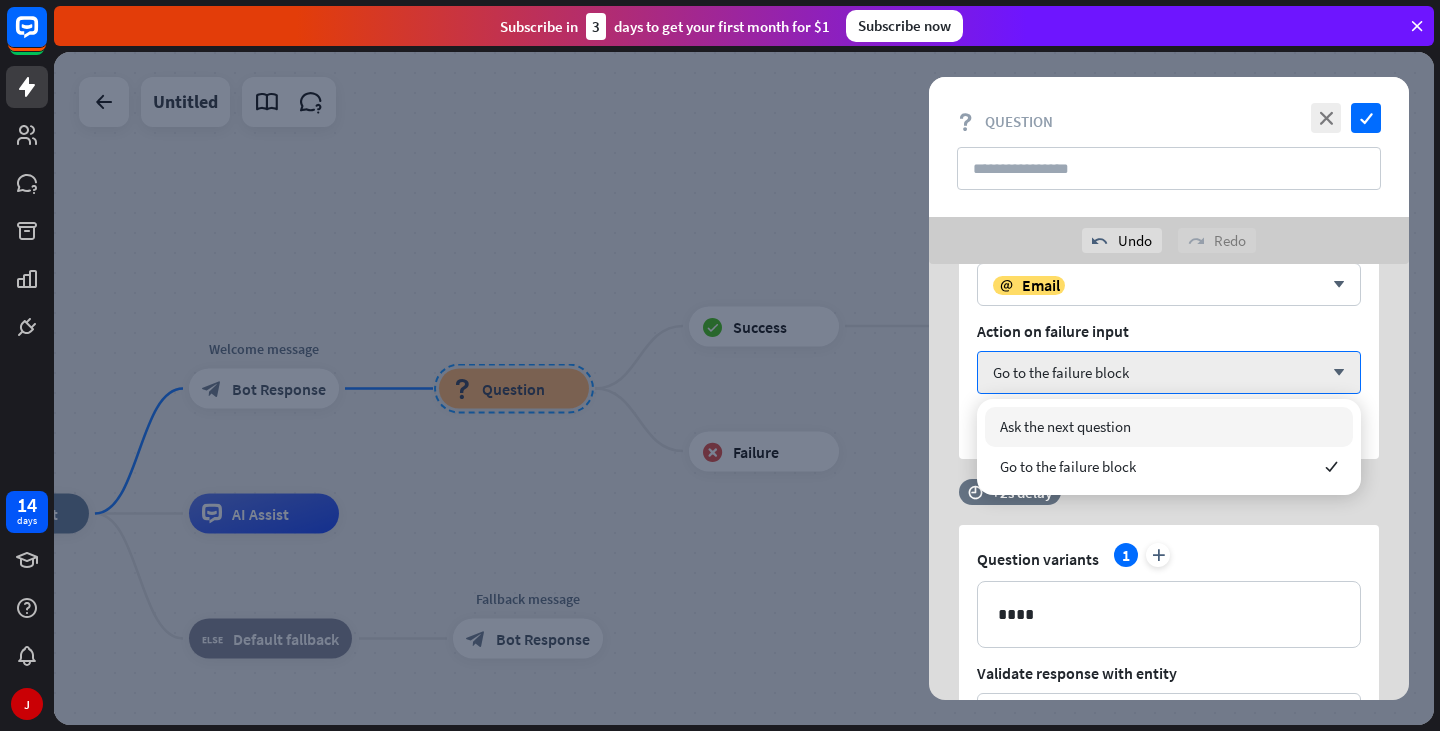 click on "Ask the next question" at bounding box center (1065, 426) 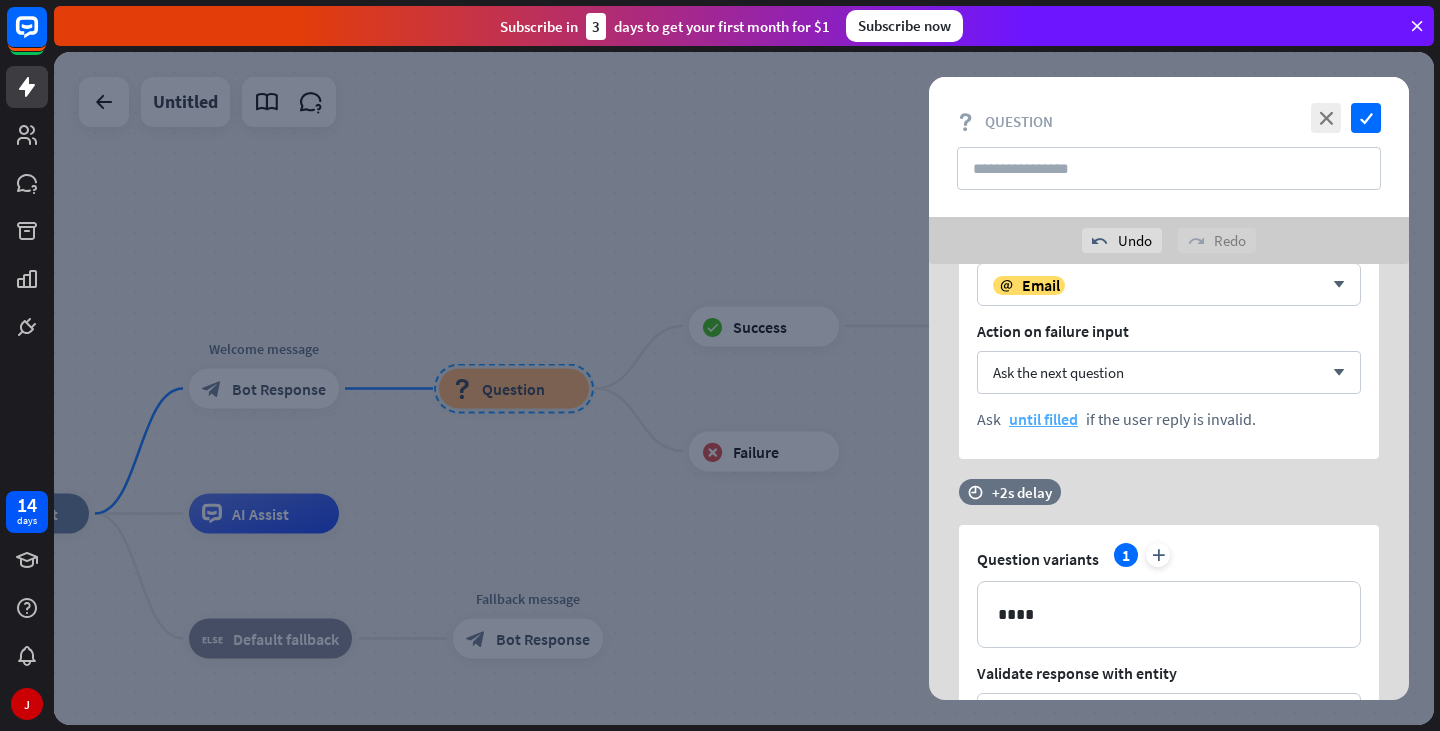 click on "until filled" at bounding box center [1043, 419] 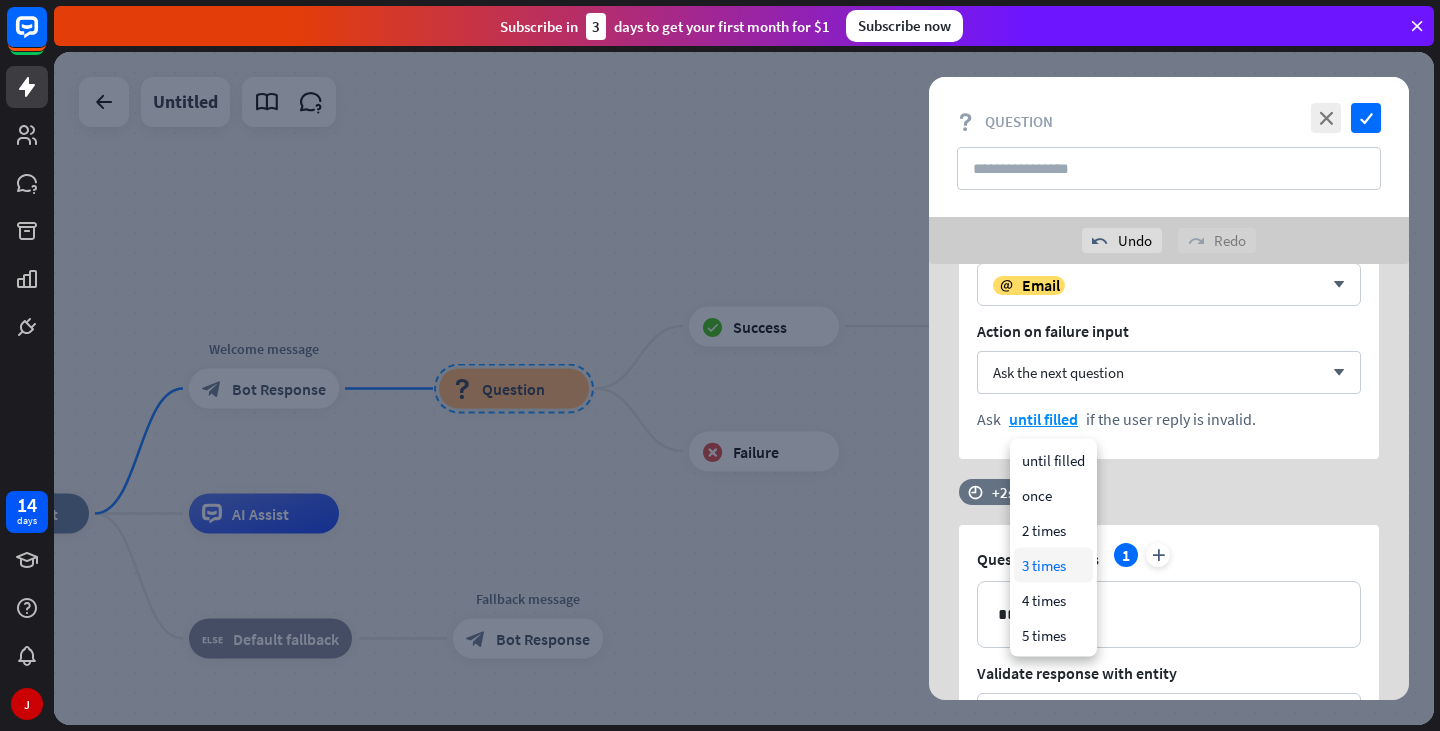 click on "3 times" at bounding box center [1053, 565] 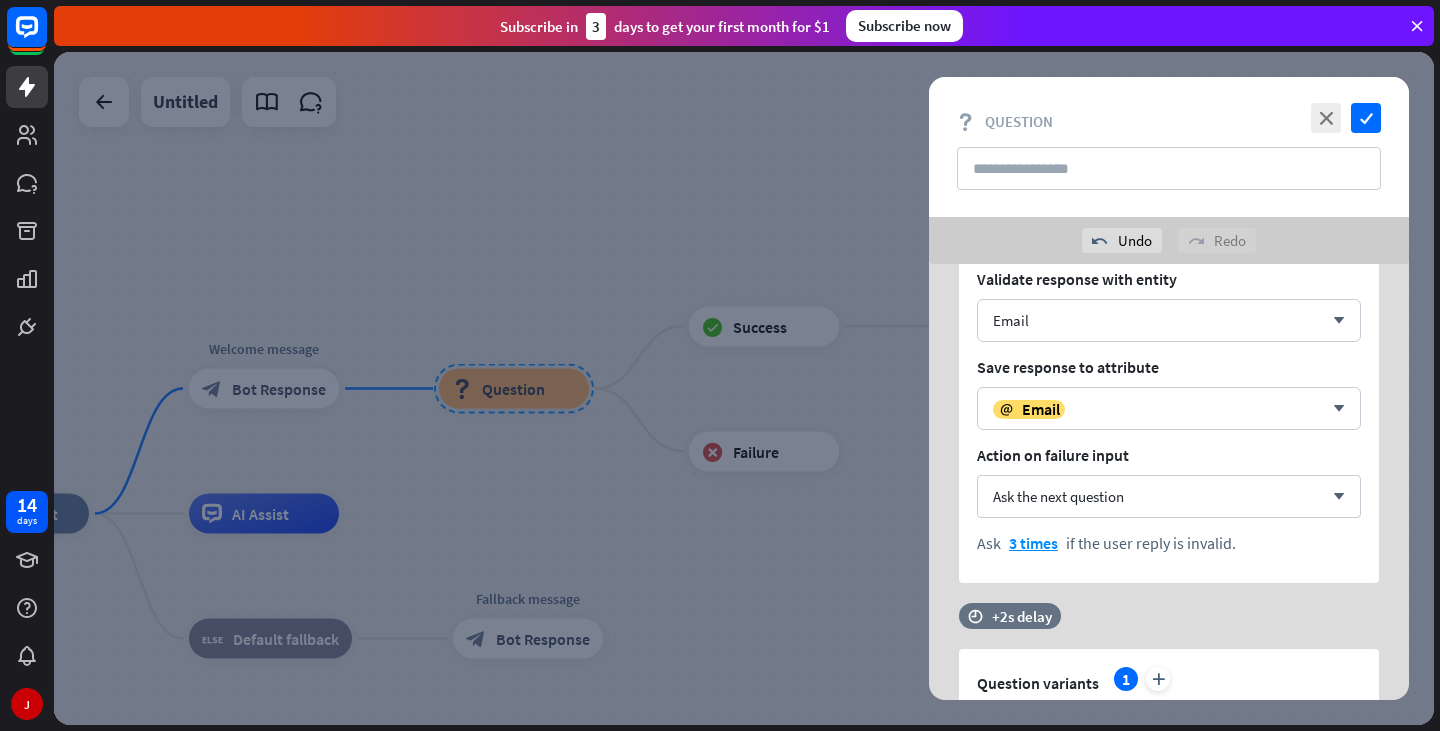 scroll, scrollTop: 166, scrollLeft: 0, axis: vertical 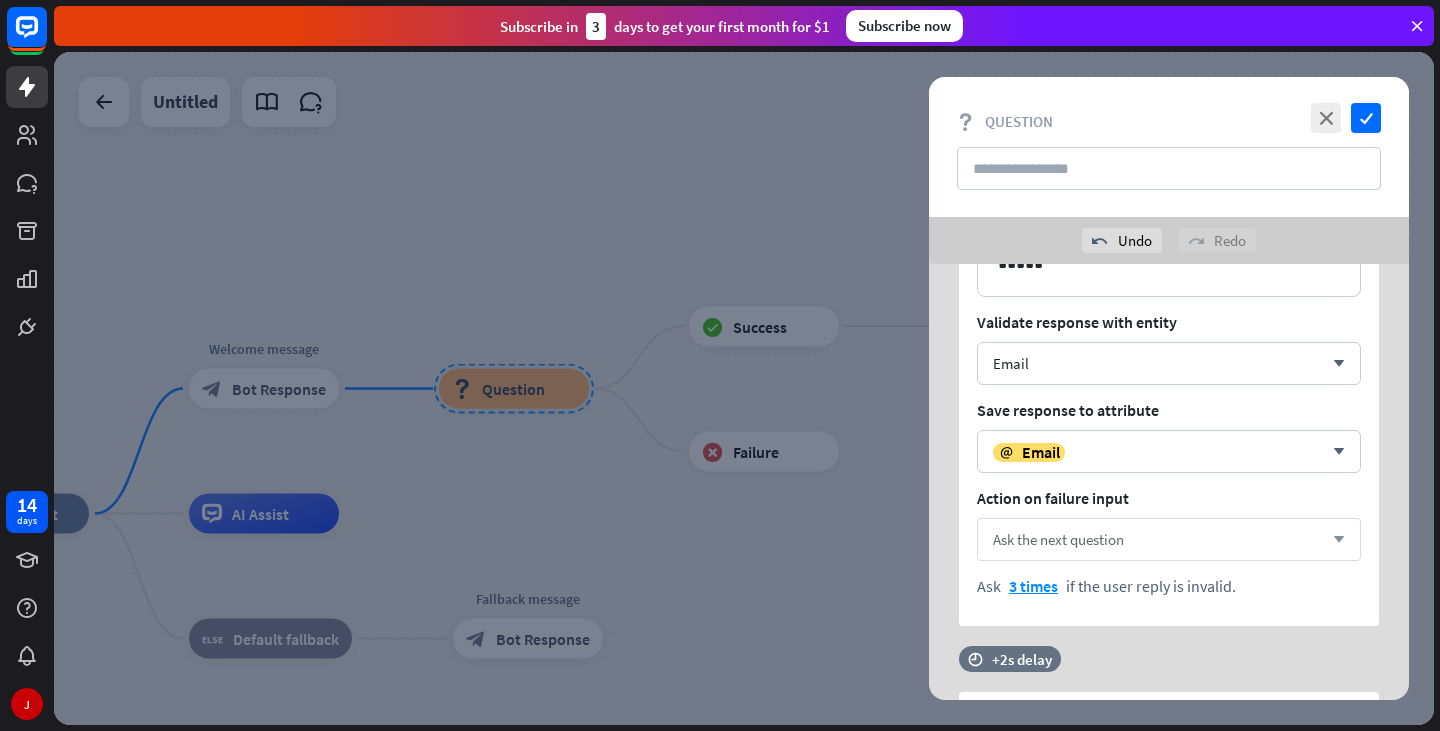 click on "Ask the next question" at bounding box center (1058, 539) 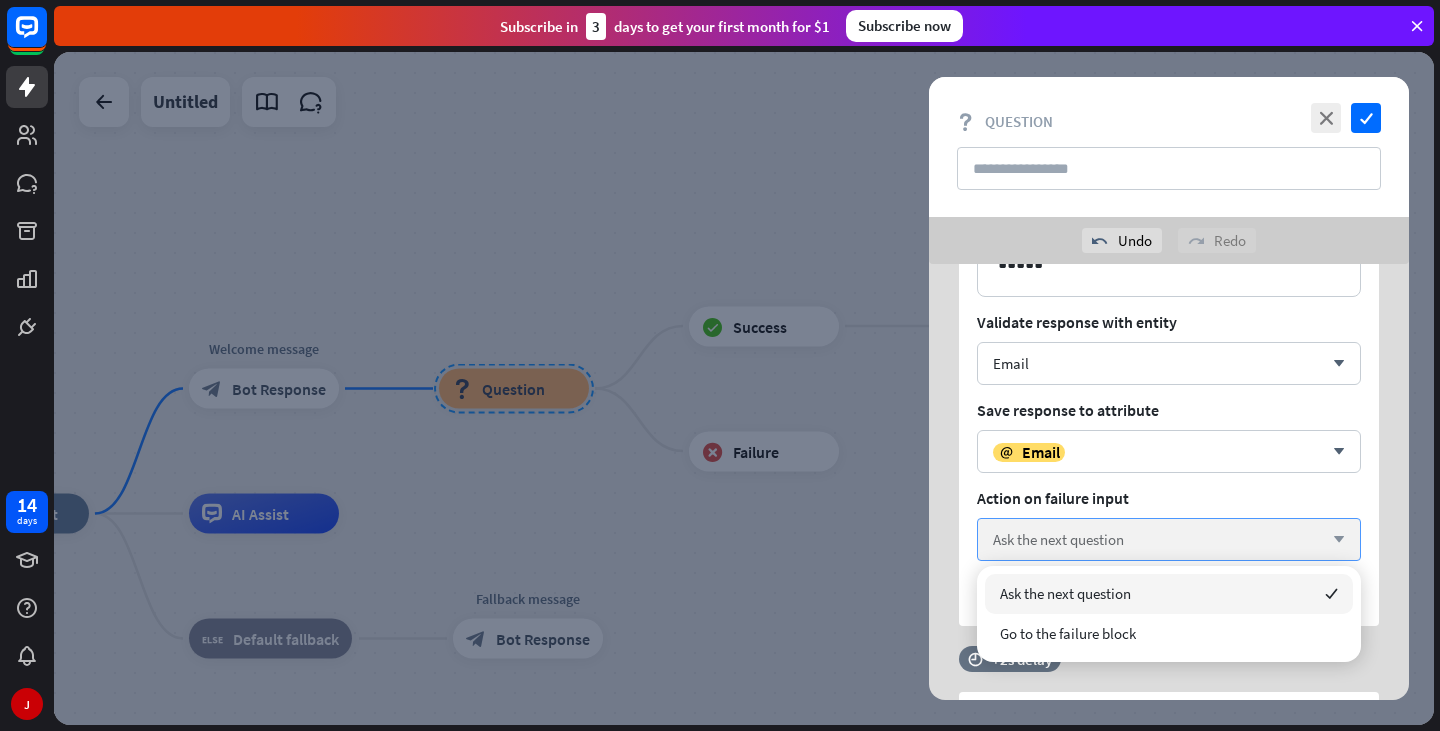 click on "Ask the next question
arrow_down" at bounding box center (1169, 539) 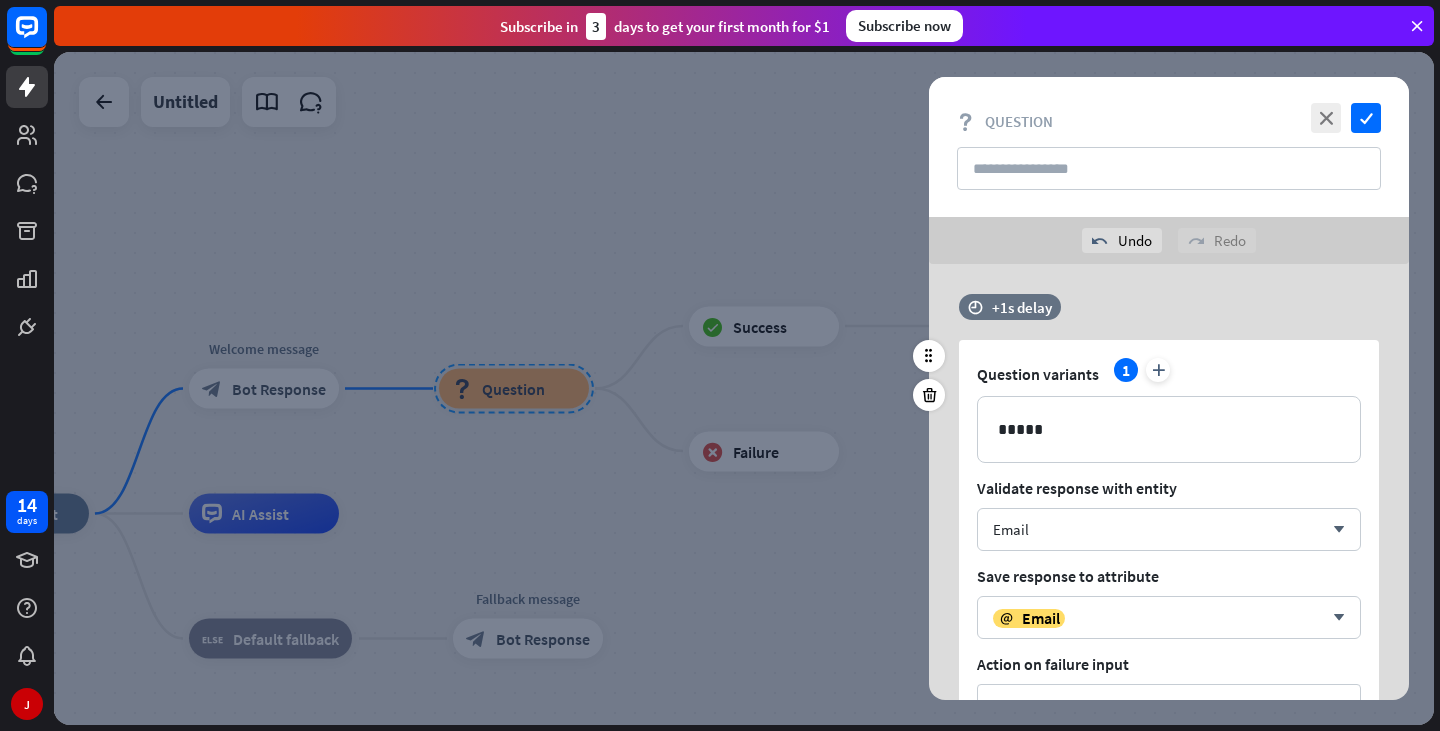 scroll, scrollTop: 730, scrollLeft: 0, axis: vertical 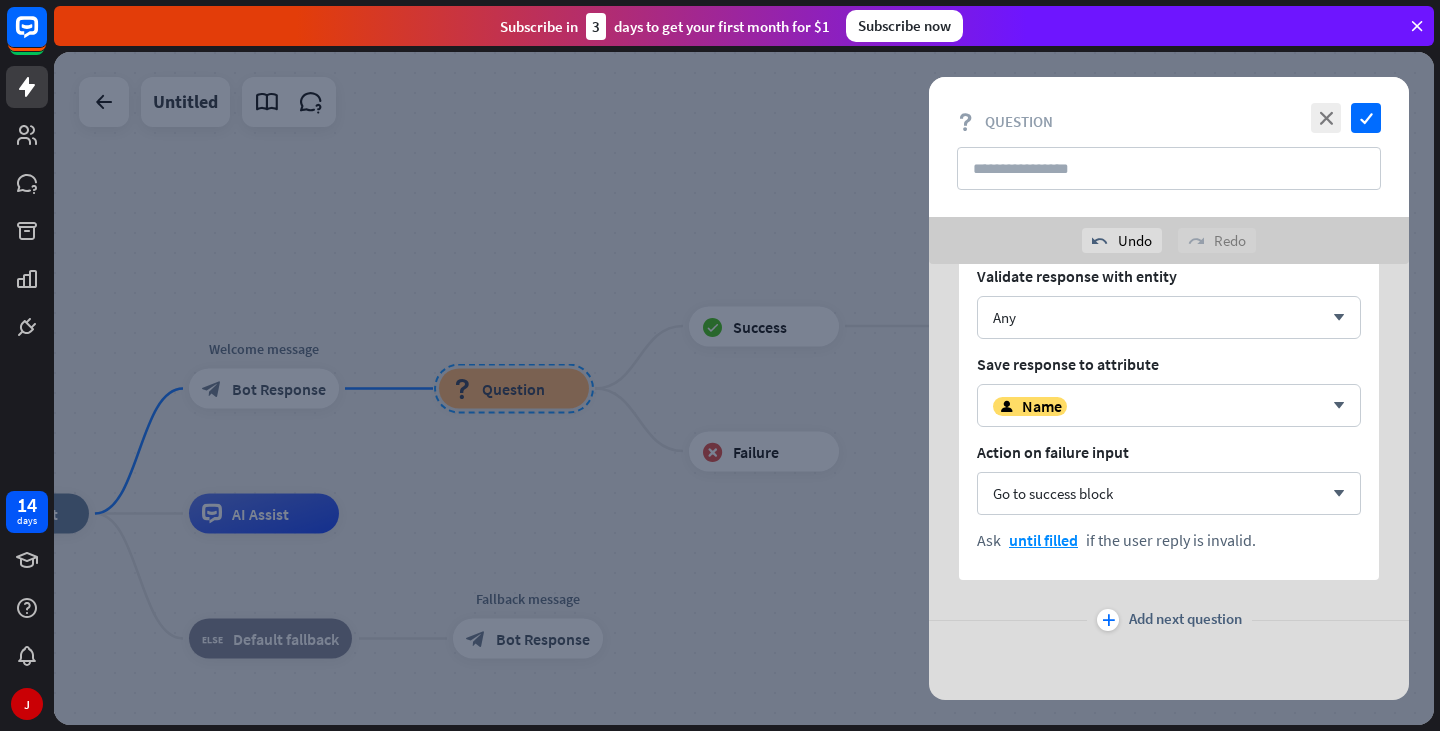 click on "close
check
block_question   Question" at bounding box center [1169, 147] 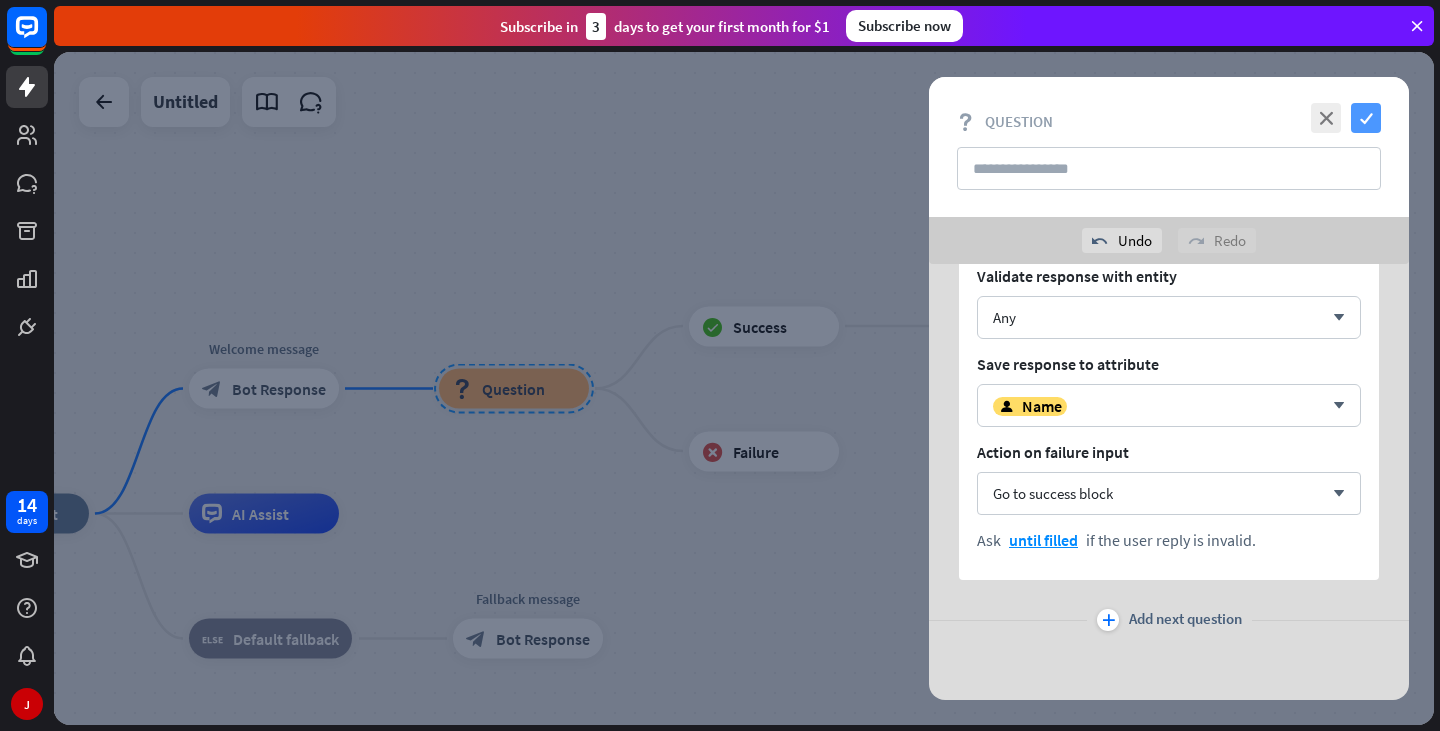 click on "check" at bounding box center (1366, 118) 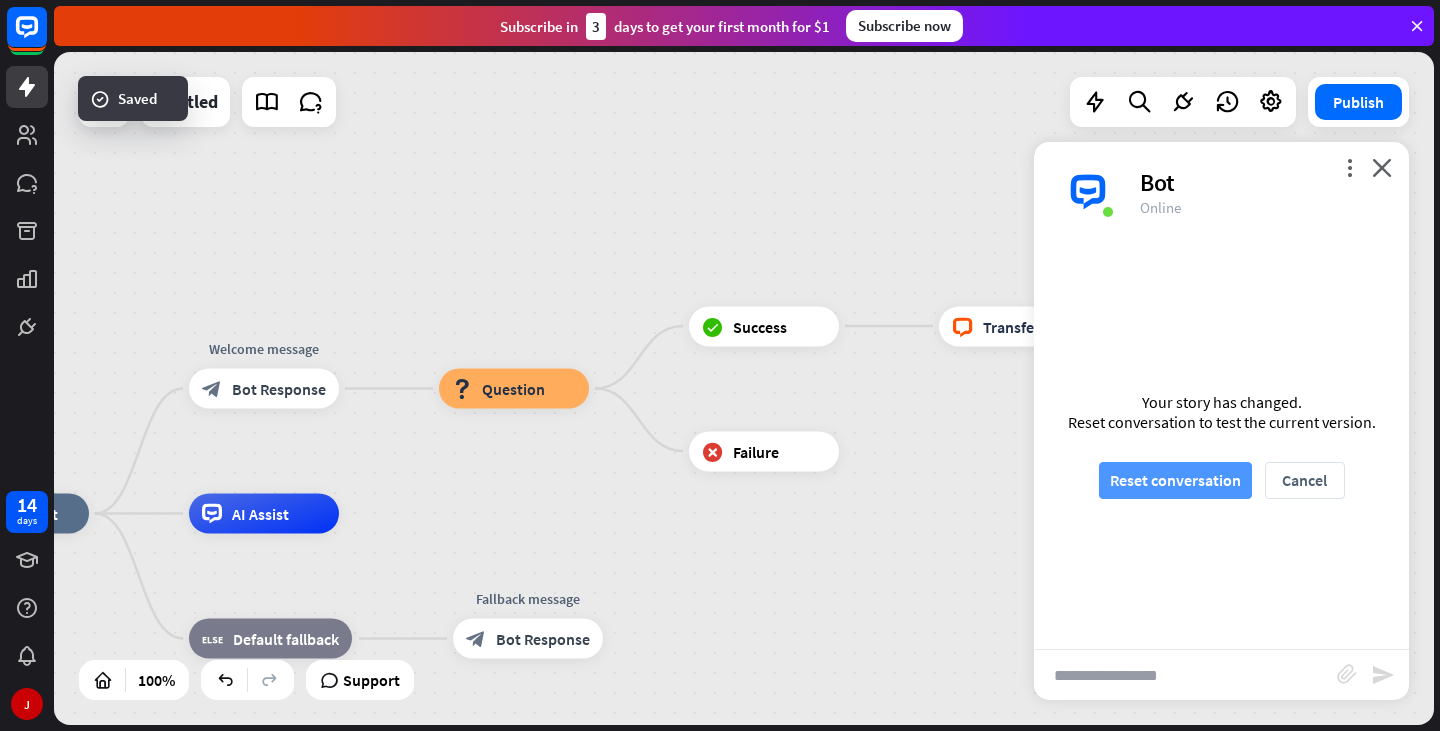 click on "Reset conversation" at bounding box center (1175, 480) 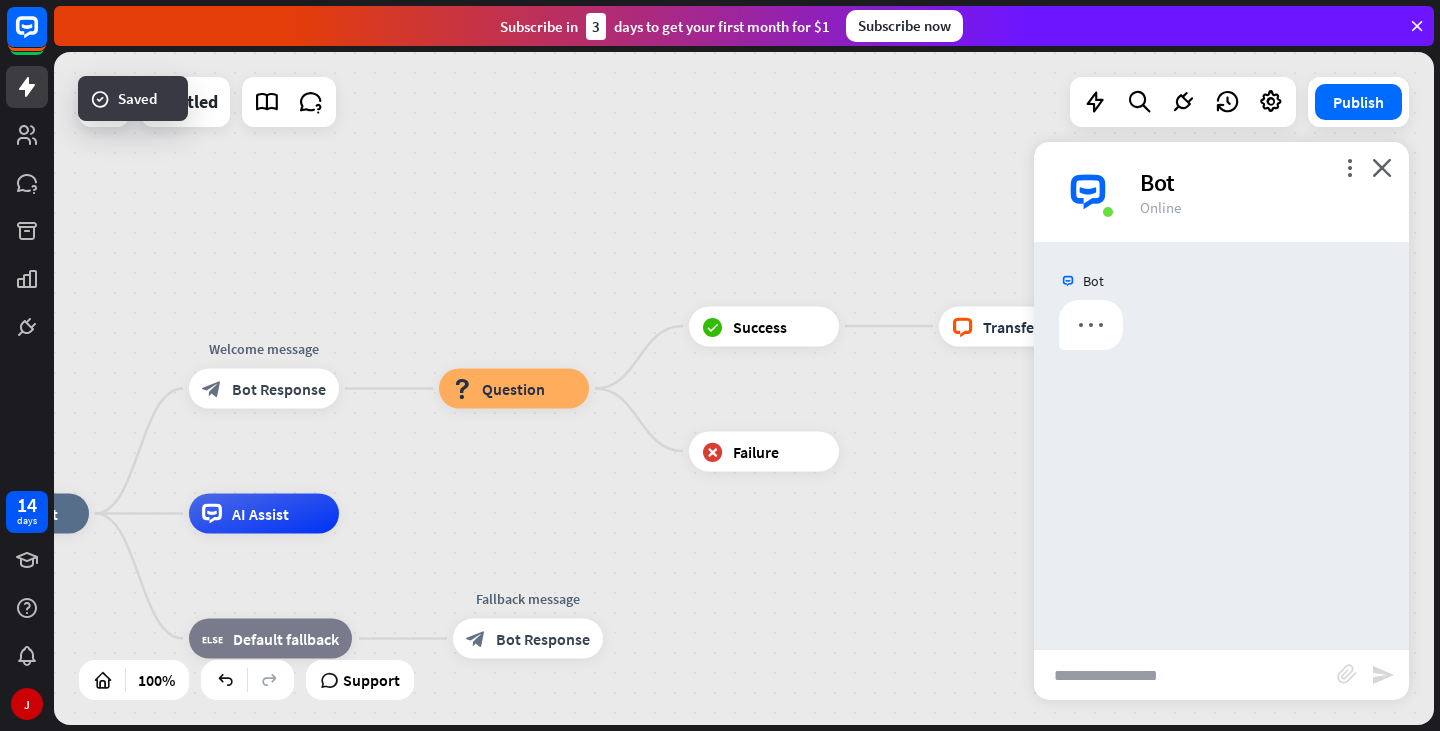 scroll, scrollTop: 0, scrollLeft: 0, axis: both 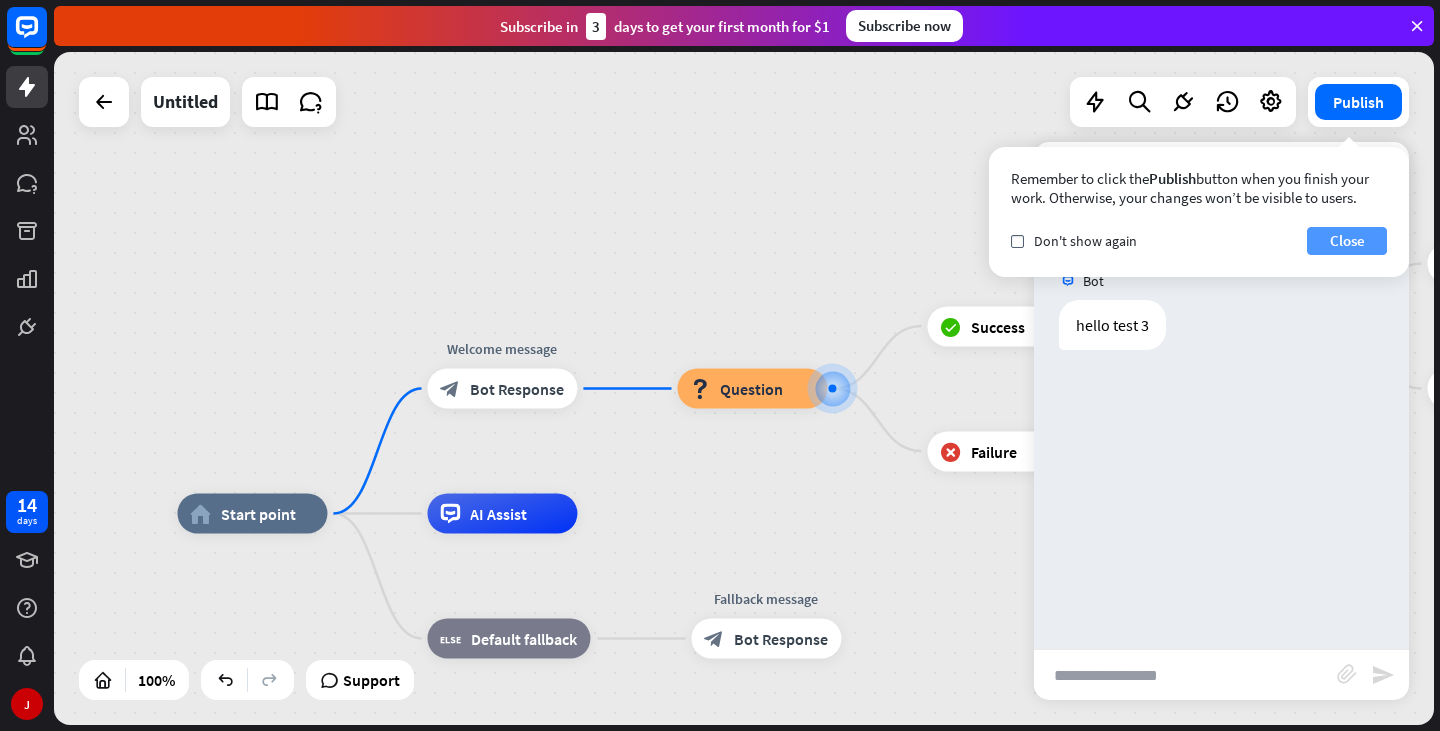 click on "Close" at bounding box center [1347, 241] 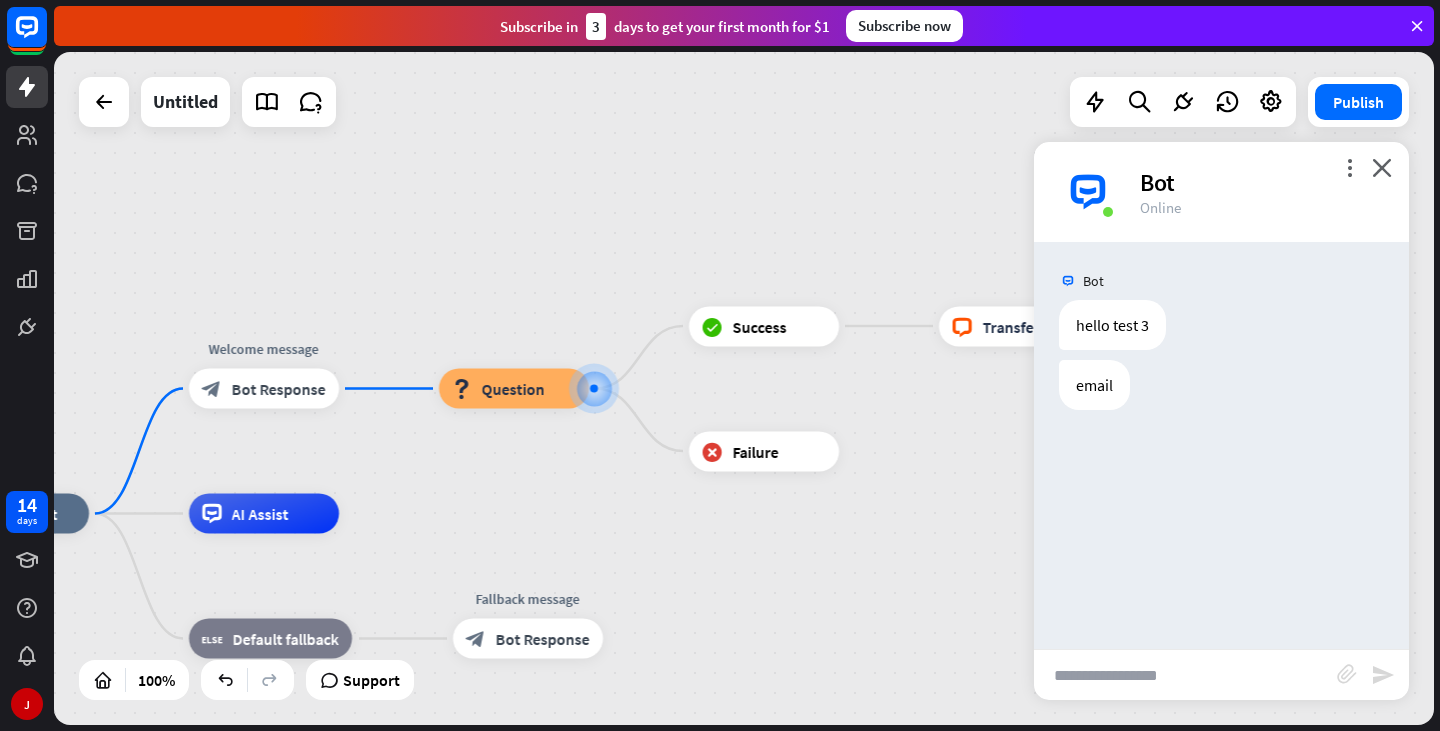 click at bounding box center [1185, 675] 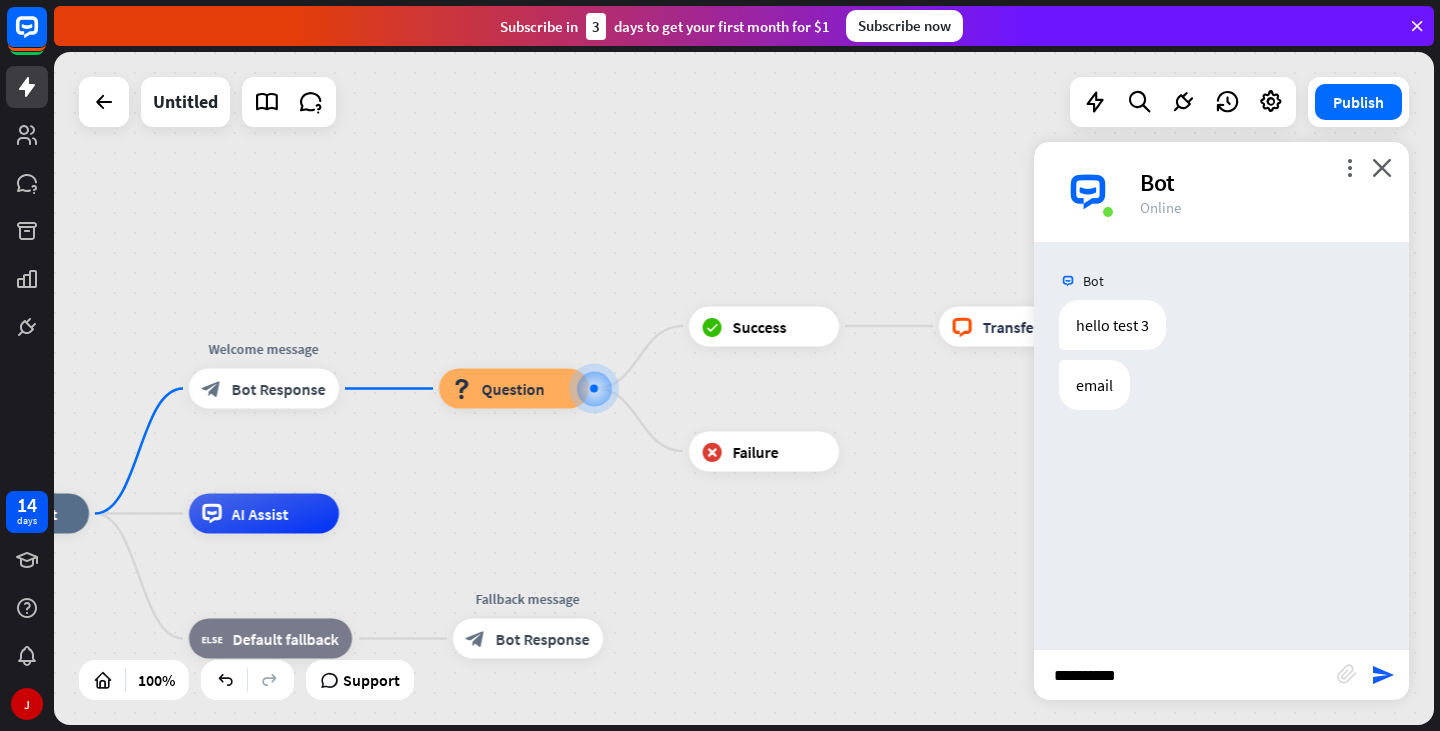 type on "**********" 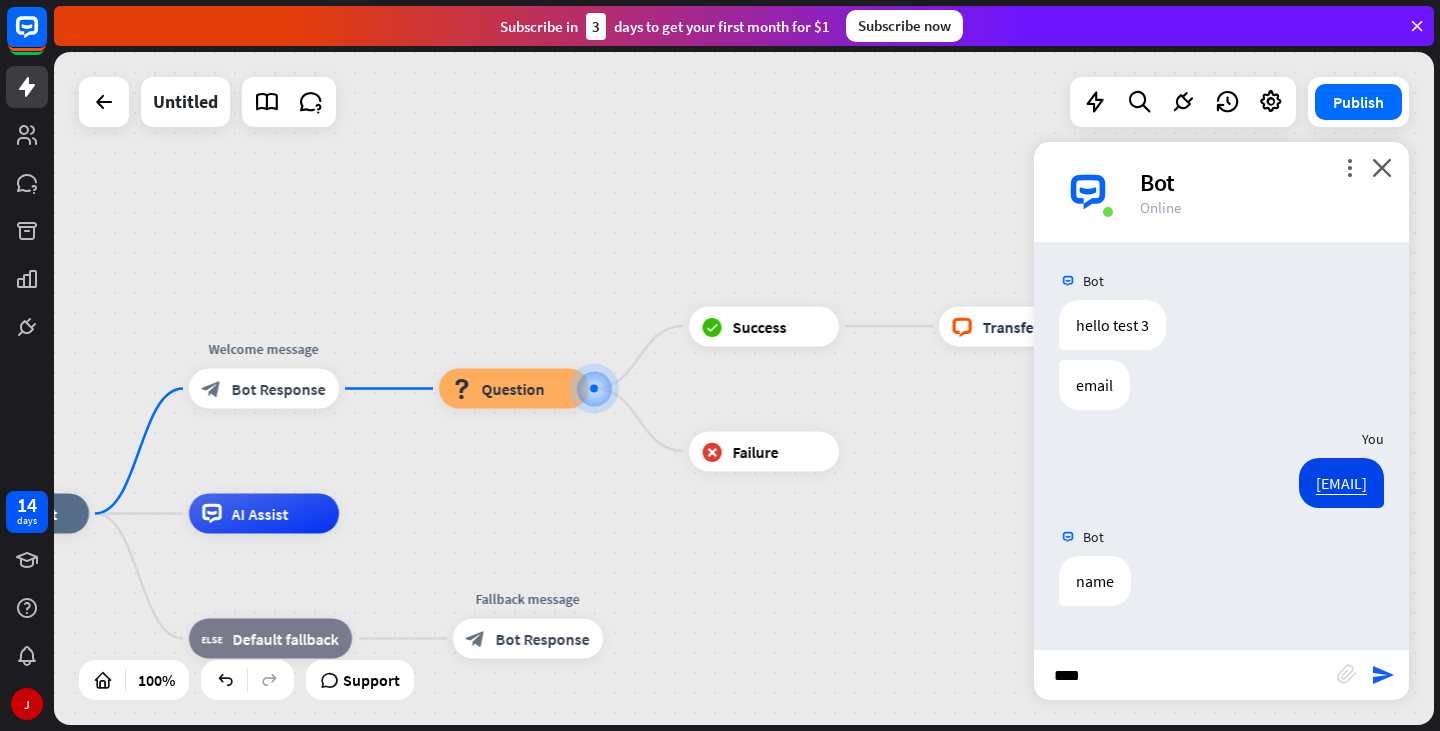 type on "*****" 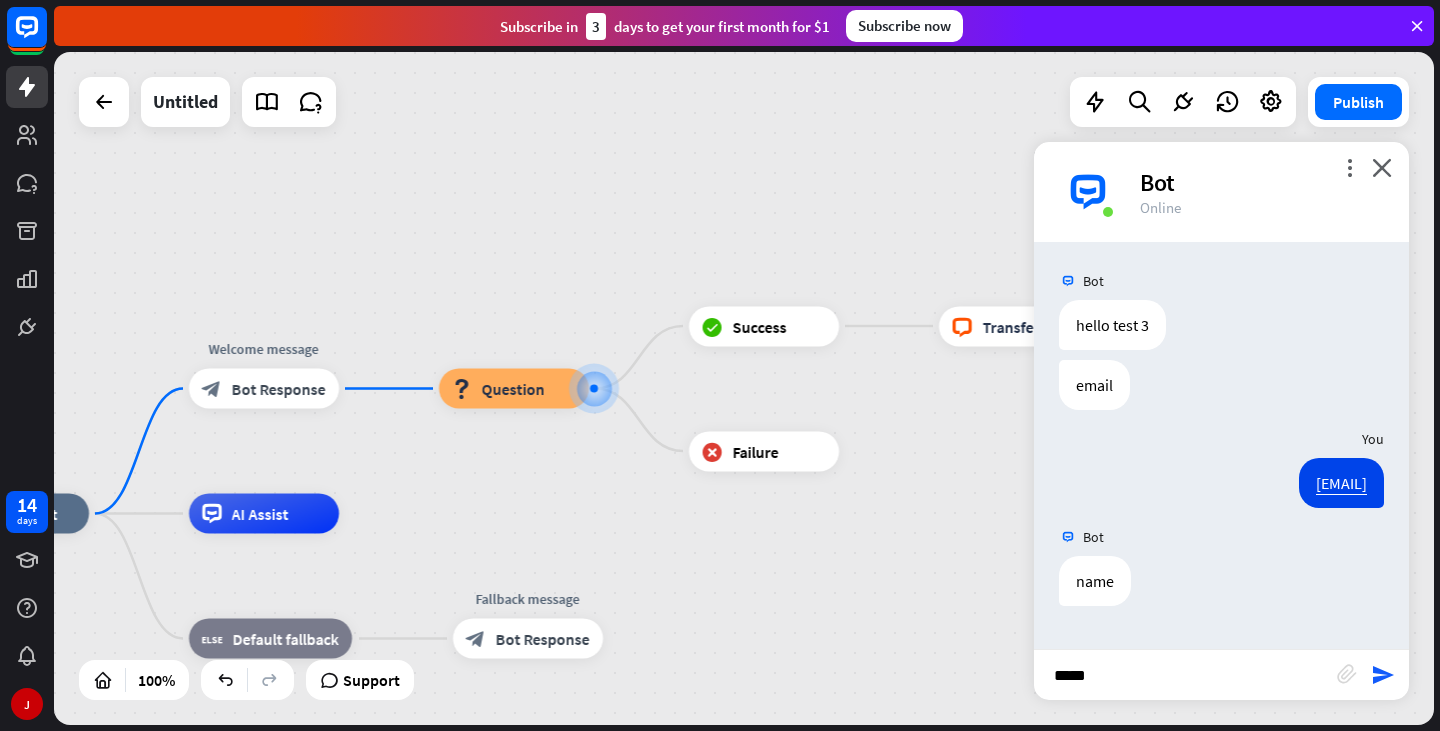 type 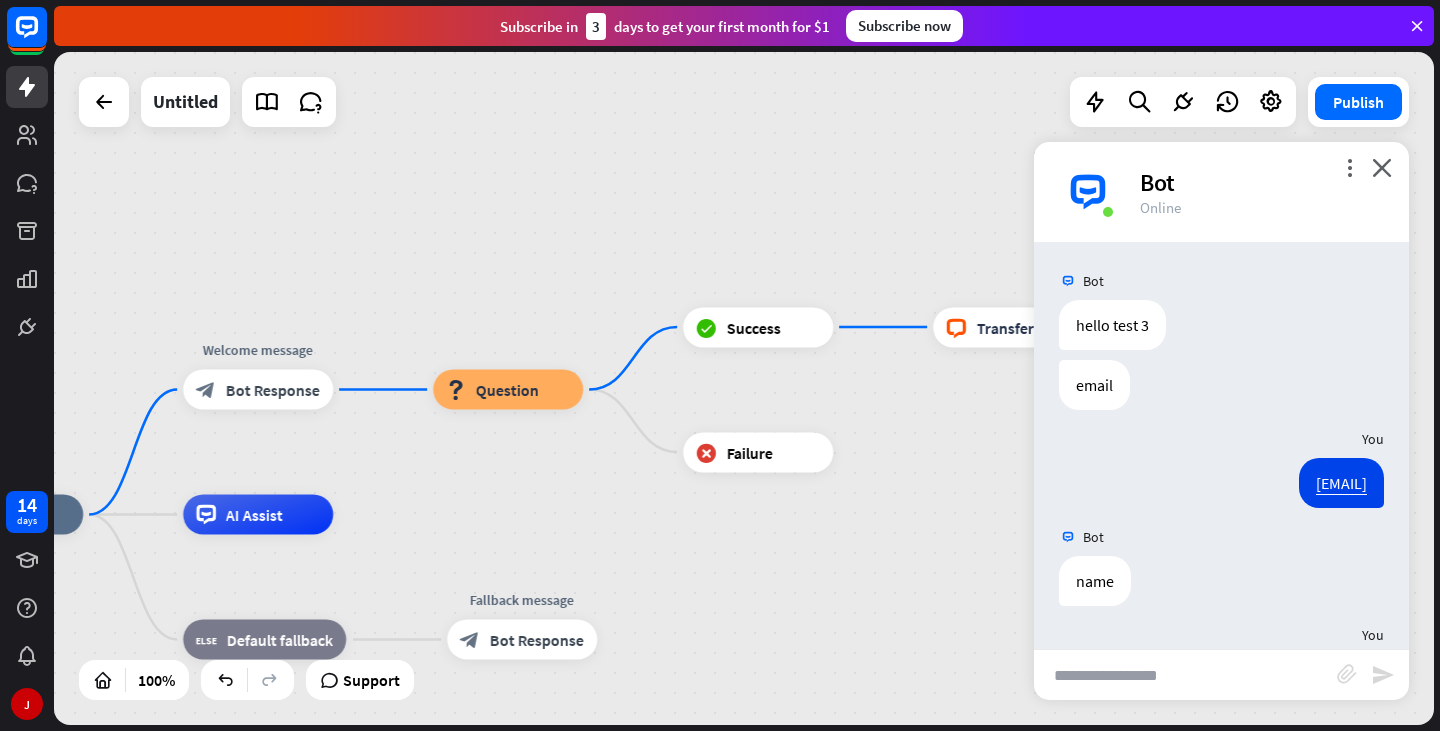 scroll, scrollTop: 85, scrollLeft: 0, axis: vertical 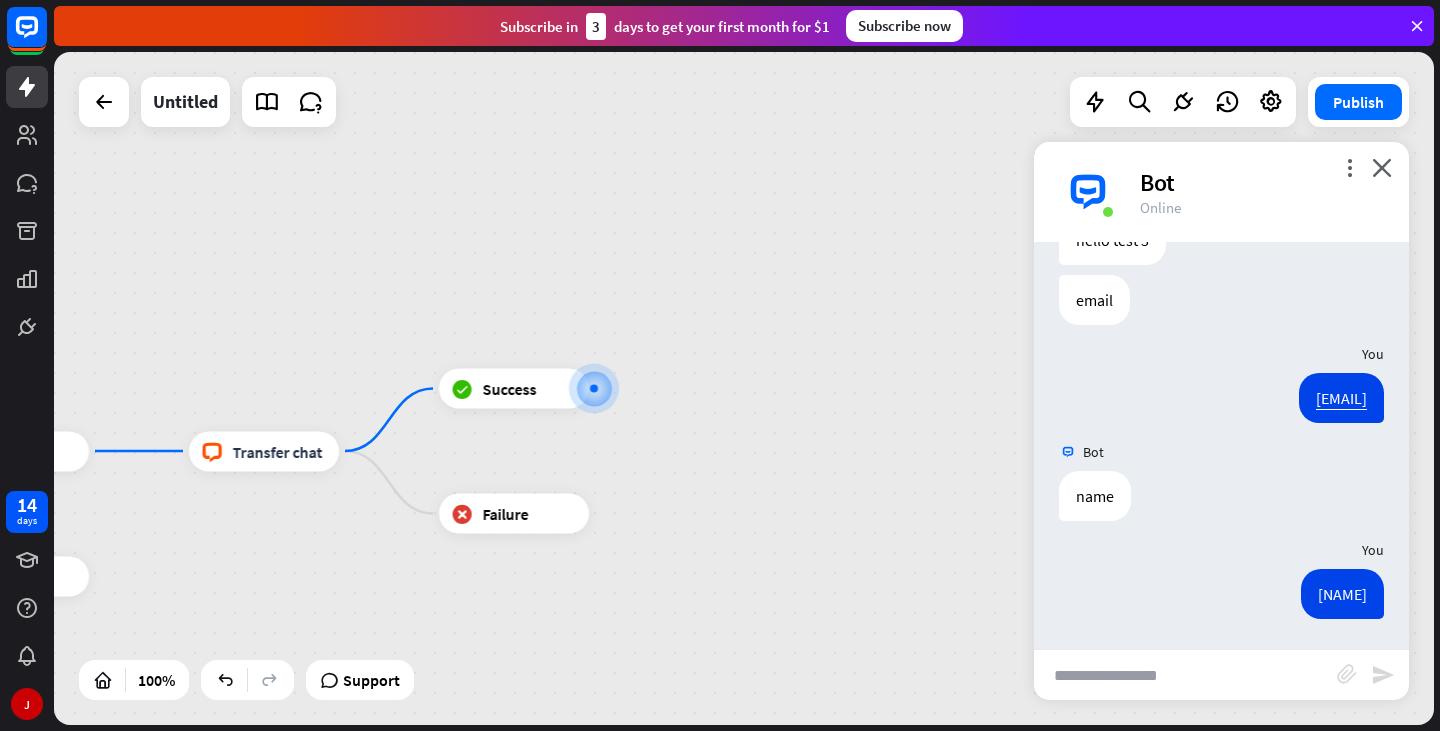 click on "home_2   Start point                 Welcome message   block_bot_response   Bot Response                   block_question   Question                   block_success   Success                   block_livechat   Transfer chat       Edit name   more_horiz             block_success   Success                       block_failure   Failure                   block_failure   Failure                     AI Assist                   block_fallback   Default fallback                 Fallback message   block_bot_response   Bot Response" at bounding box center (744, 388) 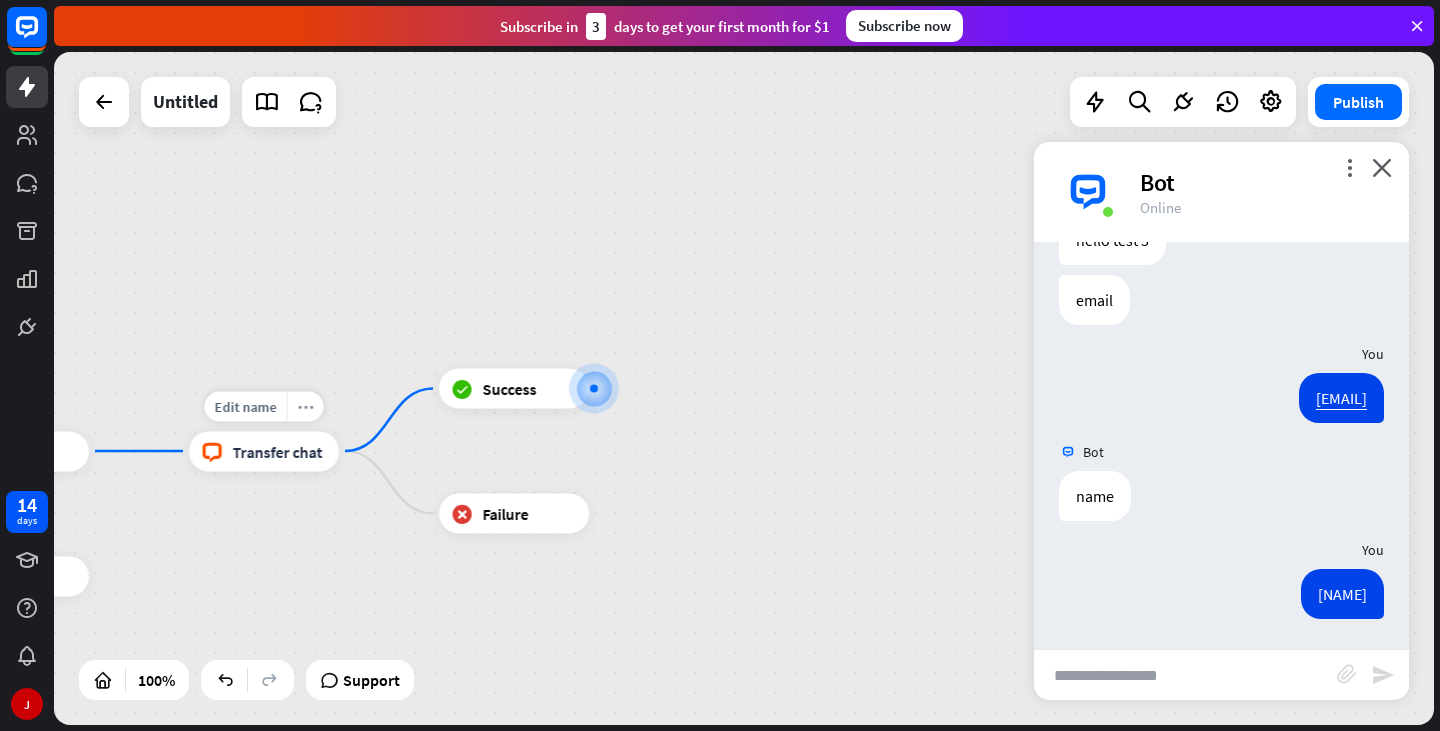 click on "more_horiz" at bounding box center [305, 406] 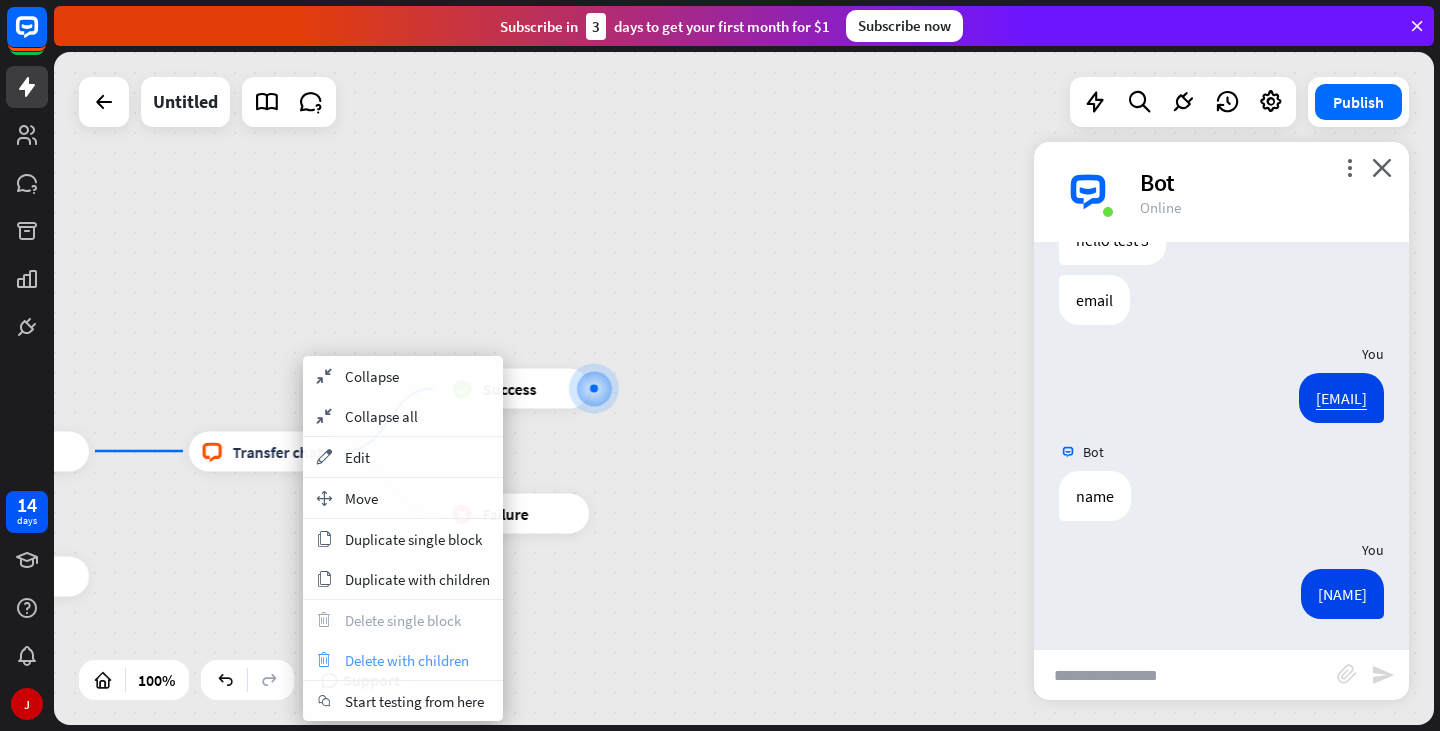 click on "Delete with children" at bounding box center [407, 660] 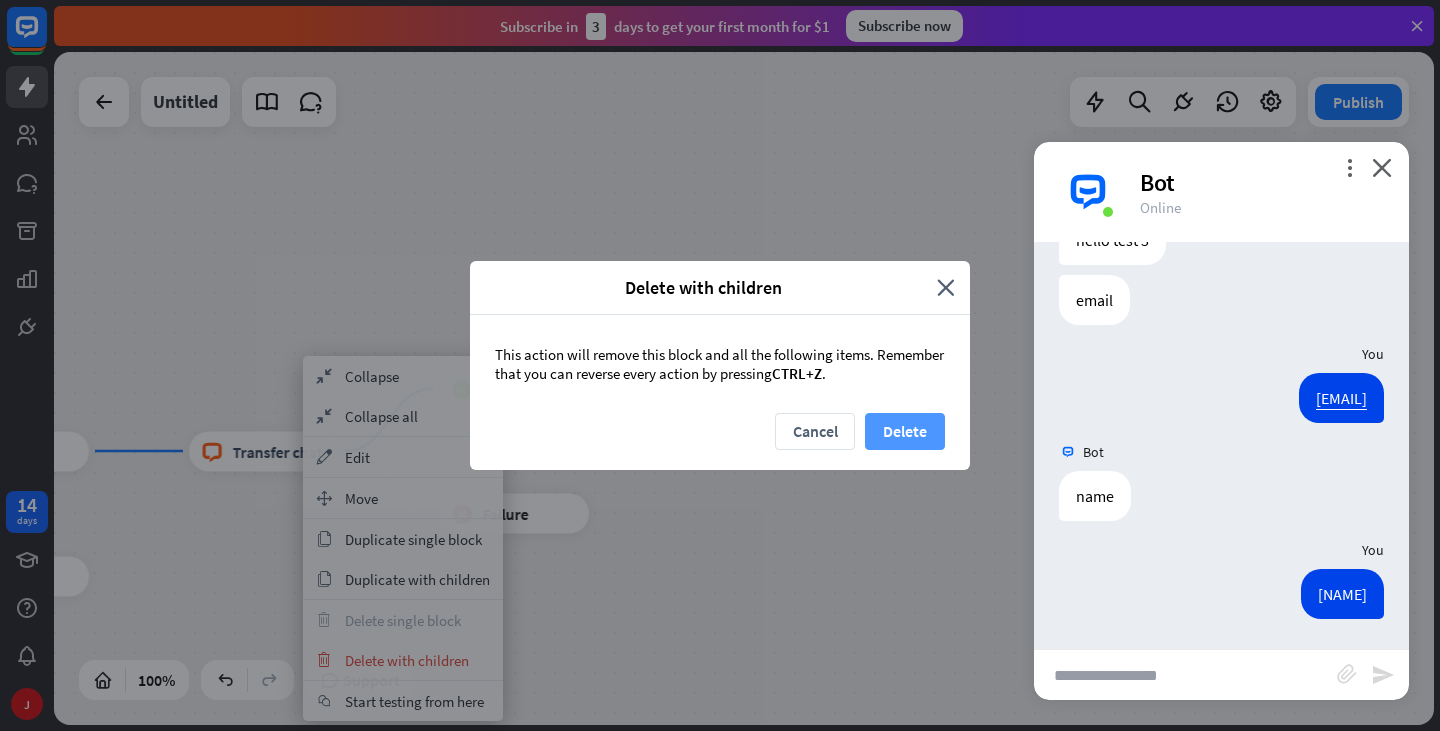 click on "Delete" at bounding box center (905, 431) 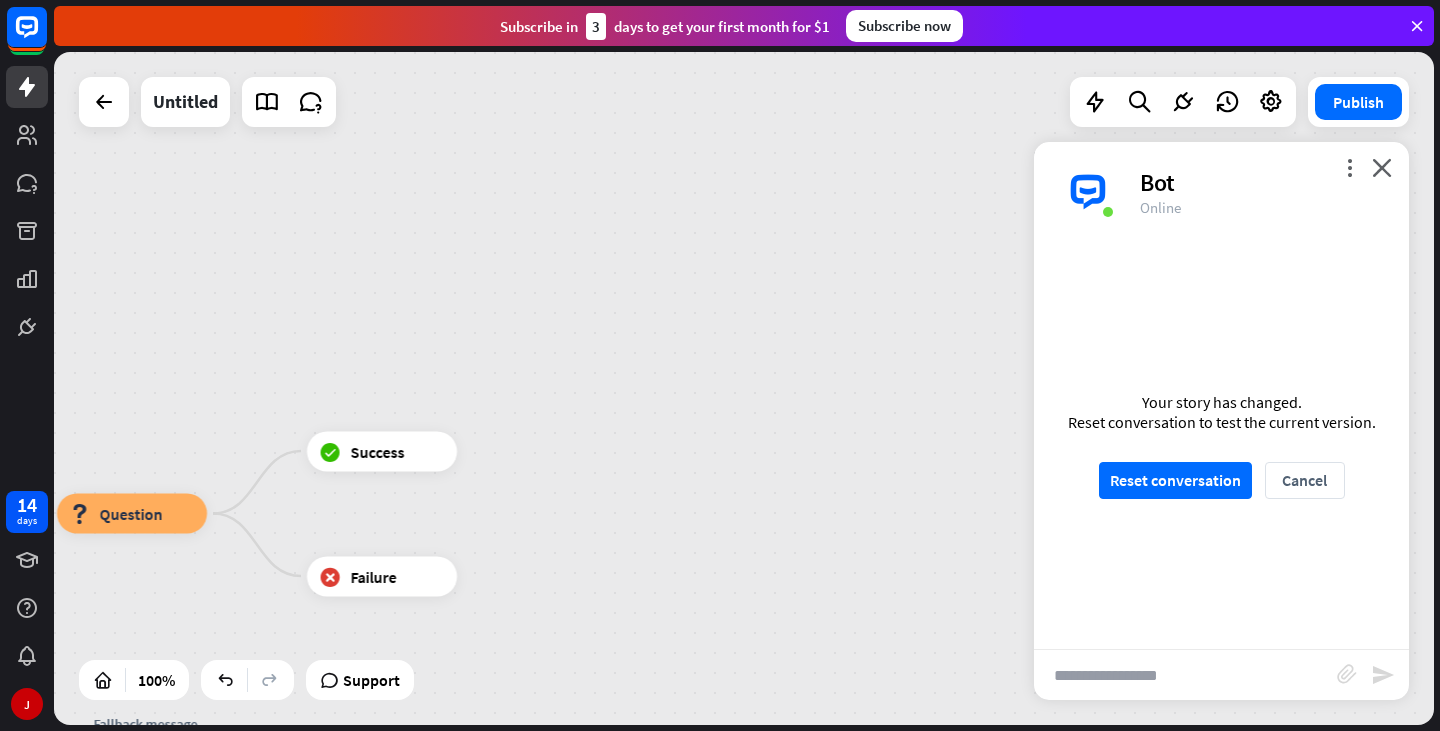 drag, startPoint x: 447, startPoint y: 322, endPoint x: 714, endPoint y: 322, distance: 267 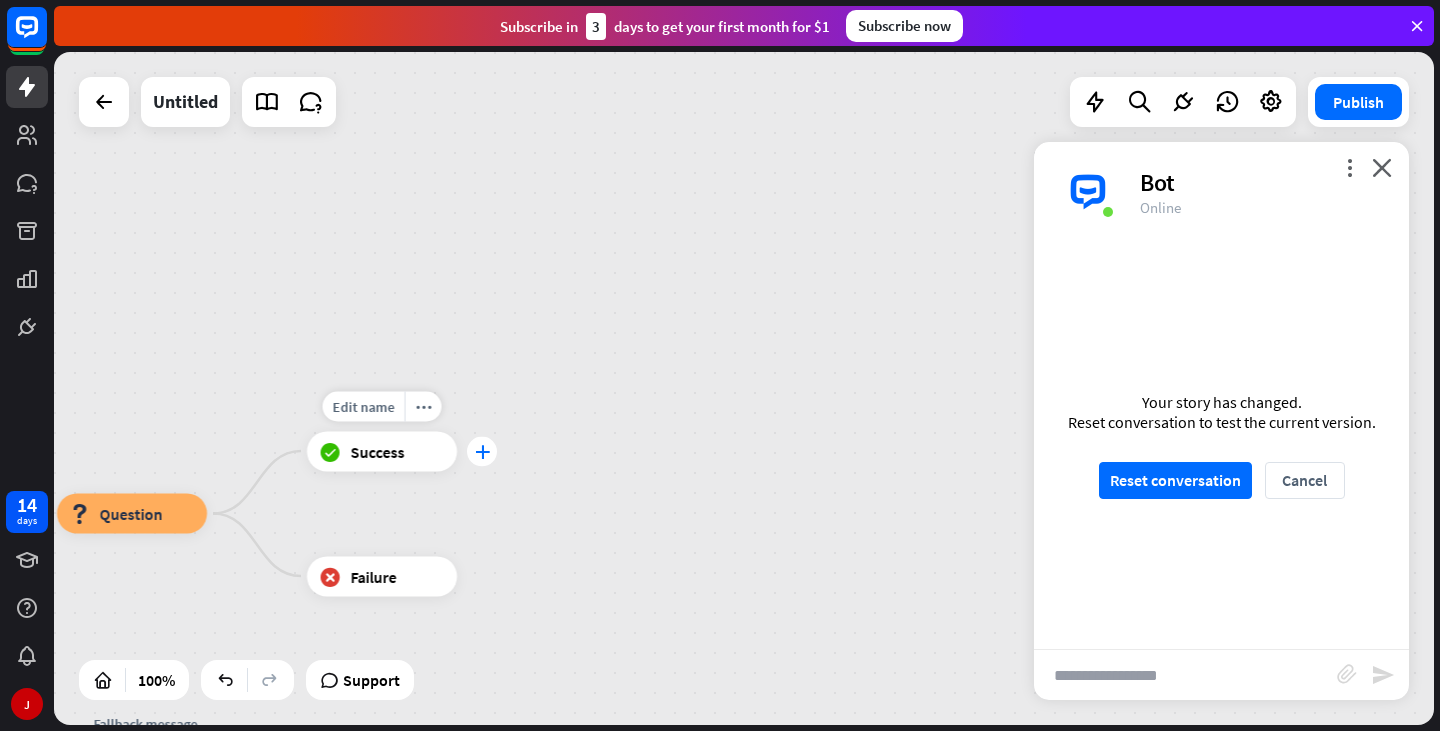 click on "plus" at bounding box center [482, 451] 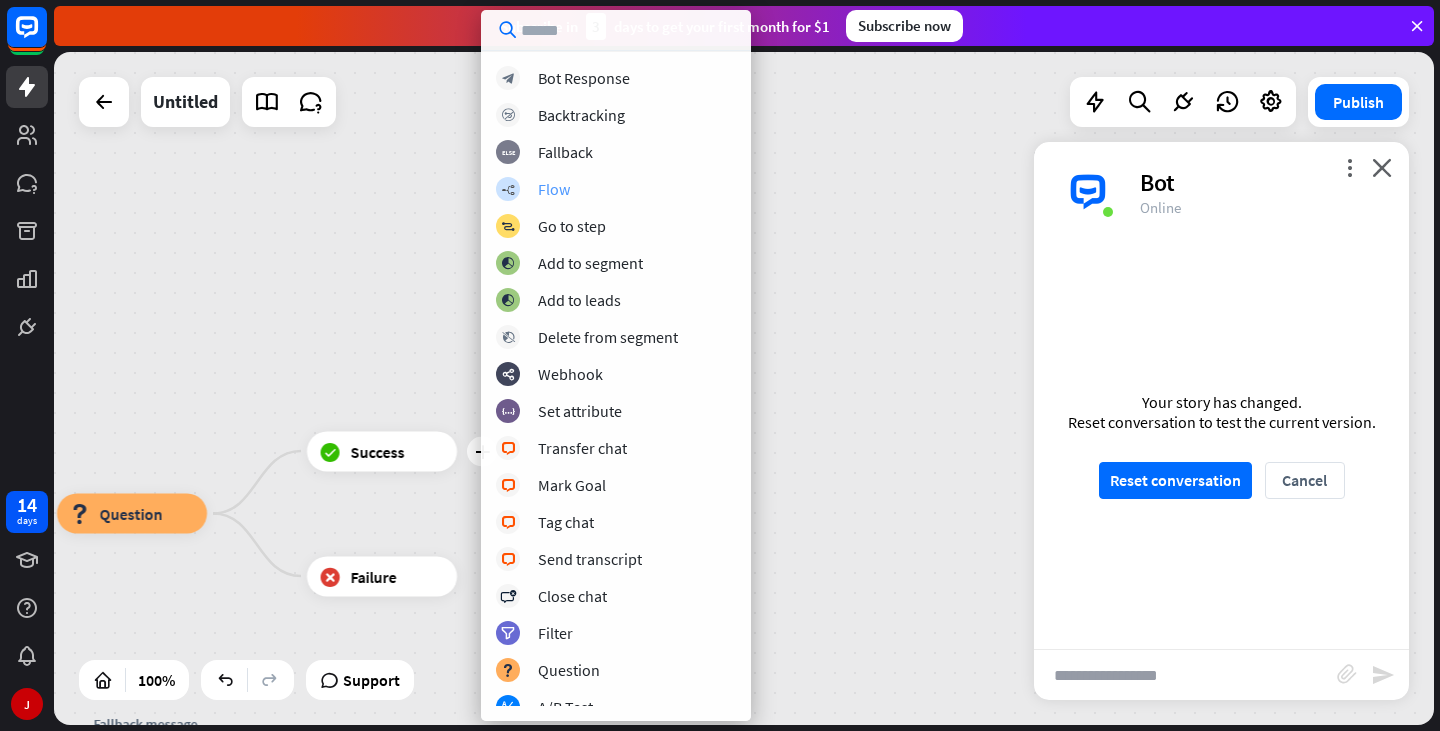 click on "Flow" at bounding box center [554, 189] 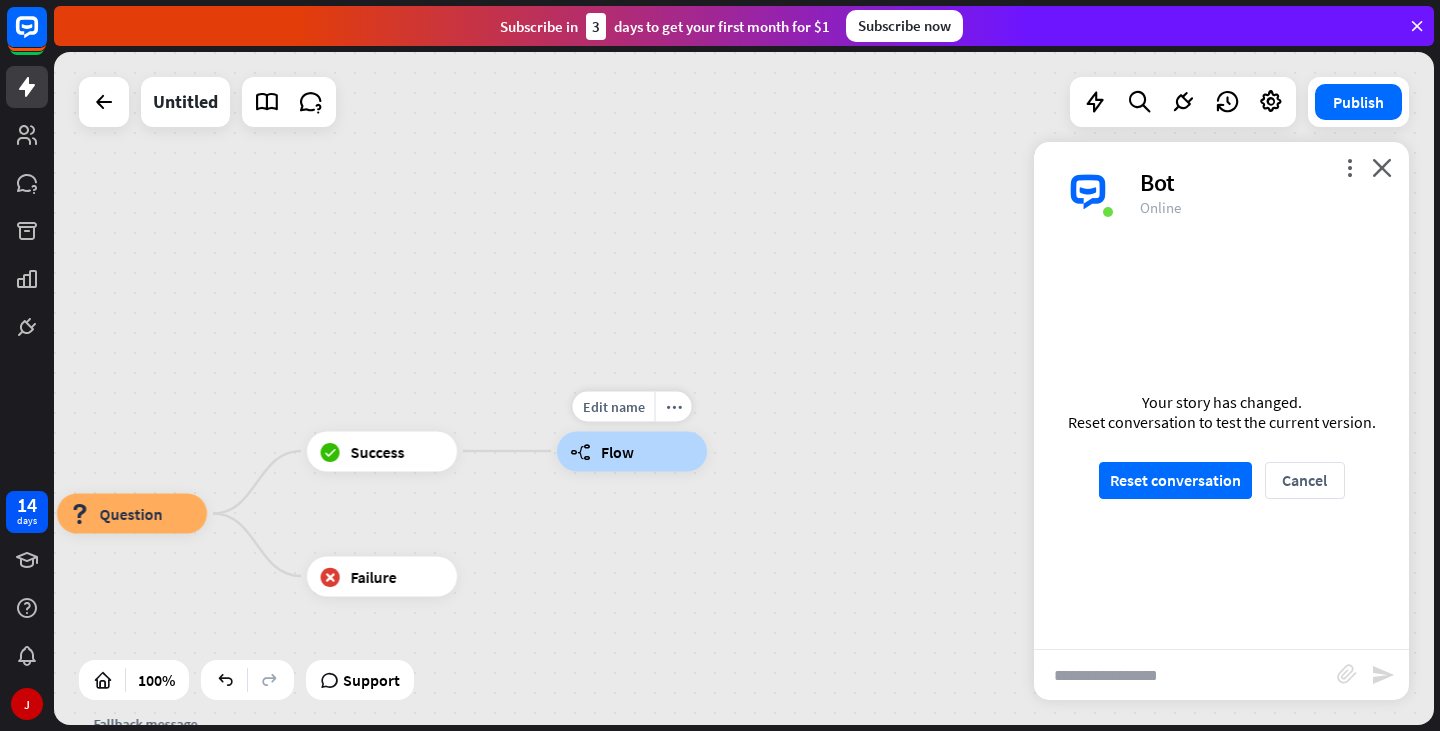 click on "Flow" at bounding box center [617, 451] 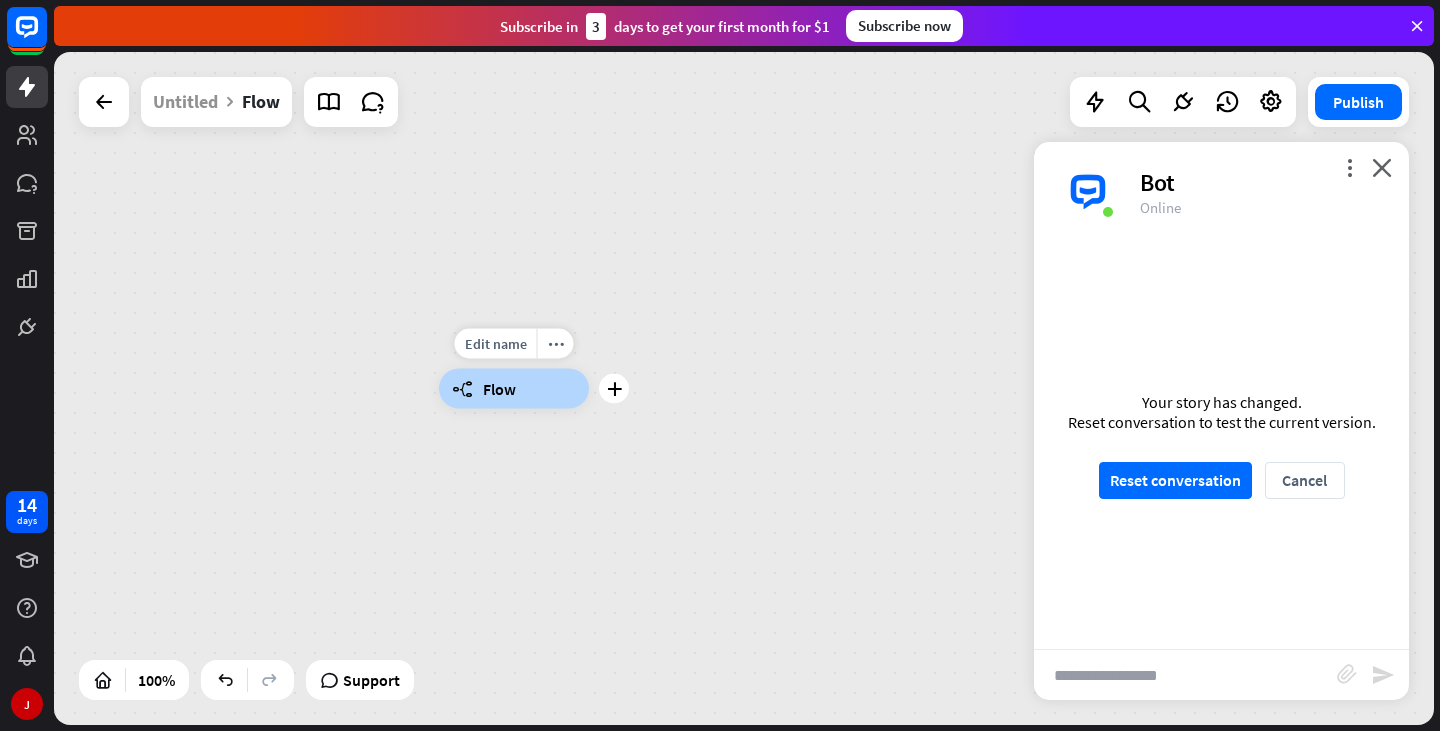 click on "builder_tree   Flow" at bounding box center [514, 389] 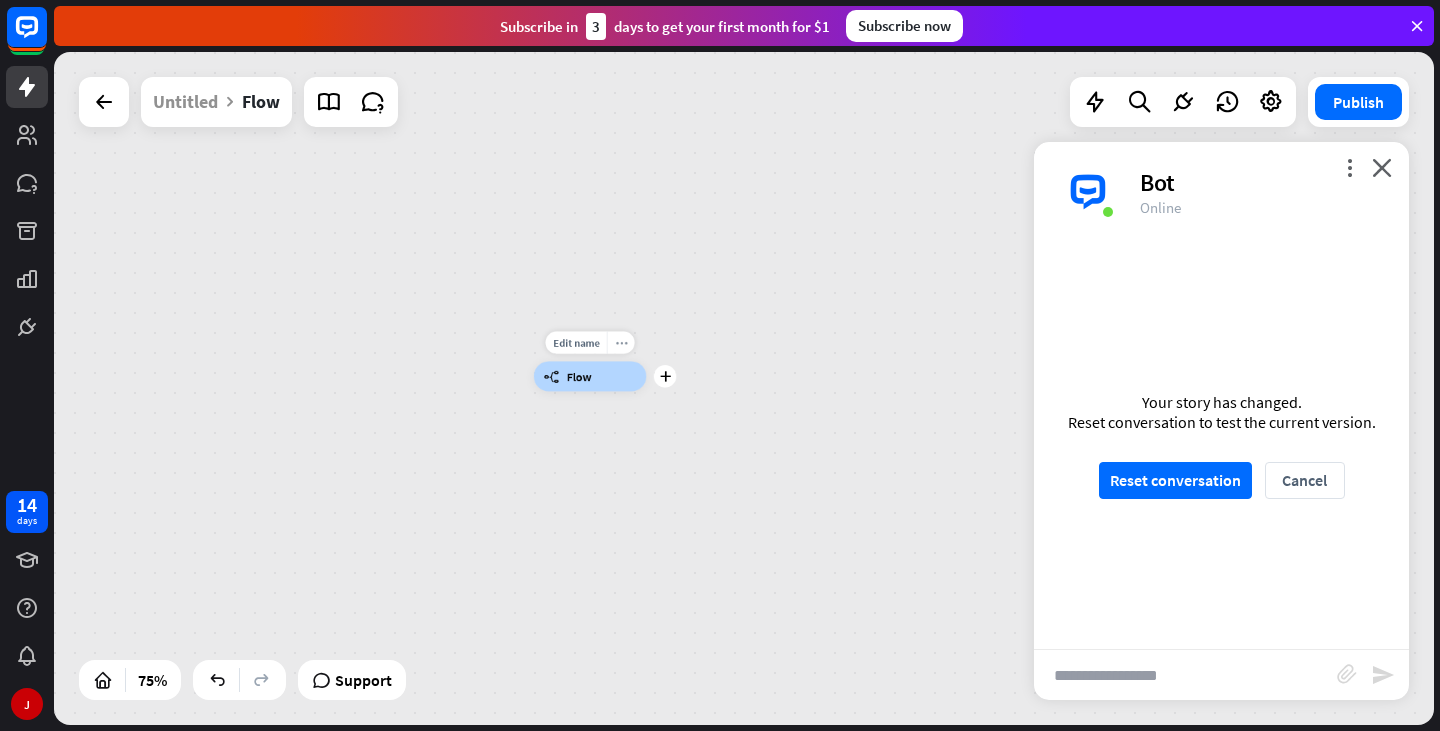 click on "more_horiz" at bounding box center [621, 342] 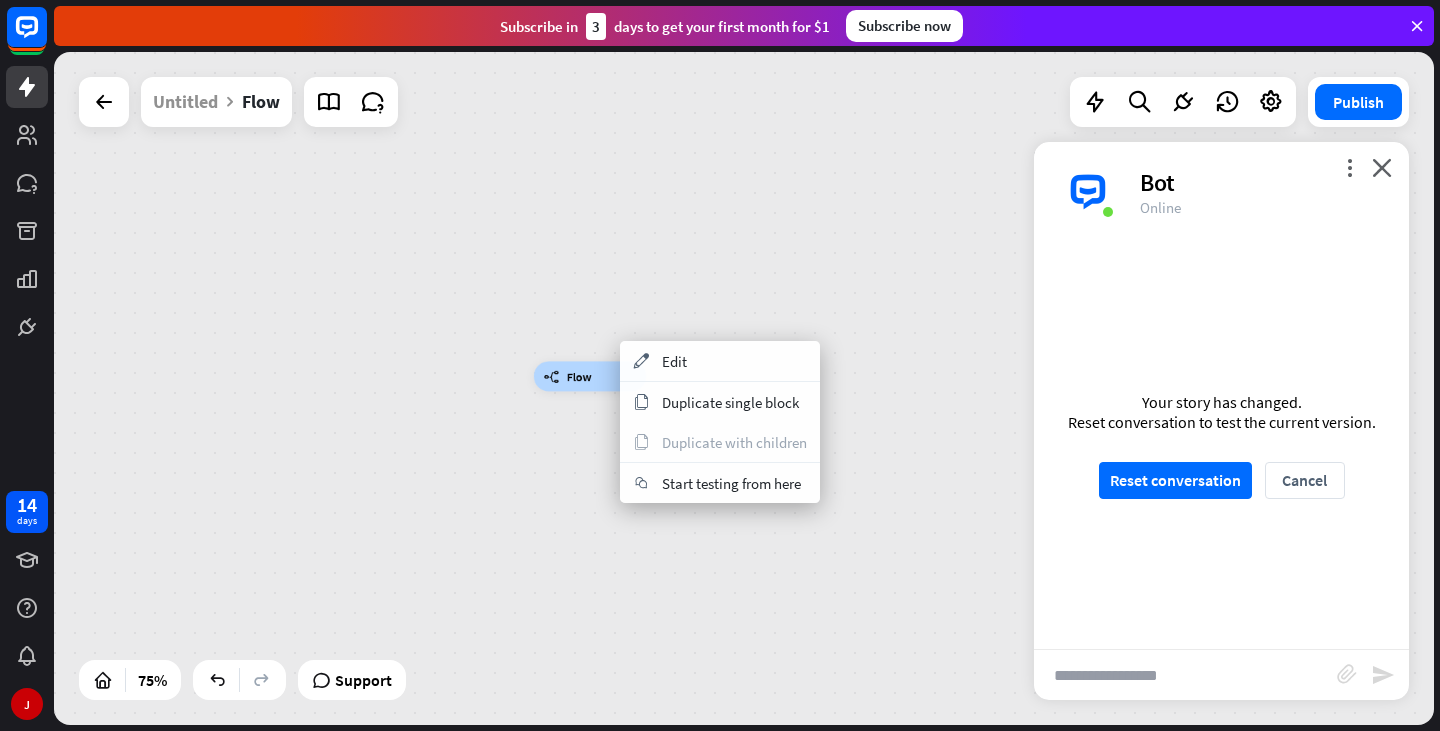 click on "builder_tree   Flow" at bounding box center (744, 388) 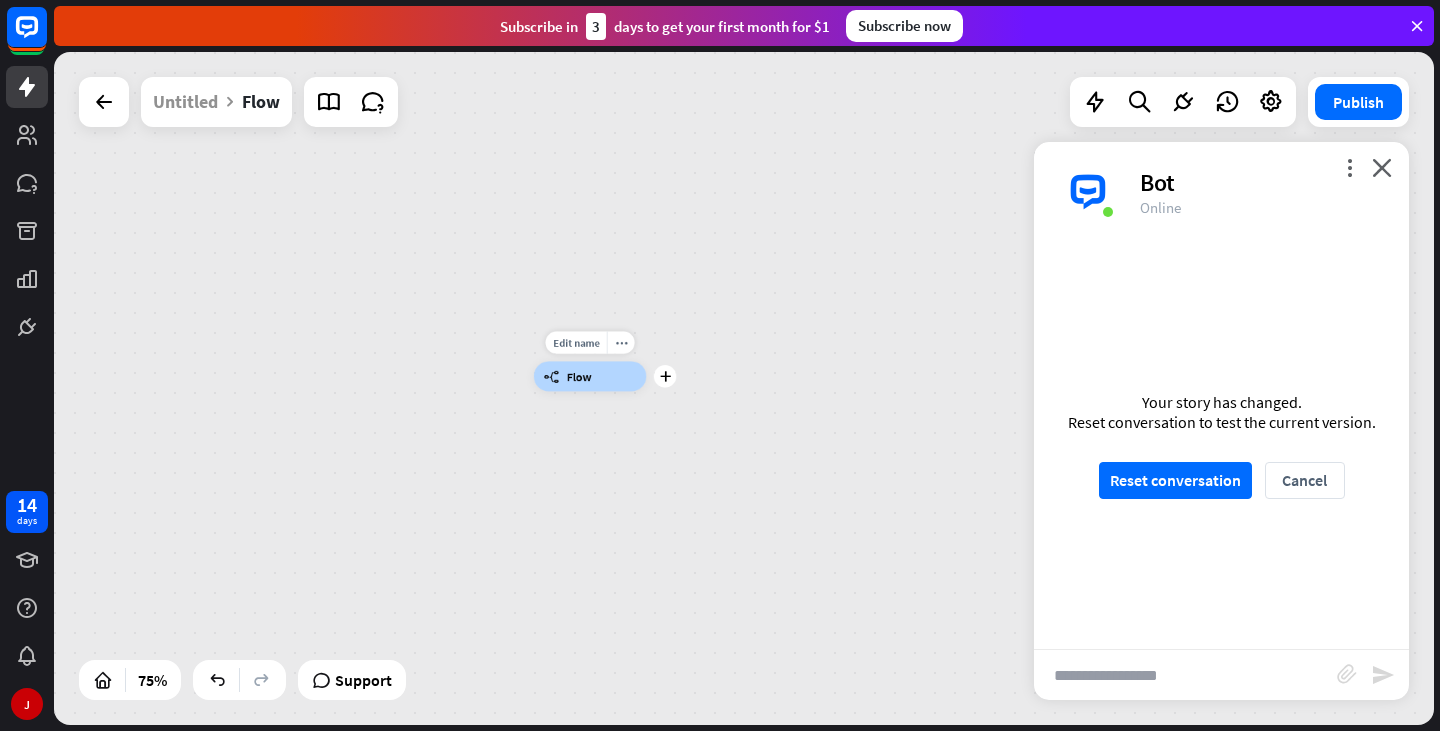 click on "builder_tree   Flow" at bounding box center (590, 376) 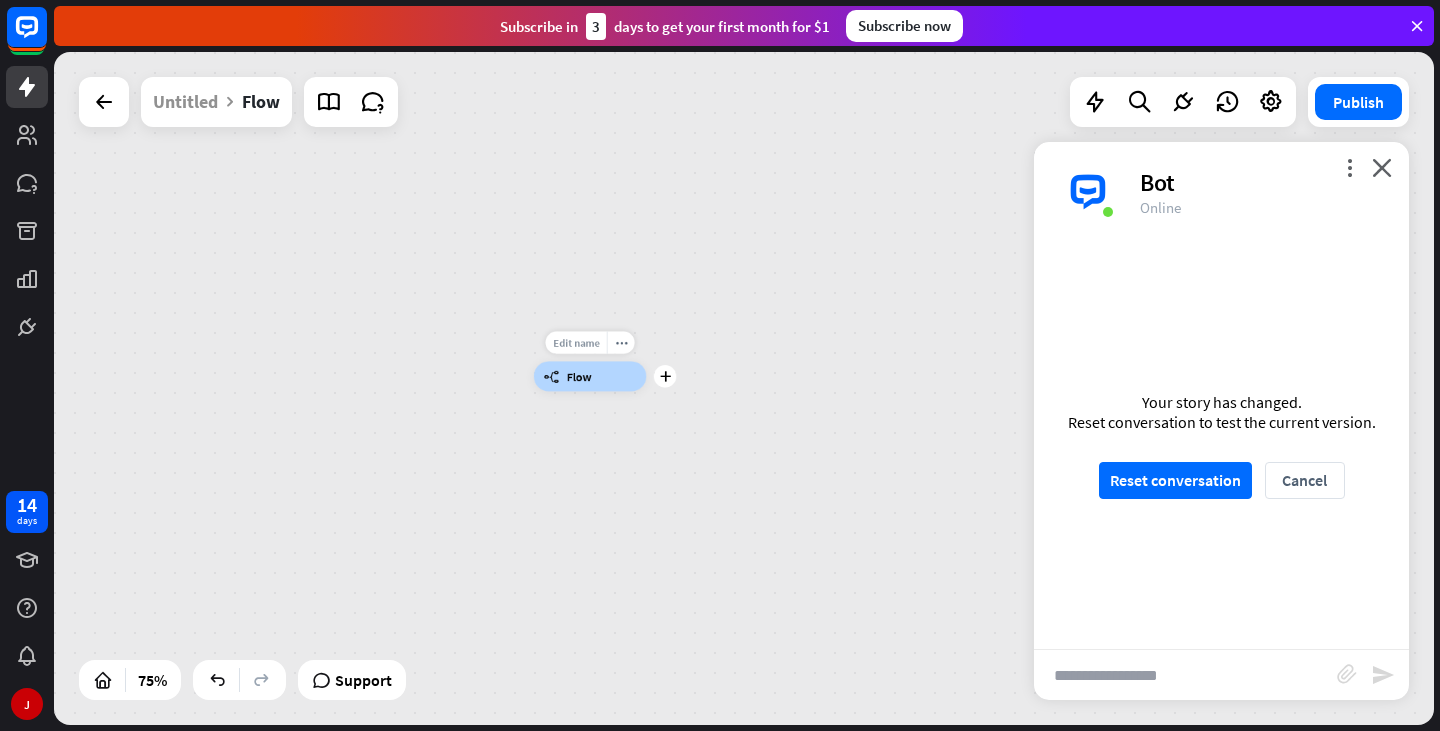 click on "Edit name" at bounding box center [576, 343] 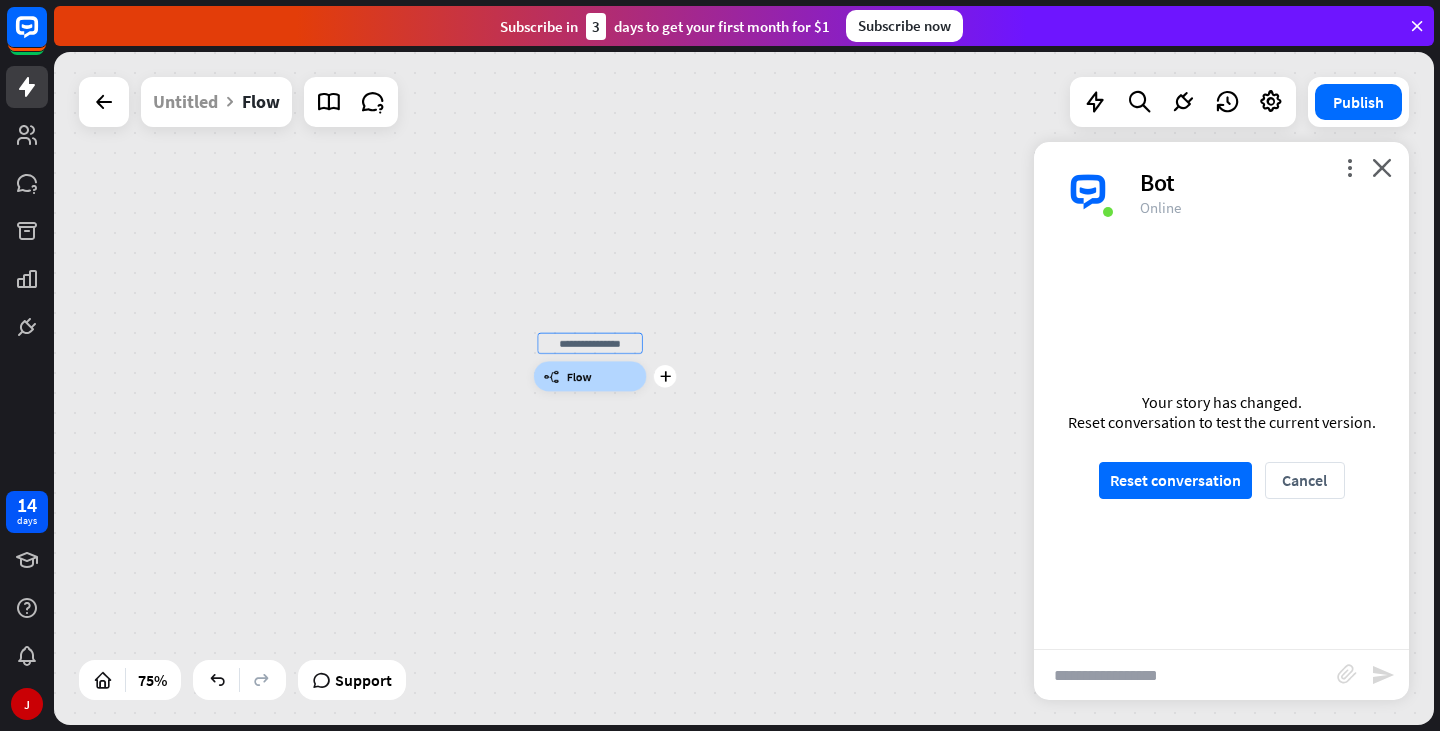 click at bounding box center [590, 343] 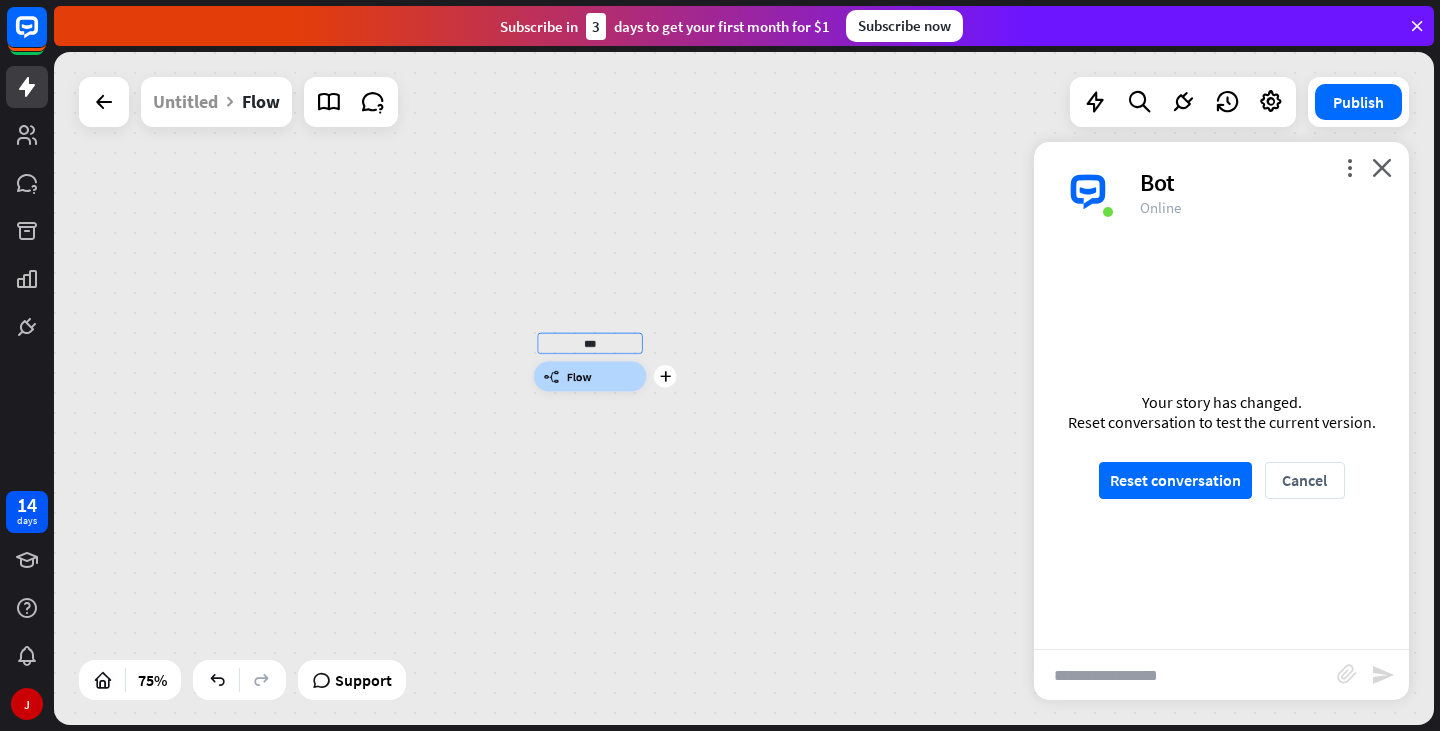 type on "***" 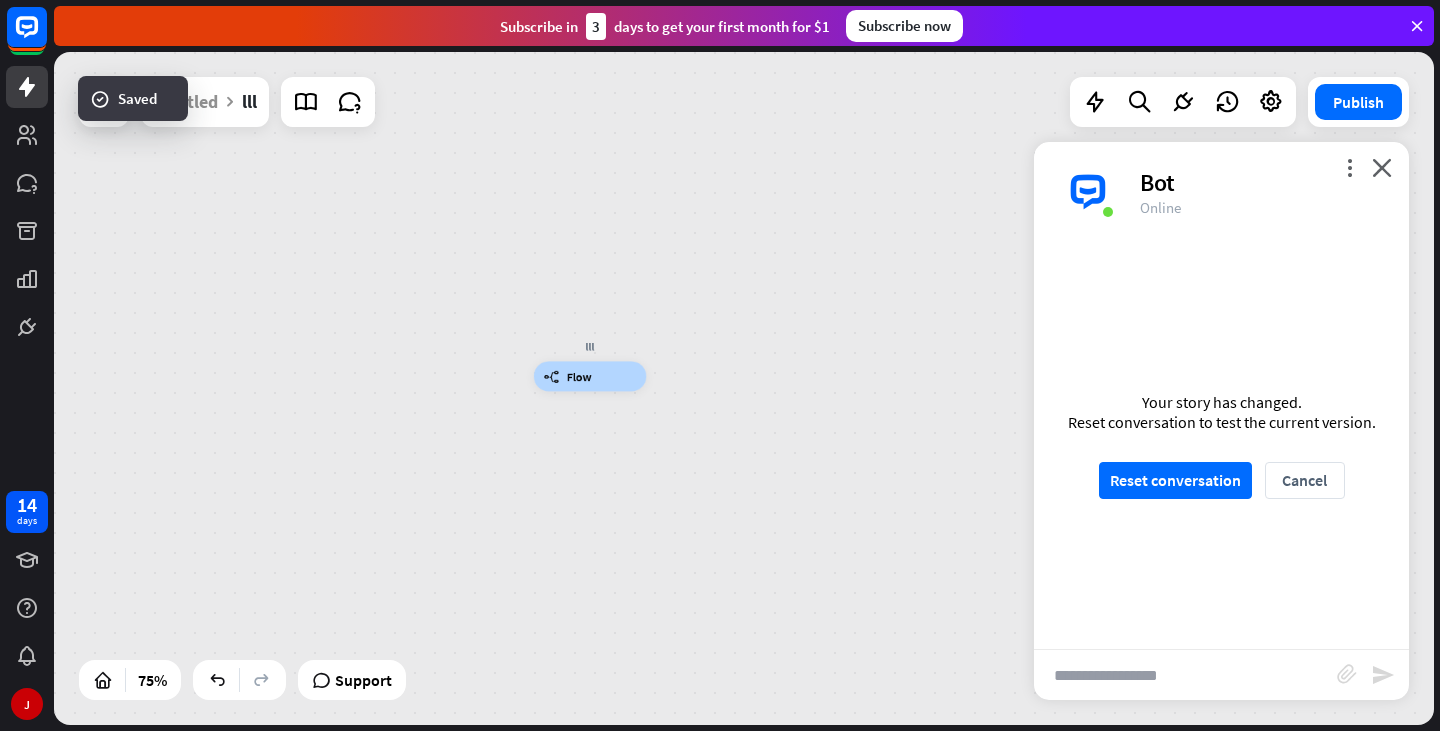 click on "Edit name   more_horiz           lll   builder_tree   Flow" at bounding box center [744, 388] 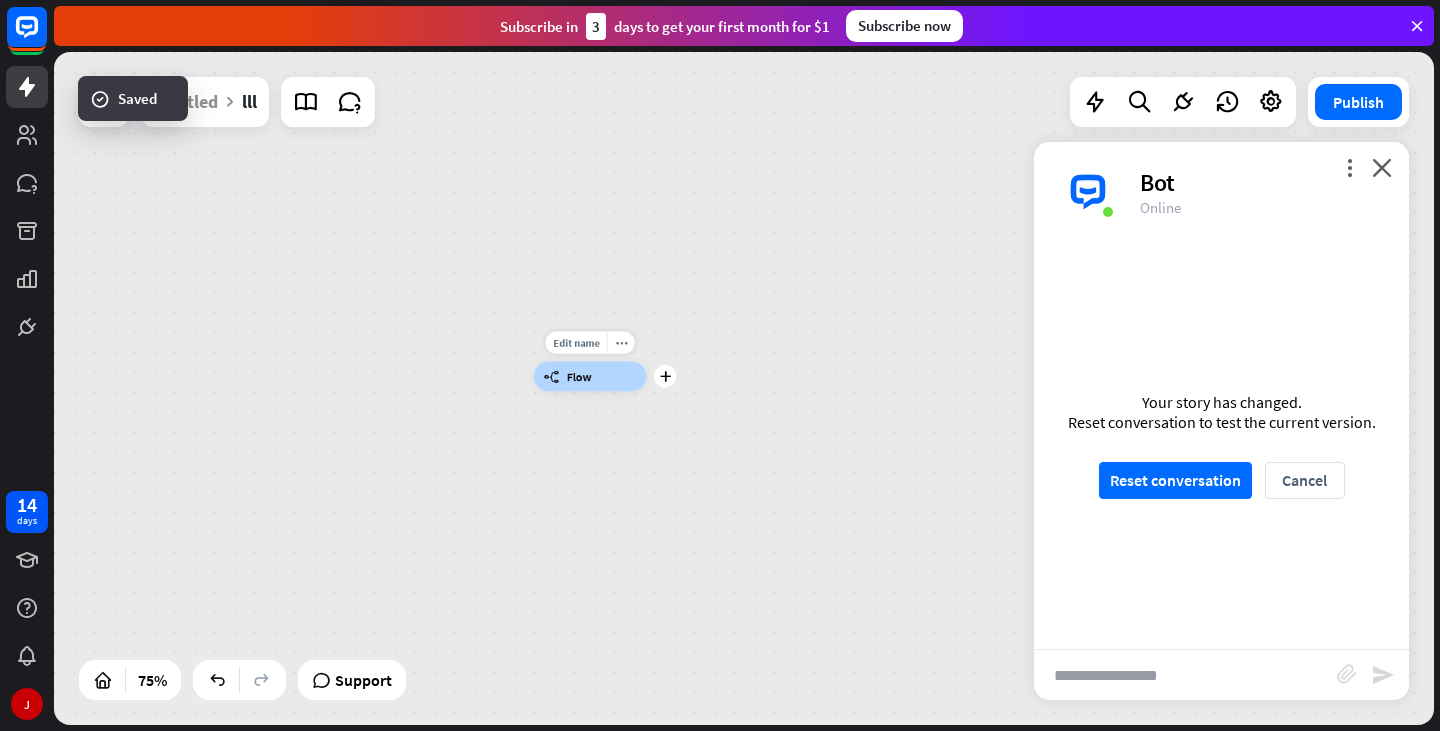 click on "Edit name   more_horiz         plus     builder_tree   Flow" at bounding box center (744, 388) 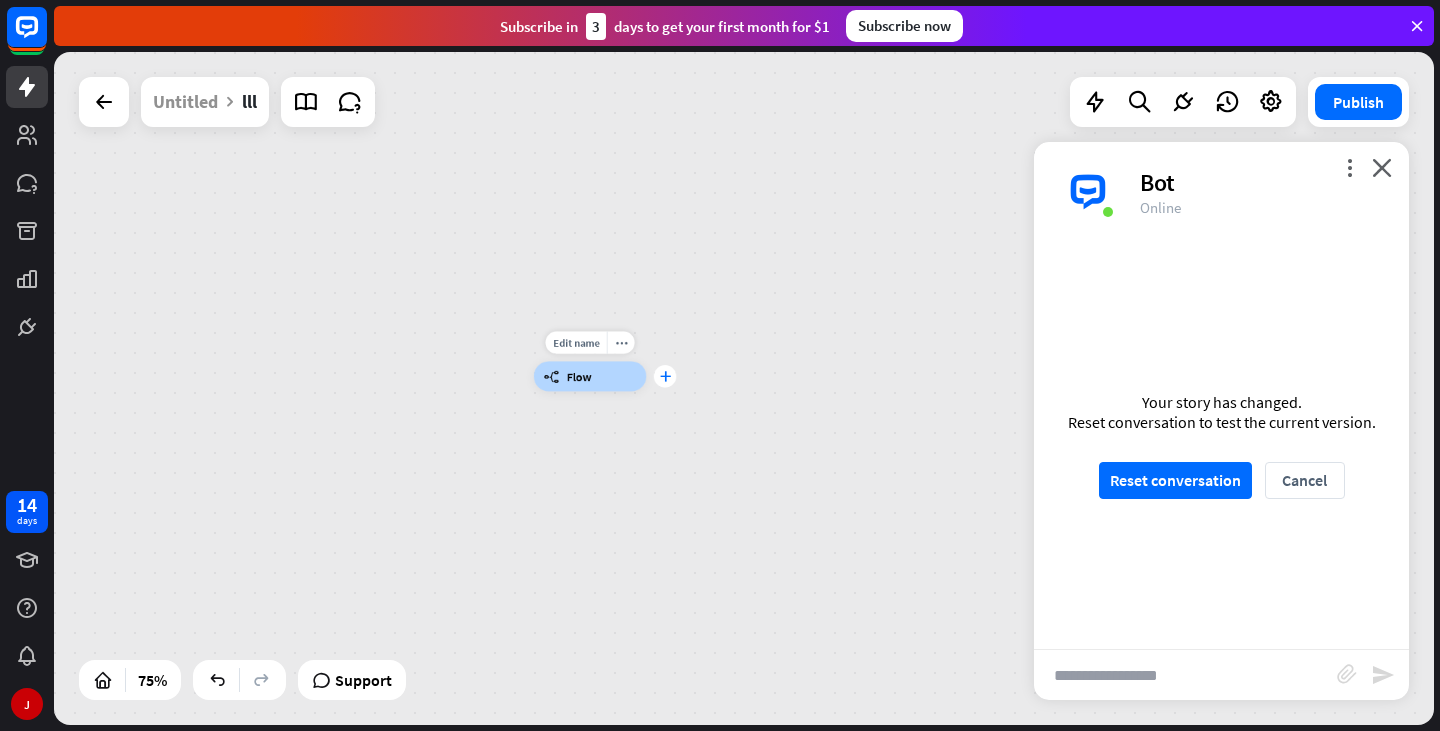 click on "plus" at bounding box center [664, 376] 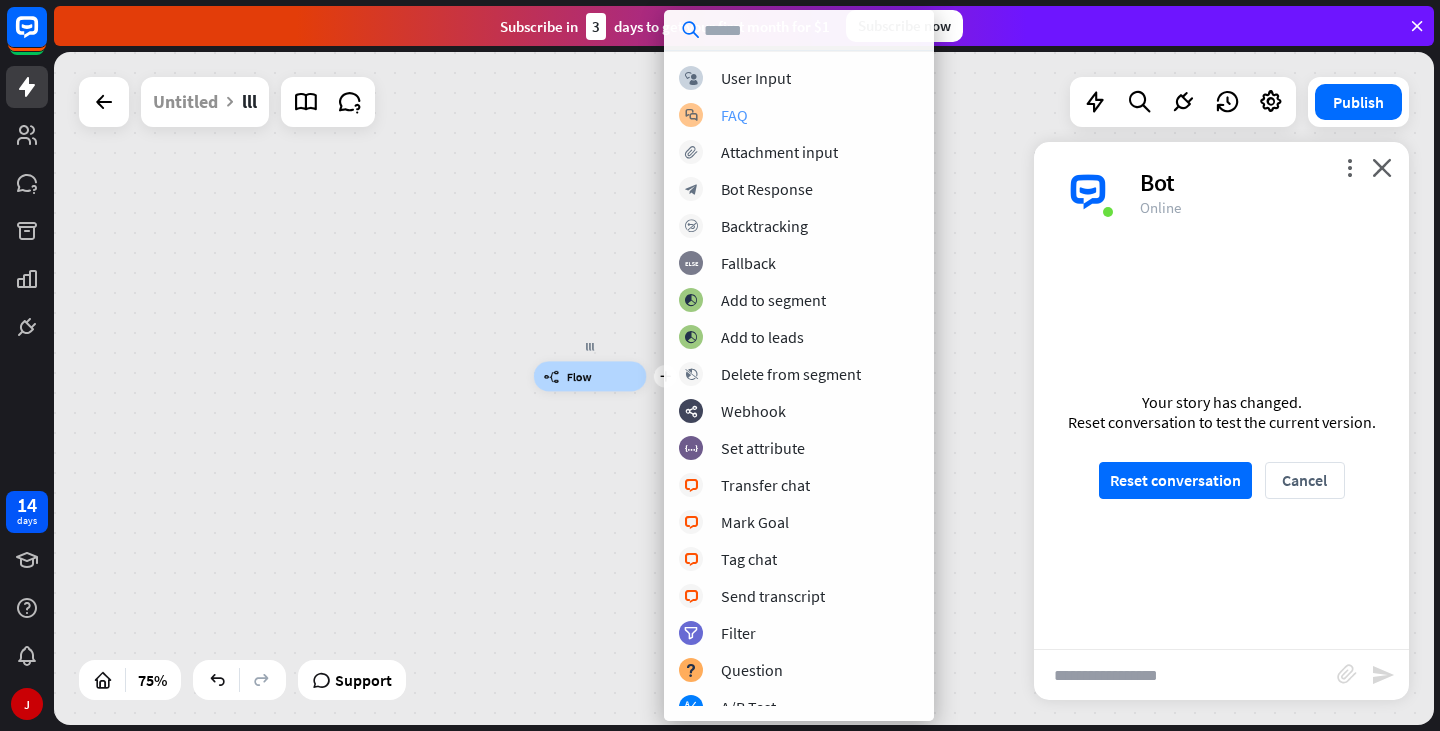 click on "block_faq
FAQ" at bounding box center (799, 115) 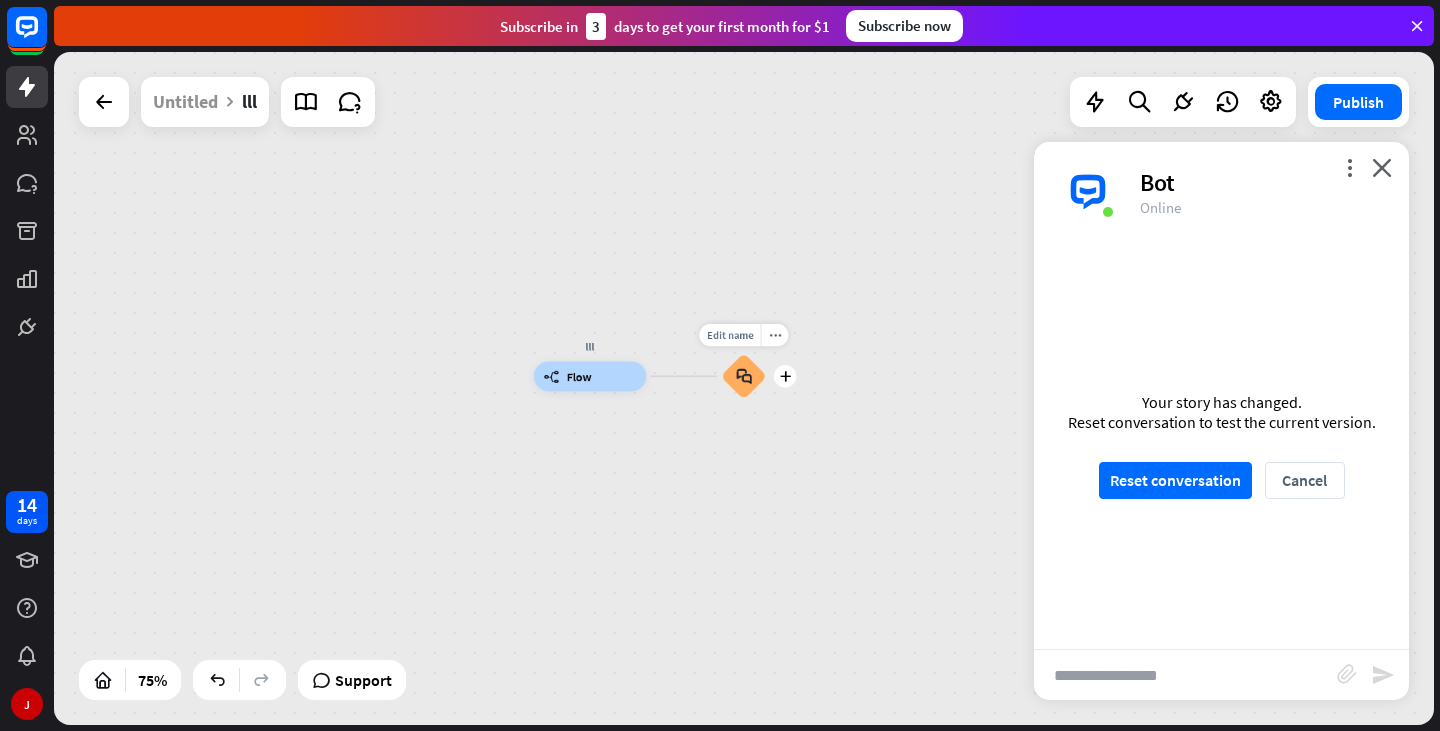 click on "block_faq" at bounding box center (744, 376) 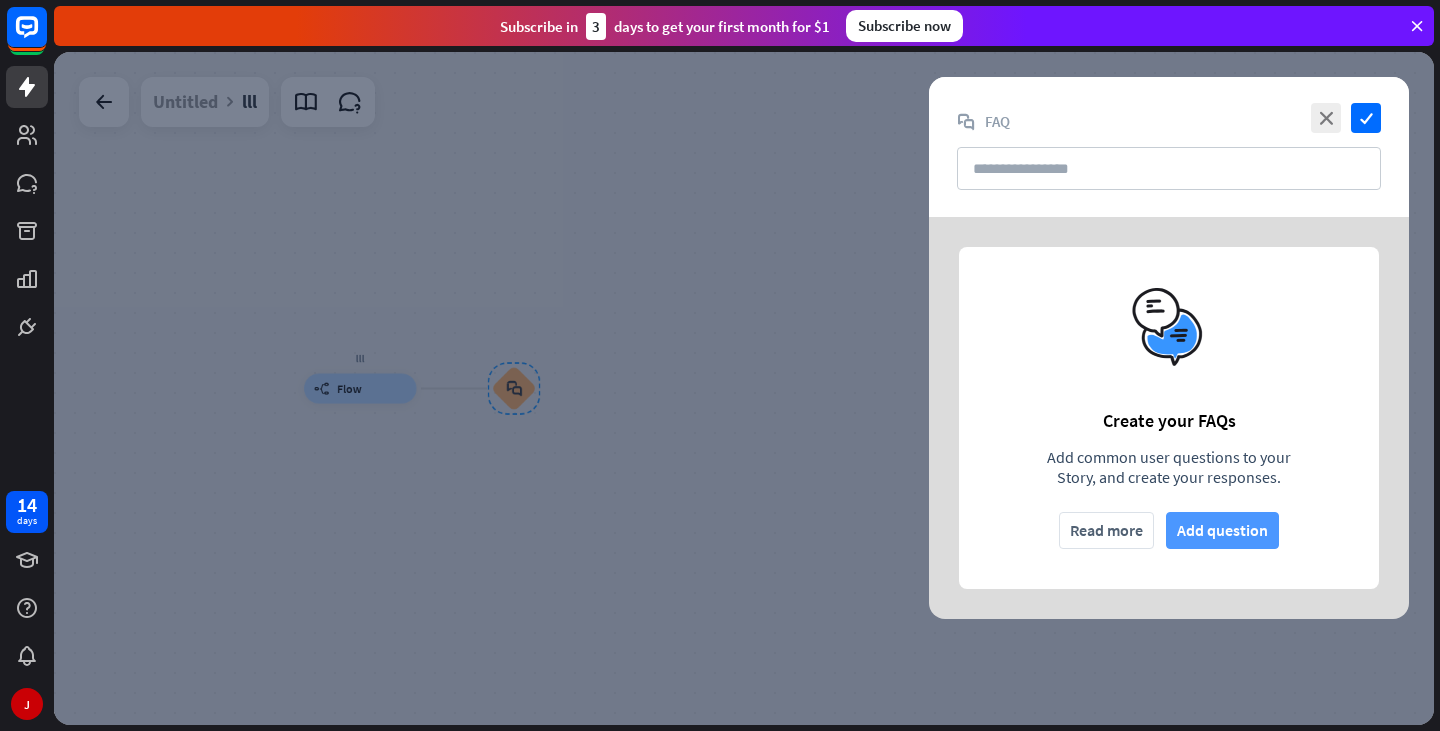 click on "Add question" at bounding box center (1222, 530) 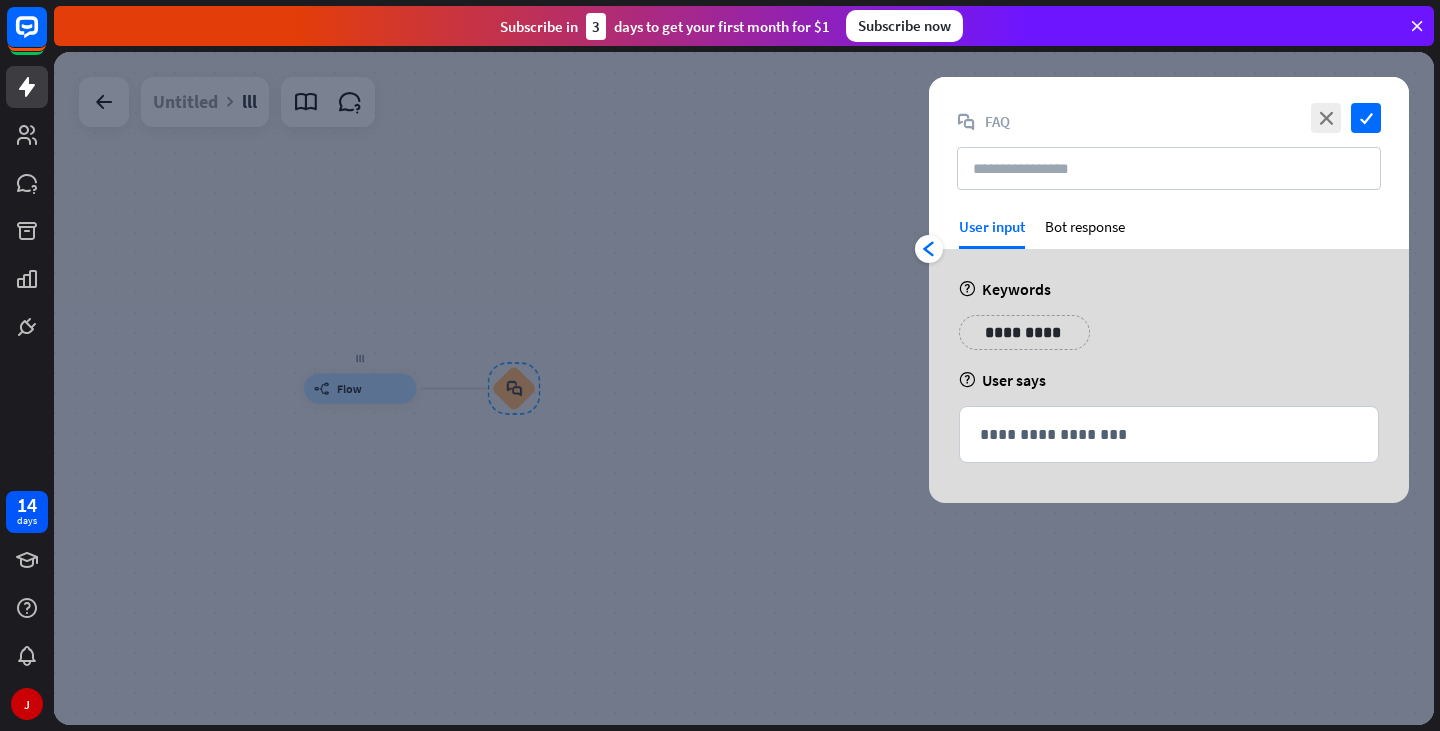 click on "**********" at bounding box center (1024, 332) 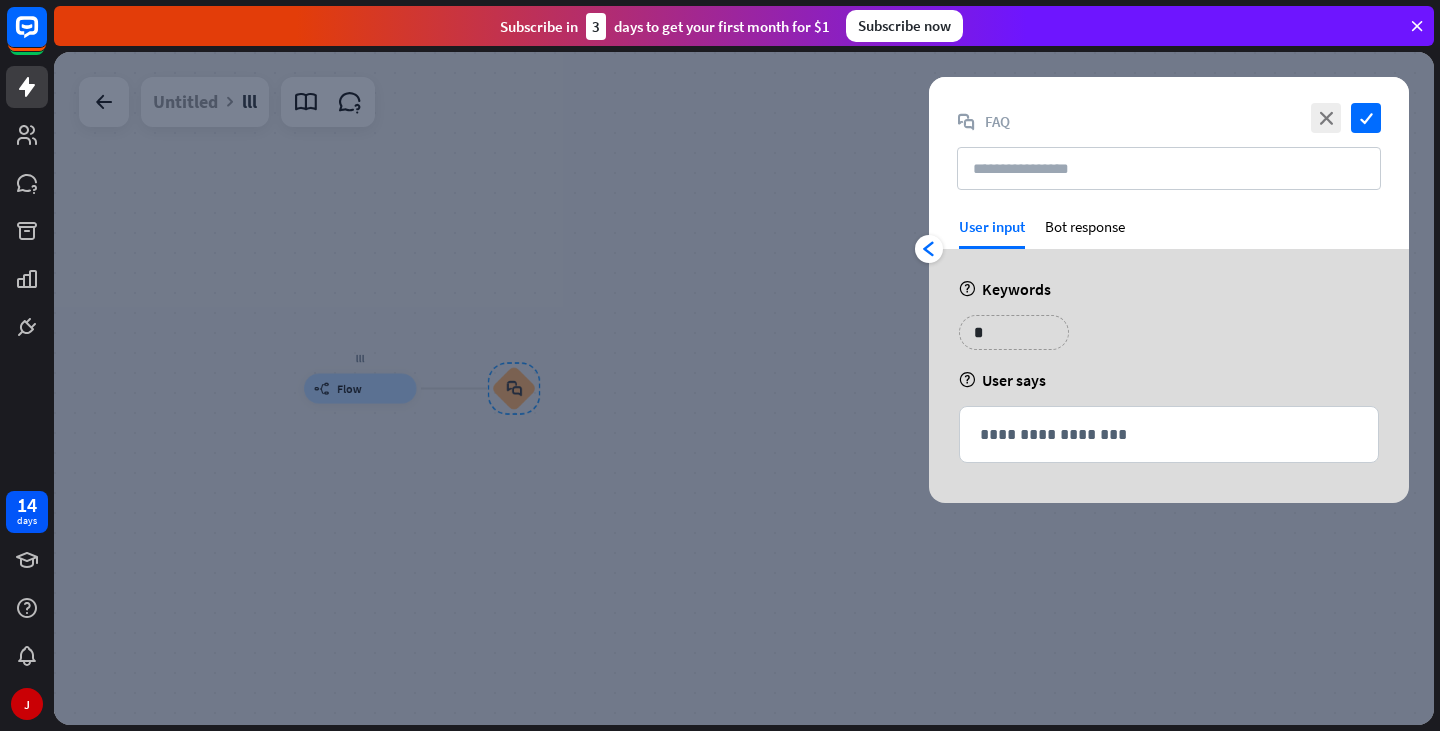 click at bounding box center (744, 388) 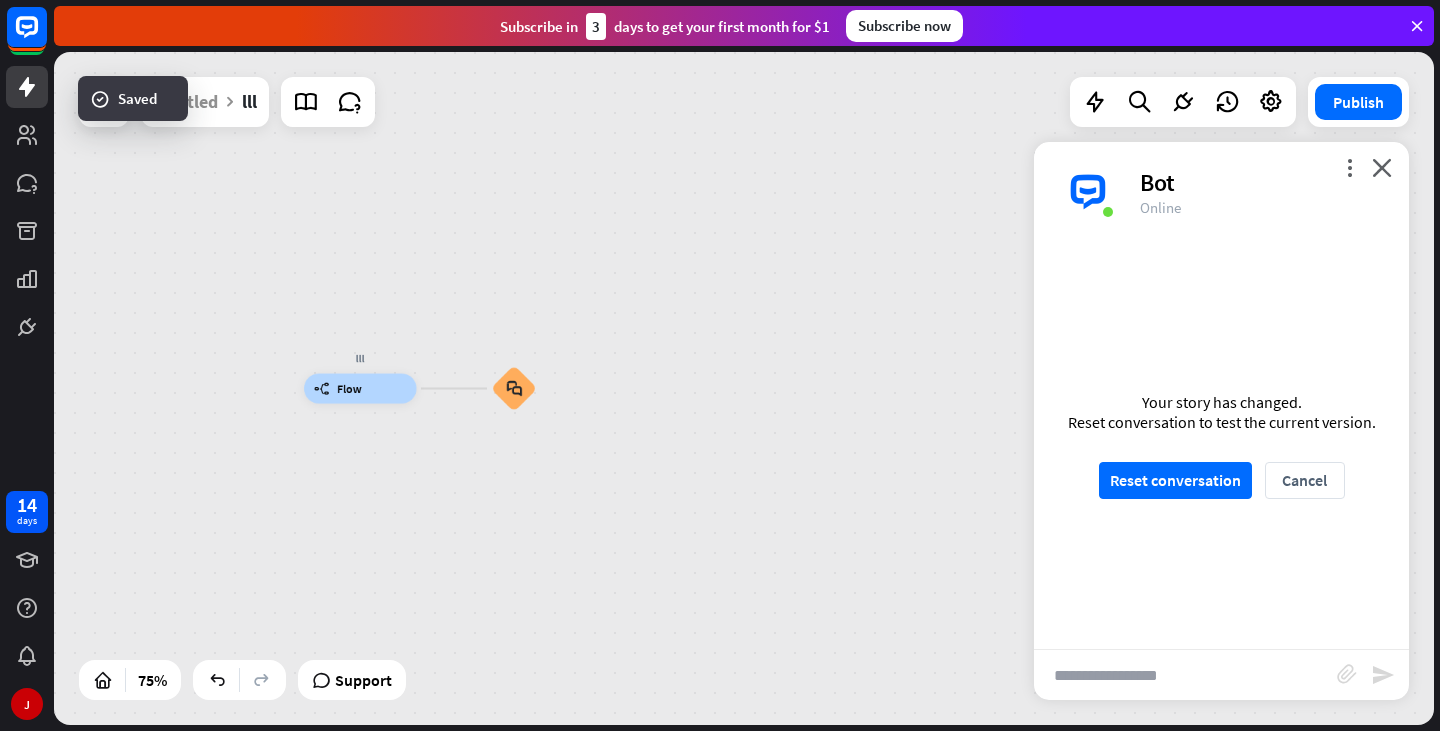 click on "lll   builder_tree   Flow                   block_faq" at bounding box center [821, 641] 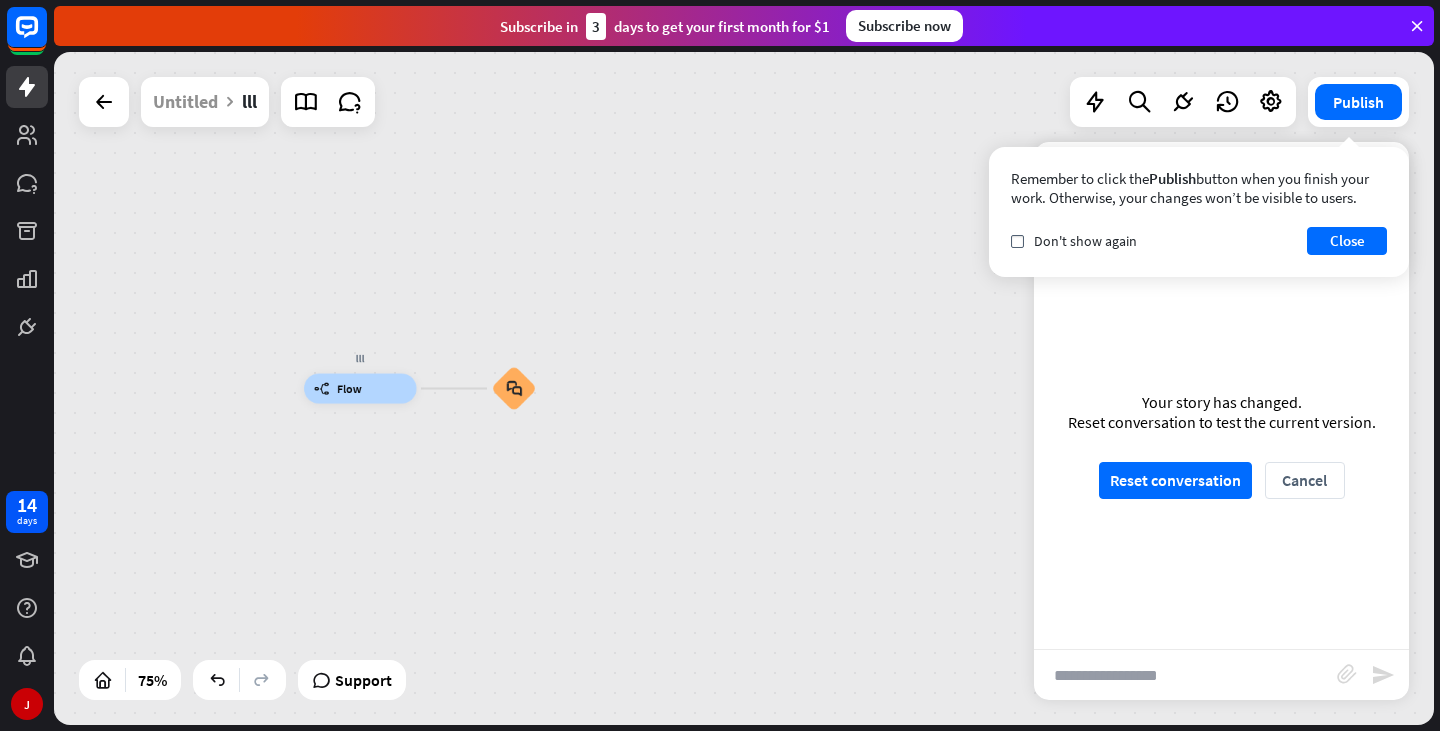 click on "lll   builder_tree   Flow       Edit name   more_horiz             block_faq" at bounding box center (744, 388) 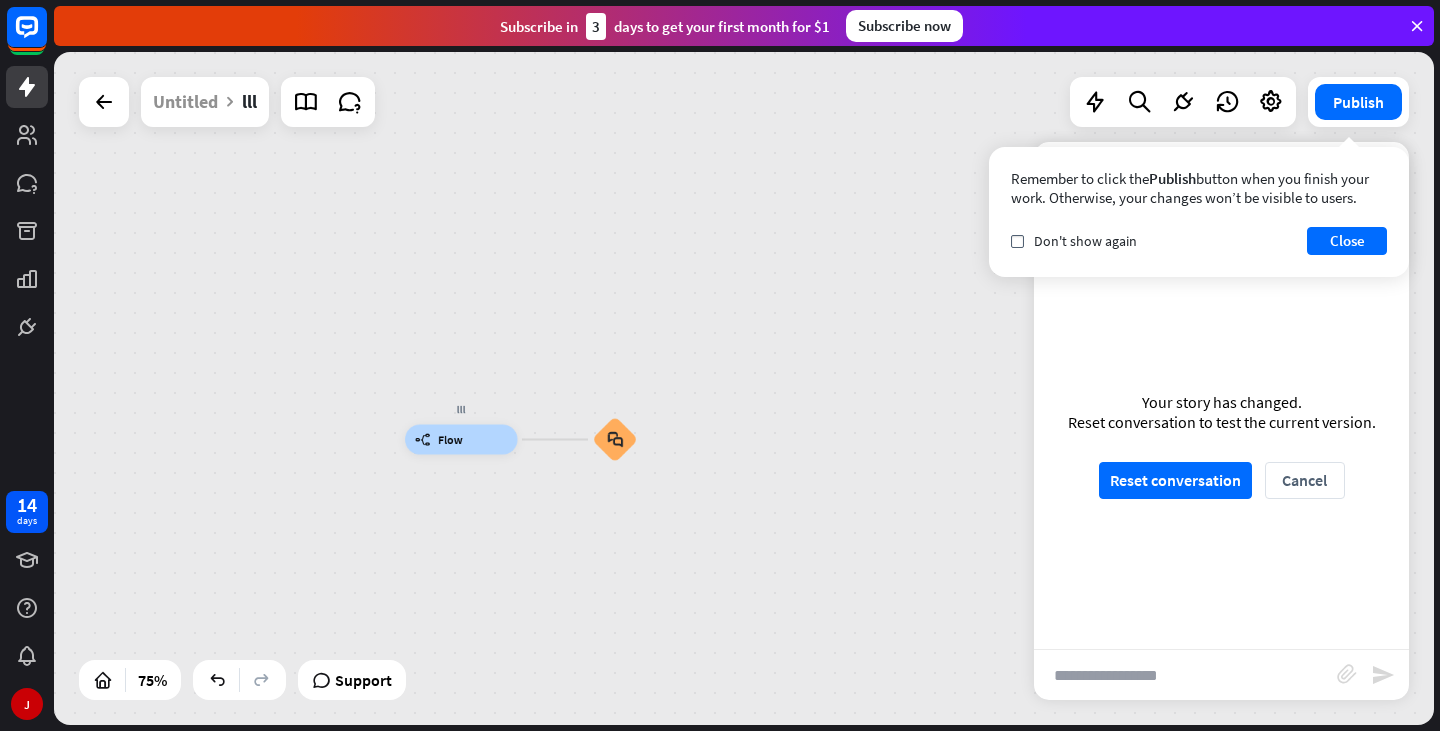 drag, startPoint x: 253, startPoint y: 311, endPoint x: 441, endPoint y: 402, distance: 208.86598 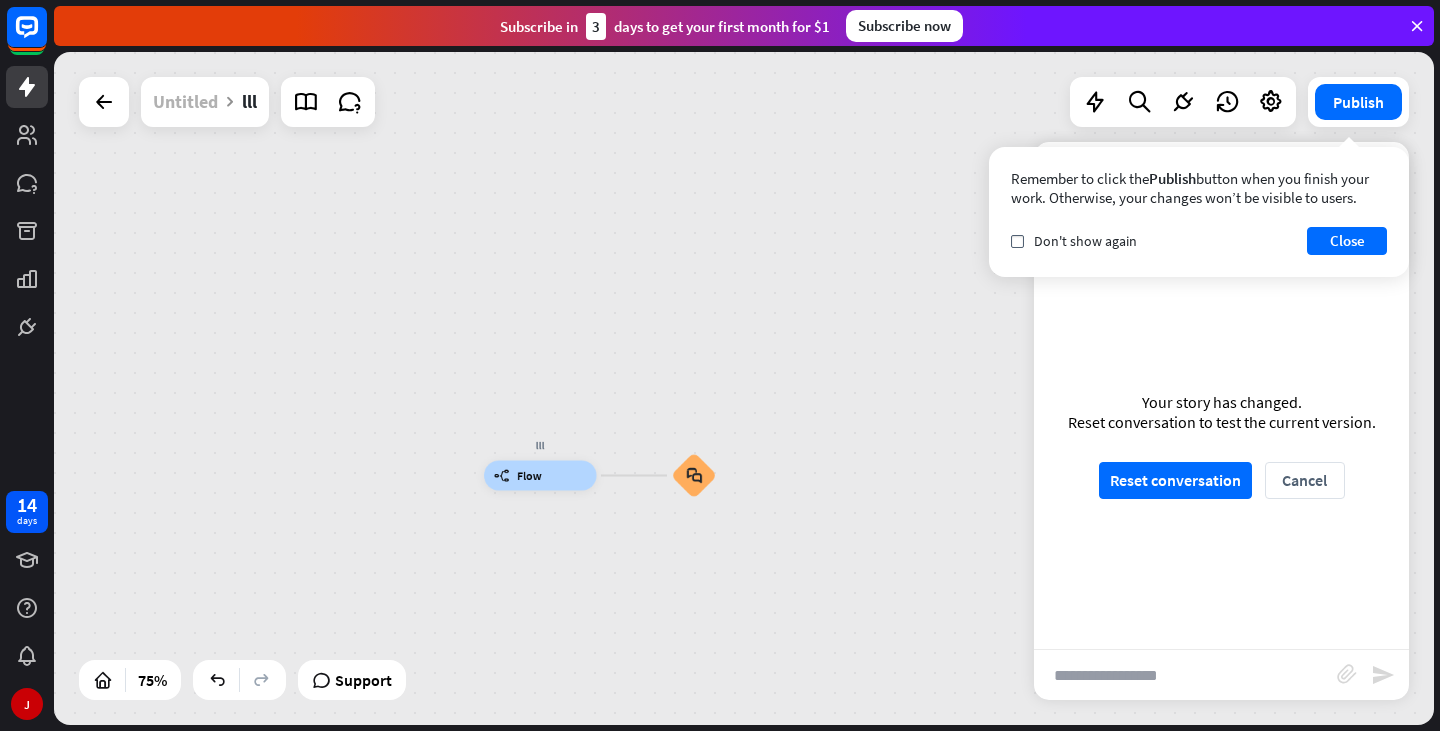 click on "Untitled" at bounding box center [185, 102] 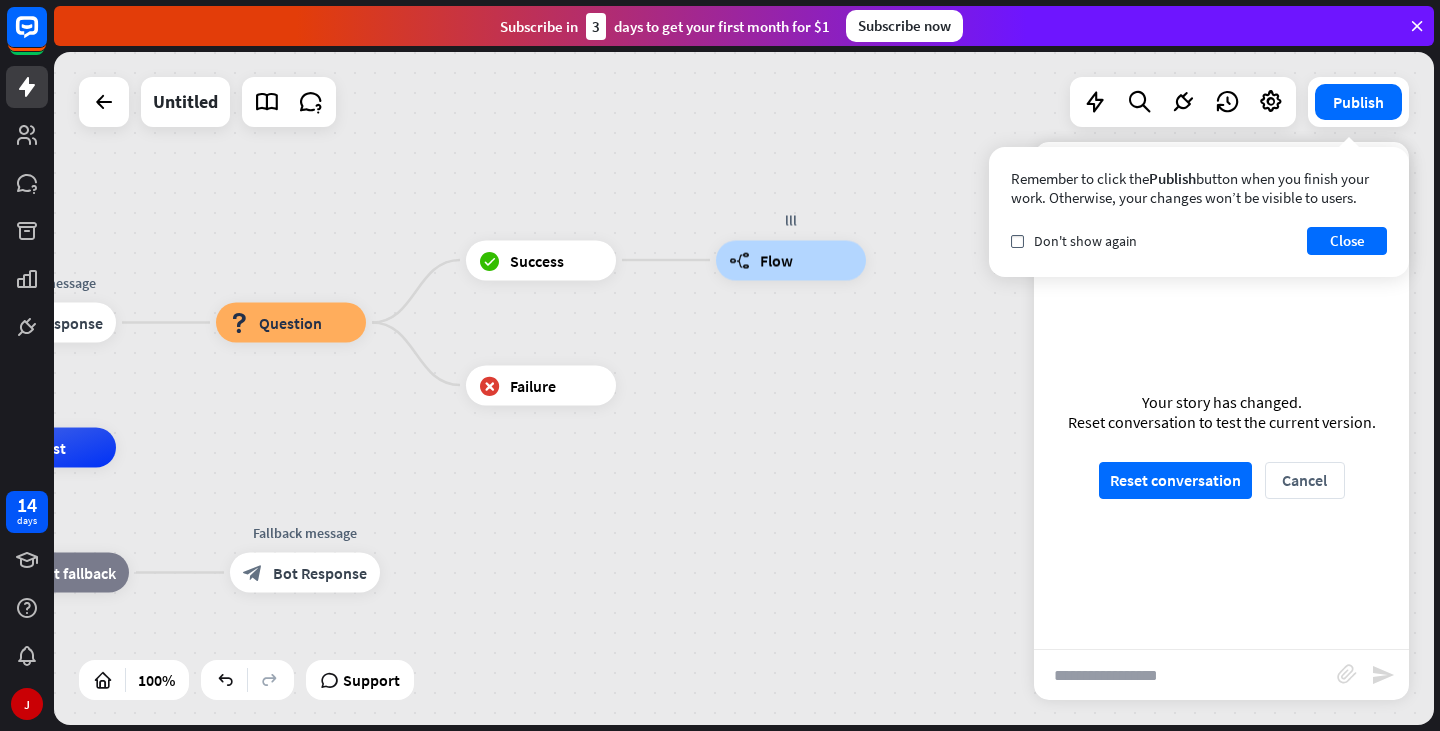 drag, startPoint x: 769, startPoint y: 178, endPoint x: 233, endPoint y: 227, distance: 538.2351 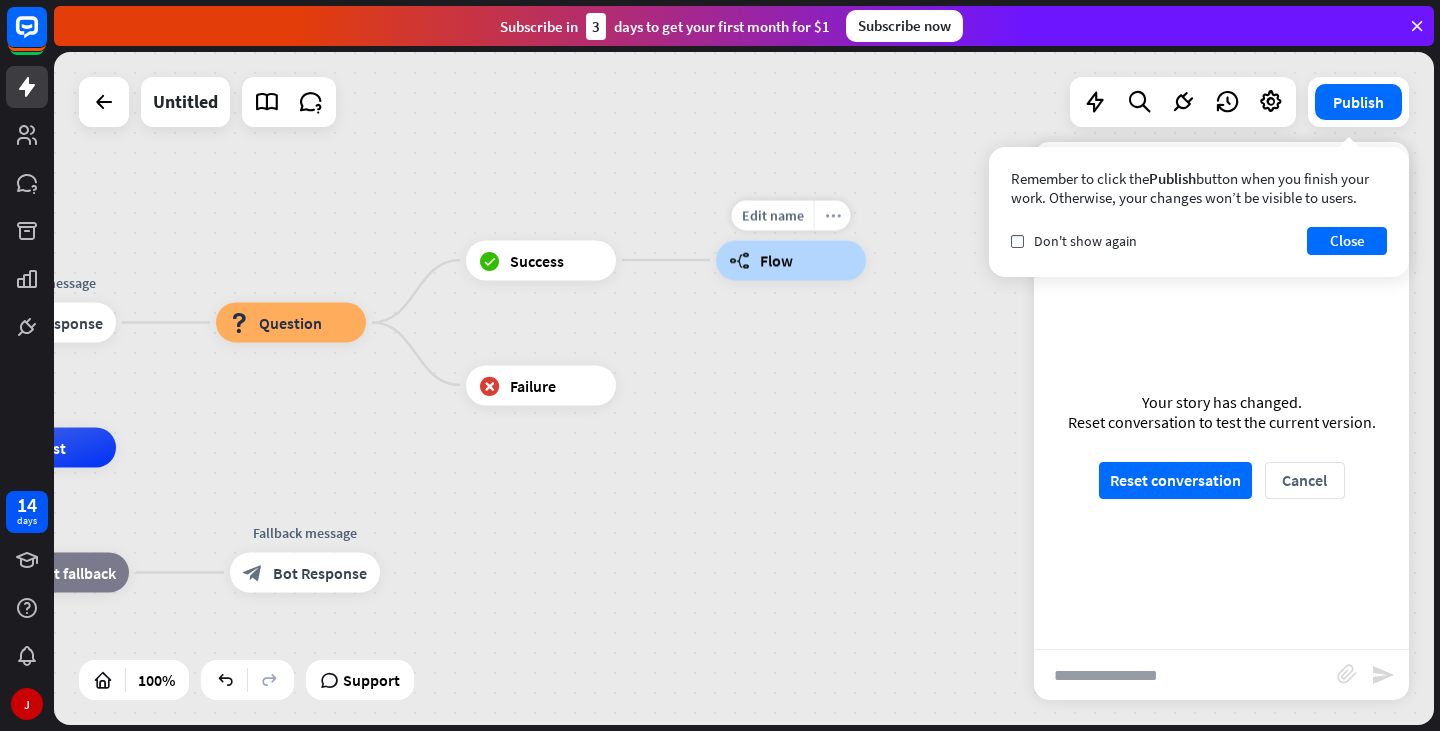 click on "more_horiz" at bounding box center [832, 215] 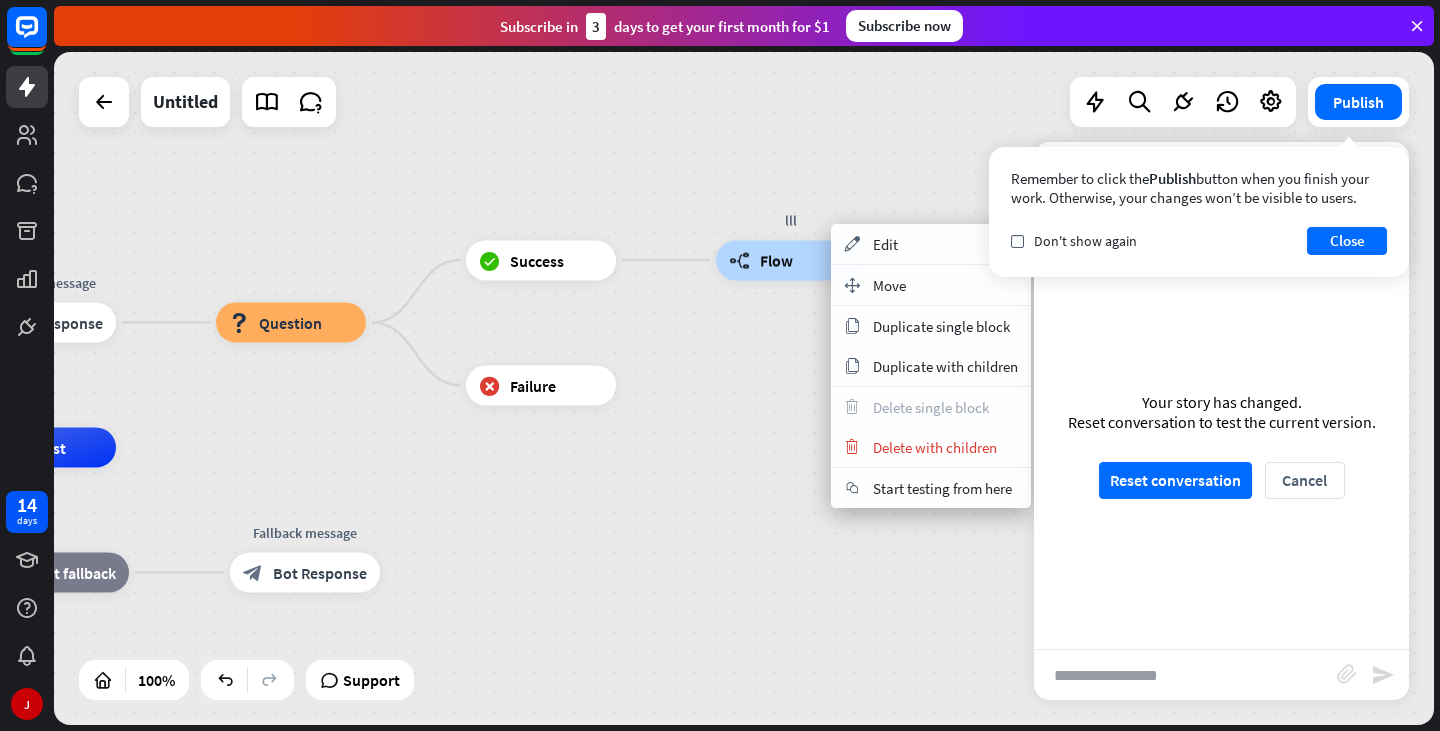 click on "home_2   Start point                 Welcome message   block_bot_response   Bot Response                   block_question   Question                   block_success   Success                 lll   builder_tree   Flow                   block_failure   Failure                     AI Assist                   block_fallback   Default fallback                 Fallback message   block_bot_response   Bot Response" at bounding box center (744, 388) 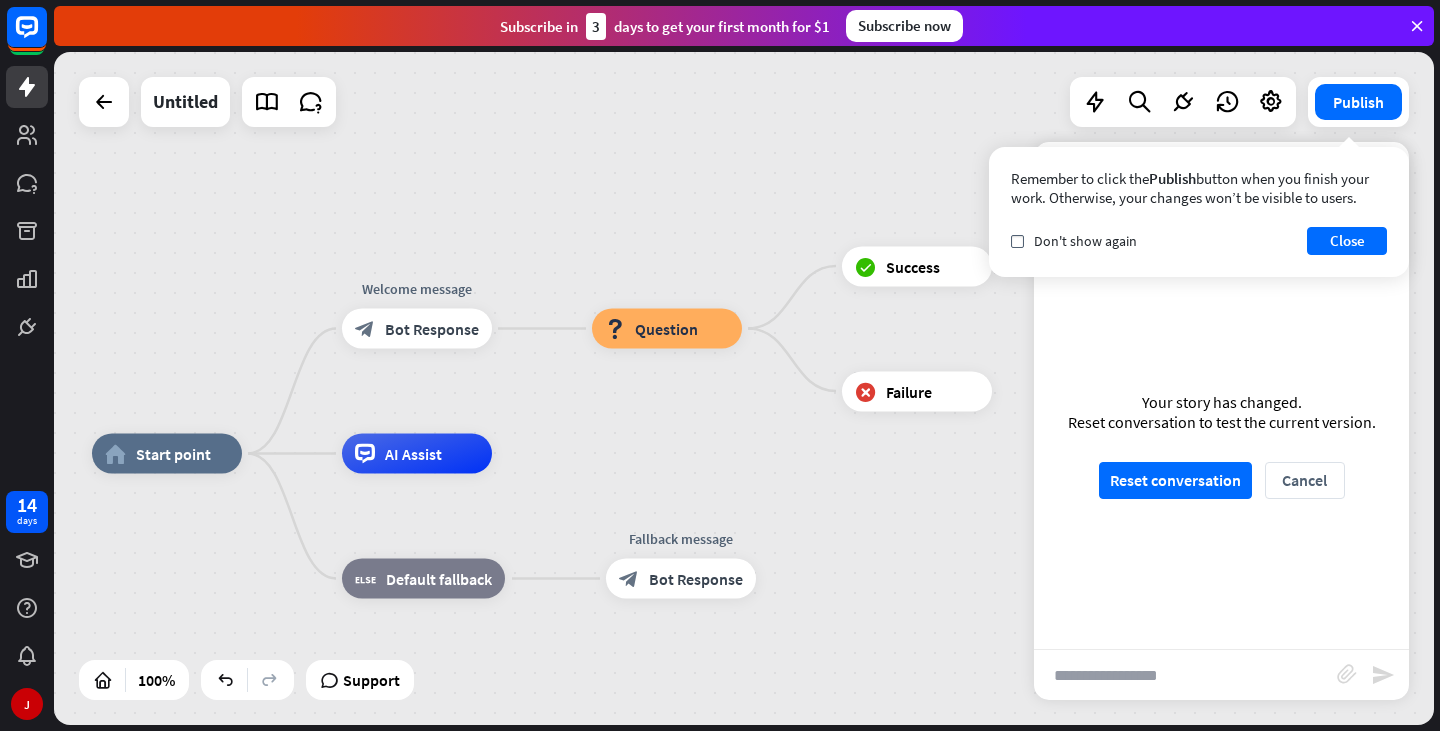 drag, startPoint x: 715, startPoint y: 492, endPoint x: 1005, endPoint y: 488, distance: 290.0276 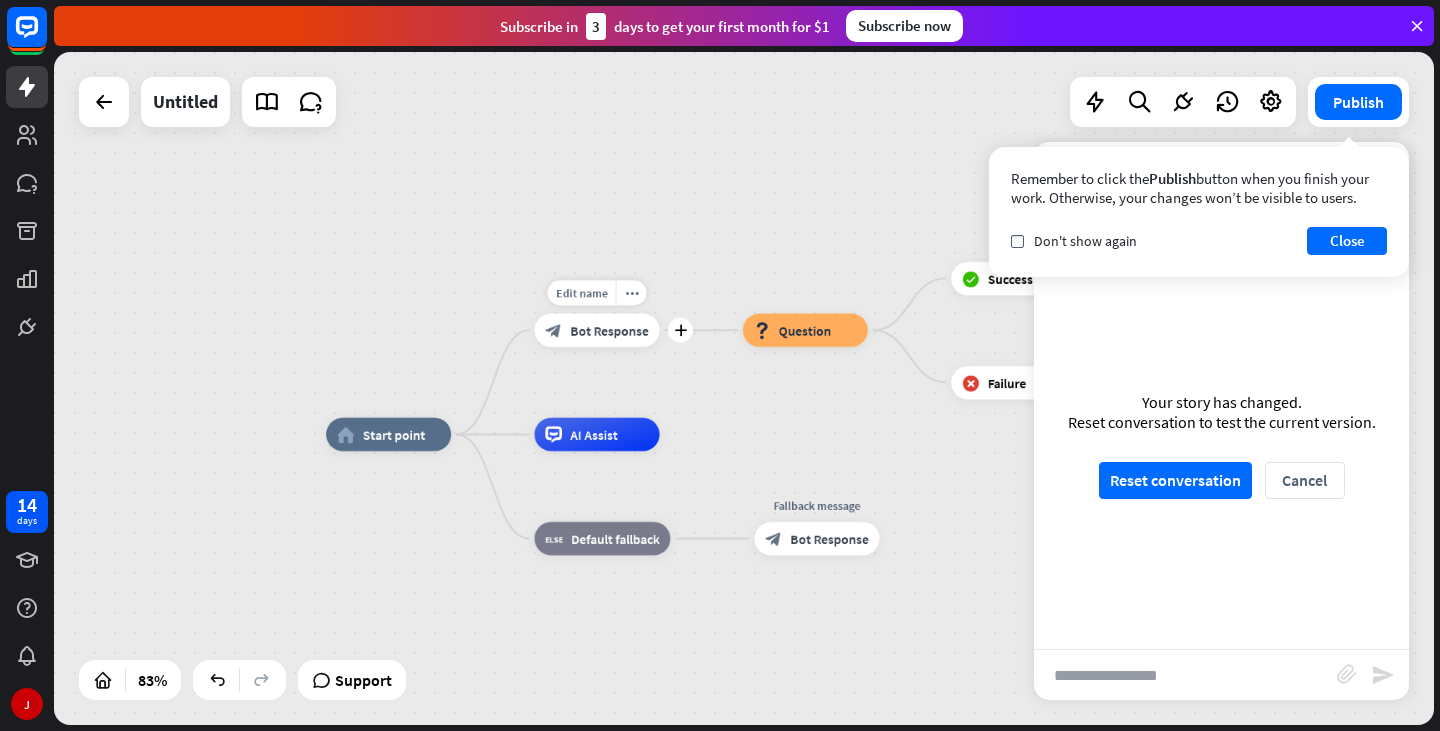 click on "Edit name   more_horiz         plus   Welcome message   block_bot_response   Bot Response" at bounding box center [597, 330] 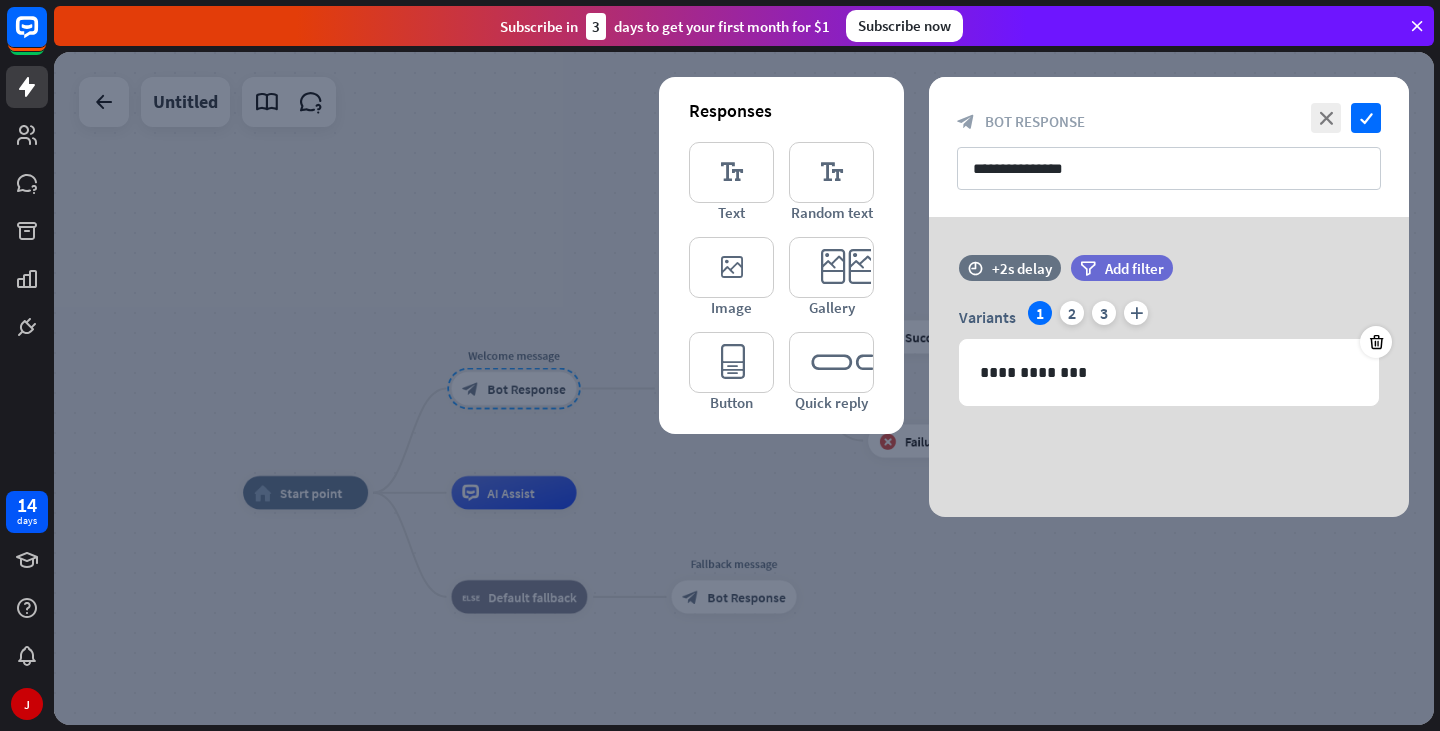 click at bounding box center [744, 388] 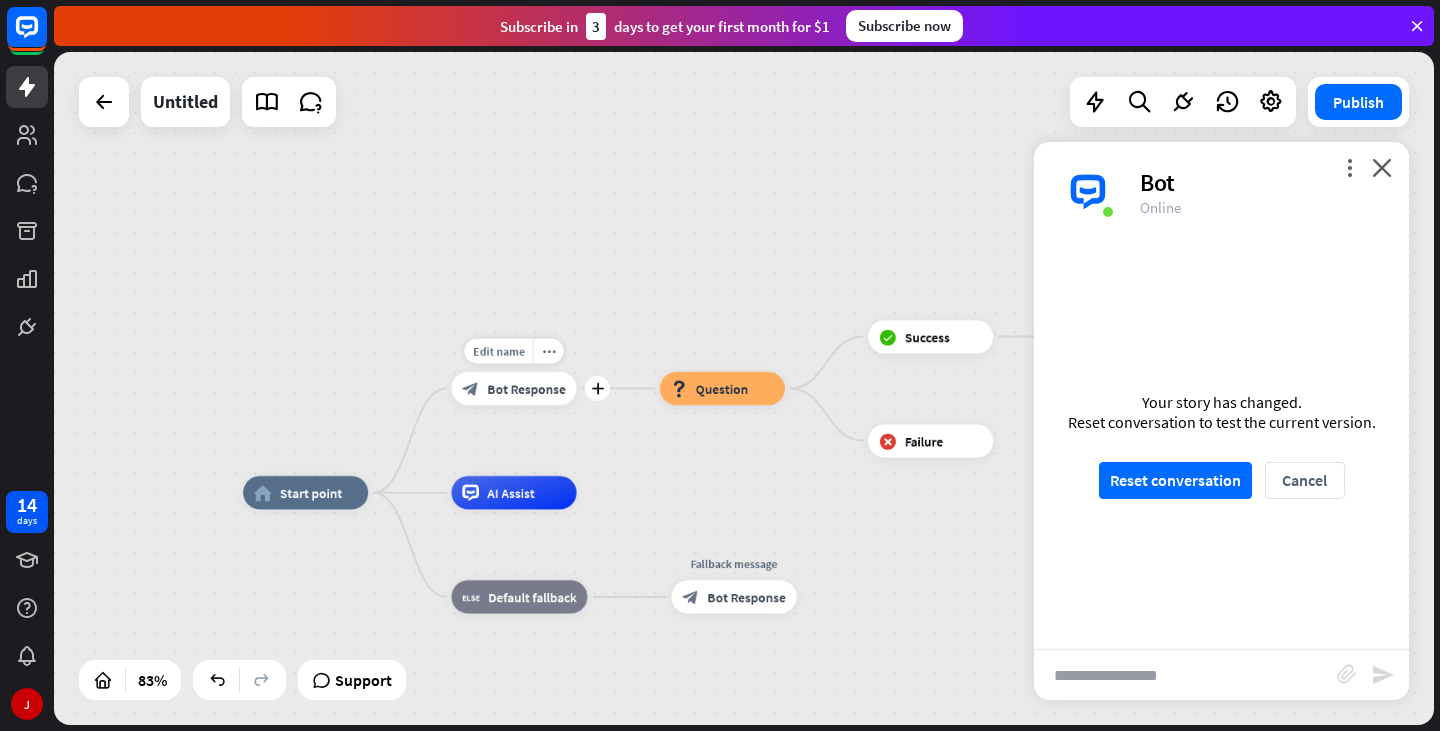 click on "Bot Response" at bounding box center (526, 388) 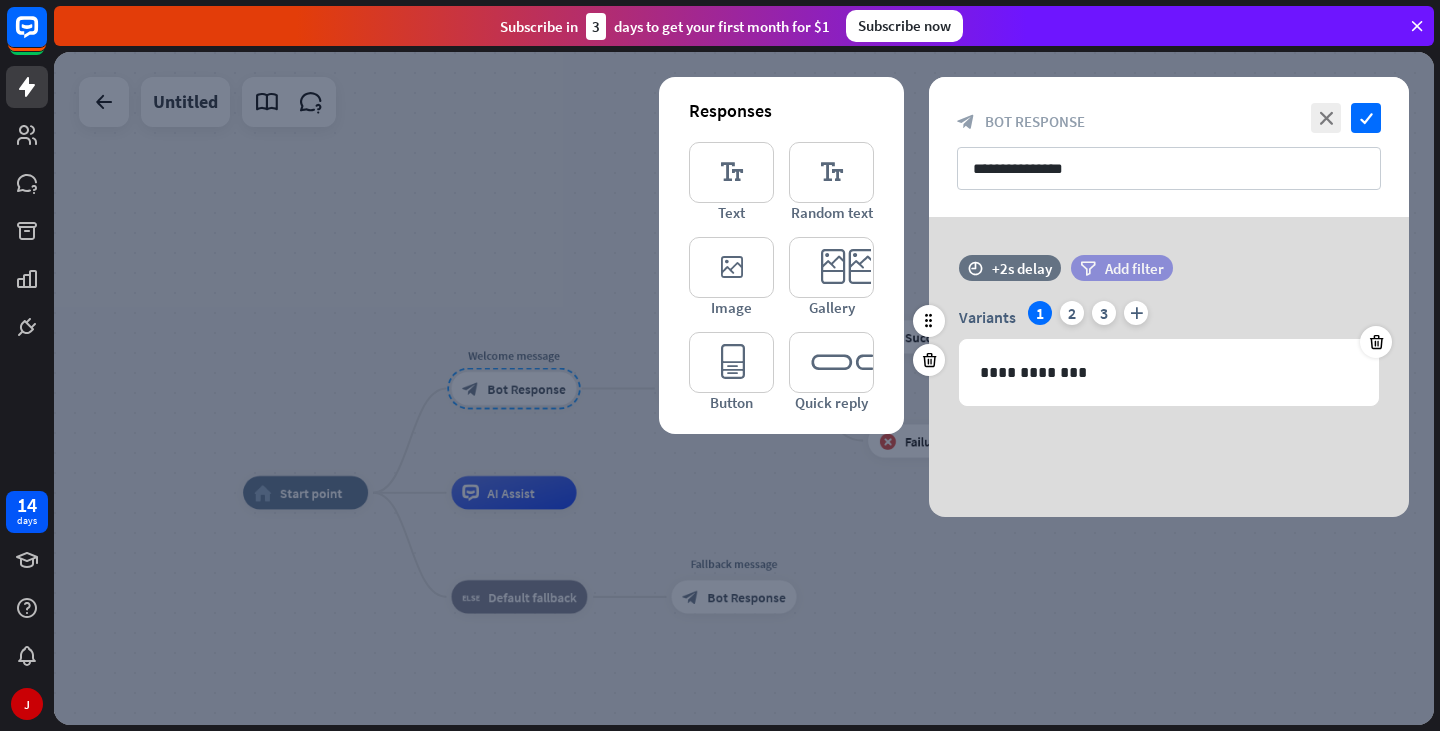 click on "Add filter" at bounding box center [1134, 268] 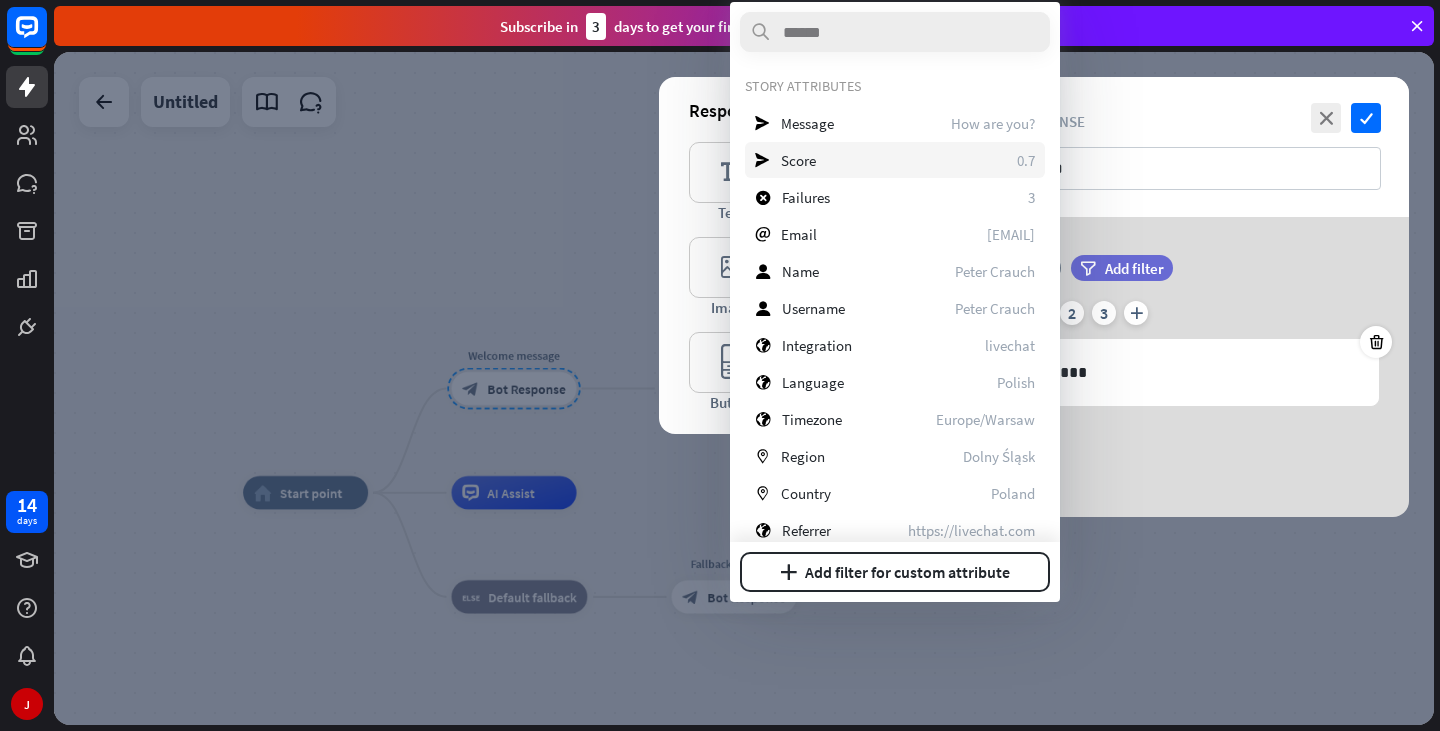 click on "send
Message
How are you?" at bounding box center [895, 123] 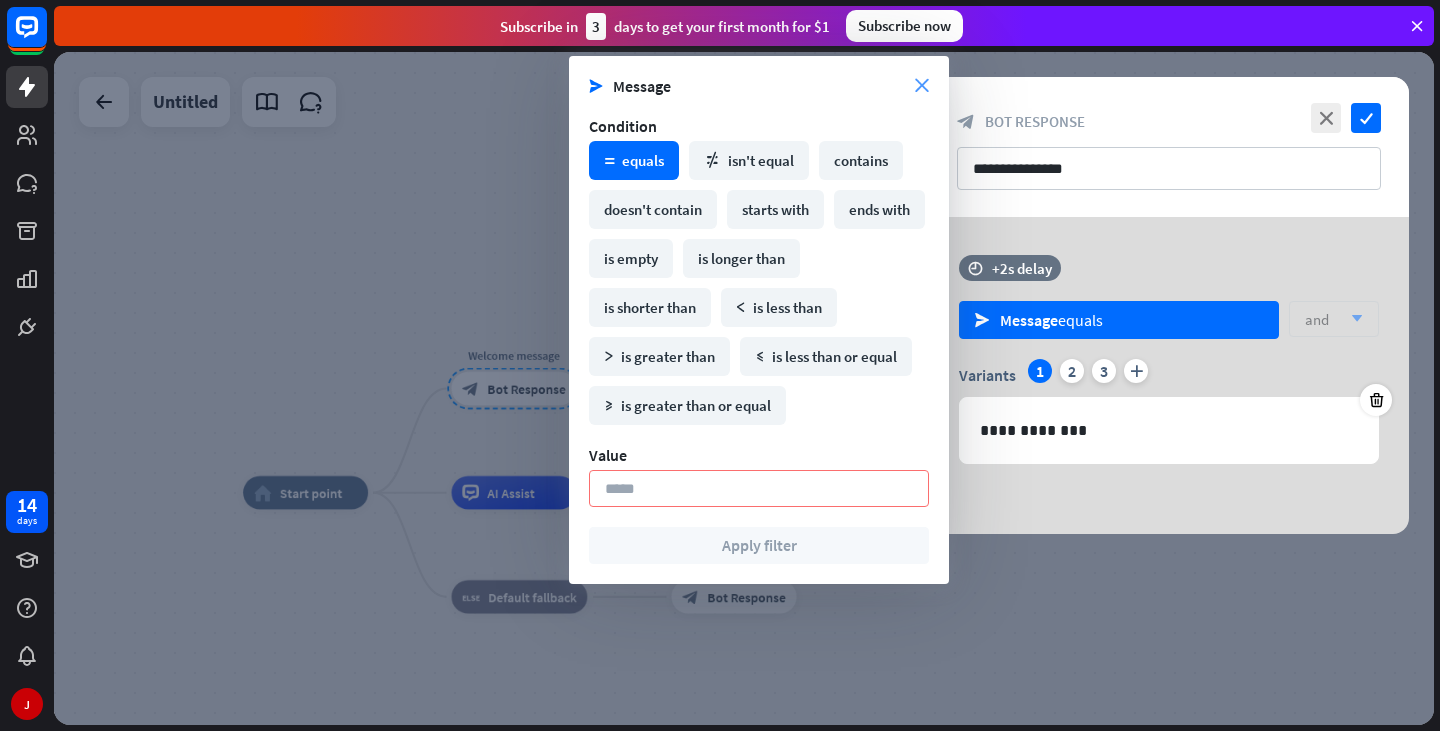 click on "close" at bounding box center (922, 86) 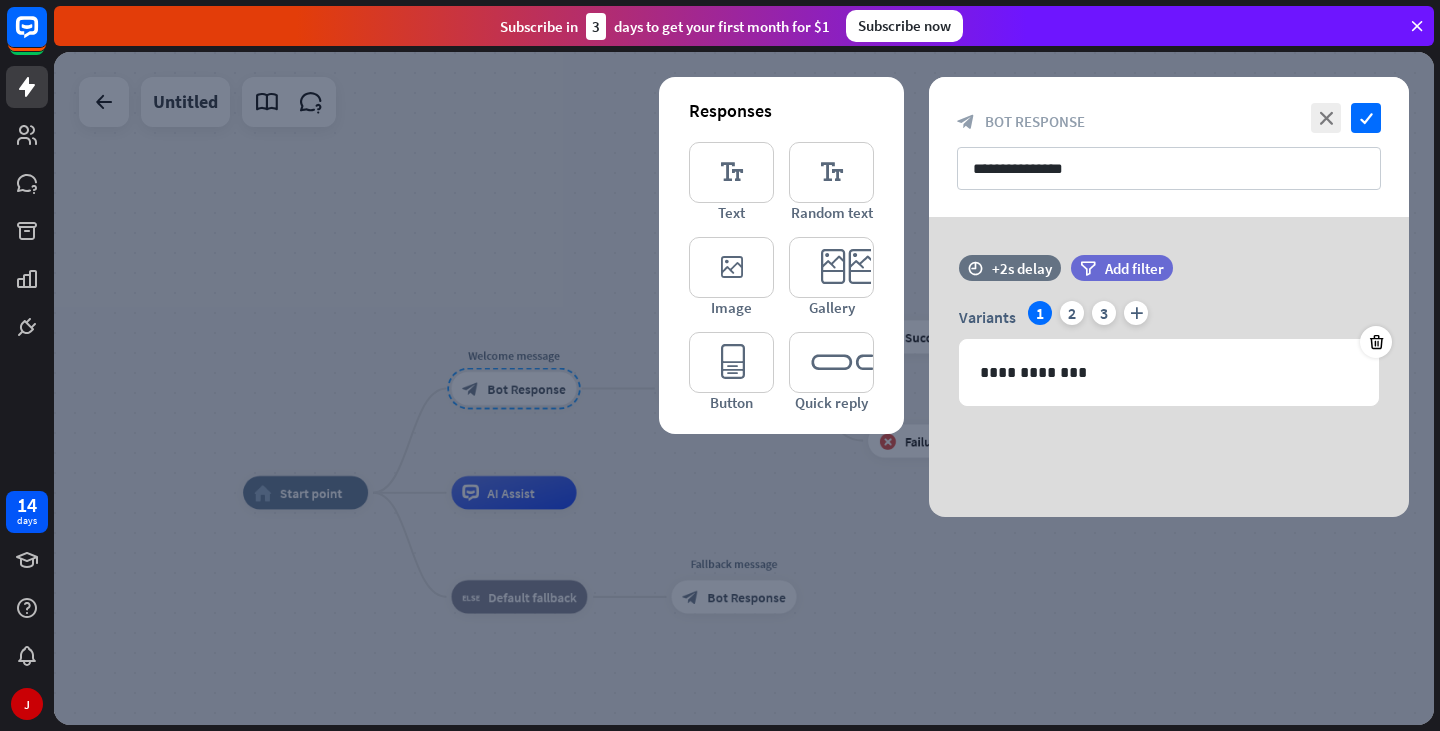 click at bounding box center [744, 388] 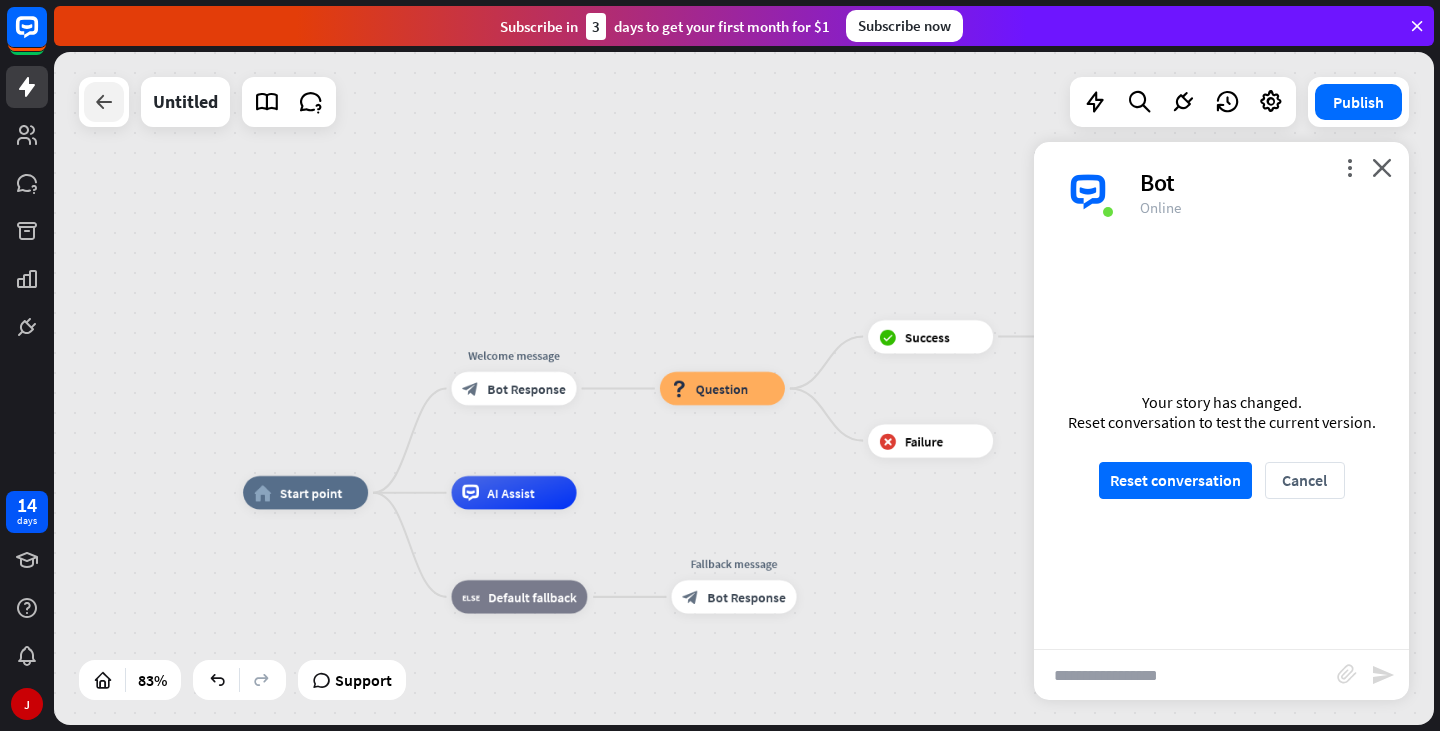 click at bounding box center [104, 102] 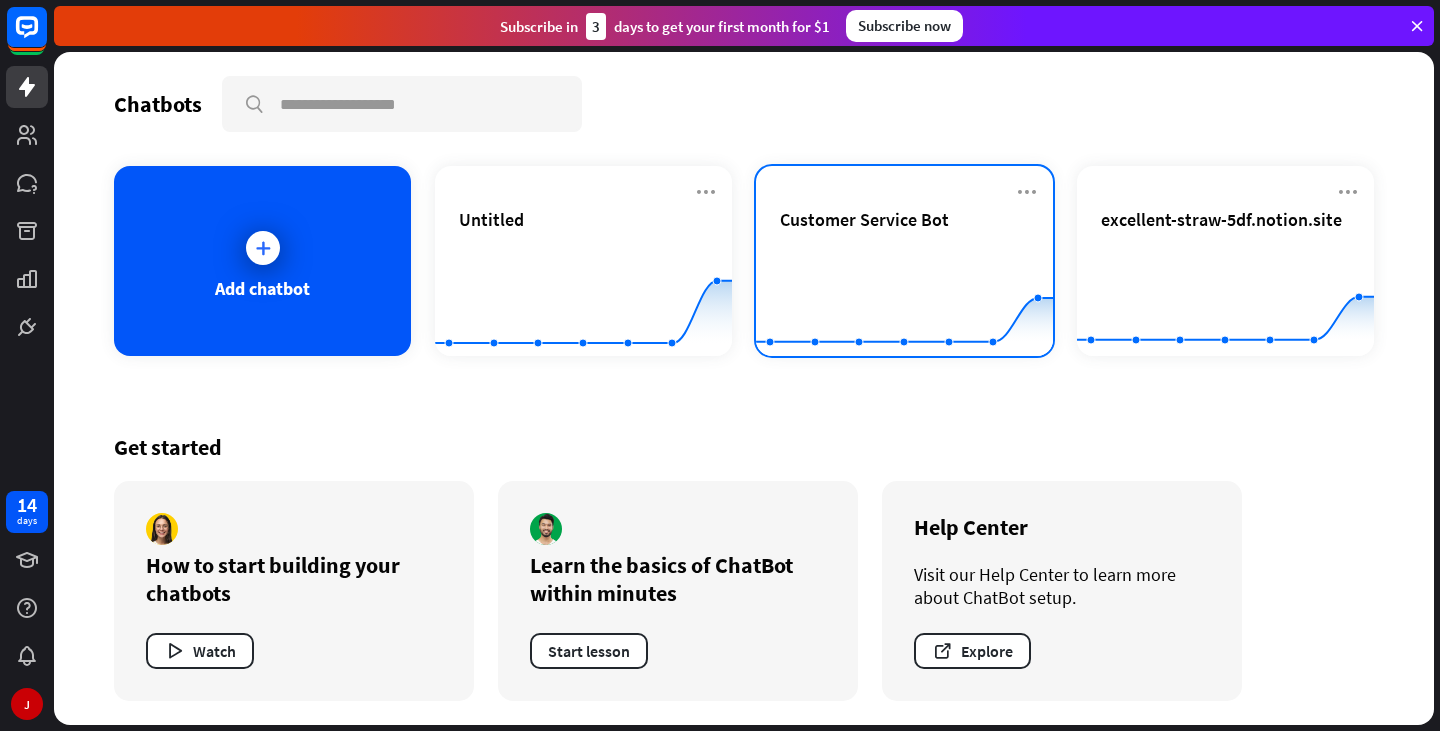 click 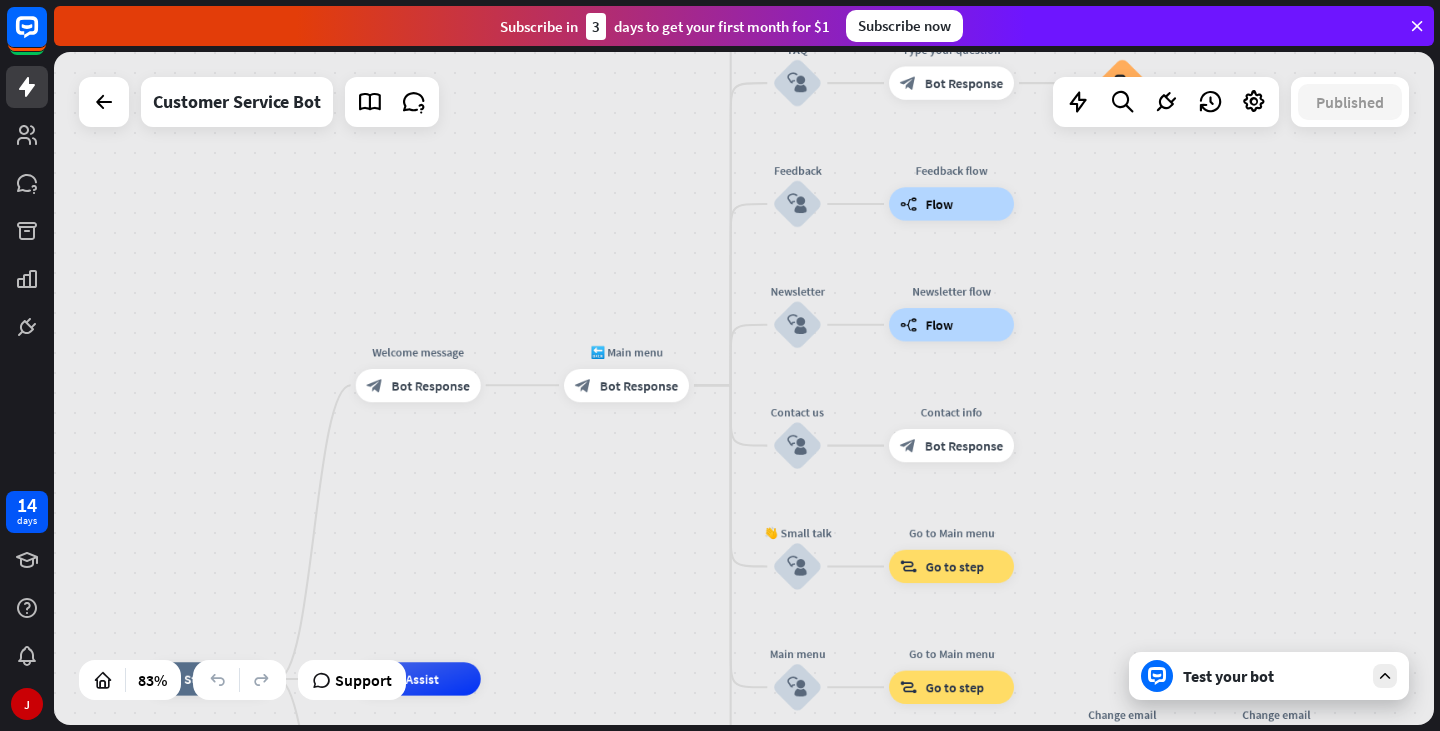drag, startPoint x: 752, startPoint y: 216, endPoint x: 514, endPoint y: 533, distance: 396.40005 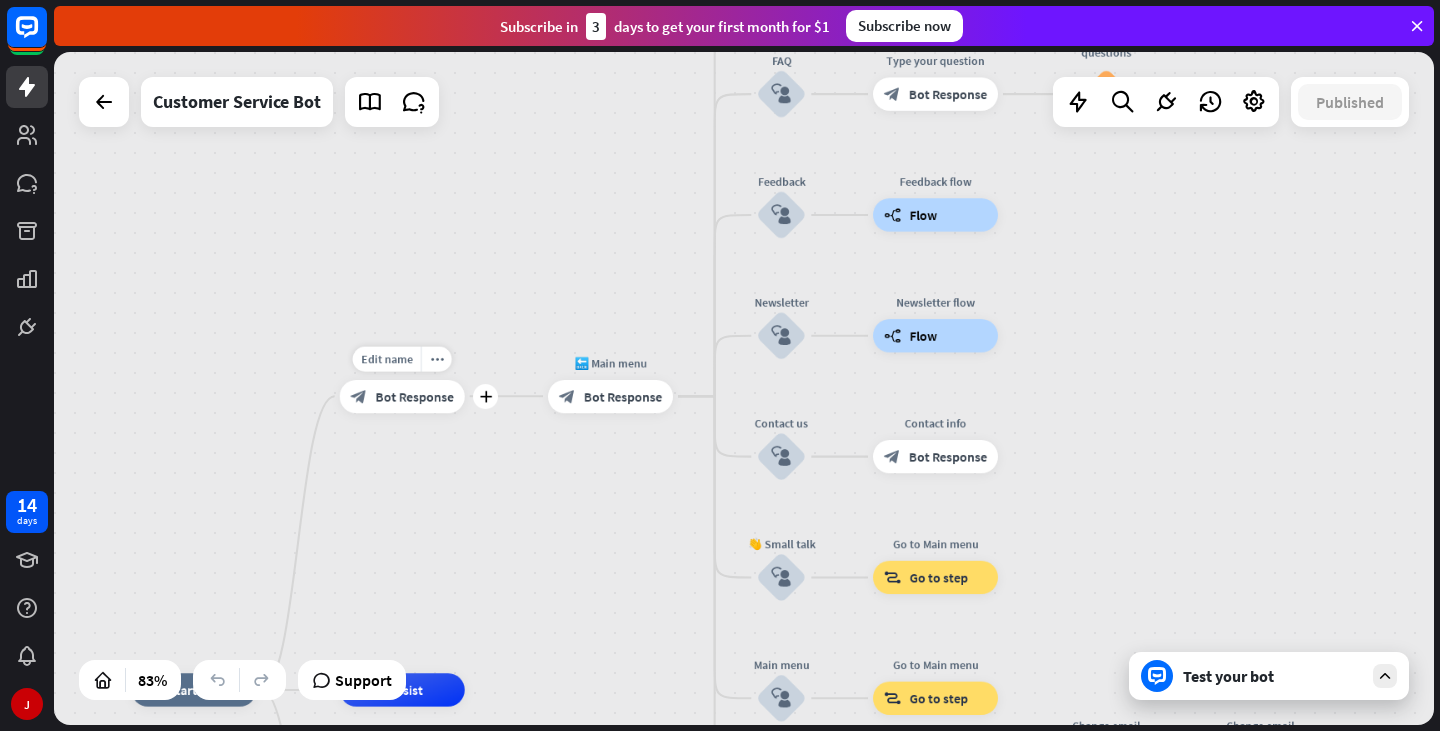click on "Bot Response" at bounding box center (414, 396) 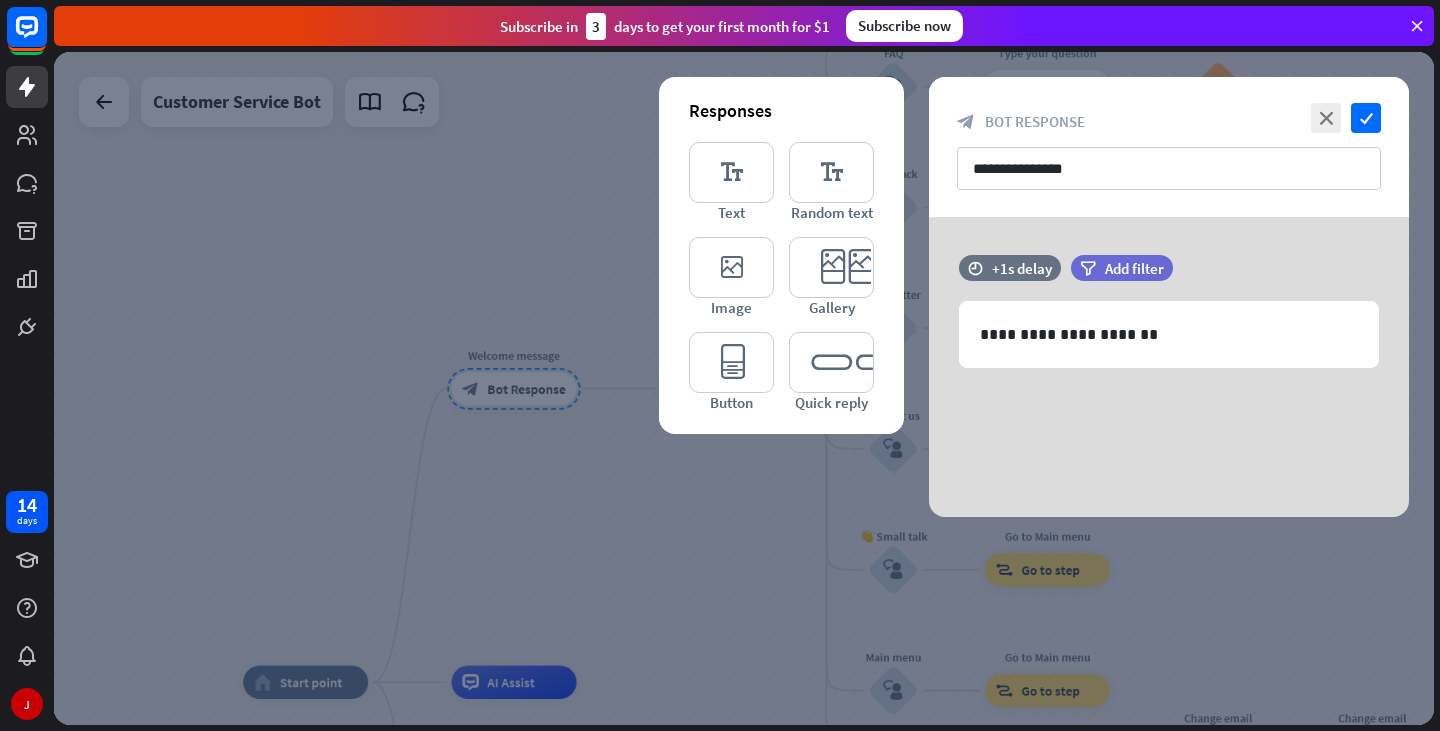 drag, startPoint x: 431, startPoint y: 260, endPoint x: 184, endPoint y: 256, distance: 247.03238 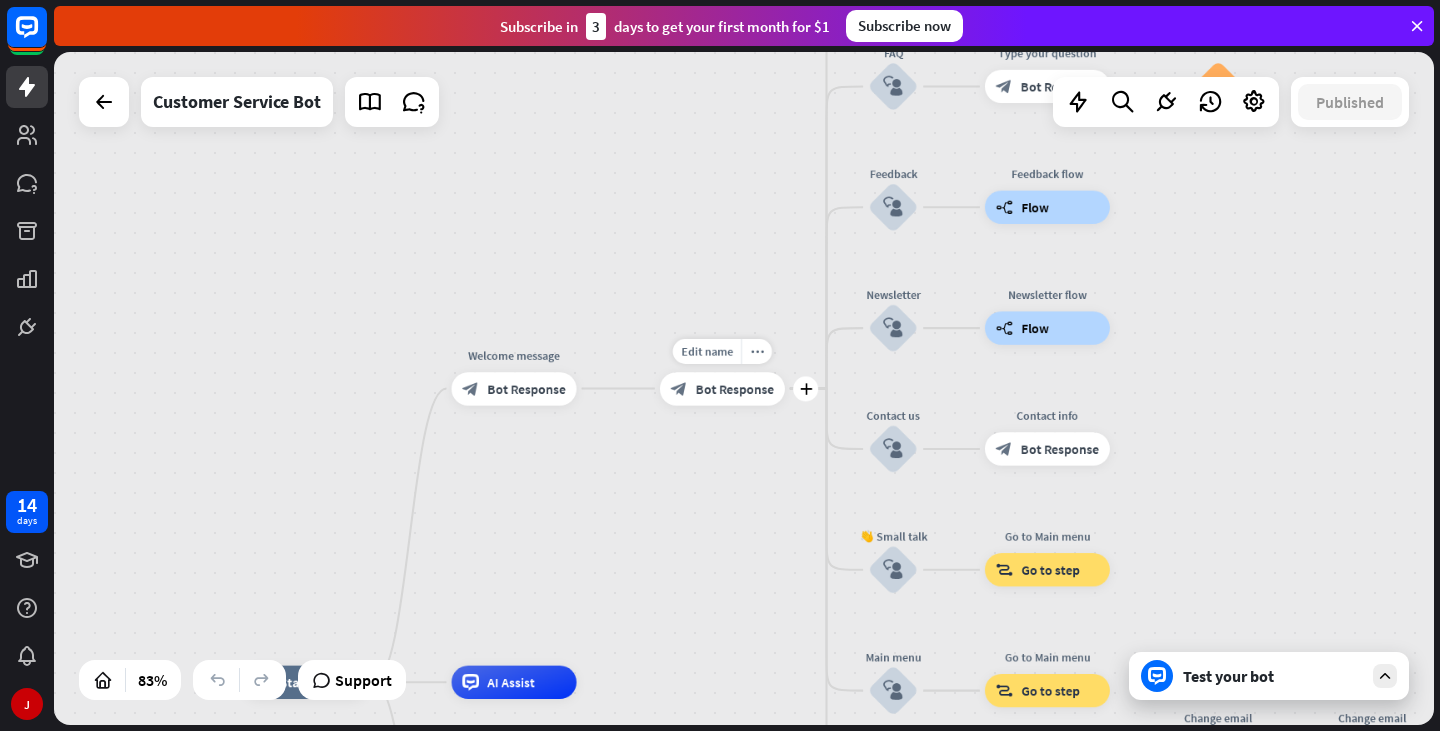 click on "Bot Response" at bounding box center [735, 388] 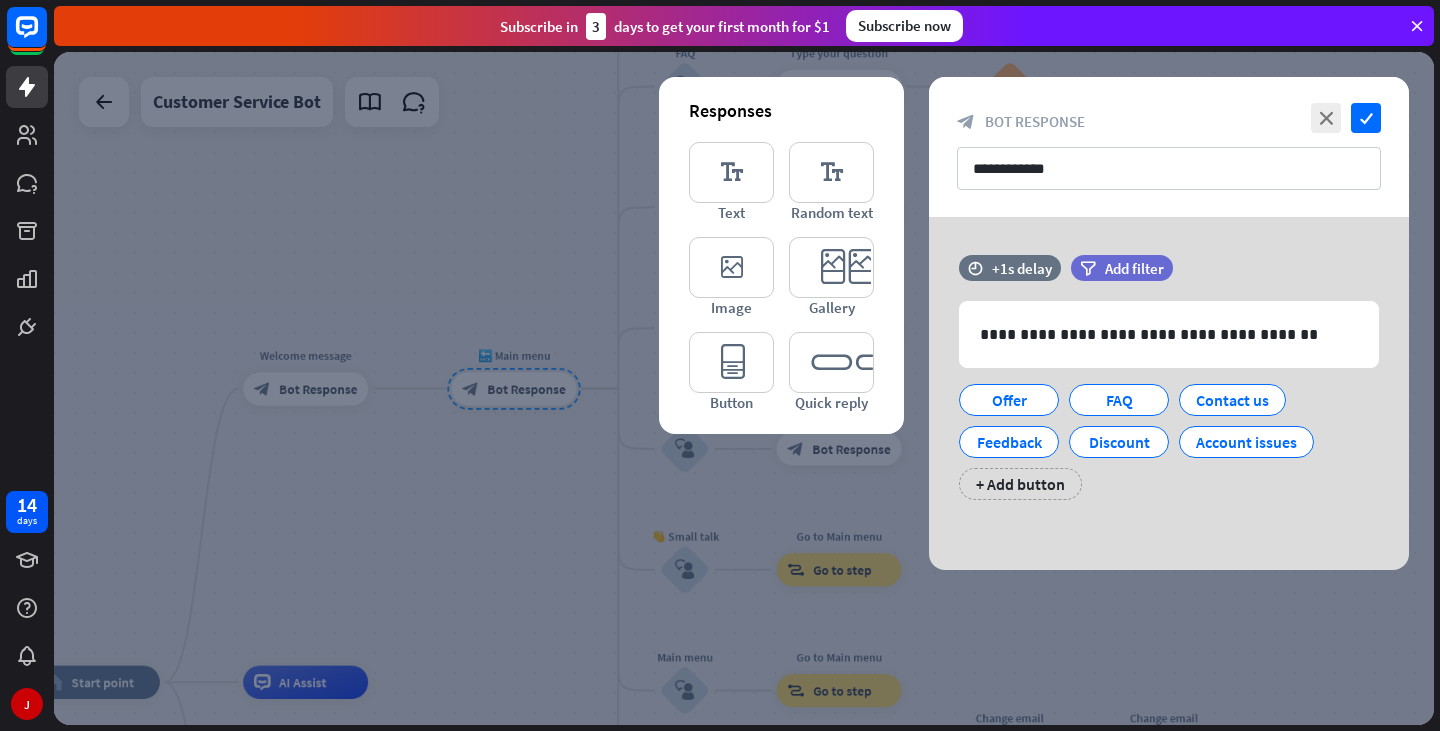 click at bounding box center [744, 388] 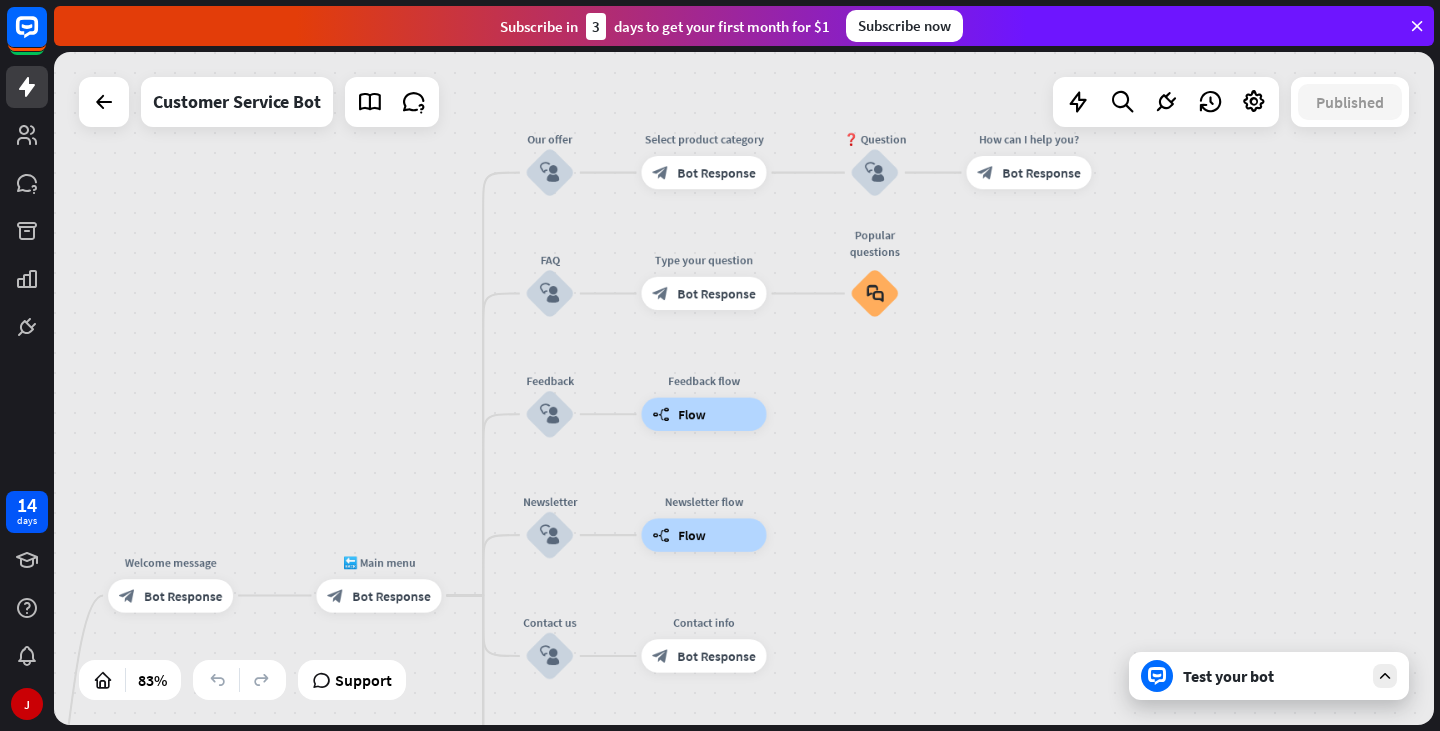 drag, startPoint x: 575, startPoint y: 199, endPoint x: 440, endPoint y: 406, distance: 247.13155 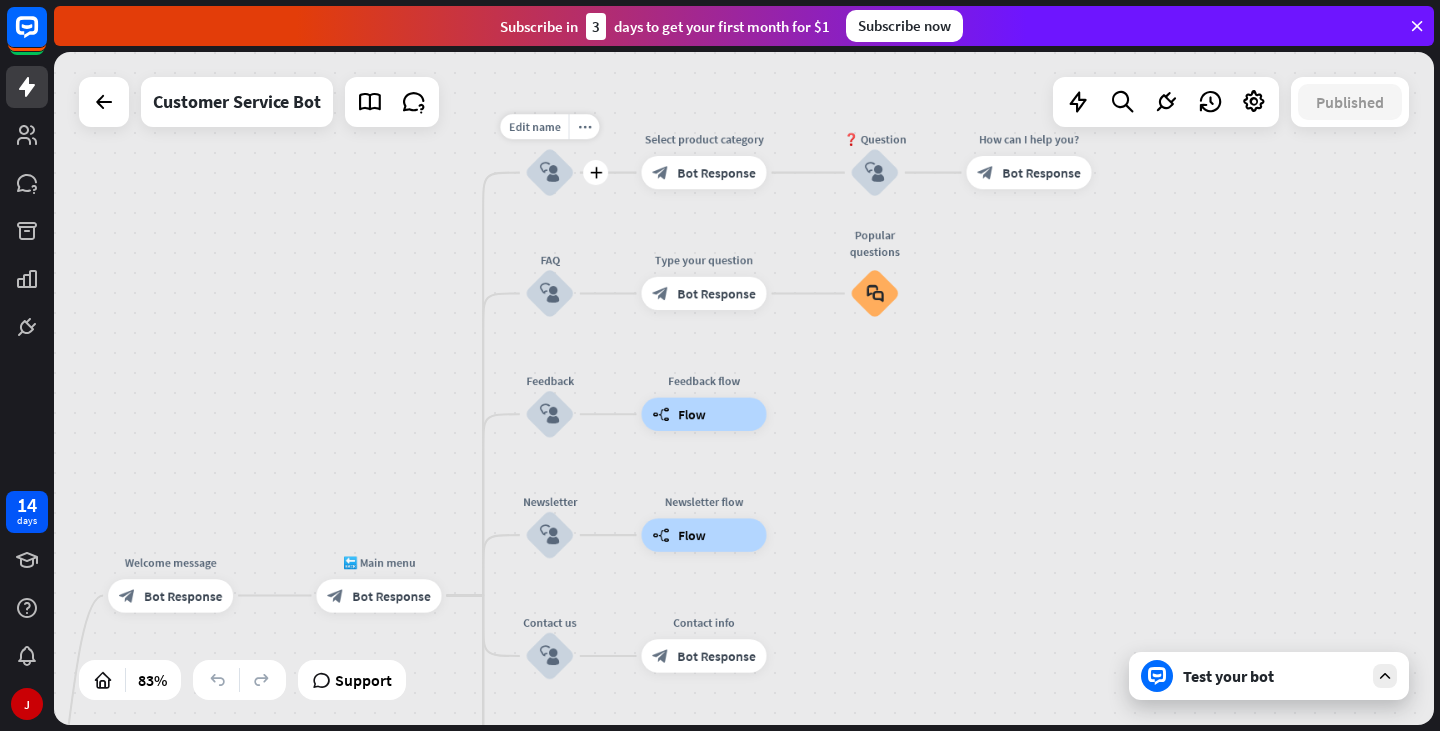 click on "block_user_input" at bounding box center (550, 173) 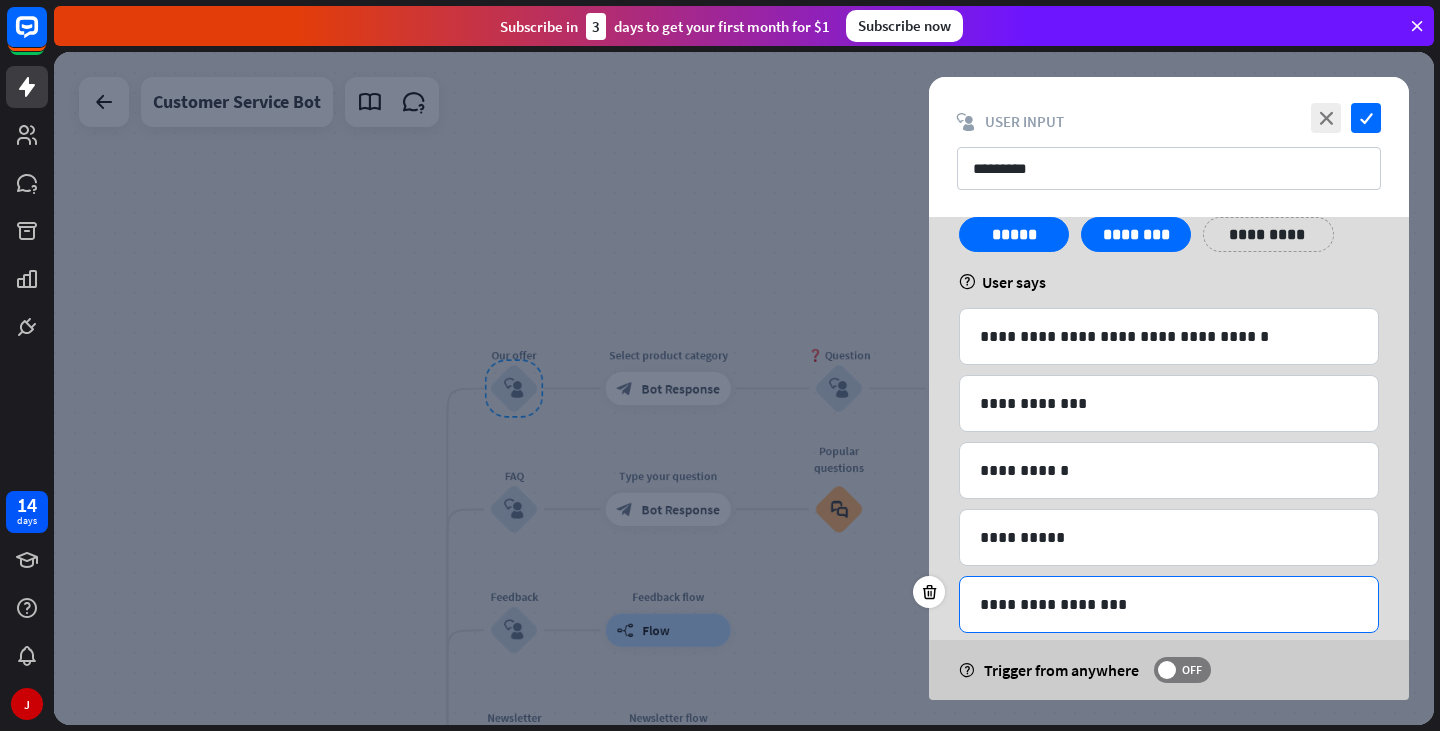 scroll, scrollTop: 233, scrollLeft: 0, axis: vertical 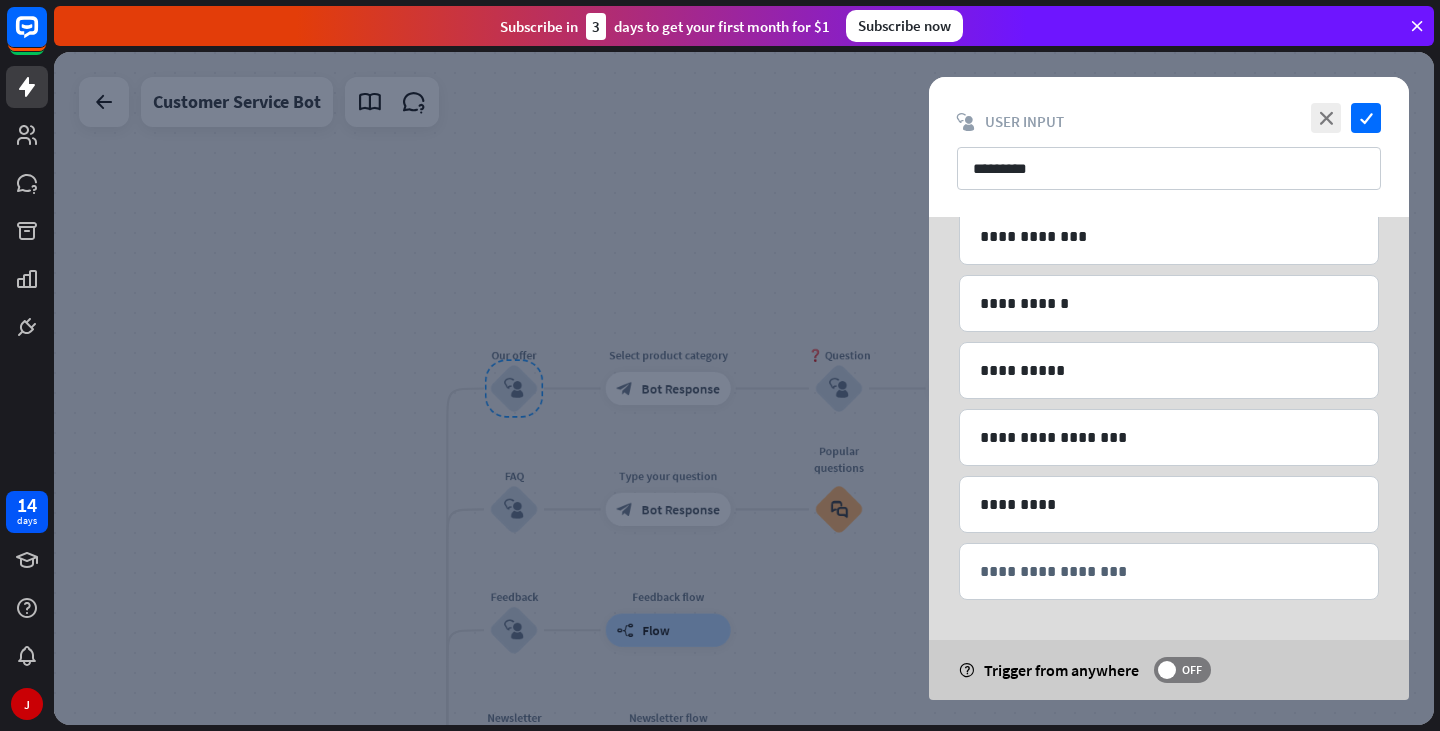 click at bounding box center (744, 388) 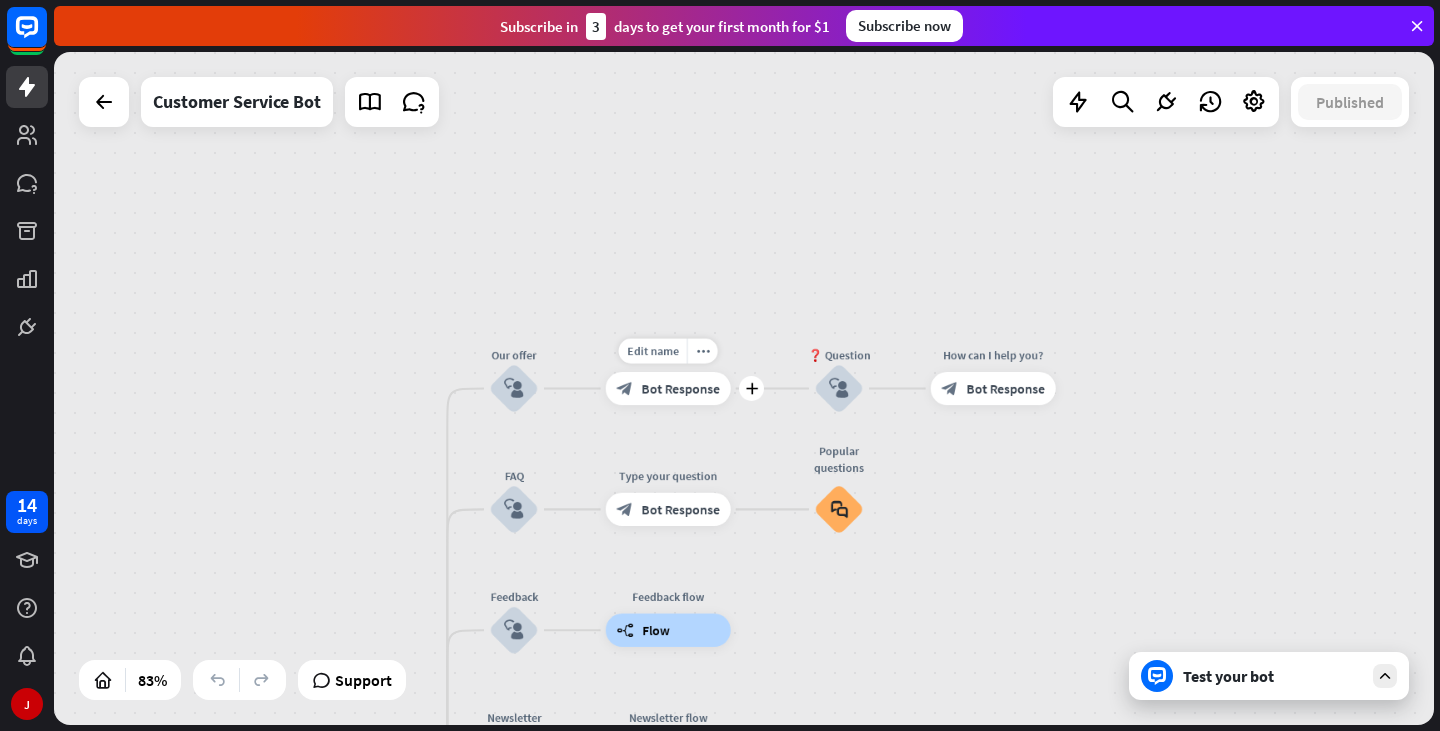 click on "Bot Response" at bounding box center [680, 388] 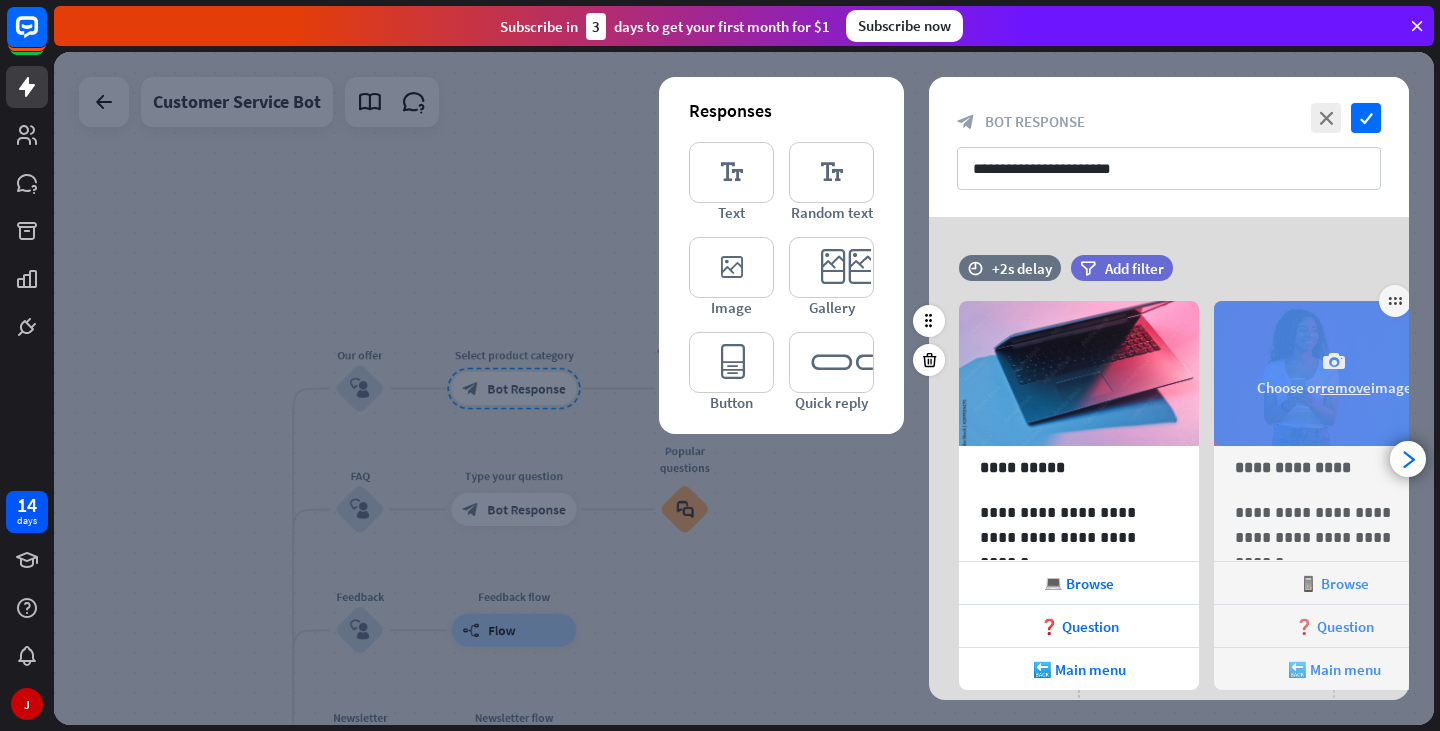 scroll, scrollTop: 115, scrollLeft: 0, axis: vertical 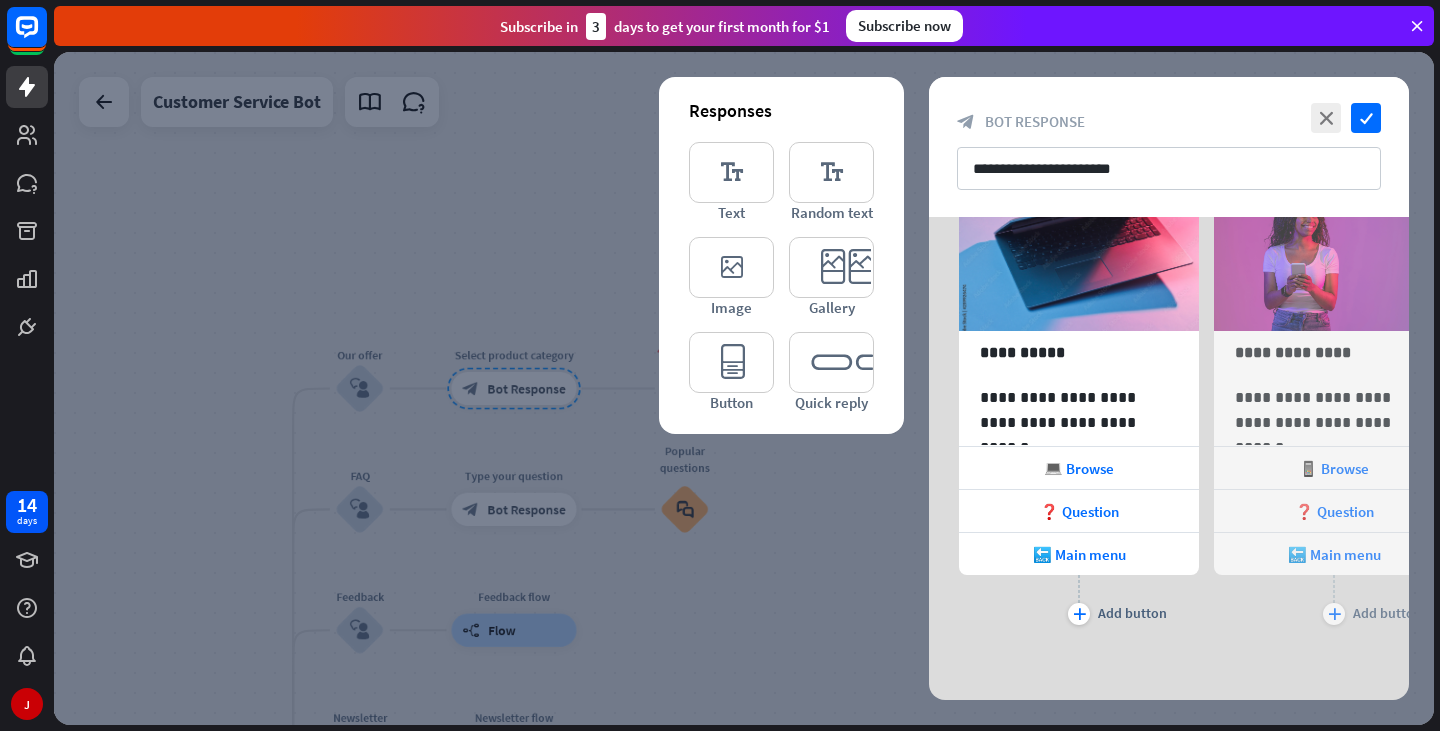click at bounding box center [744, 388] 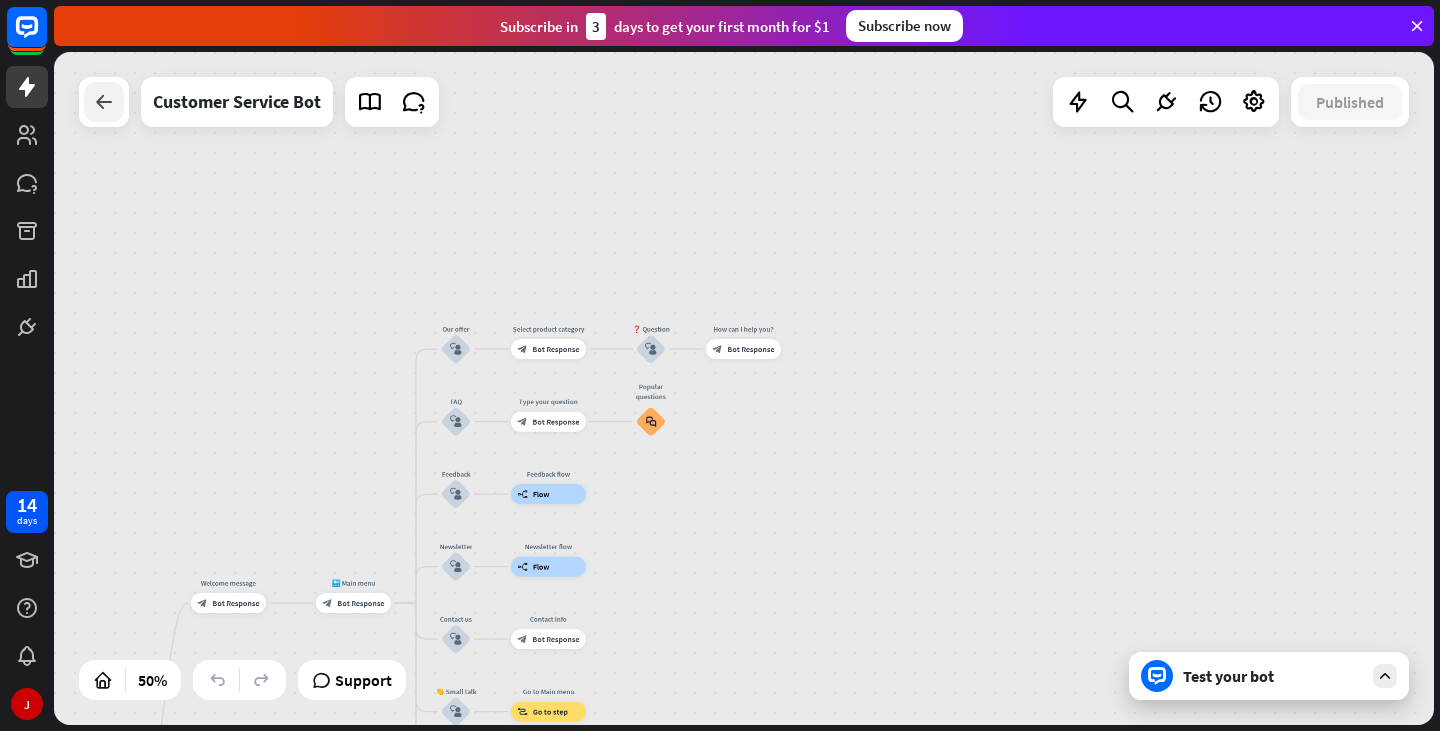 click at bounding box center (104, 102) 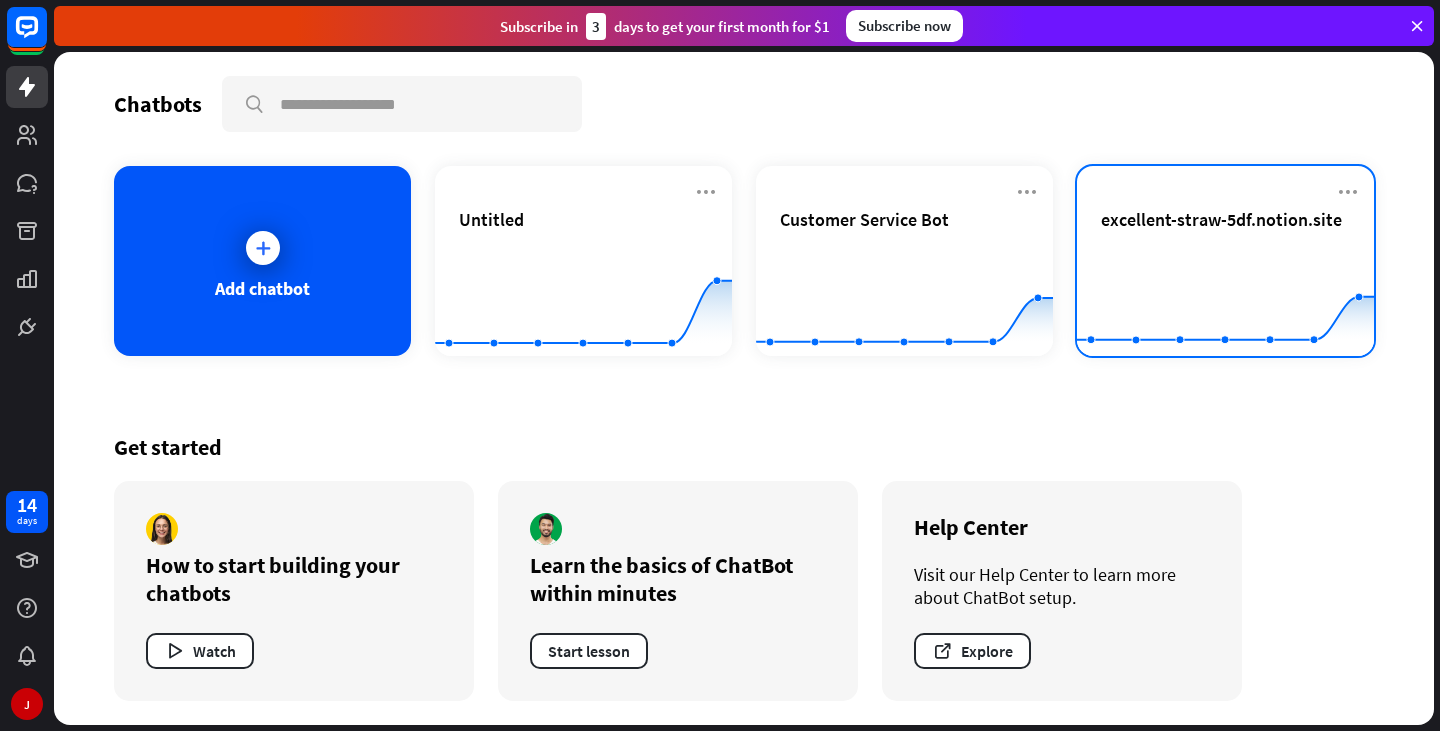 click 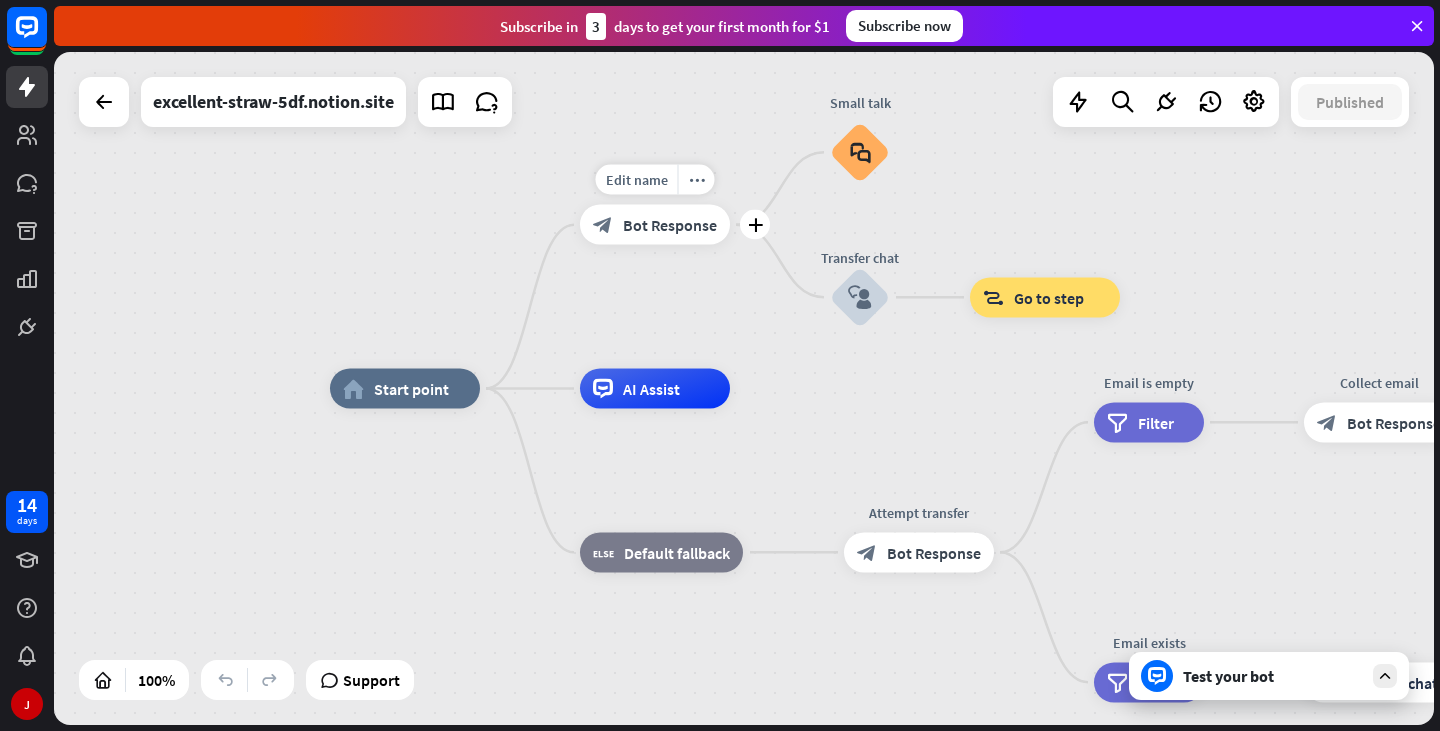 click on "block_bot_response   Bot Response" at bounding box center [655, 225] 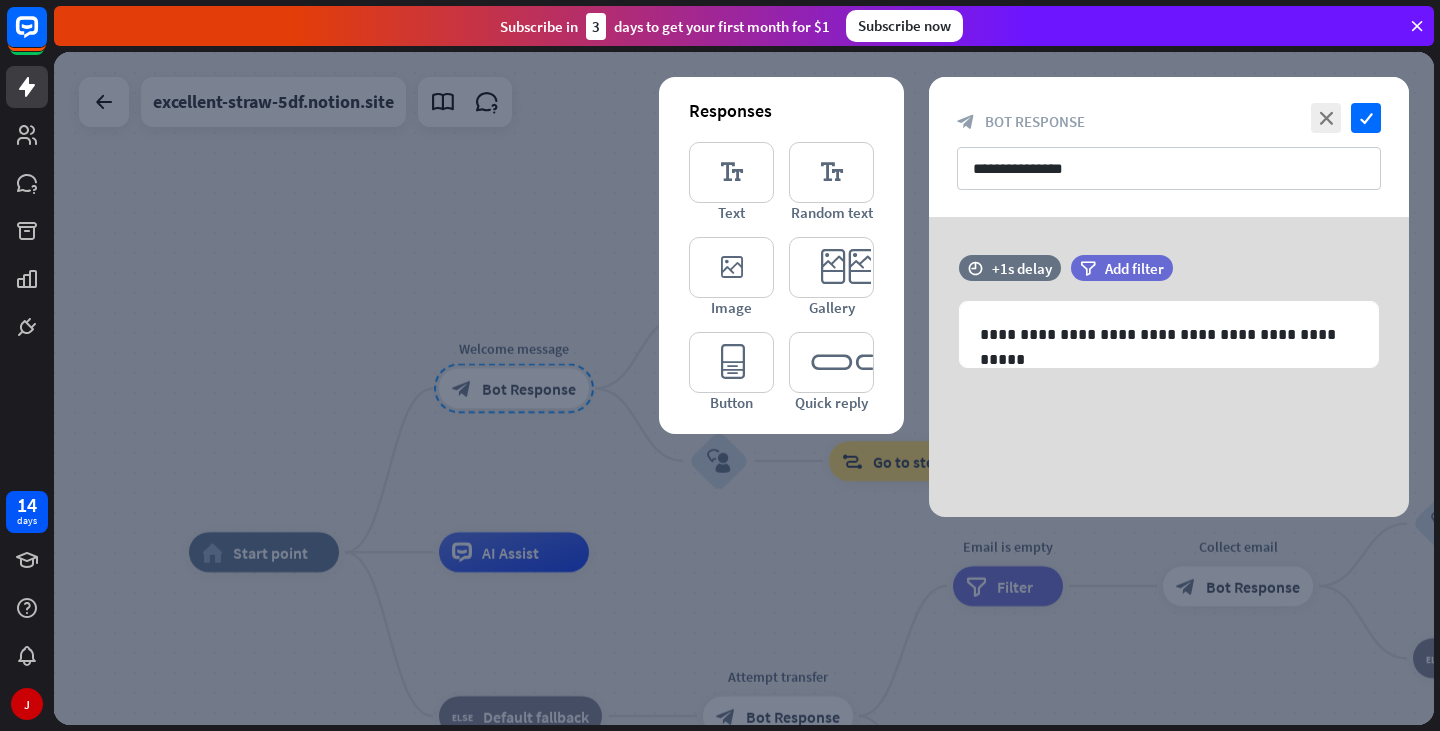 click at bounding box center (744, 388) 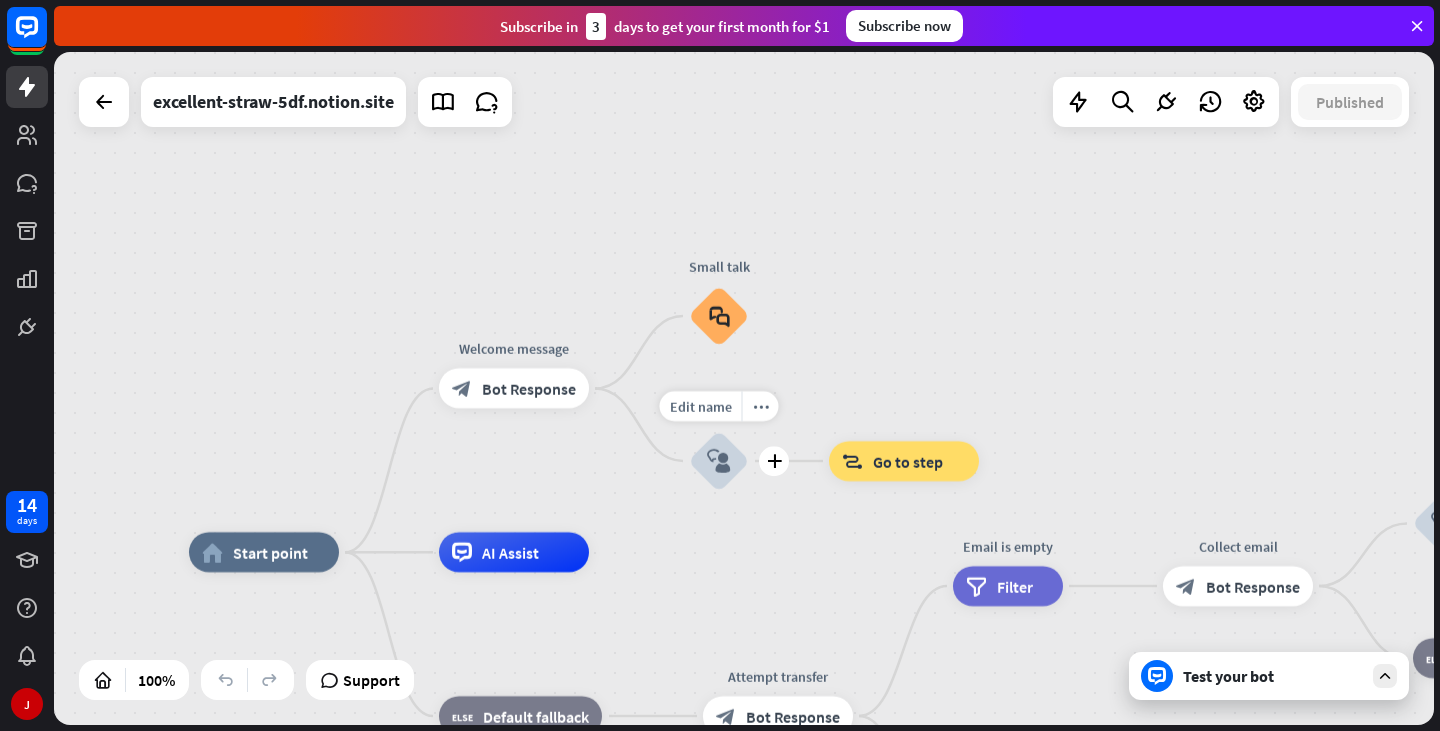 click on "block_user_input" at bounding box center (719, 461) 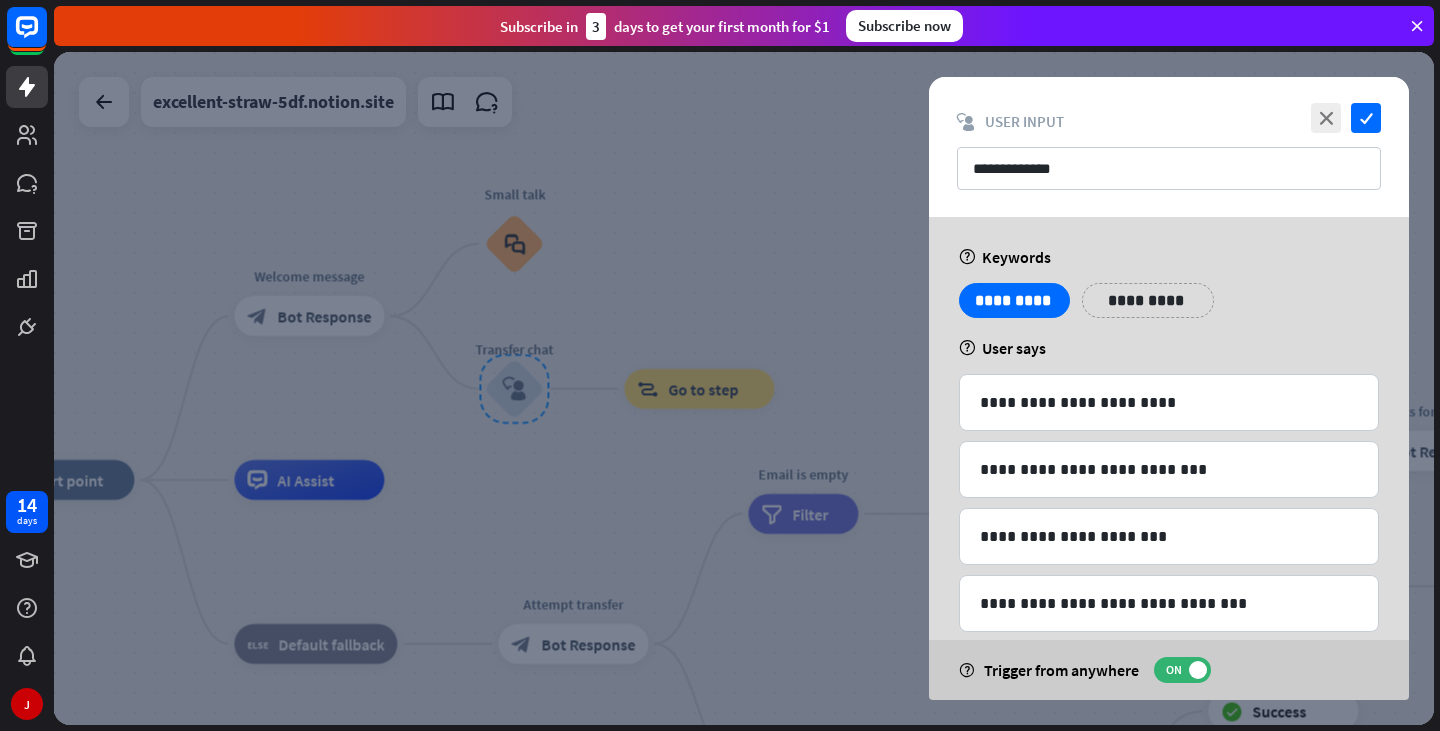 click at bounding box center (744, 388) 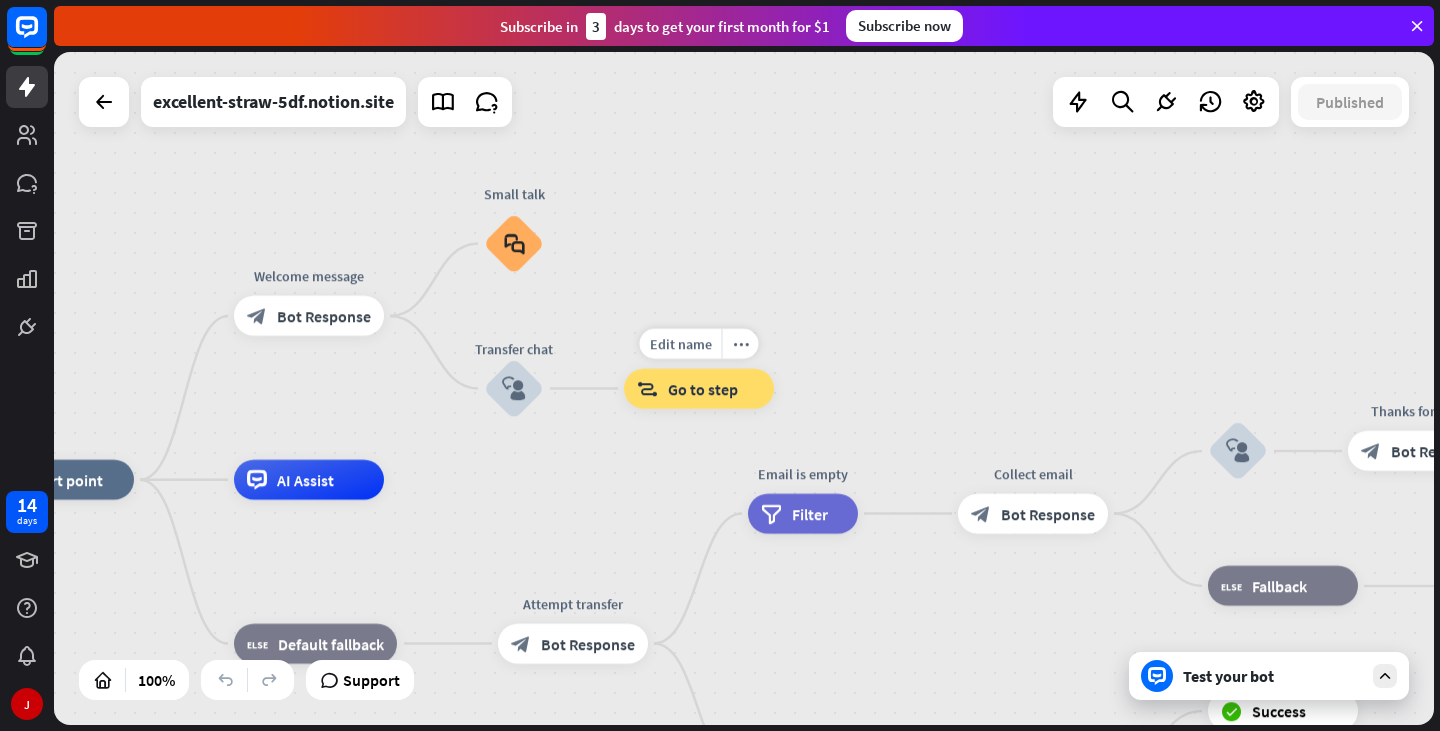 click on "block_goto" at bounding box center [647, 389] 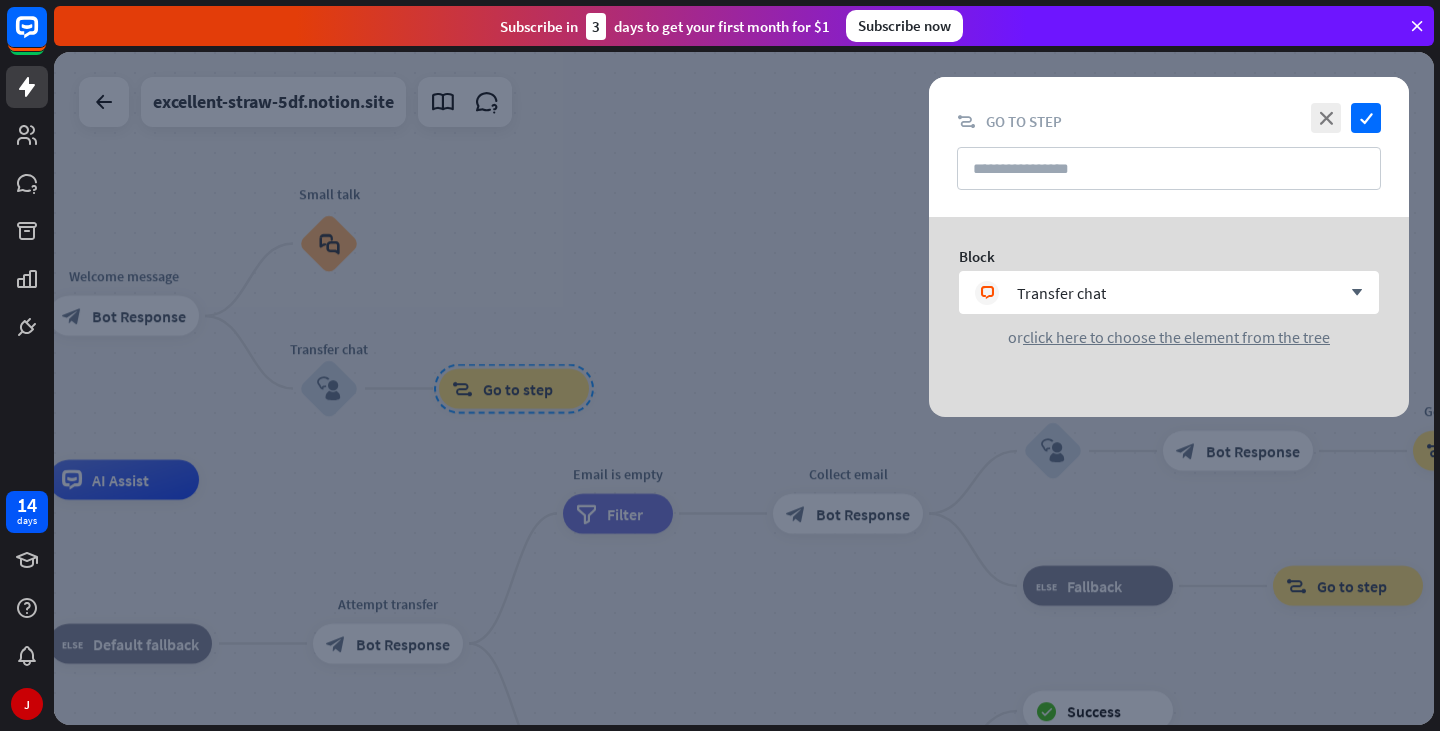 click at bounding box center [744, 388] 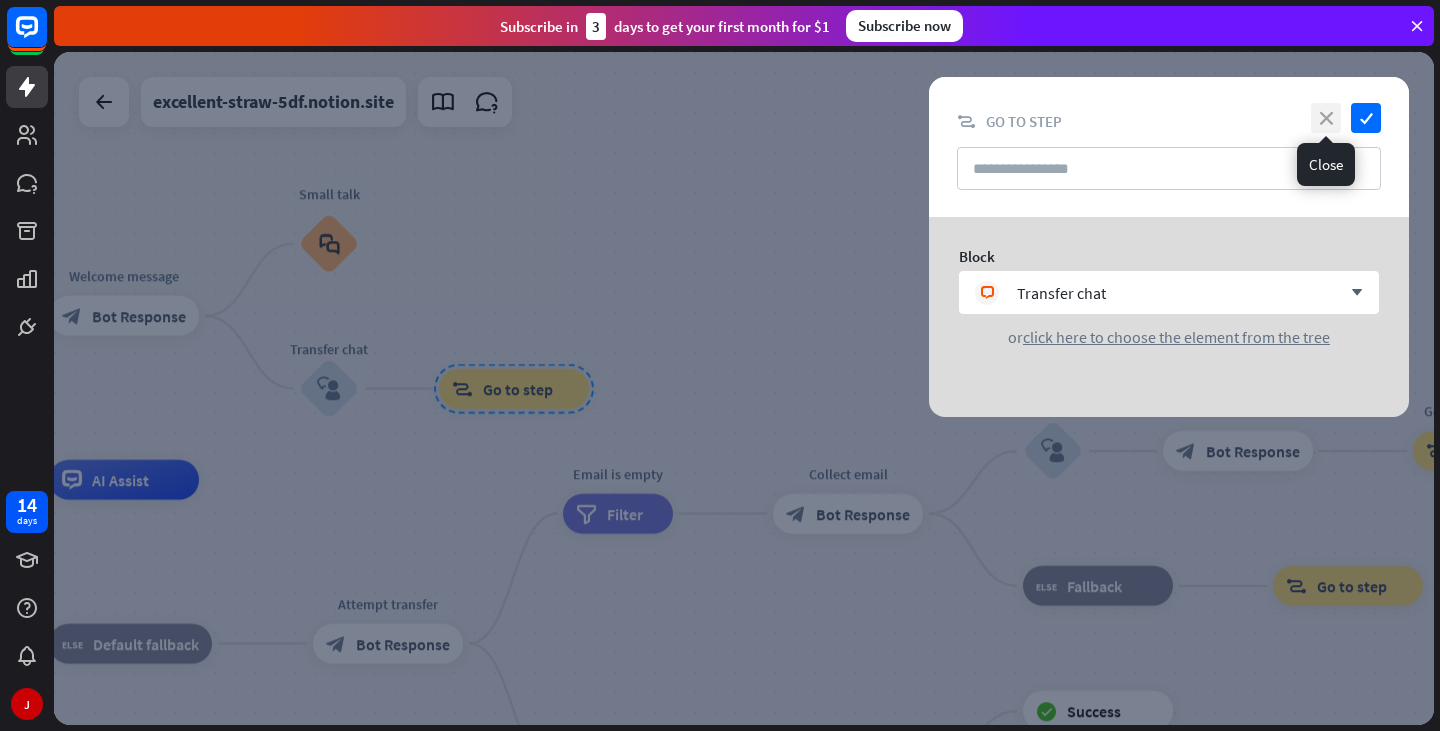 click on "close" at bounding box center (1326, 118) 